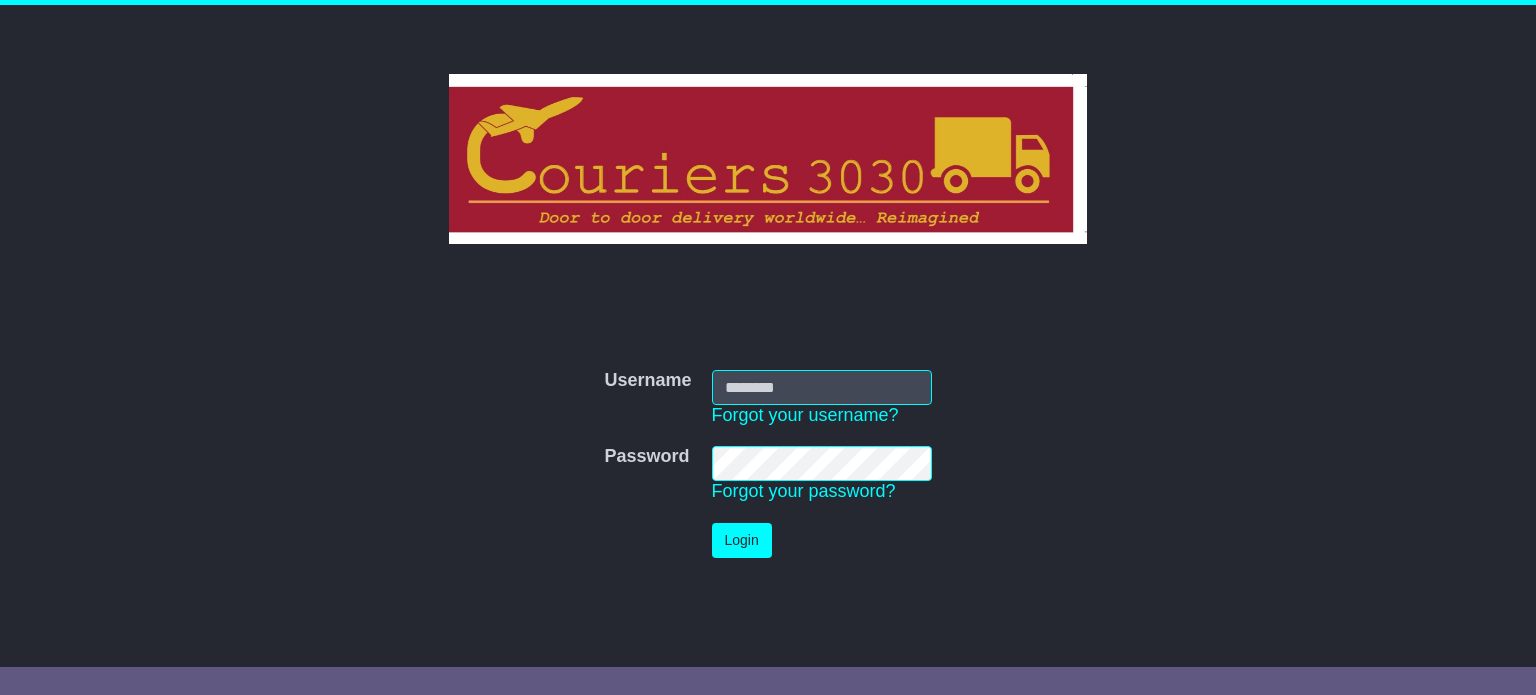 scroll, scrollTop: 0, scrollLeft: 0, axis: both 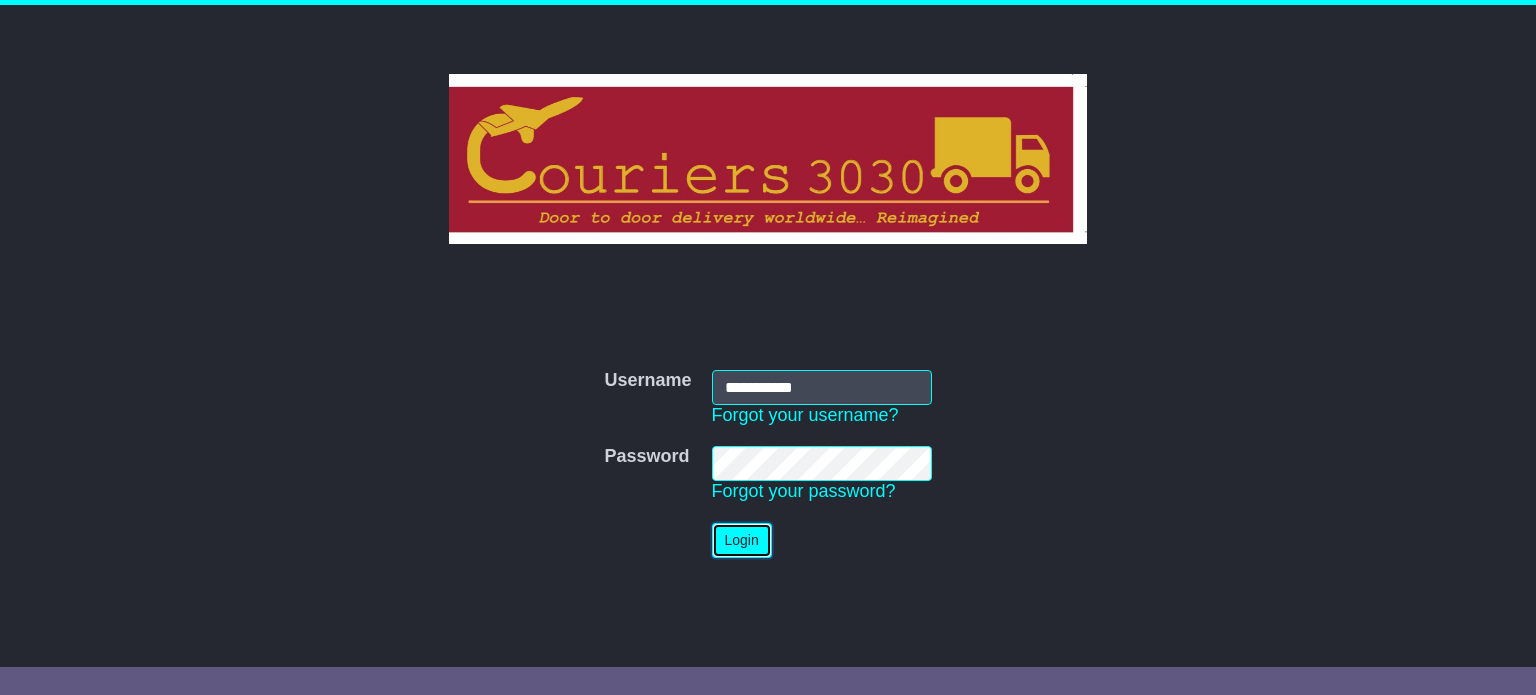 click on "Login" at bounding box center (742, 540) 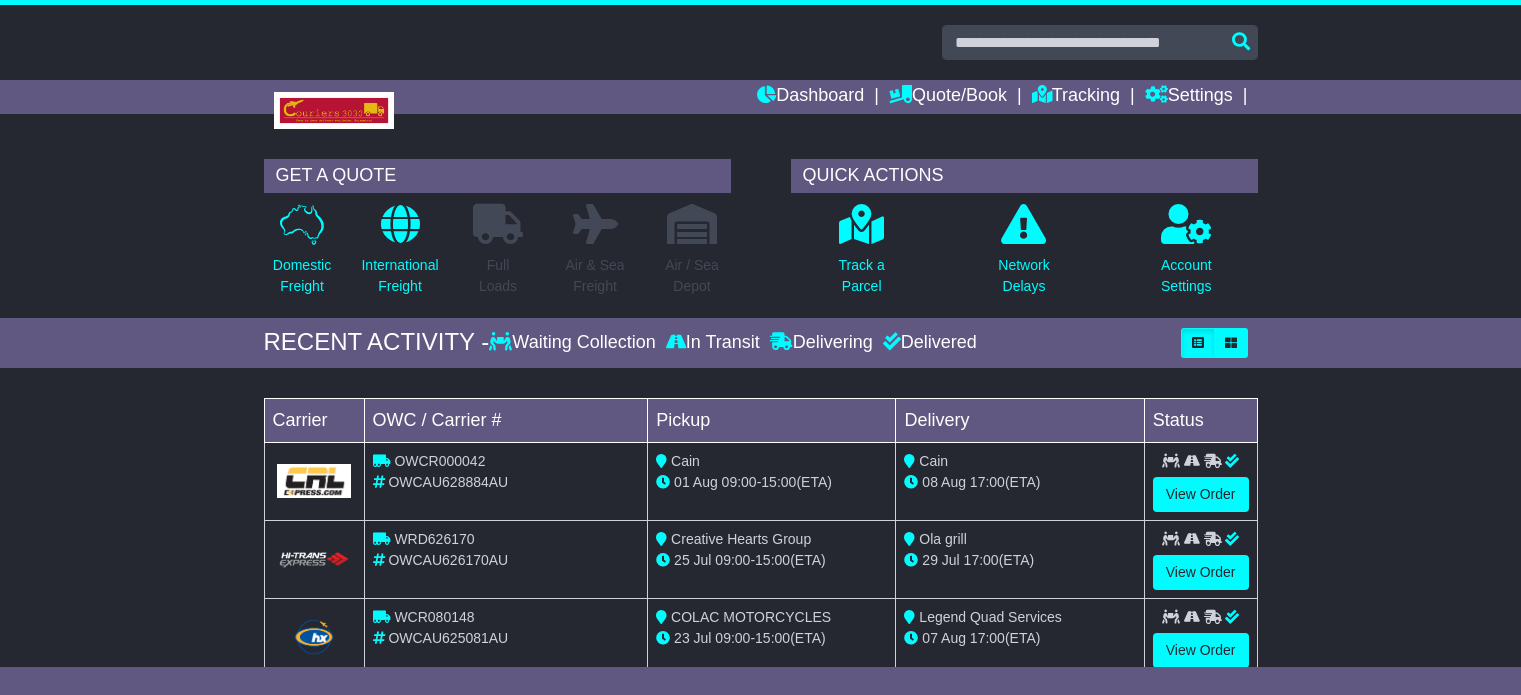 scroll, scrollTop: 0, scrollLeft: 0, axis: both 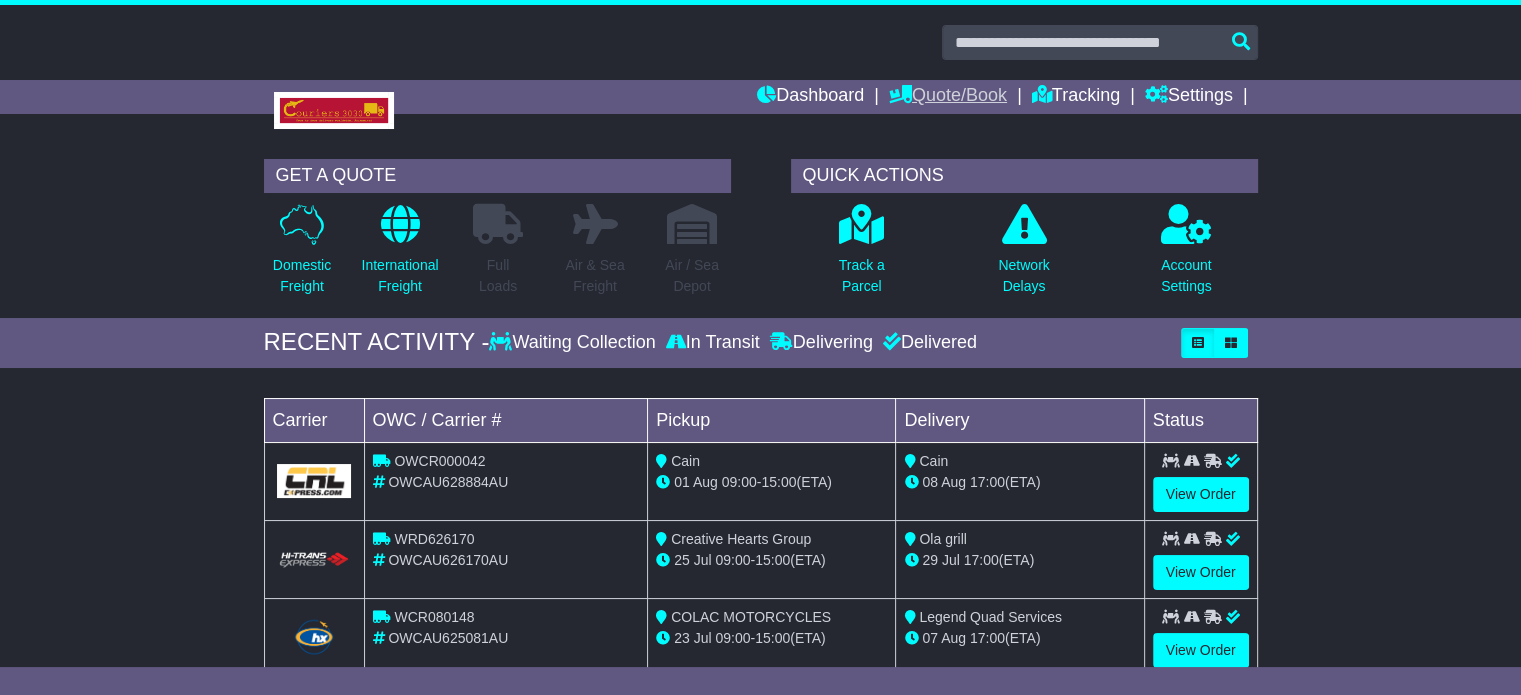 click on "Quote/Book" at bounding box center (948, 97) 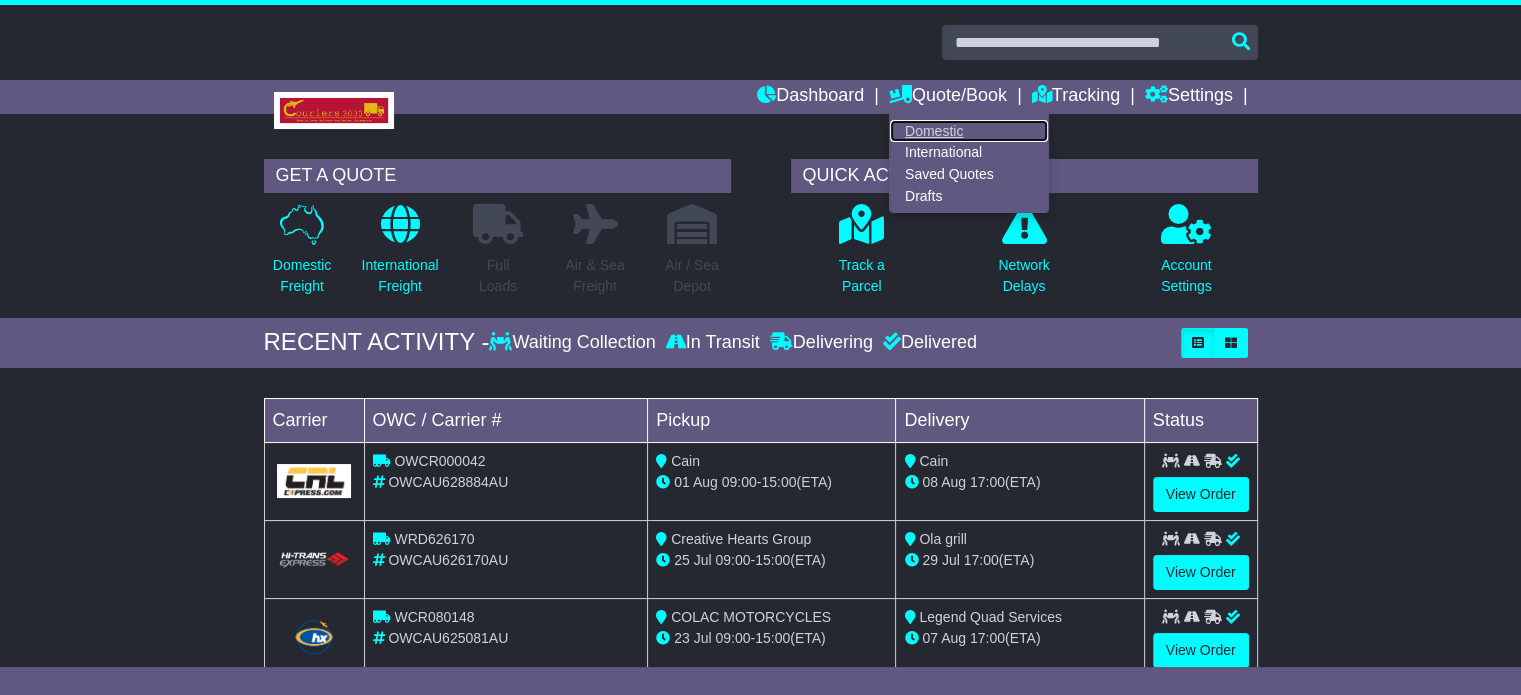 click on "Domestic" at bounding box center (969, 131) 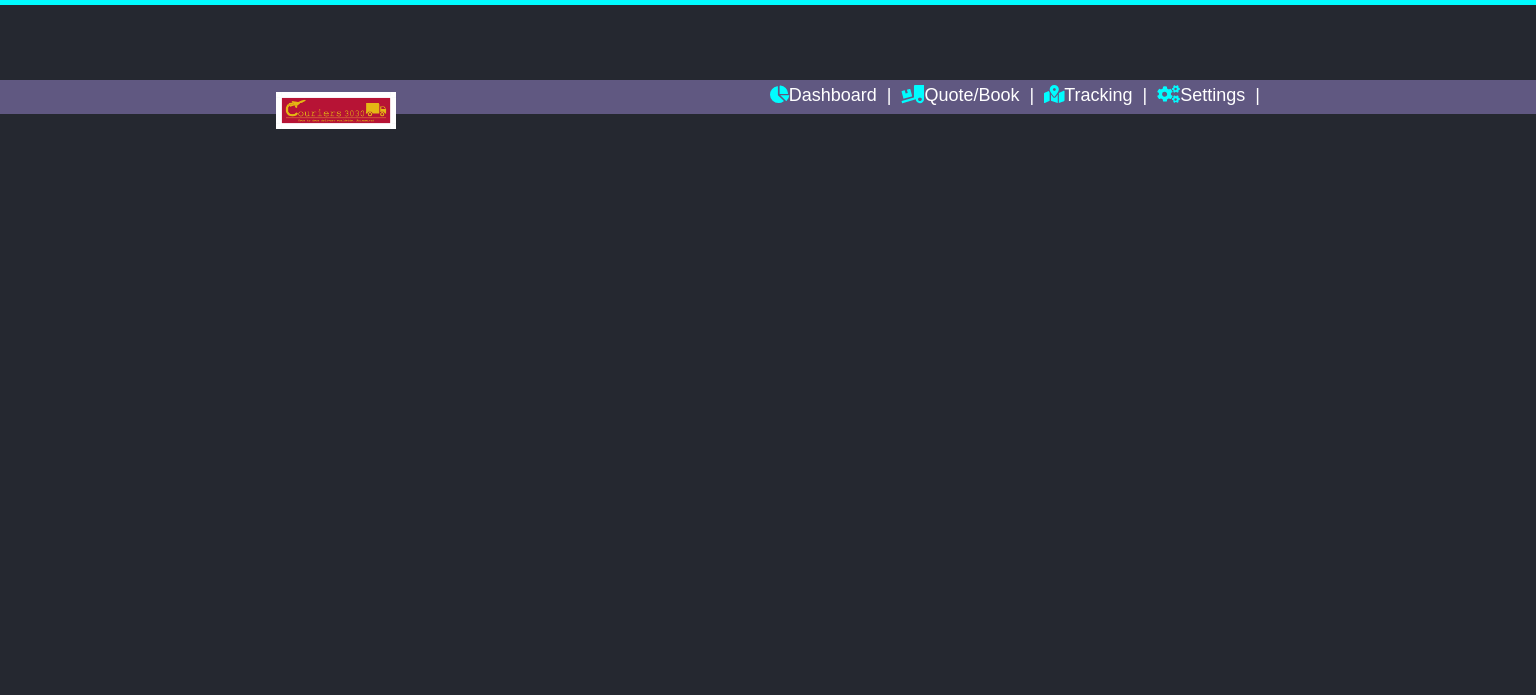 scroll, scrollTop: 0, scrollLeft: 0, axis: both 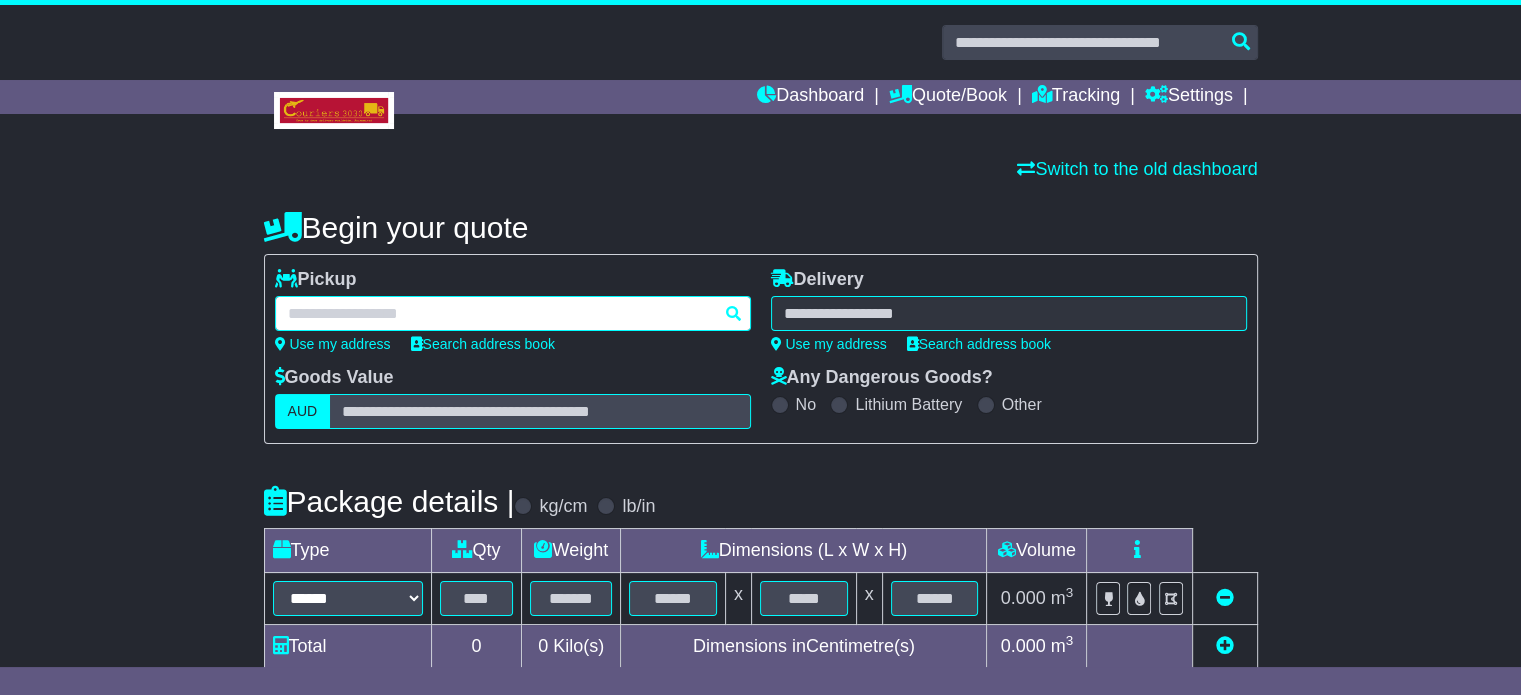 click at bounding box center (513, 313) 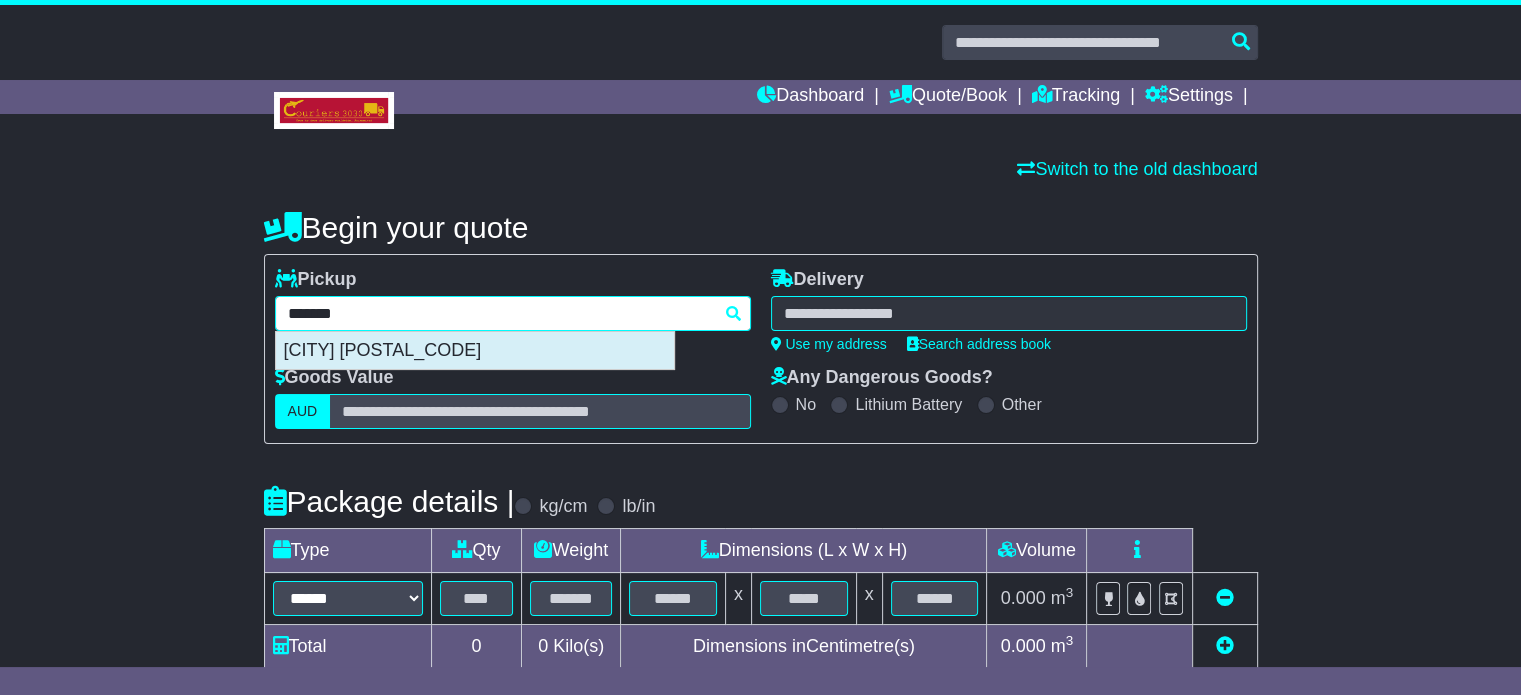 click on "HEMMANT 4174" at bounding box center (475, 351) 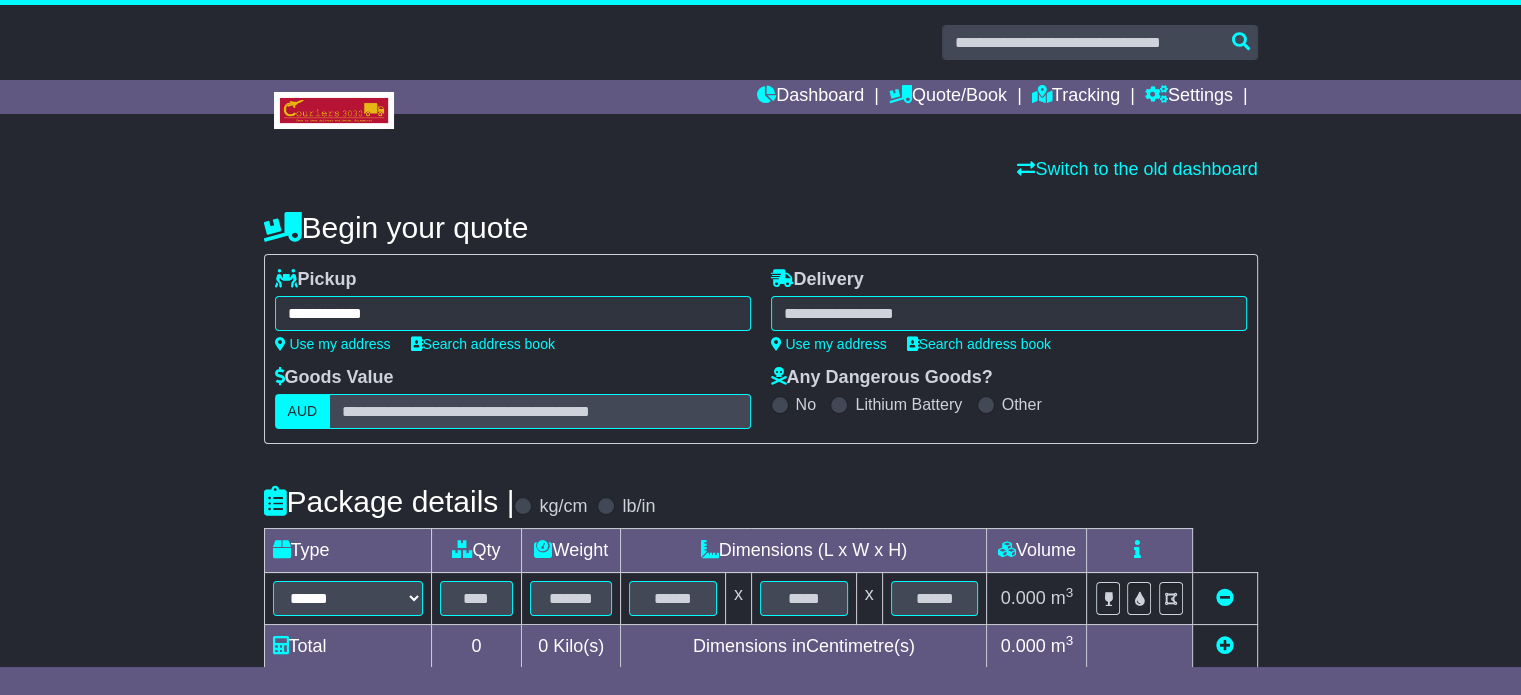 type on "**********" 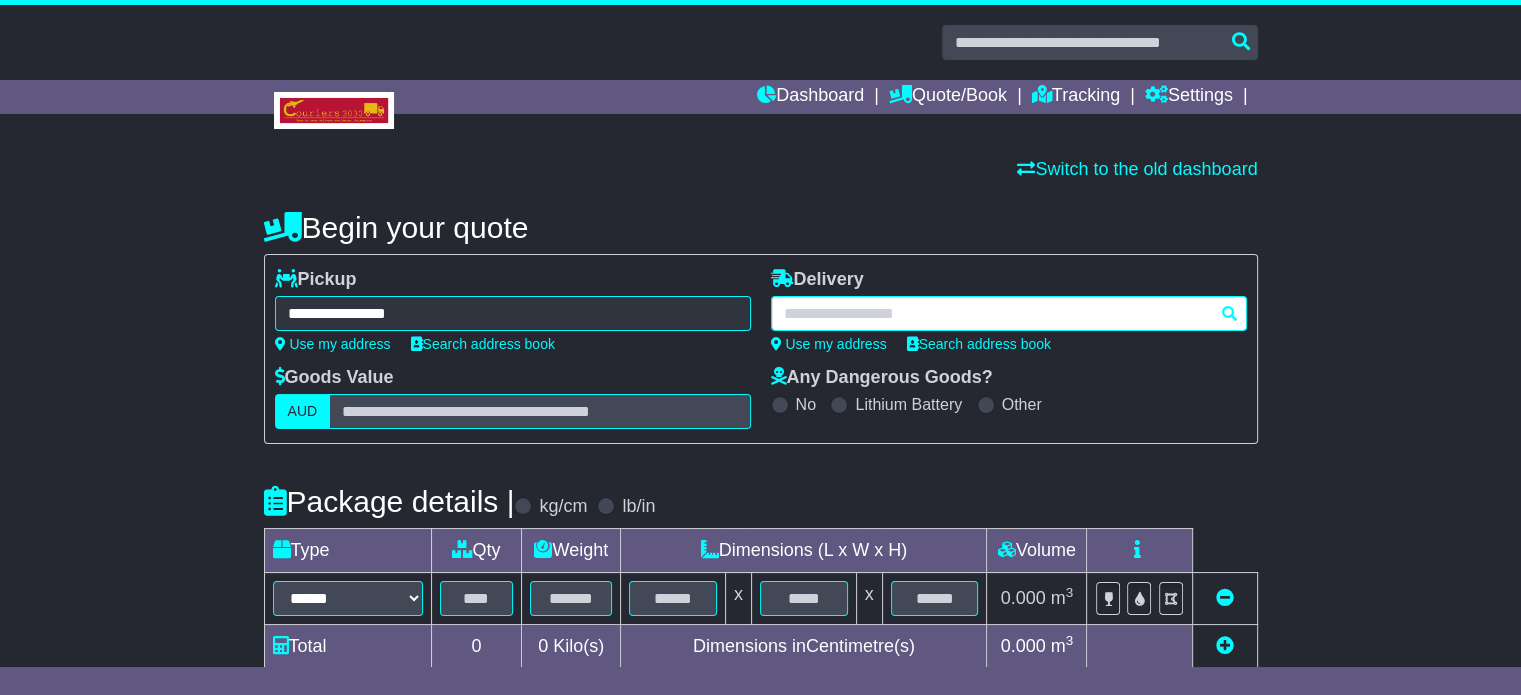 click at bounding box center [1009, 313] 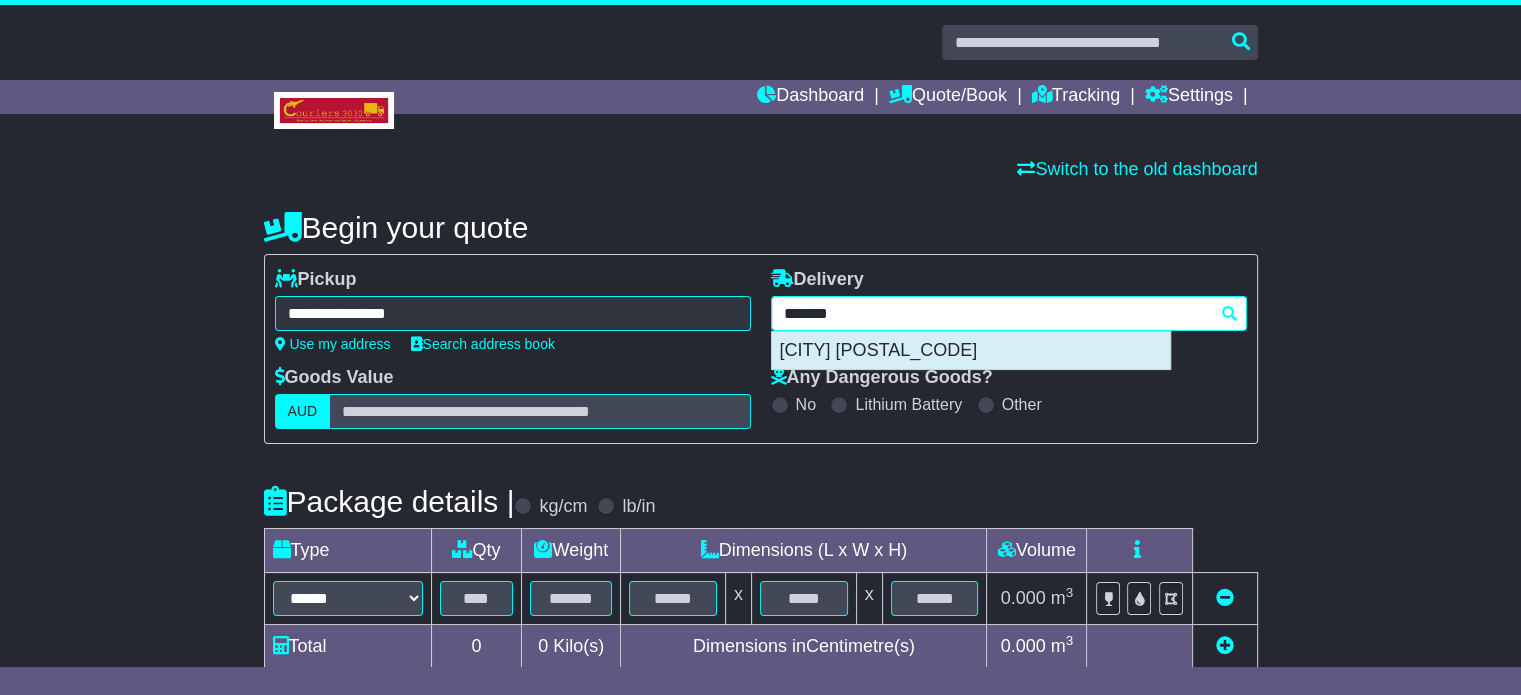 click on "WORSLEY 6225" at bounding box center (971, 351) 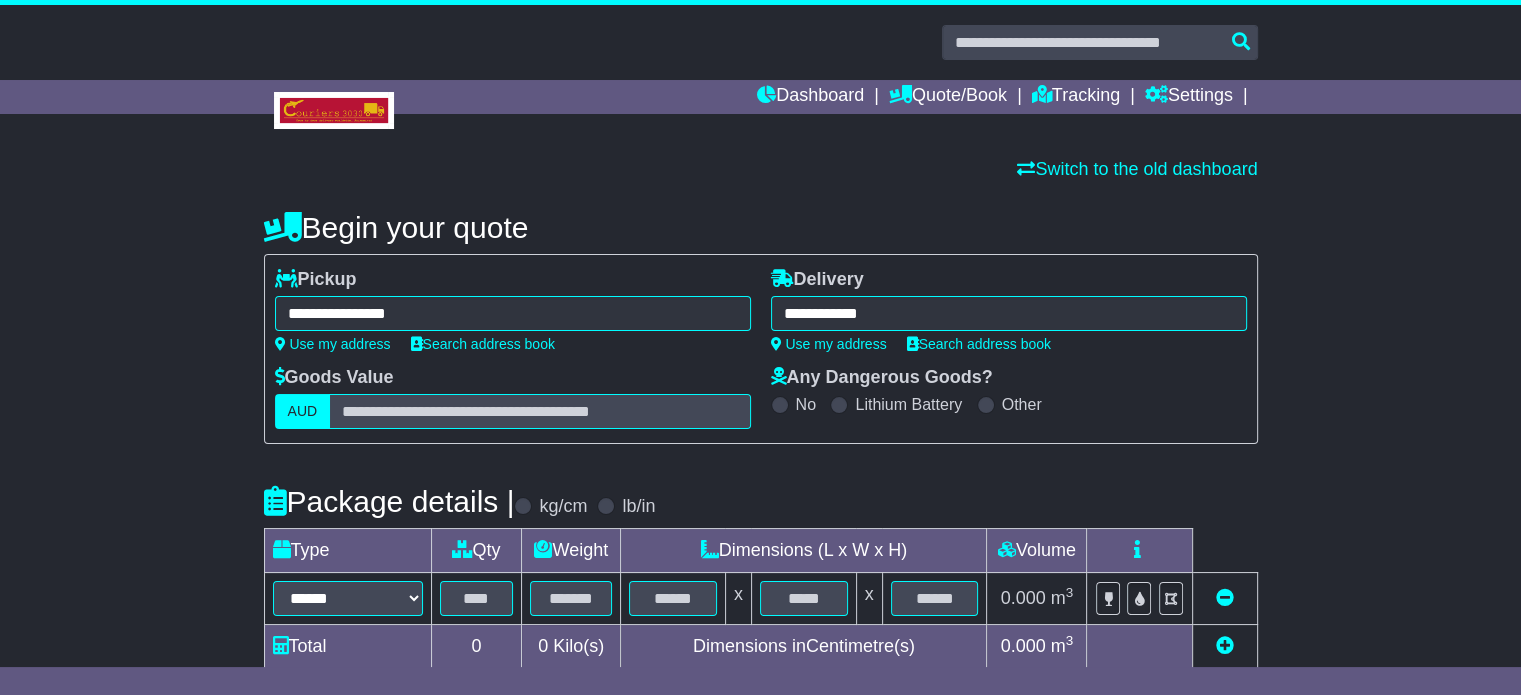 type on "**********" 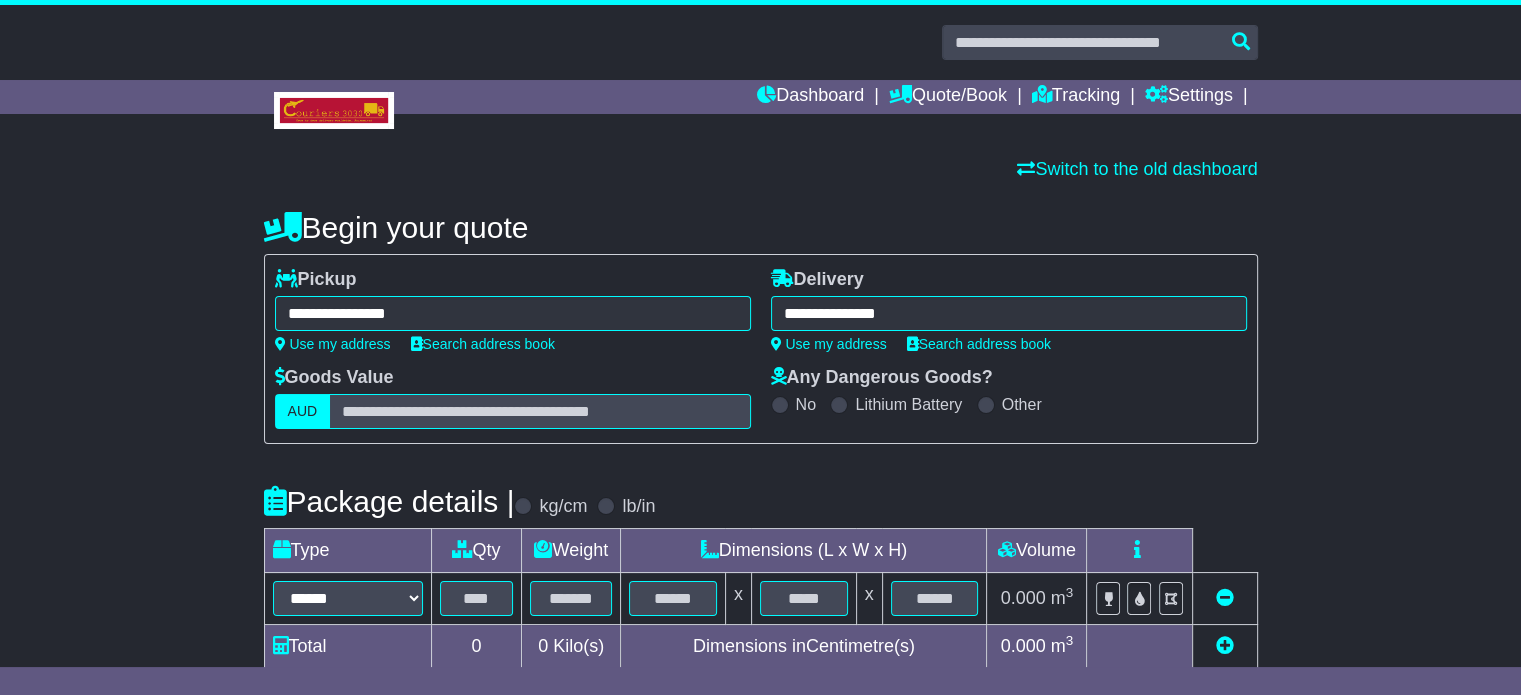 click on "****** ****** *** ******** ***** **** **** ****** *** *******" at bounding box center (347, 599) 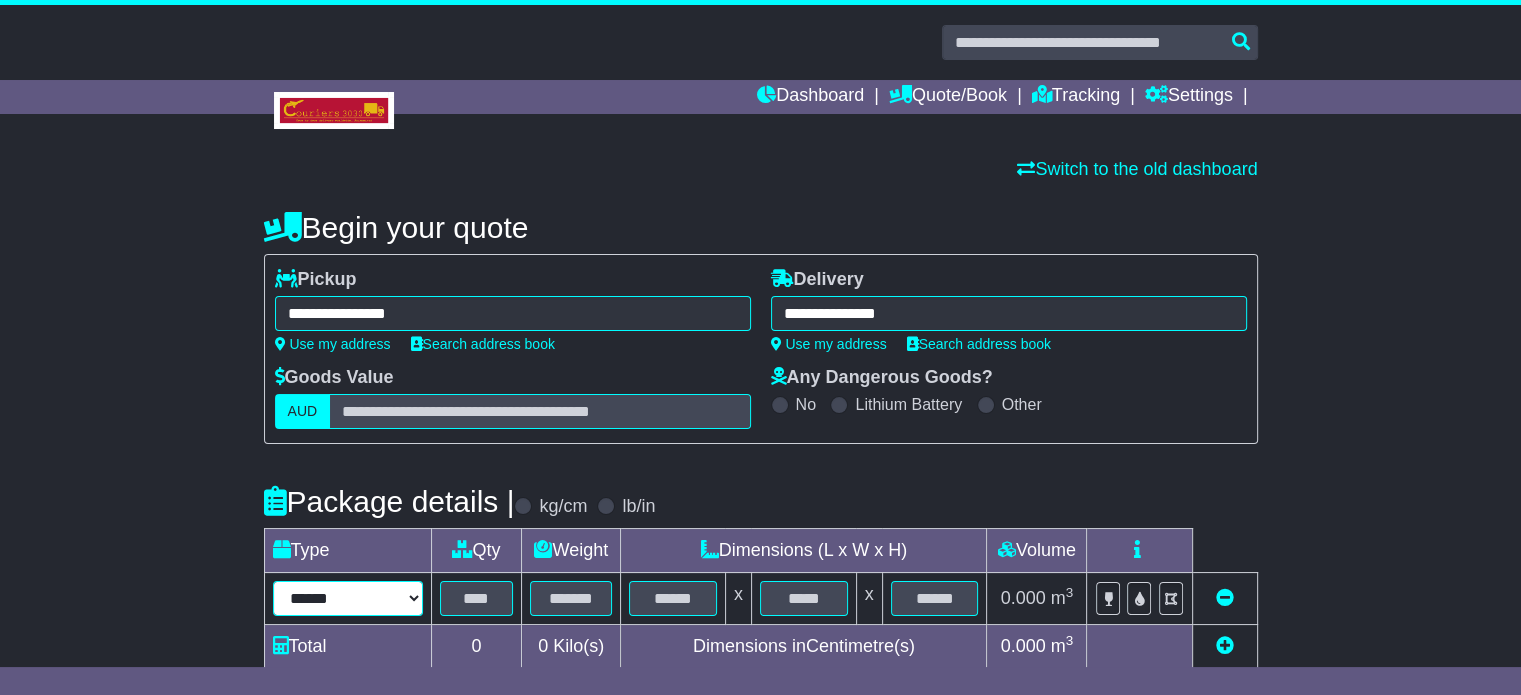 click on "****** ****** *** ******** ***** **** **** ****** *** *******" at bounding box center [348, 598] 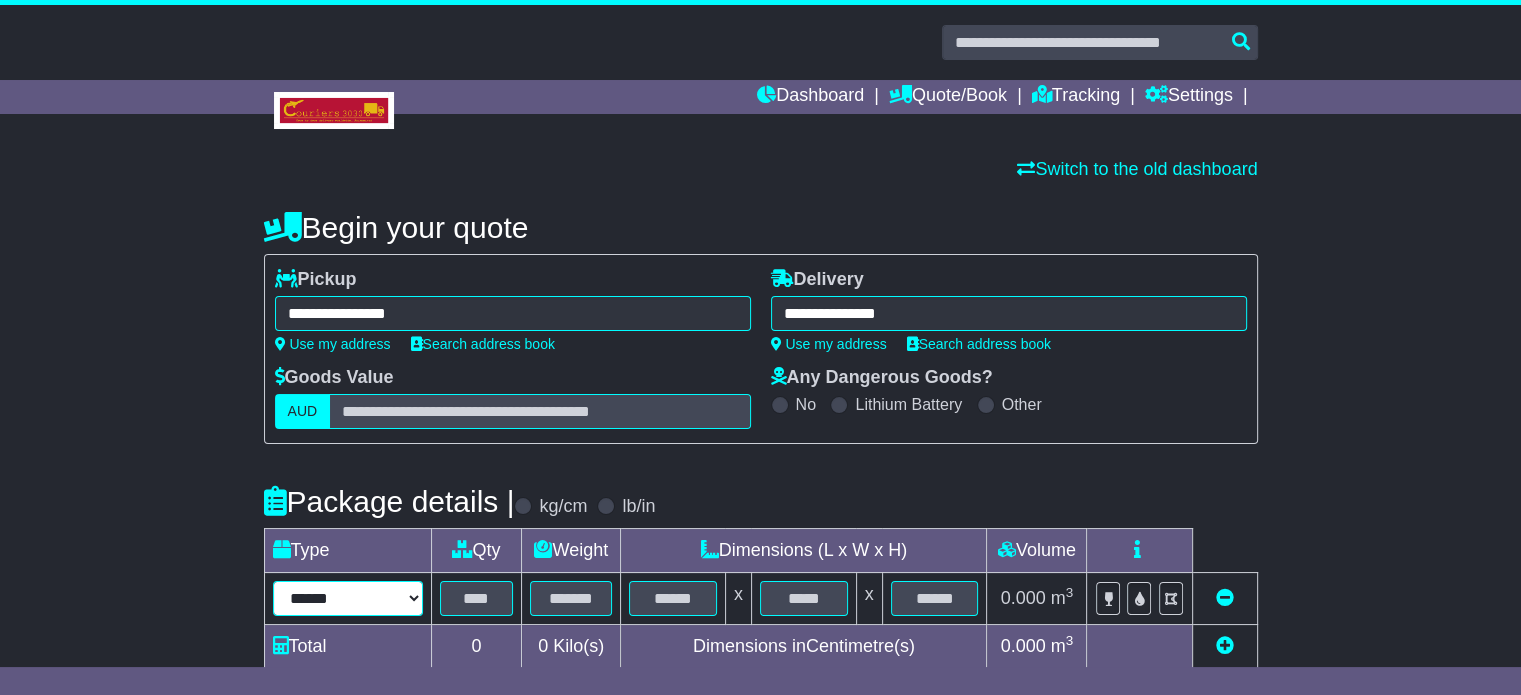 select on "*****" 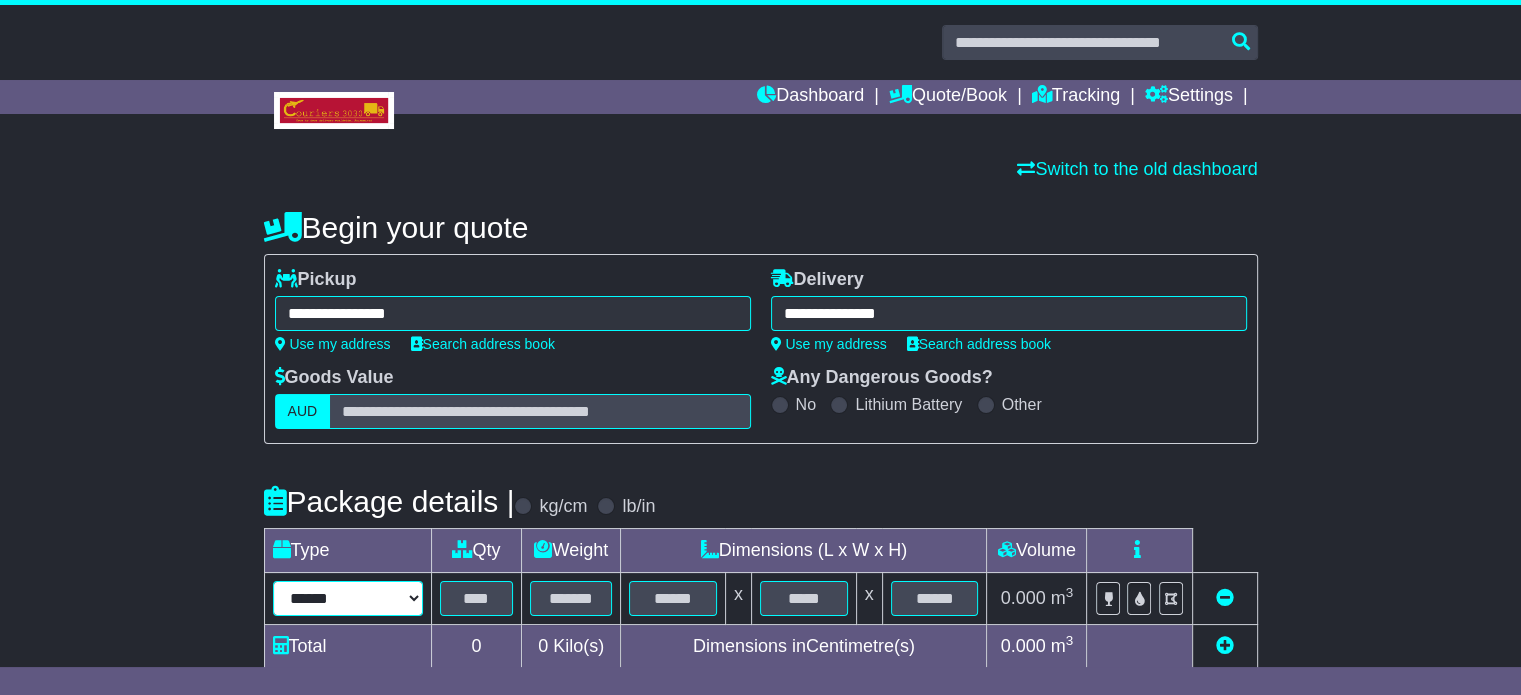 click on "****** ****** *** ******** ***** **** **** ****** *** *******" at bounding box center [348, 598] 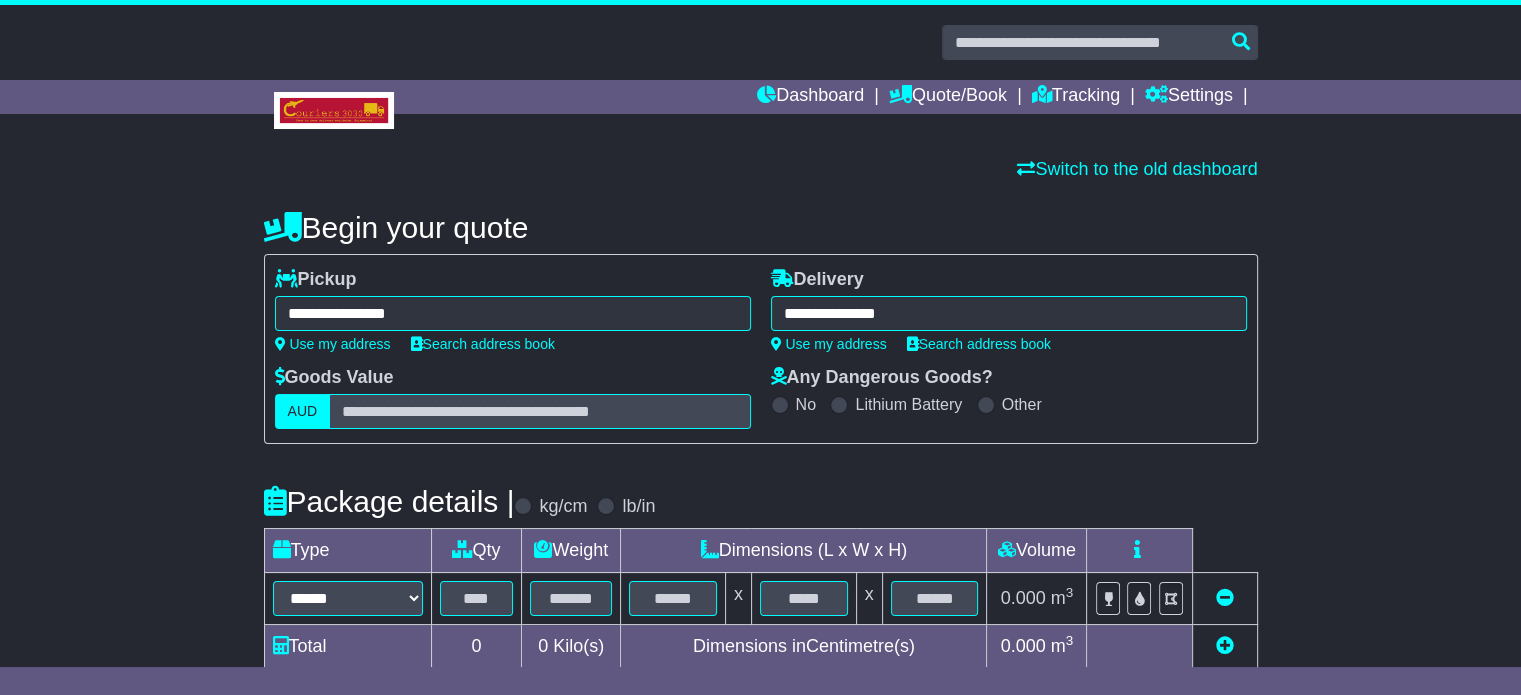 click on "**********" at bounding box center (761, 659) 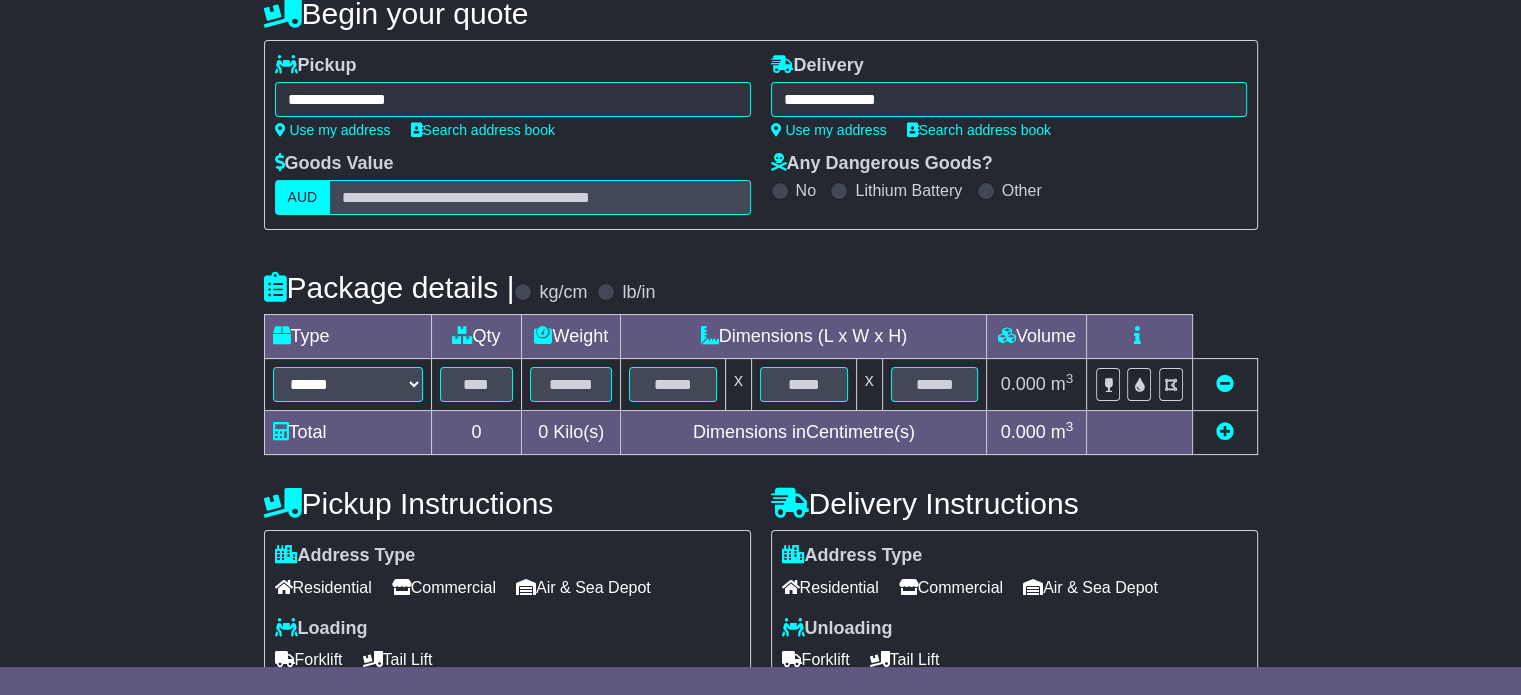 scroll, scrollTop: 280, scrollLeft: 0, axis: vertical 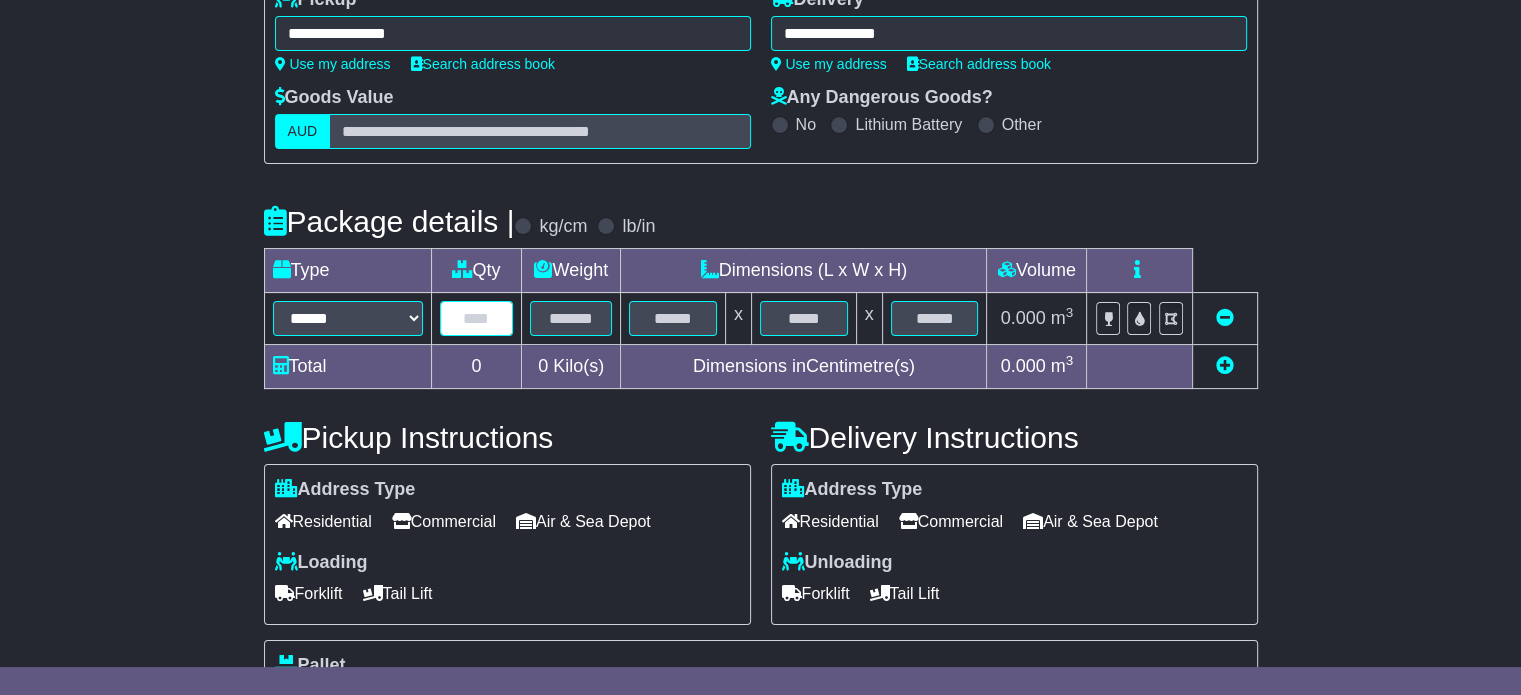click at bounding box center [477, 318] 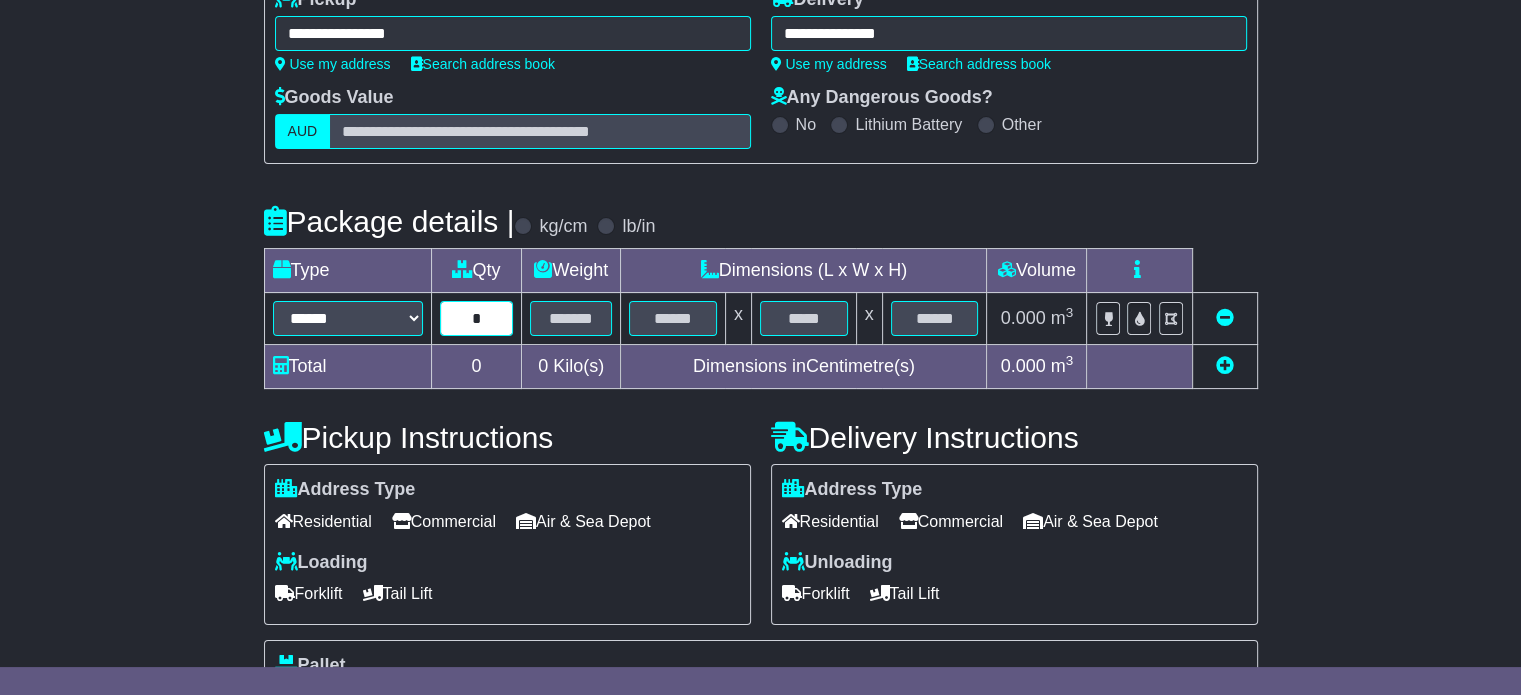 type on "*" 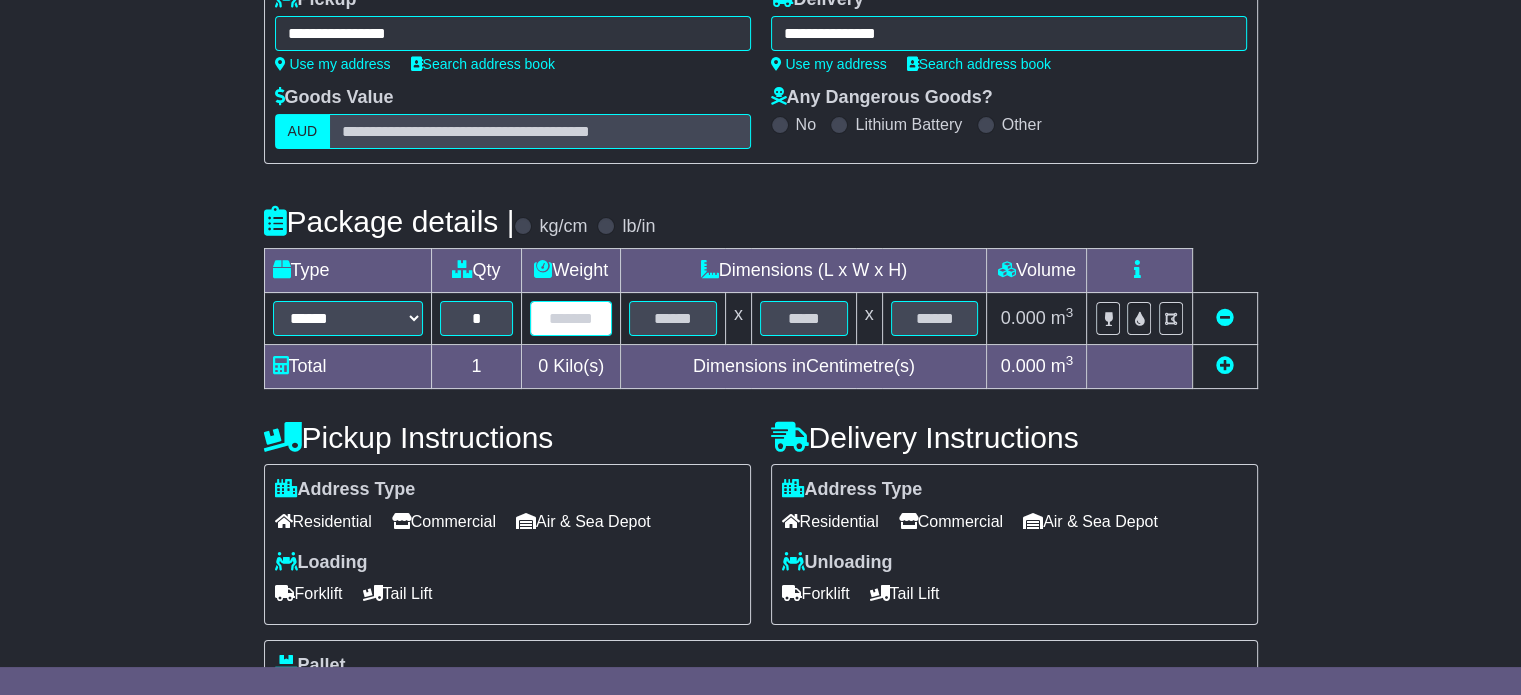 click at bounding box center (571, 318) 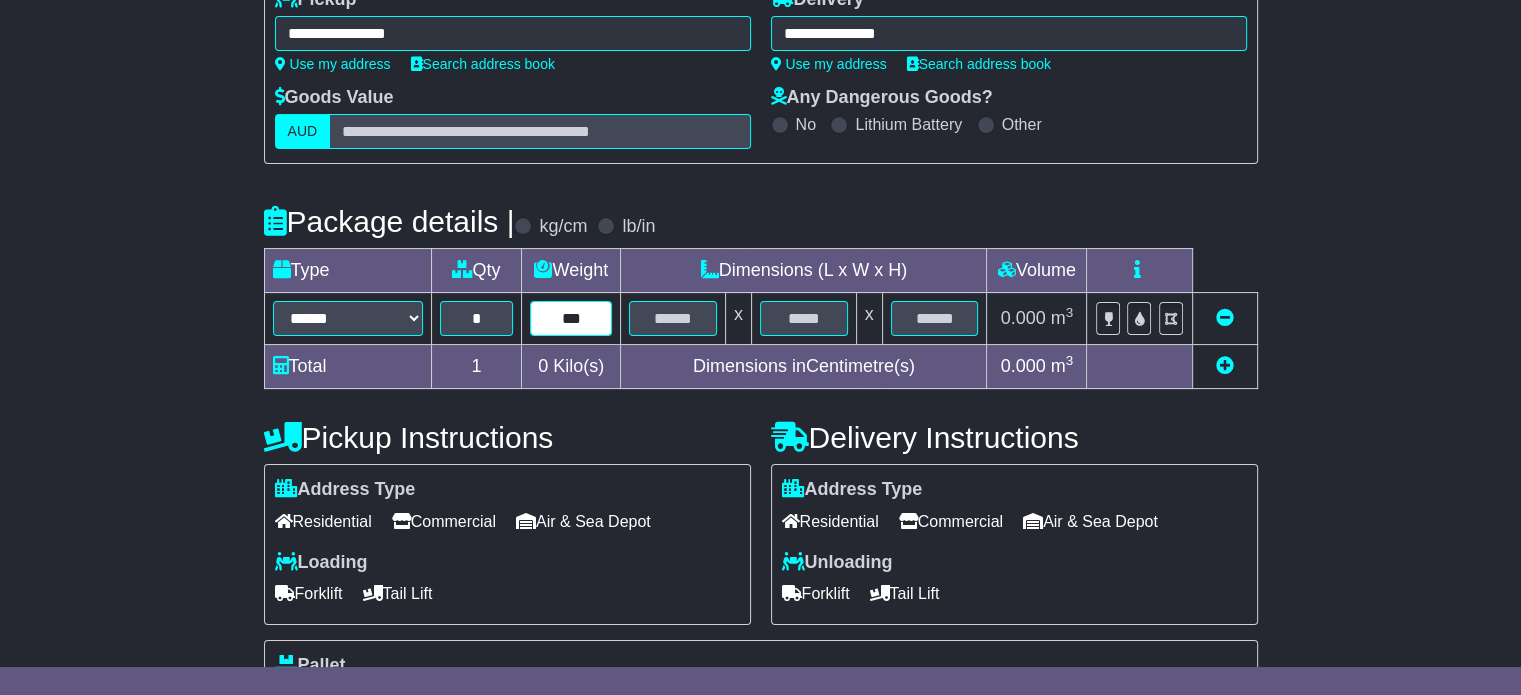 type on "***" 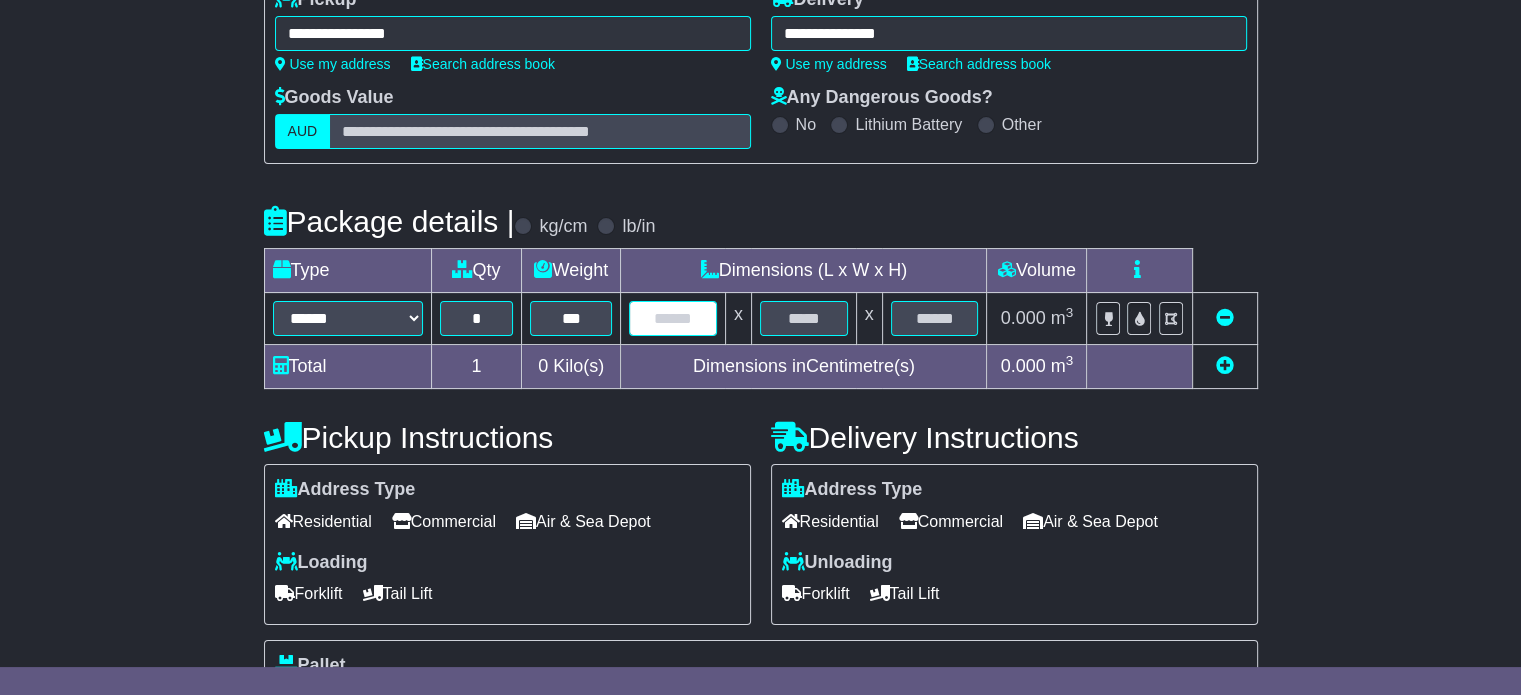click at bounding box center [673, 318] 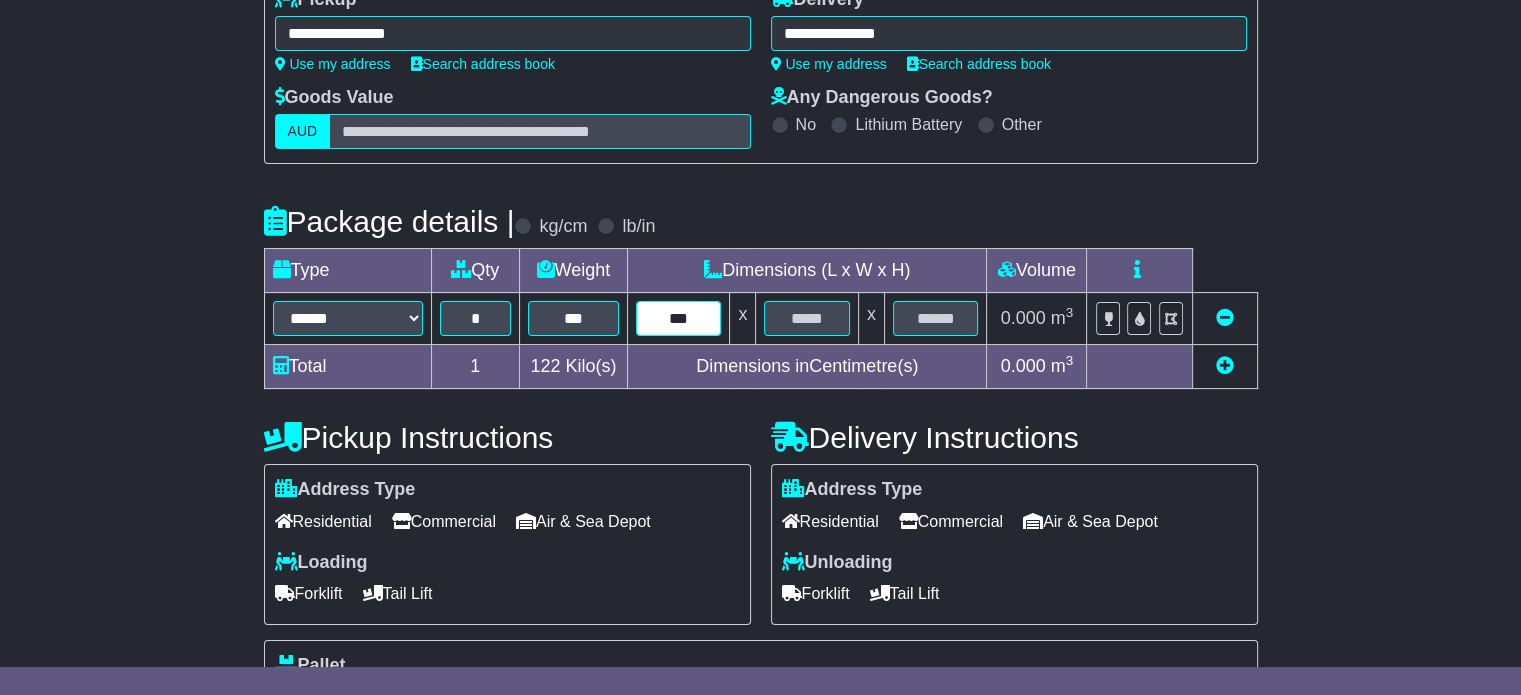 type on "***" 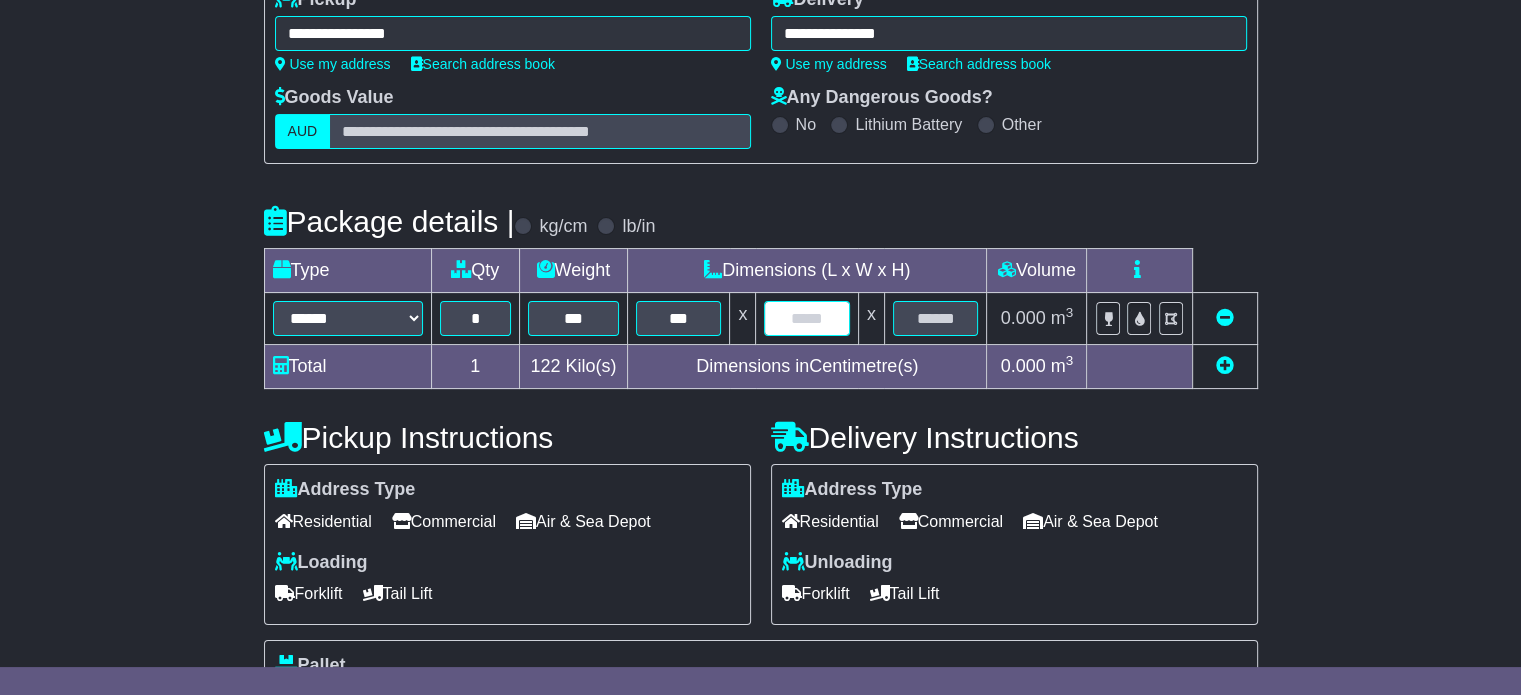 click at bounding box center (806, 318) 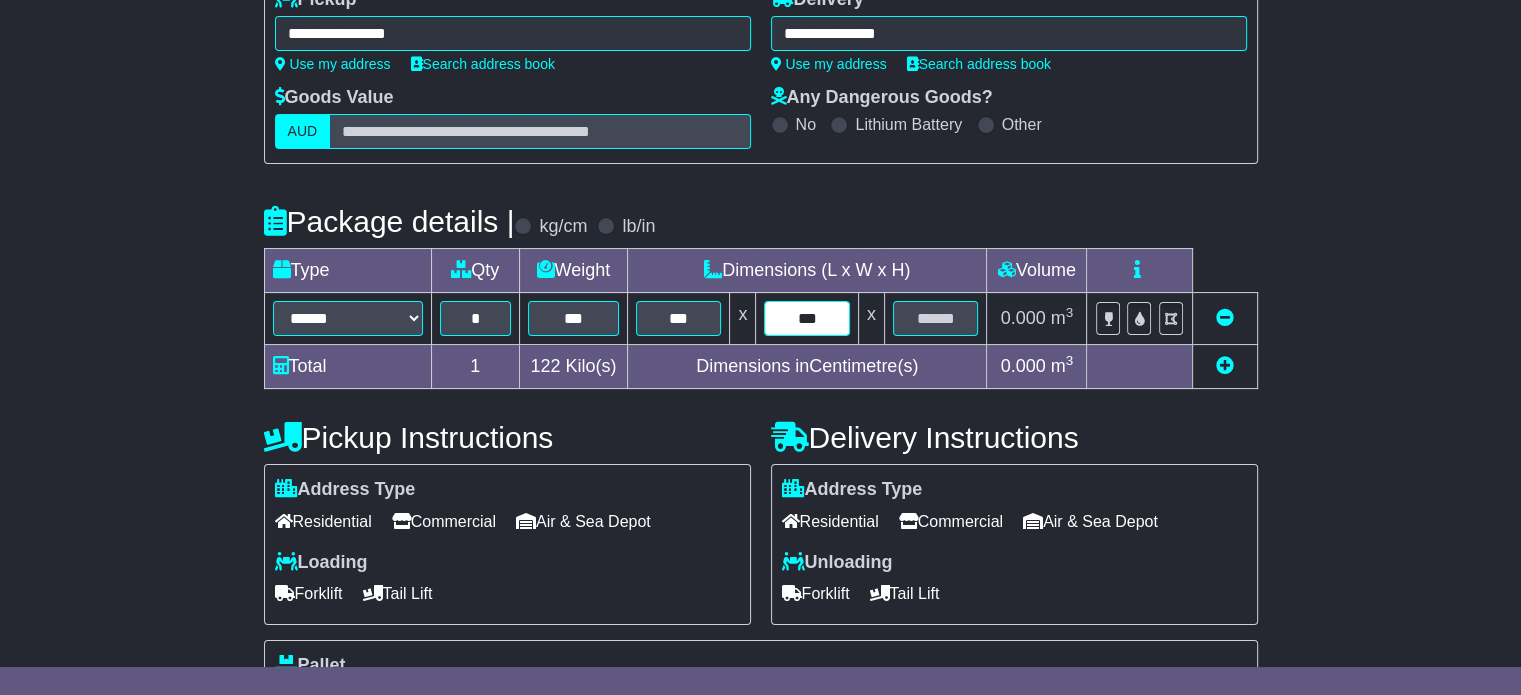 type on "***" 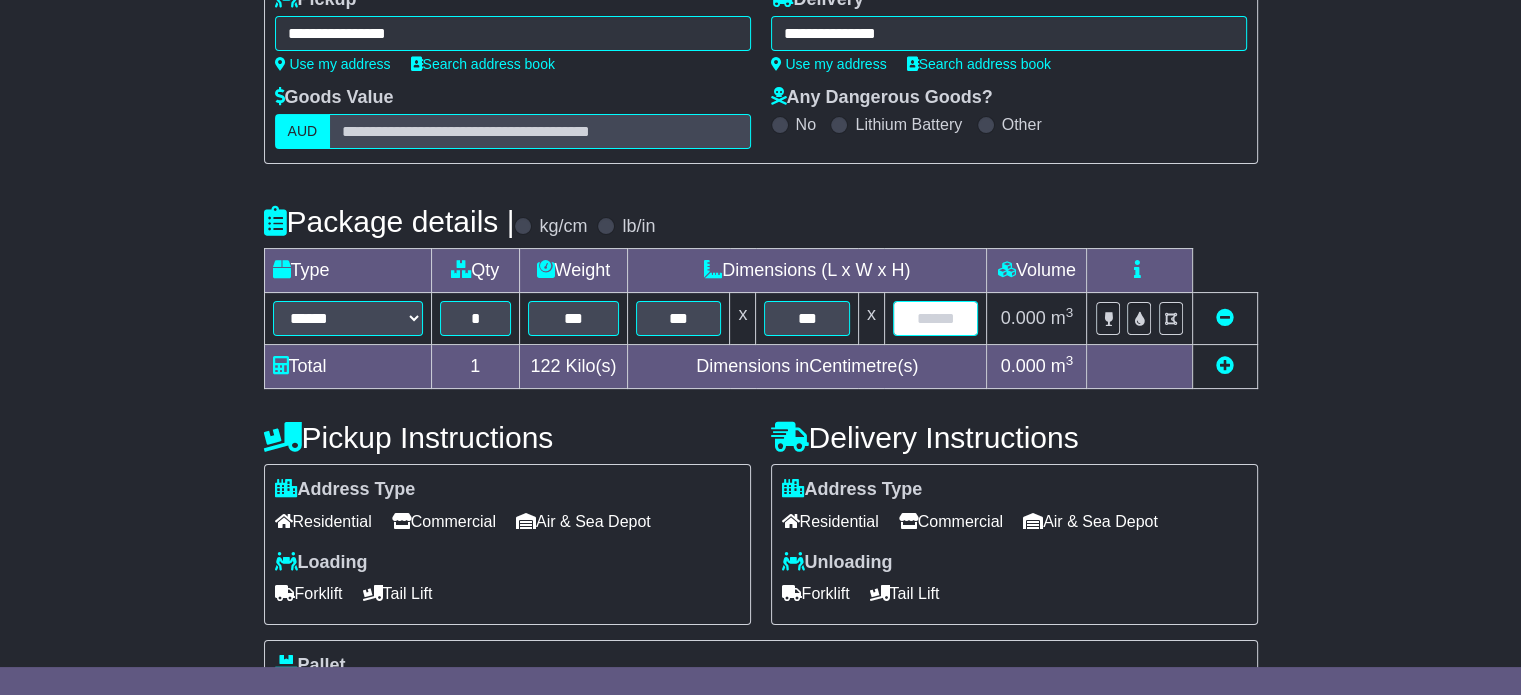 click at bounding box center [936, 318] 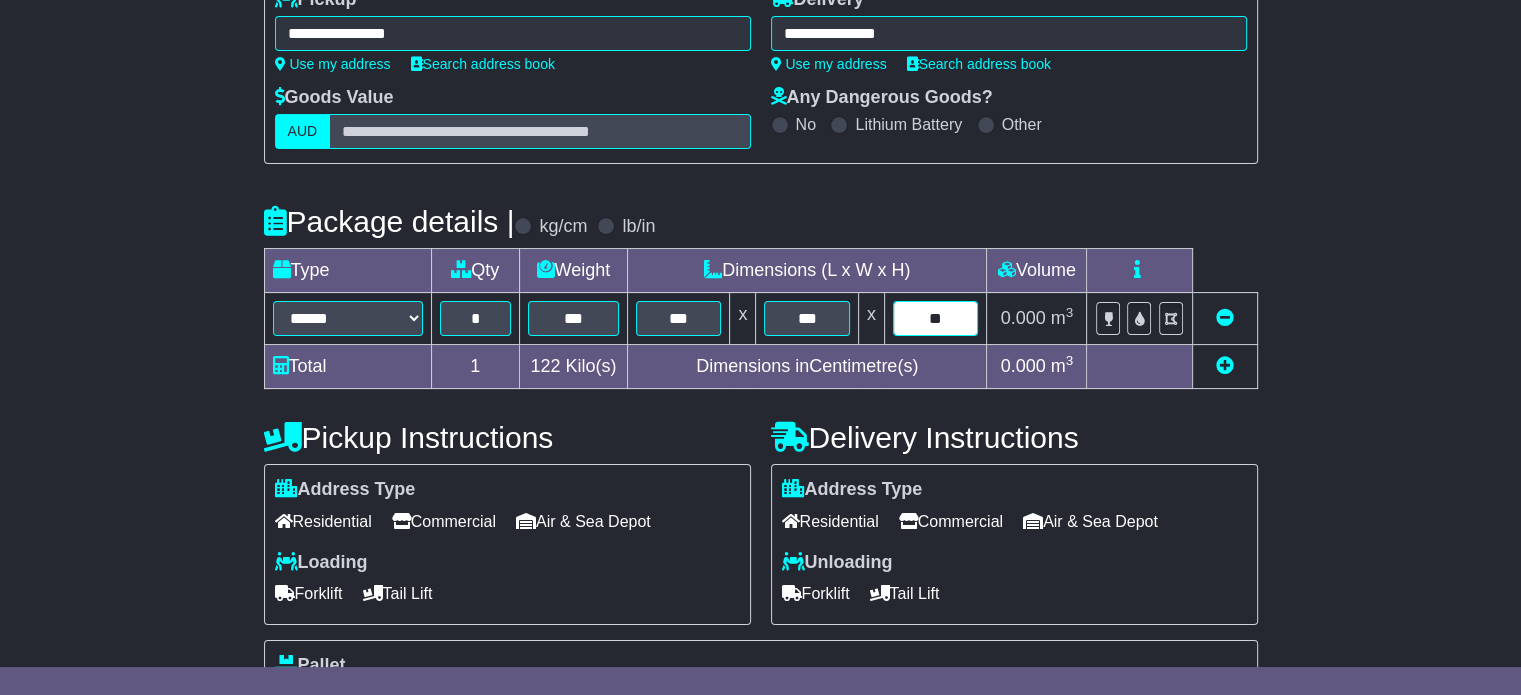 type on "**" 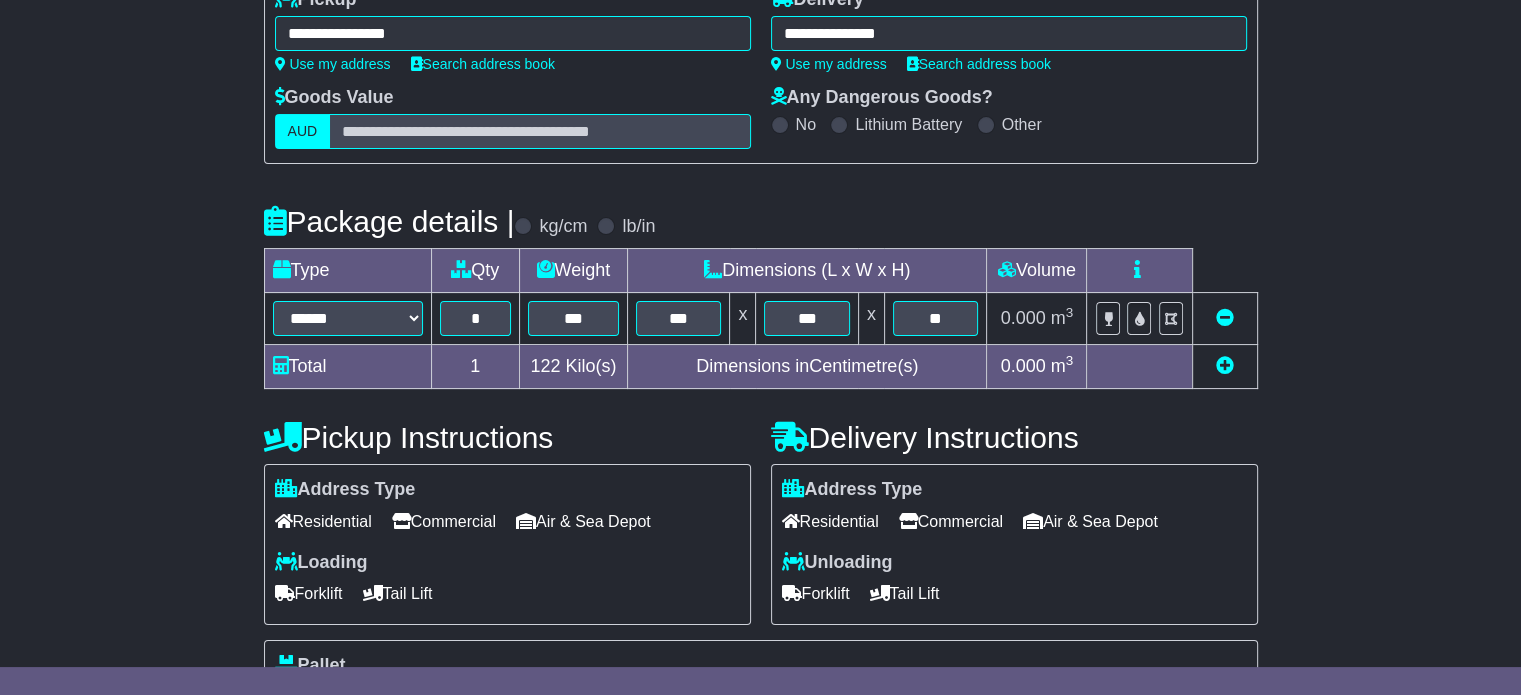 click on "Commercial" at bounding box center (951, 521) 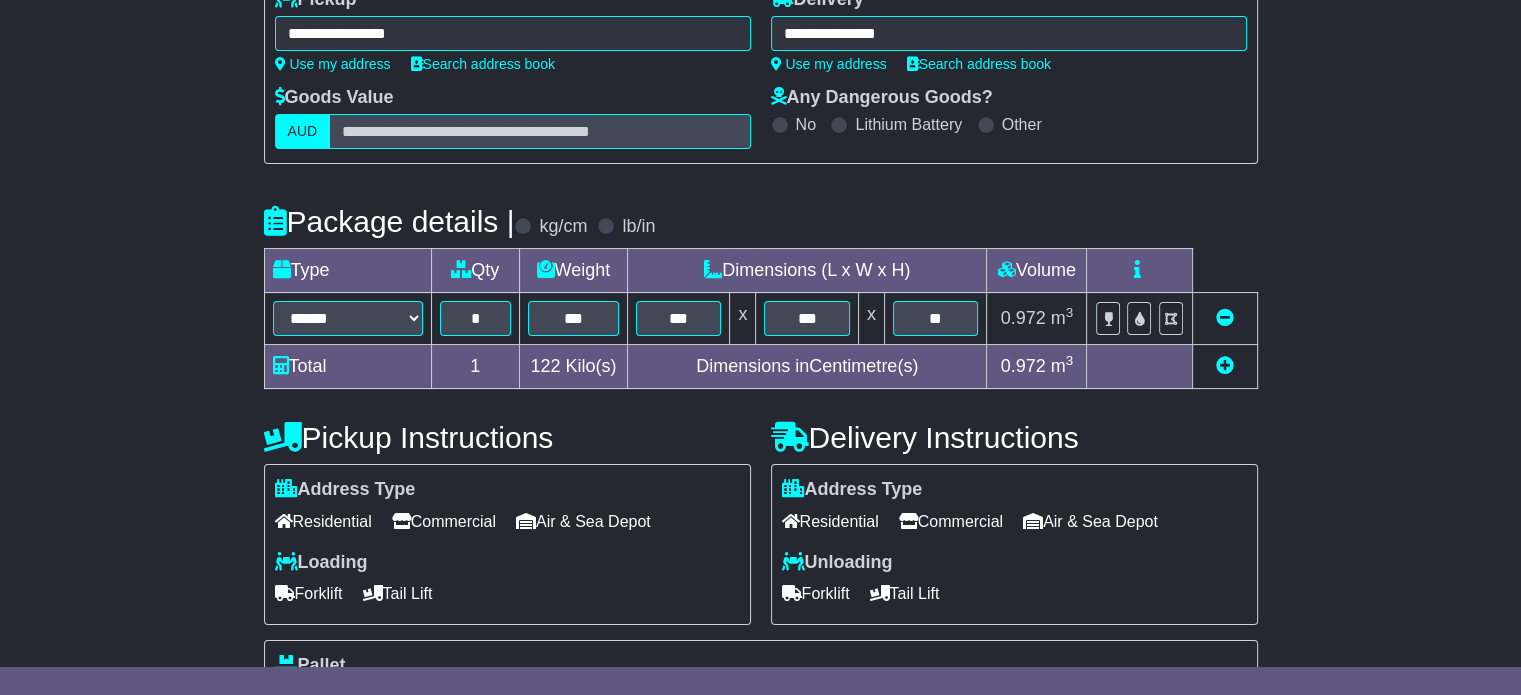 click on "Commercial" at bounding box center (444, 521) 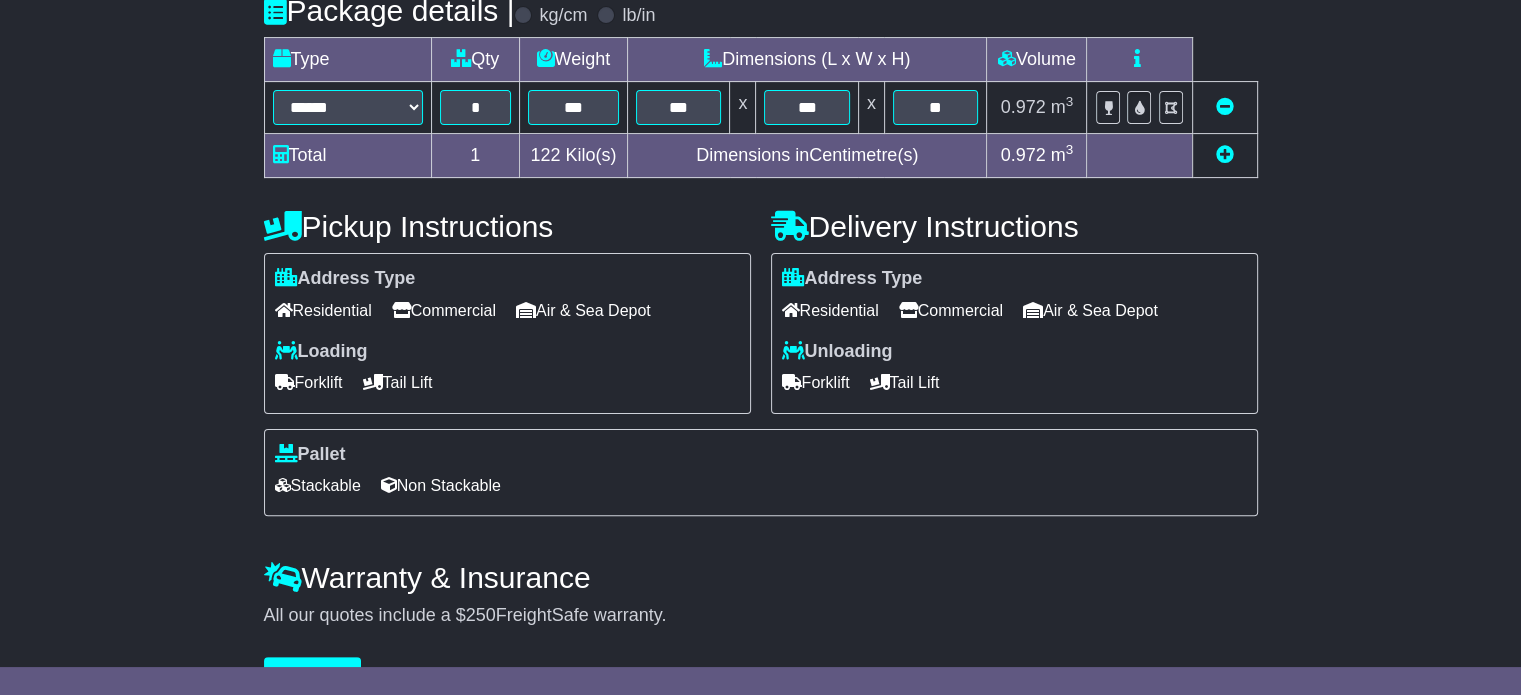 scroll, scrollTop: 538, scrollLeft: 0, axis: vertical 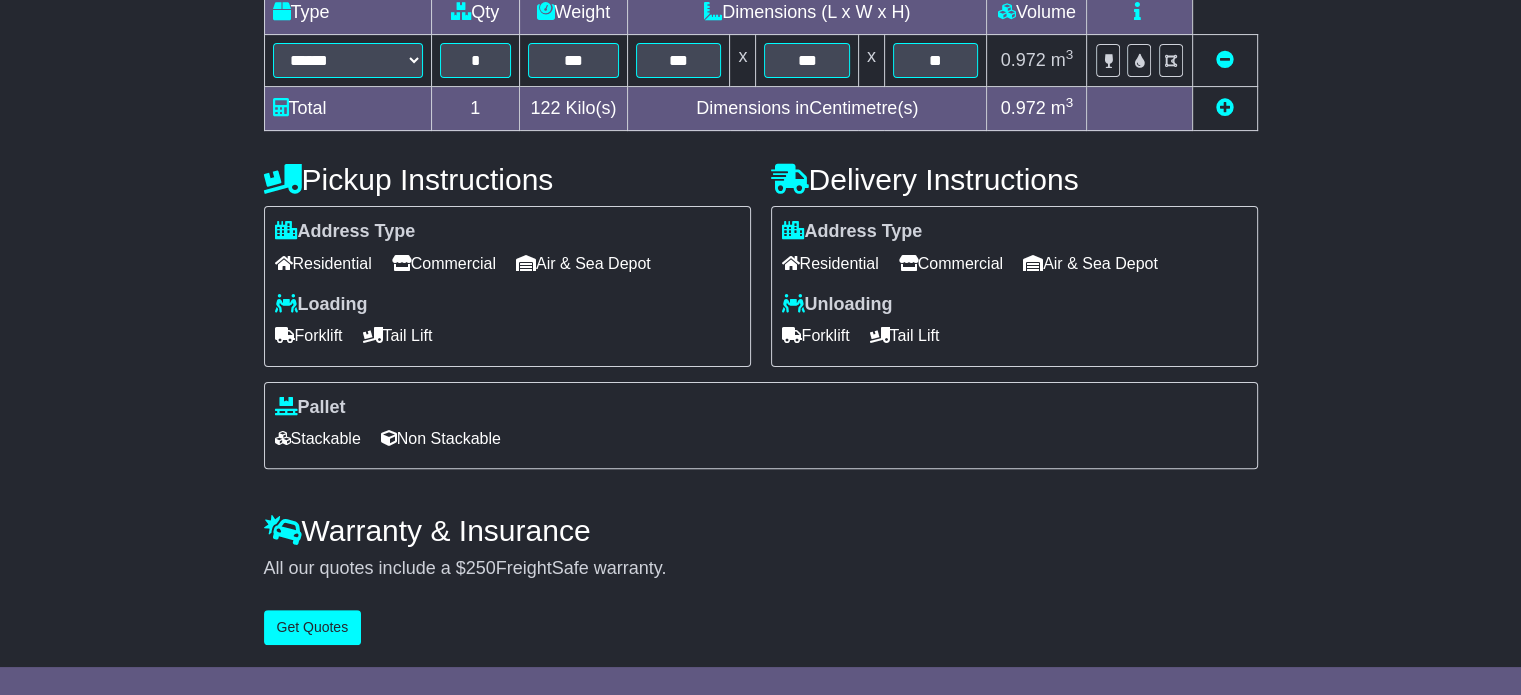 click on "Stackable" at bounding box center [318, 438] 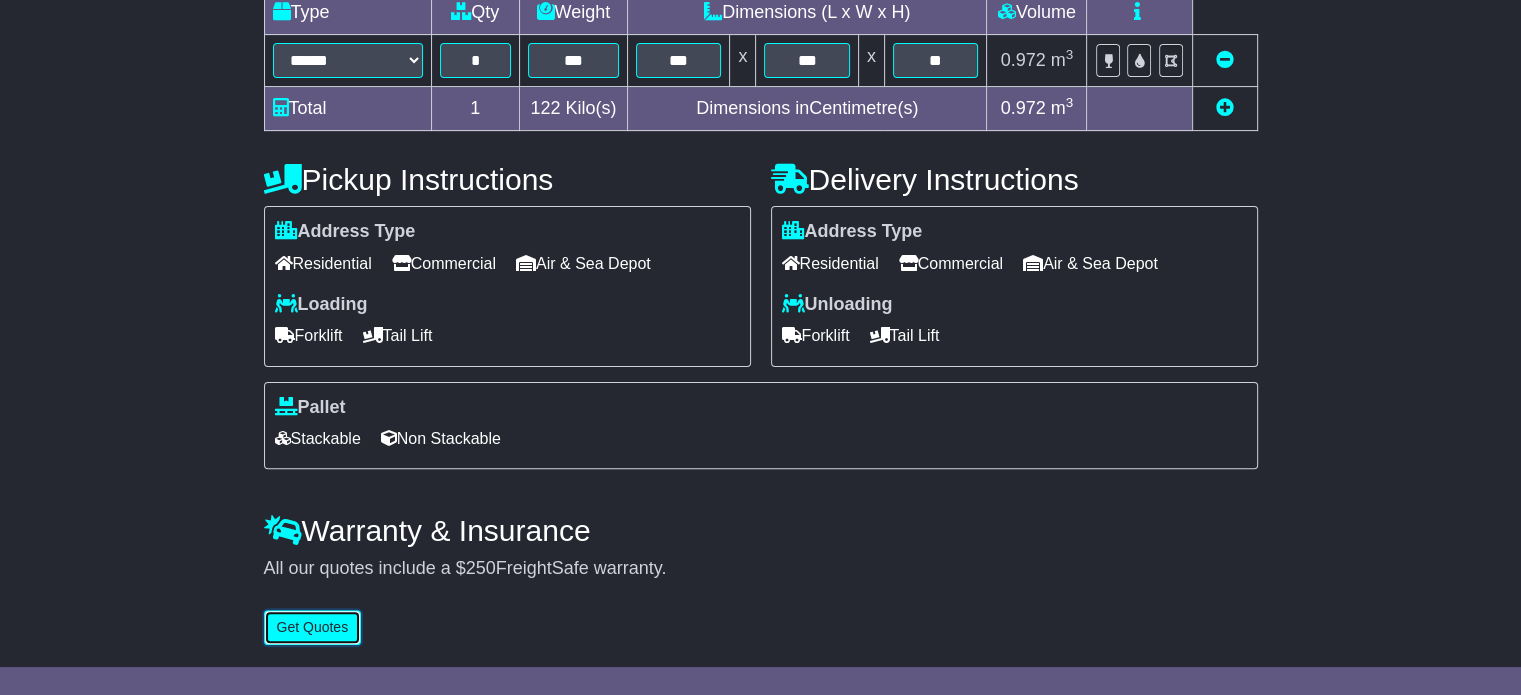 click on "Get Quotes" at bounding box center [313, 627] 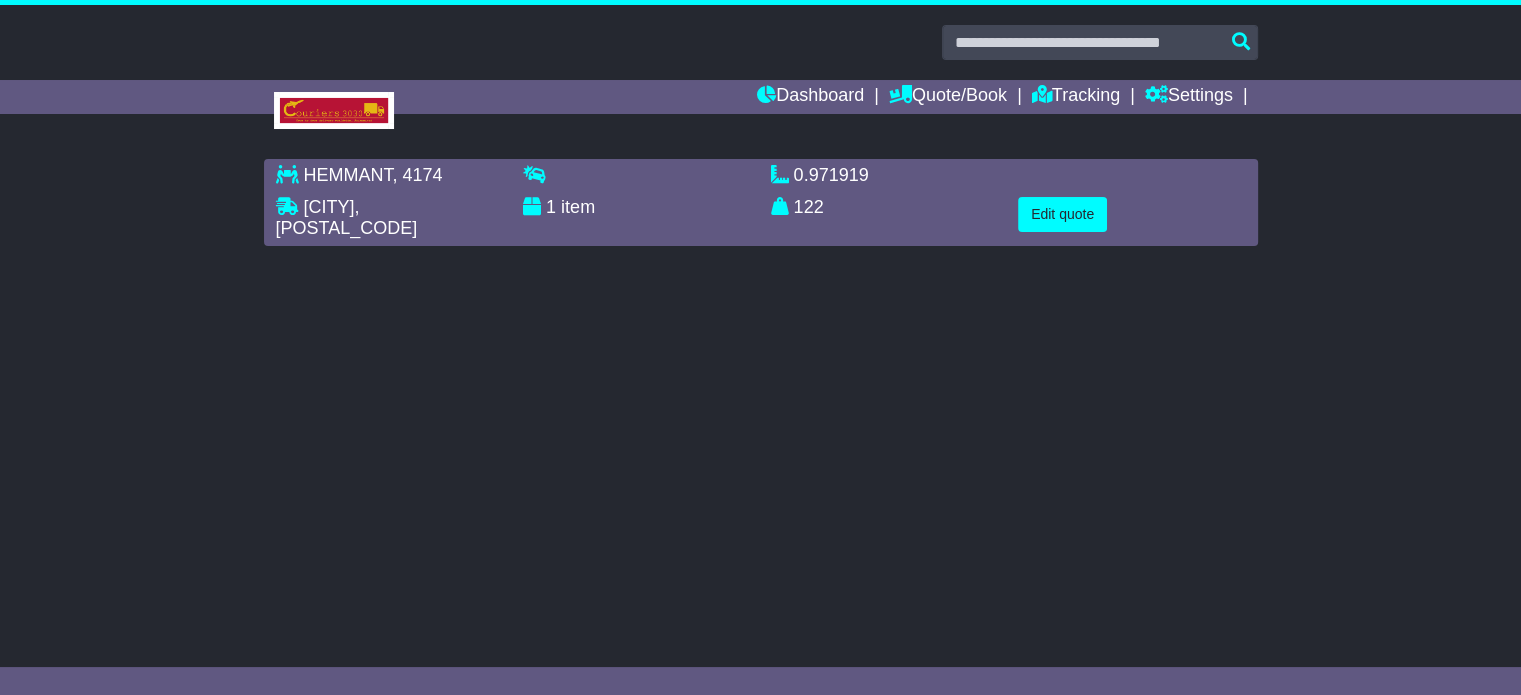 scroll, scrollTop: 0, scrollLeft: 0, axis: both 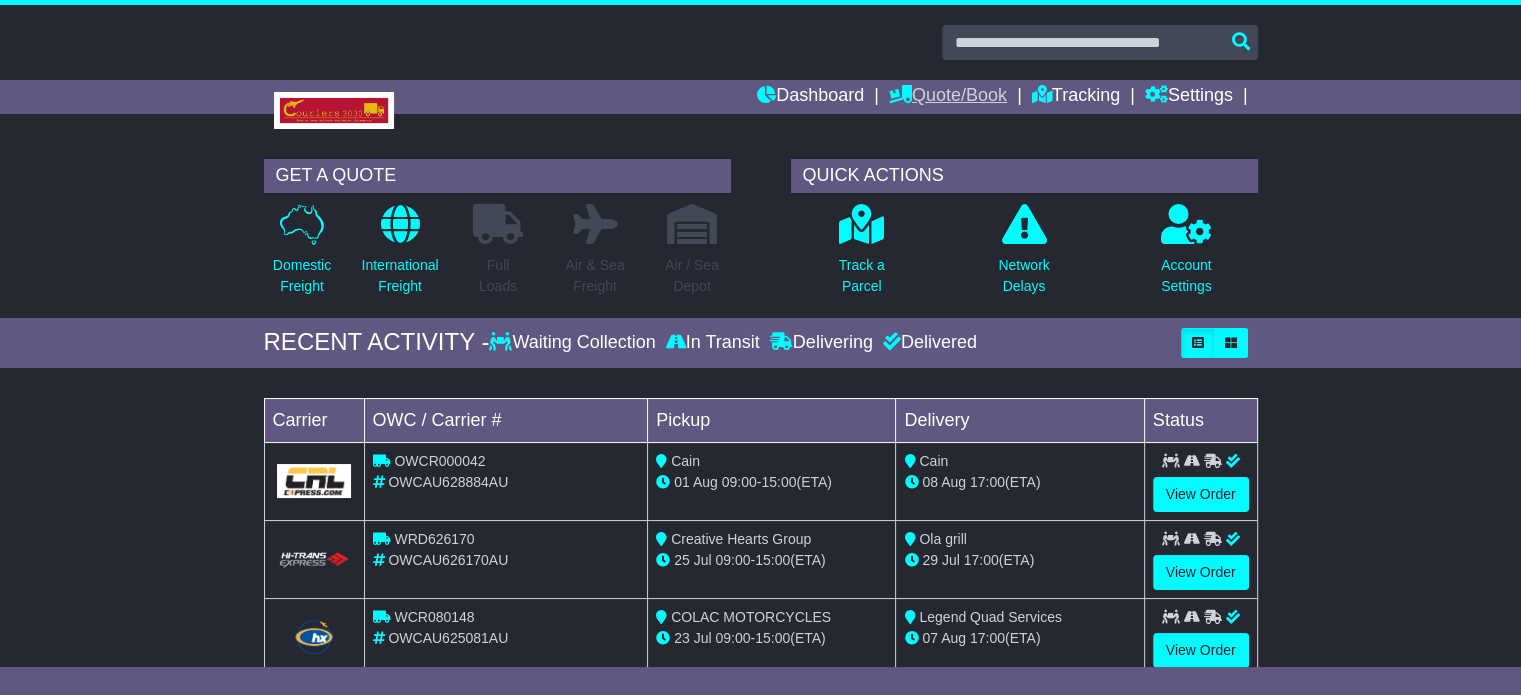 click on "Quote/Book" at bounding box center [948, 97] 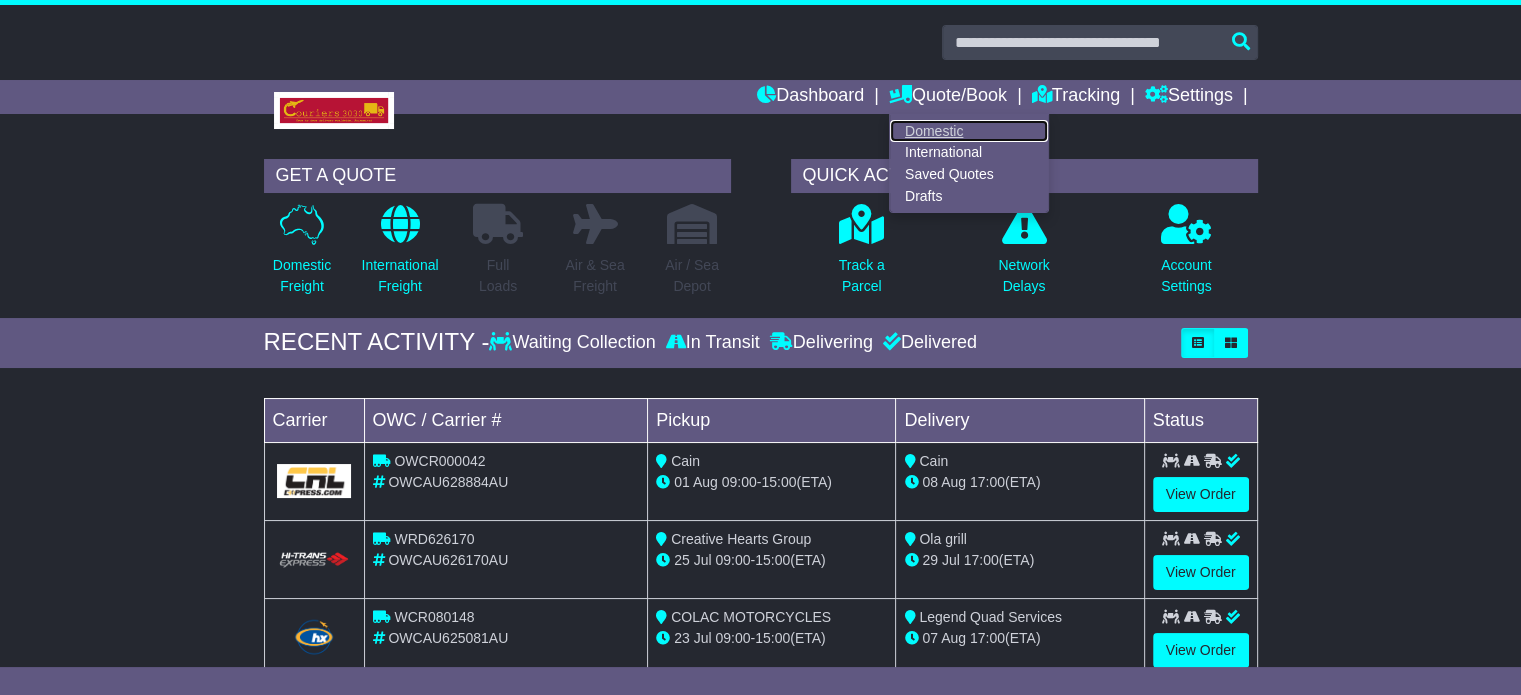 click on "Domestic" at bounding box center [969, 131] 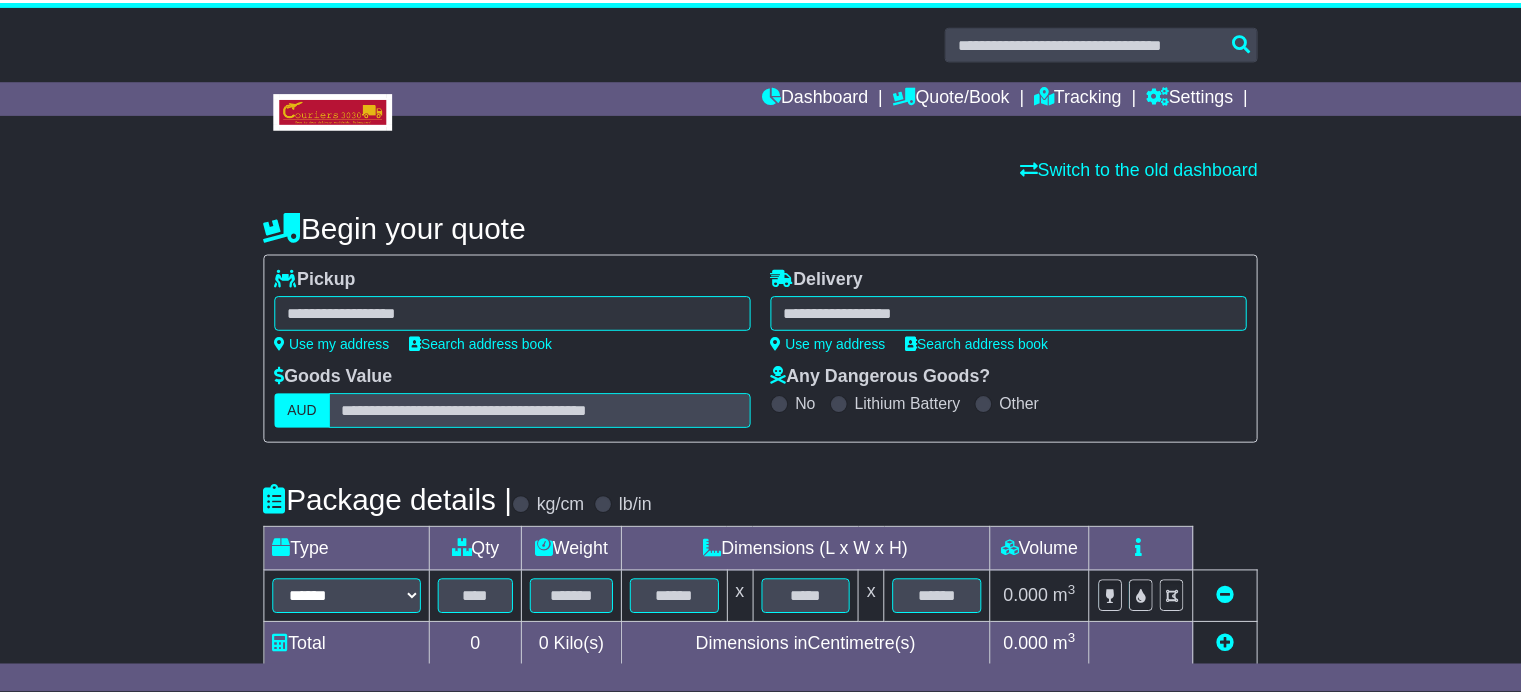 scroll, scrollTop: 0, scrollLeft: 0, axis: both 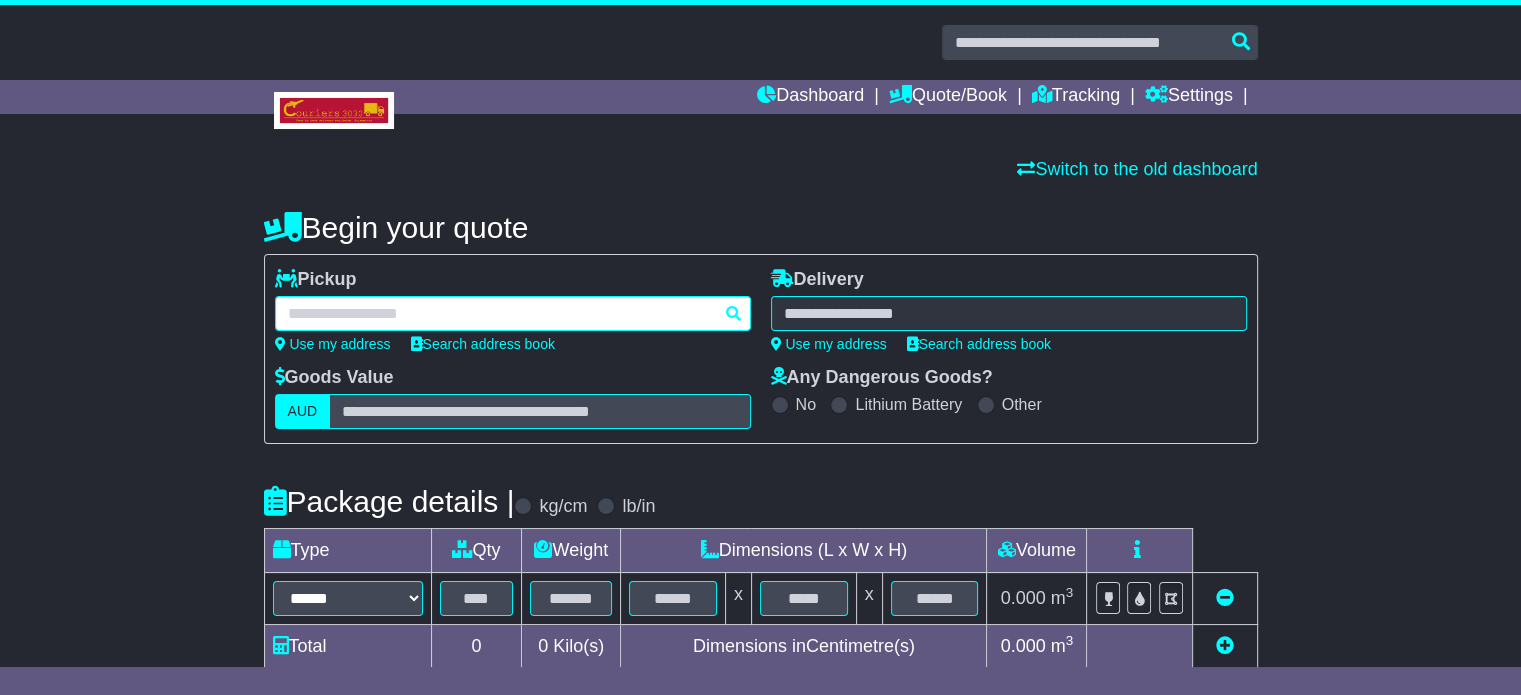 click at bounding box center (513, 313) 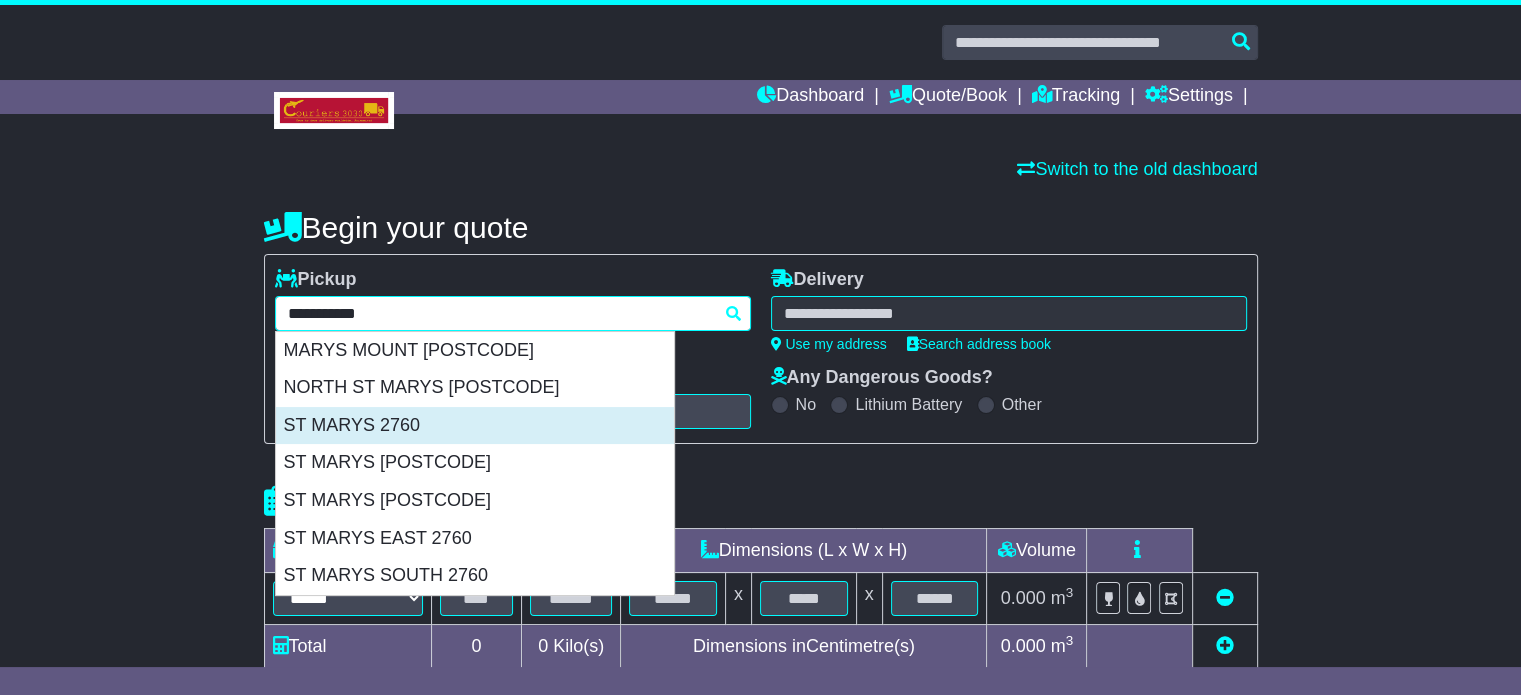click on "ST MARYS 2760" at bounding box center [475, 426] 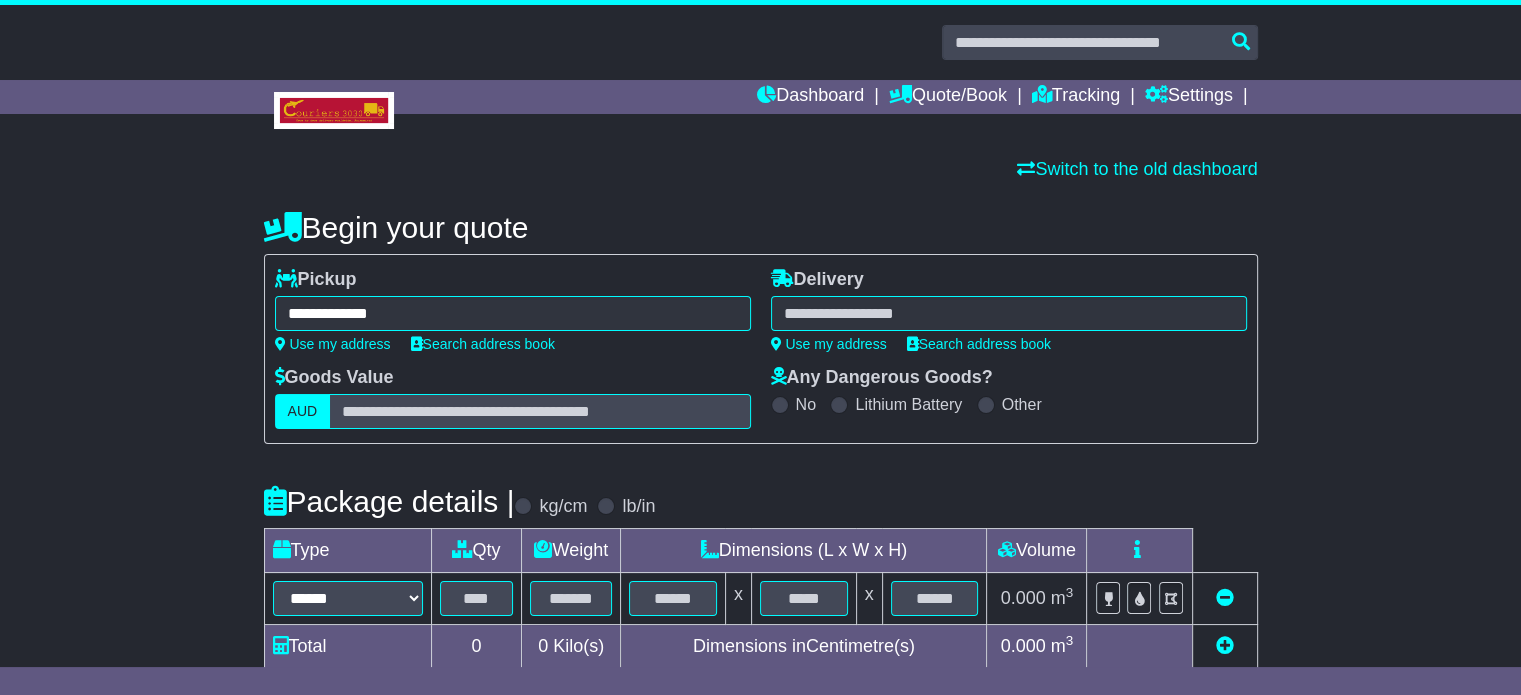 type on "**********" 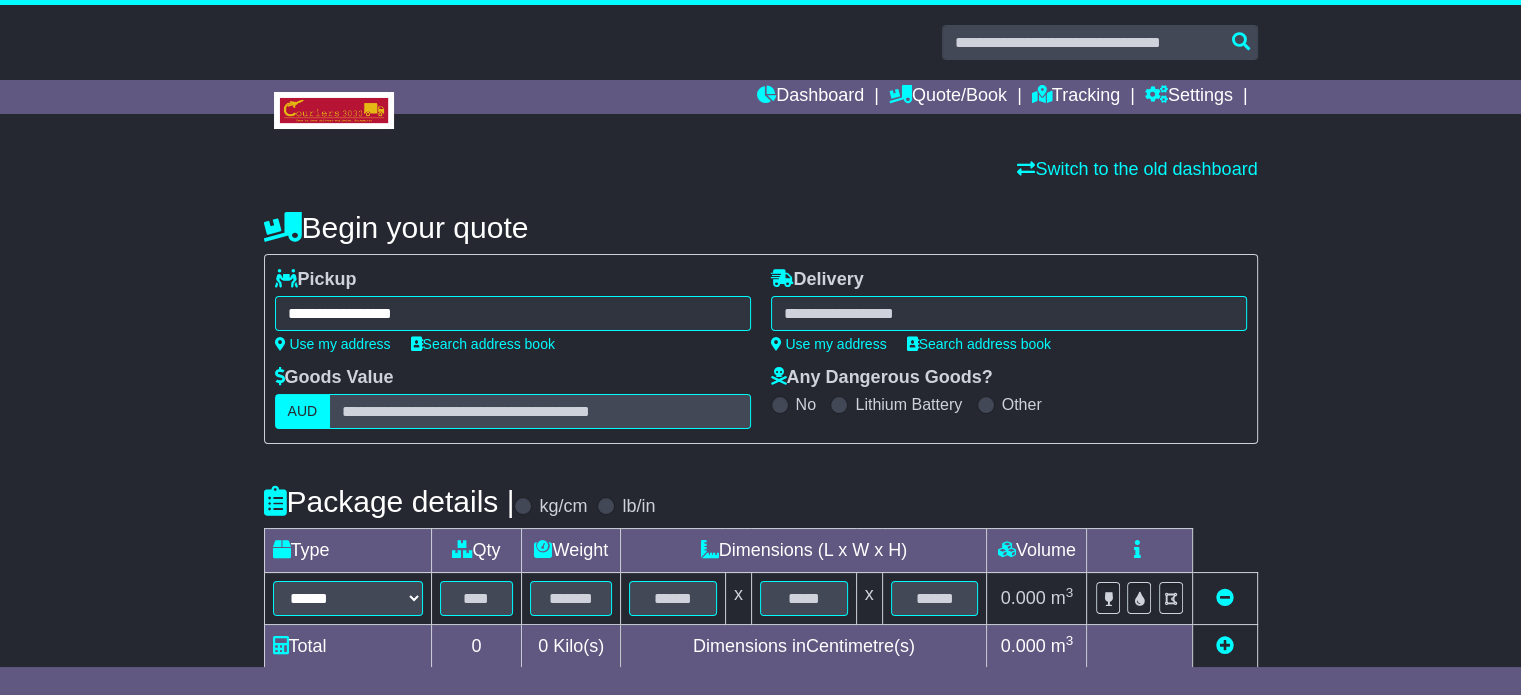 click at bounding box center (1009, 313) 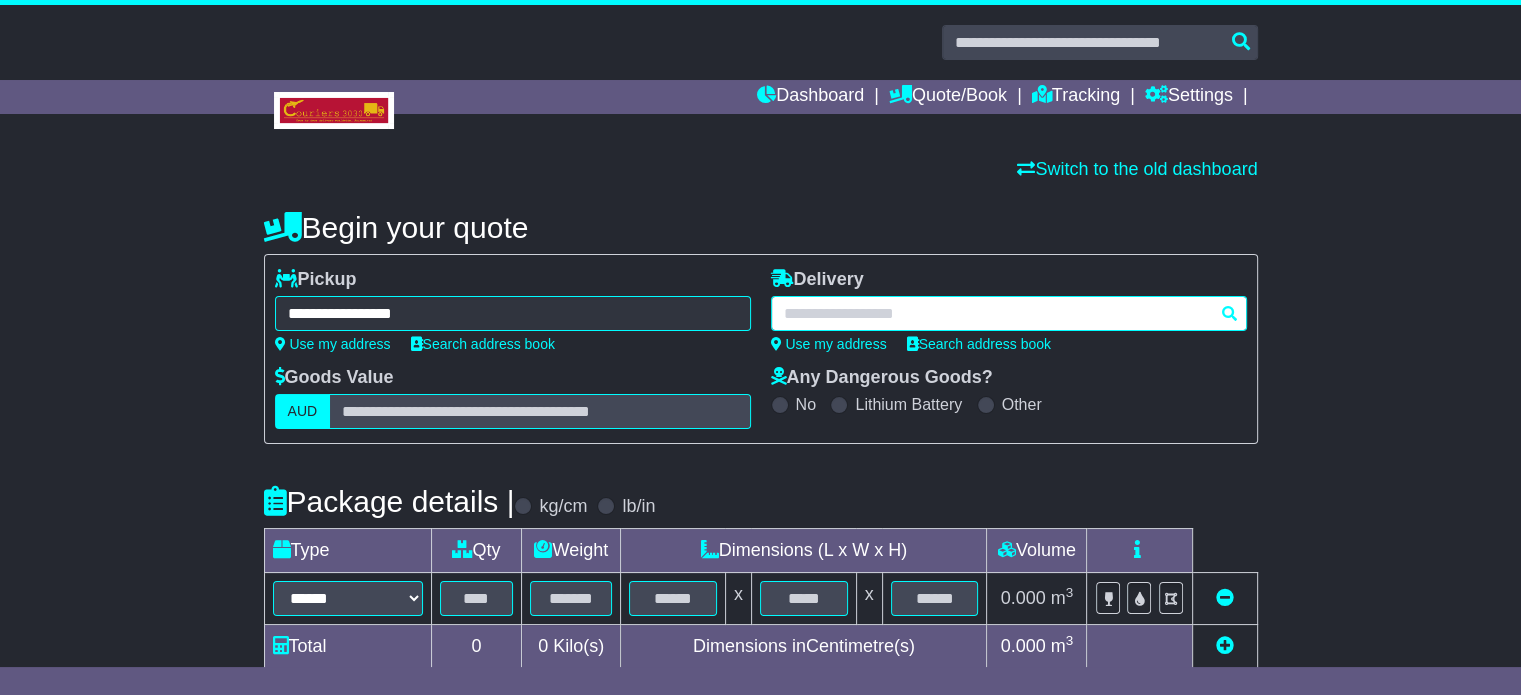 paste on "**********" 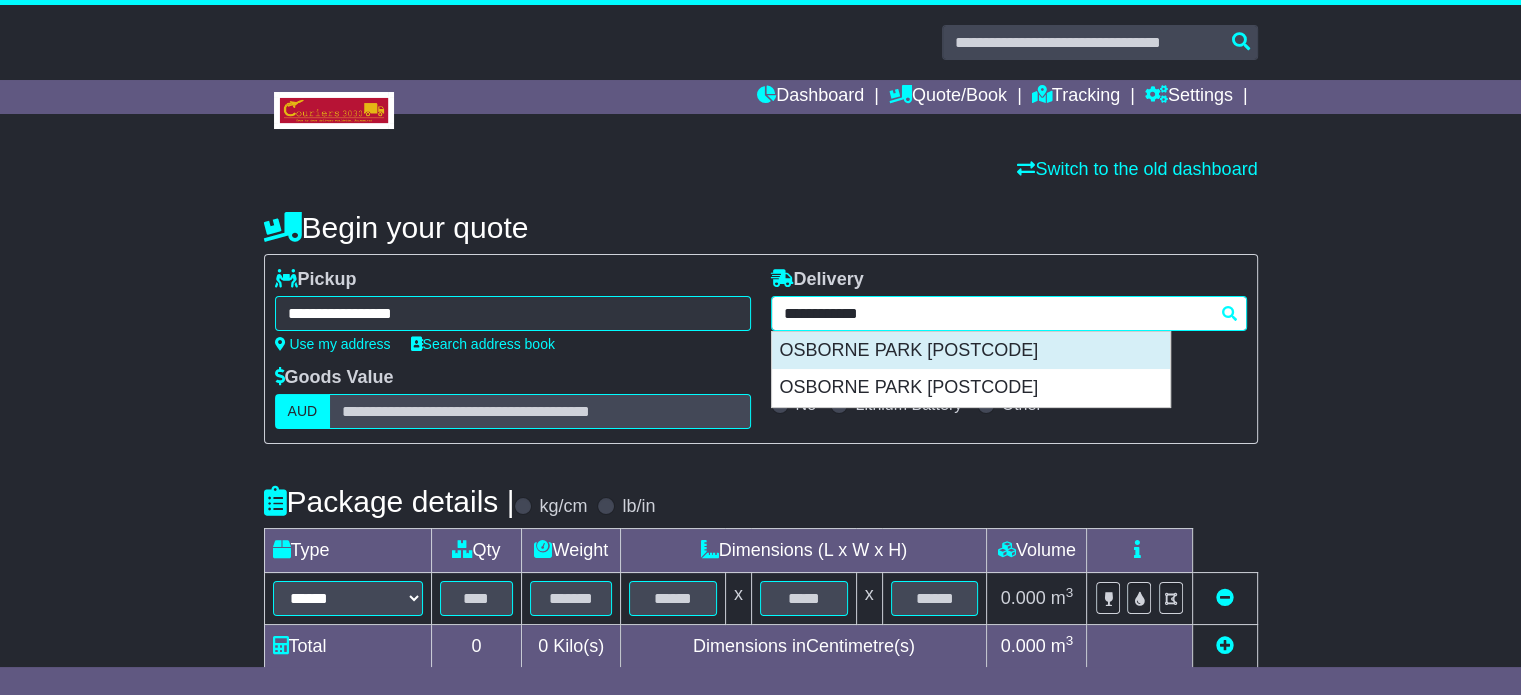 click on "OSBORNE PARK 6017" at bounding box center [971, 351] 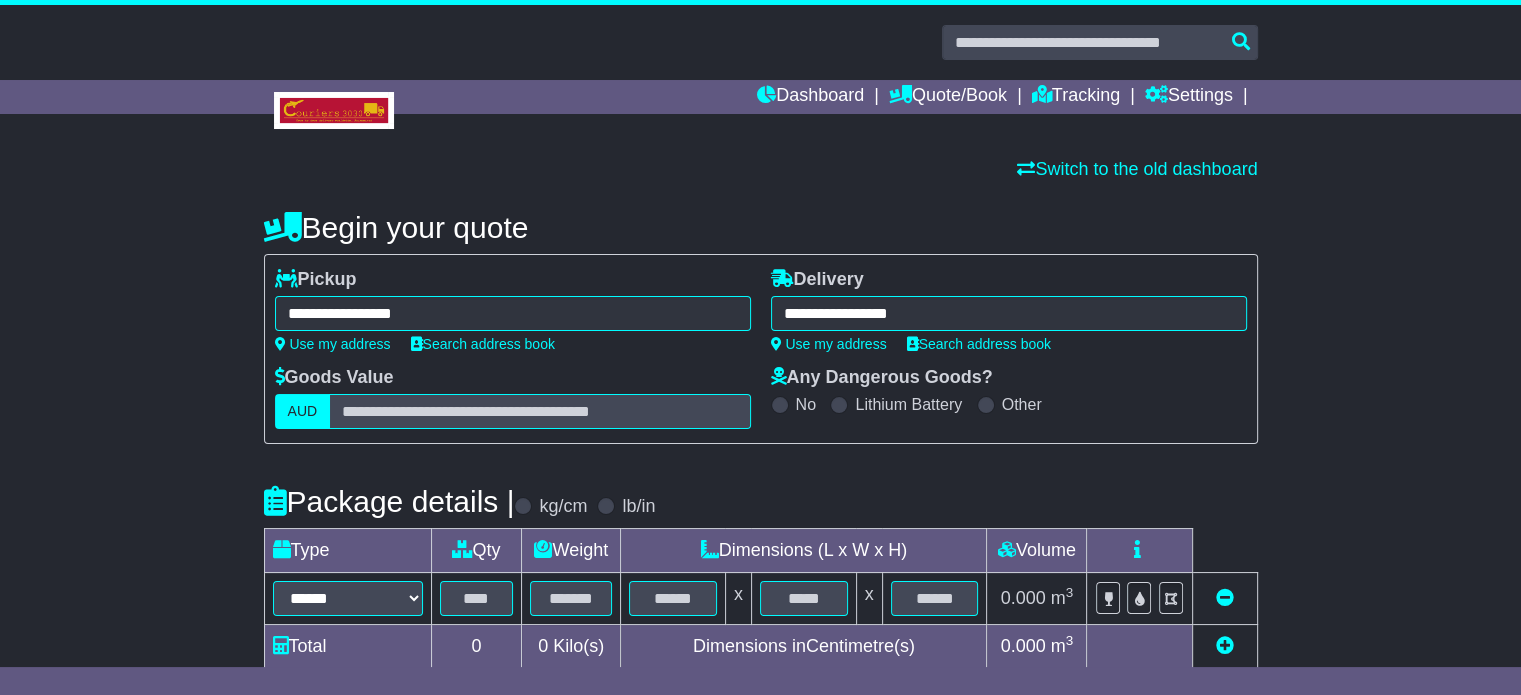 type on "**********" 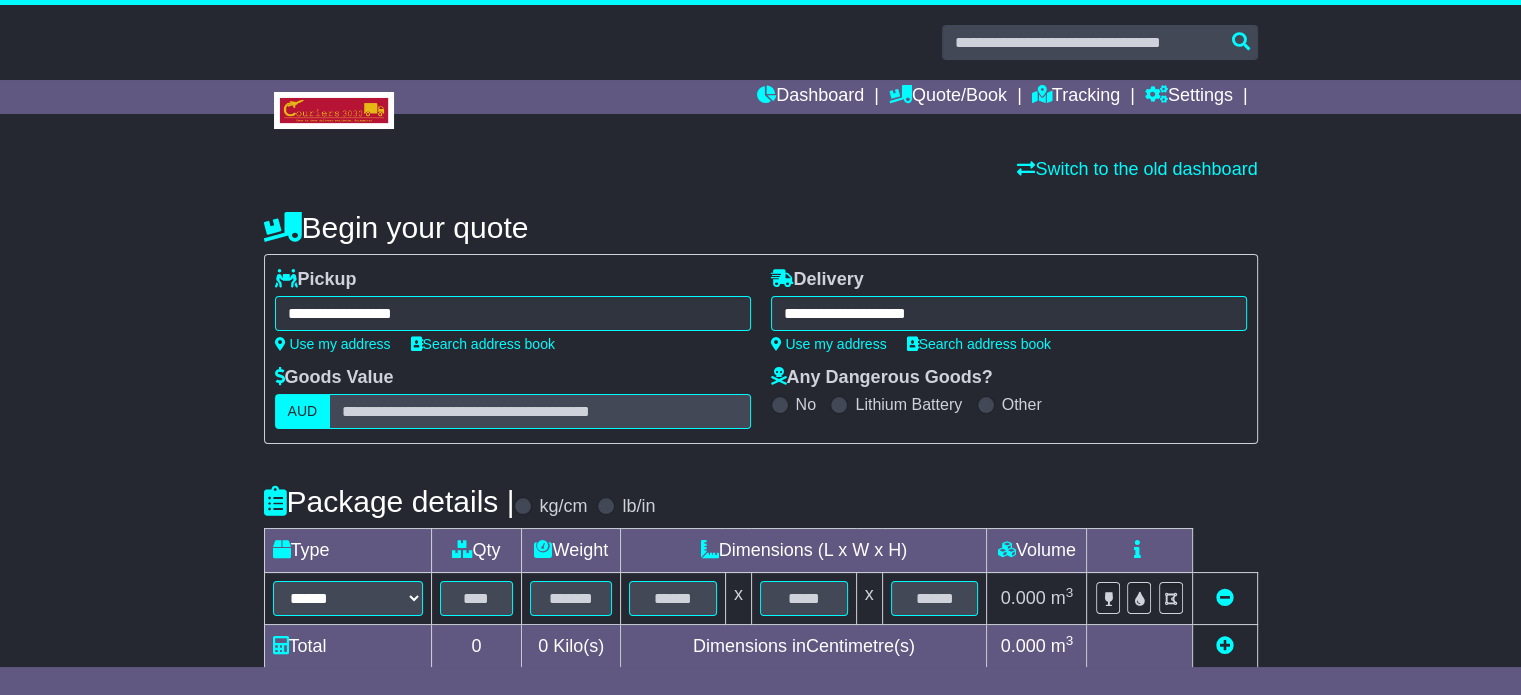 click on "Package details |
kg/cm
lb/in" at bounding box center [761, 501] 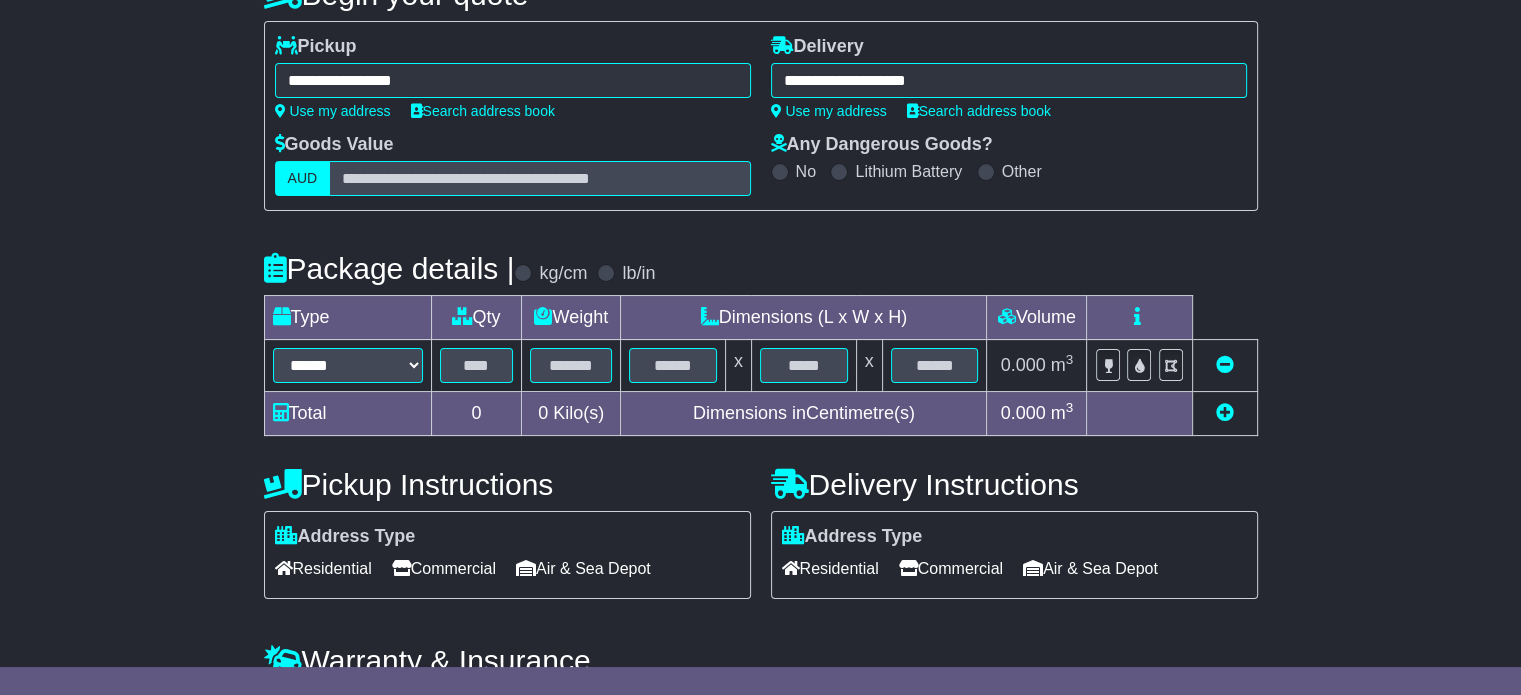 scroll, scrollTop: 280, scrollLeft: 0, axis: vertical 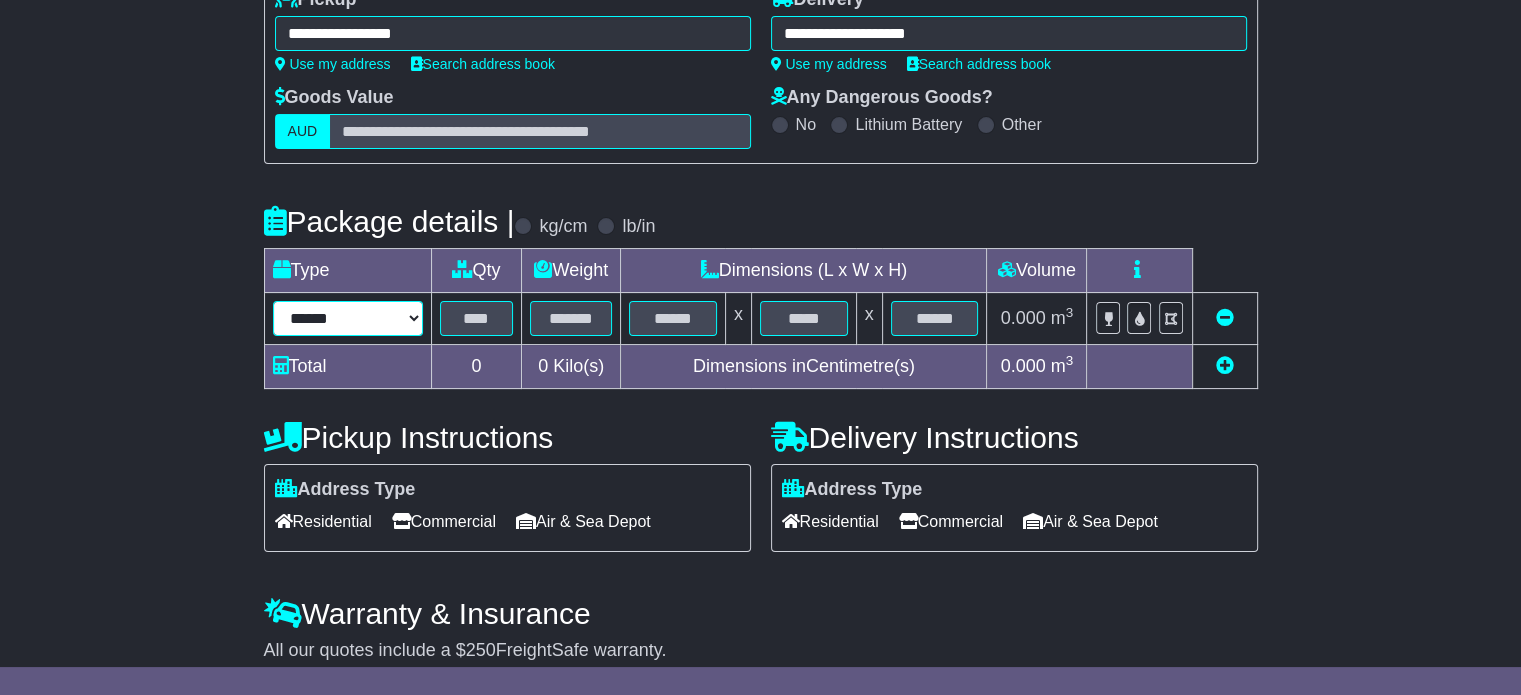 drag, startPoint x: 345, startPoint y: 310, endPoint x: 360, endPoint y: 319, distance: 17.492855 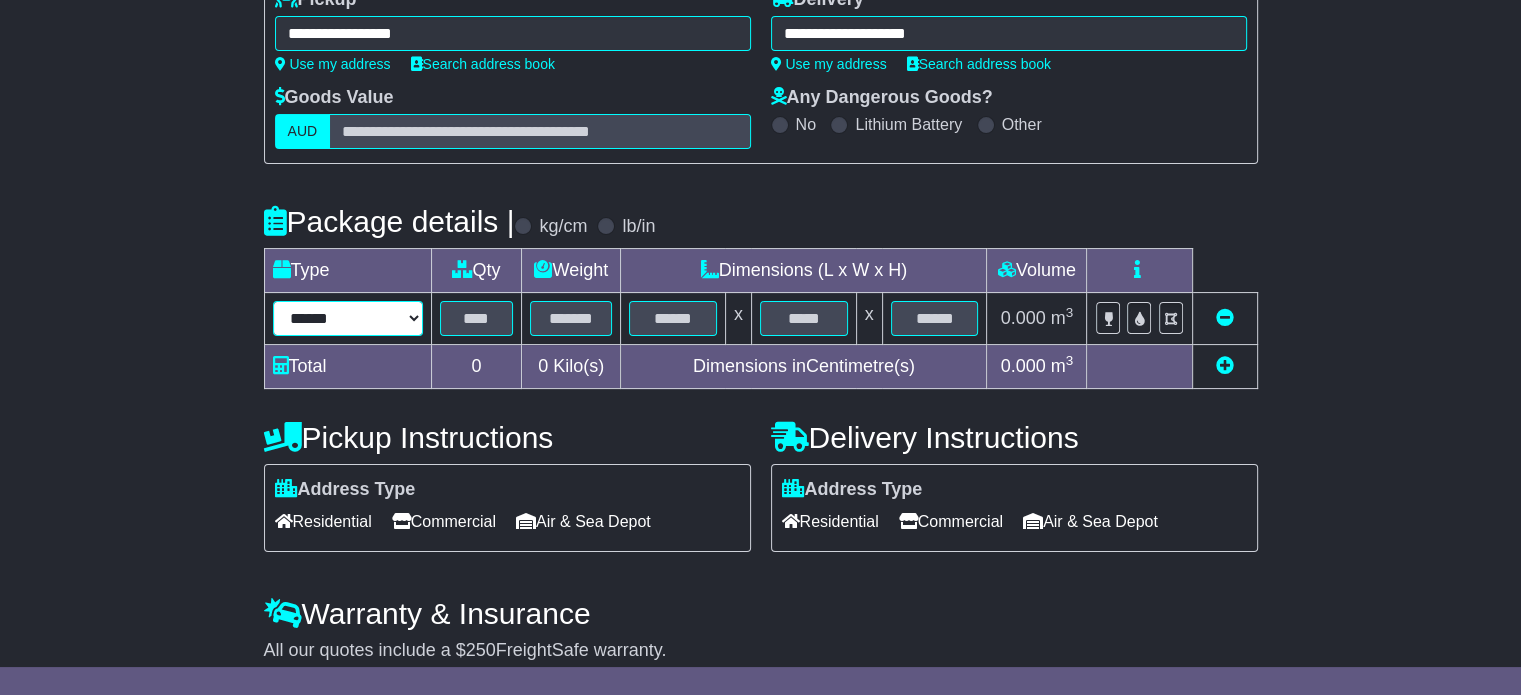 select on "*****" 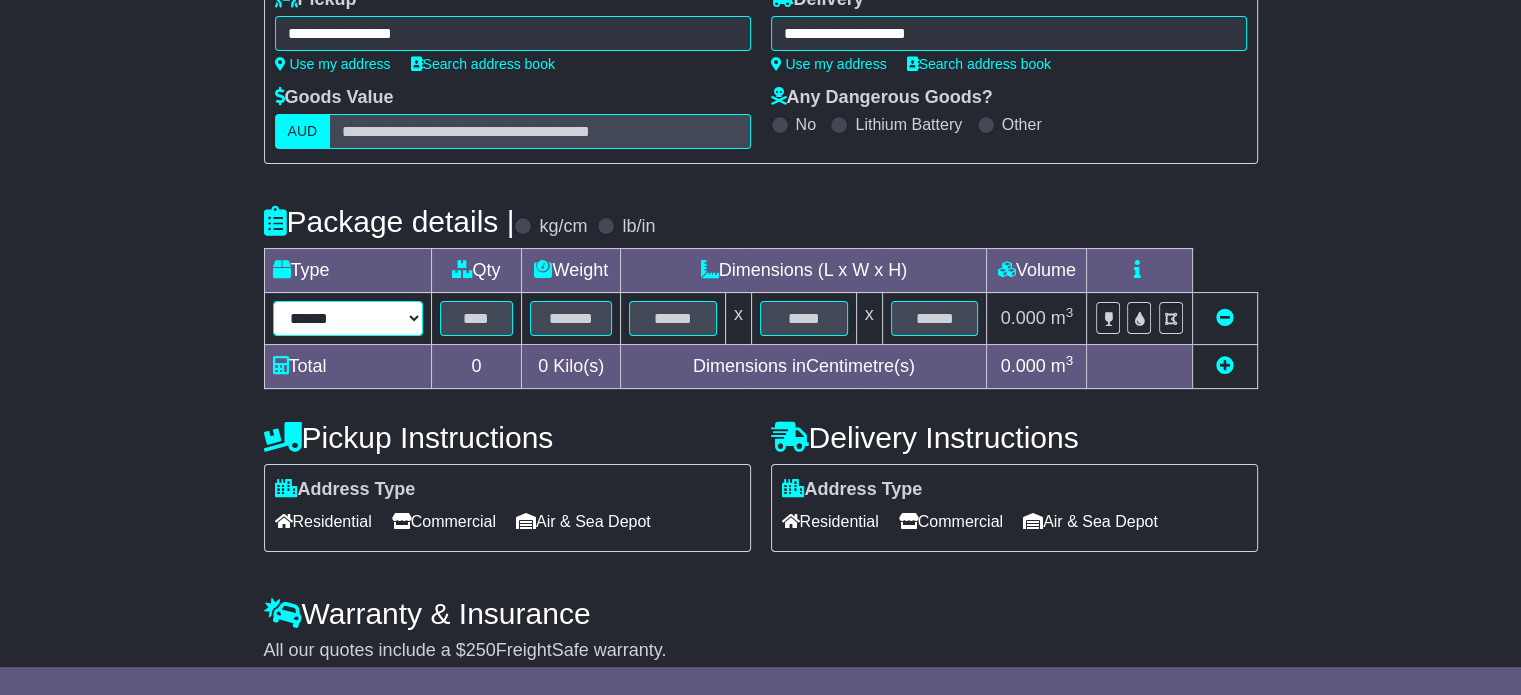 click on "****** ****** *** ******** ***** **** **** ****** *** *******" at bounding box center [348, 318] 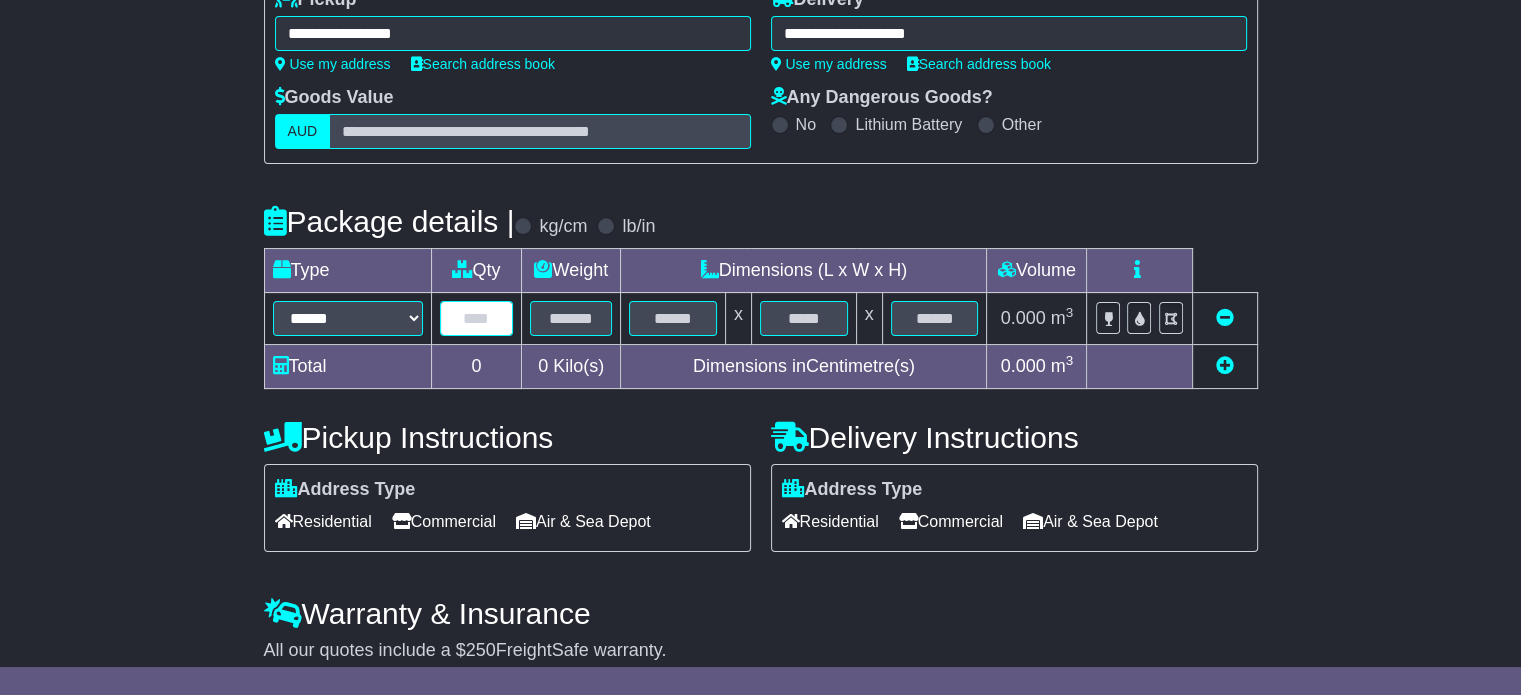 click at bounding box center [477, 318] 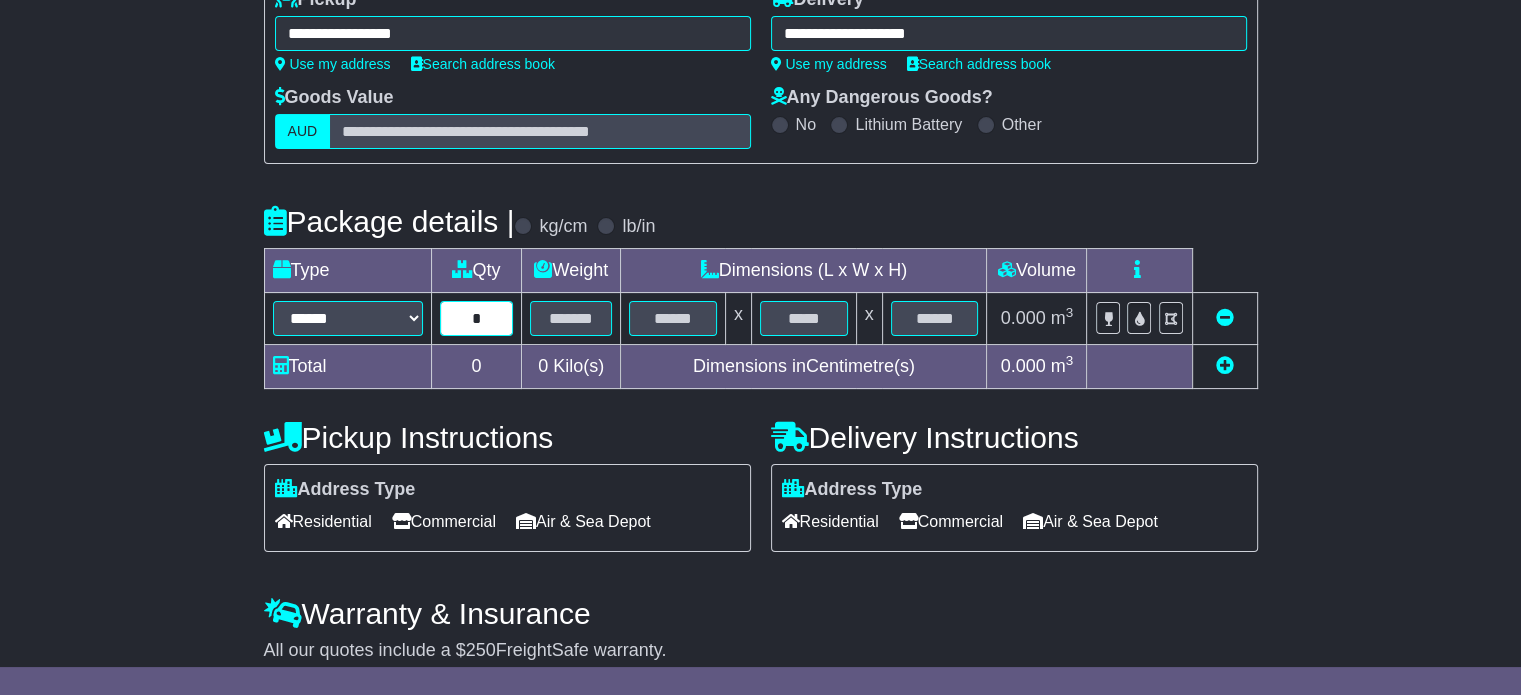 type on "*" 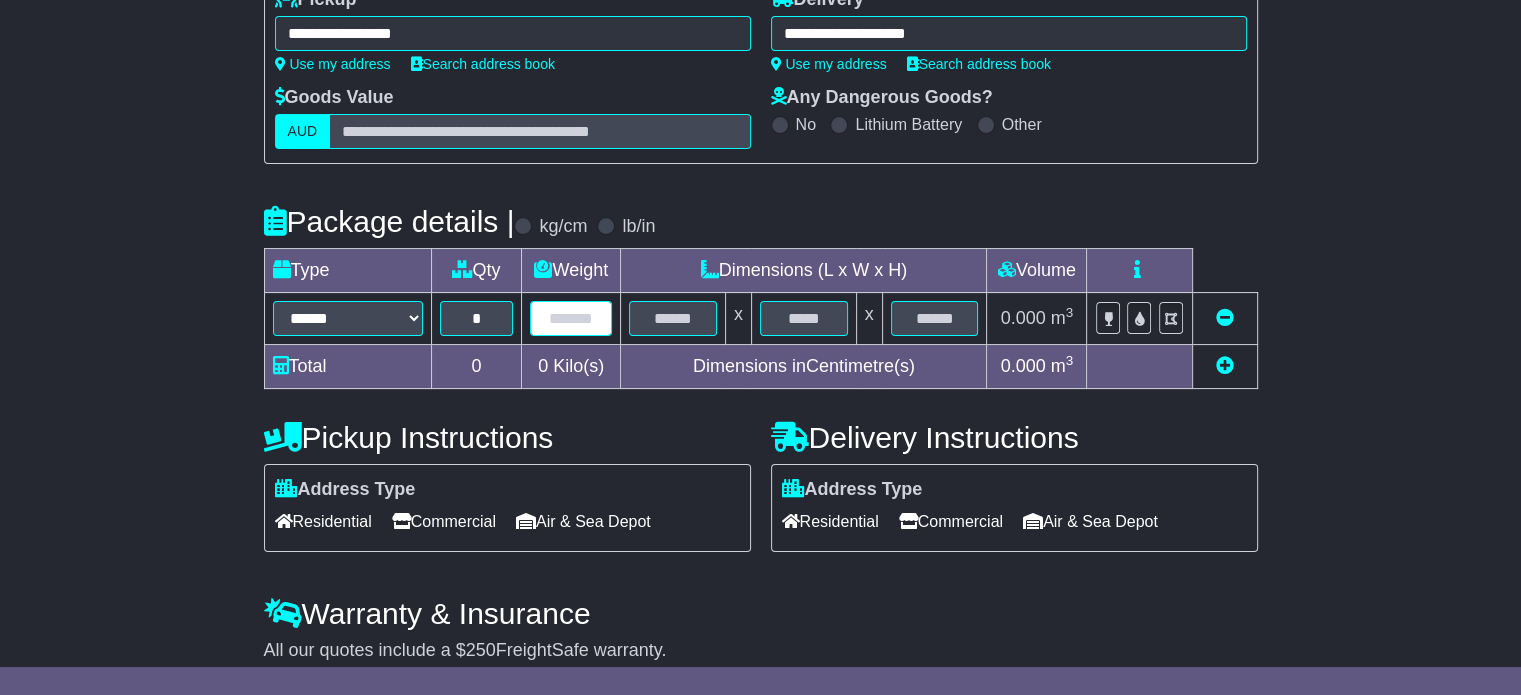 click at bounding box center (571, 318) 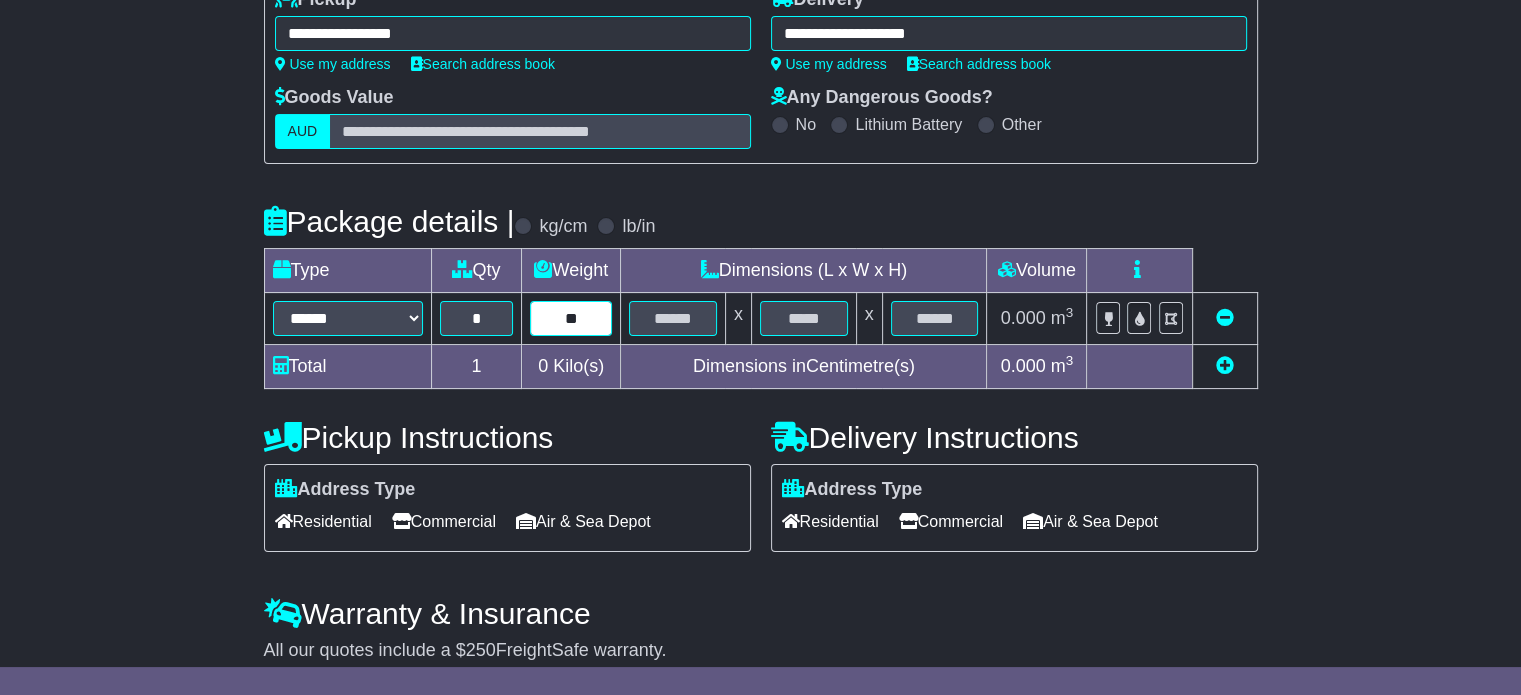 type on "**" 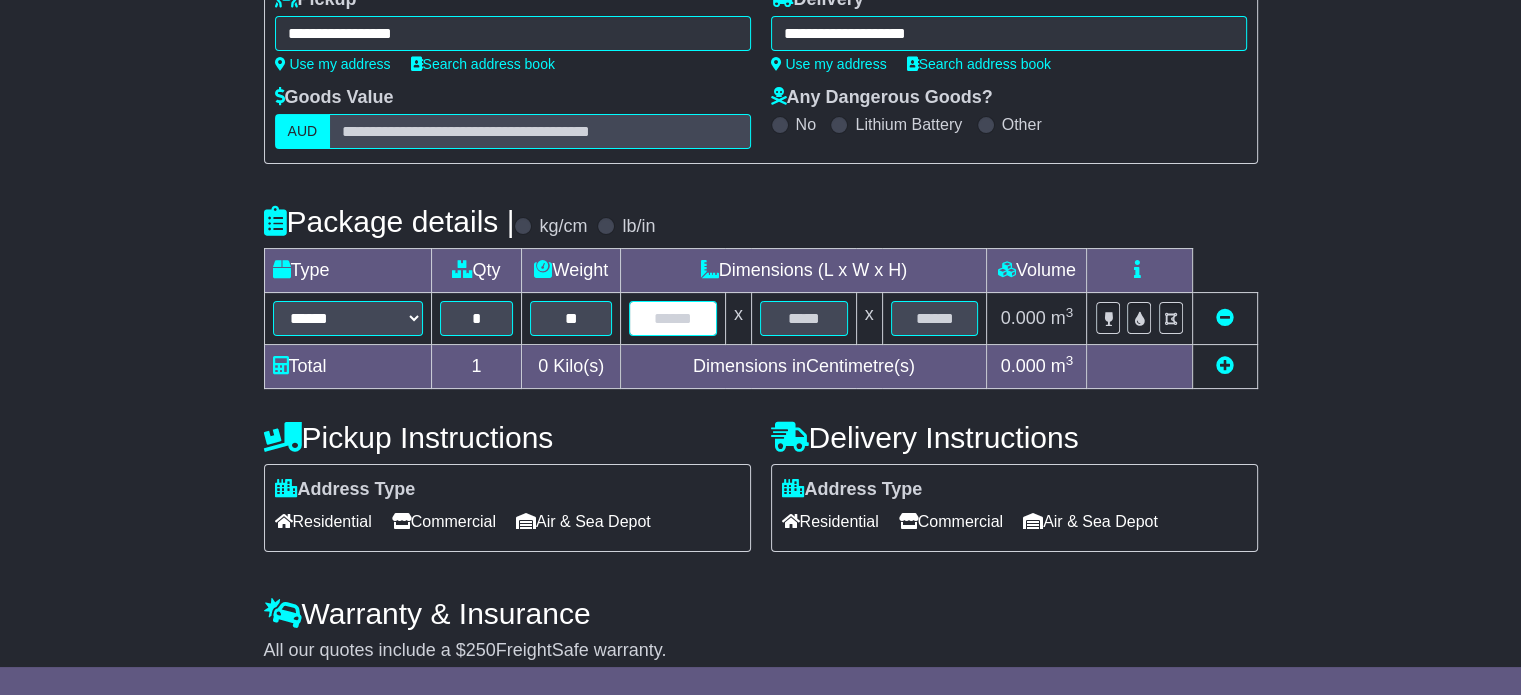 click at bounding box center [673, 318] 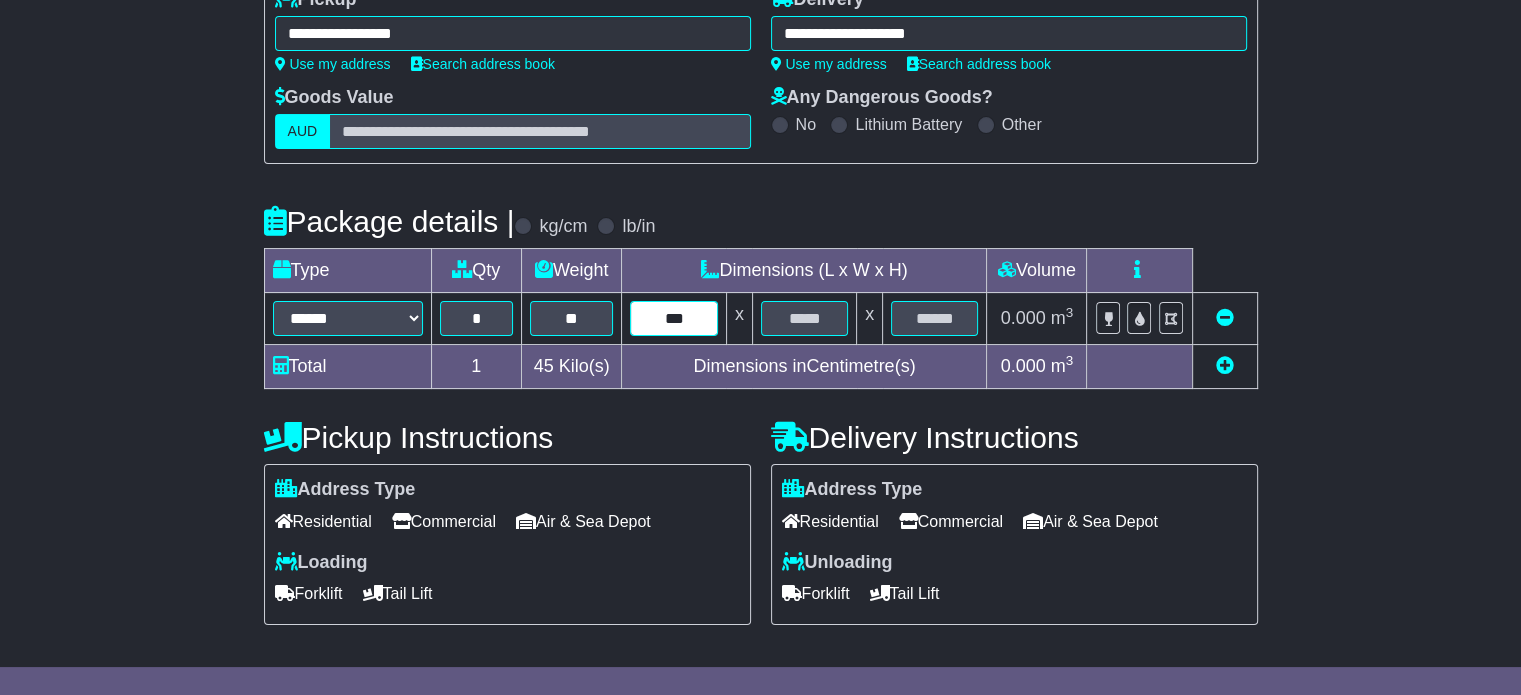 type on "***" 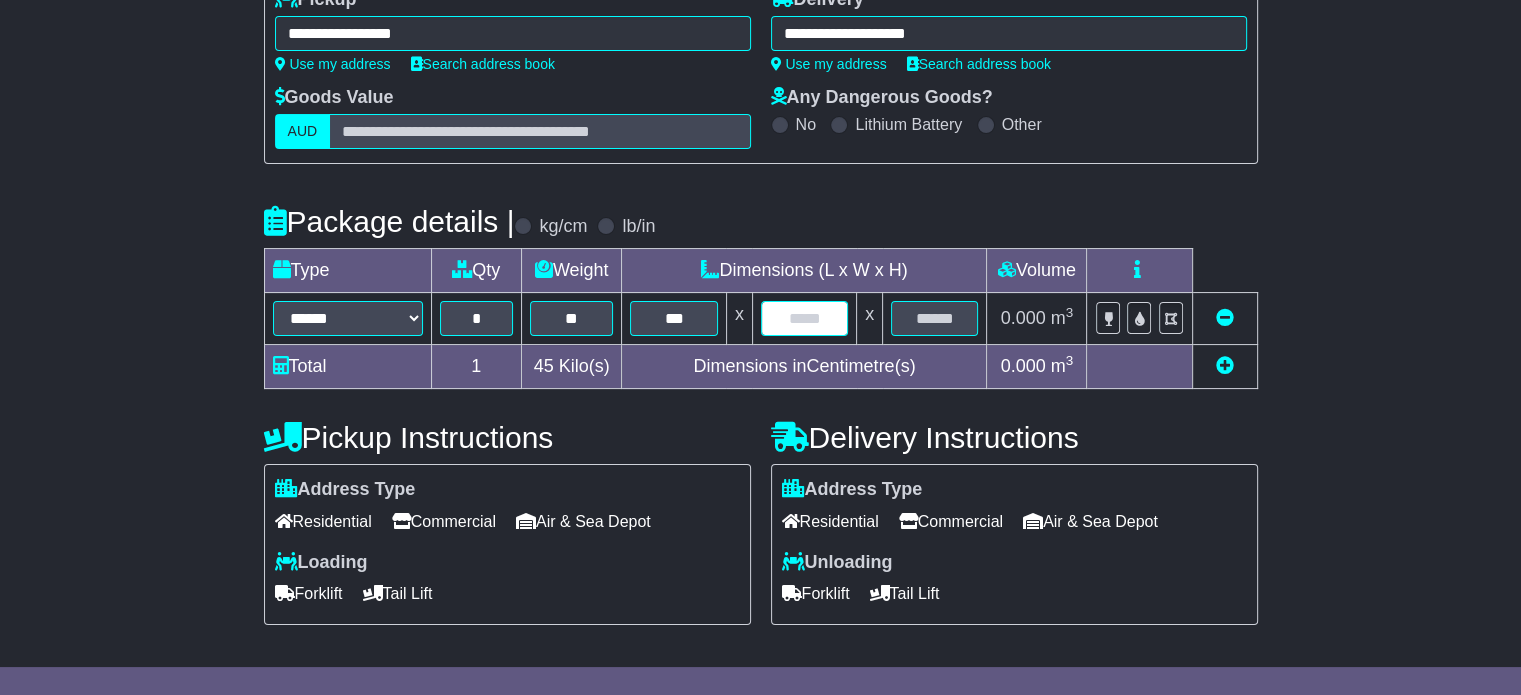 click at bounding box center (804, 318) 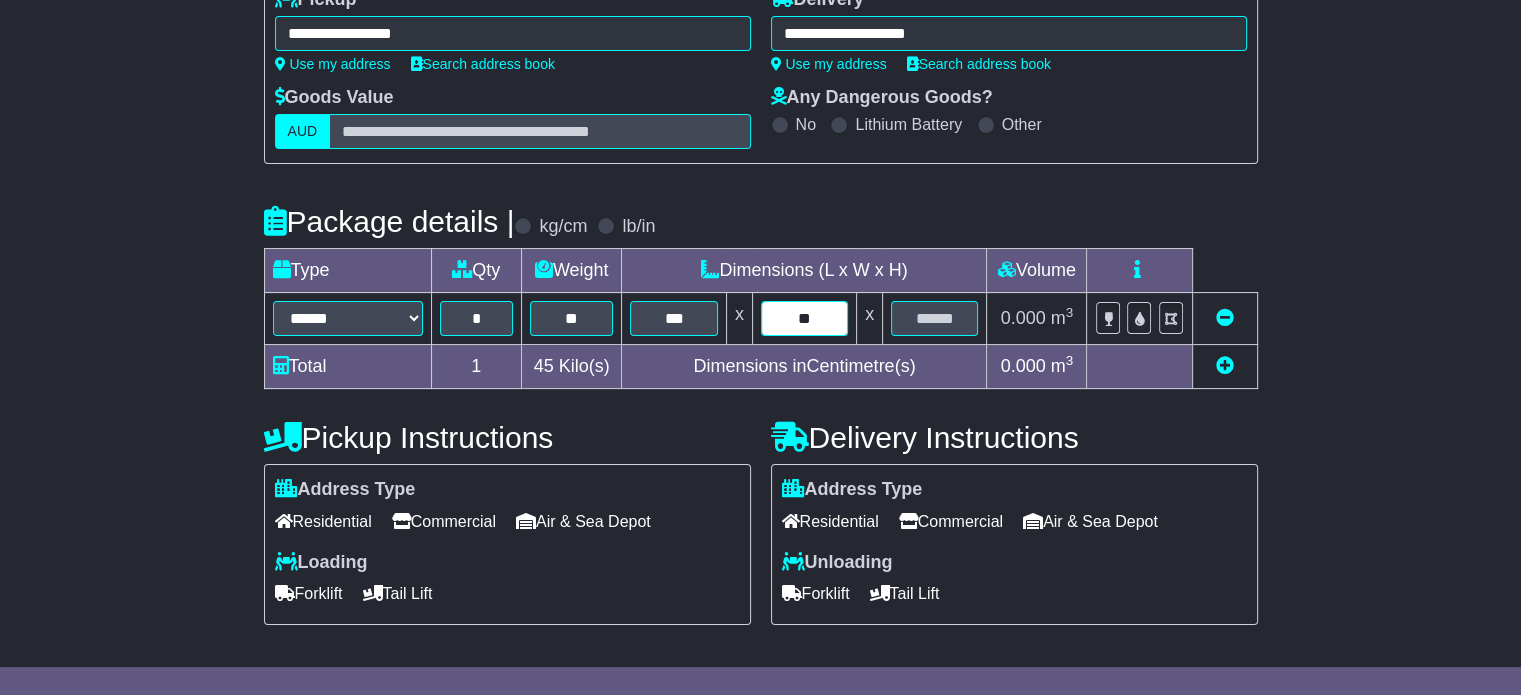 type on "**" 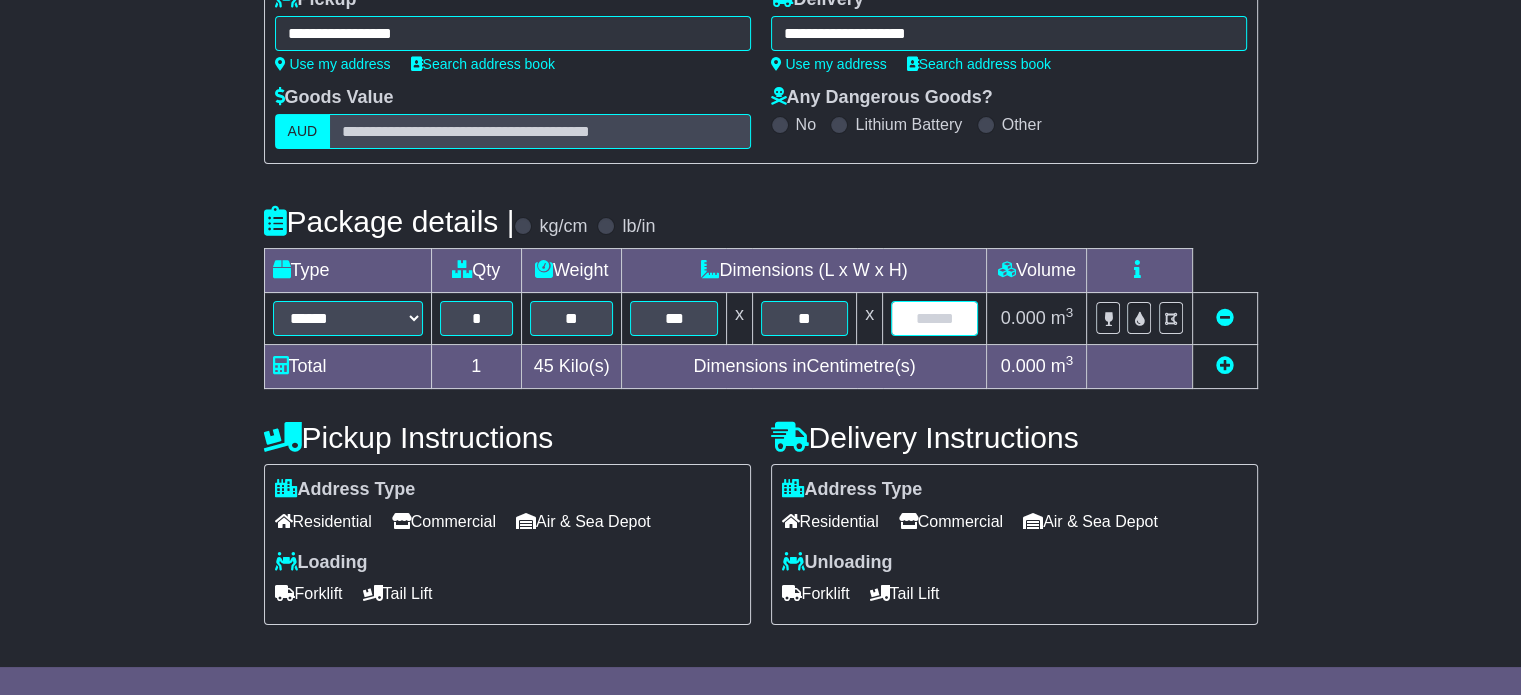 click at bounding box center (934, 318) 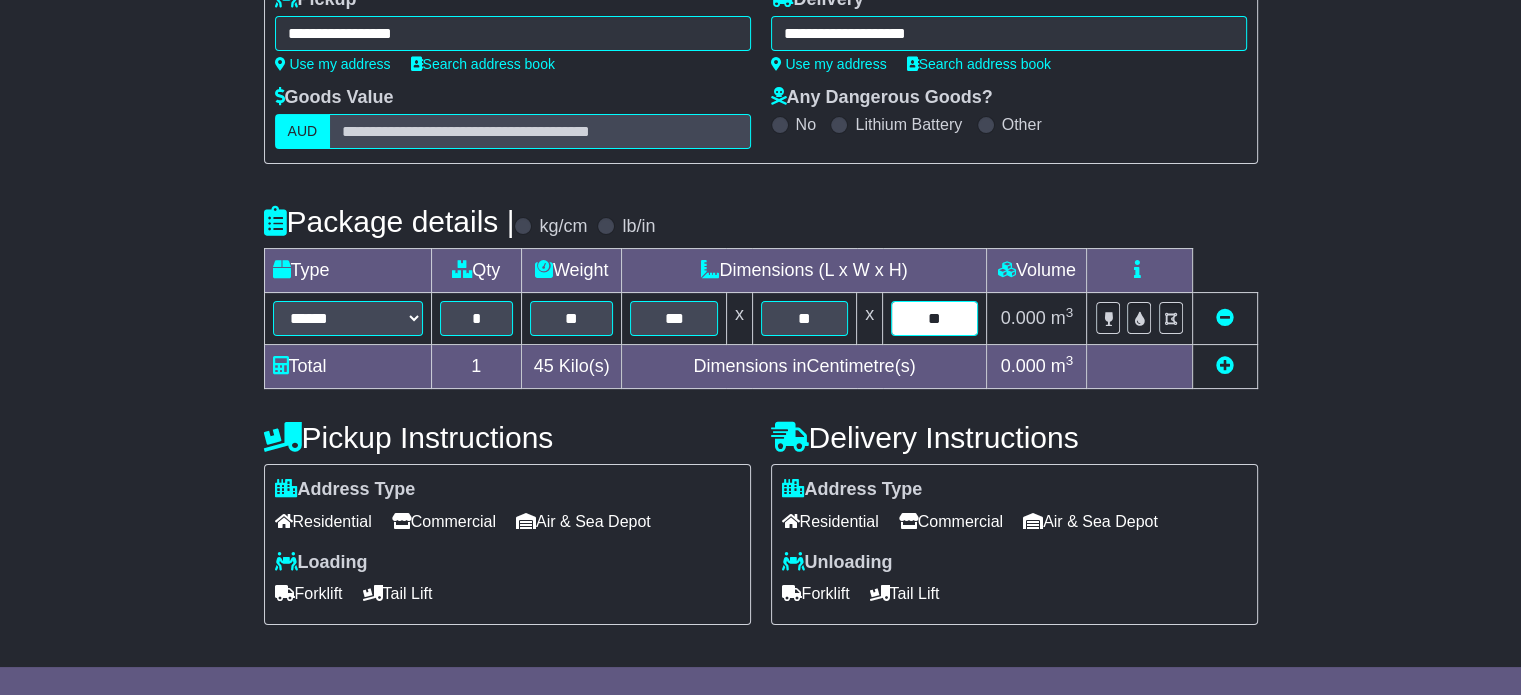 type on "**" 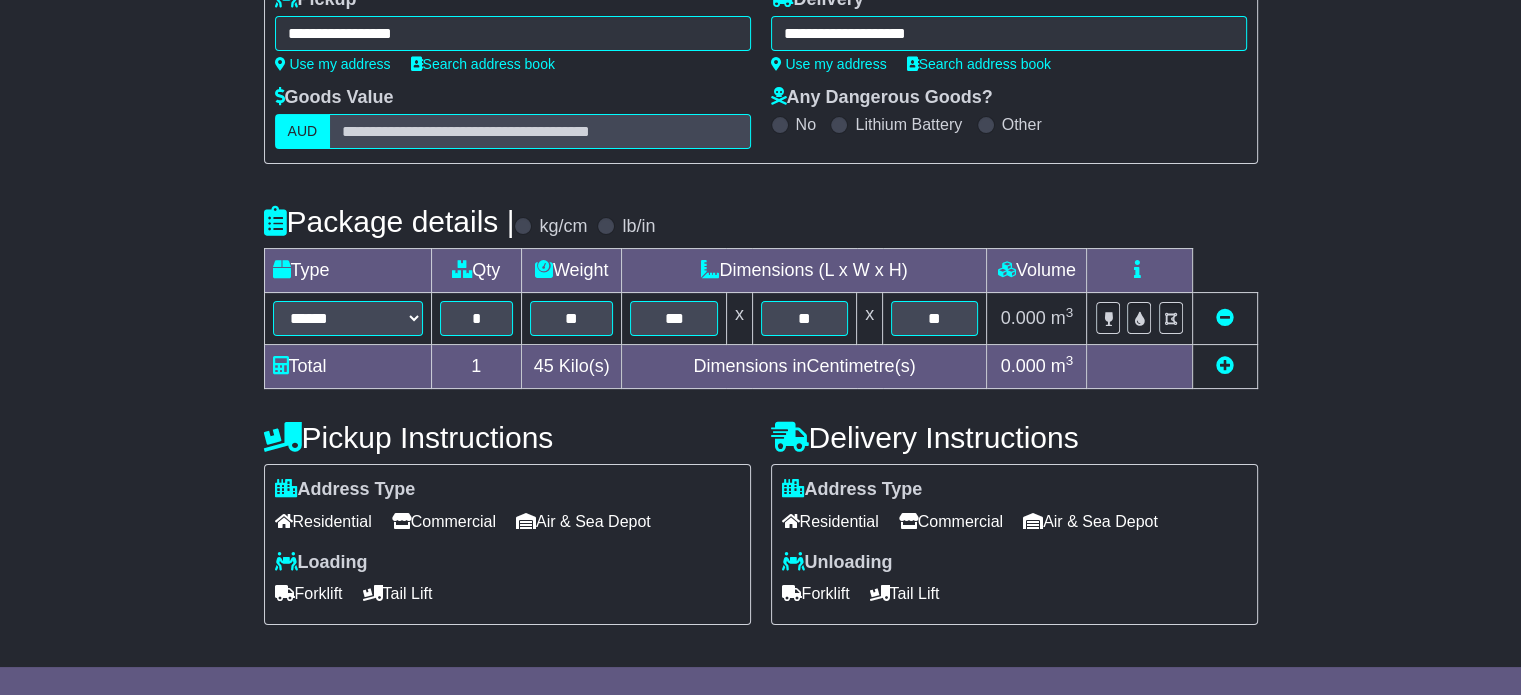click on "Commercial" at bounding box center (444, 521) 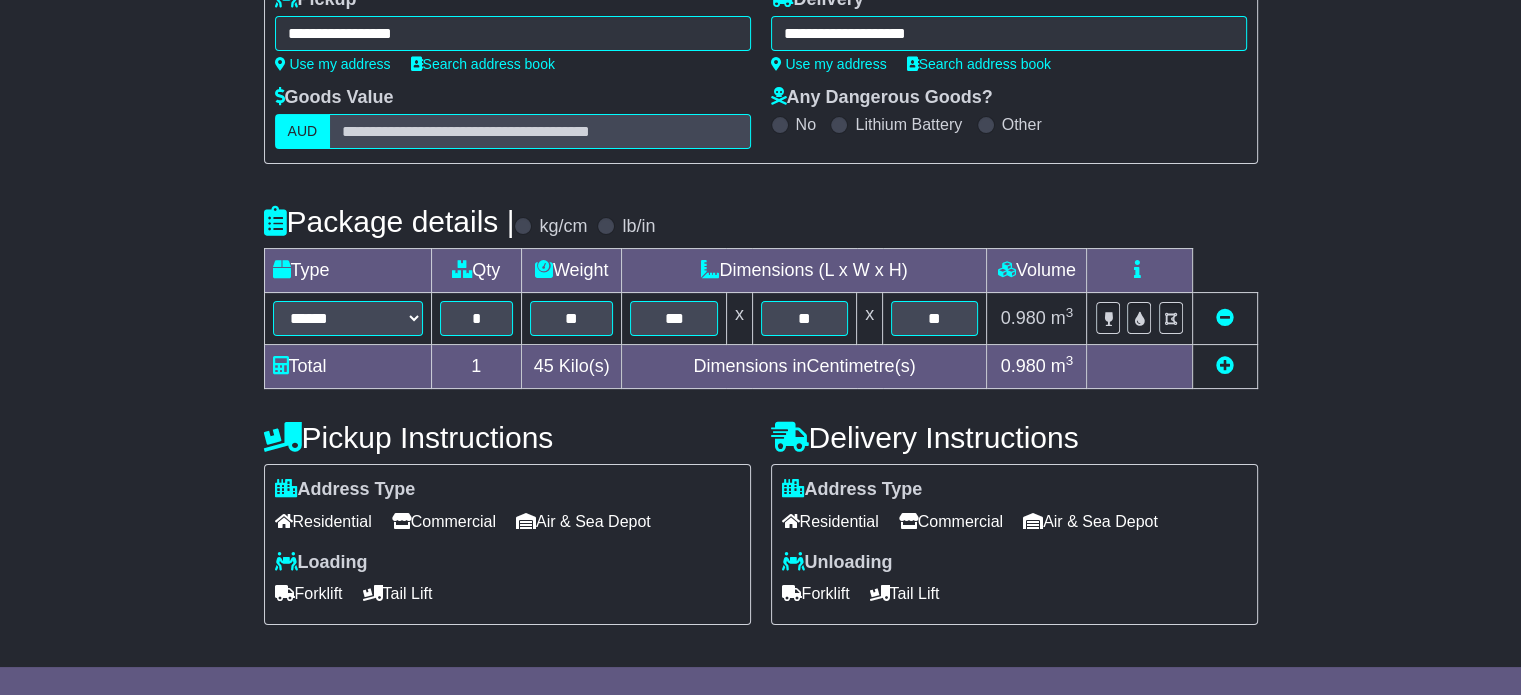 click on "Commercial" at bounding box center [444, 521] 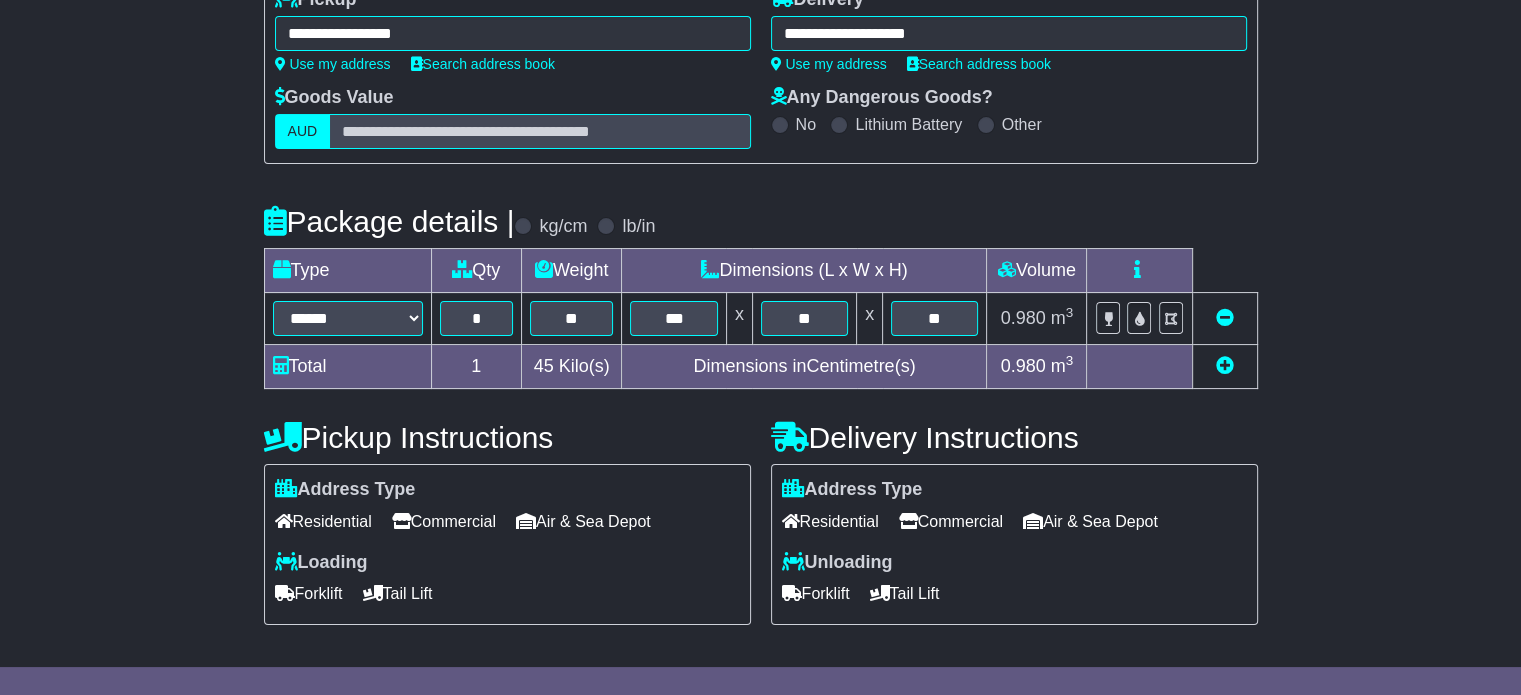click on "Residential" at bounding box center (830, 521) 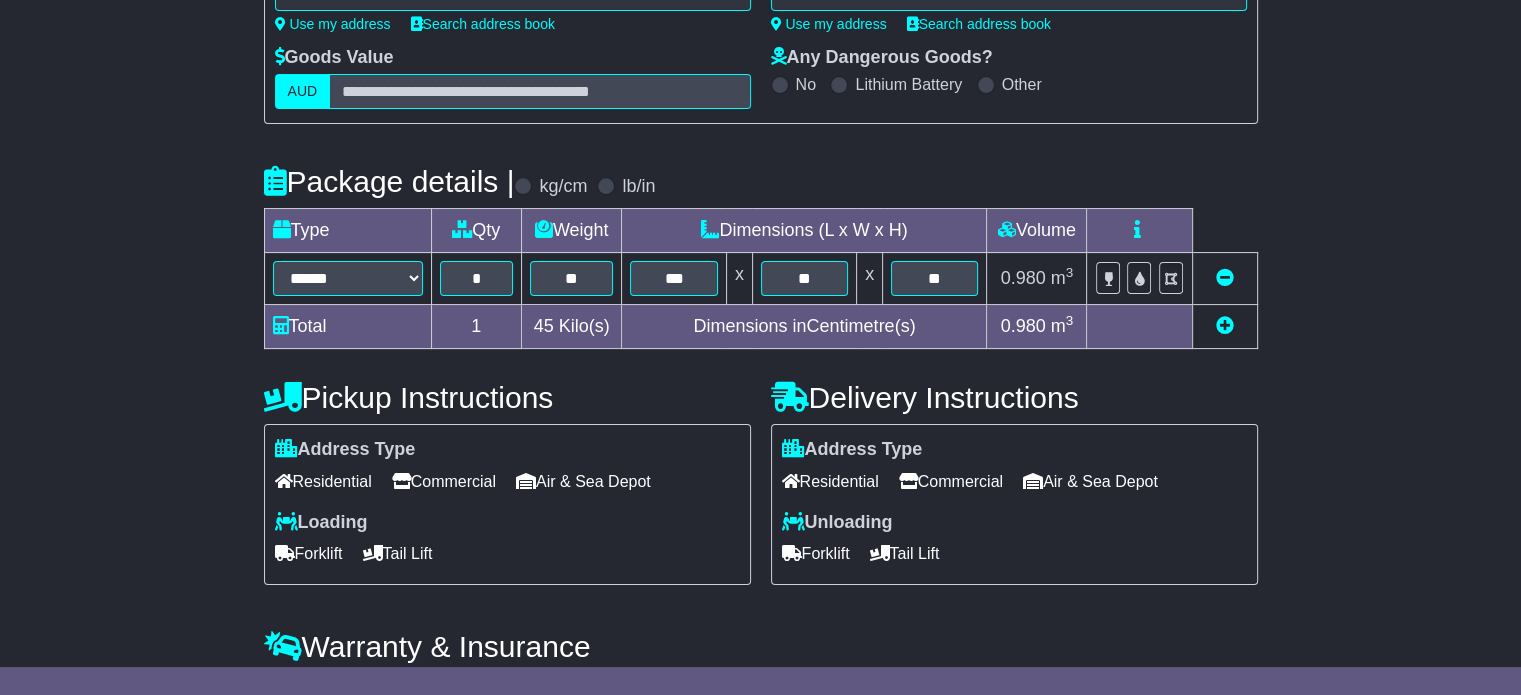 scroll, scrollTop: 434, scrollLeft: 0, axis: vertical 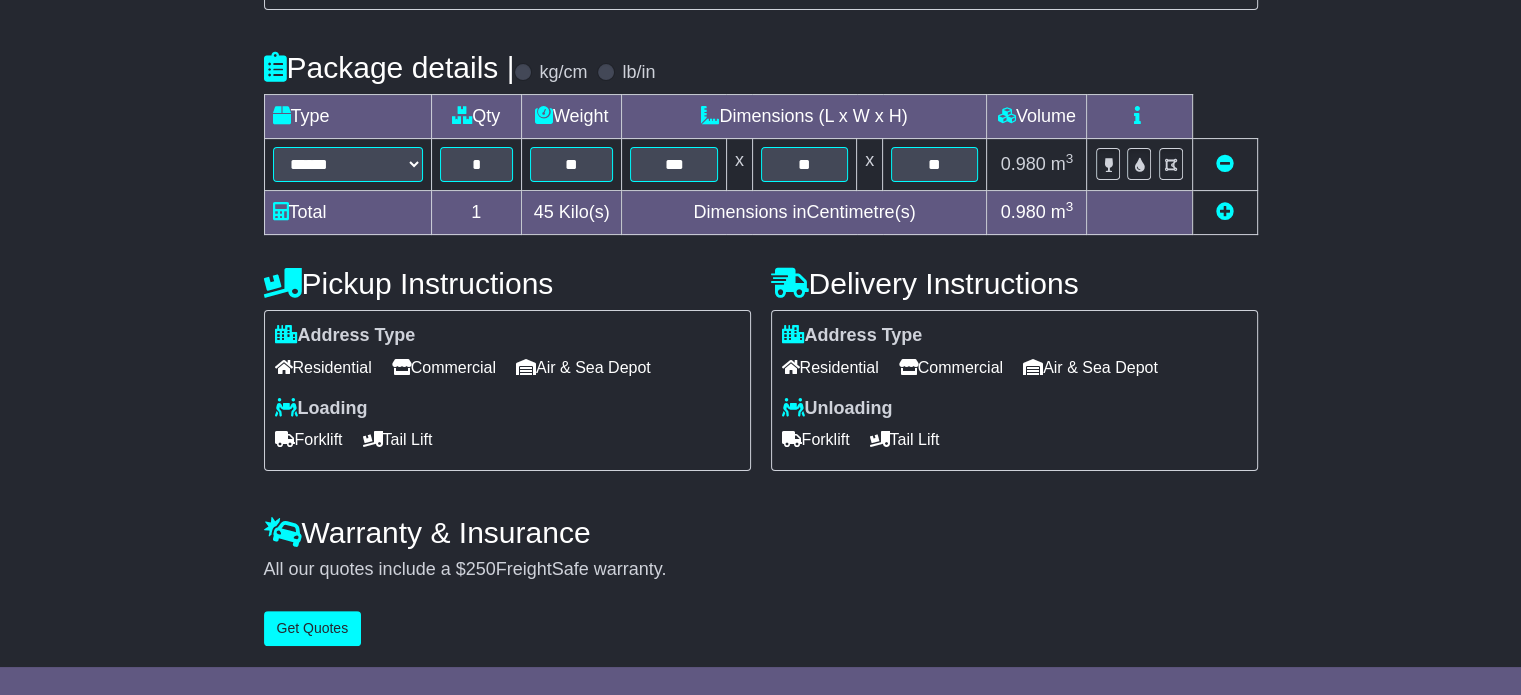 click on "Forklift" at bounding box center (309, 439) 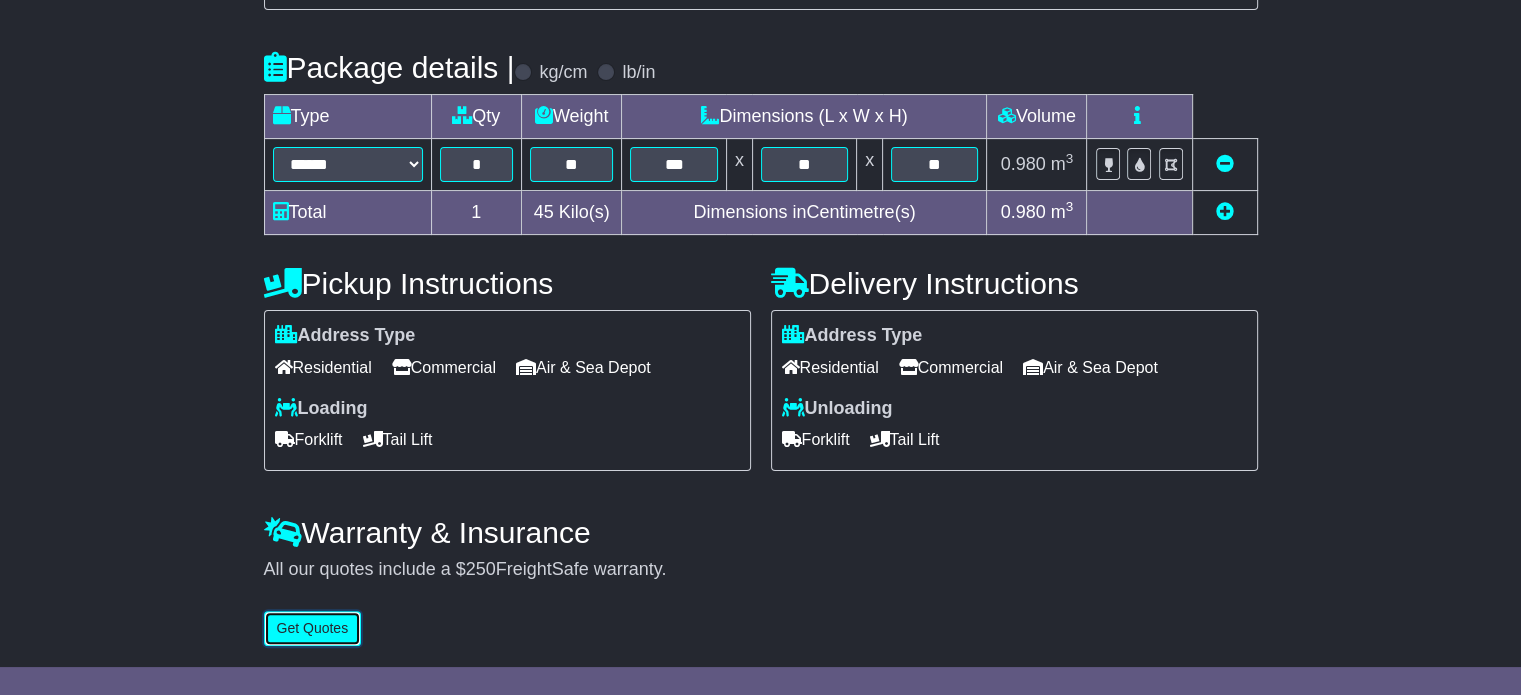 click on "Get Quotes" at bounding box center [313, 628] 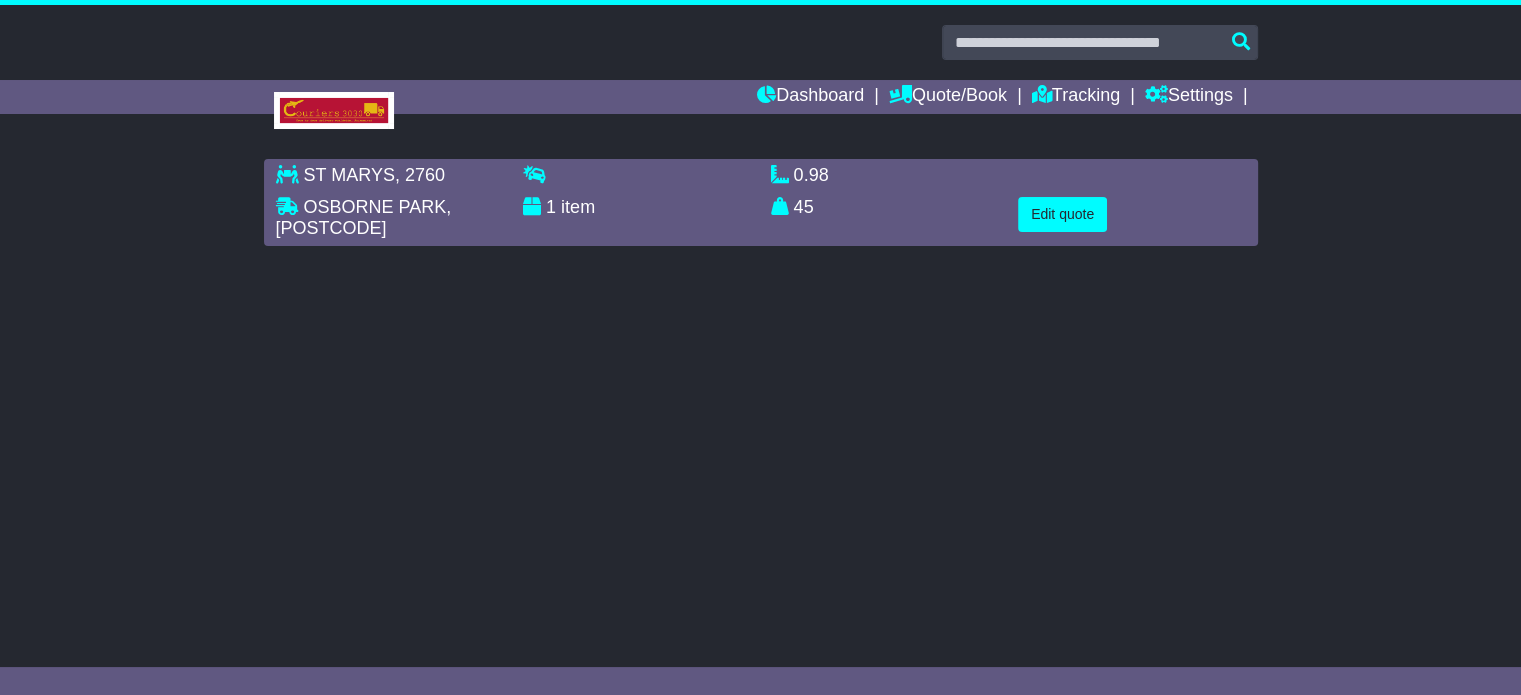 scroll, scrollTop: 0, scrollLeft: 0, axis: both 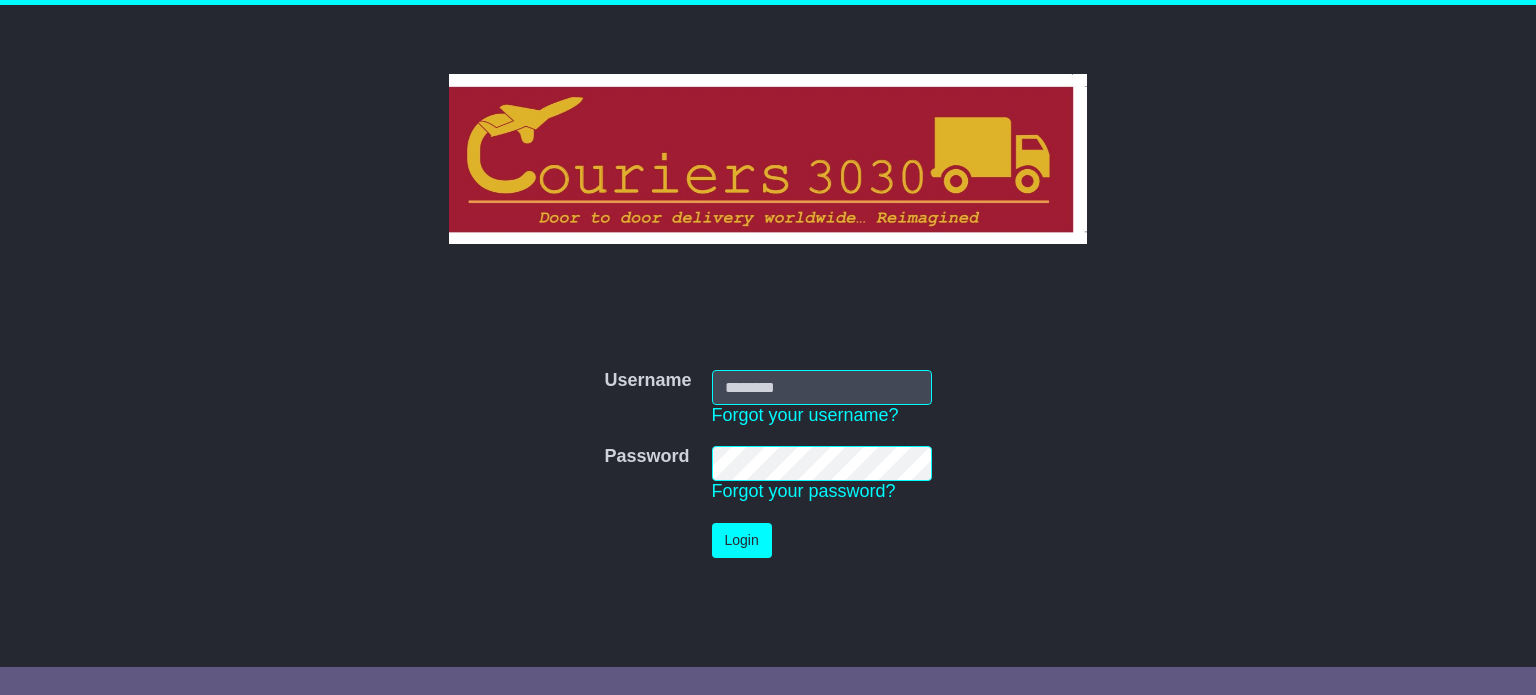 type on "**********" 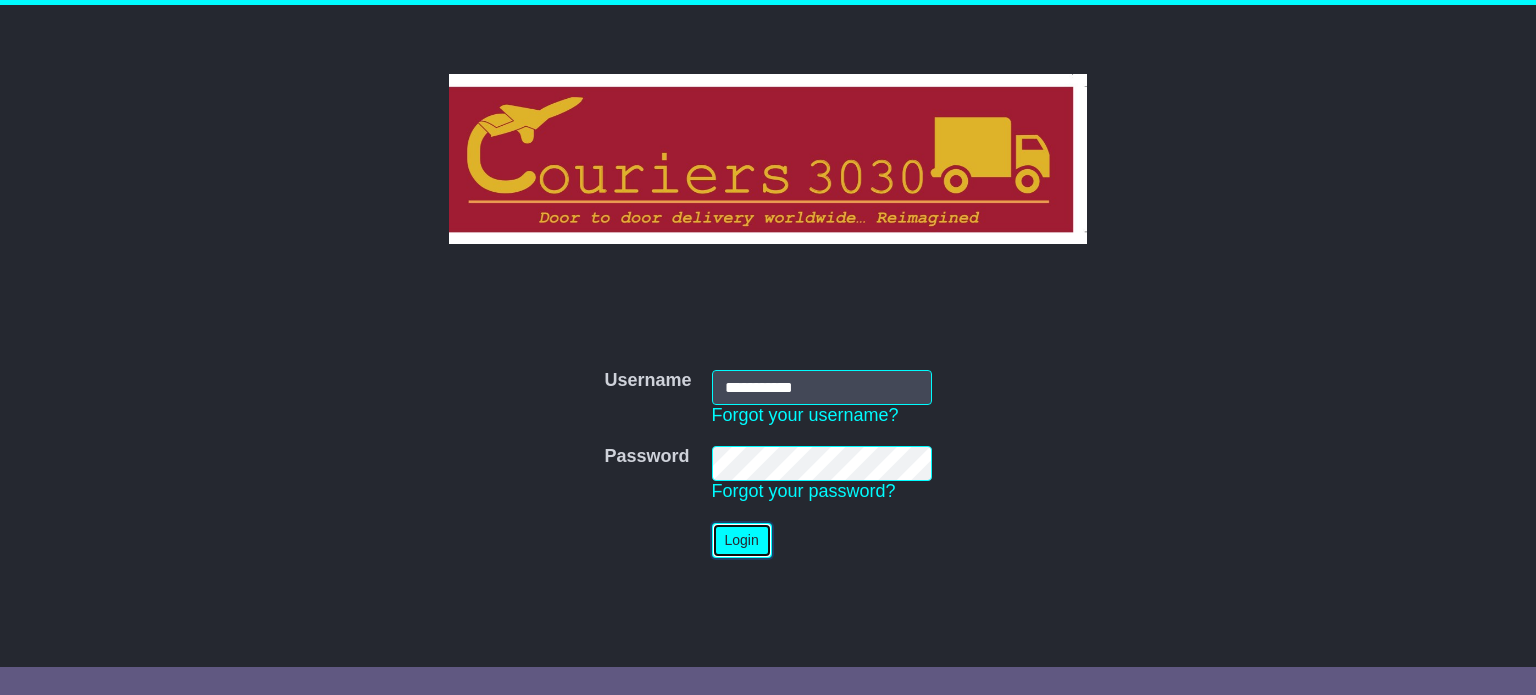 click on "Login" at bounding box center (742, 540) 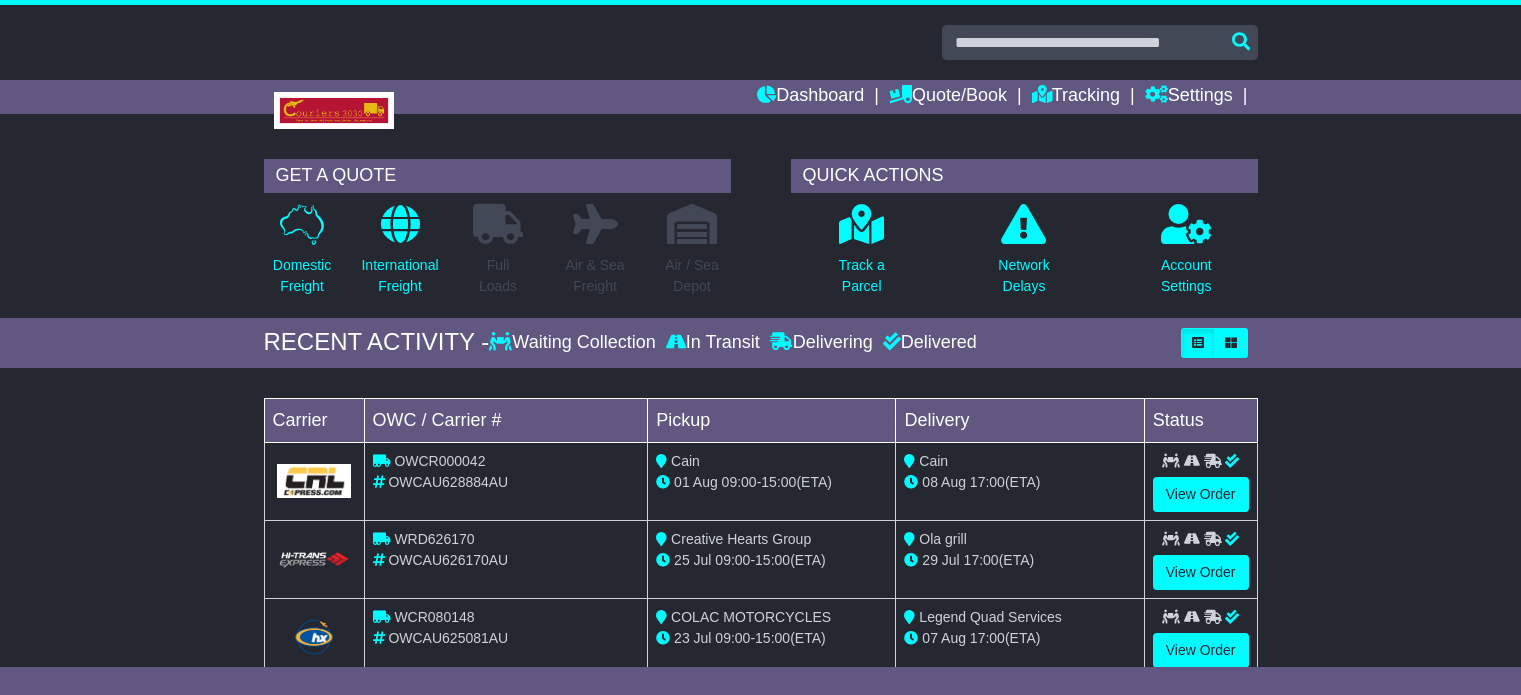 scroll, scrollTop: 0, scrollLeft: 0, axis: both 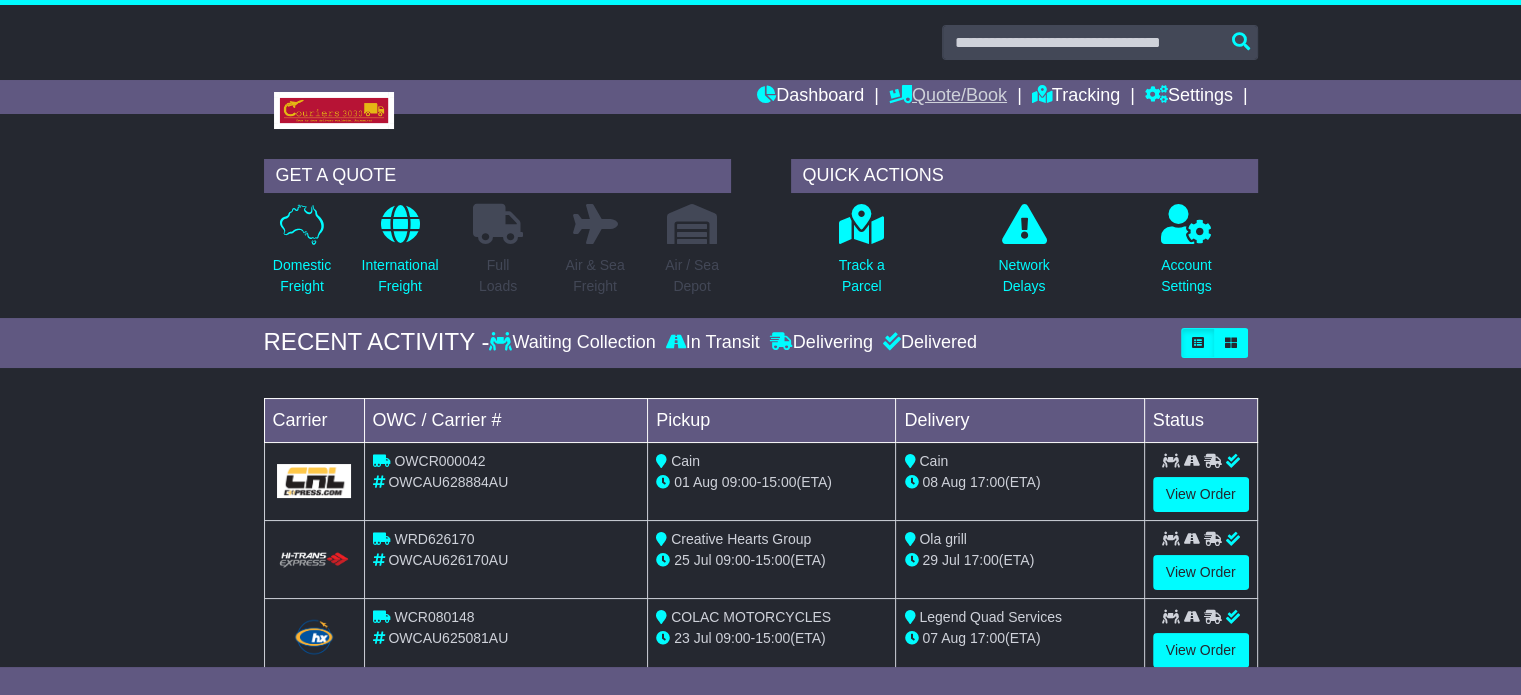 click on "Quote/Book" at bounding box center [948, 97] 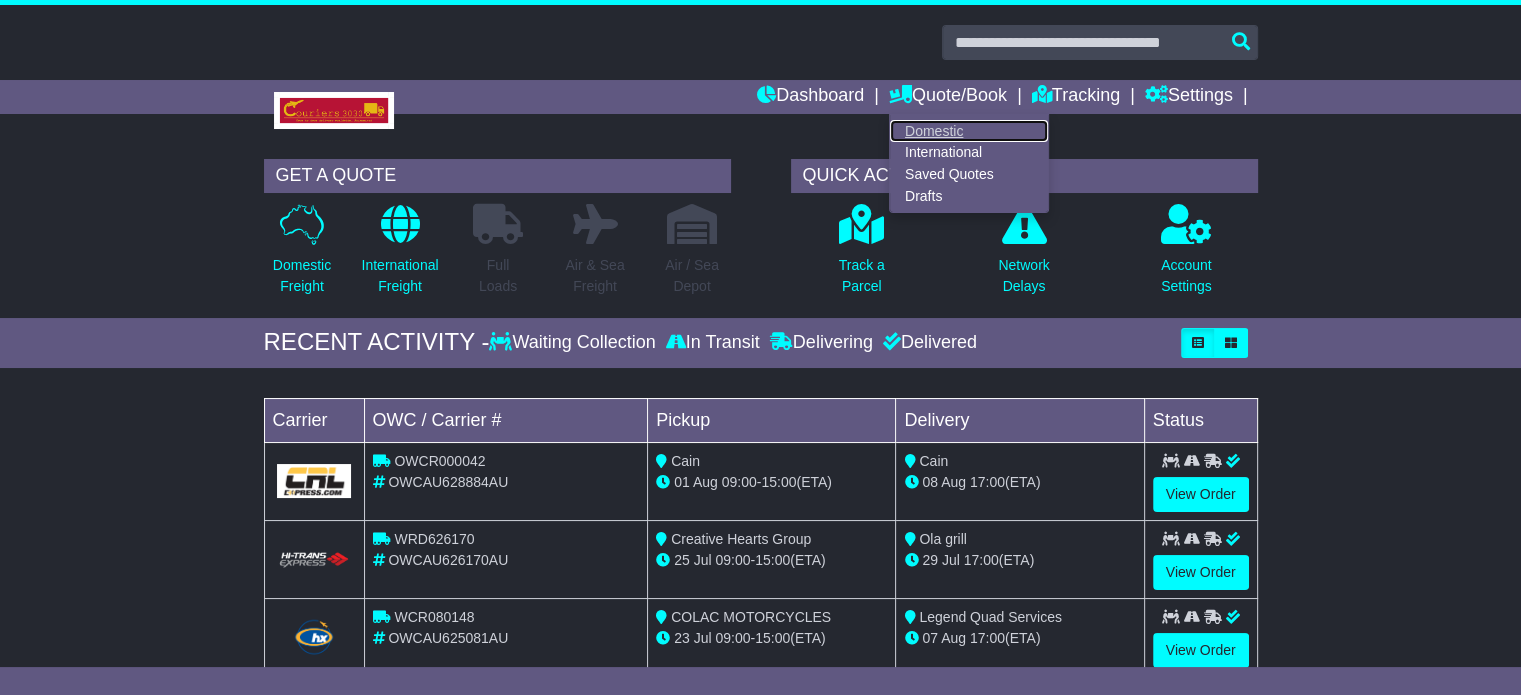 click on "Domestic" at bounding box center (969, 131) 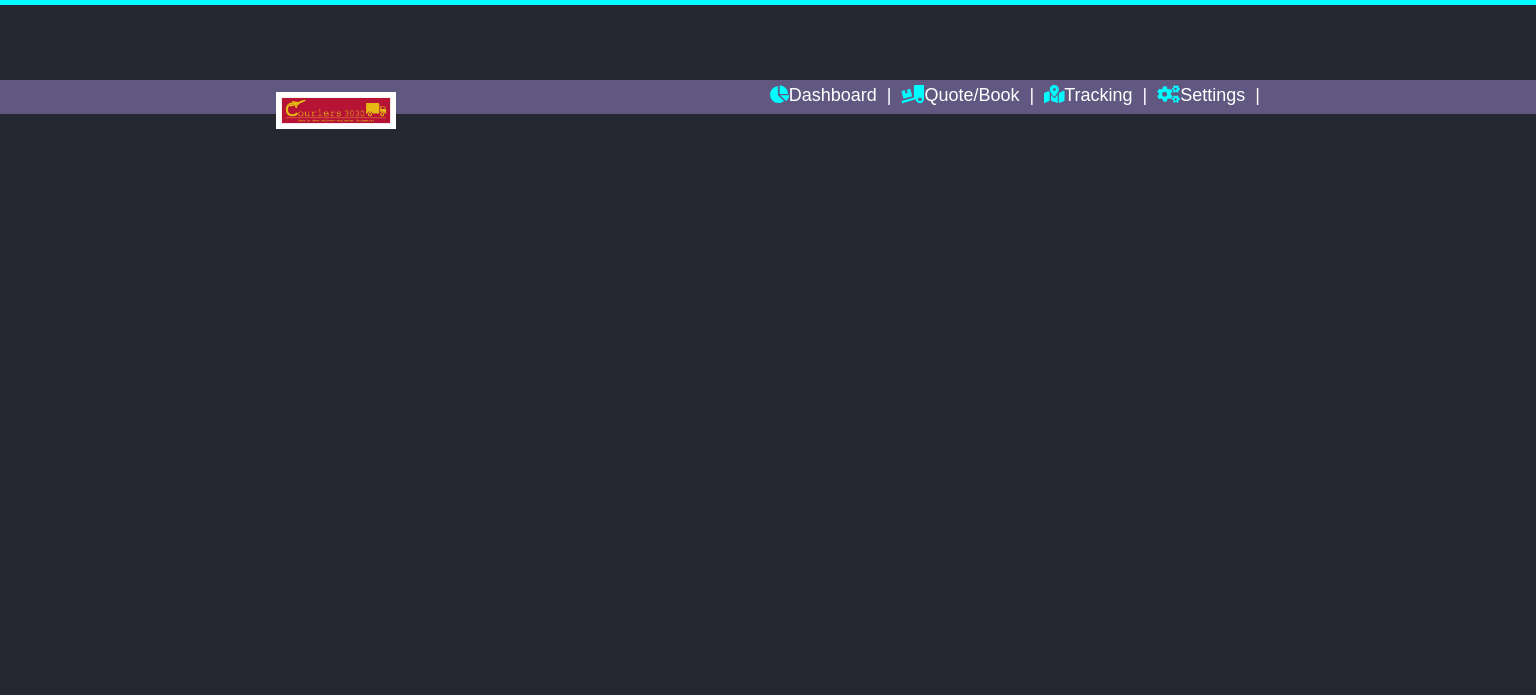 scroll, scrollTop: 0, scrollLeft: 0, axis: both 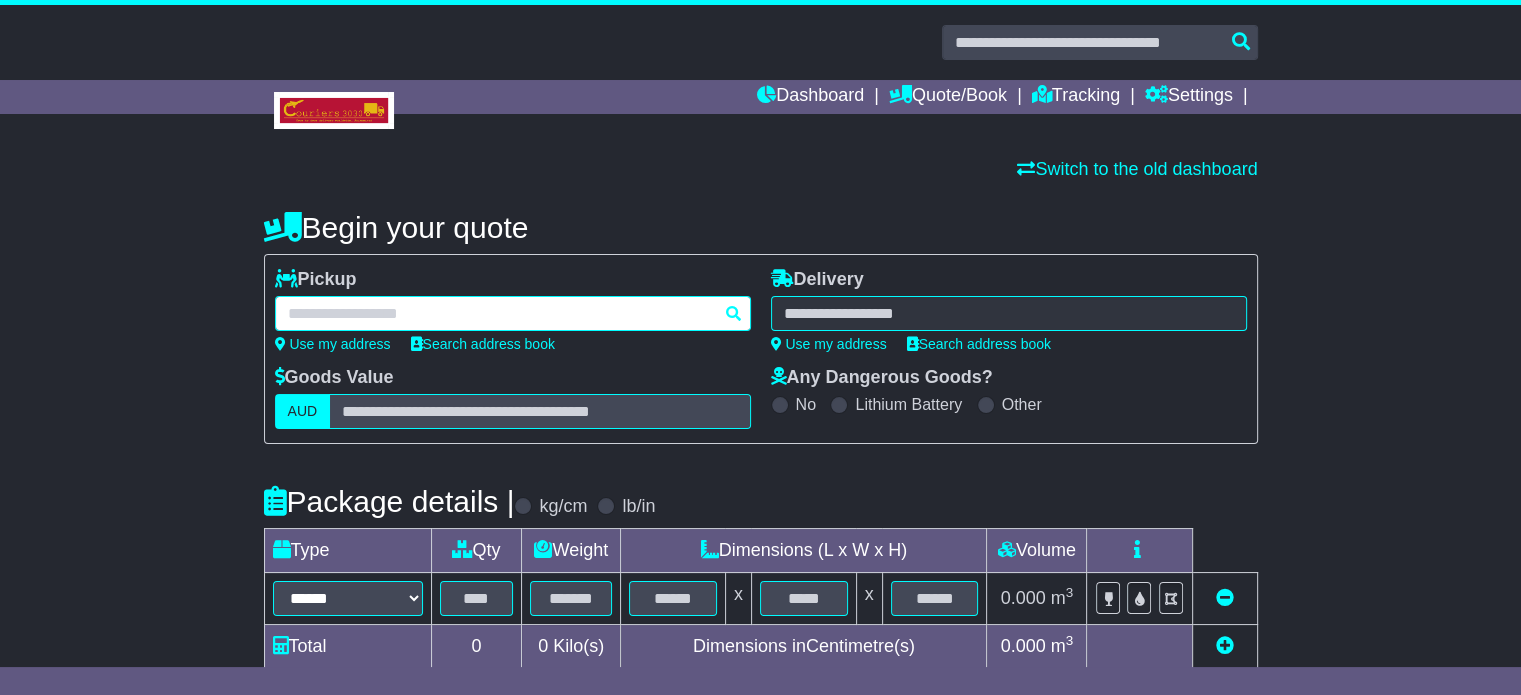 click at bounding box center (513, 313) 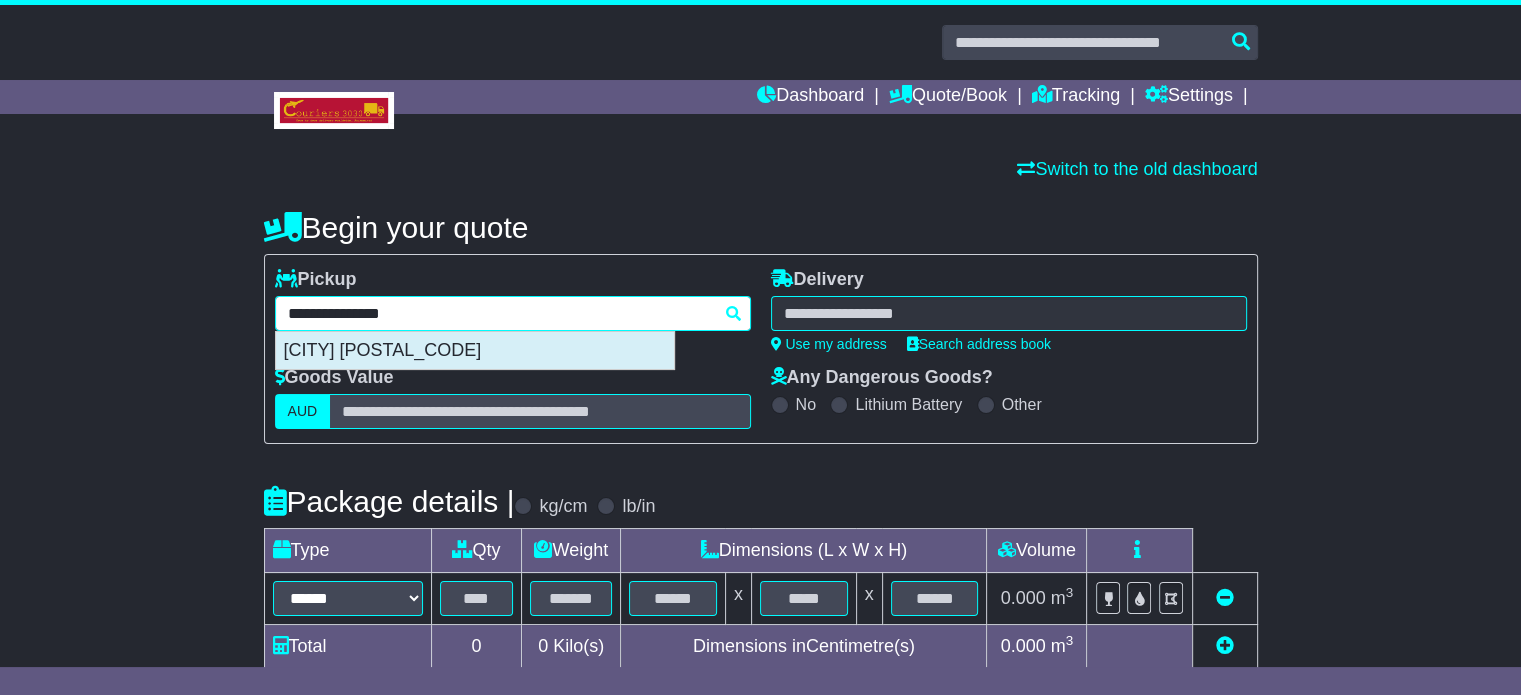 click on "DANDENONG SOUTH 3175" at bounding box center (475, 351) 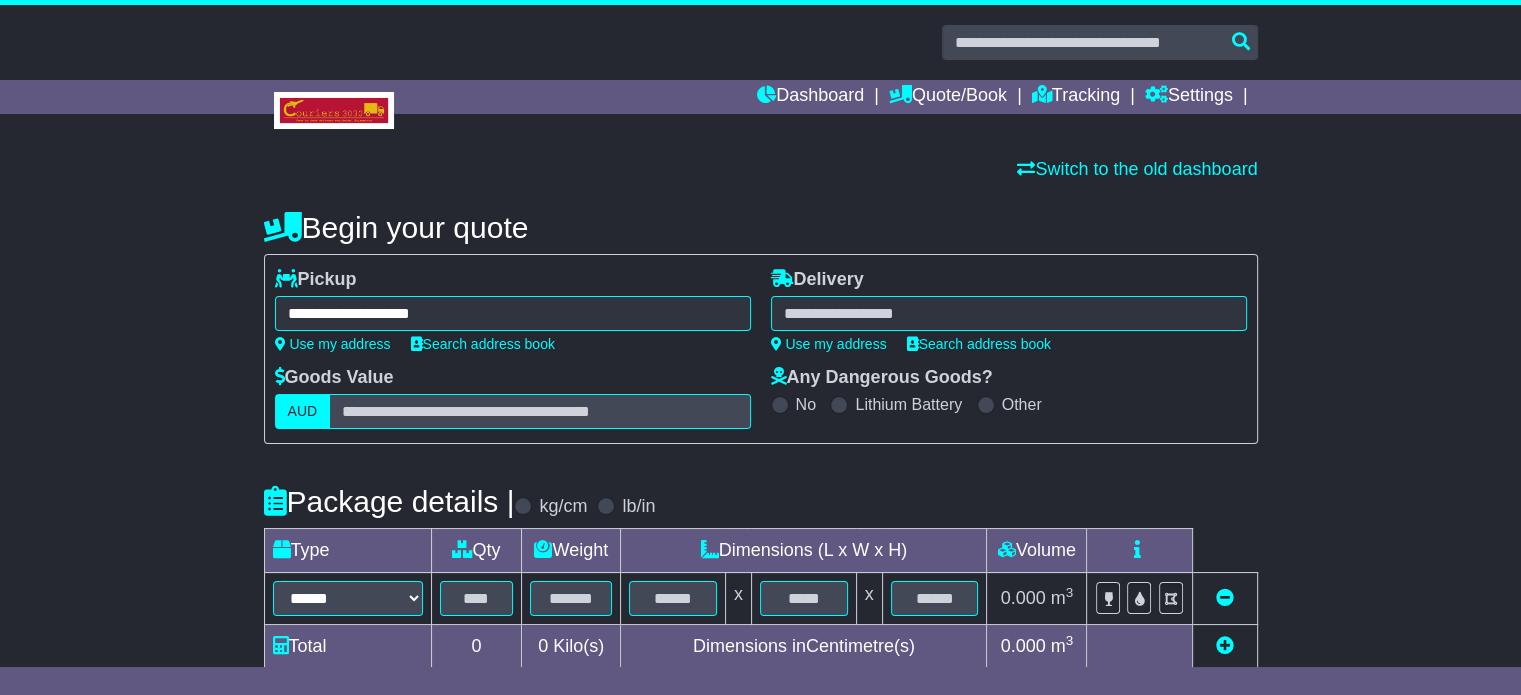 type on "**********" 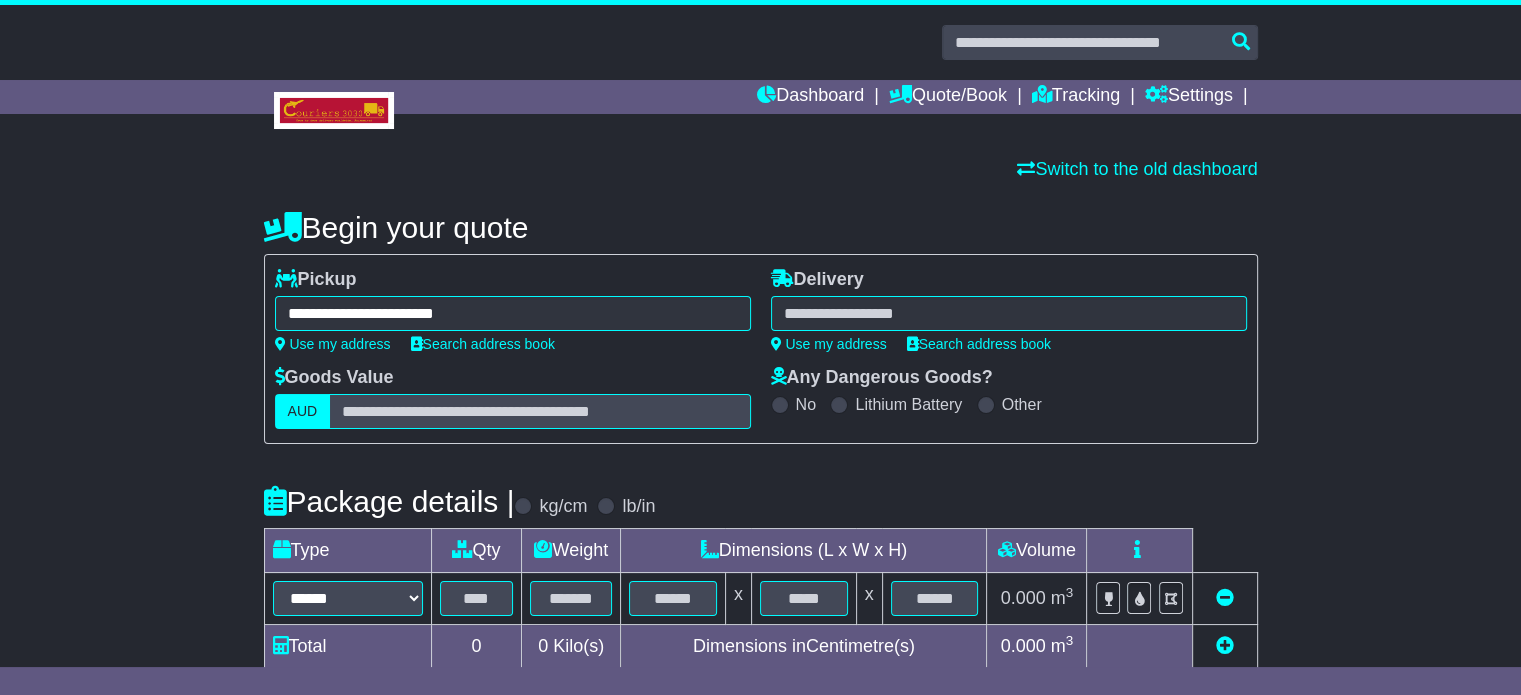 click at bounding box center [1009, 313] 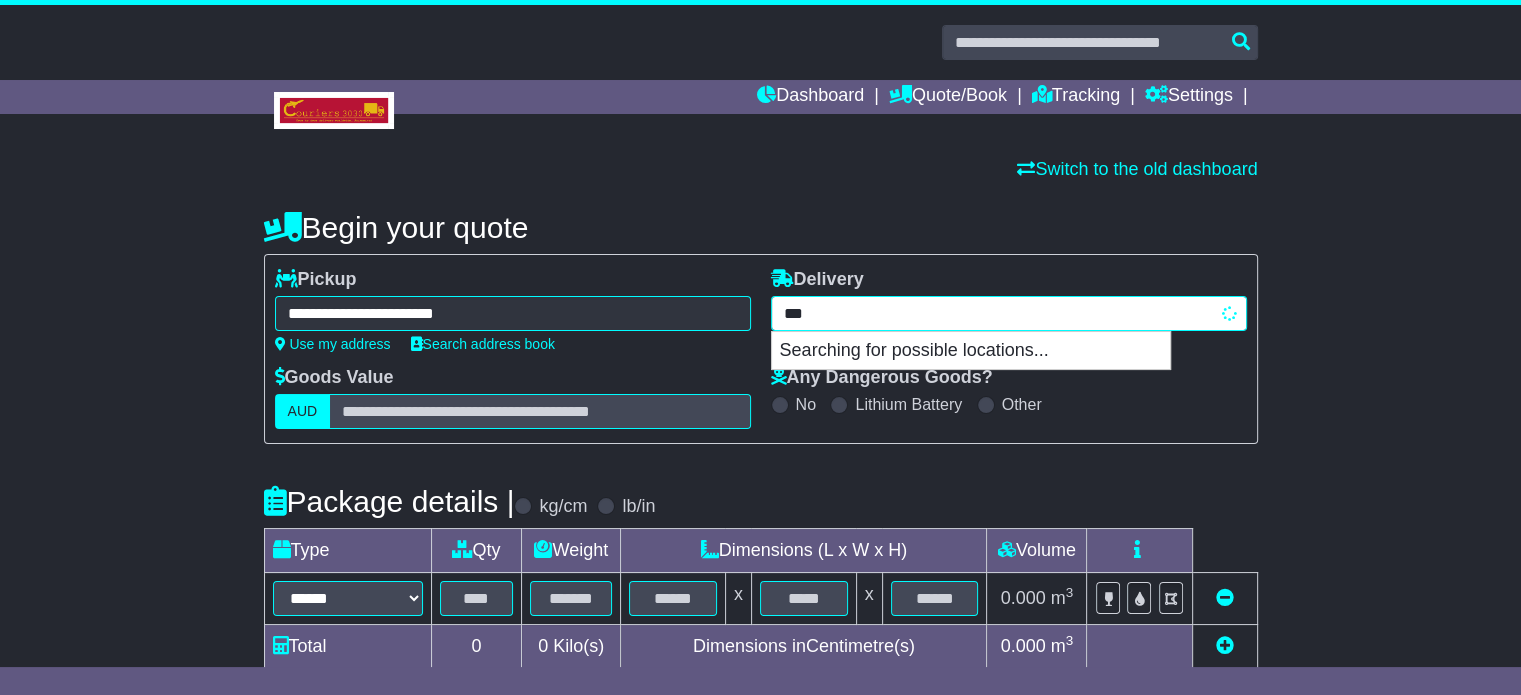 type on "****" 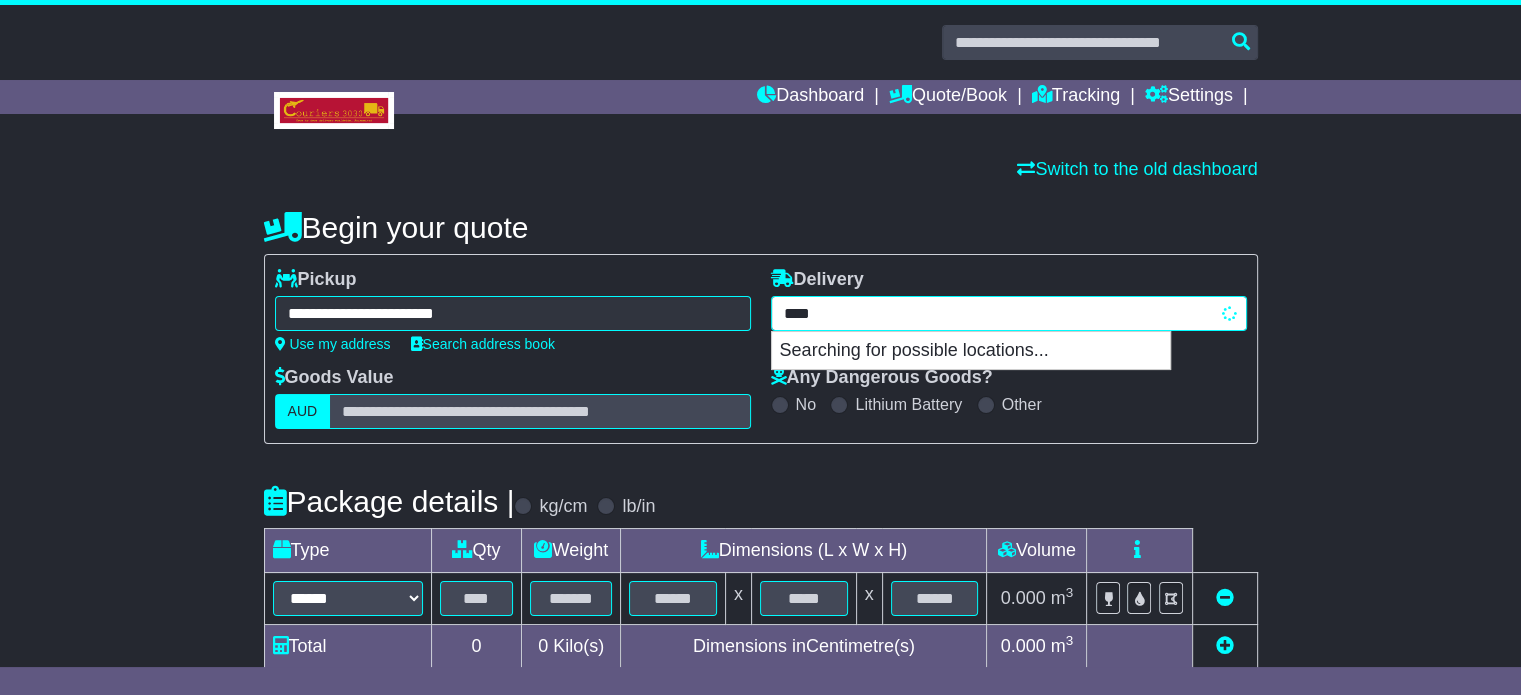 type on "******" 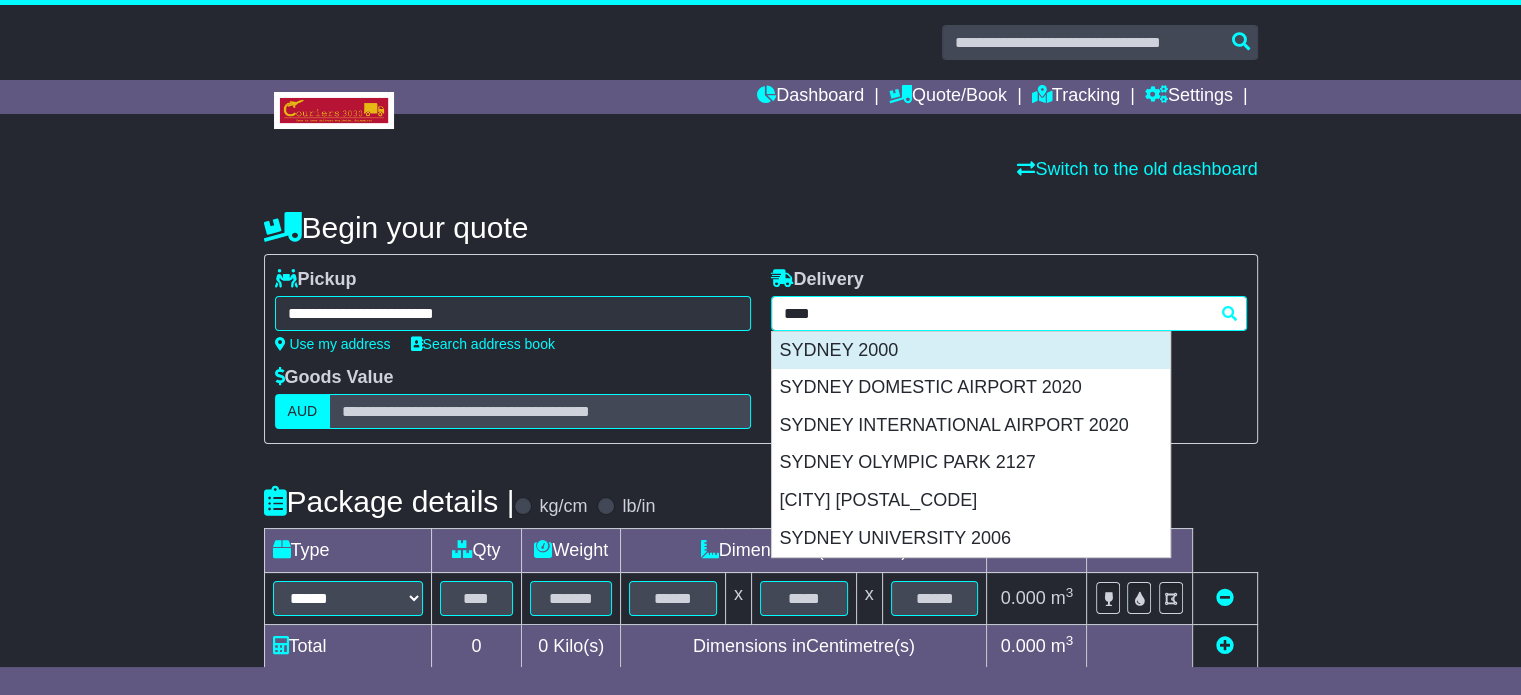 click on "SYDNEY 2000" at bounding box center (971, 351) 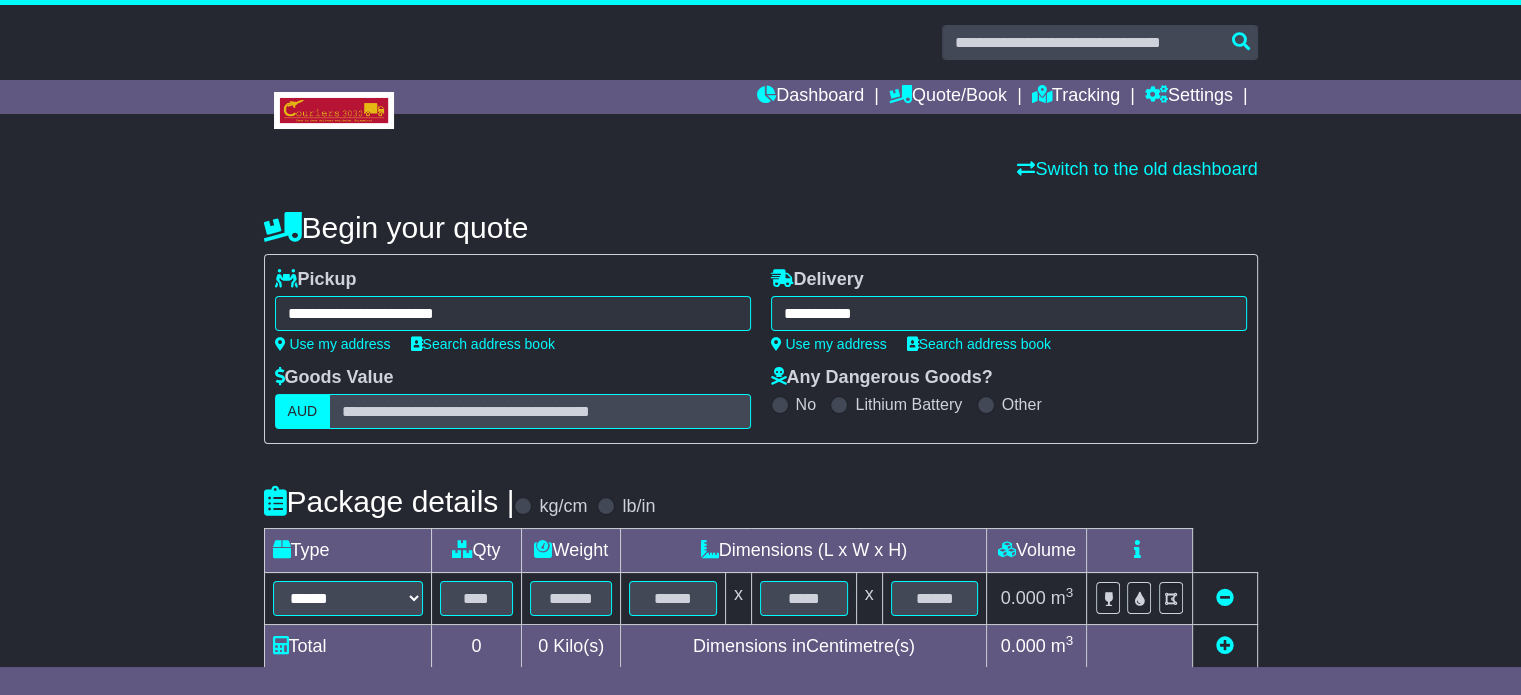 type on "**********" 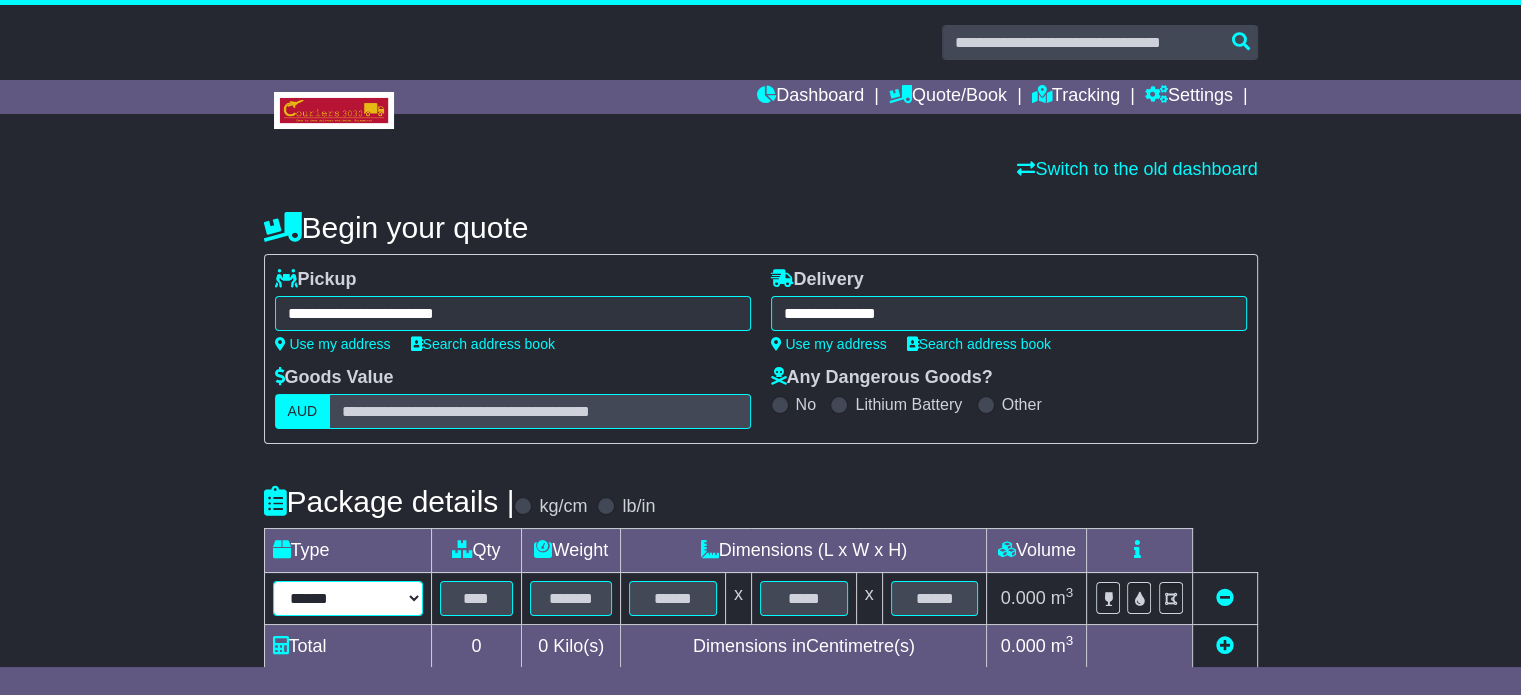 click on "****** ****** *** ******** ***** **** **** ****** *** *******" at bounding box center (348, 598) 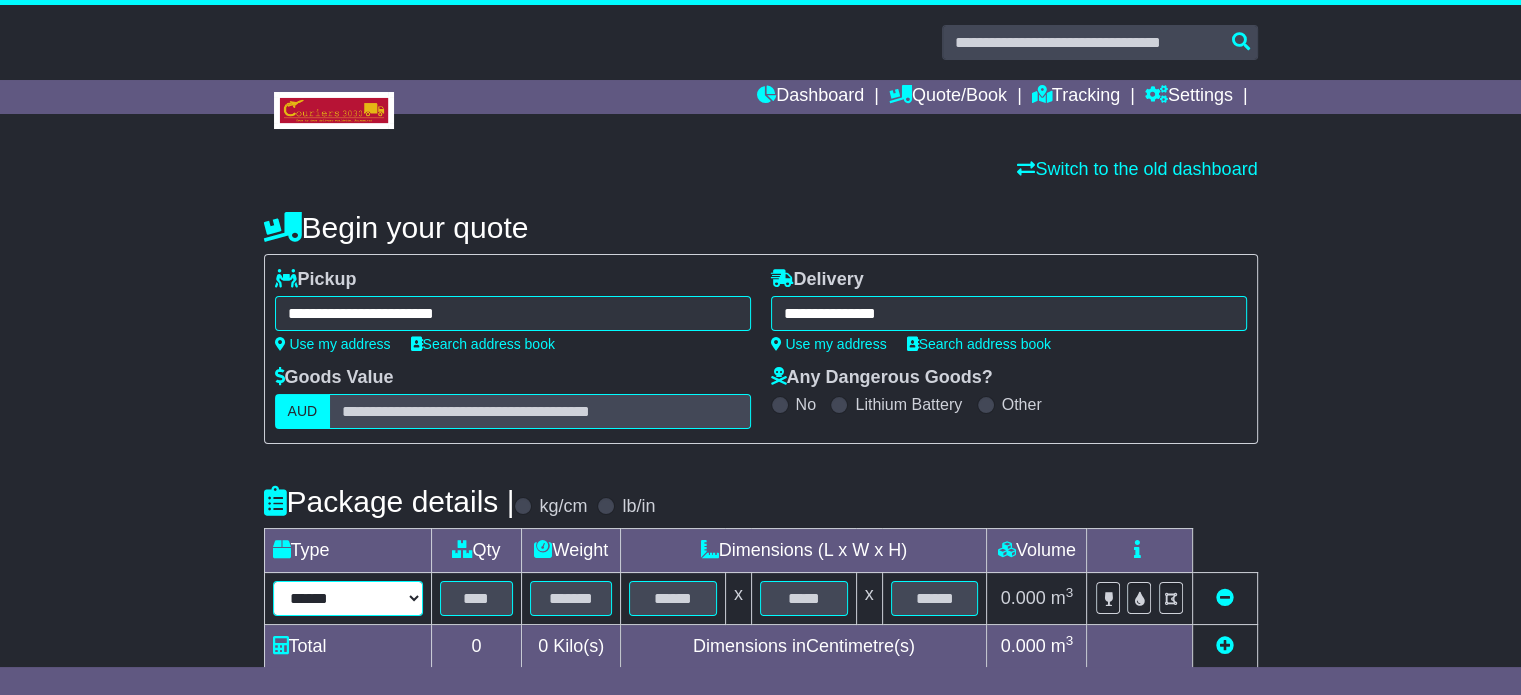 select on "*****" 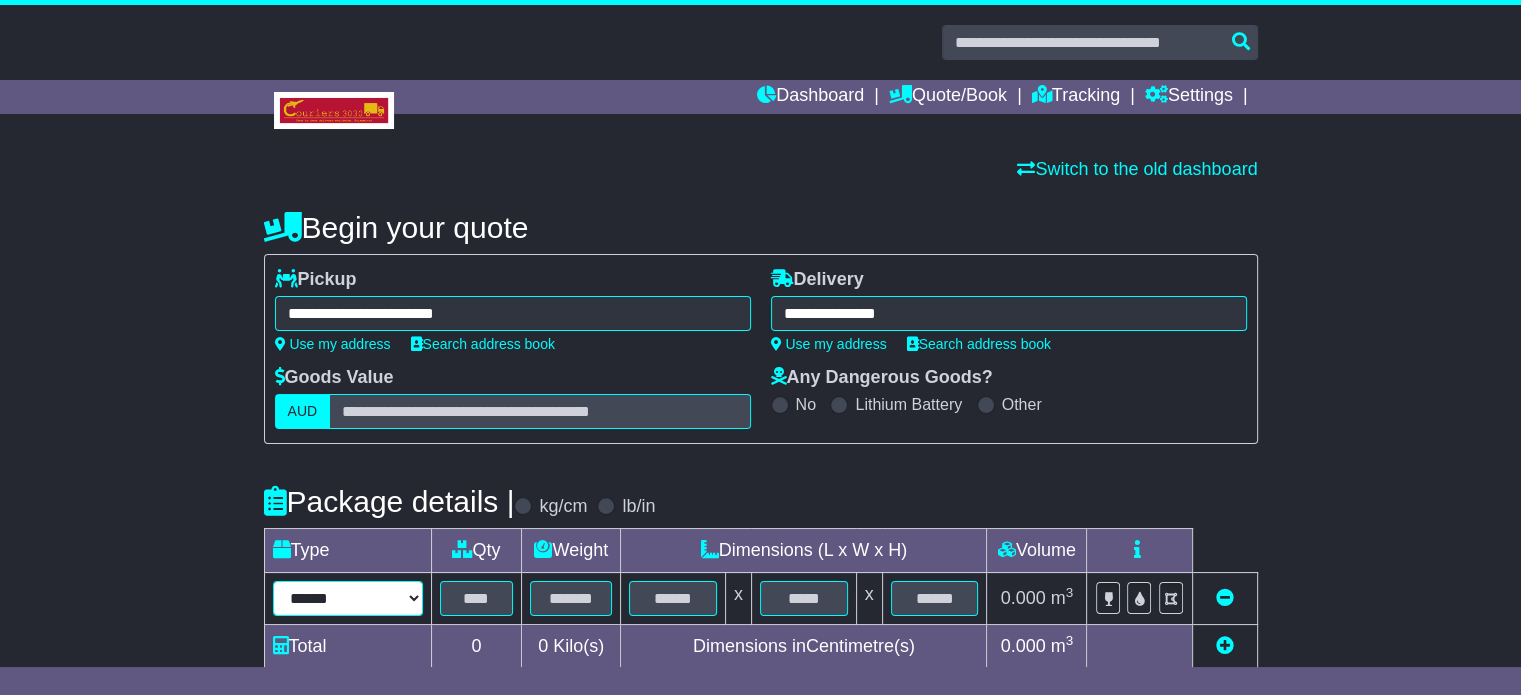 click on "****** ****** *** ******** ***** **** **** ****** *** *******" at bounding box center [348, 598] 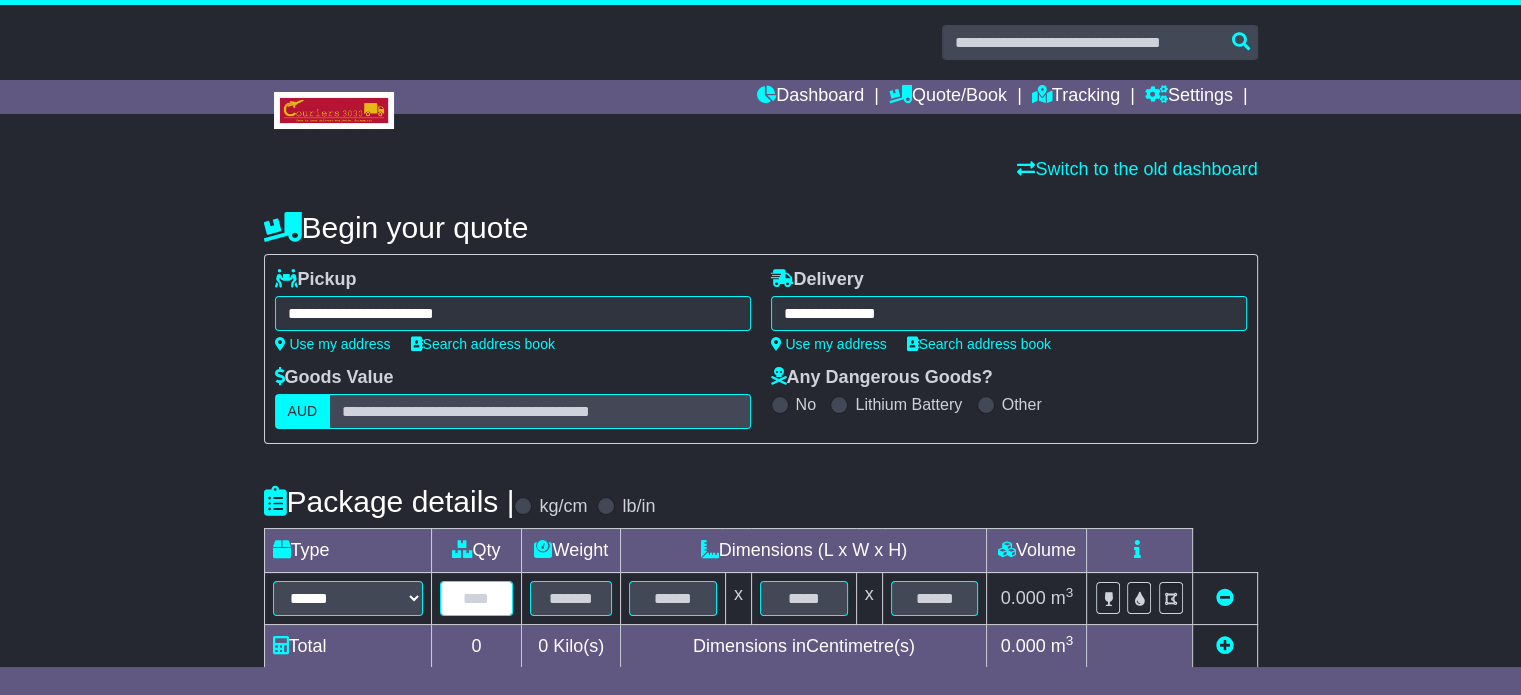 click at bounding box center [477, 598] 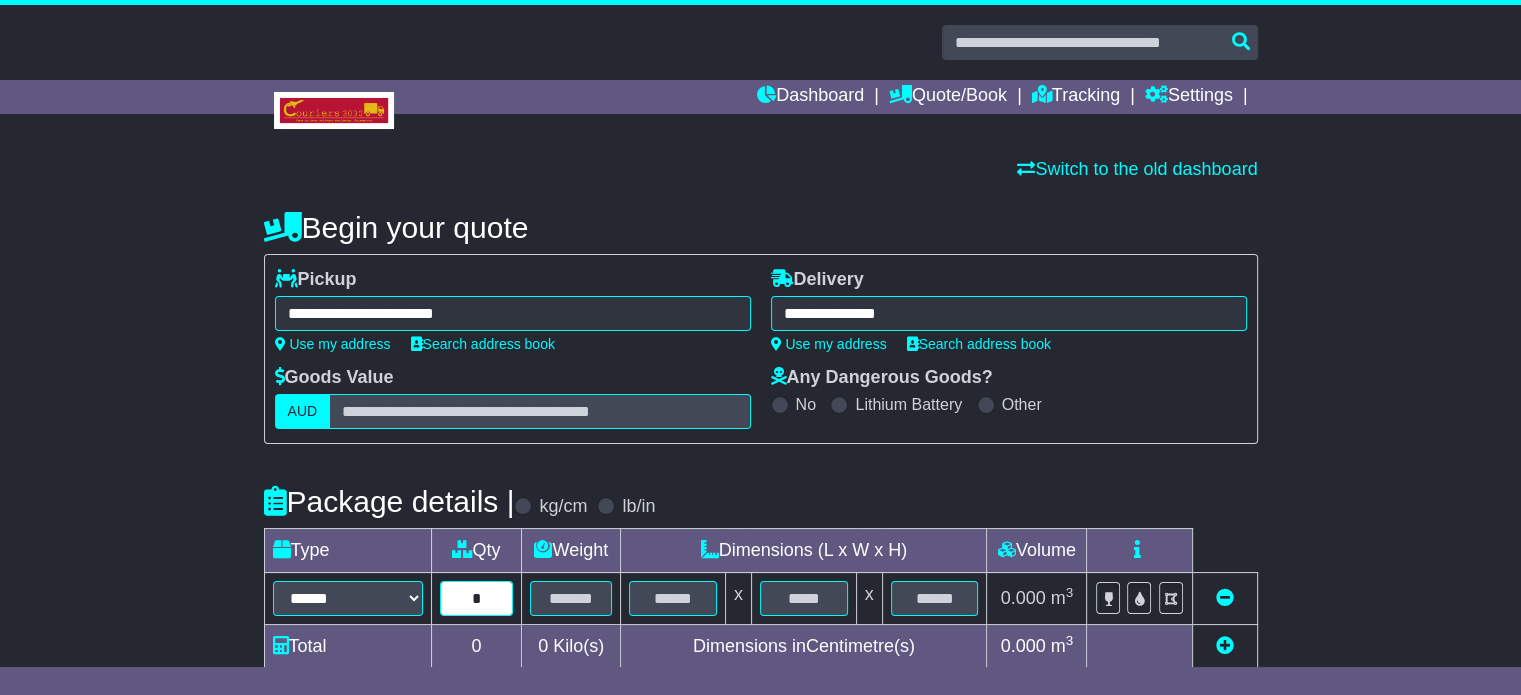 type on "*" 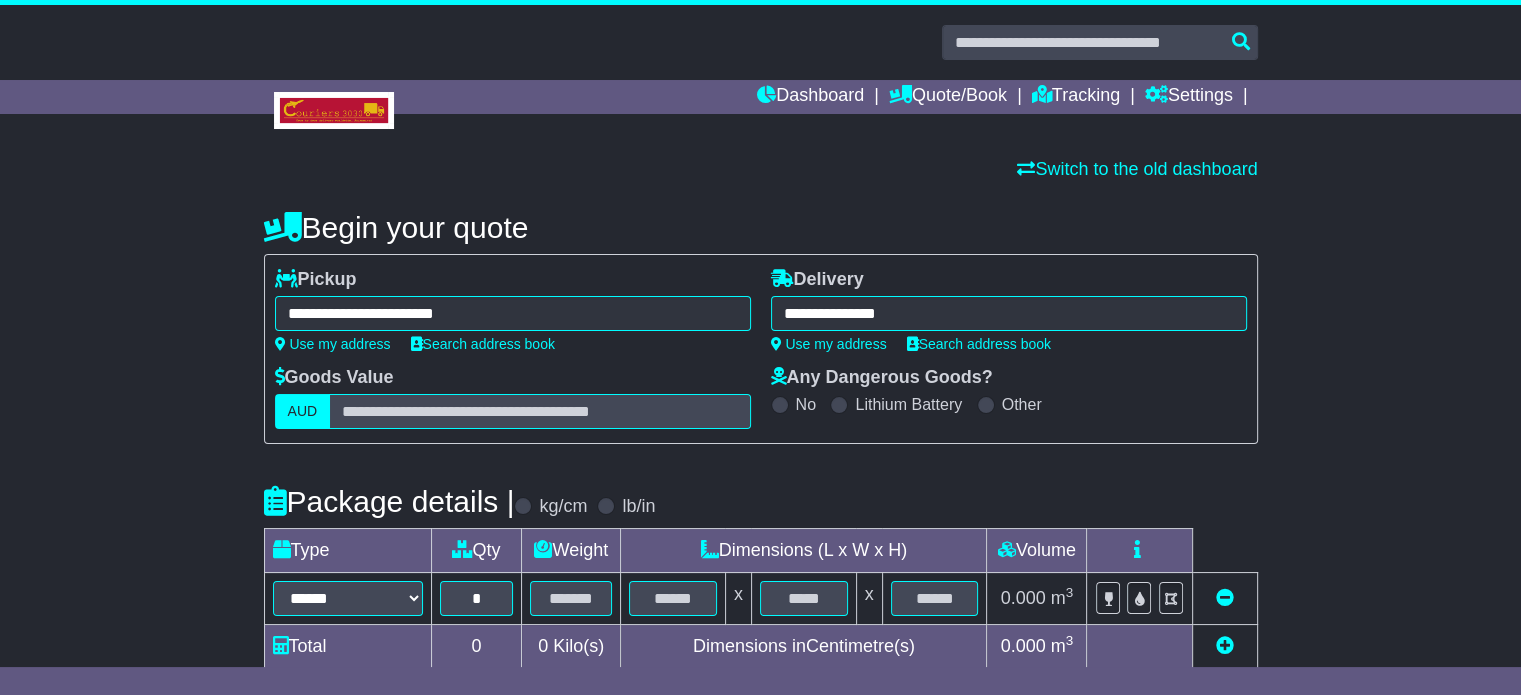 click on "Package details |
kg/cm
lb/in" at bounding box center (761, 501) 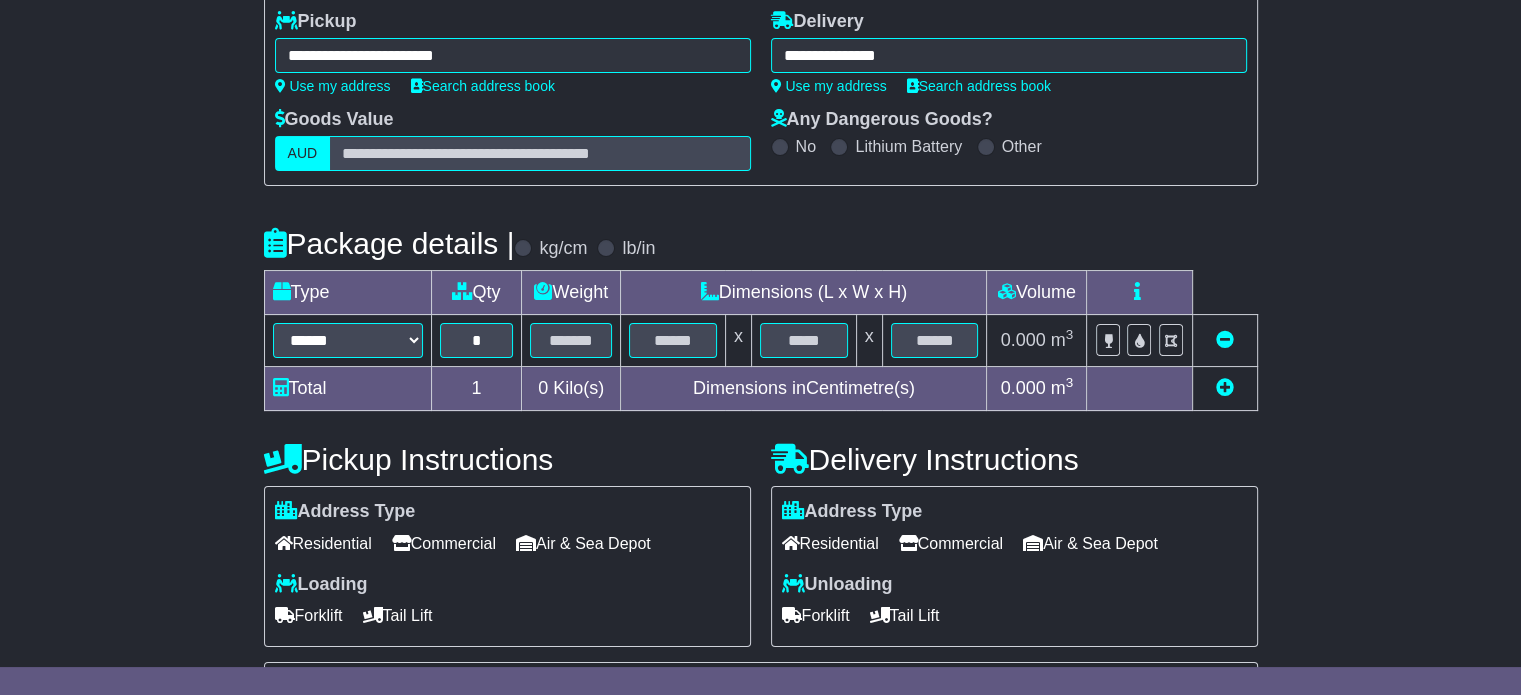 scroll, scrollTop: 320, scrollLeft: 0, axis: vertical 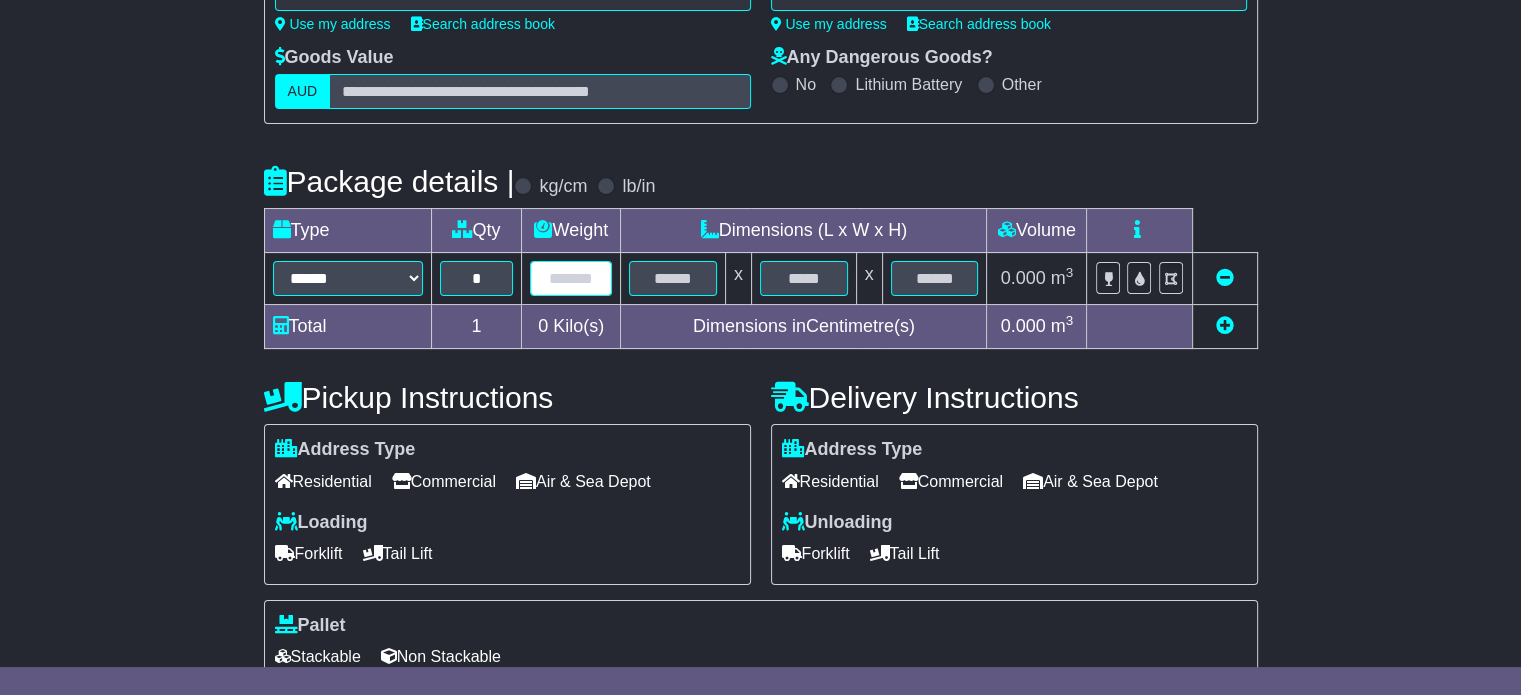click at bounding box center (571, 278) 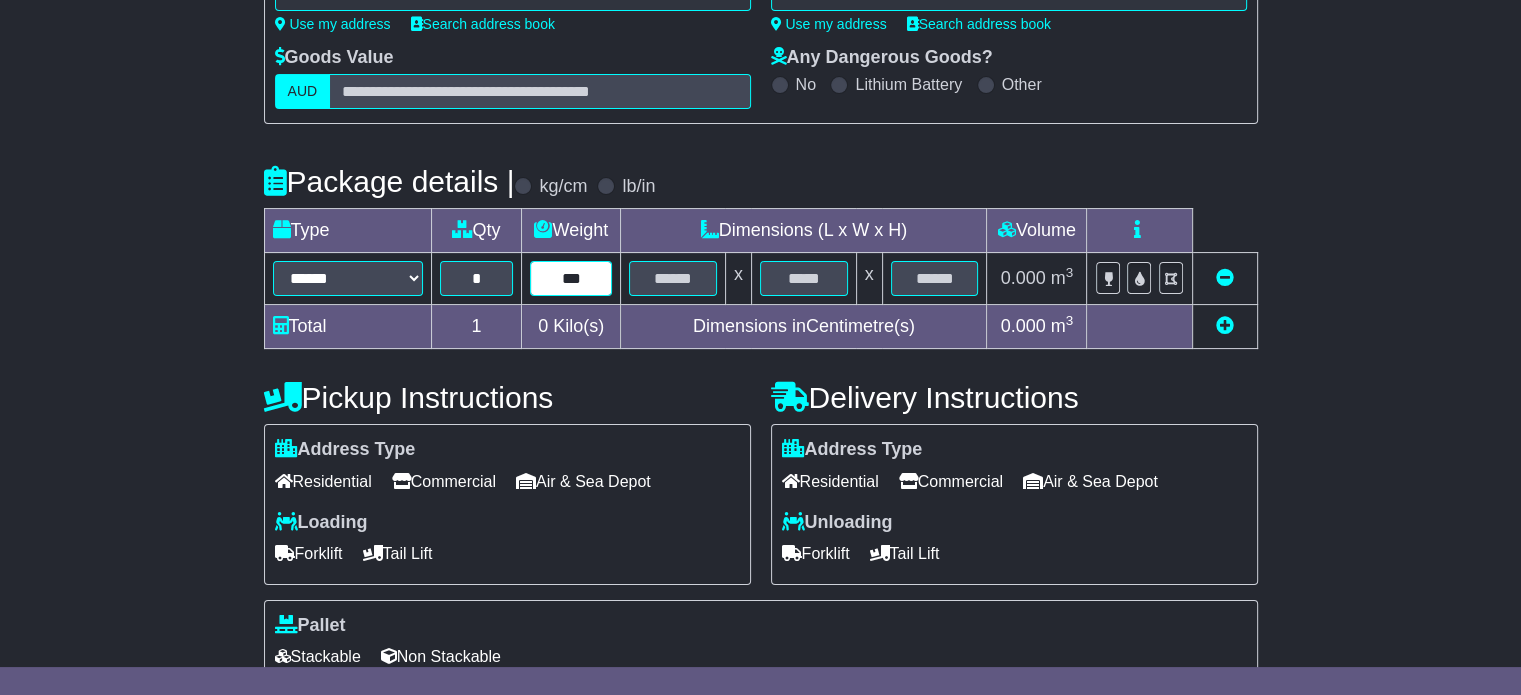 type on "***" 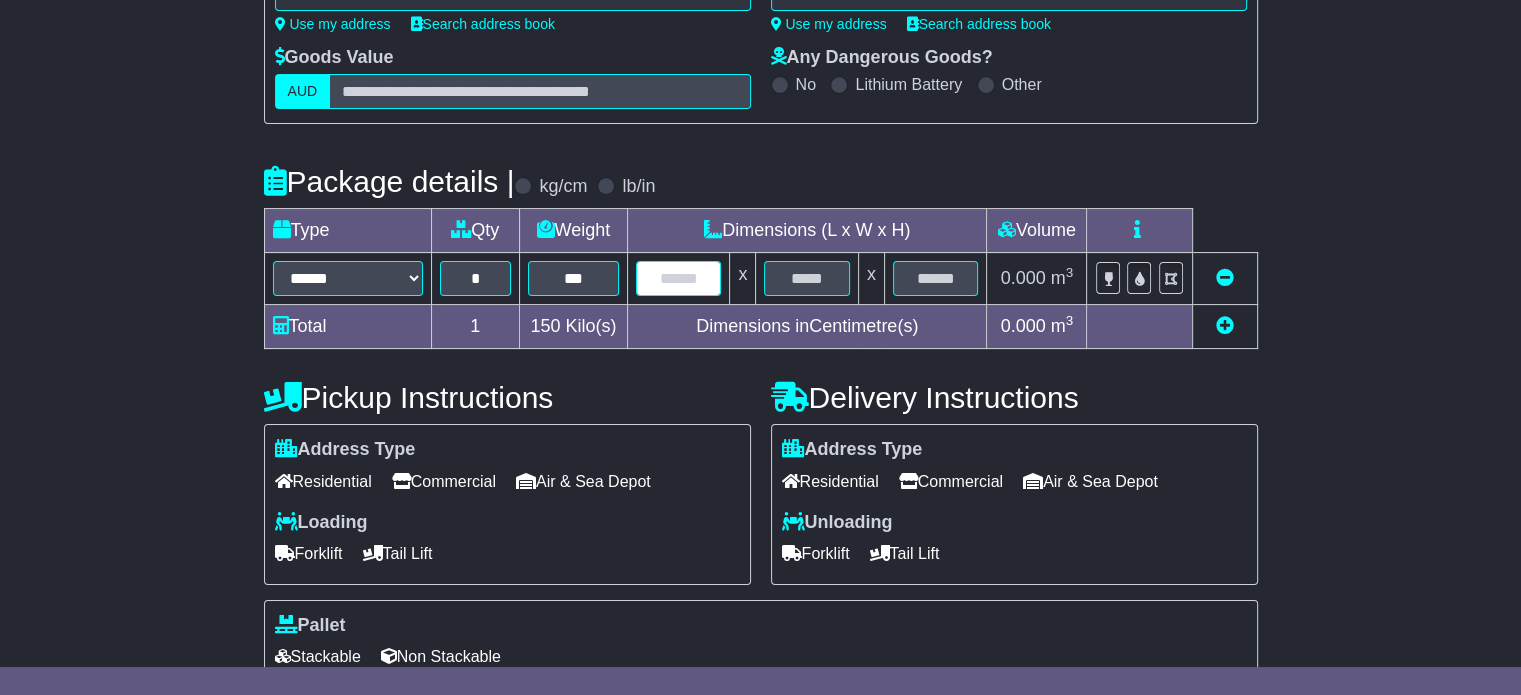 click at bounding box center (678, 278) 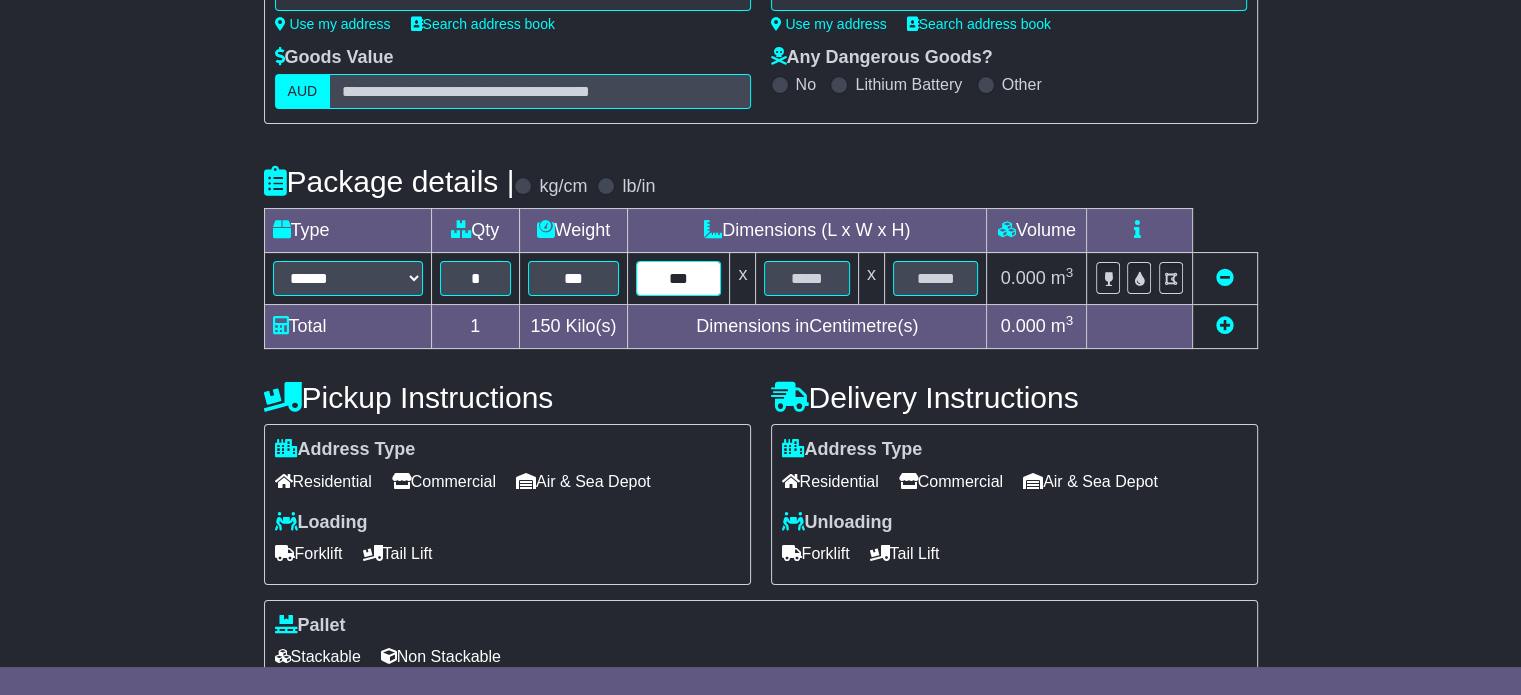 type on "***" 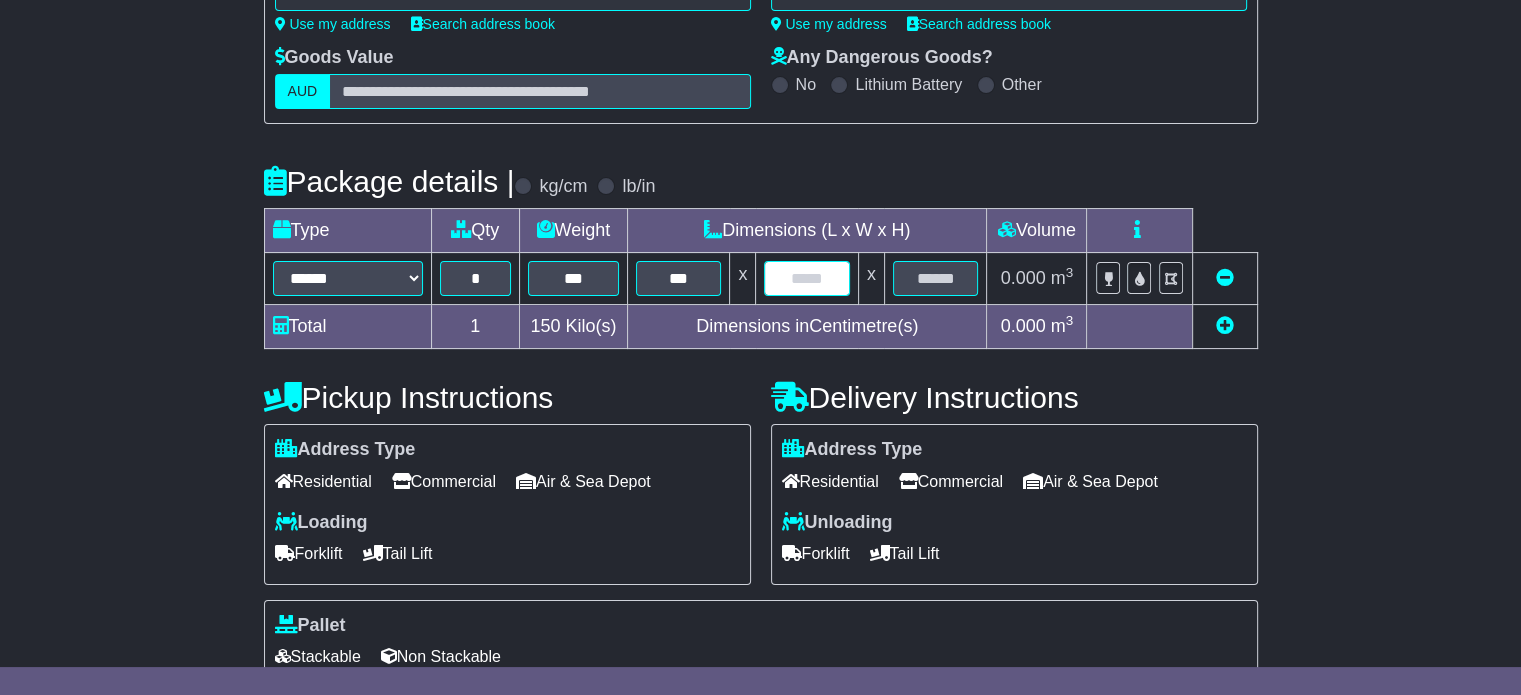 click at bounding box center (806, 278) 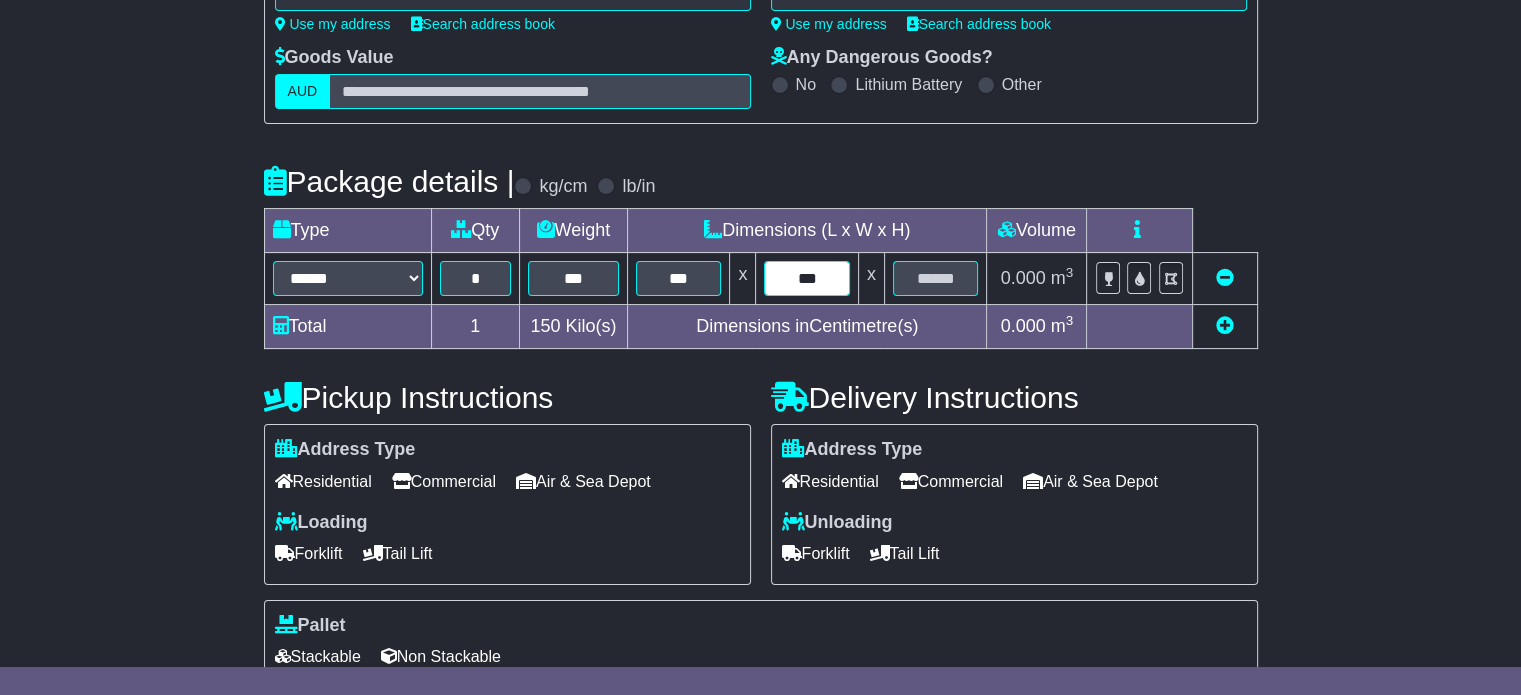 type on "***" 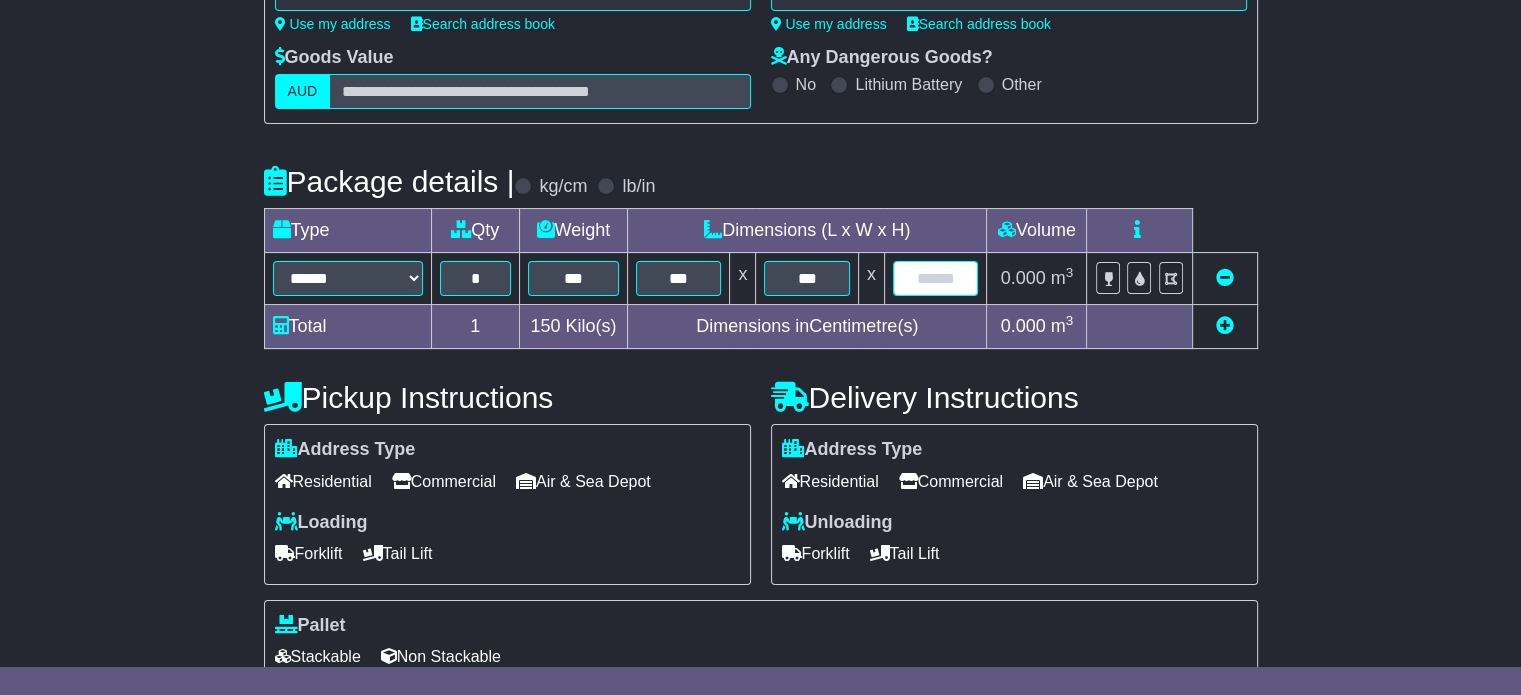 click at bounding box center (936, 278) 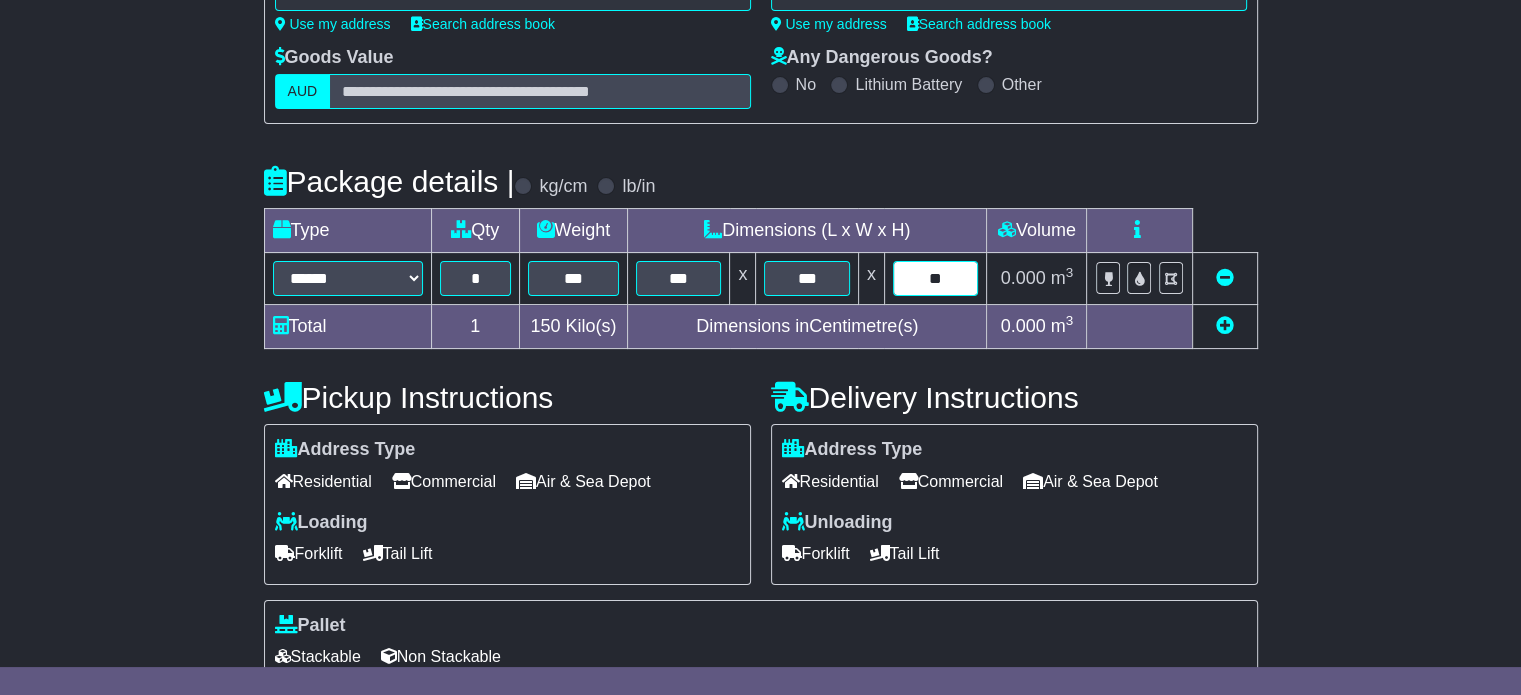 type on "**" 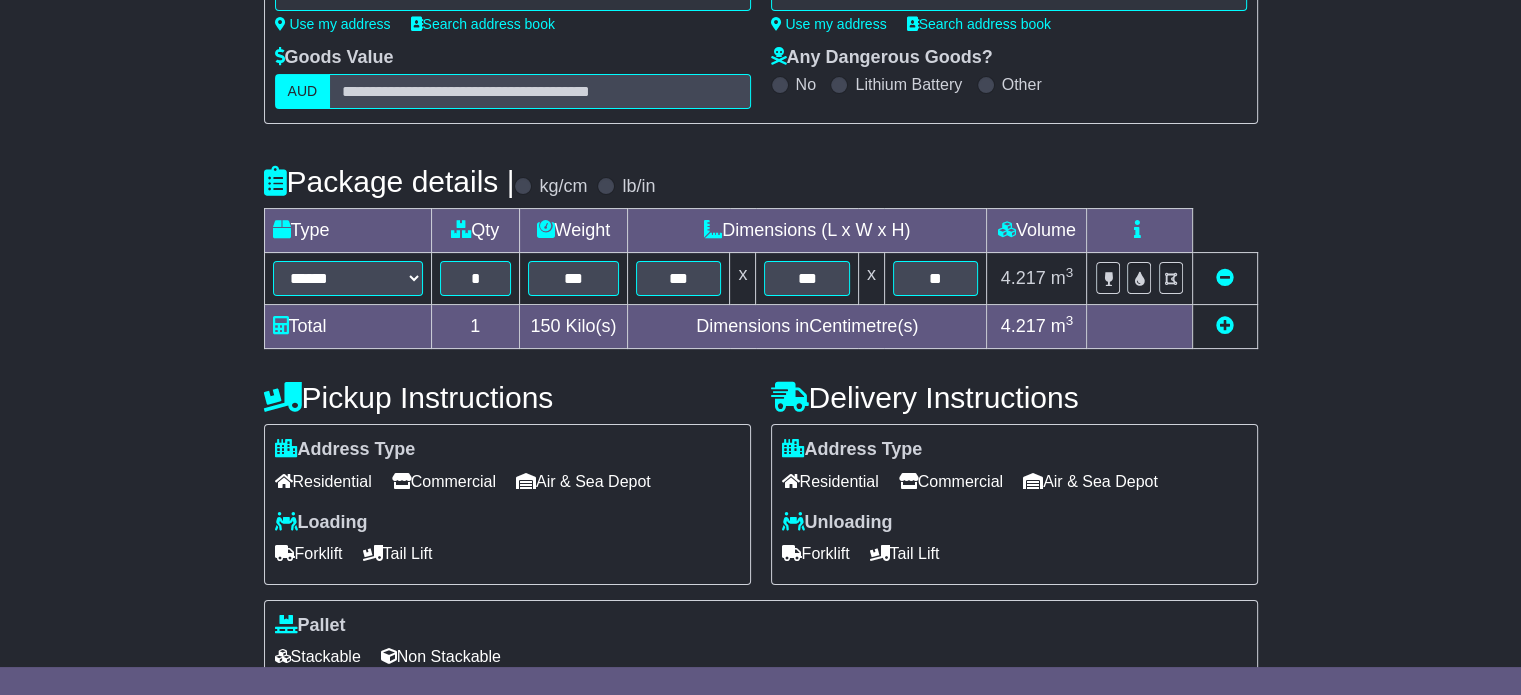 click on "Commercial" at bounding box center [444, 481] 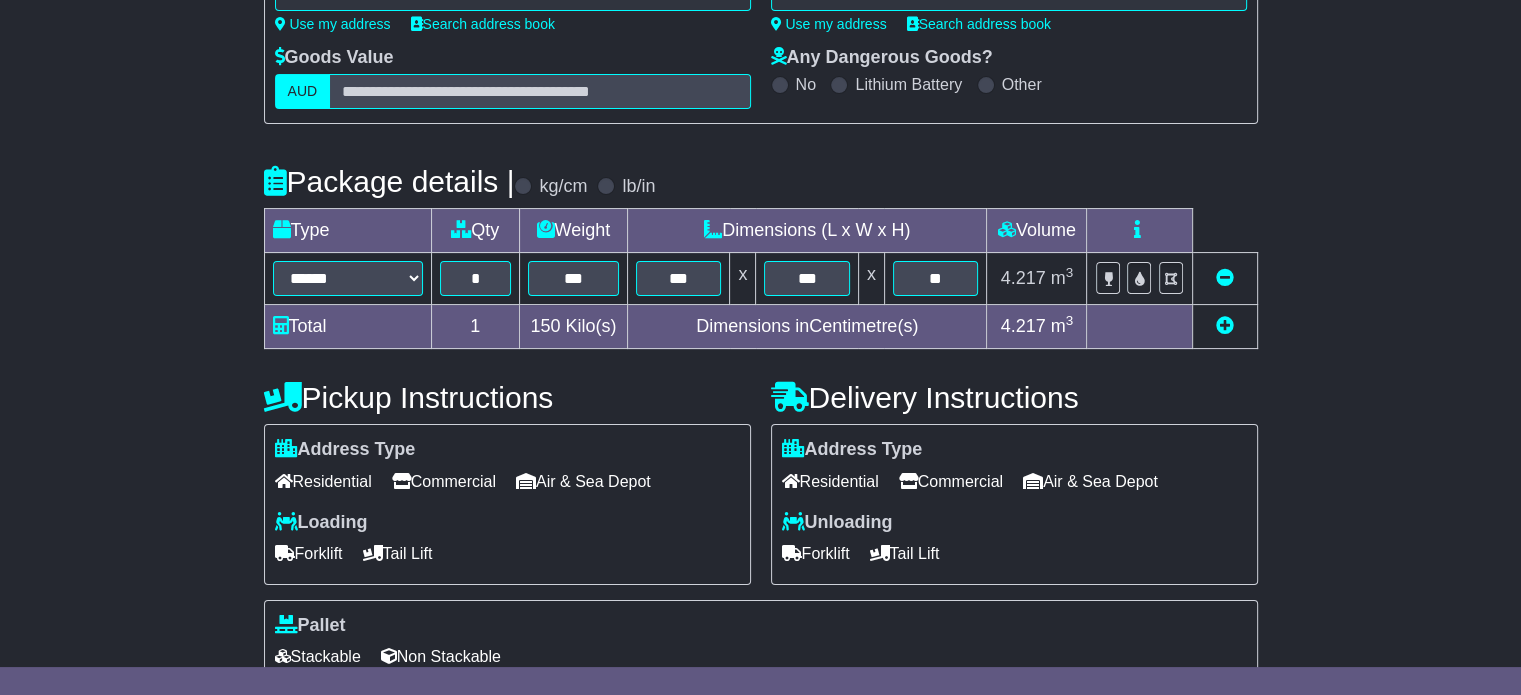 click on "Forklift" at bounding box center (309, 553) 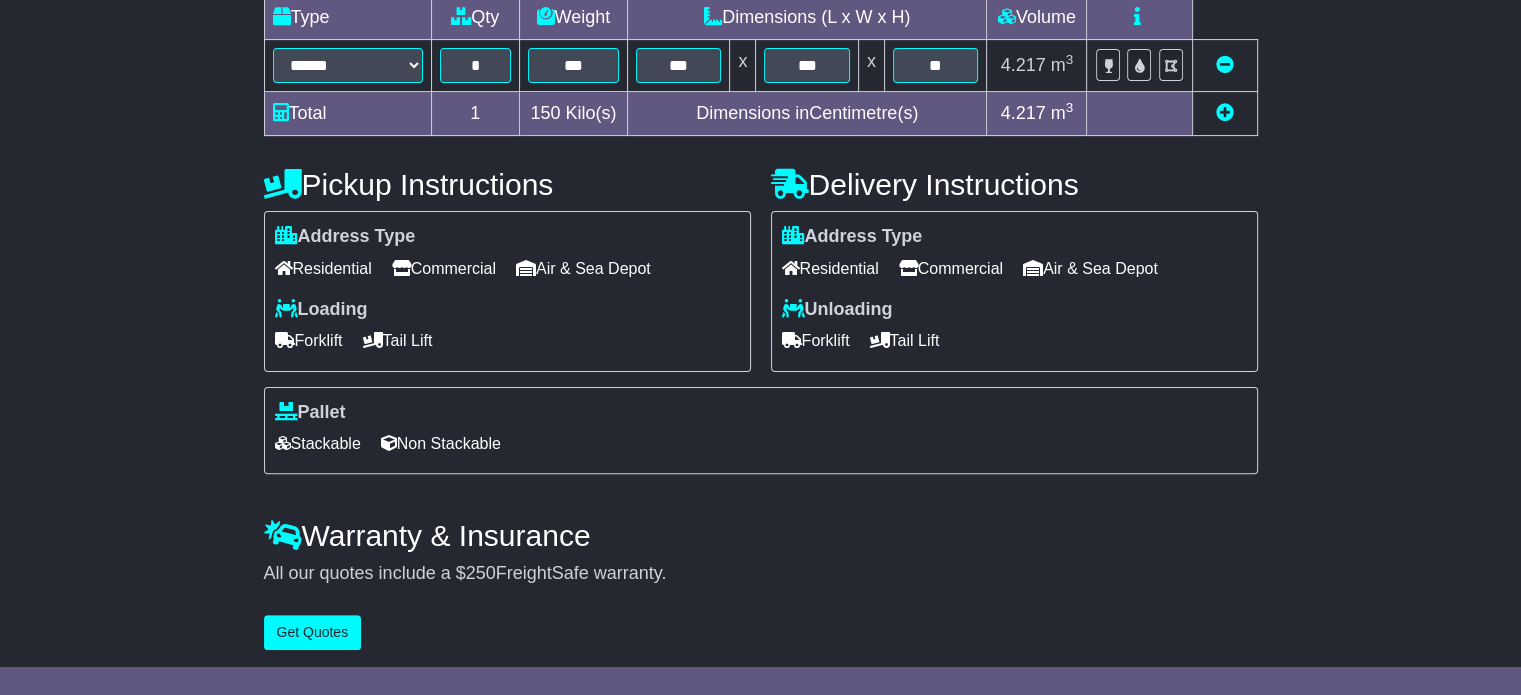 scroll, scrollTop: 538, scrollLeft: 0, axis: vertical 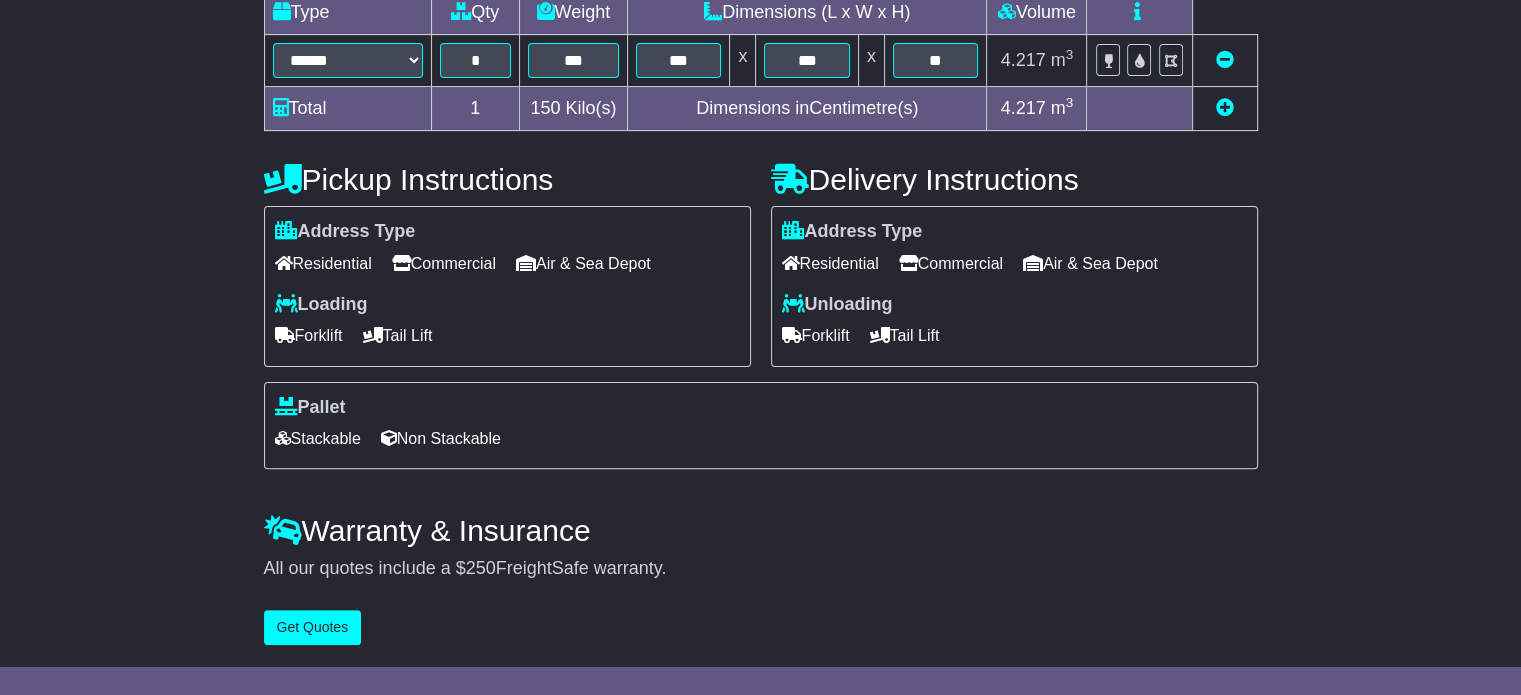 click on "Stackable" at bounding box center [318, 438] 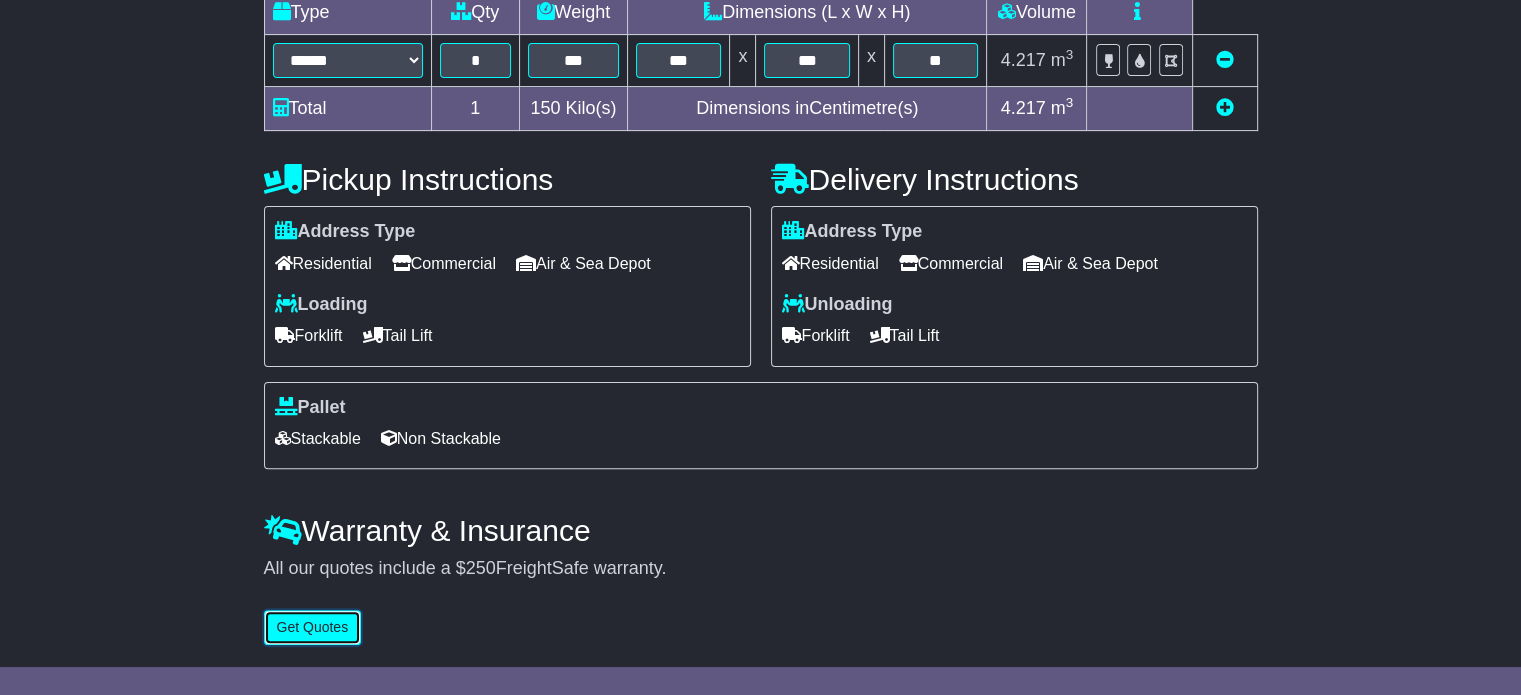 click on "Get Quotes" at bounding box center (313, 627) 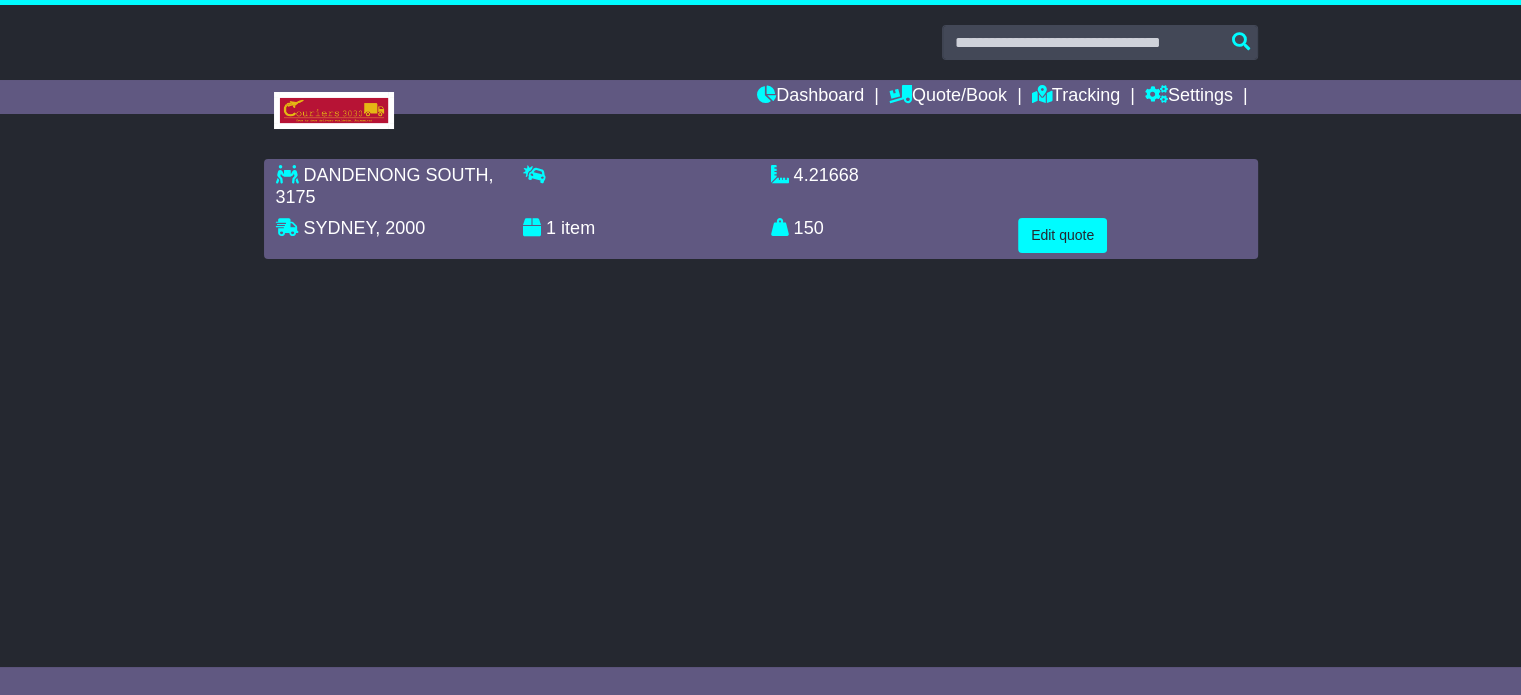 scroll, scrollTop: 0, scrollLeft: 0, axis: both 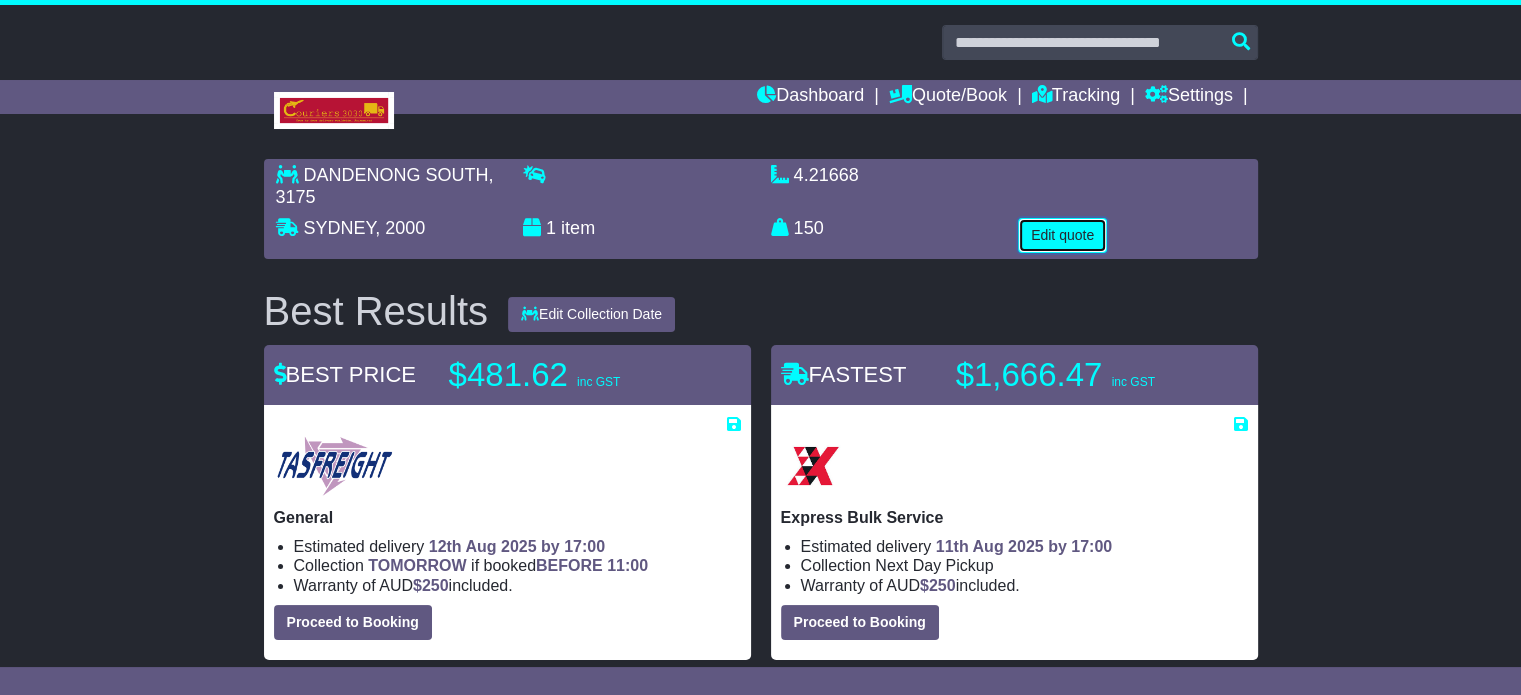 click on "Edit quote" at bounding box center (1062, 235) 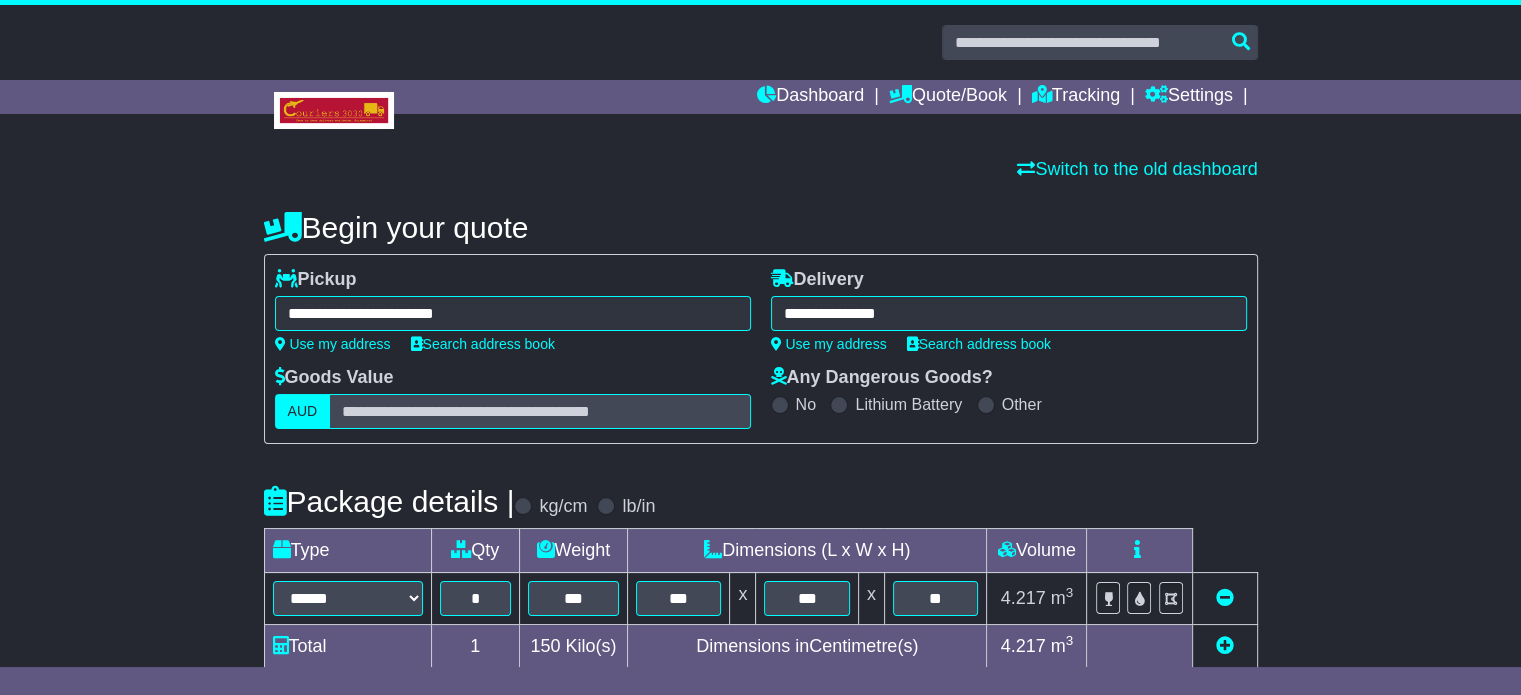 click at bounding box center (760, 77) 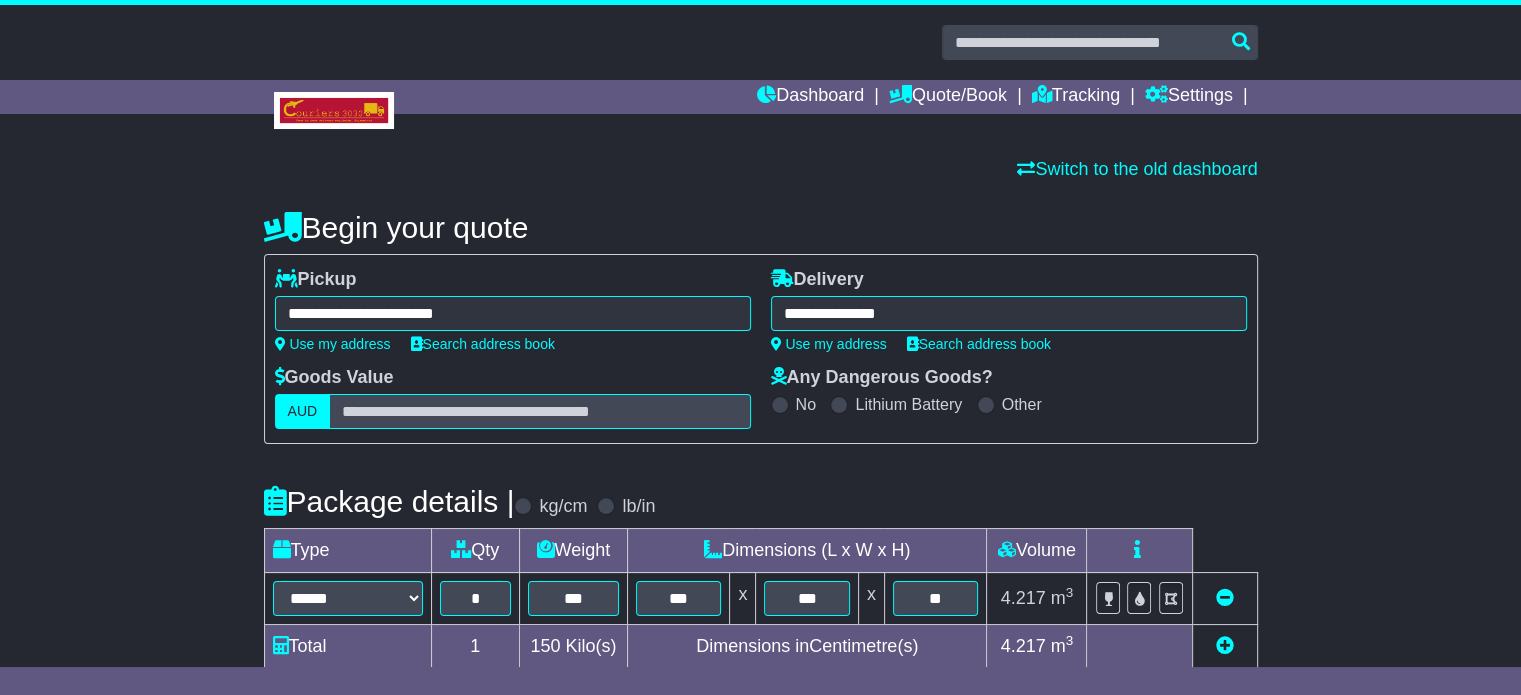 click on "**********" at bounding box center [1009, 313] 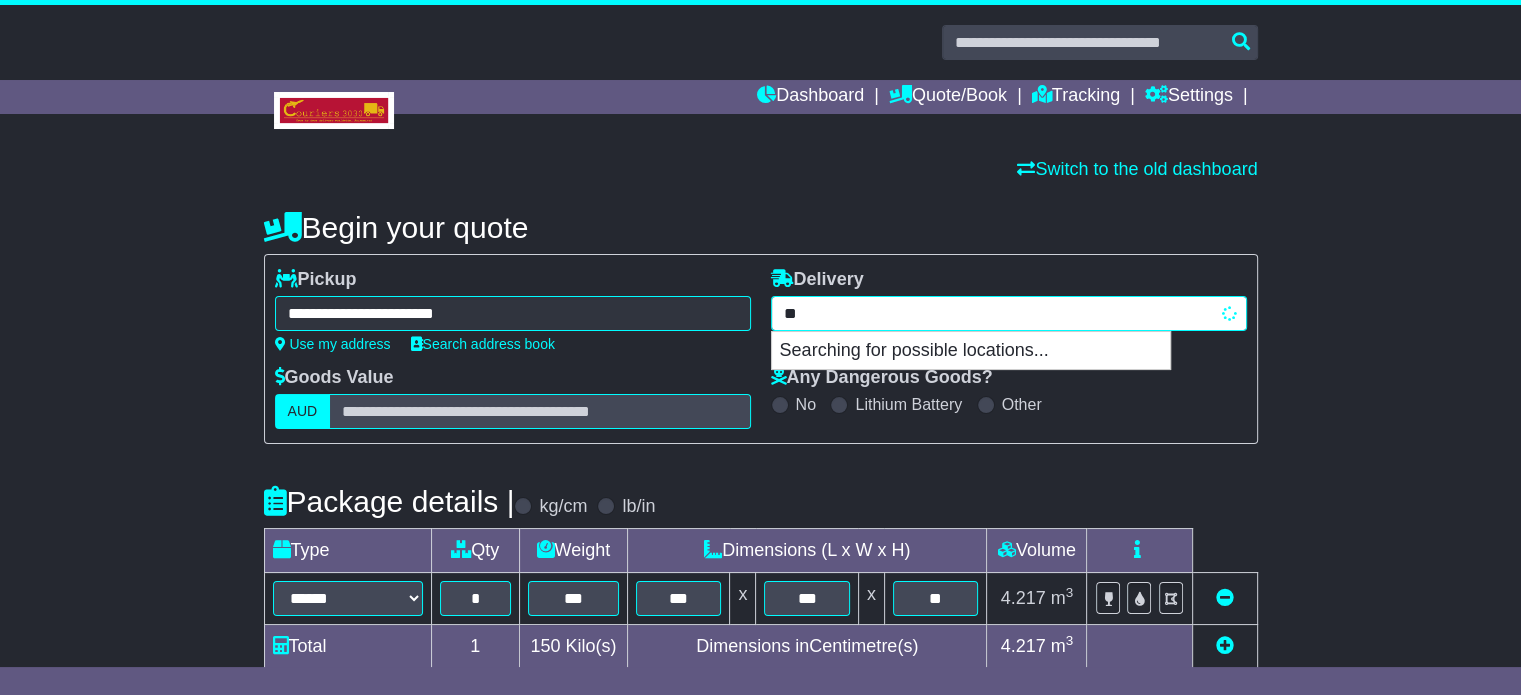 type on "*" 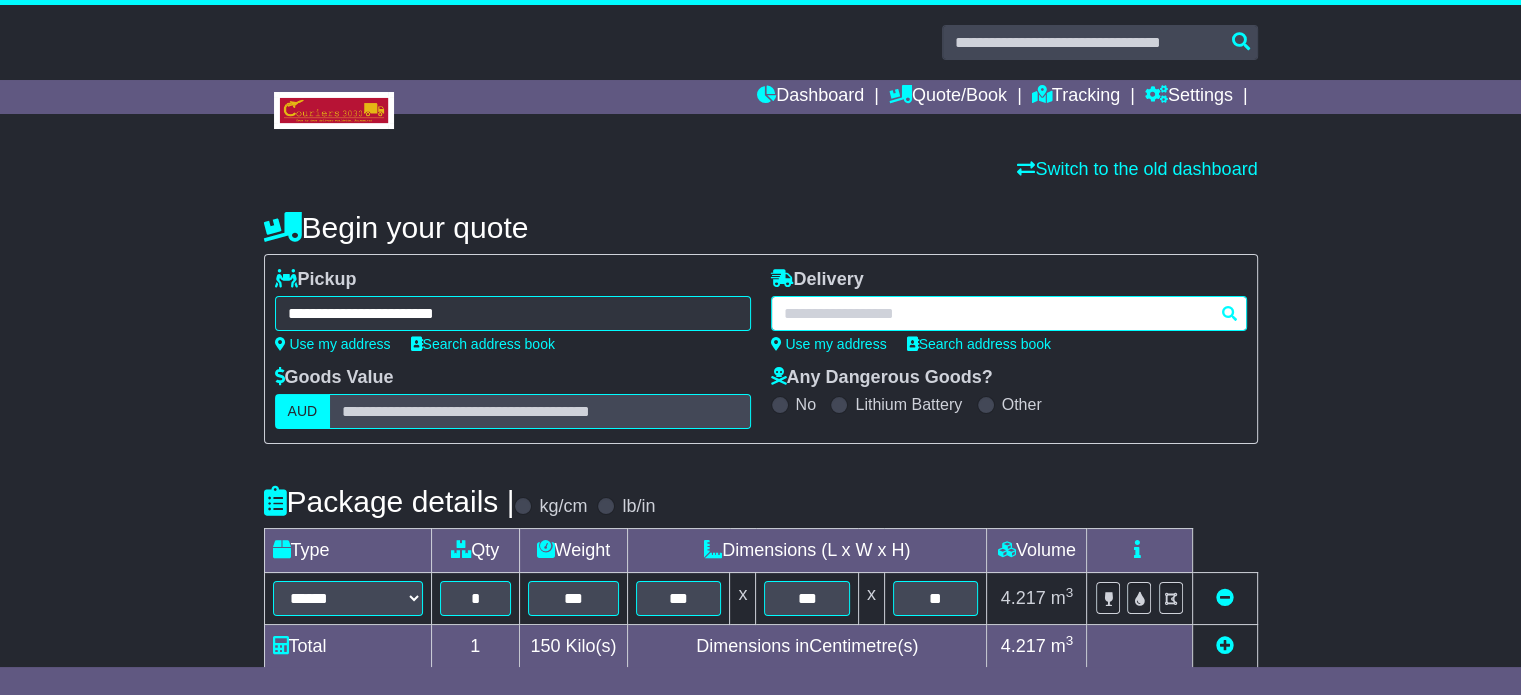 paste on "**********" 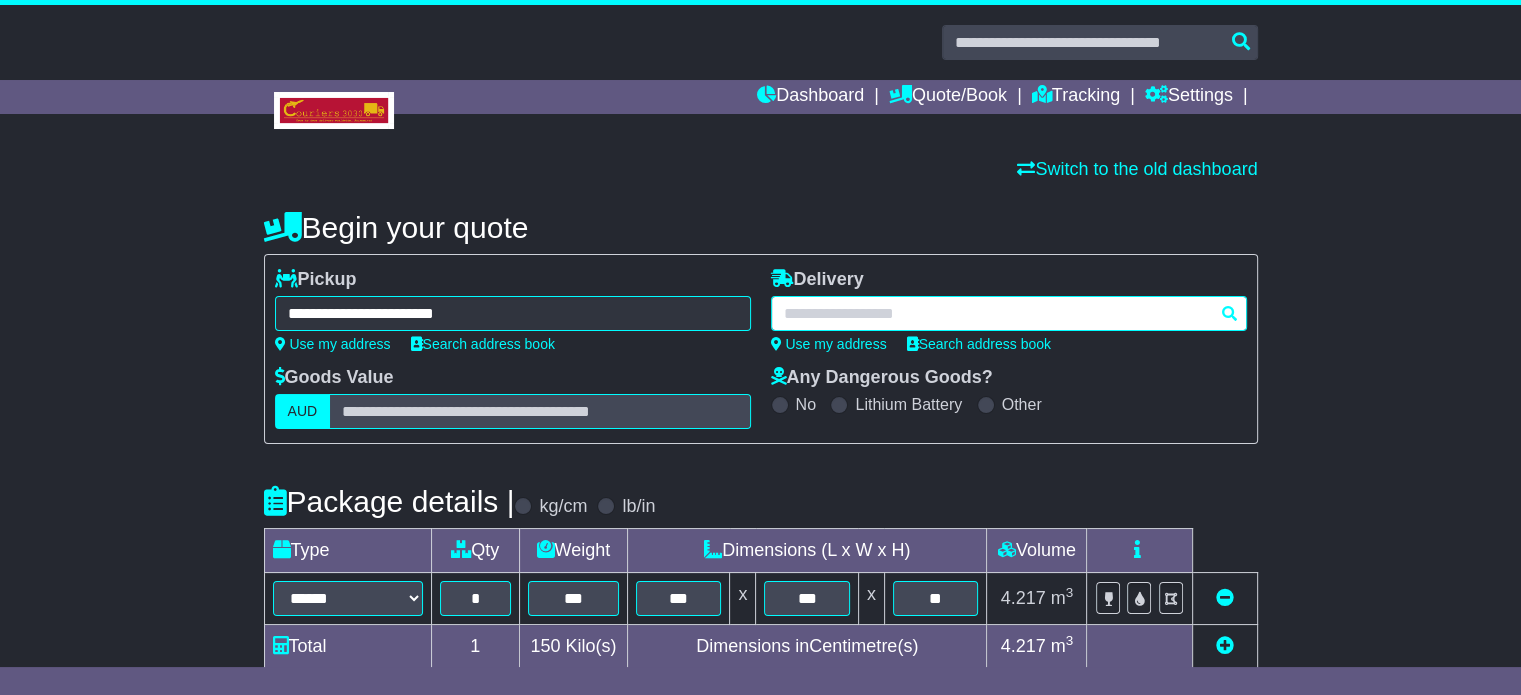 type on "**********" 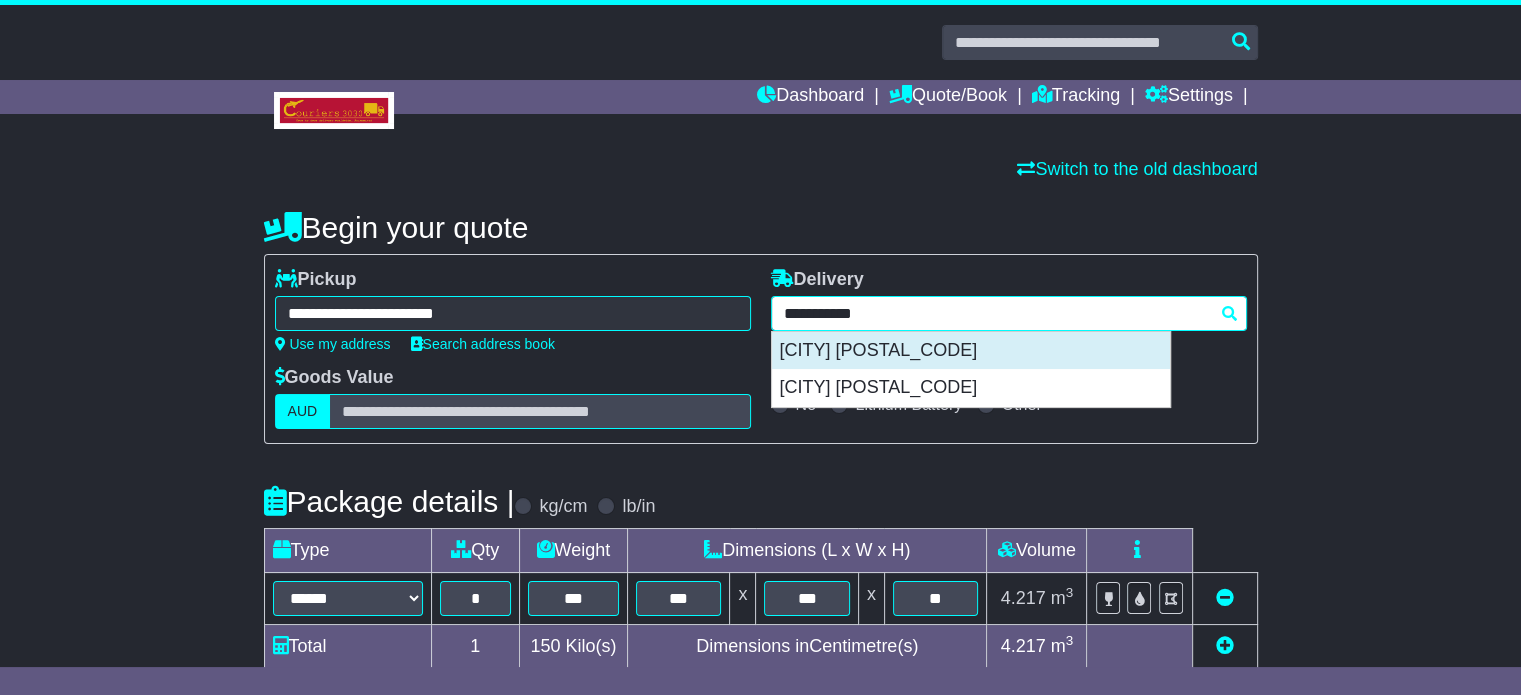 click on "NEW LAMBTON 2305" at bounding box center [971, 351] 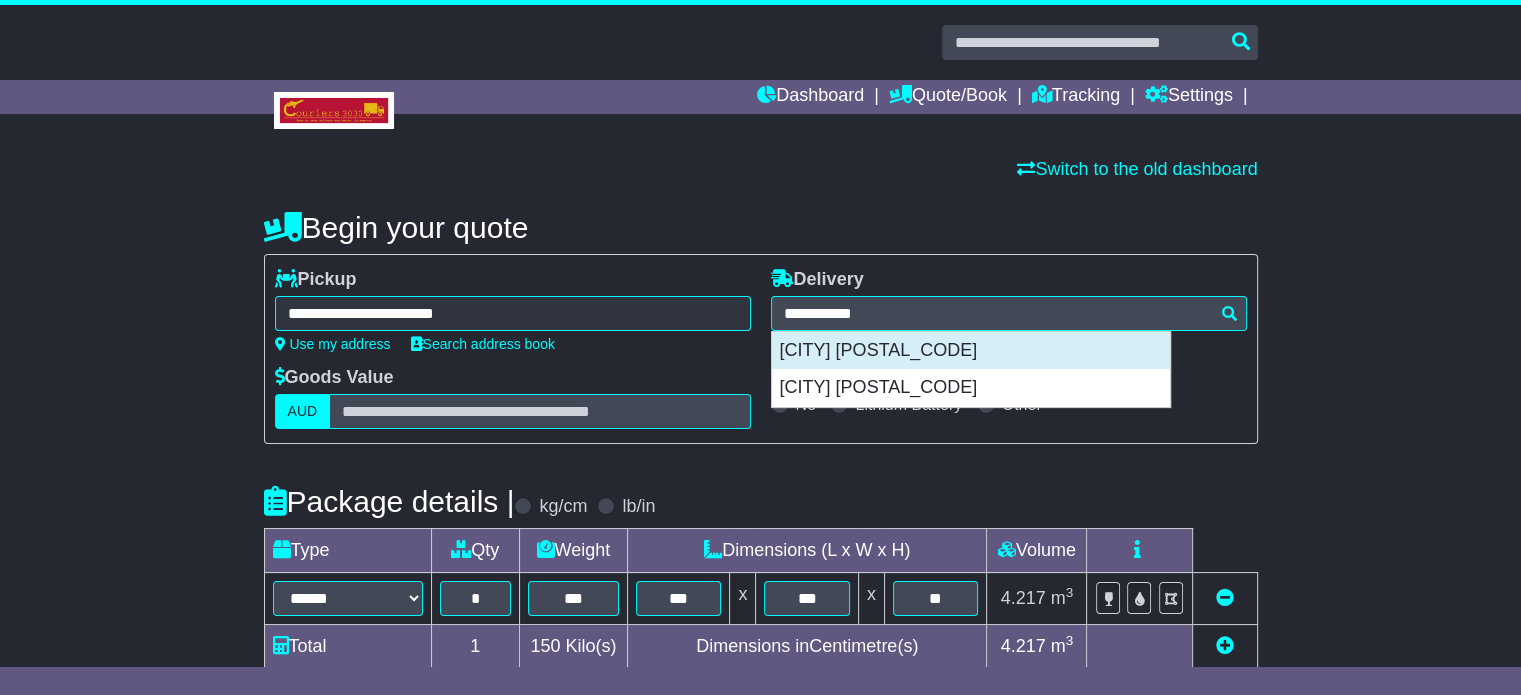 type on "**********" 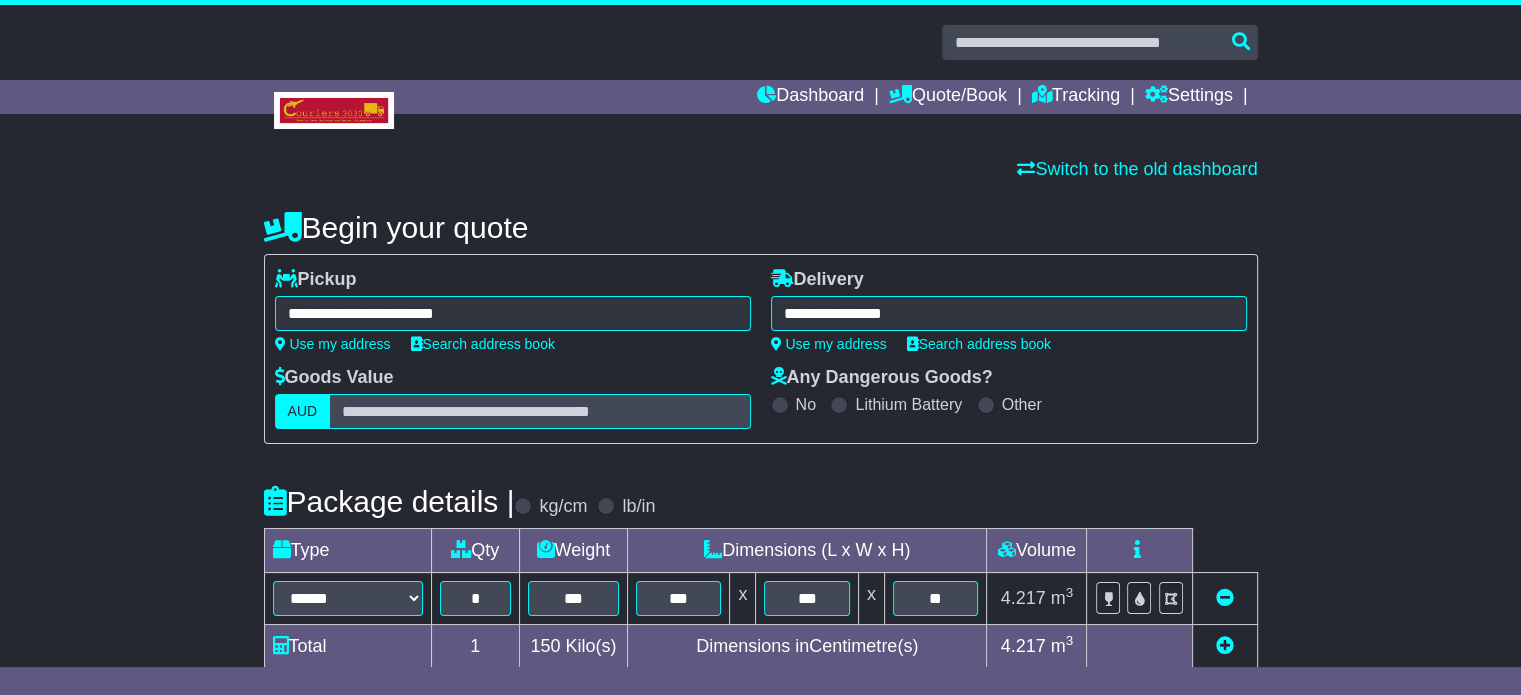 click on "**********" at bounding box center [760, 692] 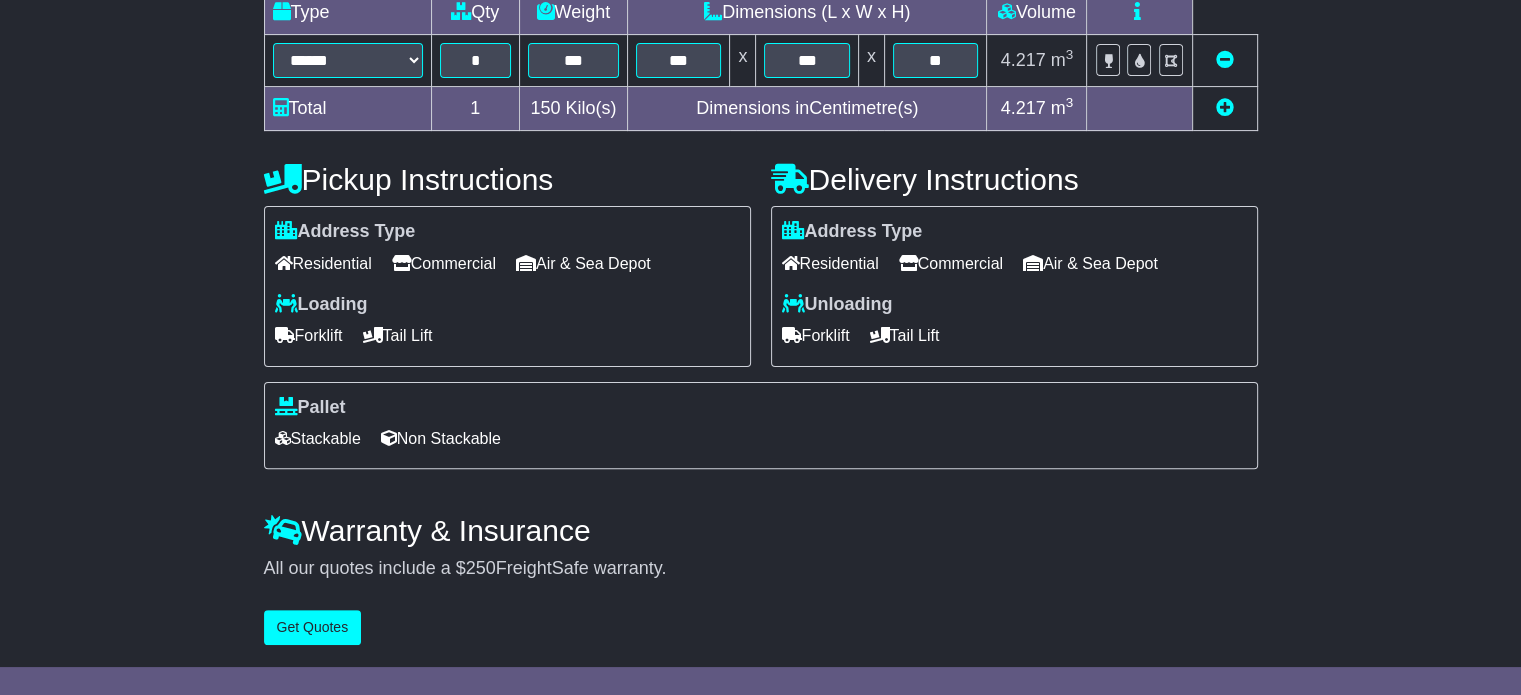 scroll, scrollTop: 540, scrollLeft: 0, axis: vertical 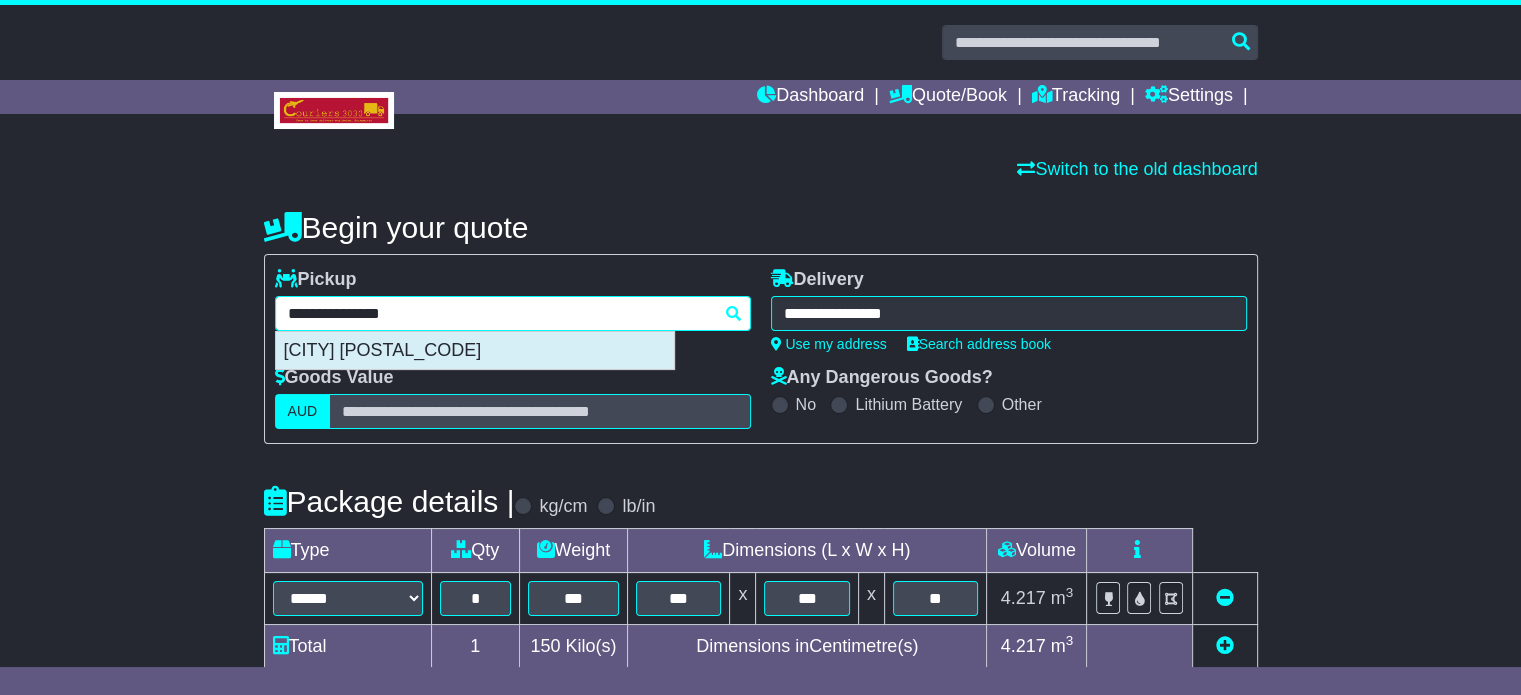 click on "[CITY] [POSTAL_CODE]" at bounding box center [475, 351] 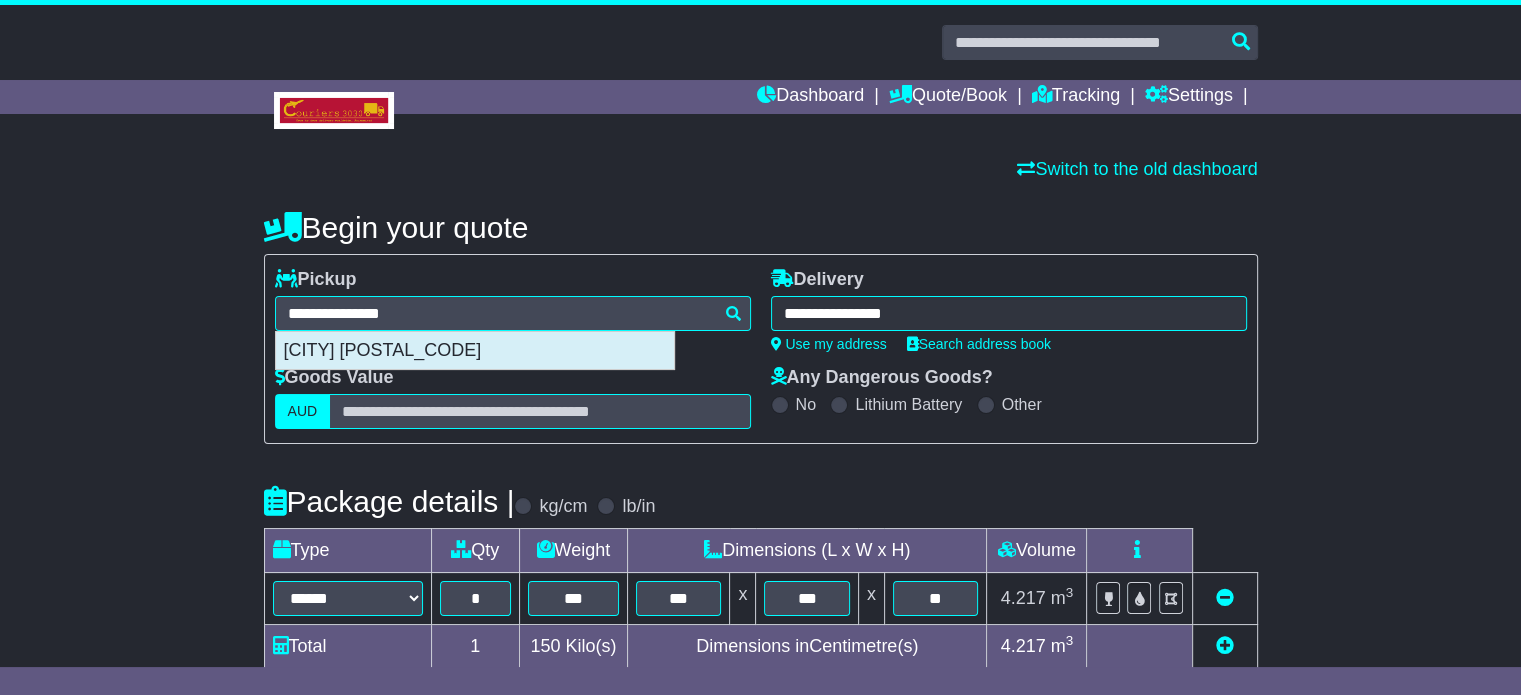 type on "**********" 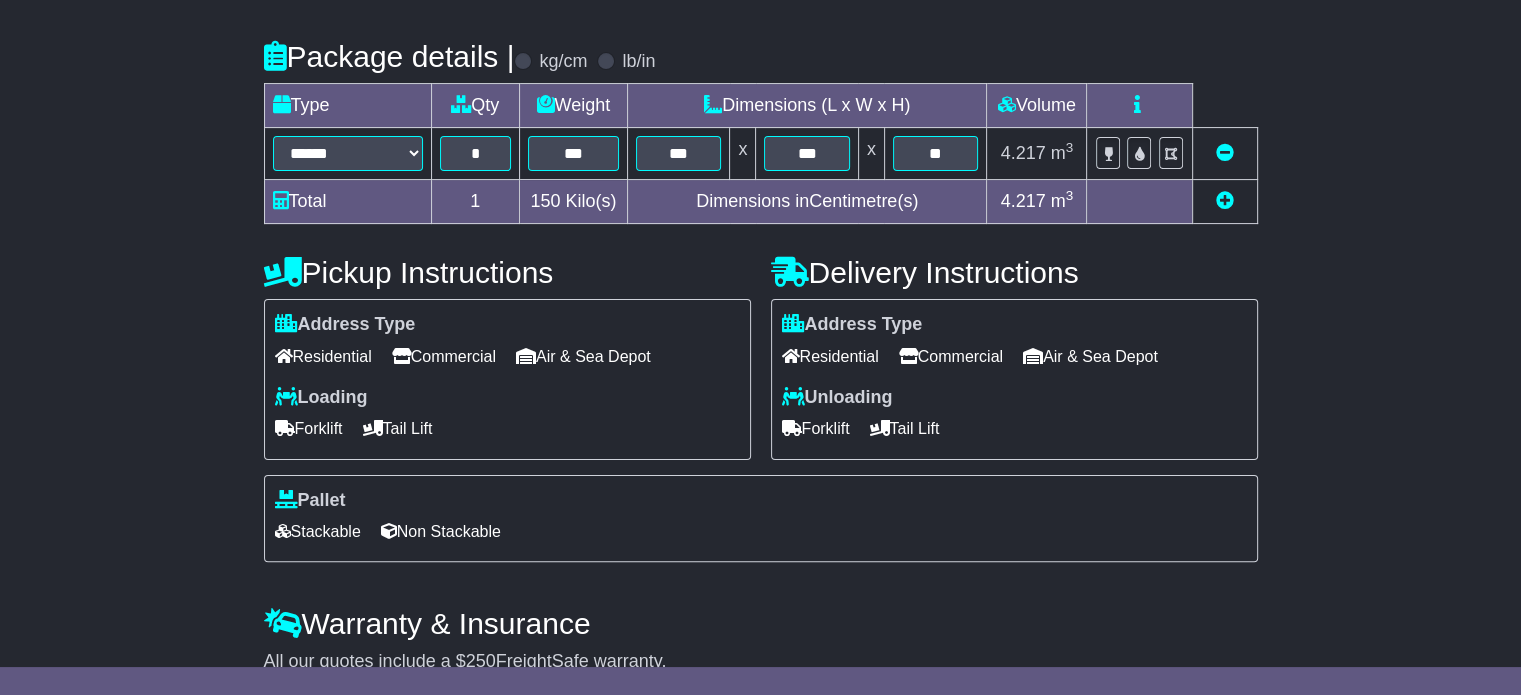 scroll, scrollTop: 540, scrollLeft: 0, axis: vertical 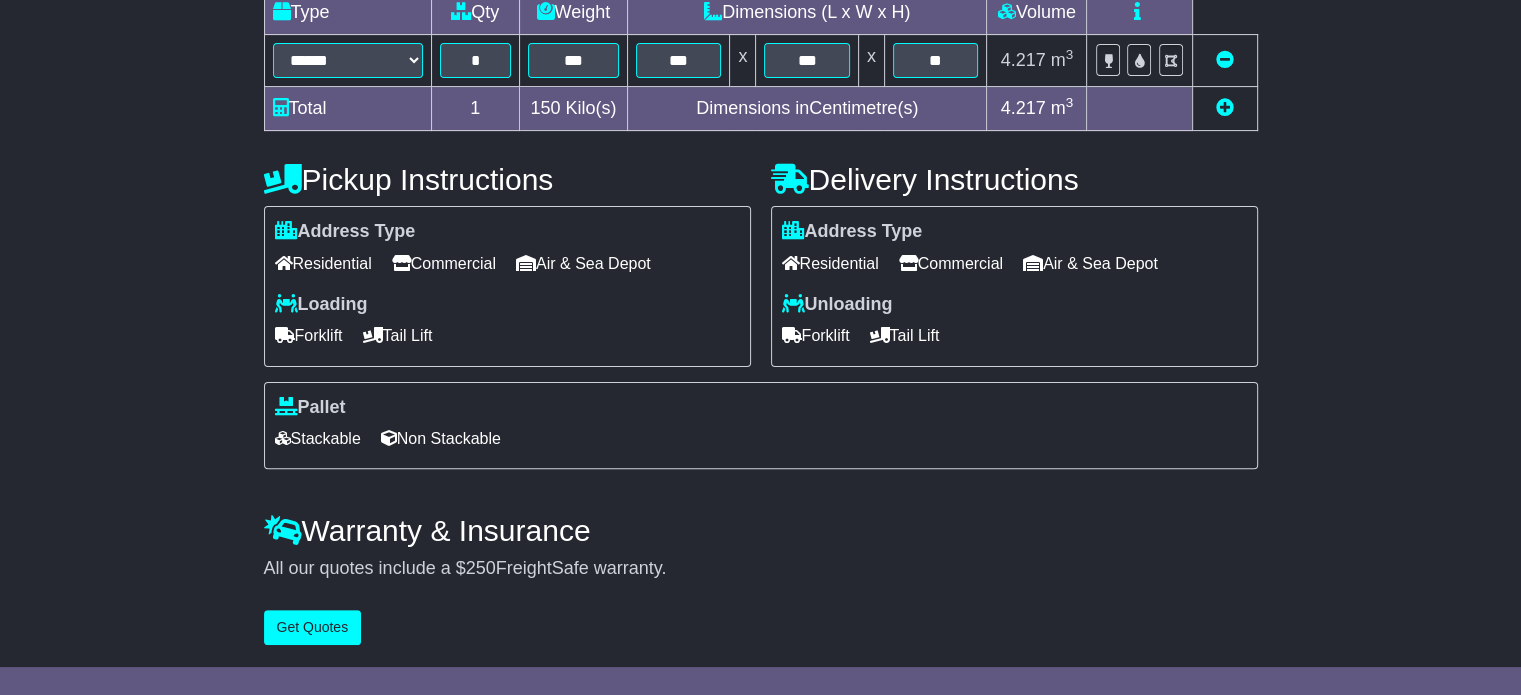 click on "Tail Lift" at bounding box center [905, 335] 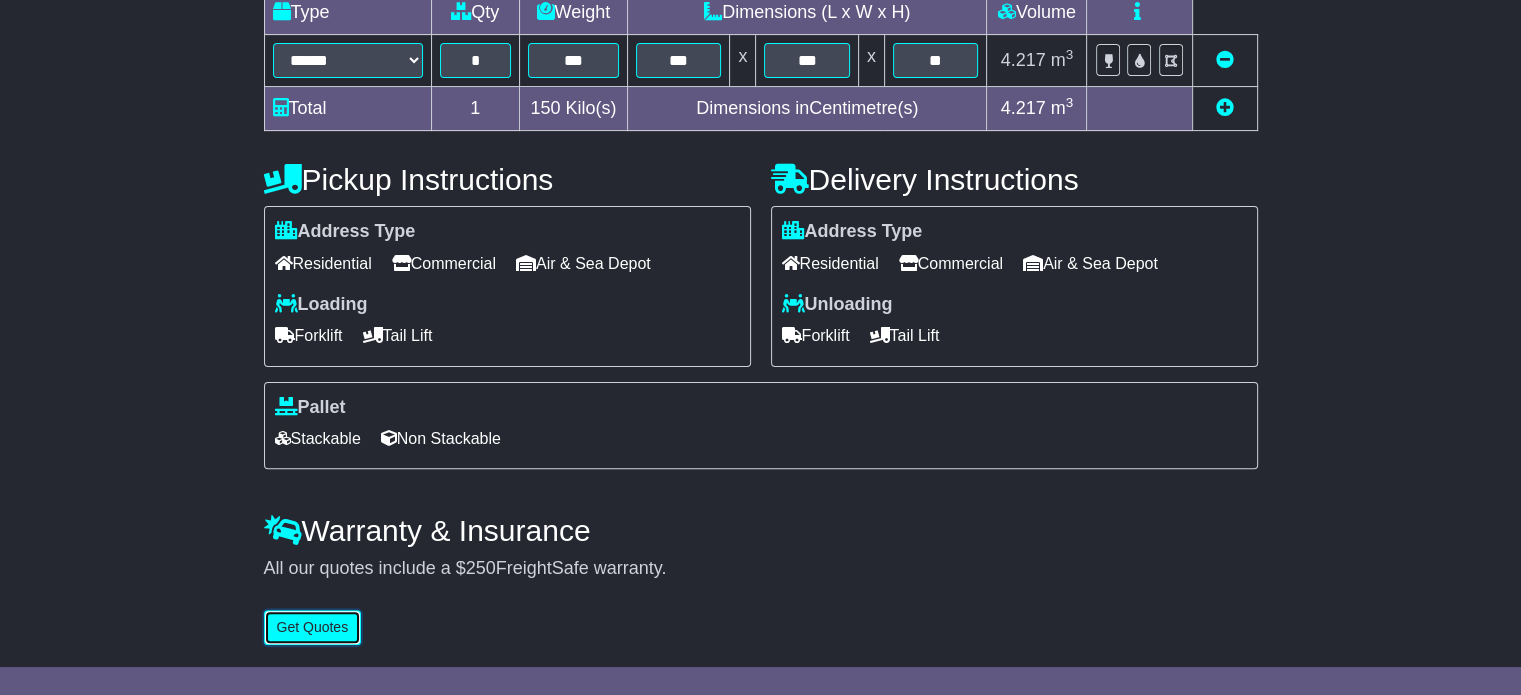 click on "Get Quotes" at bounding box center [313, 627] 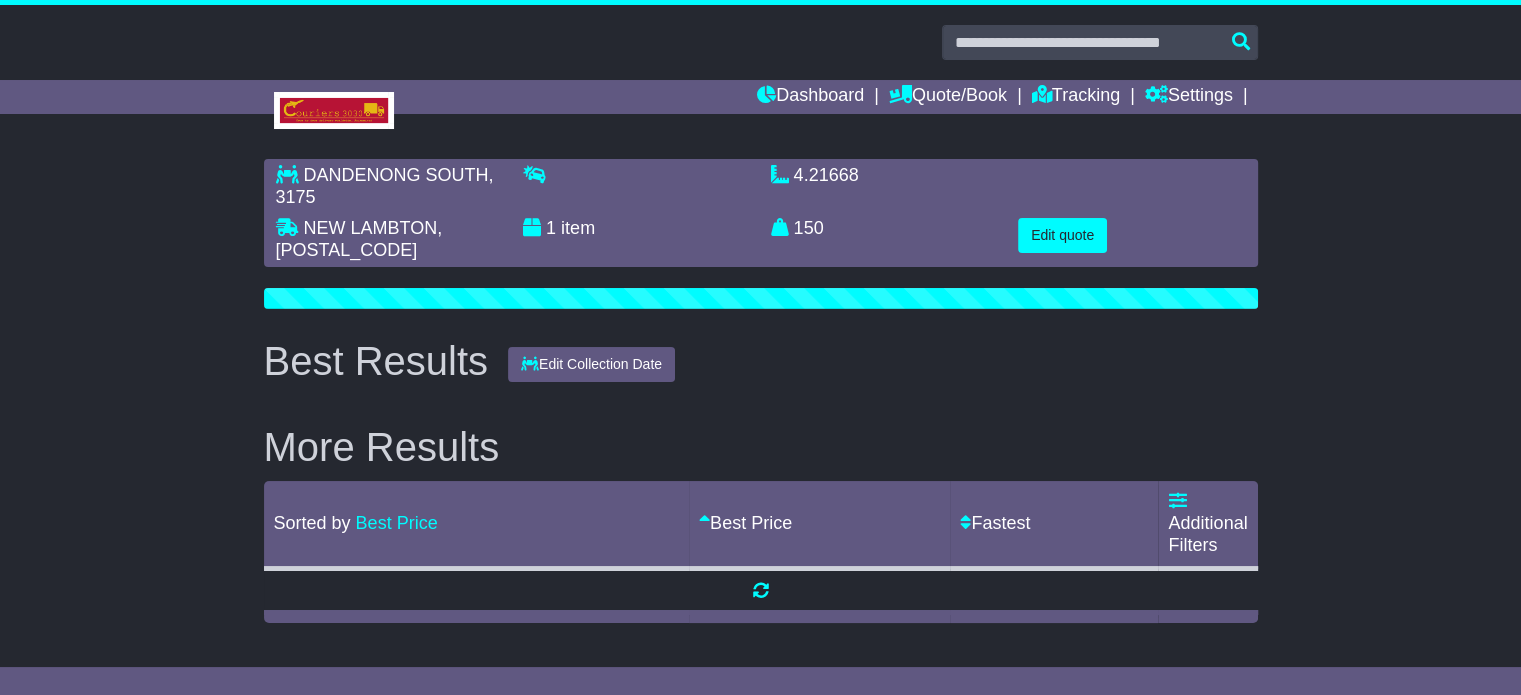scroll, scrollTop: 0, scrollLeft: 0, axis: both 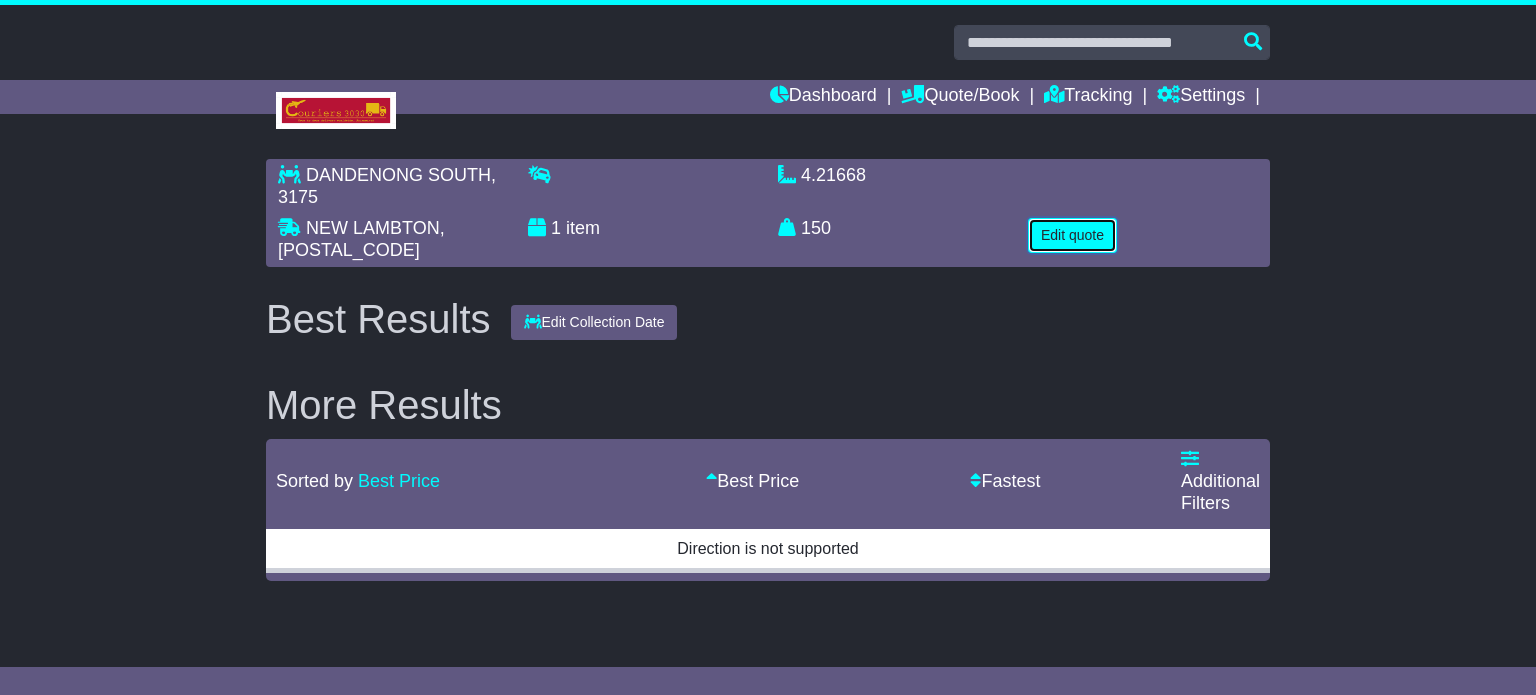 click on "Edit quote" at bounding box center (1072, 235) 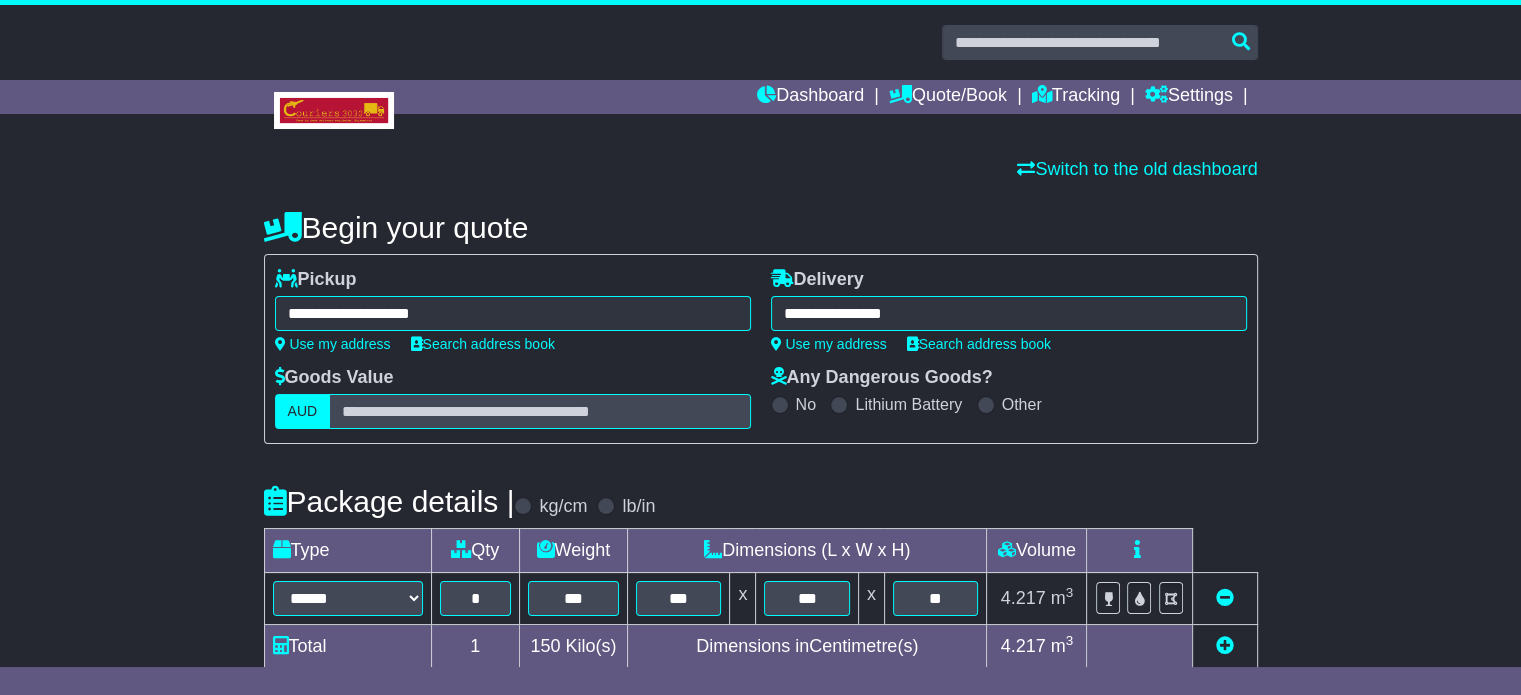 click on "**********" at bounding box center (513, 313) 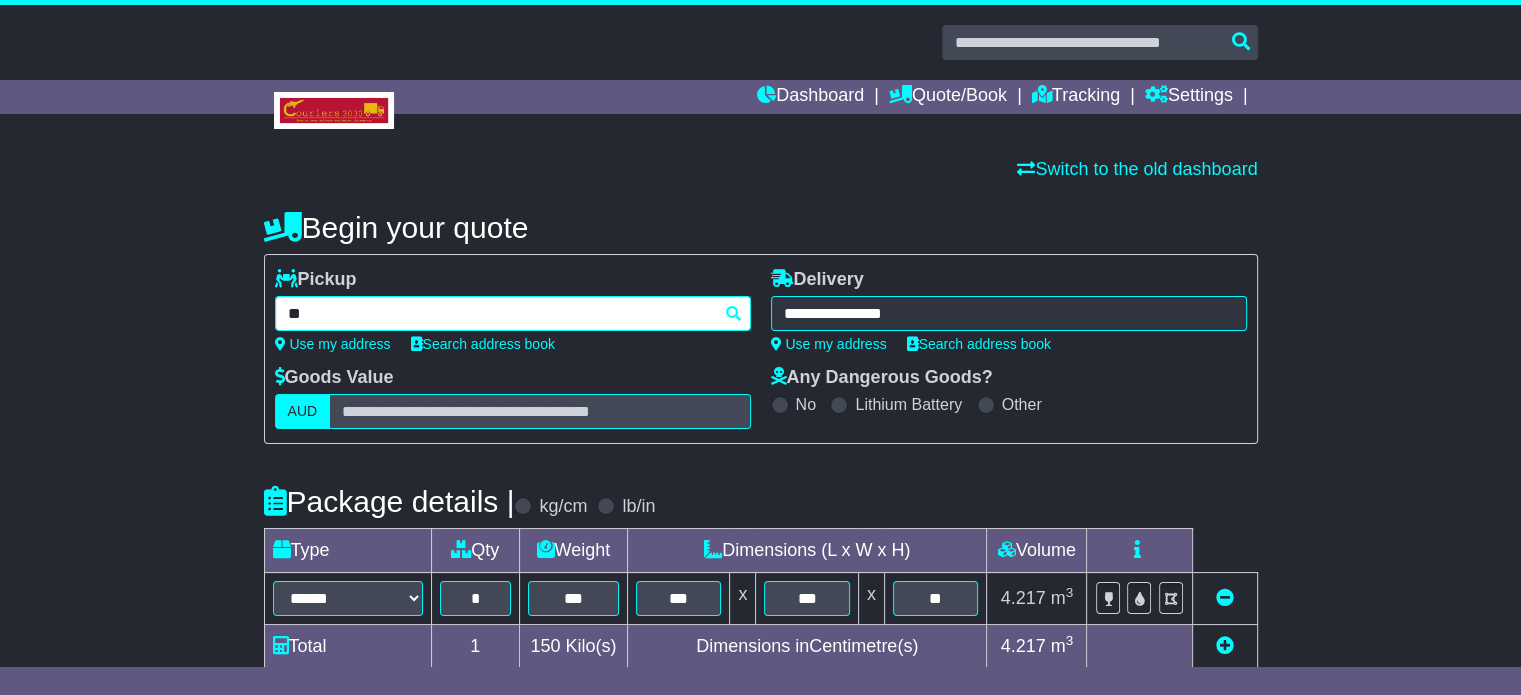 type on "*" 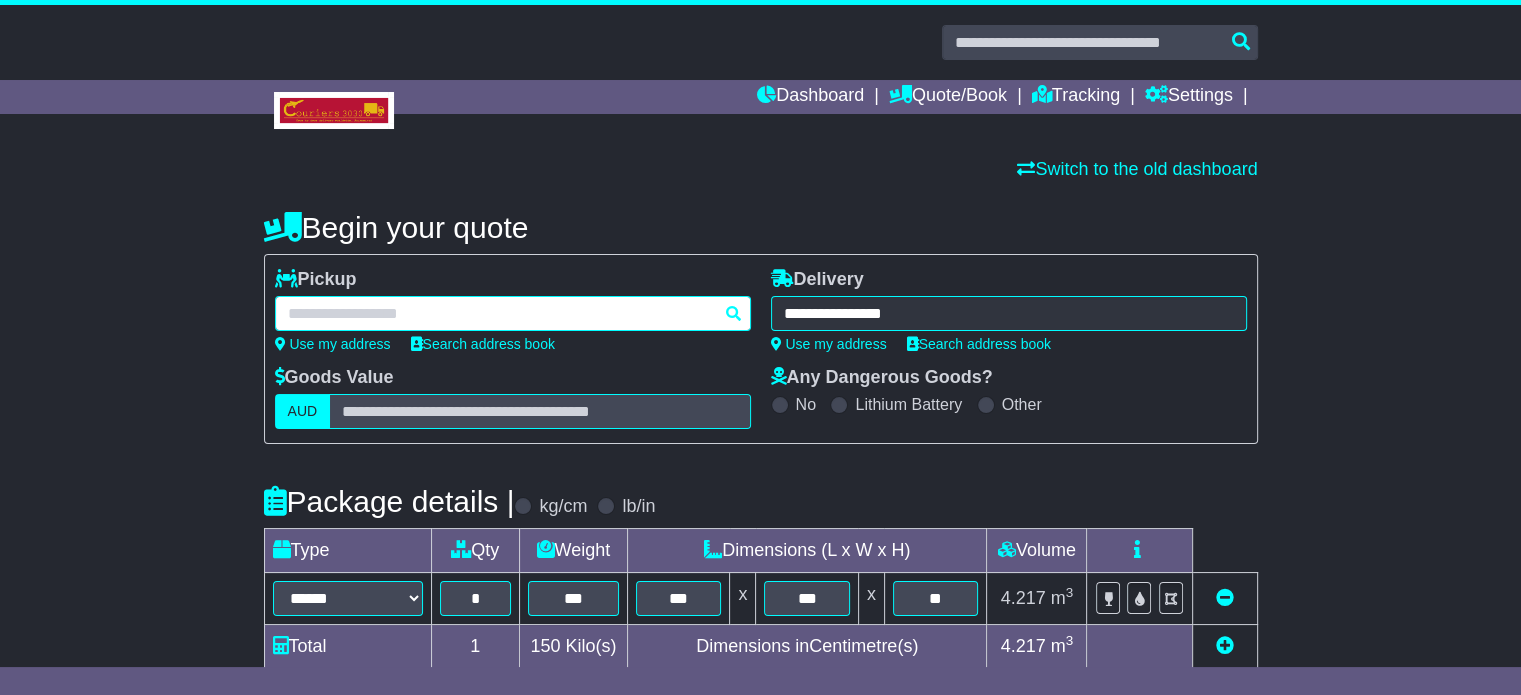 paste on "**********" 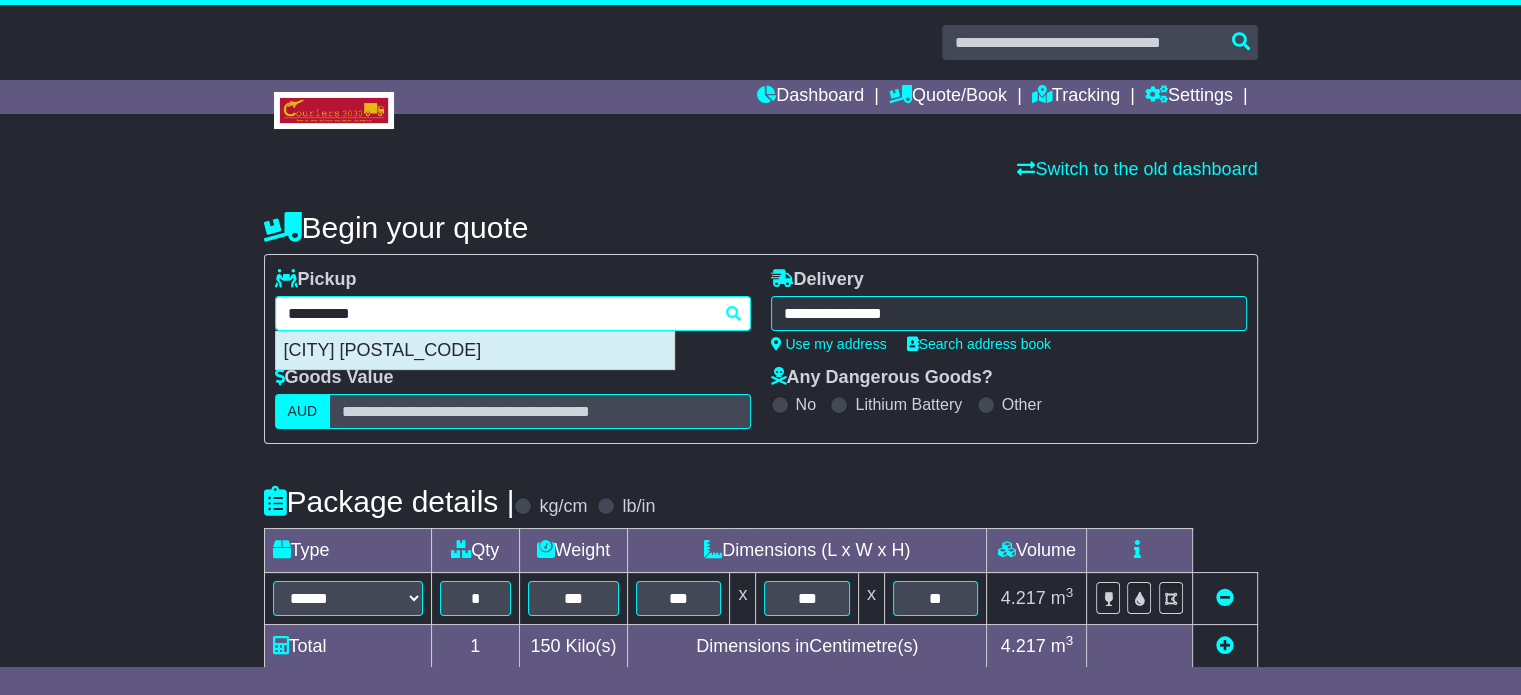 click on "ASCOT VALE 3032" at bounding box center (475, 351) 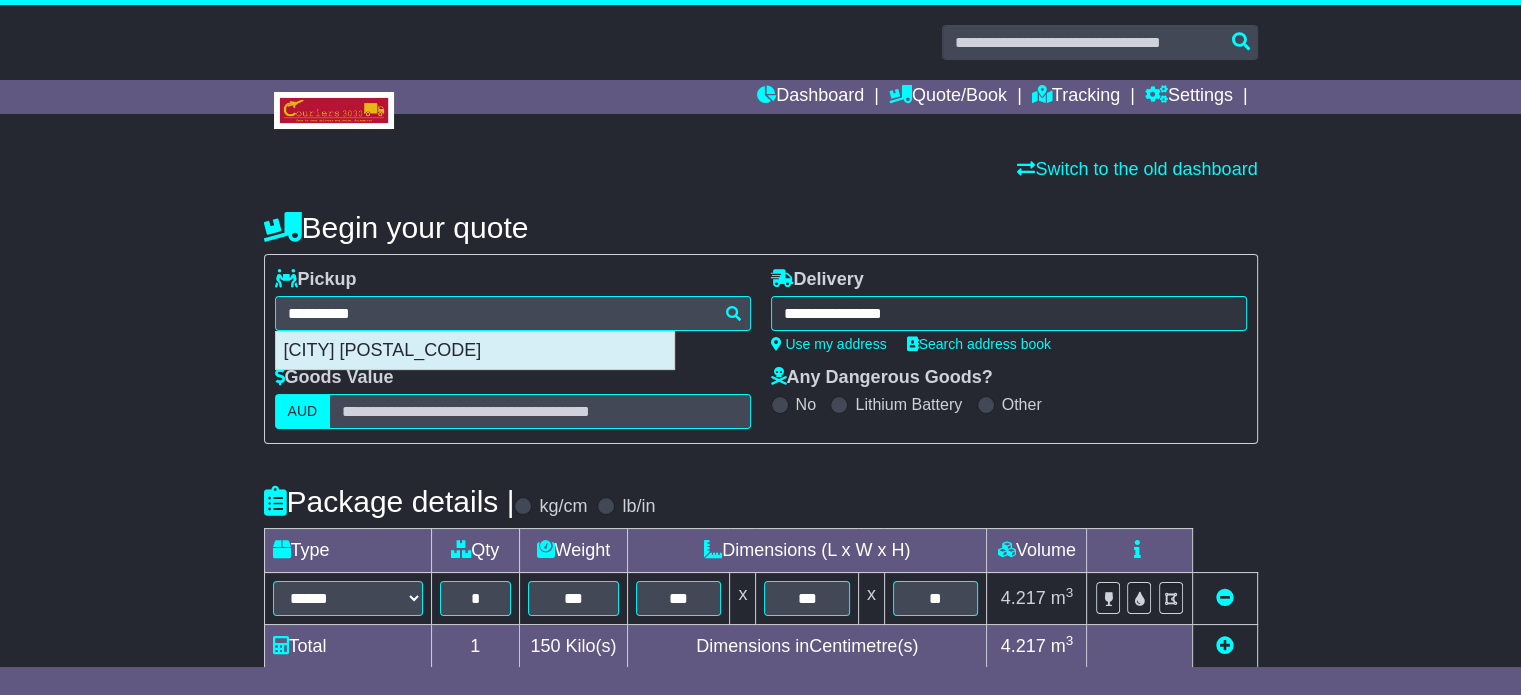 type on "**********" 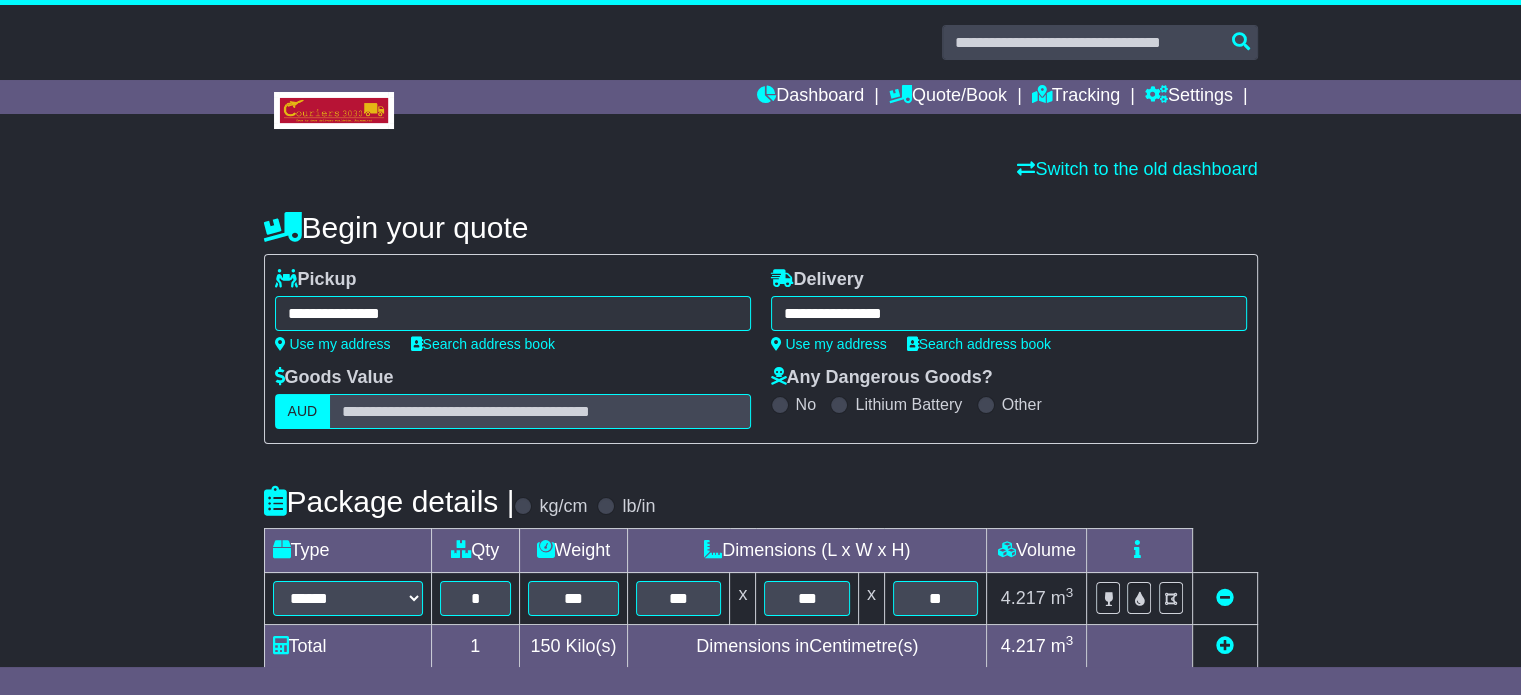 click on "**********" at bounding box center [1009, 313] 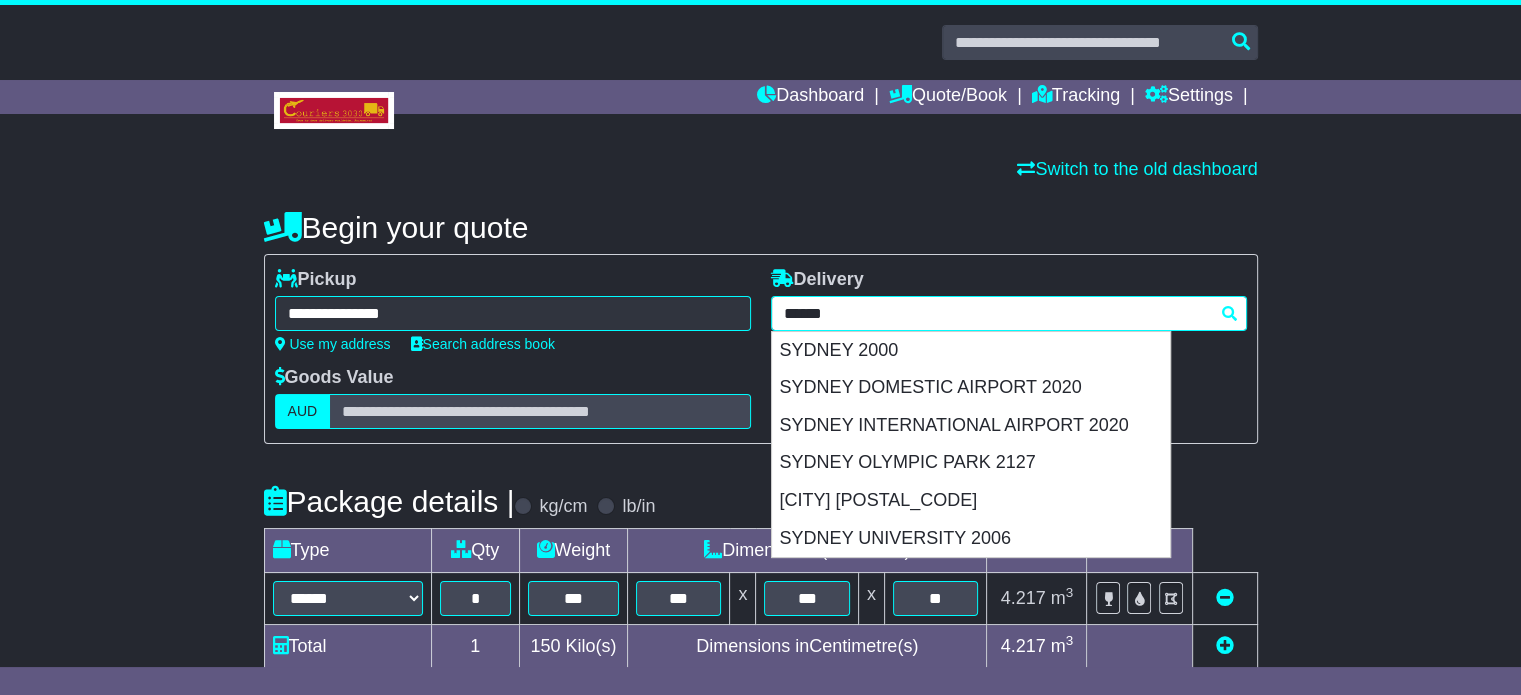 type on "******" 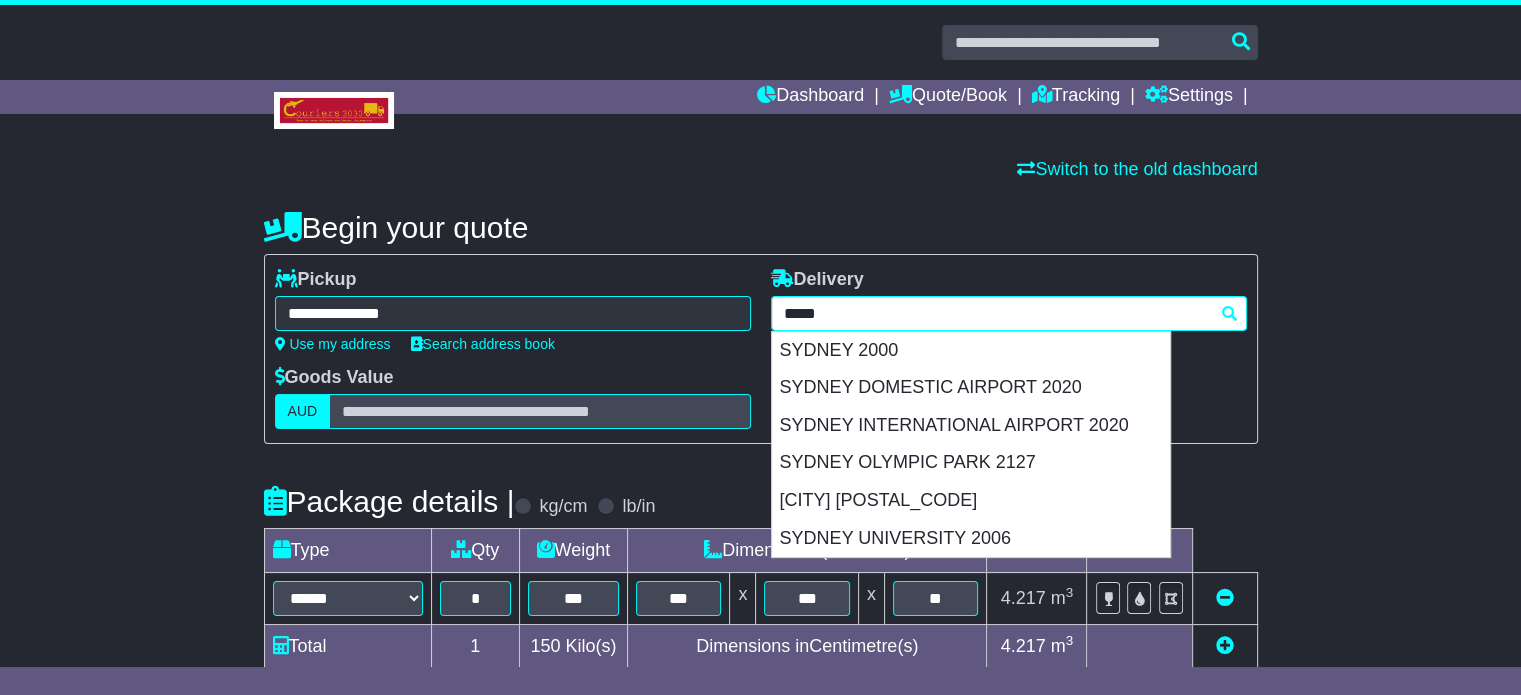 type 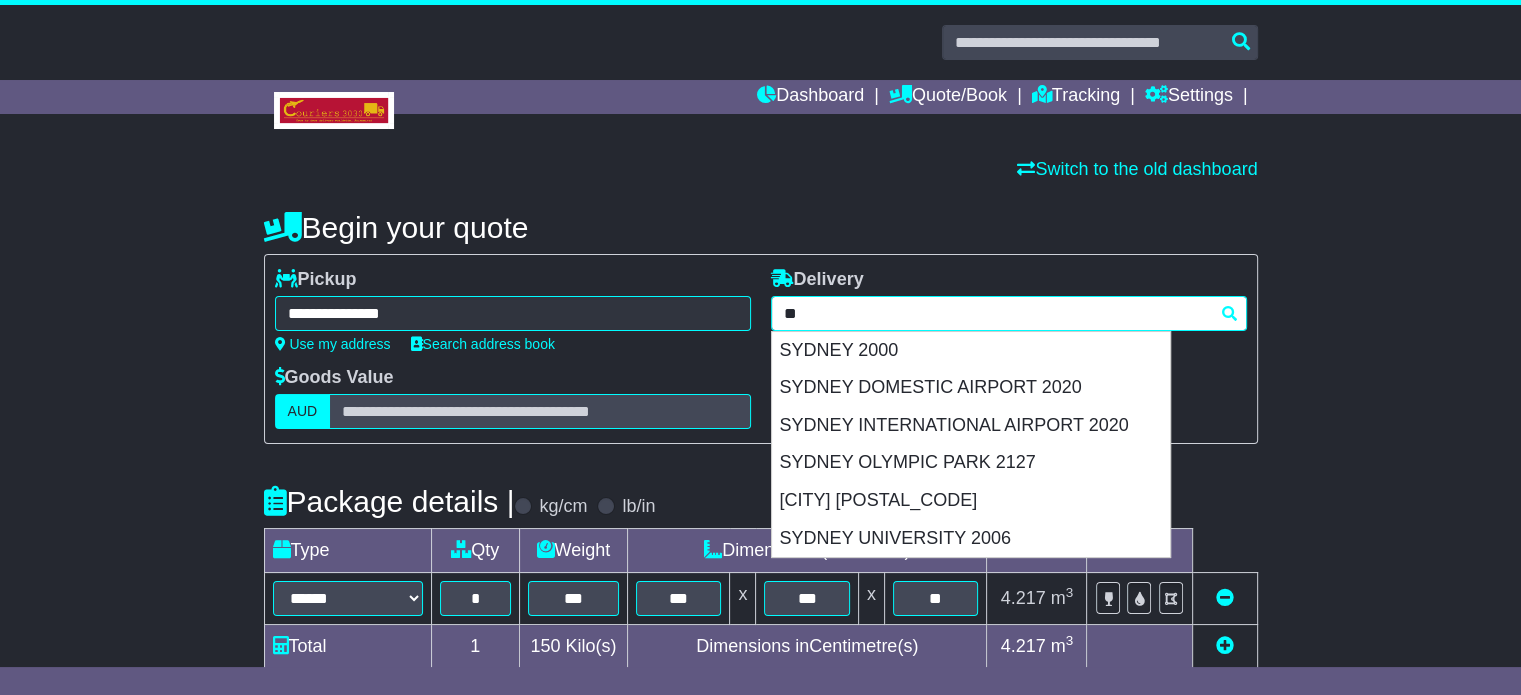 type on "*" 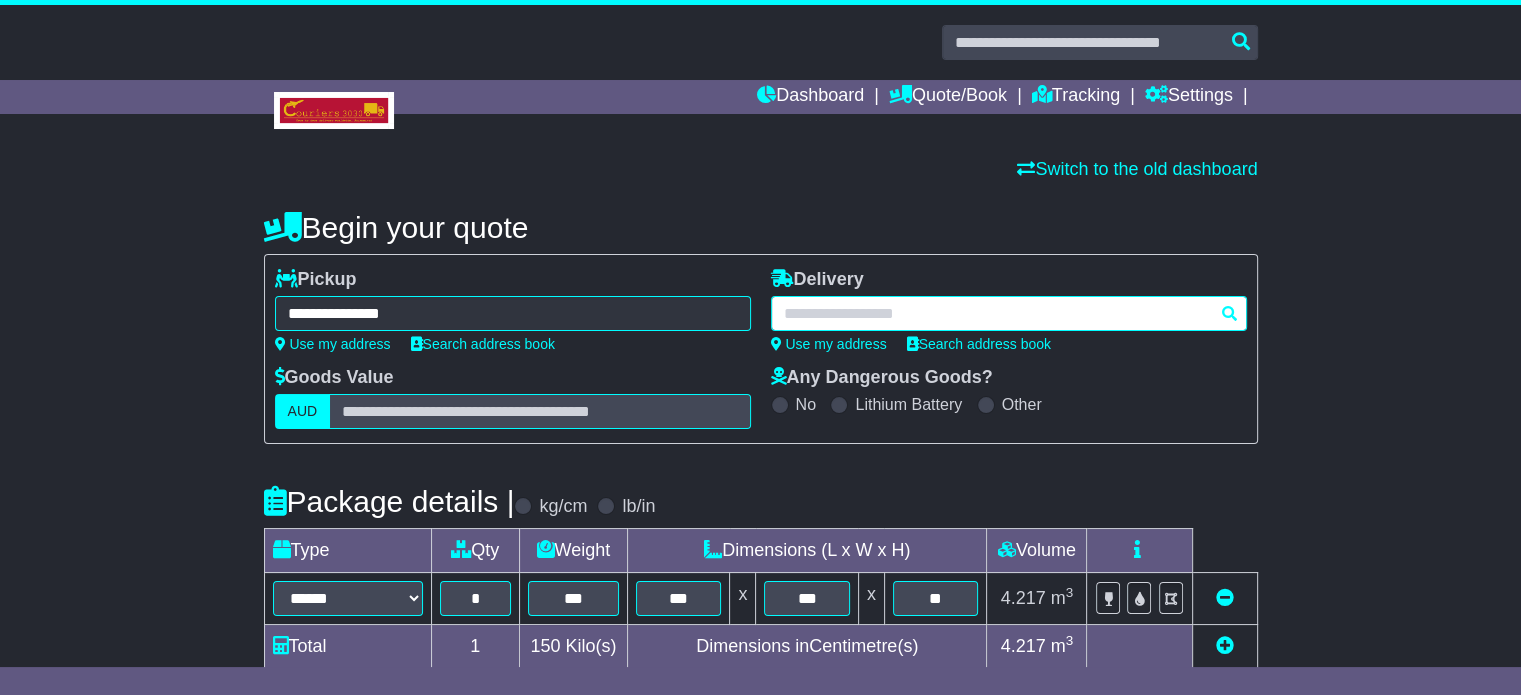 paste on "********" 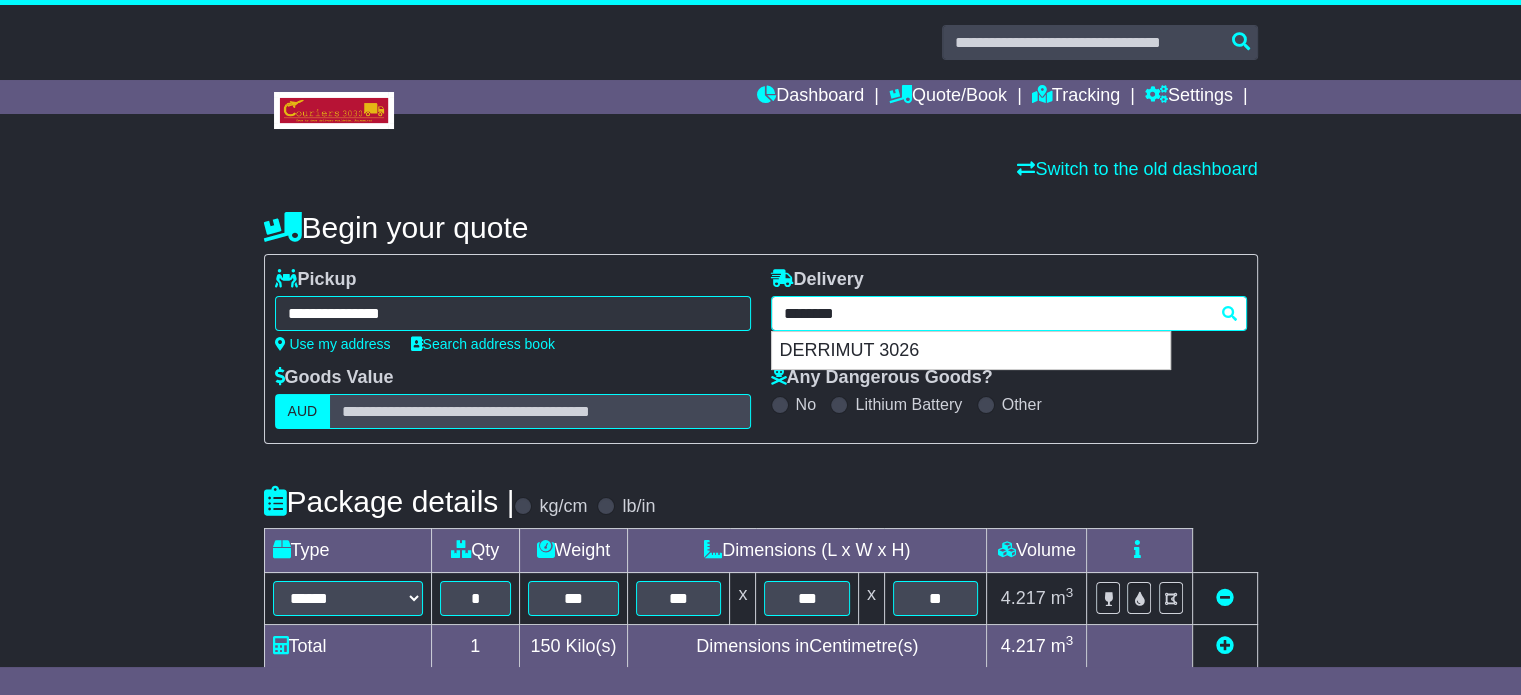 click on "DERRIMUT 3026" at bounding box center [971, 351] 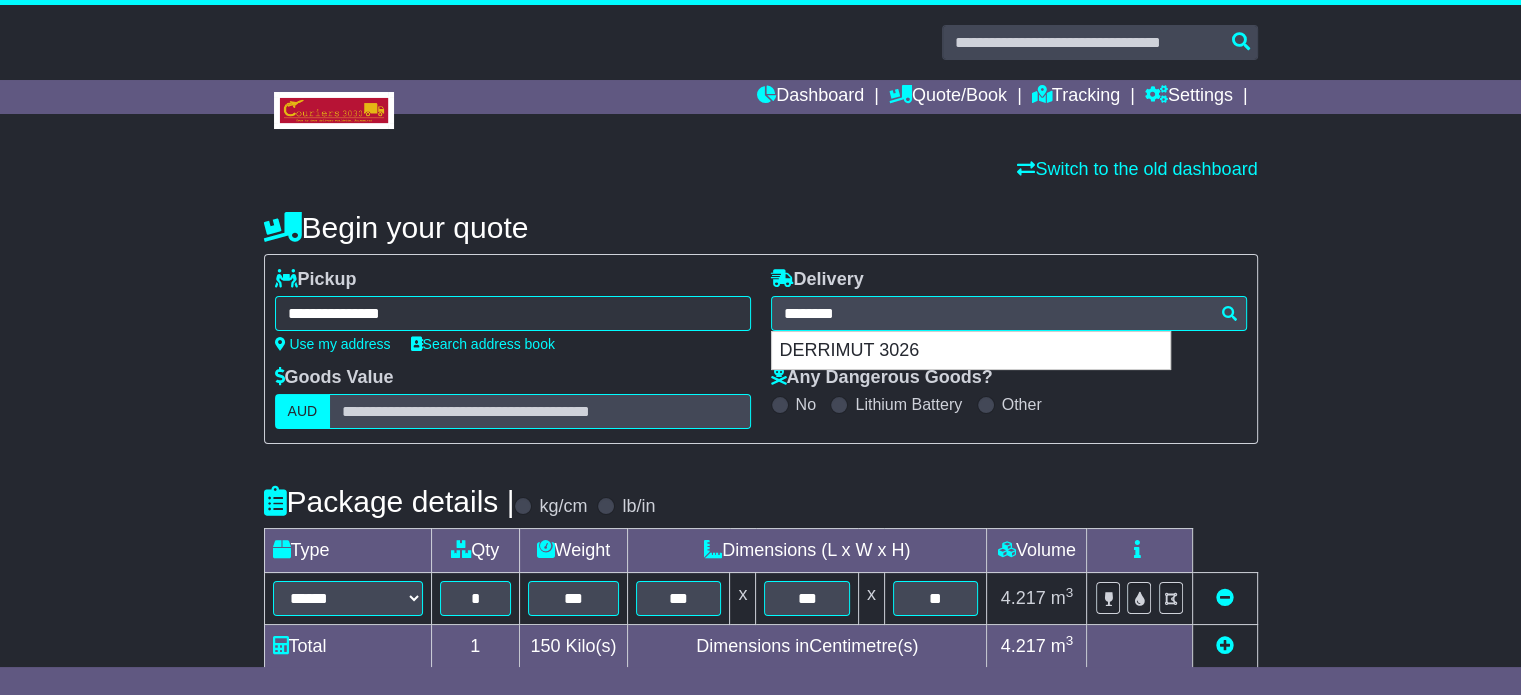 type on "******" 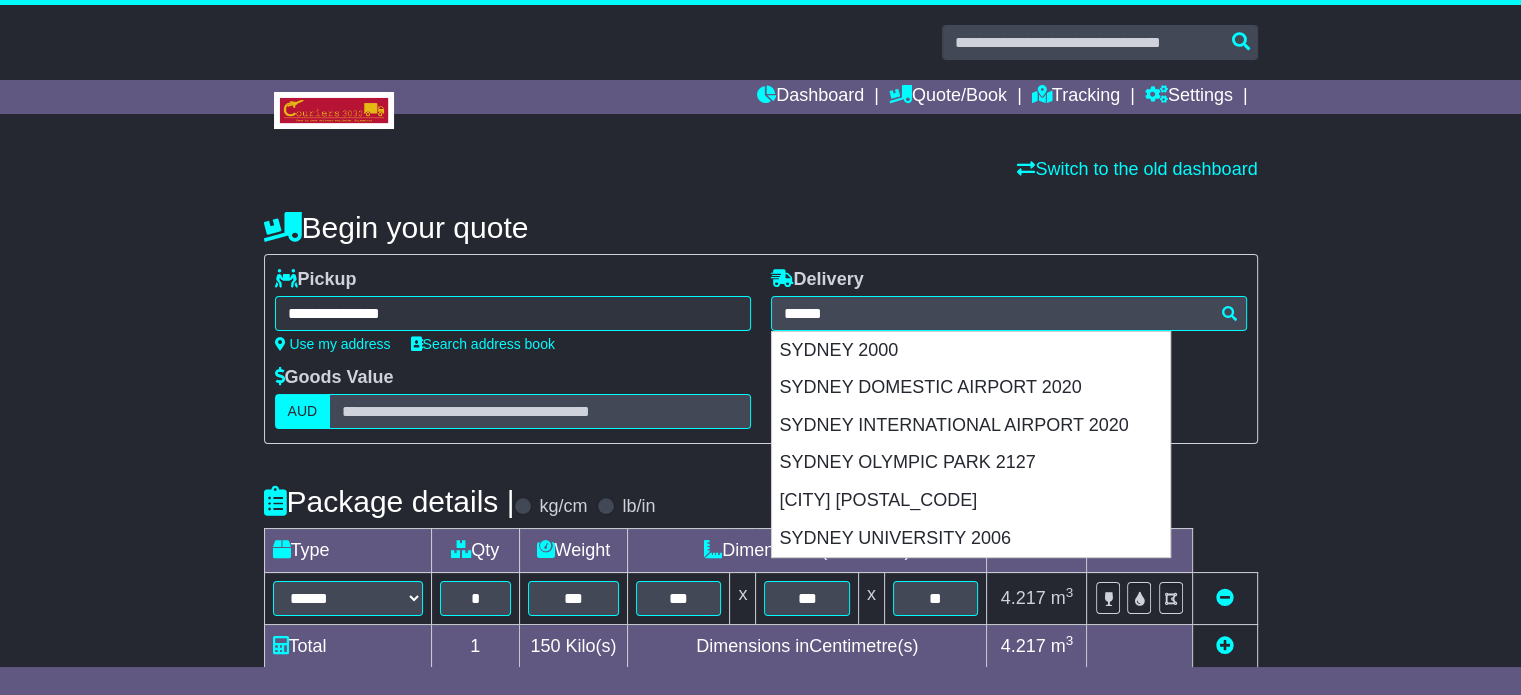 click on "Begin your quote" at bounding box center [761, 223] 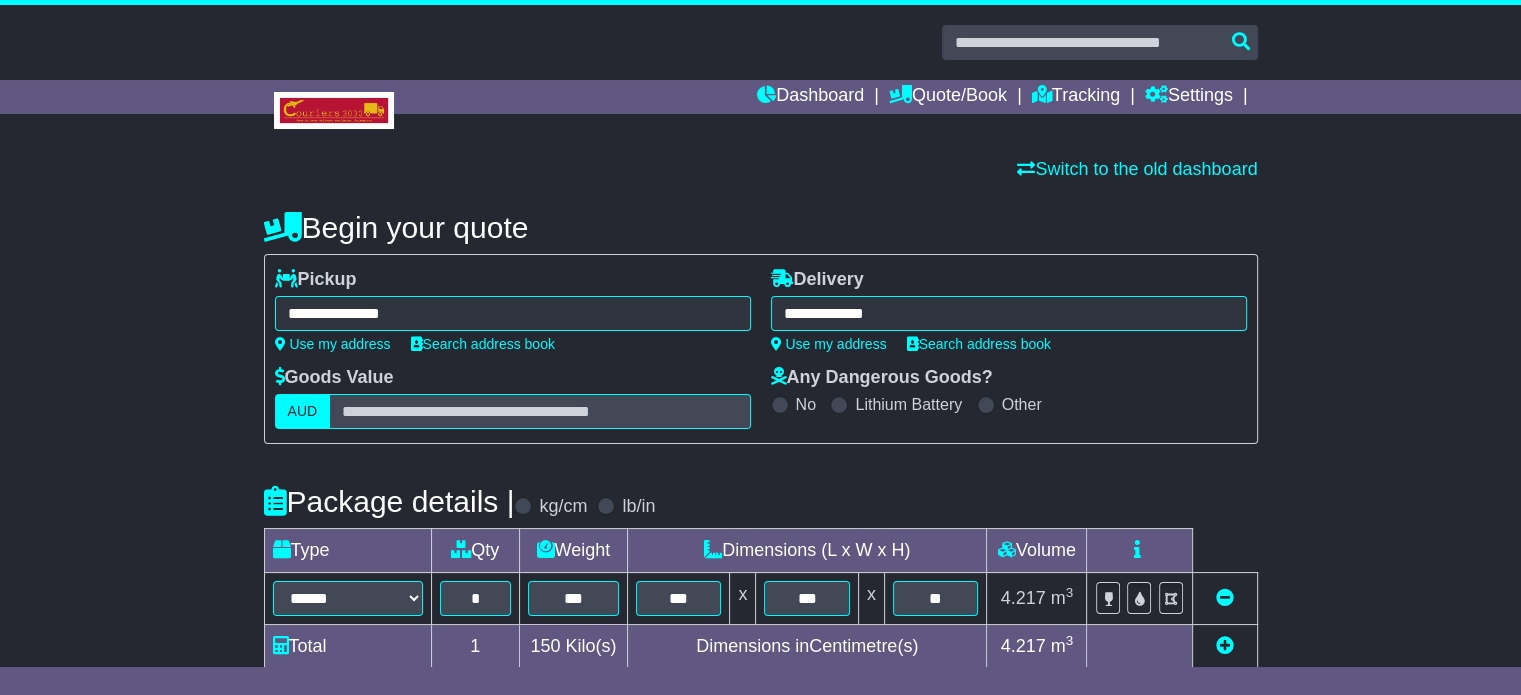 click on "Begin your quote" at bounding box center (761, 223) 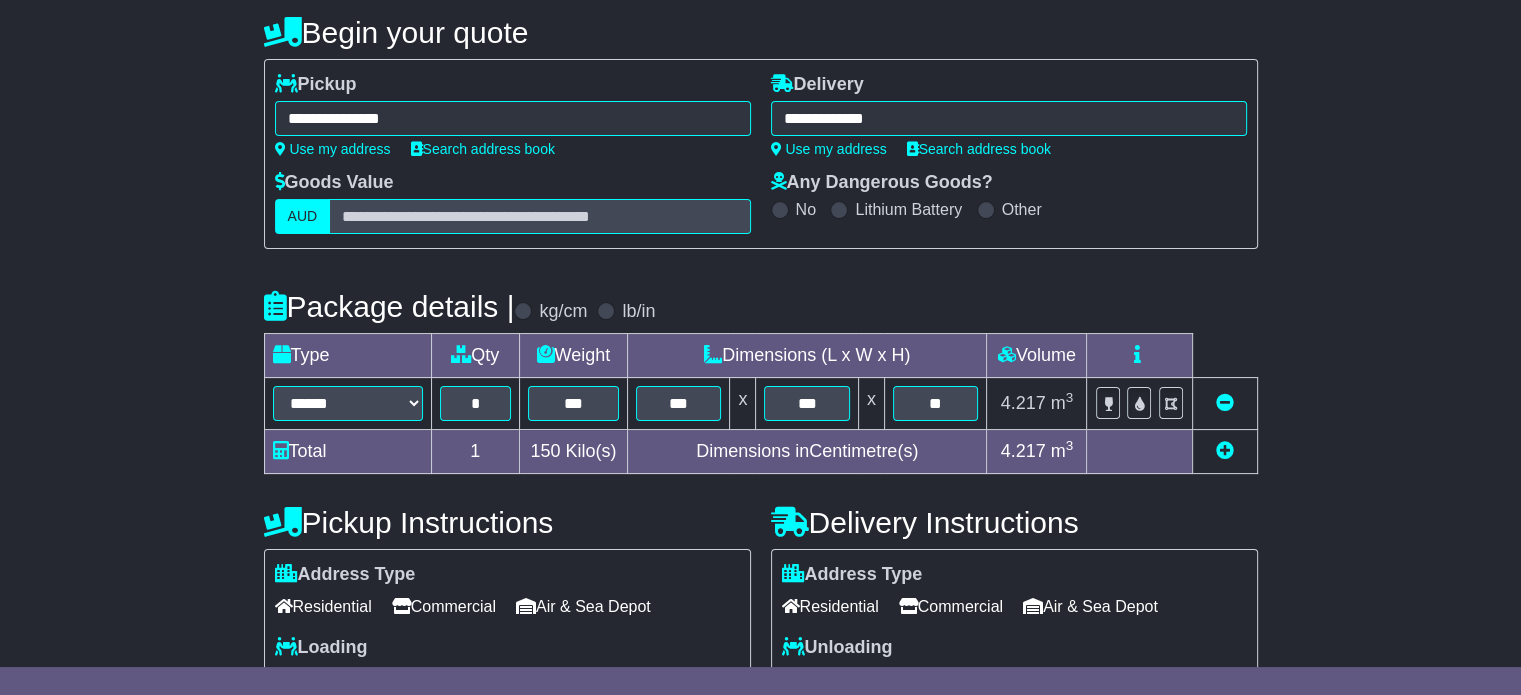 scroll, scrollTop: 320, scrollLeft: 0, axis: vertical 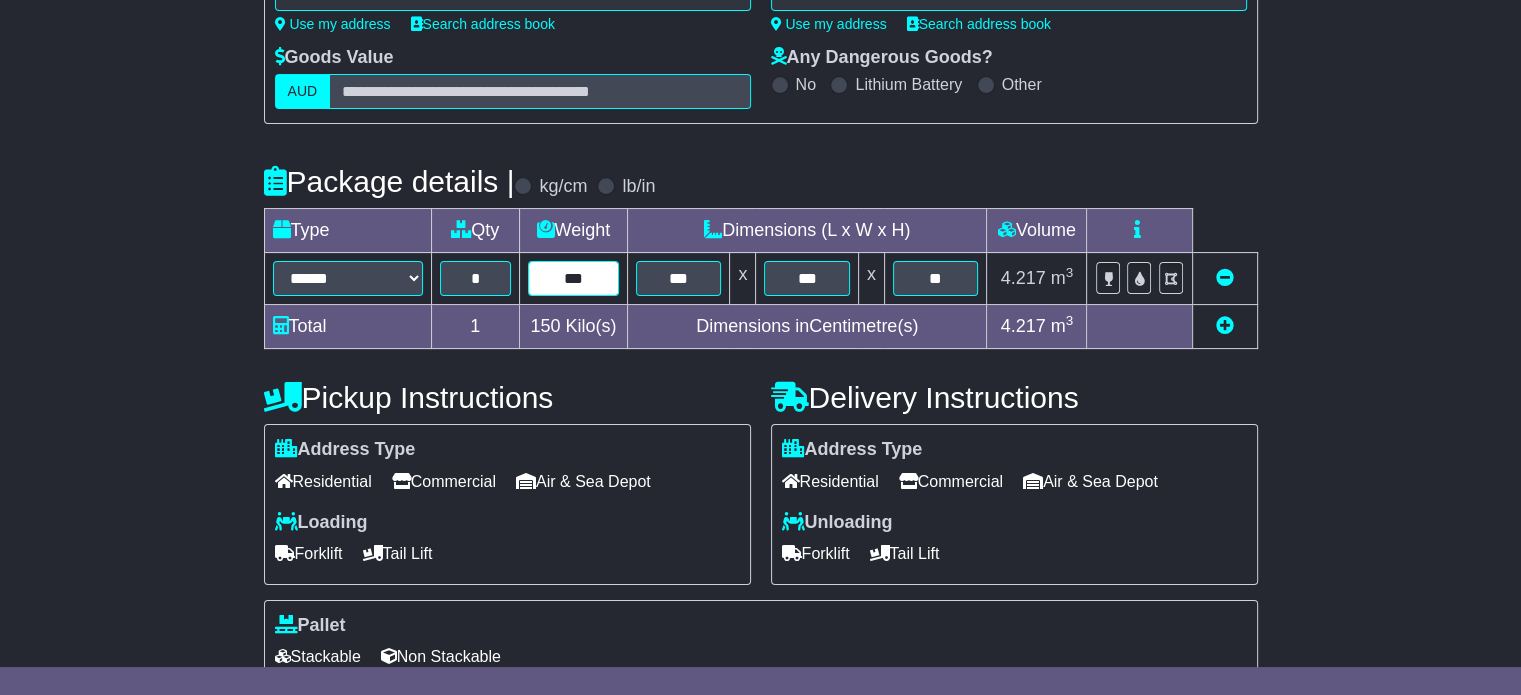 click on "***" at bounding box center (573, 278) 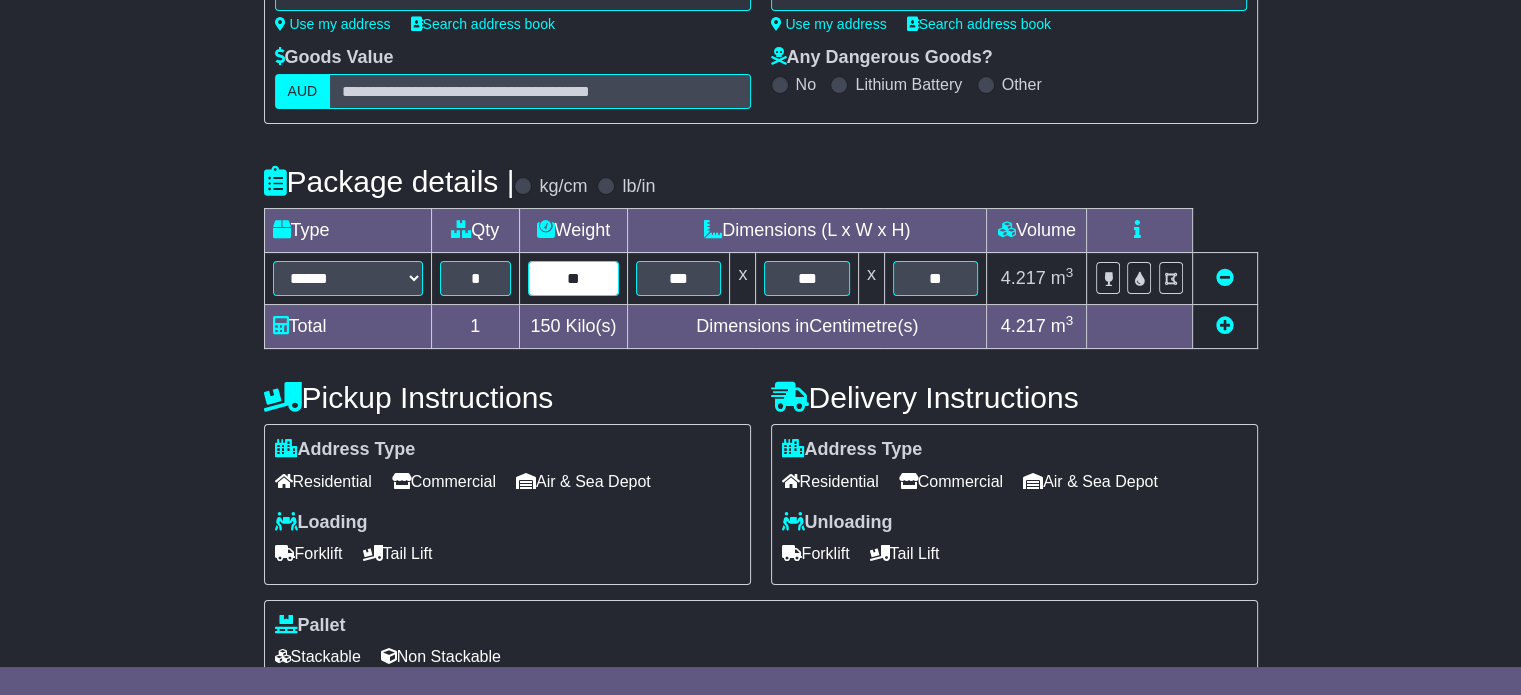 type on "*" 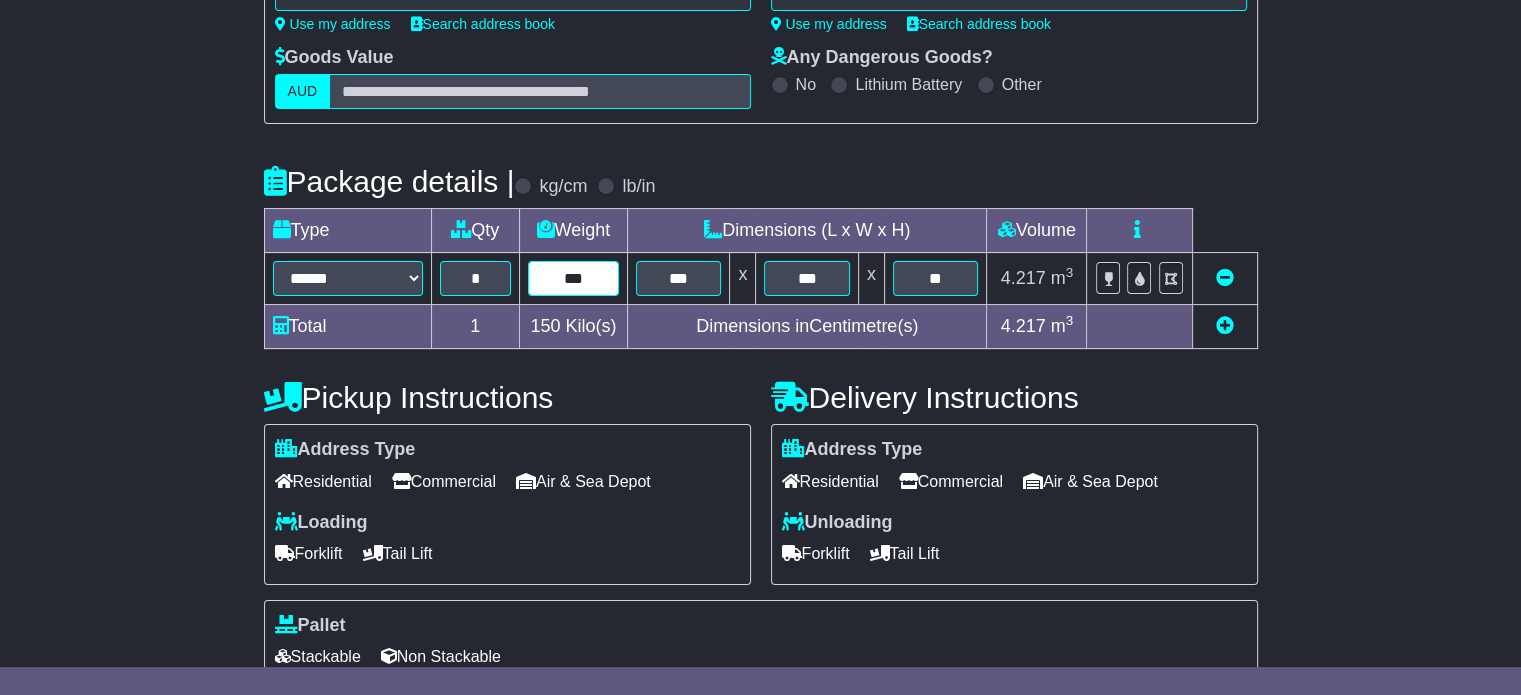 type on "***" 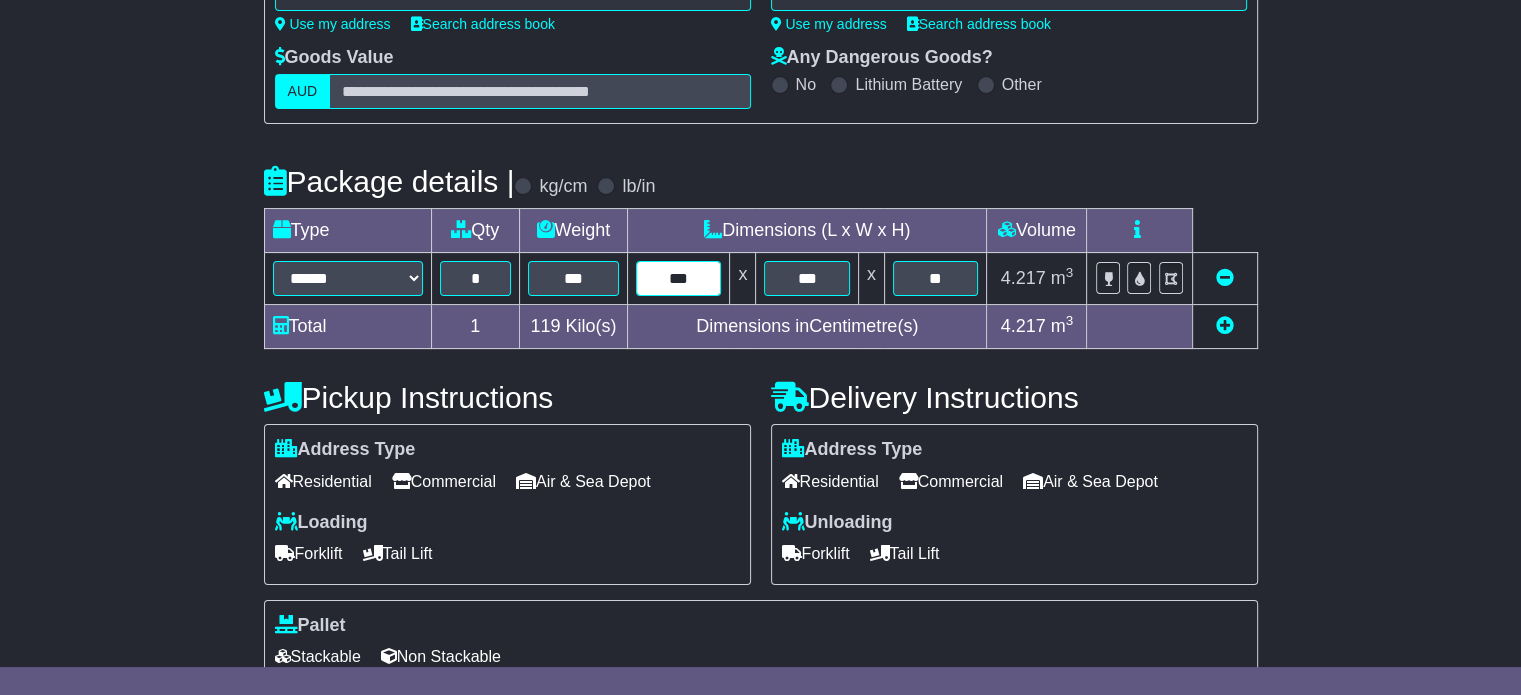 click on "***" at bounding box center (678, 278) 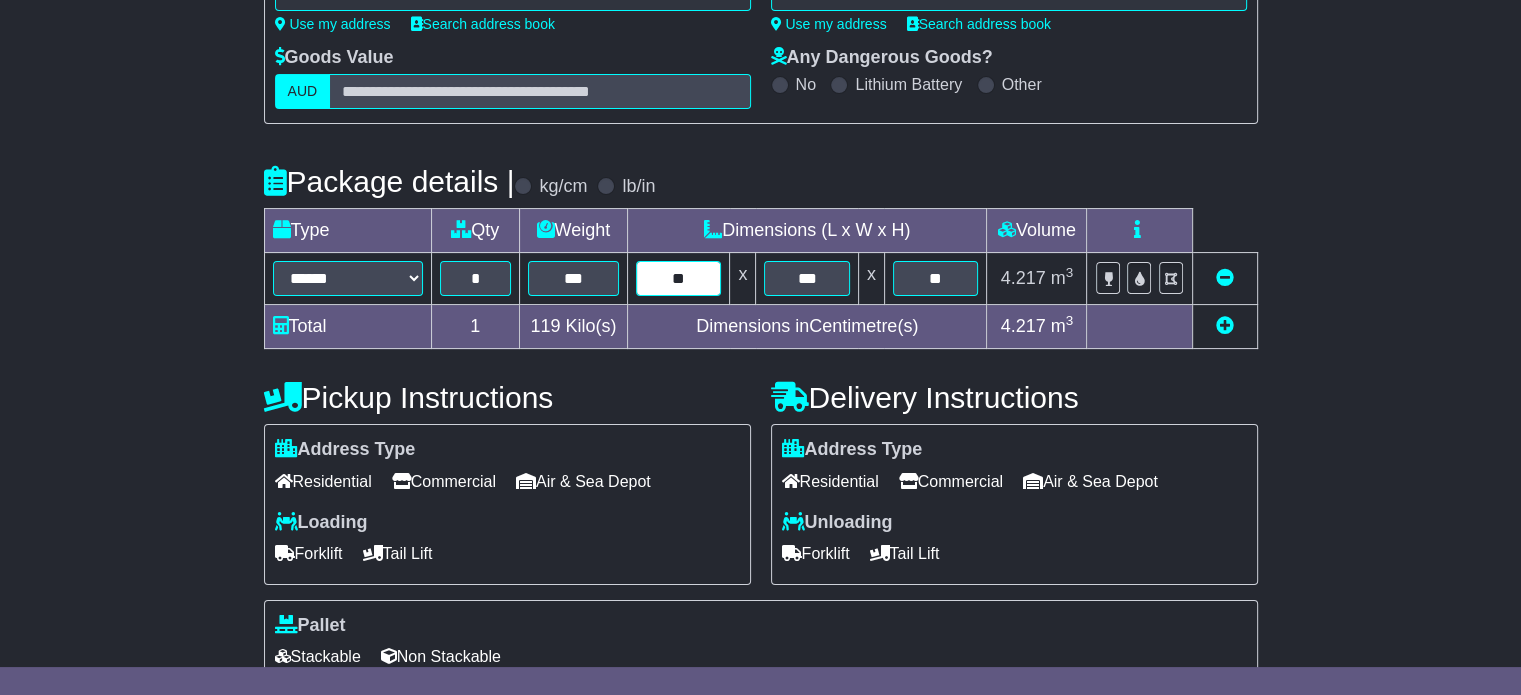 type on "*" 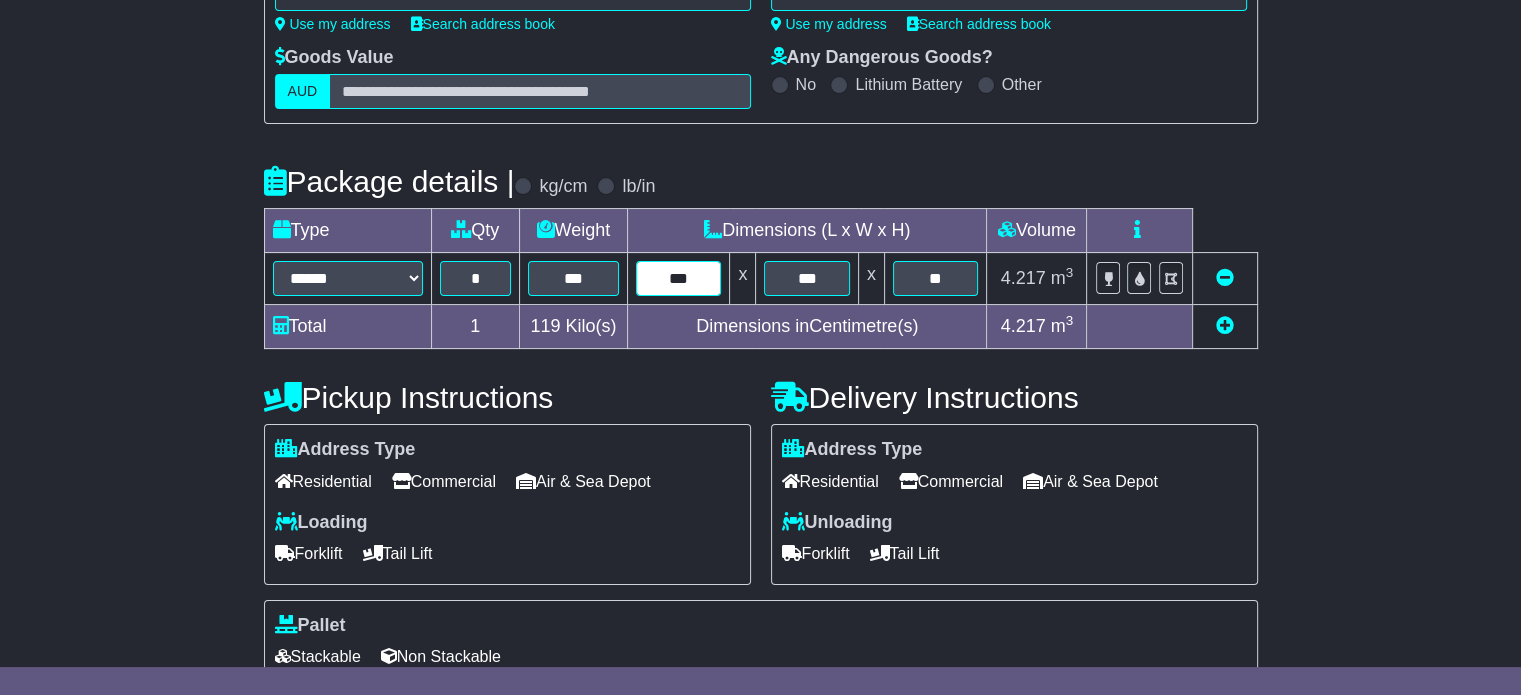 type on "***" 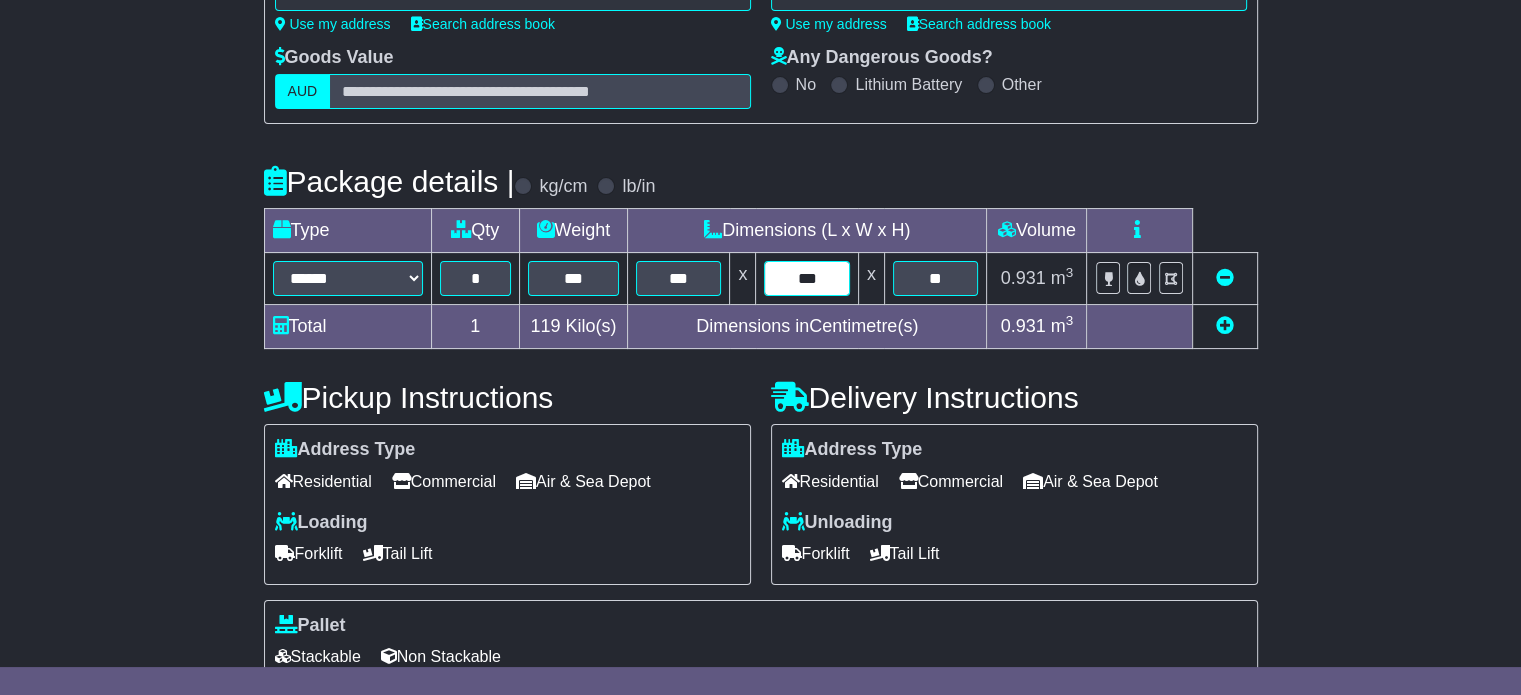 click on "***" at bounding box center (806, 278) 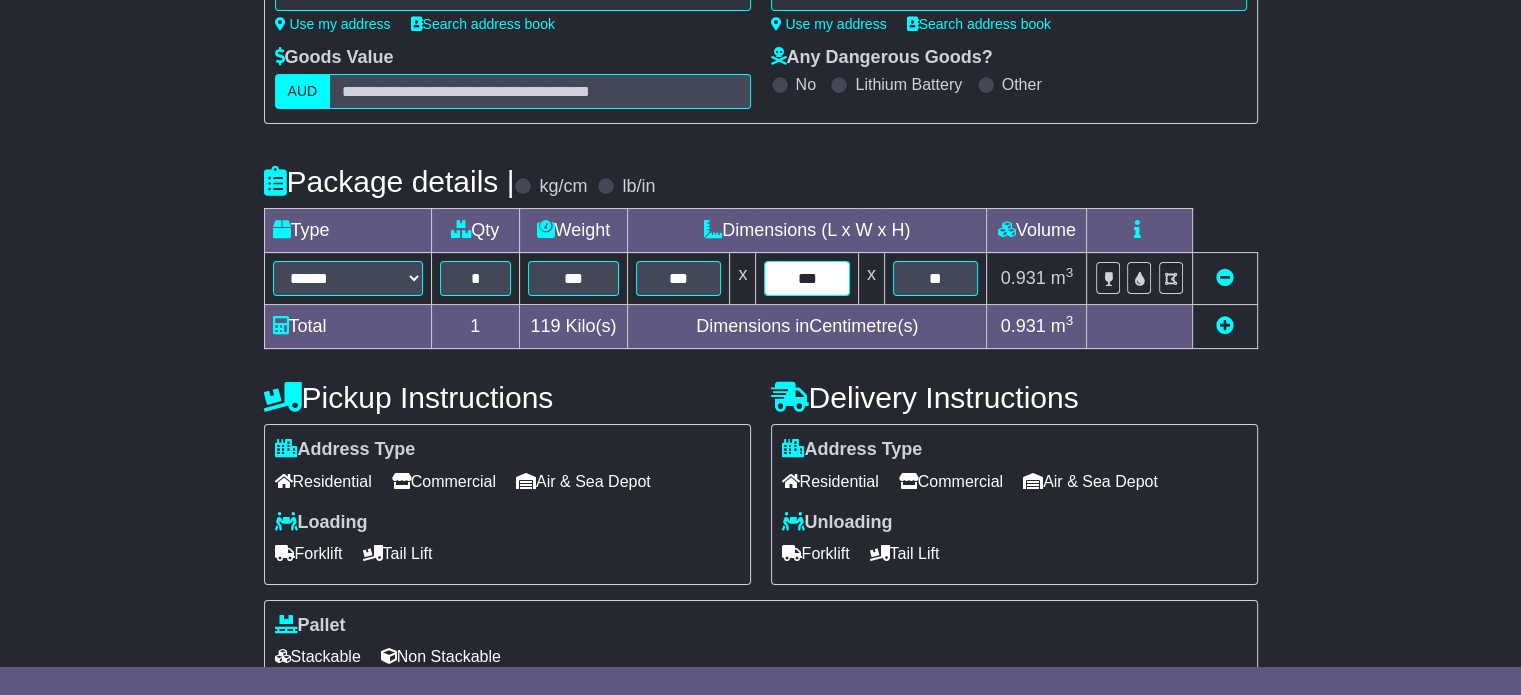 type on "***" 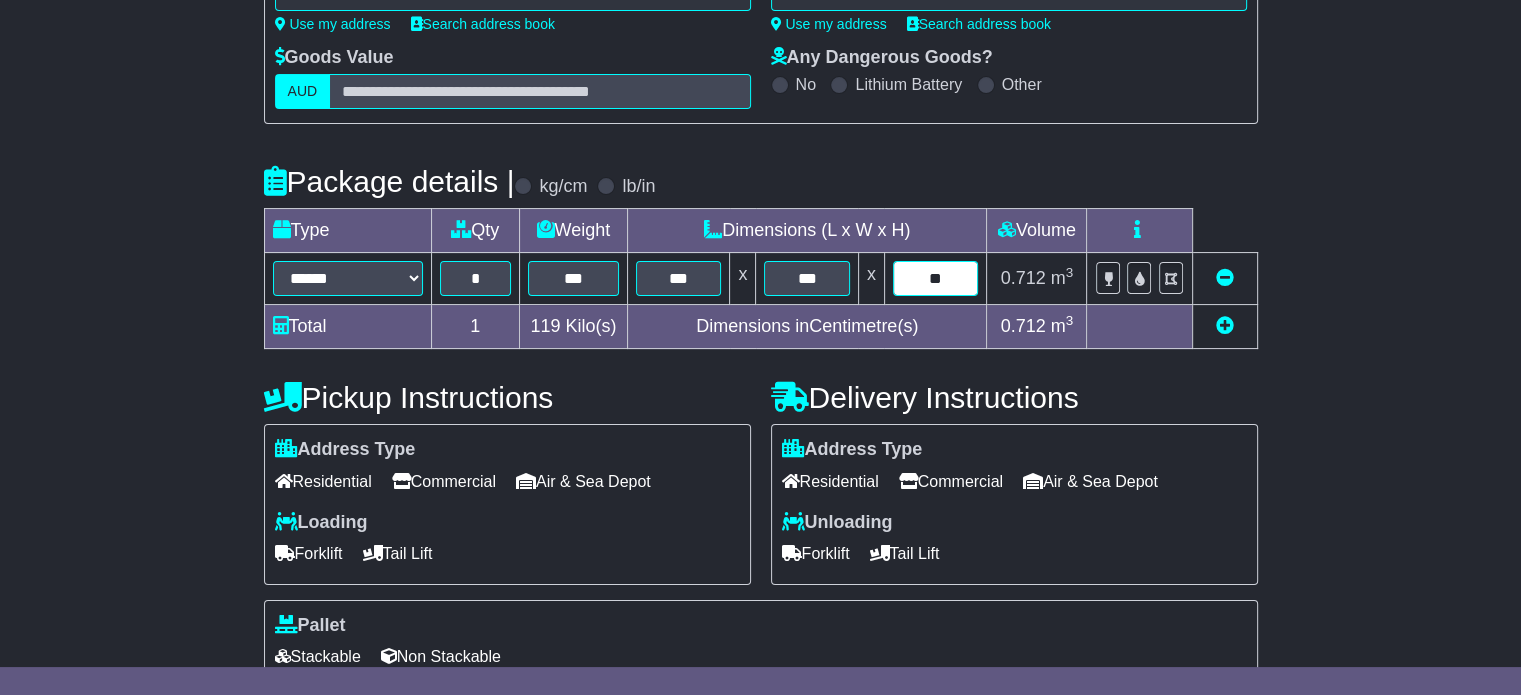 click on "**" at bounding box center [936, 278] 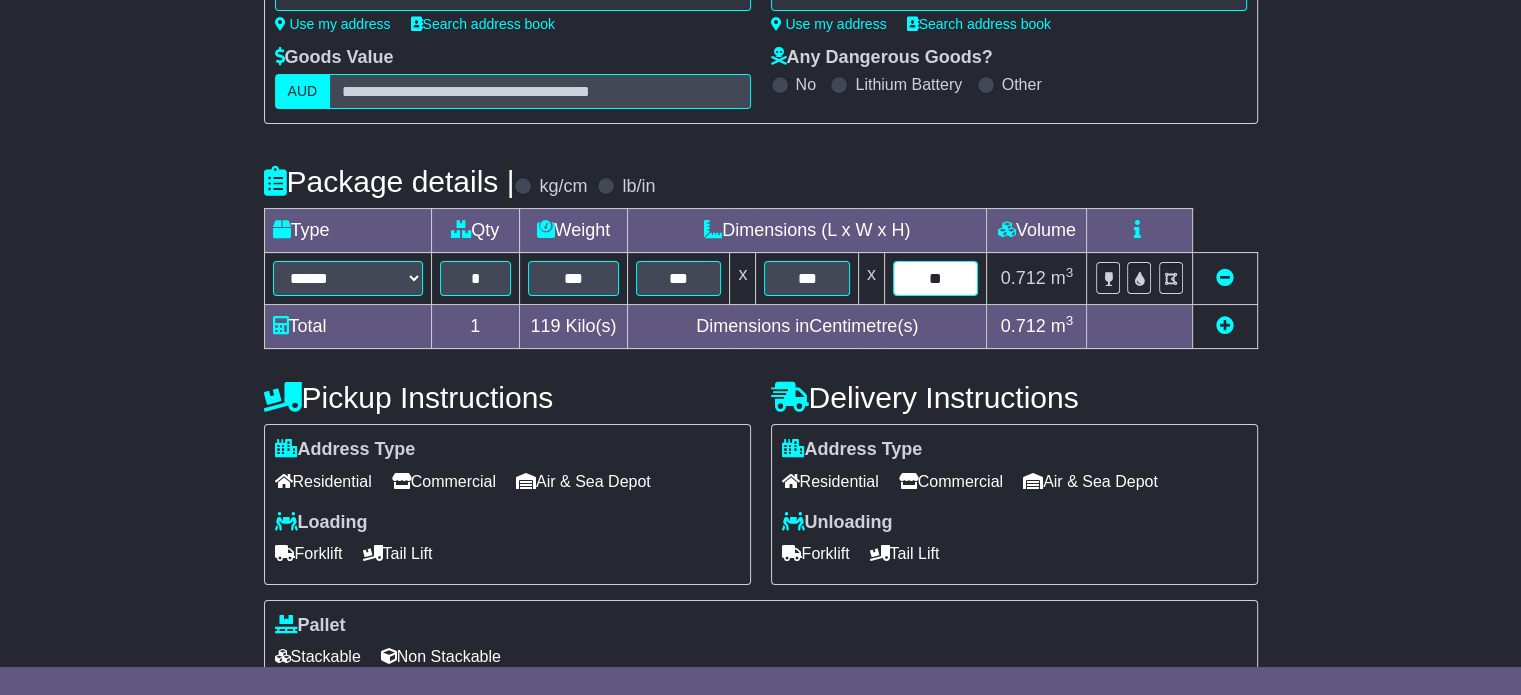 type on "**" 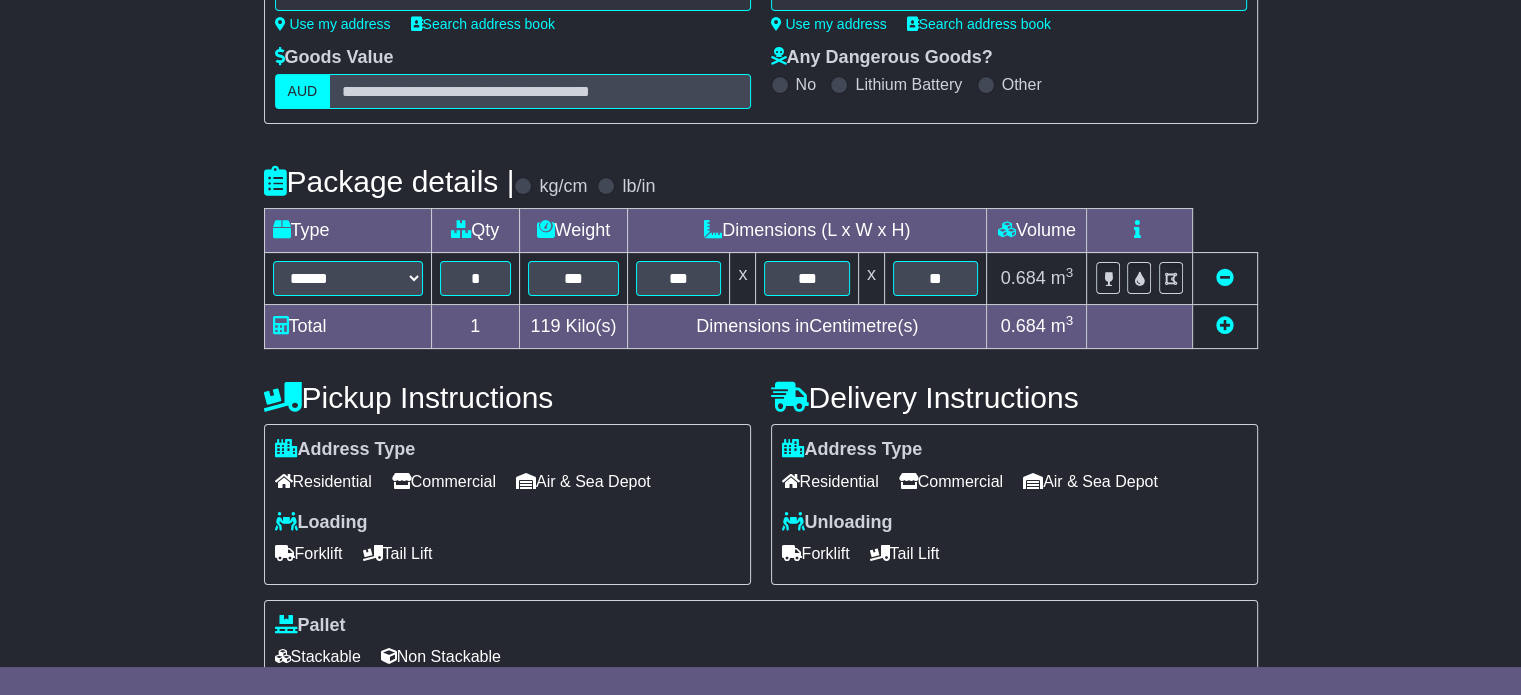 click on "Commercial" at bounding box center [951, 481] 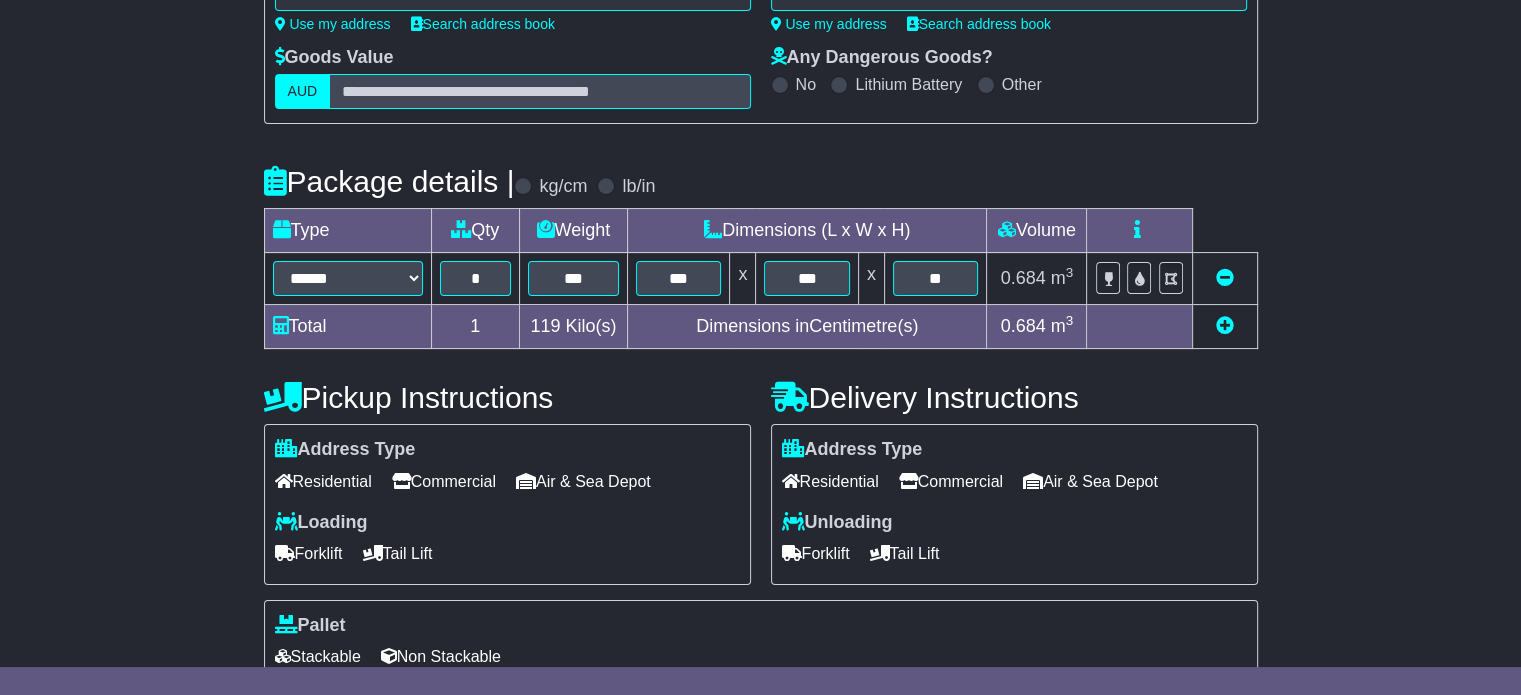 click on "Tail Lift" at bounding box center (398, 553) 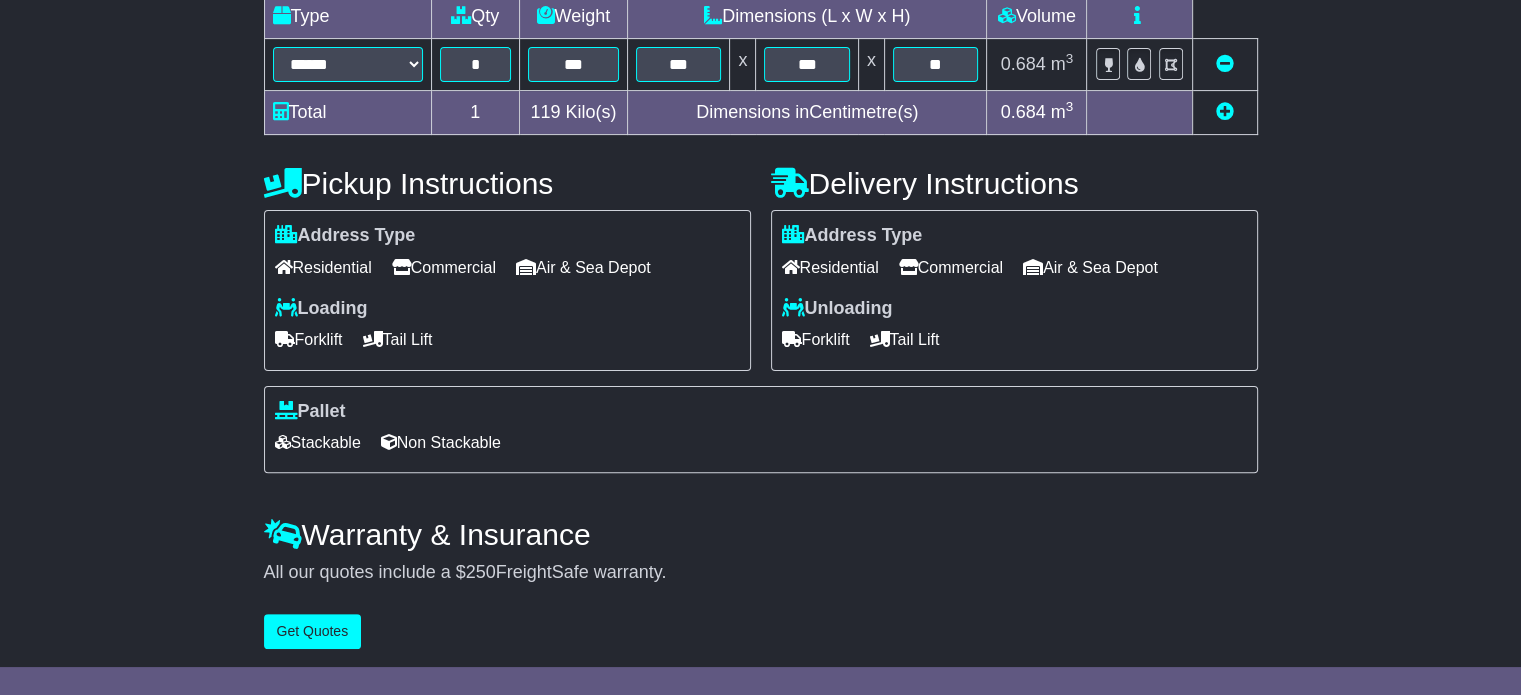 scroll, scrollTop: 540, scrollLeft: 0, axis: vertical 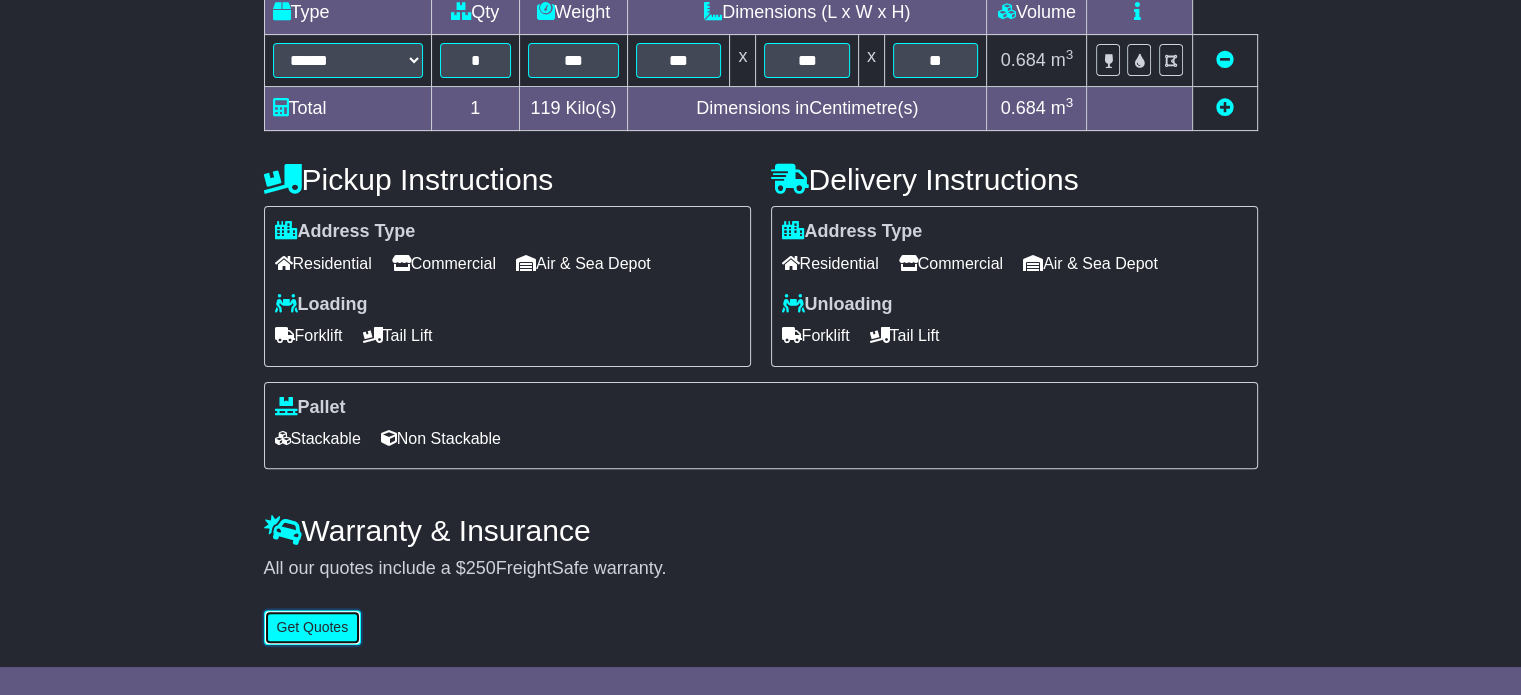click on "Get Quotes" at bounding box center (313, 627) 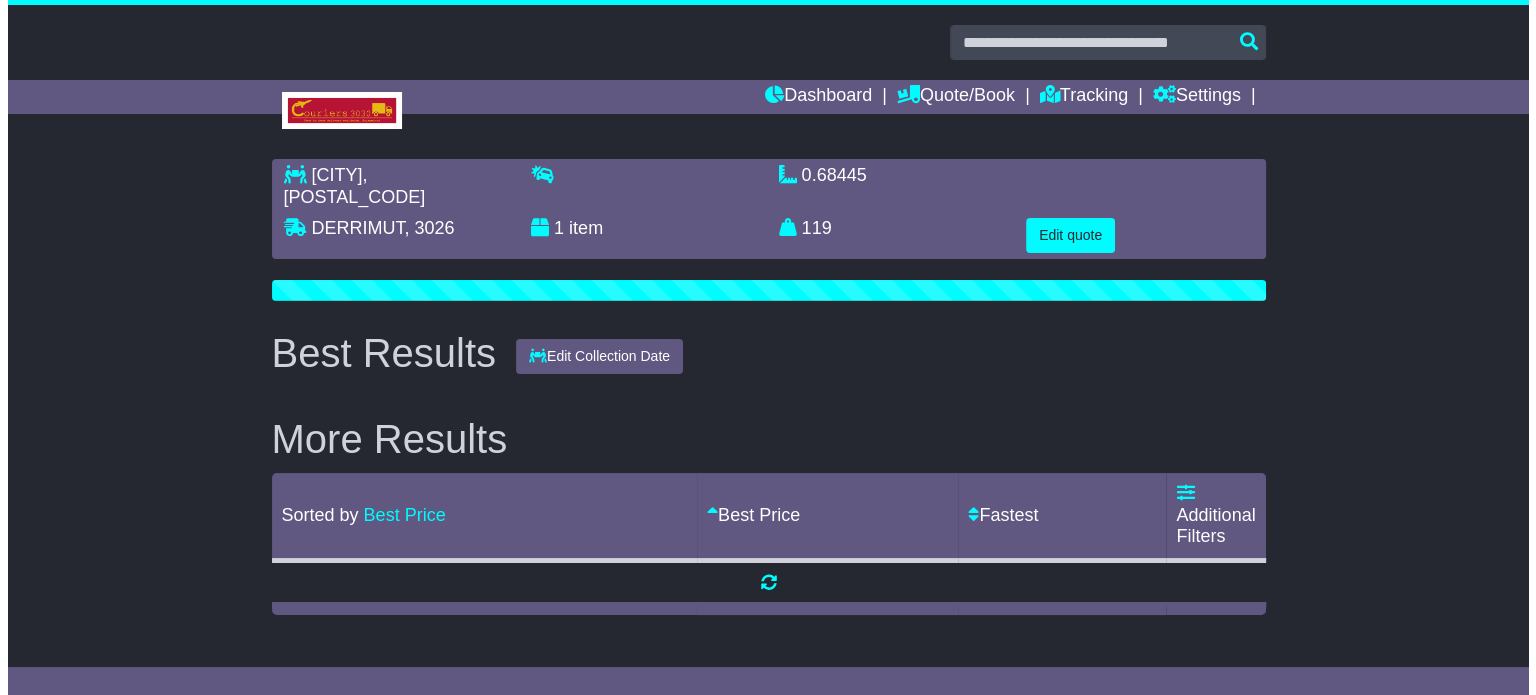 scroll, scrollTop: 0, scrollLeft: 0, axis: both 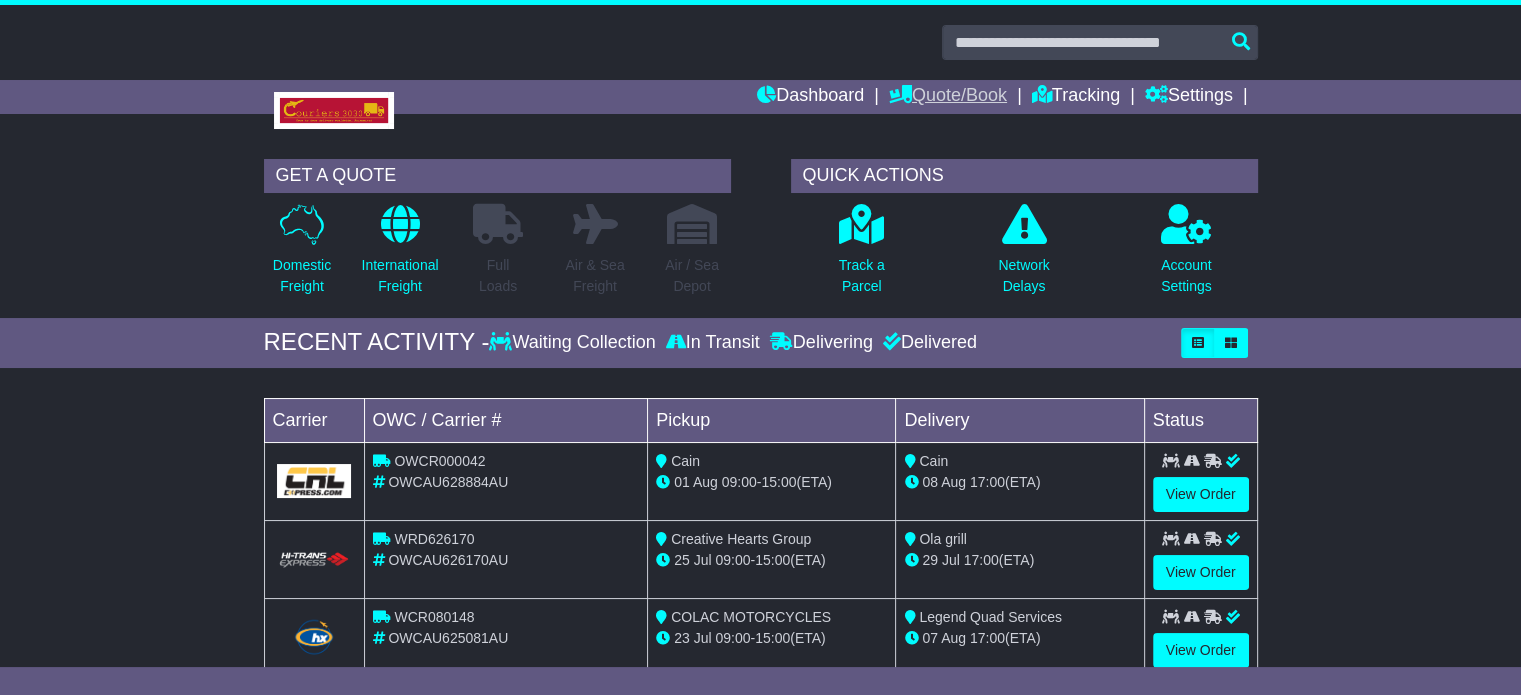 click on "Quote/Book" at bounding box center [948, 97] 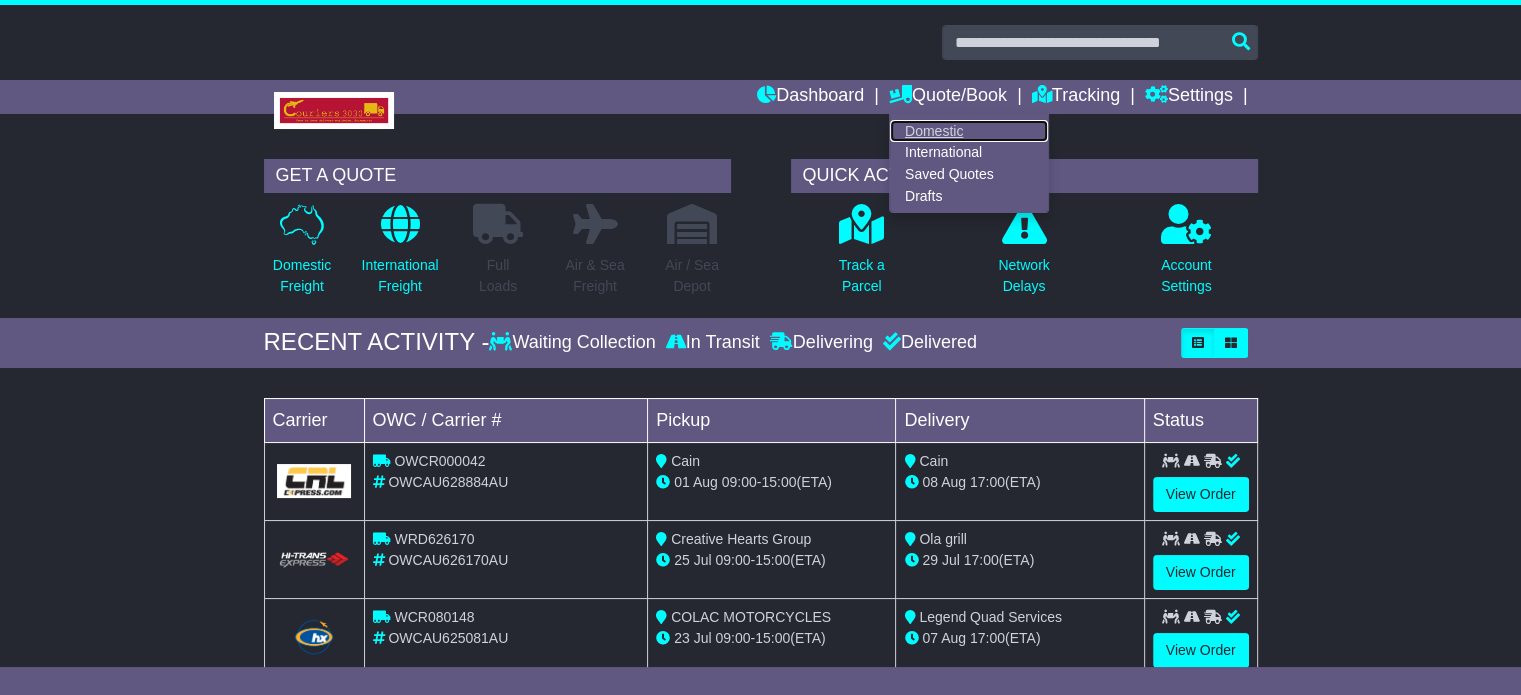 click on "Domestic" at bounding box center (969, 131) 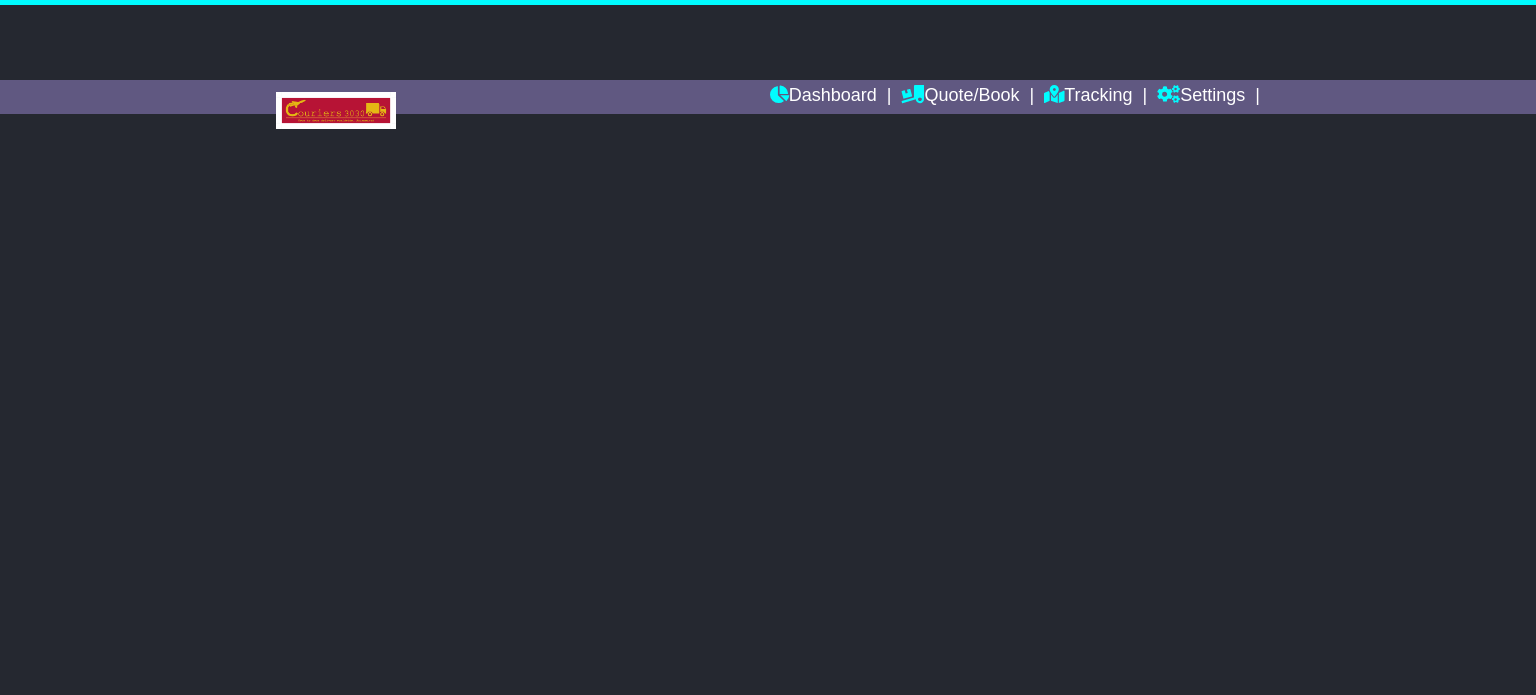 scroll, scrollTop: 0, scrollLeft: 0, axis: both 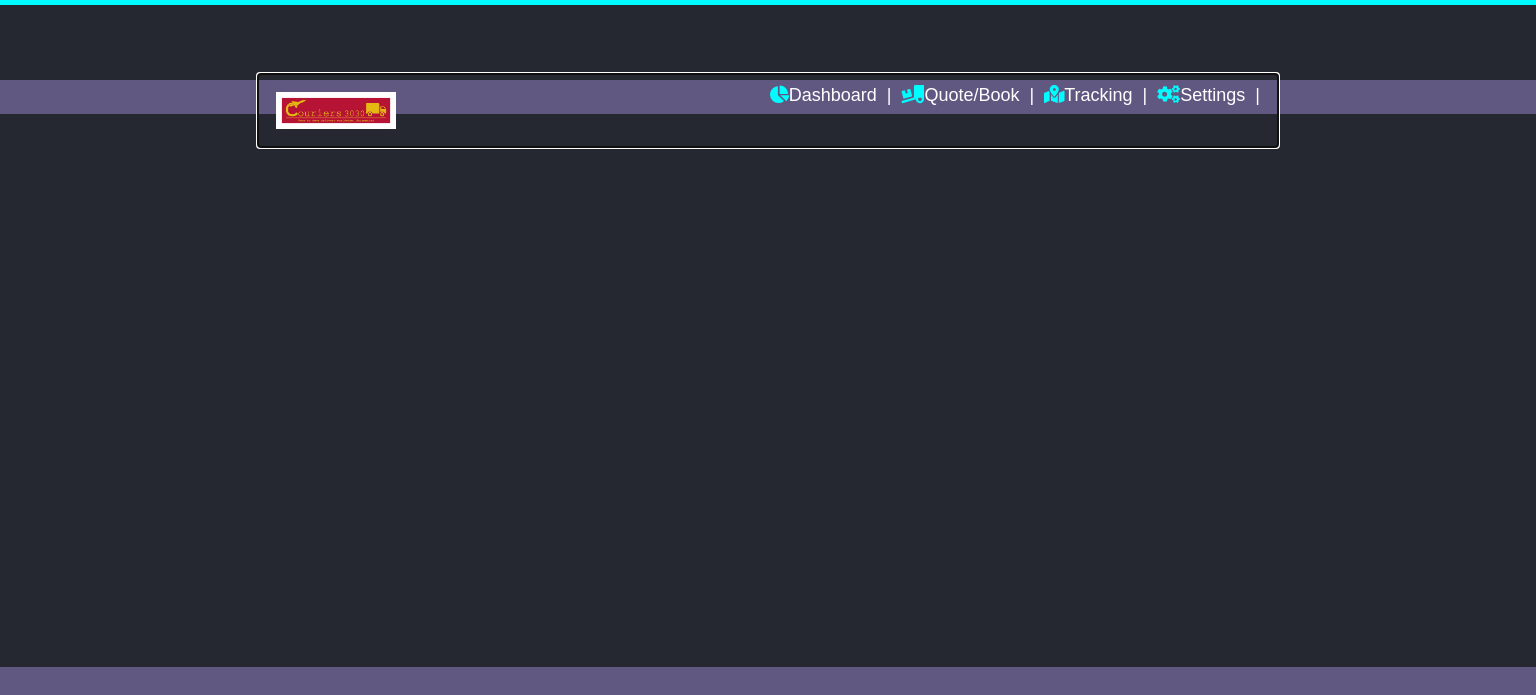 click at bounding box center (768, 110) 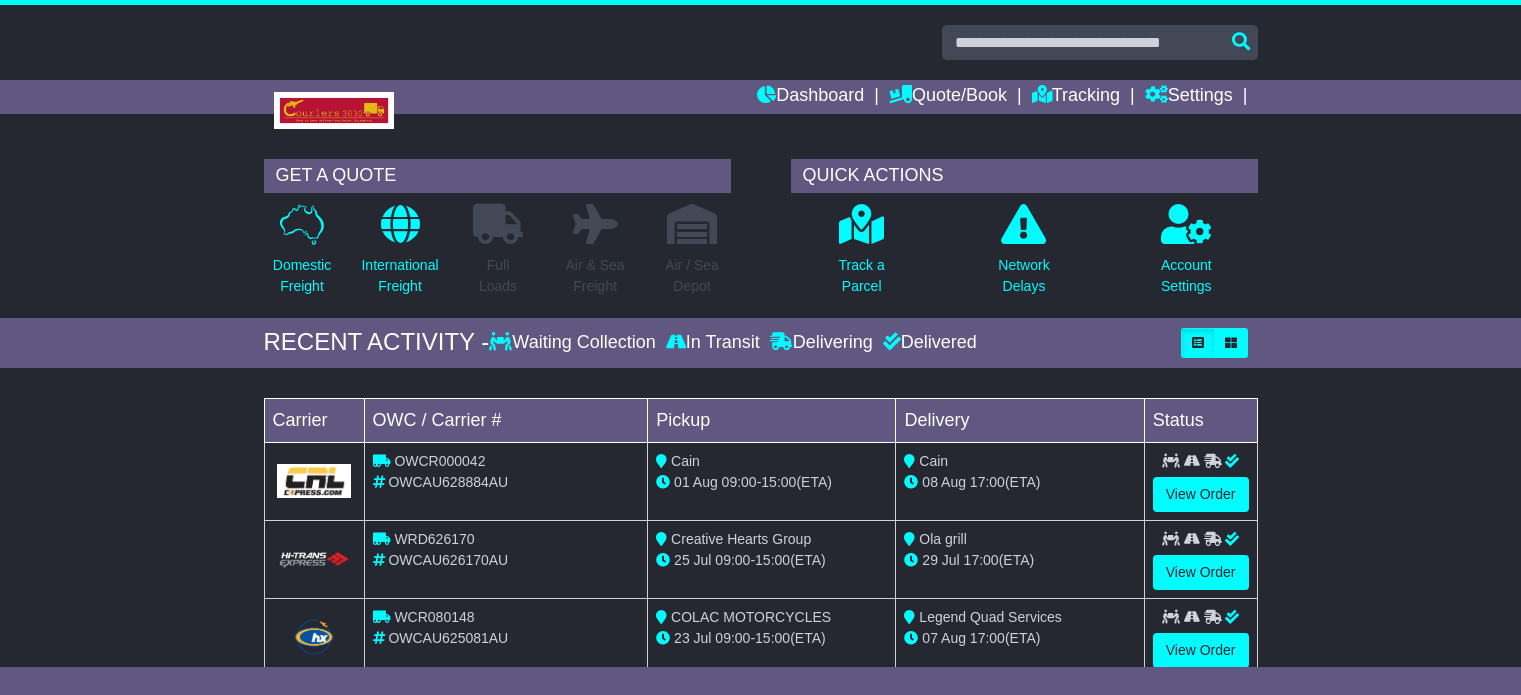 scroll, scrollTop: 0, scrollLeft: 0, axis: both 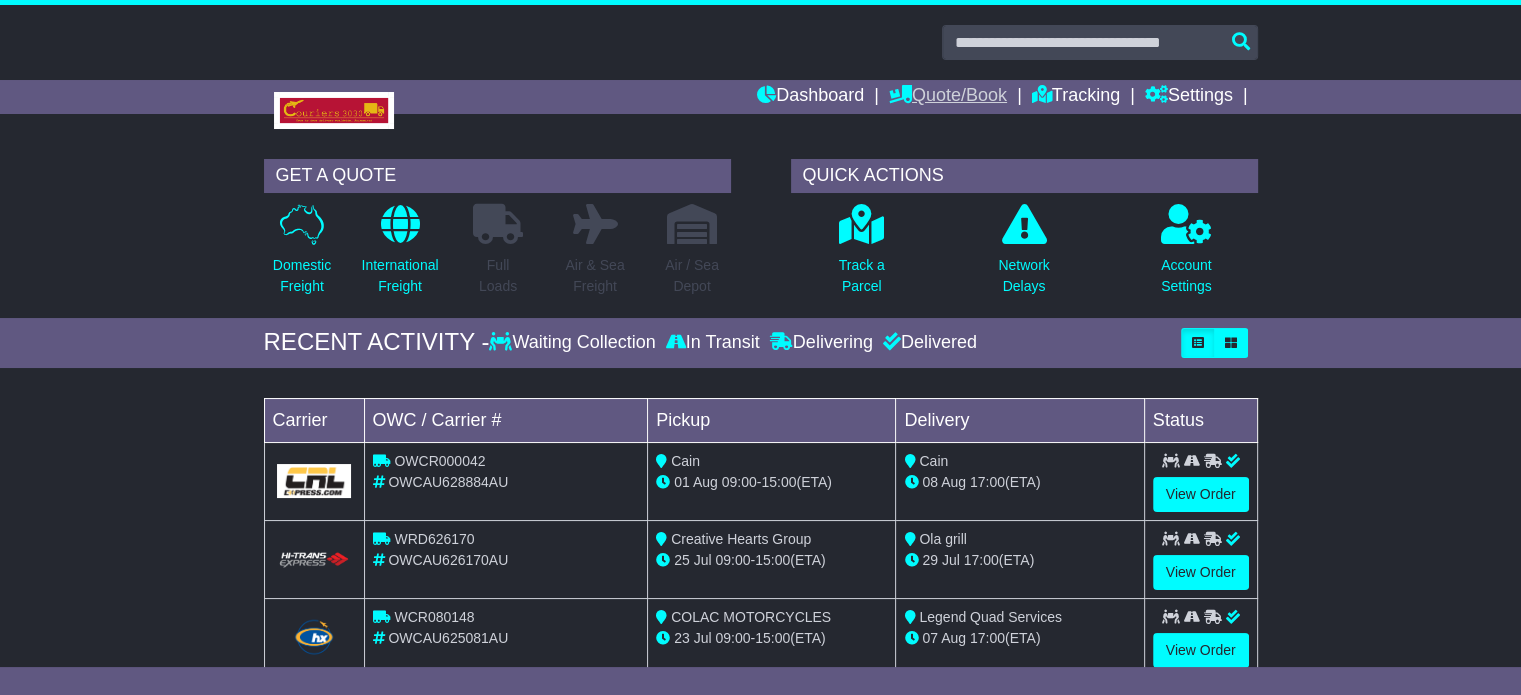 click on "Quote/Book" at bounding box center [948, 97] 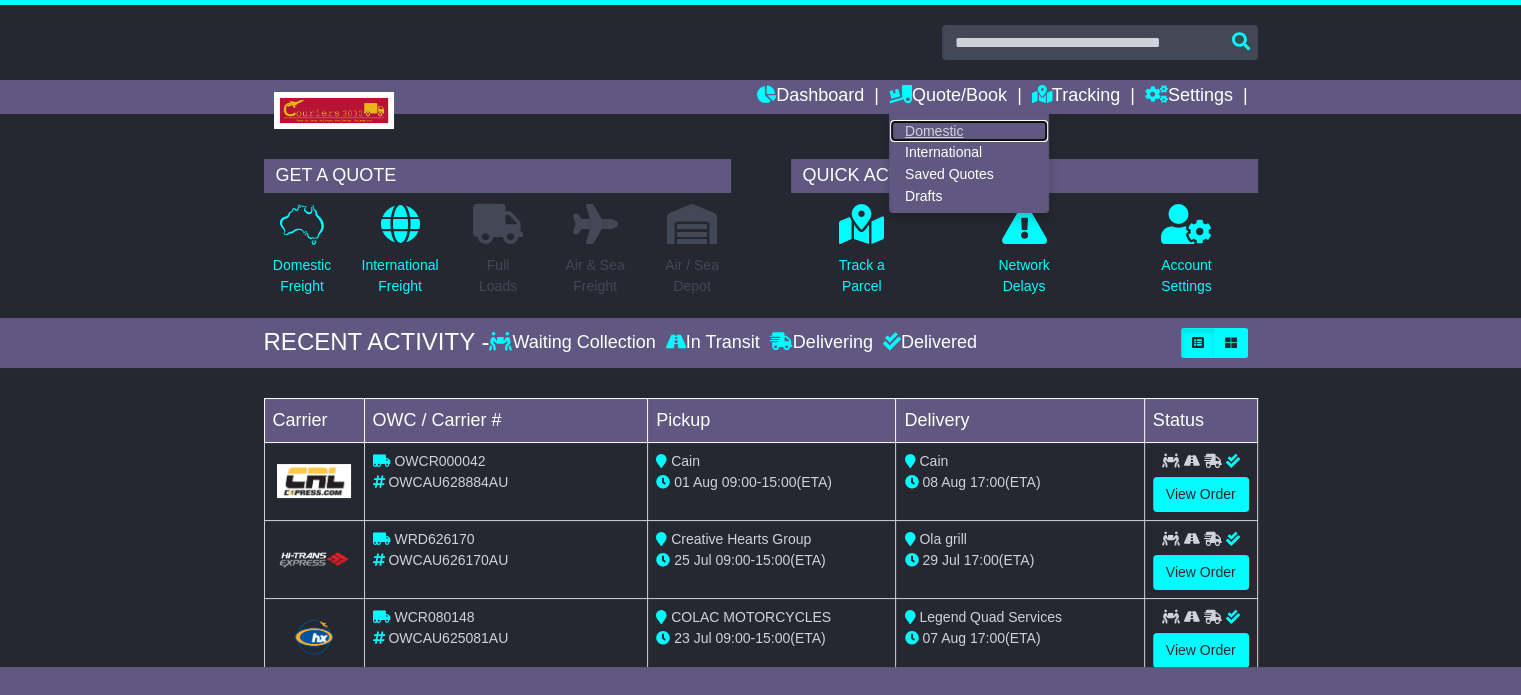 click on "Domestic" at bounding box center (969, 131) 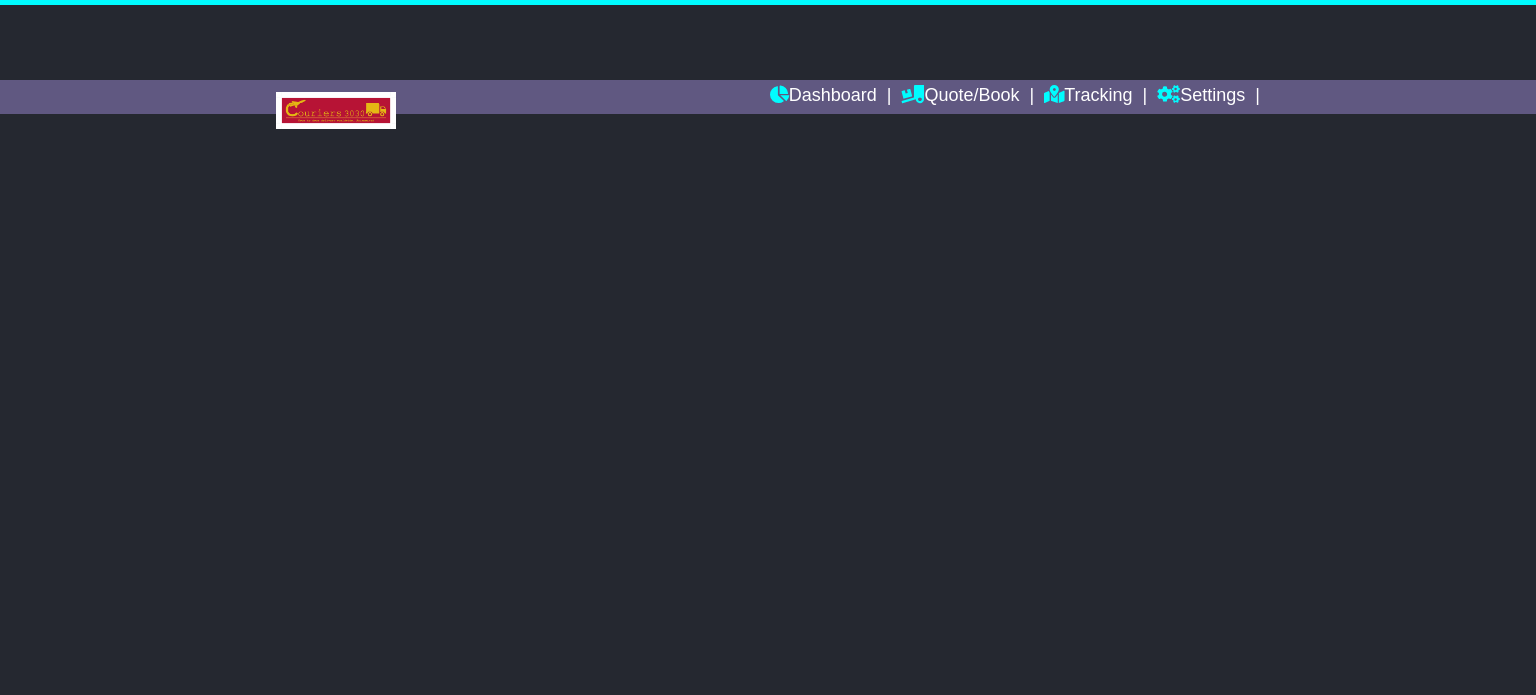 scroll, scrollTop: 0, scrollLeft: 0, axis: both 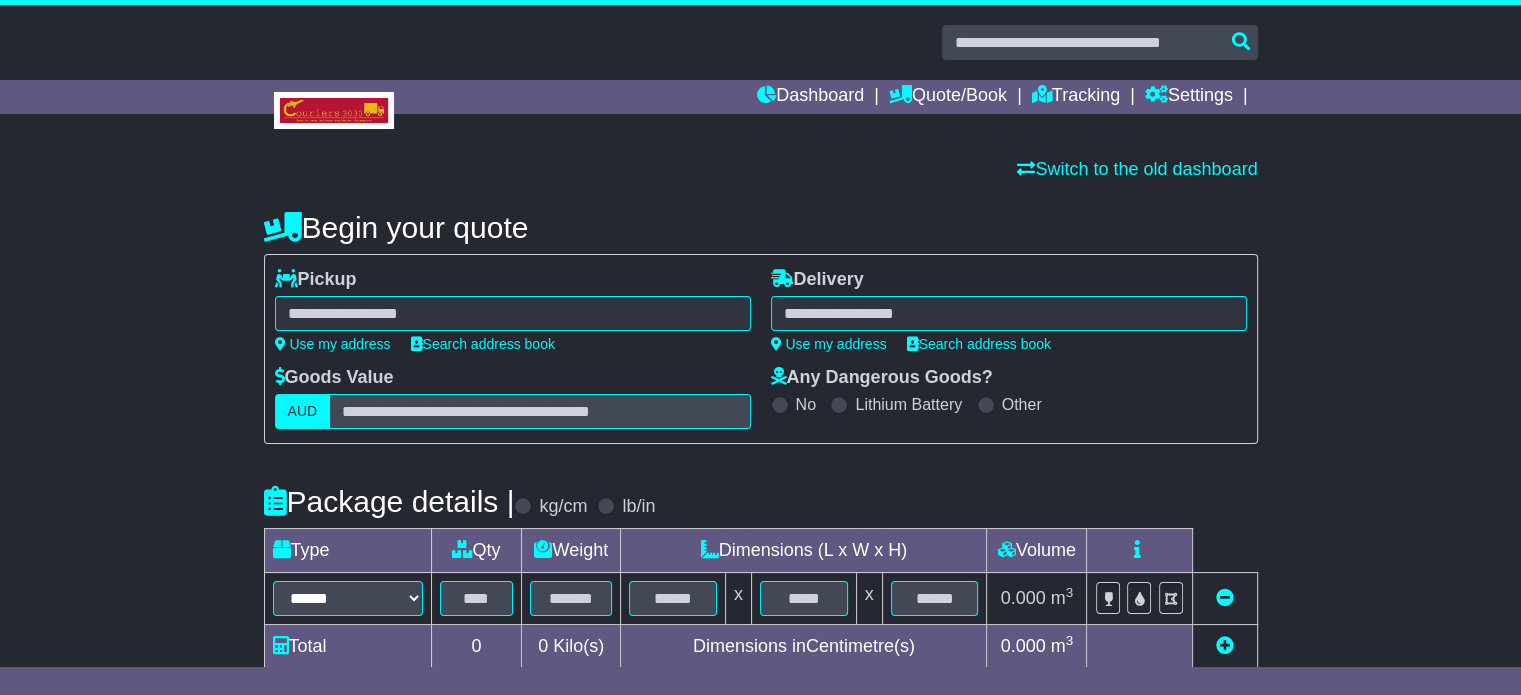 click at bounding box center (513, 313) 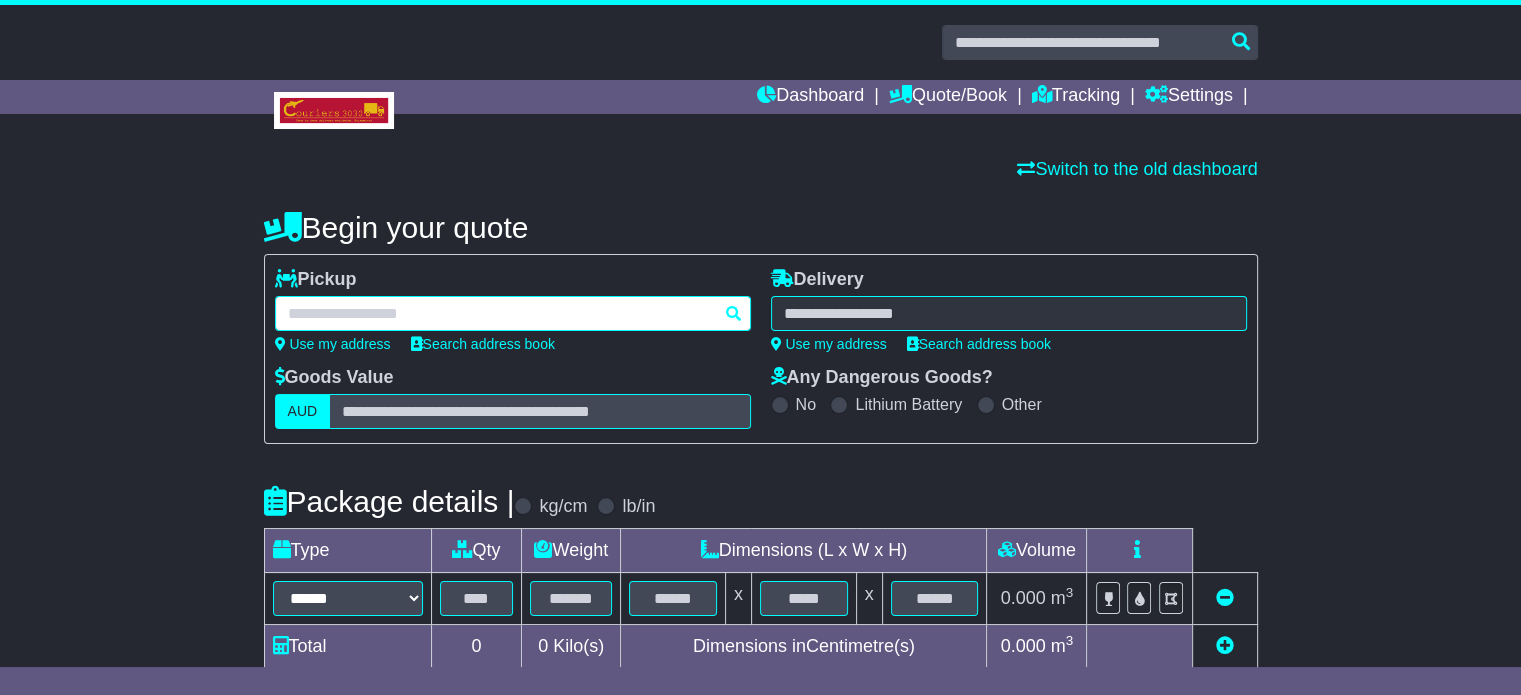 paste on "*********" 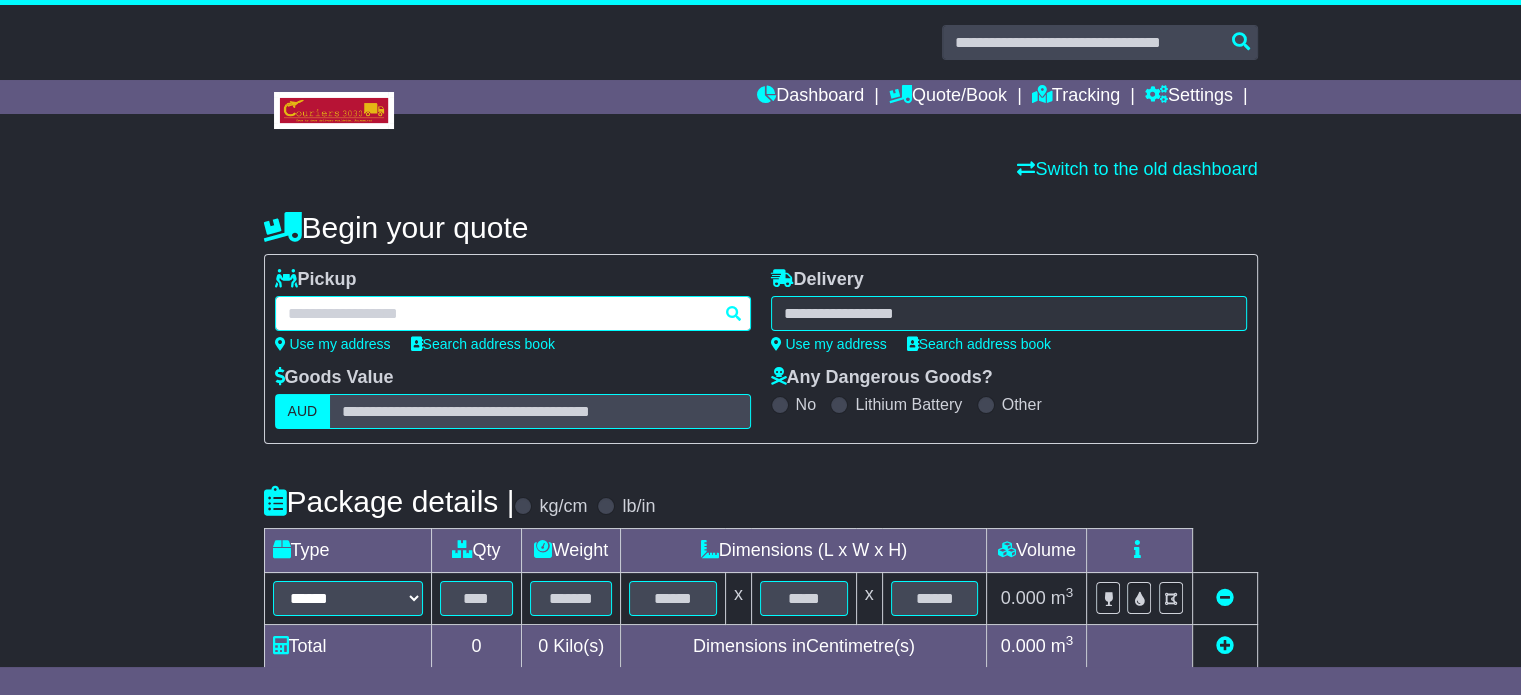 type on "*********" 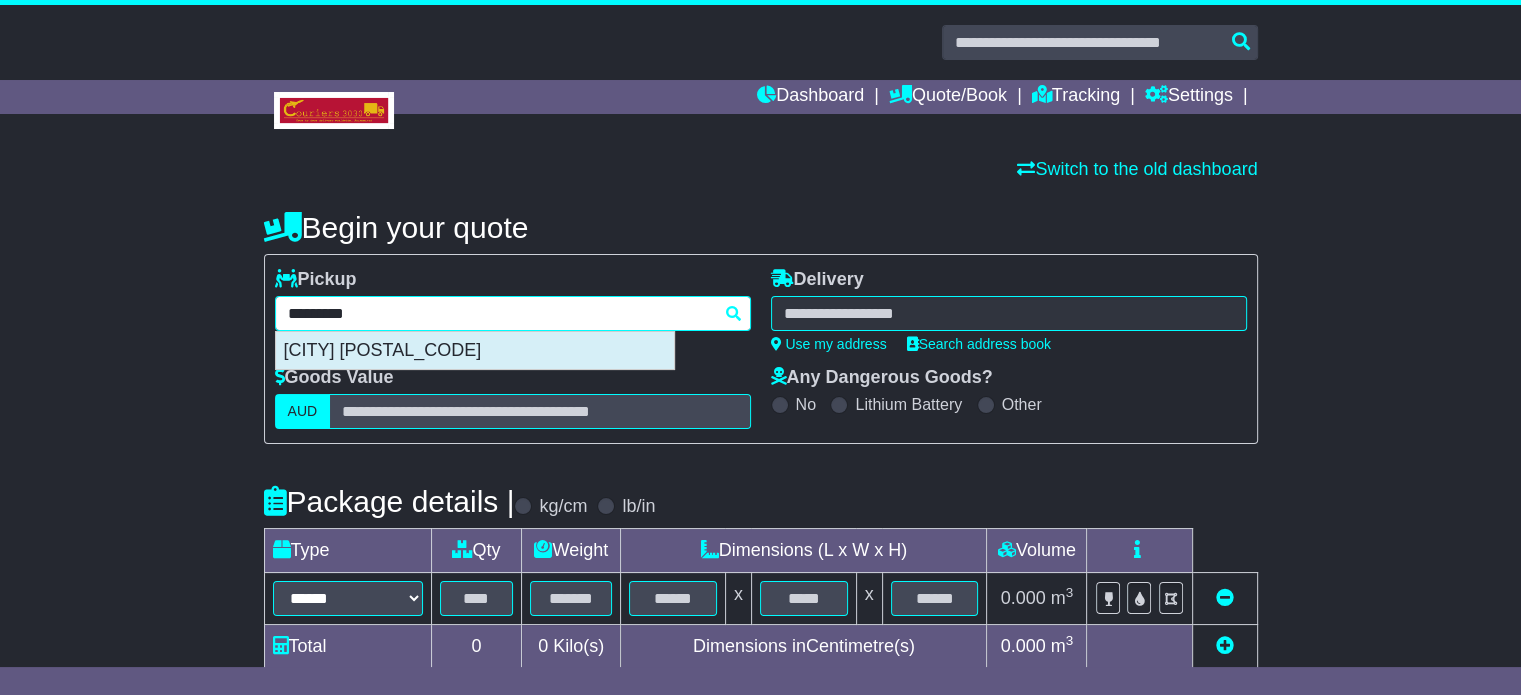 click on "[CITY] [POSTAL_CODE]" at bounding box center (475, 351) 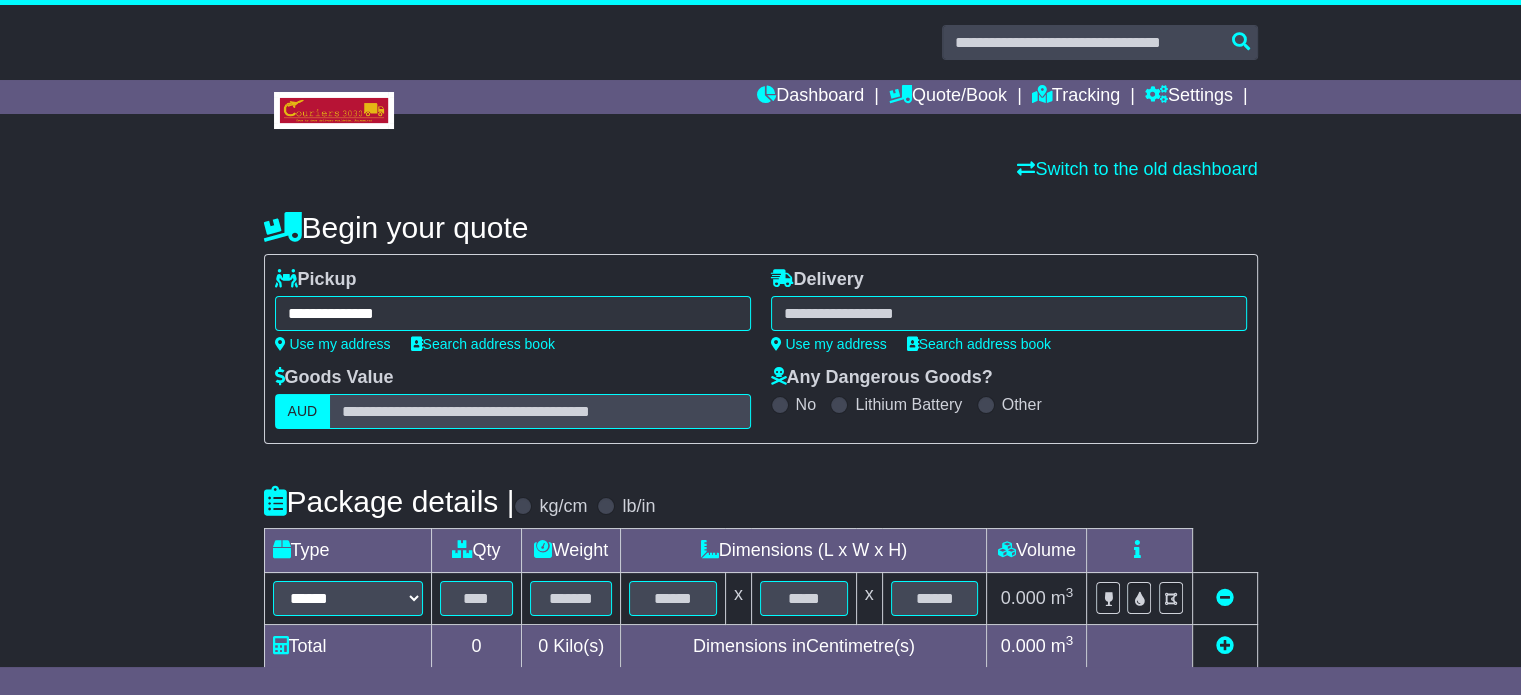 type on "**********" 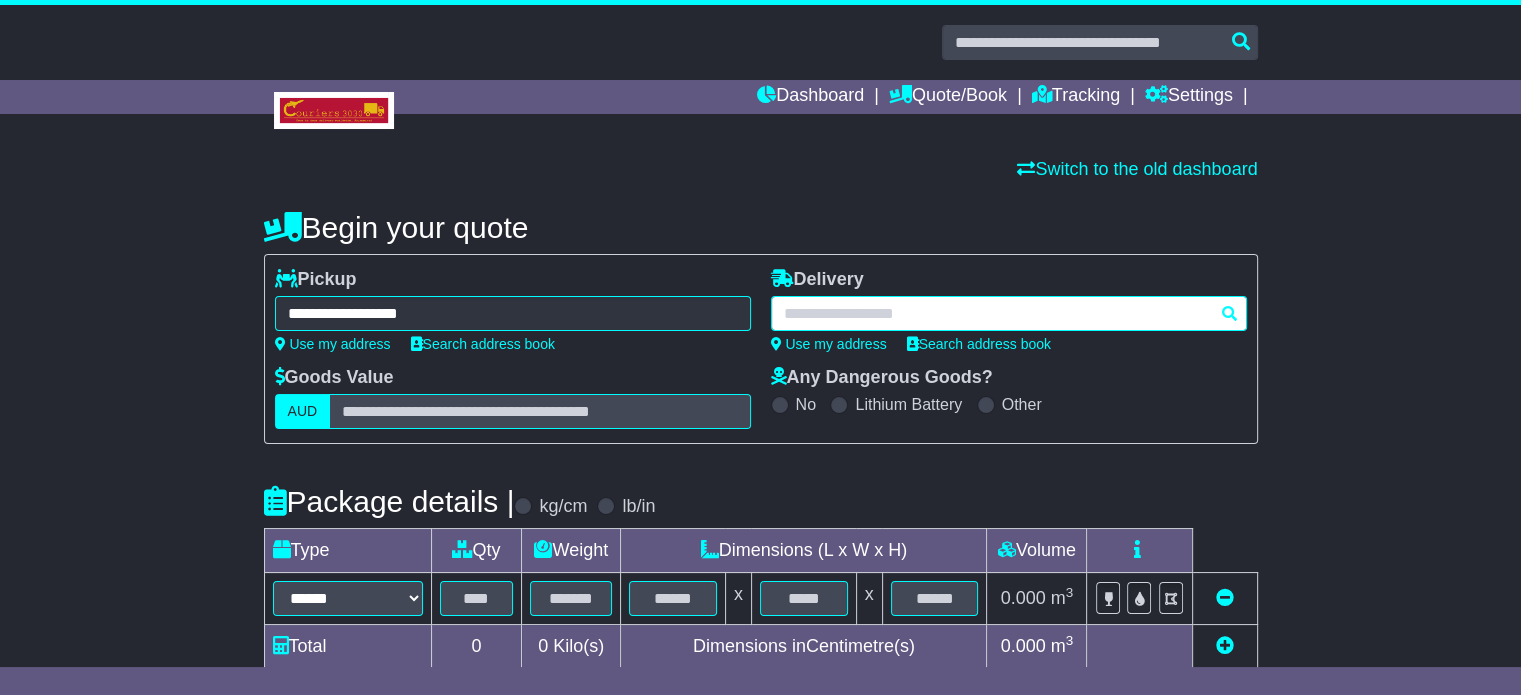 click at bounding box center (1009, 313) 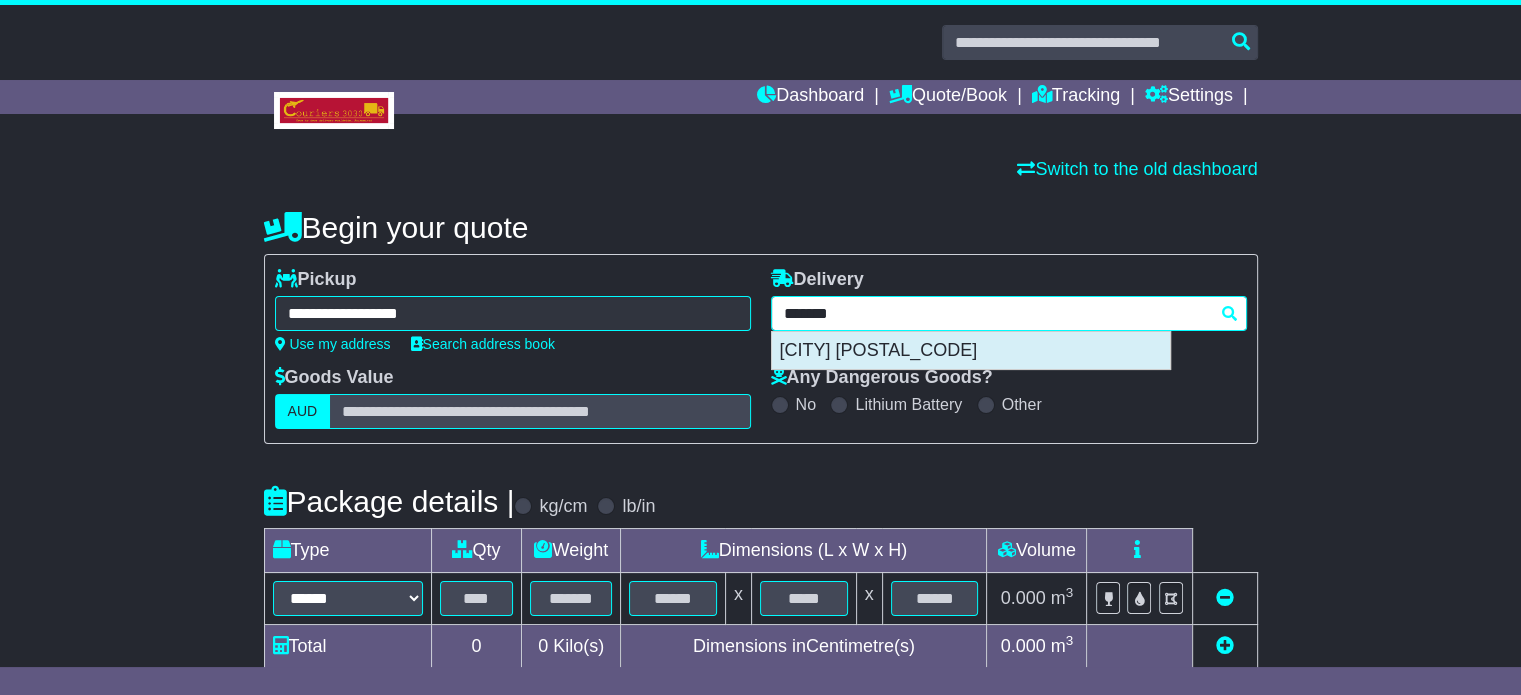 click on "YANCHEP 6035" at bounding box center [971, 351] 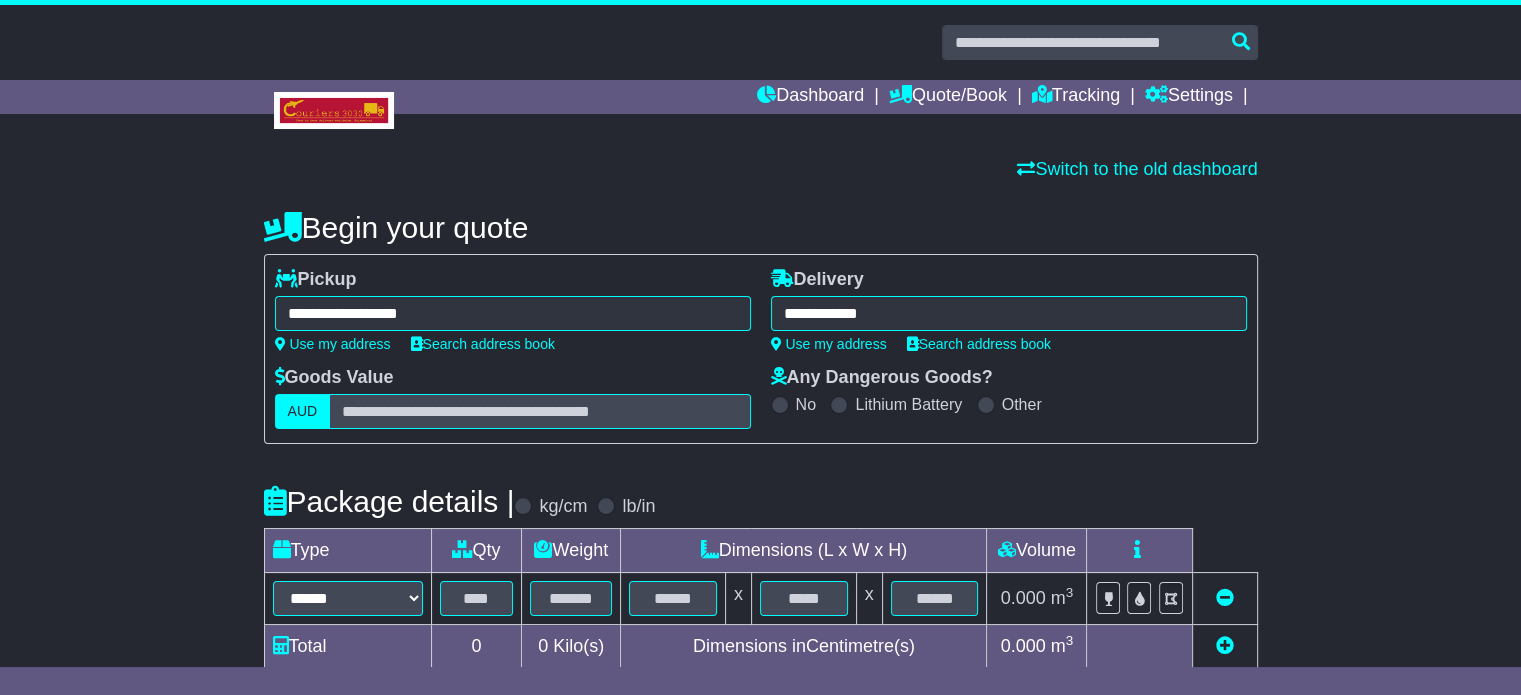type on "**********" 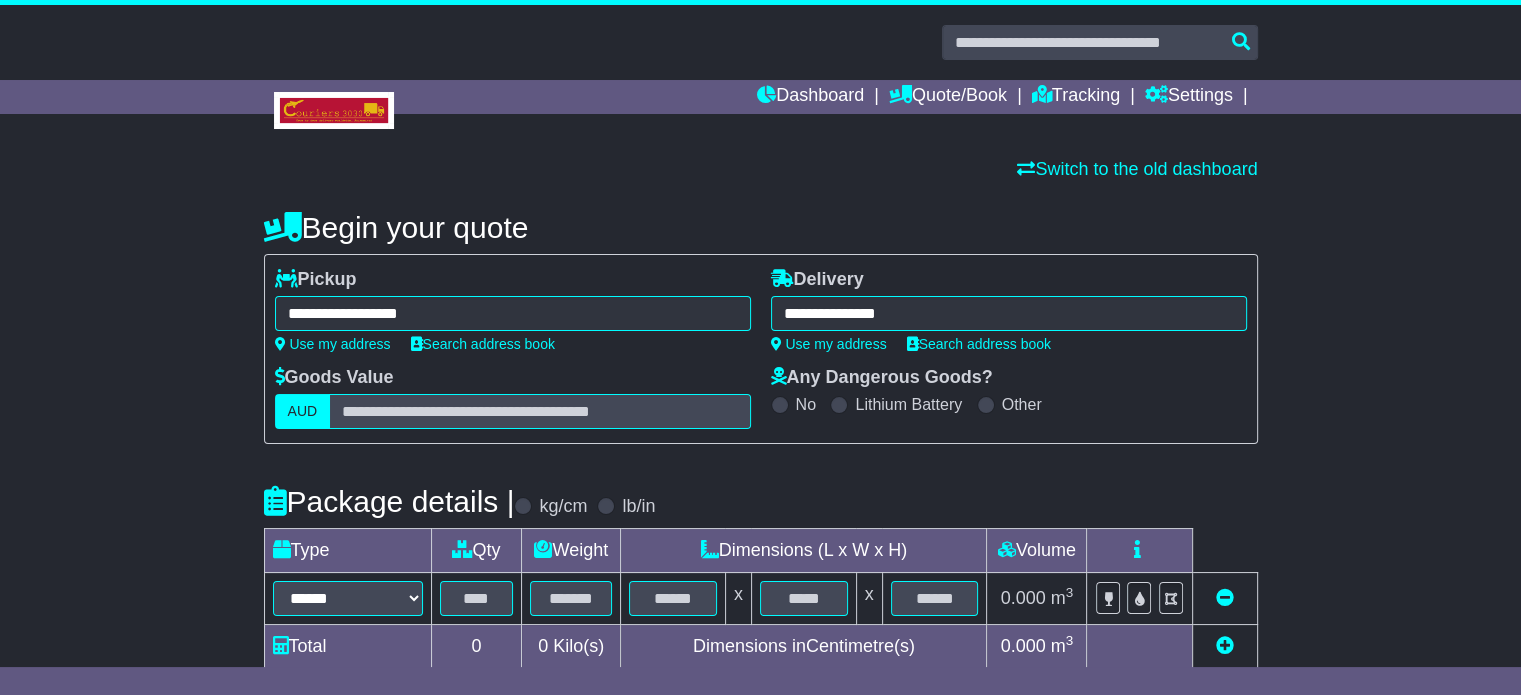click on "**********" at bounding box center [761, 571] 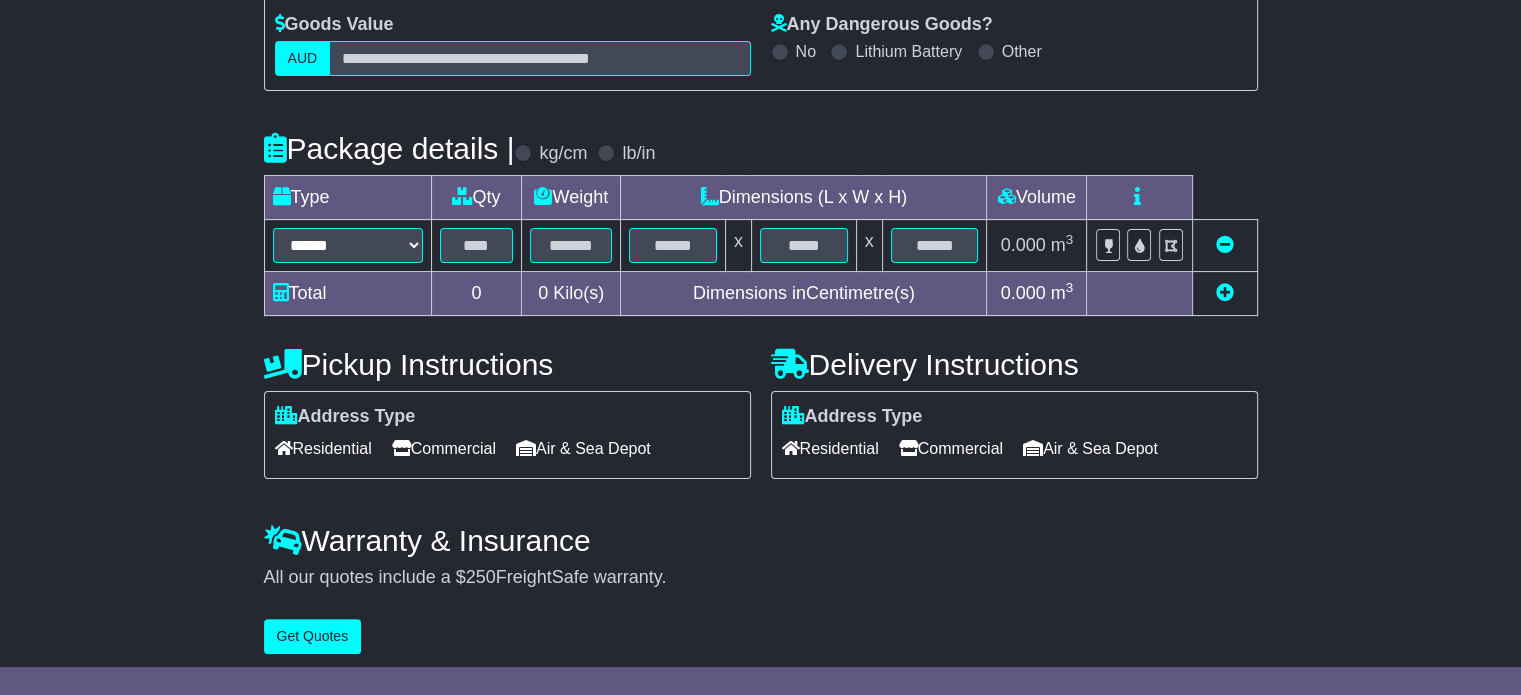 scroll, scrollTop: 360, scrollLeft: 0, axis: vertical 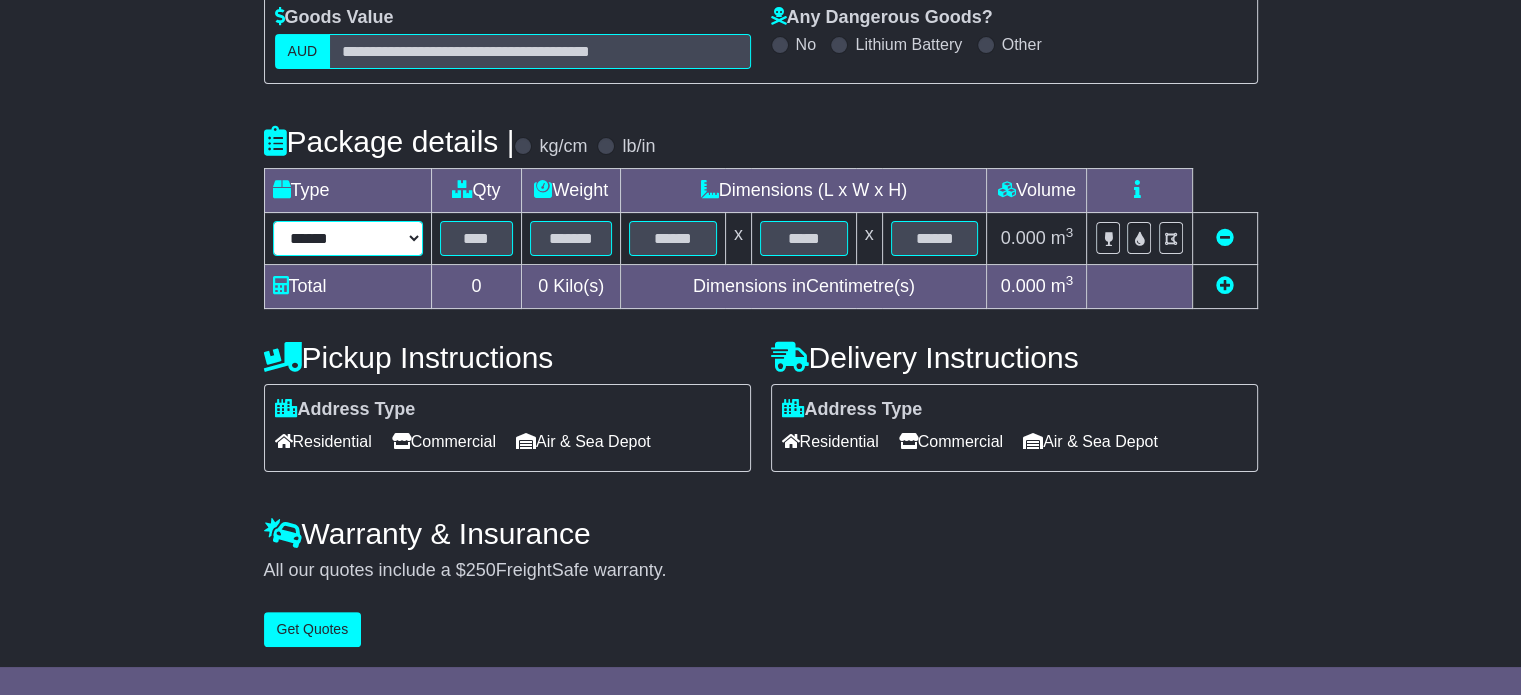 click on "****** ****** *** ******** ***** **** **** ****** *** *******" at bounding box center [348, 238] 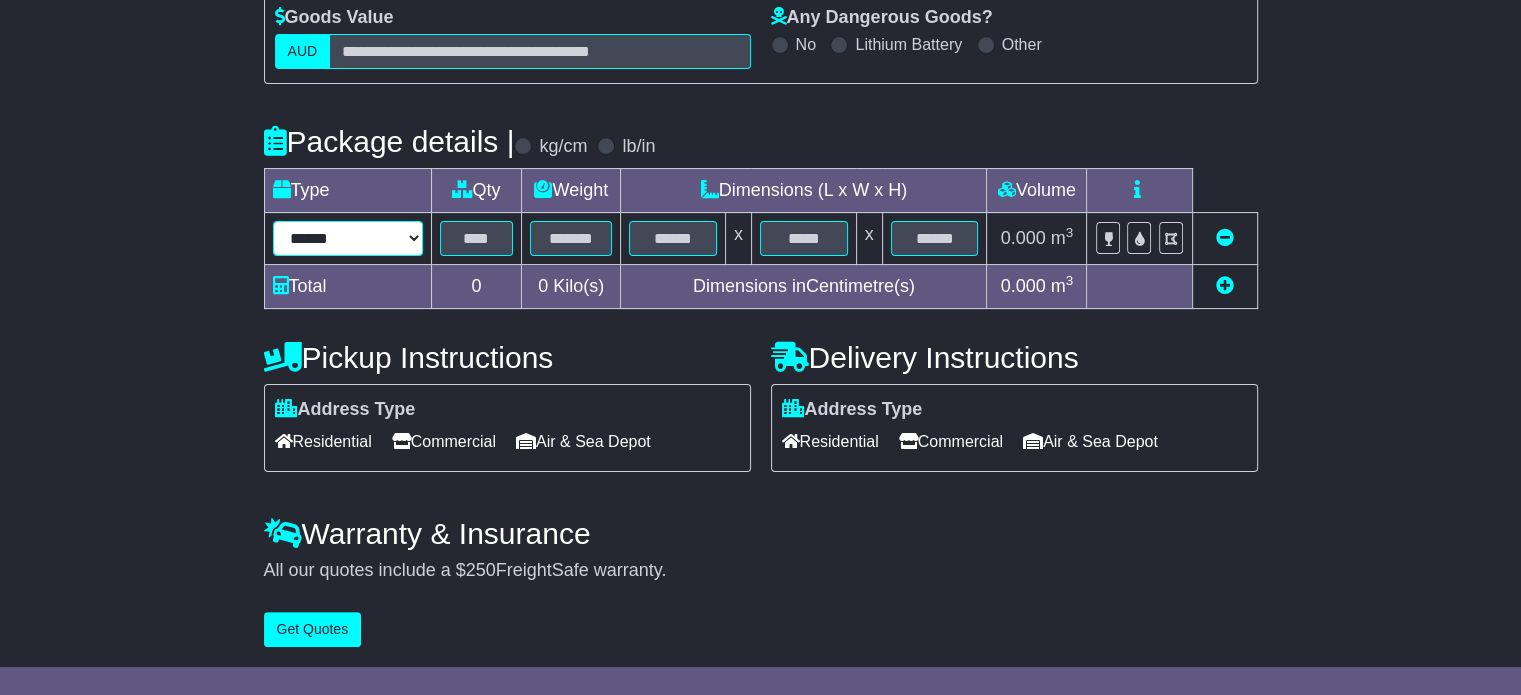 select on "*****" 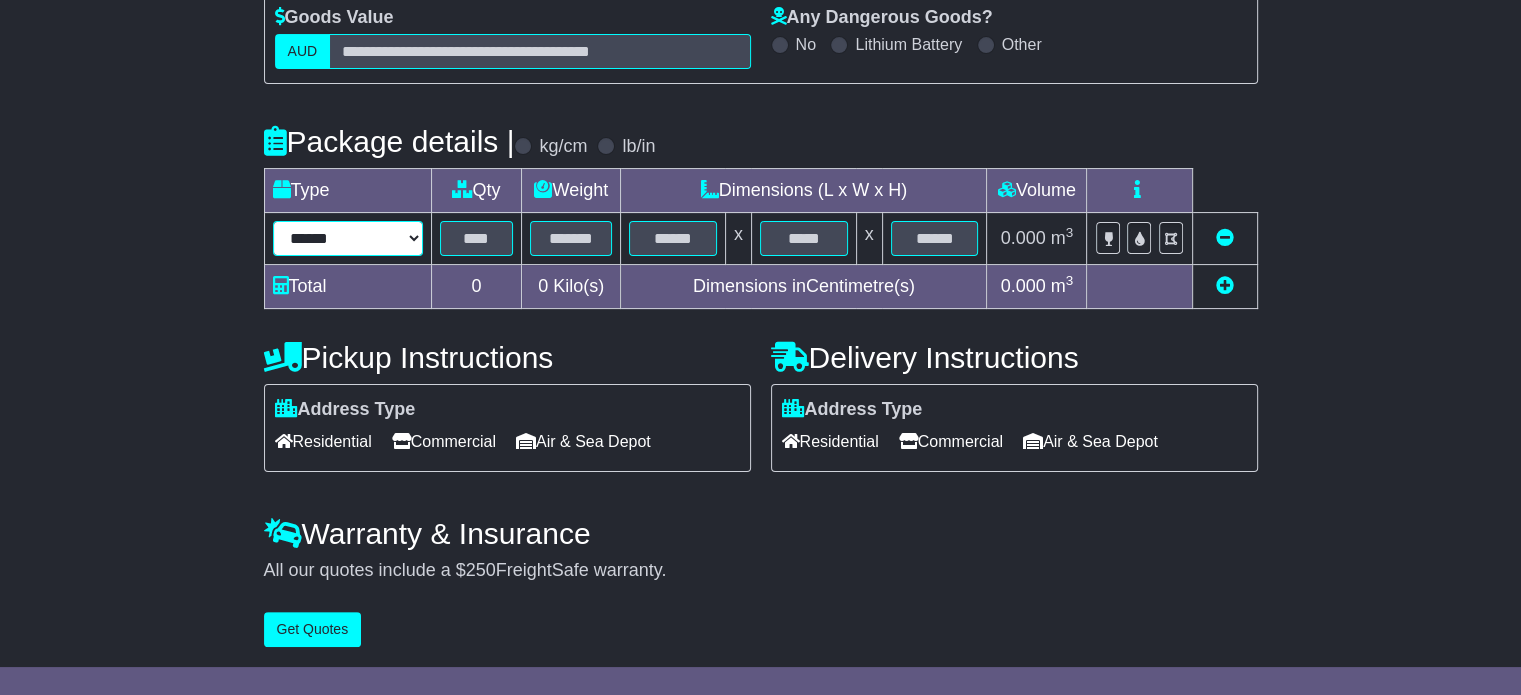 click on "****** ****** *** ******** ***** **** **** ****** *** *******" at bounding box center (348, 238) 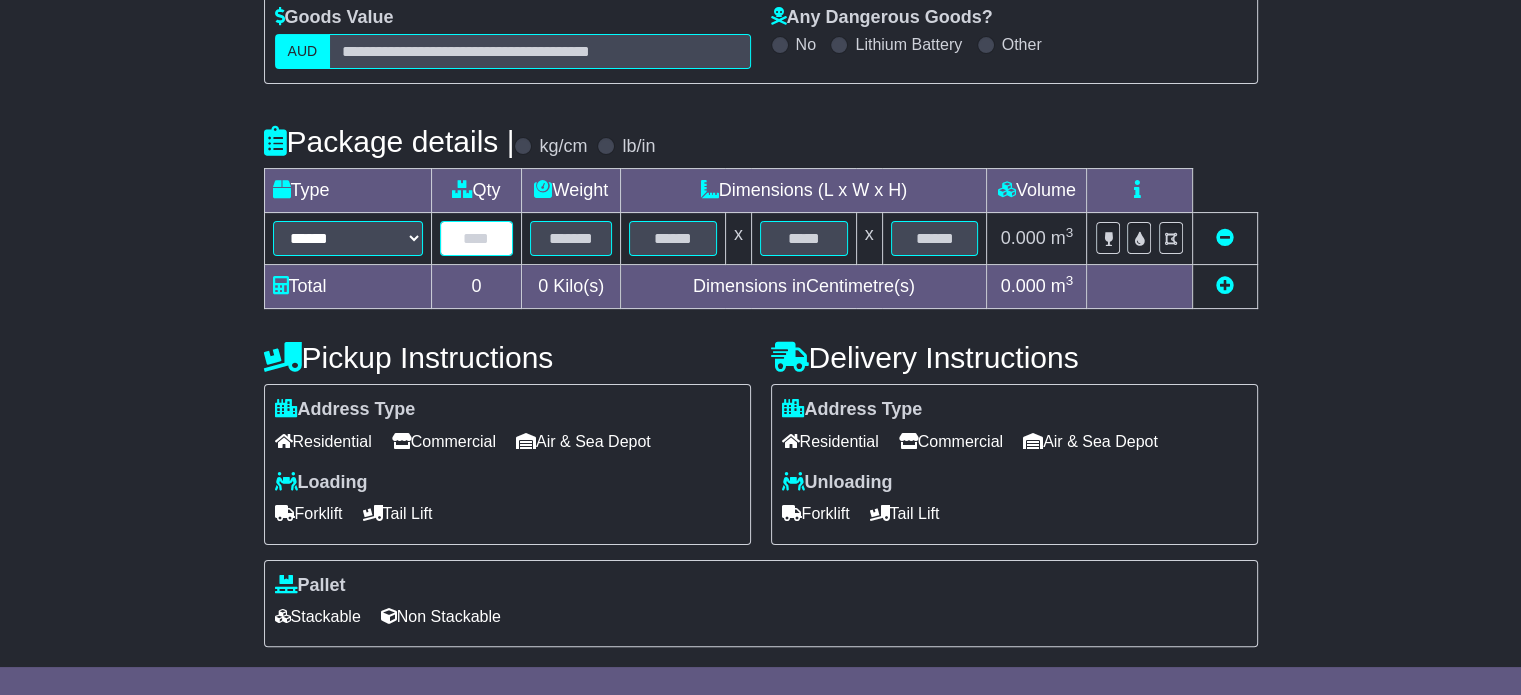 click at bounding box center [477, 238] 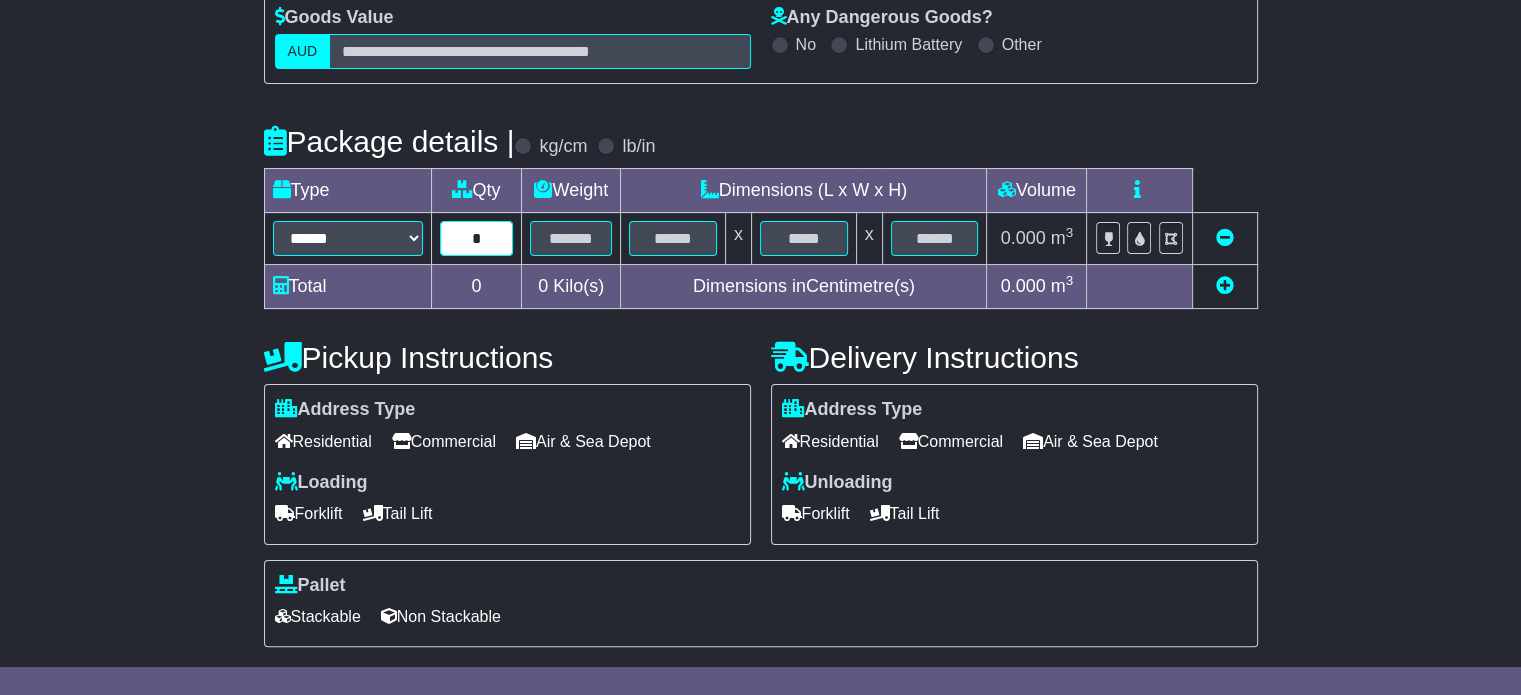 type on "*" 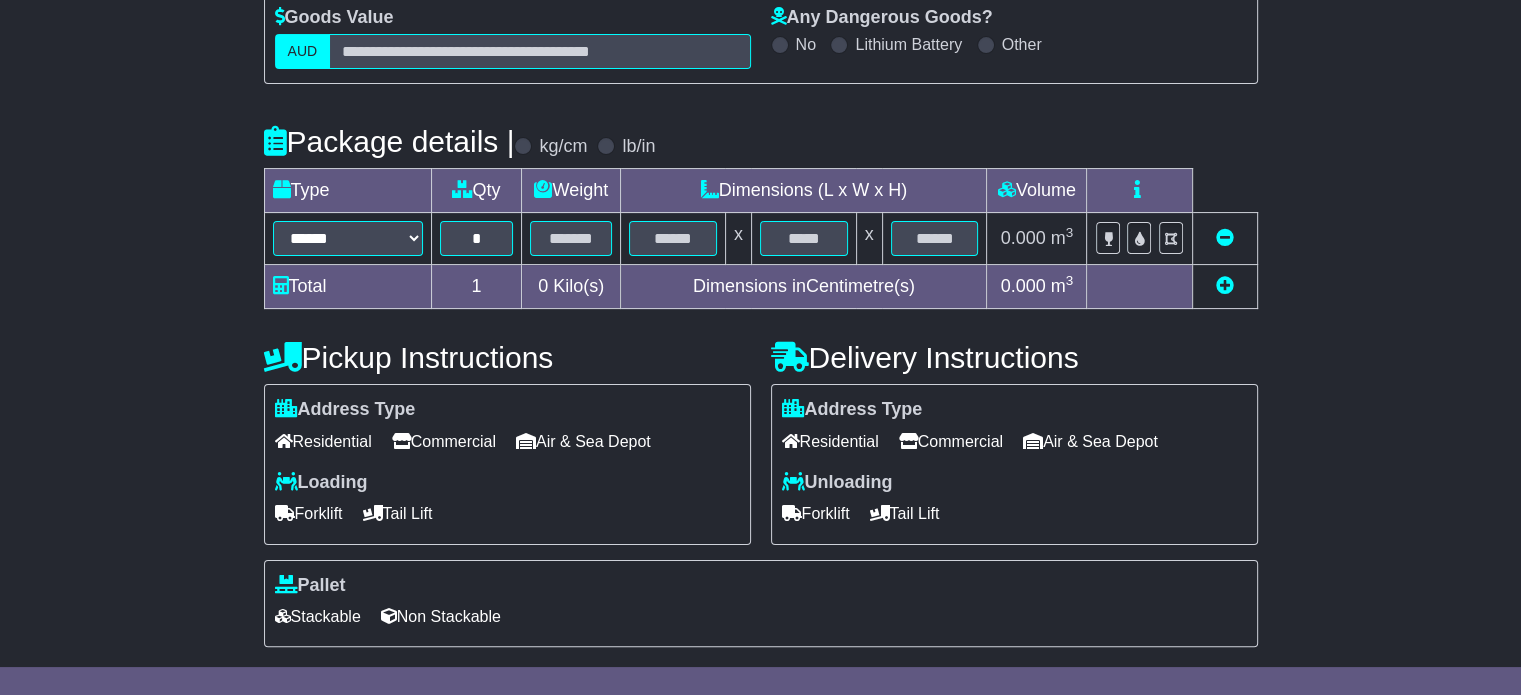 click at bounding box center (673, 239) 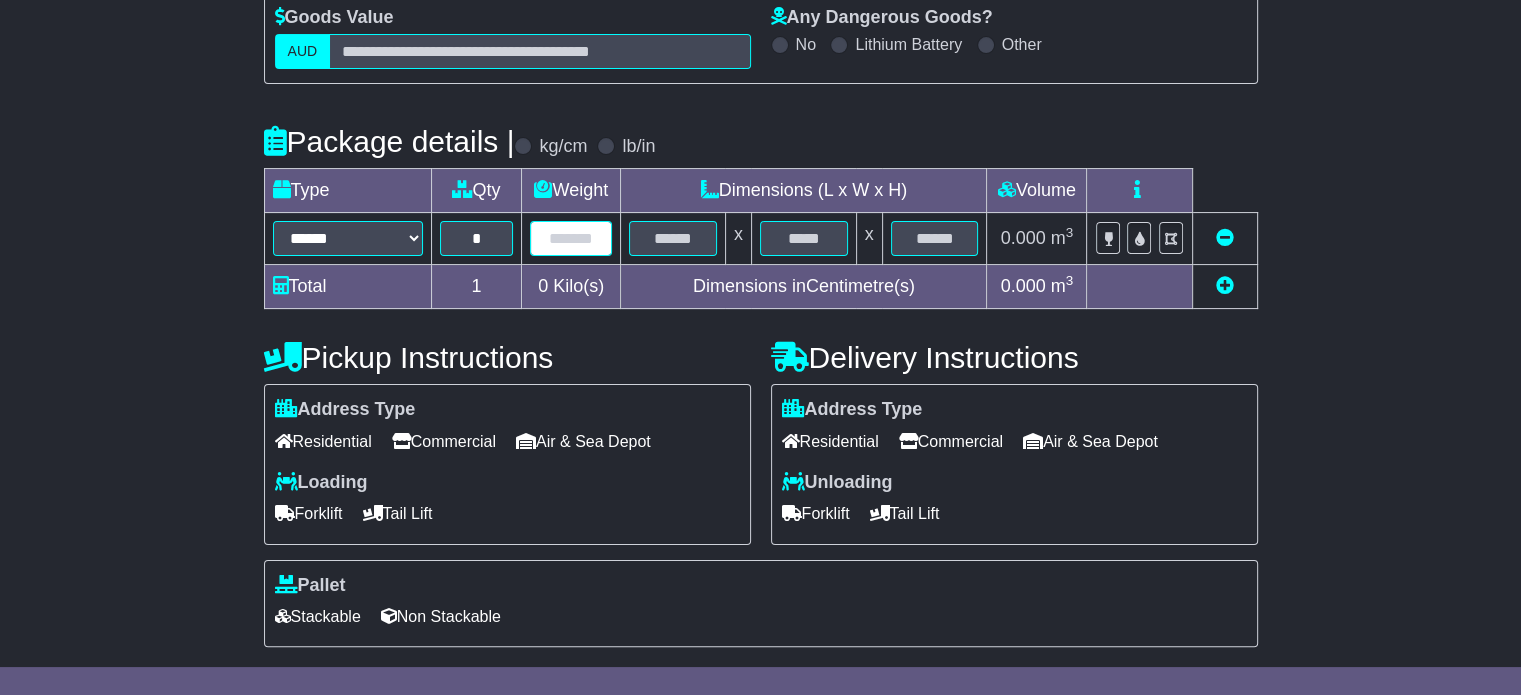 click at bounding box center (571, 238) 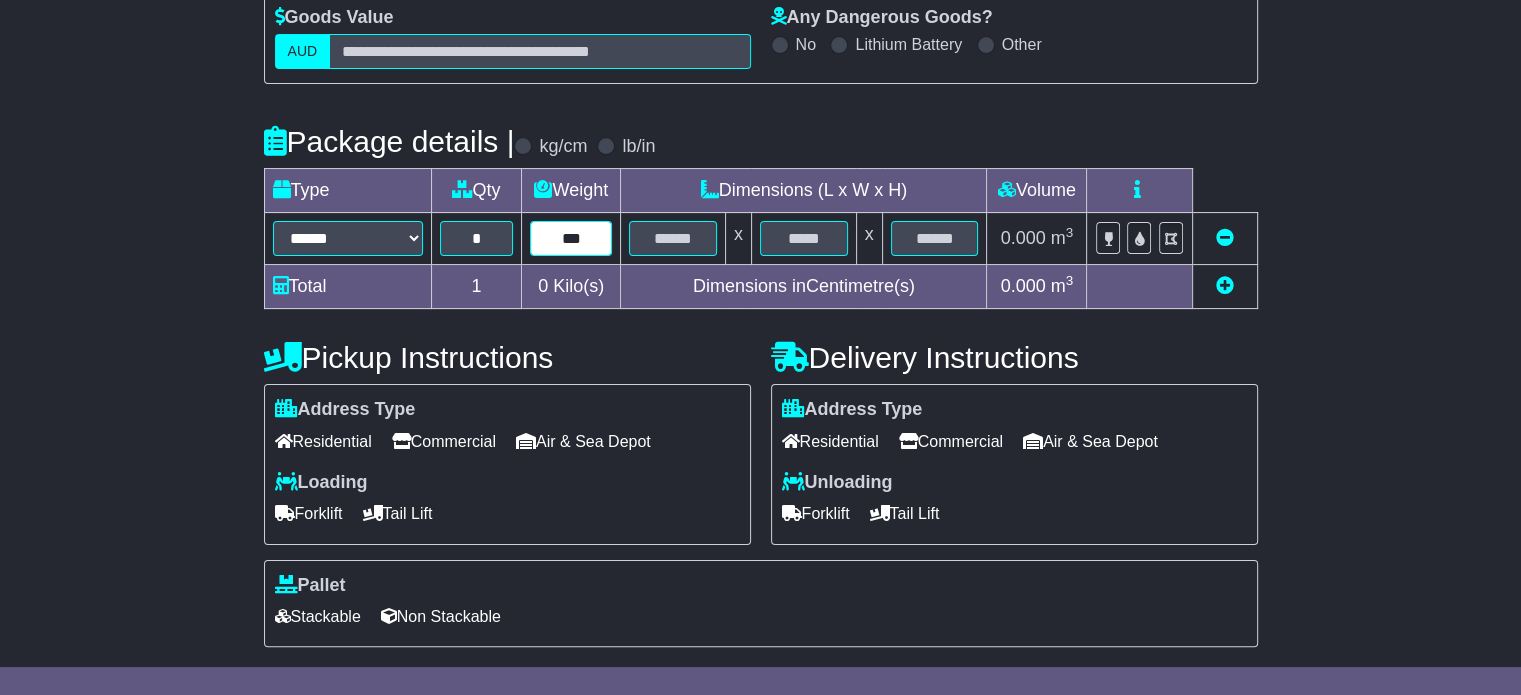type on "***" 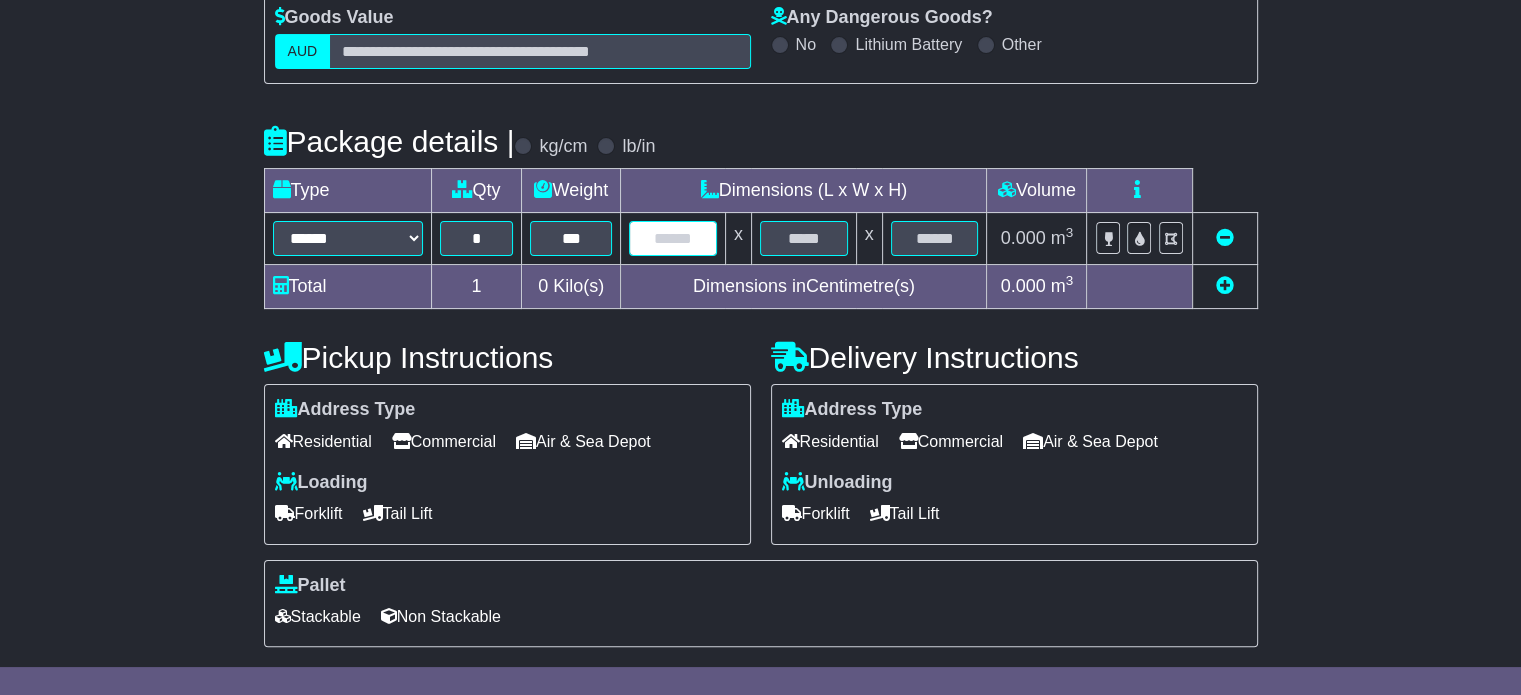 click at bounding box center (673, 238) 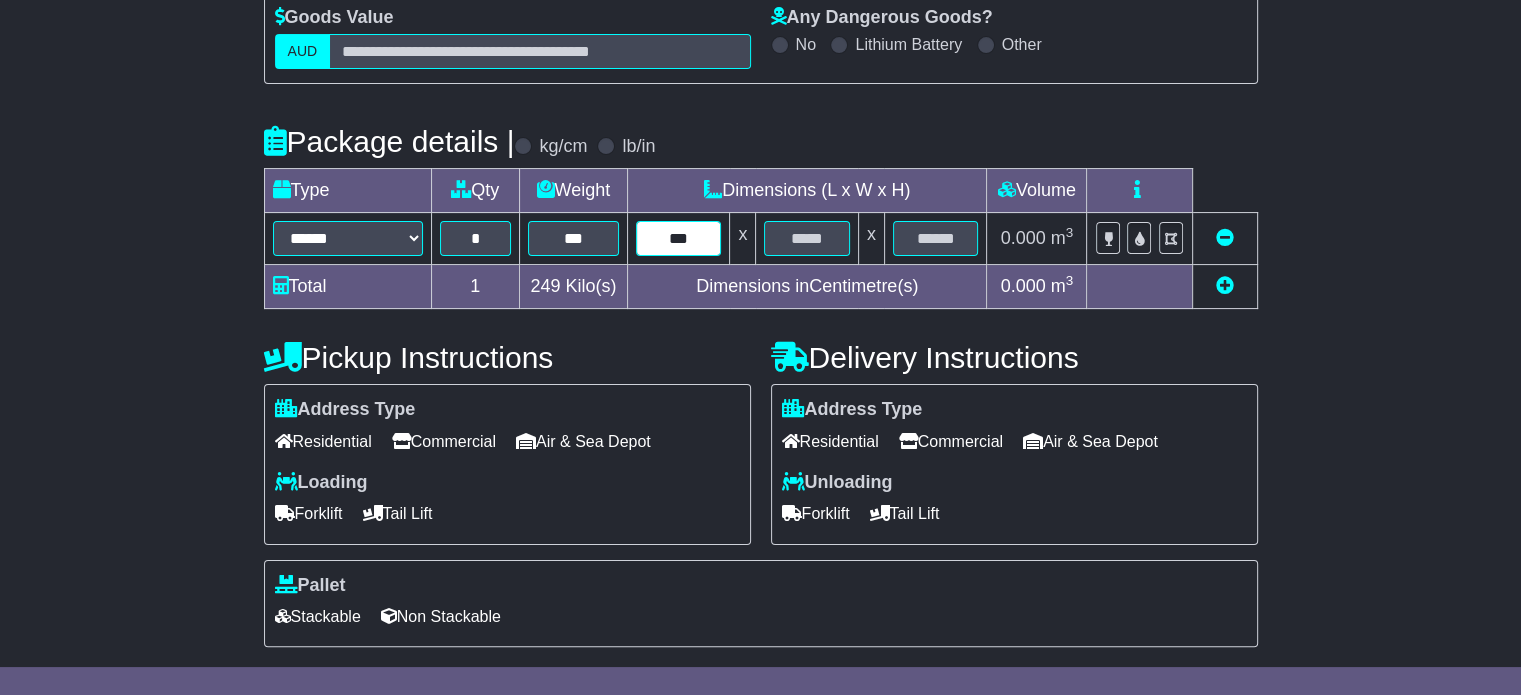 type on "***" 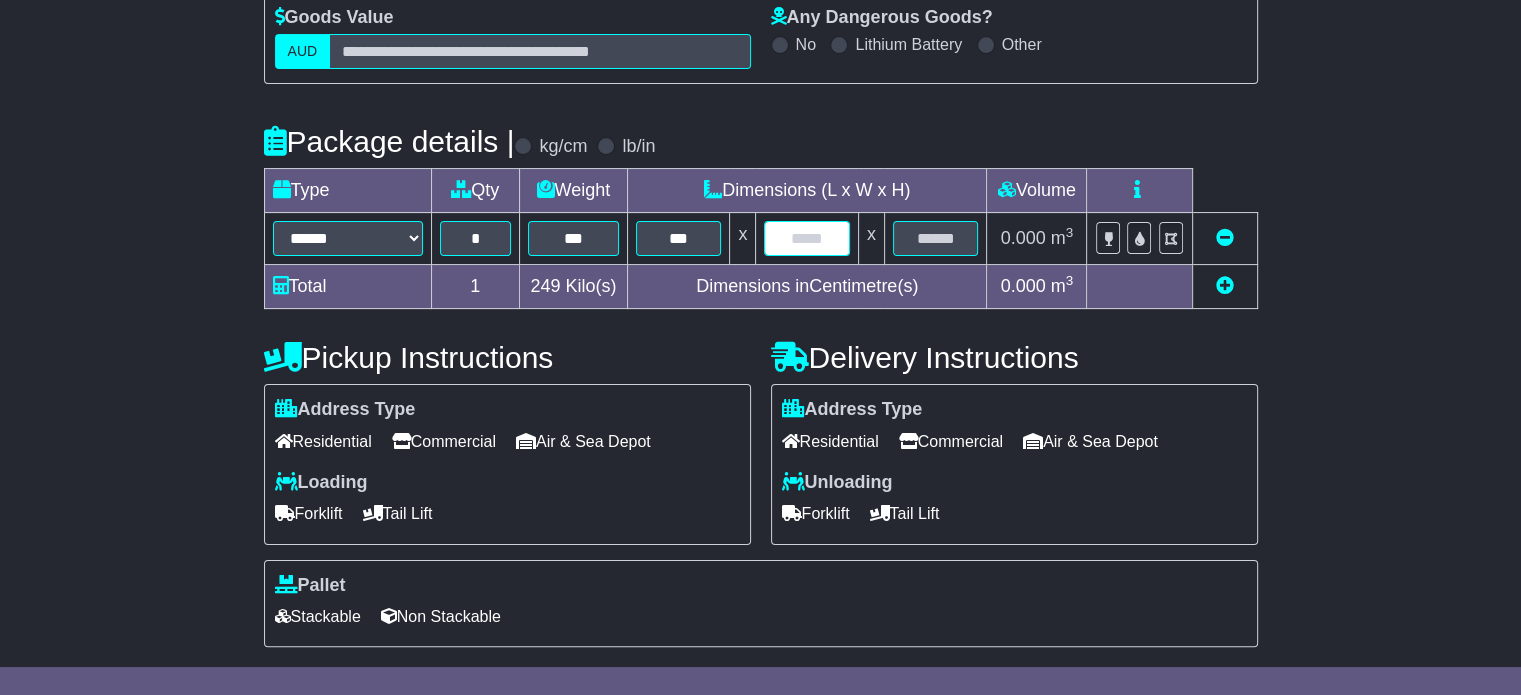 click at bounding box center (806, 238) 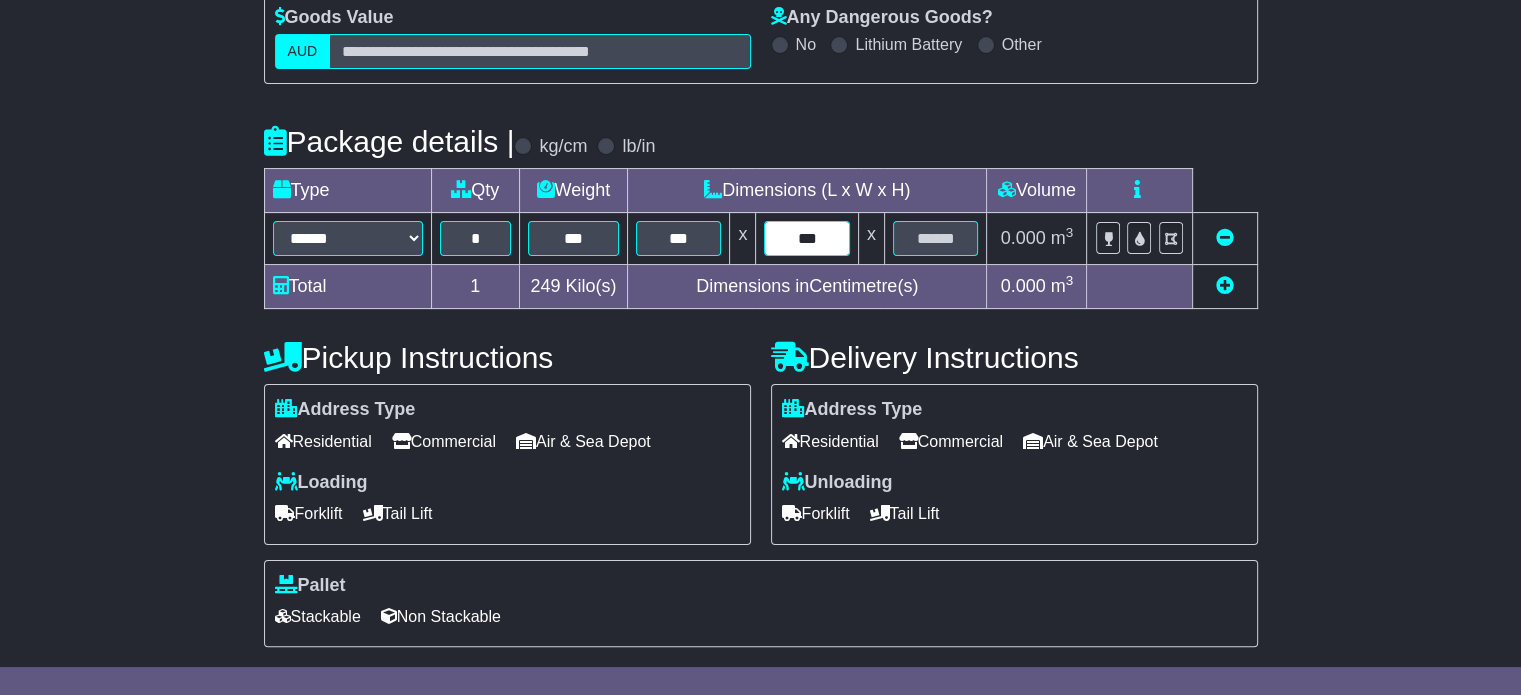 type on "***" 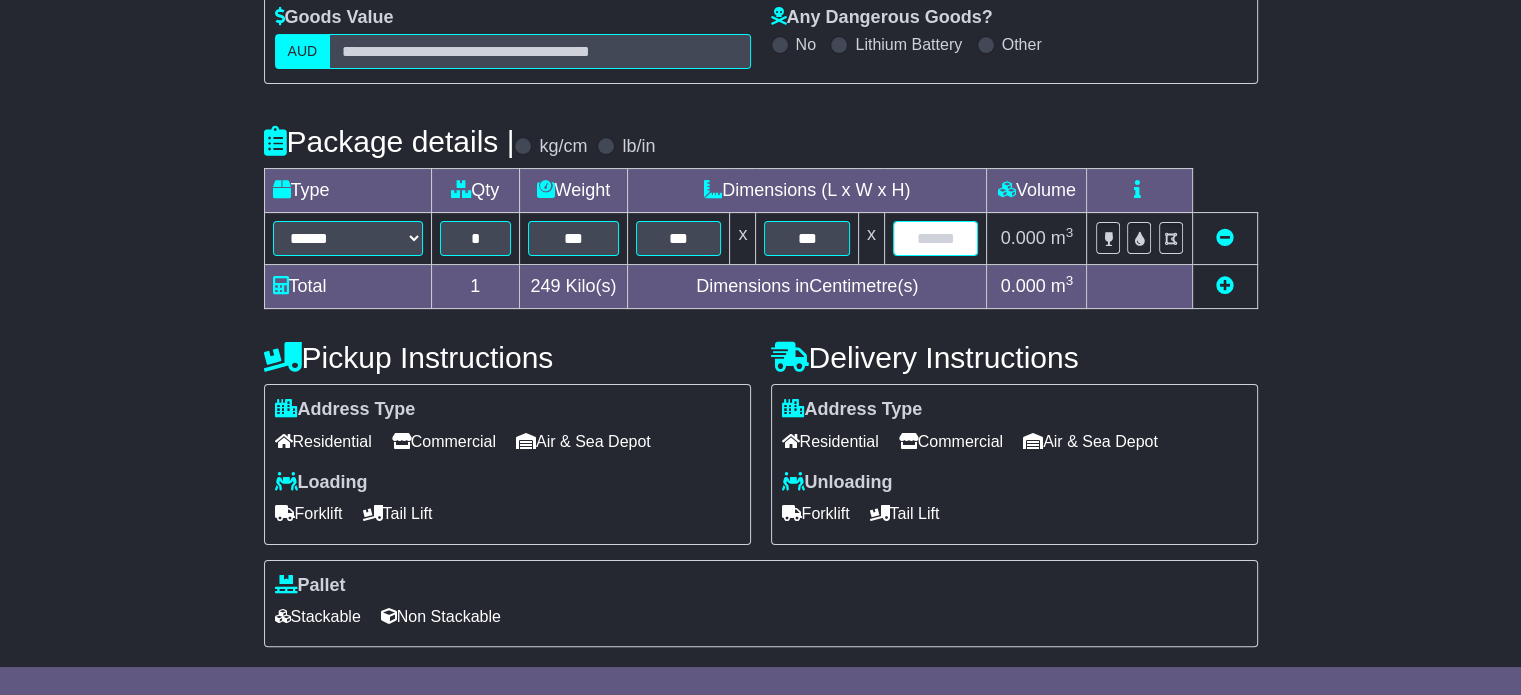 click at bounding box center (936, 238) 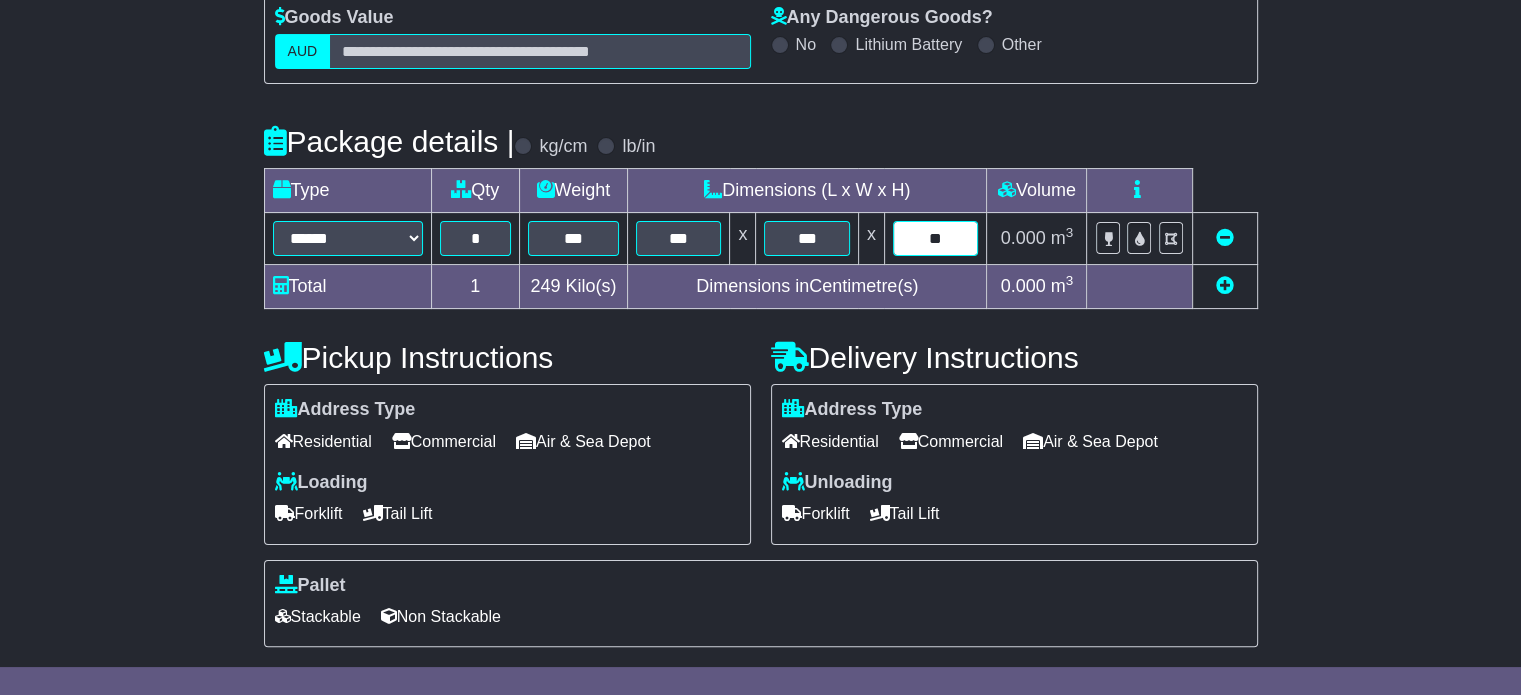 type on "**" 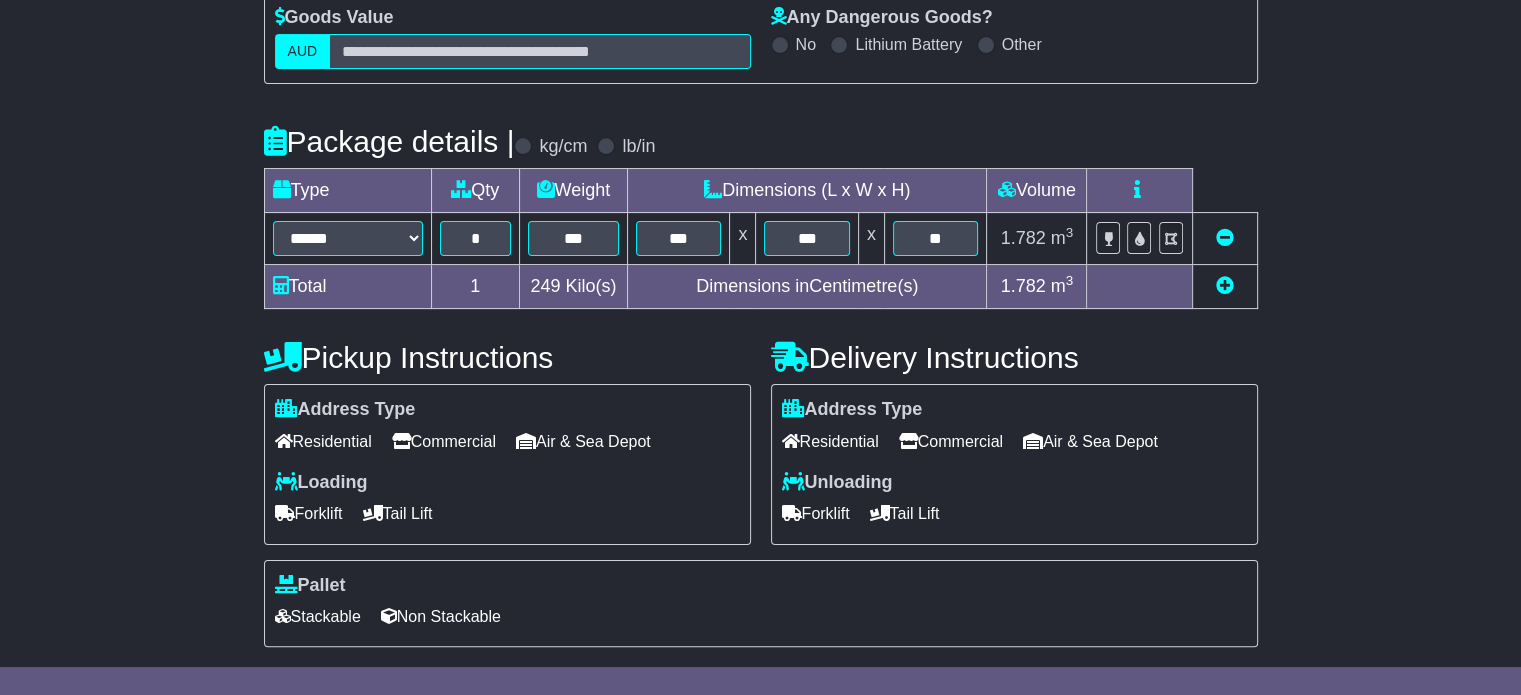 click on "Commercial" at bounding box center (444, 441) 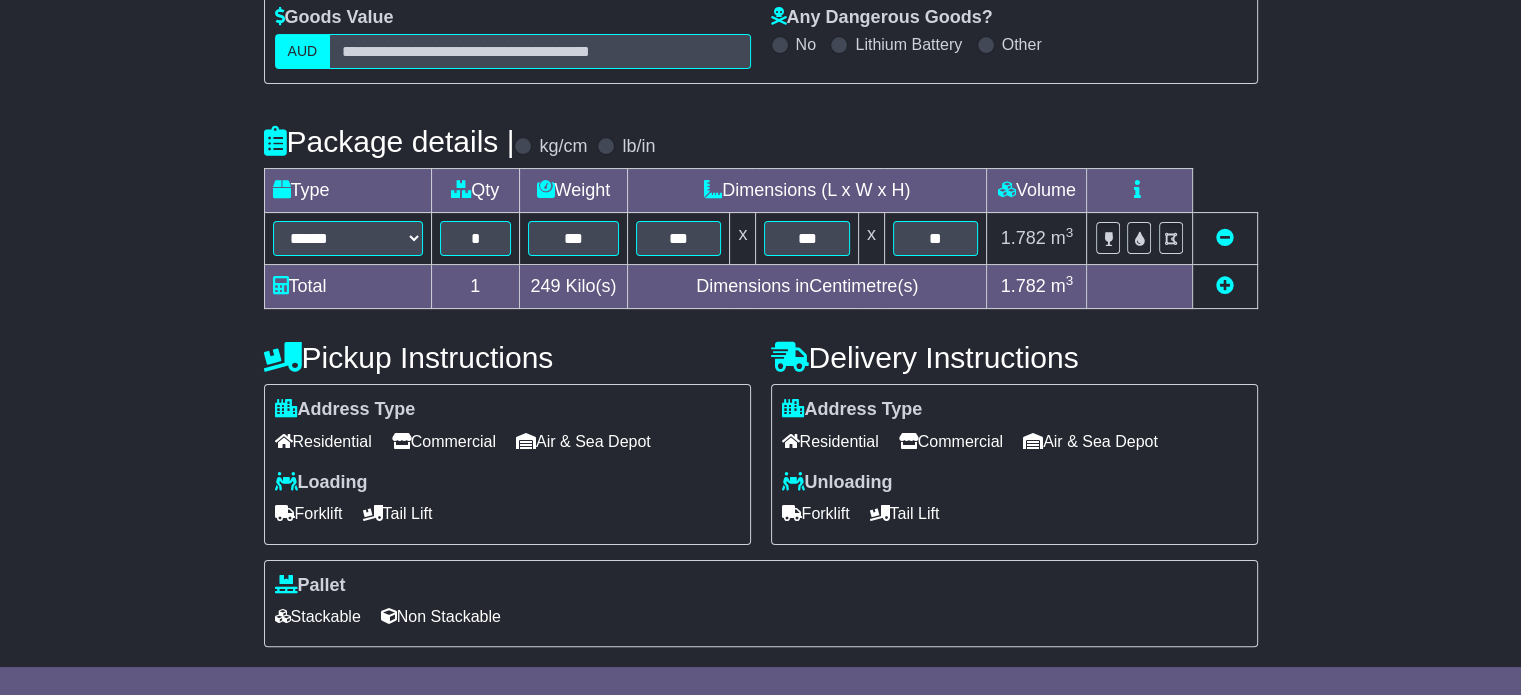 click on "Forklift" at bounding box center (309, 513) 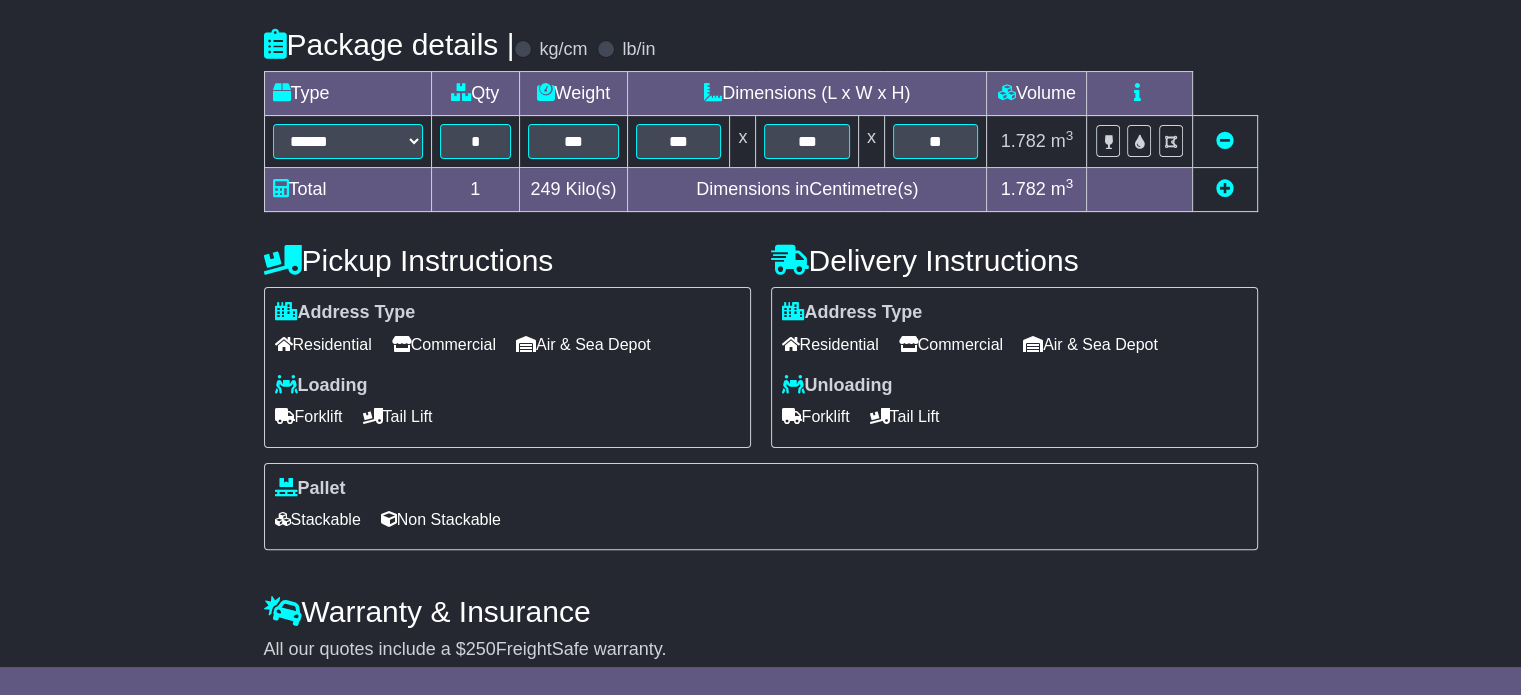 scroll, scrollTop: 540, scrollLeft: 0, axis: vertical 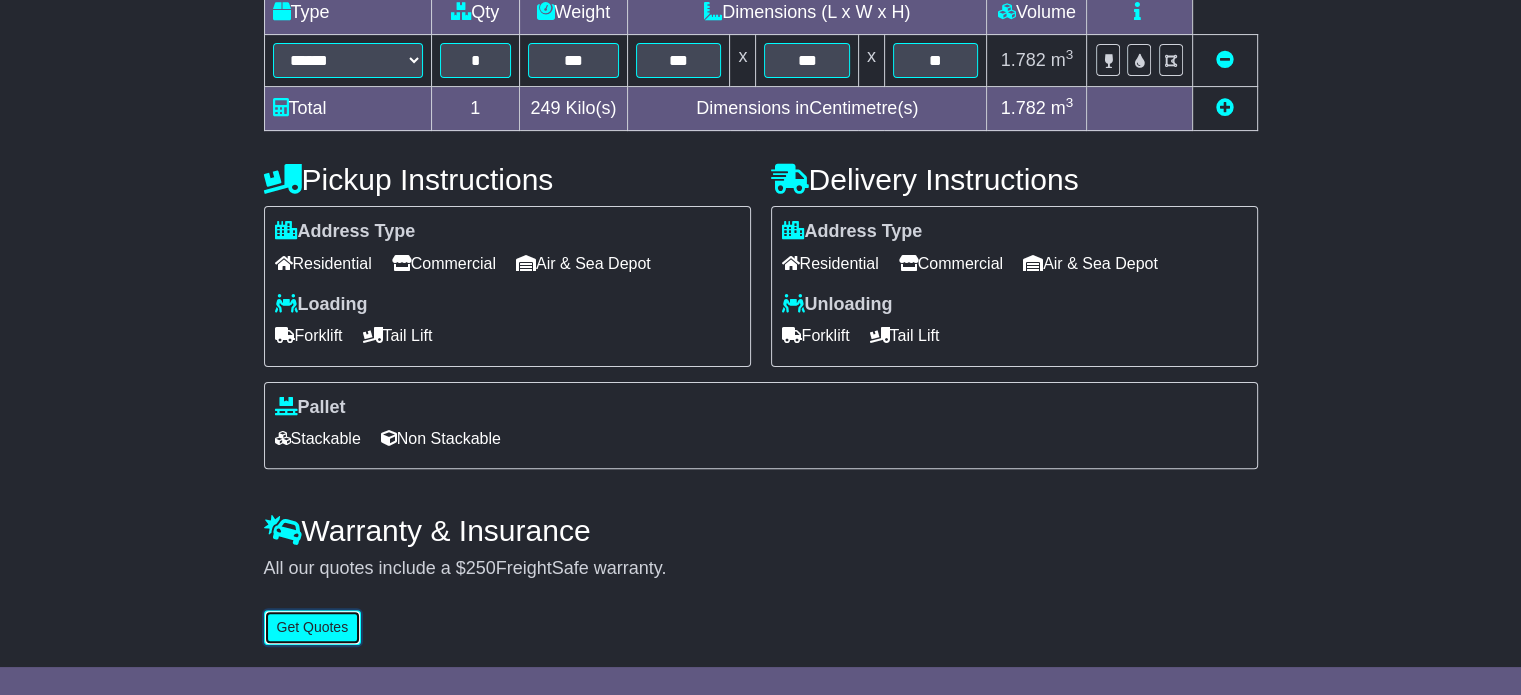 click on "Get Quotes" at bounding box center [313, 627] 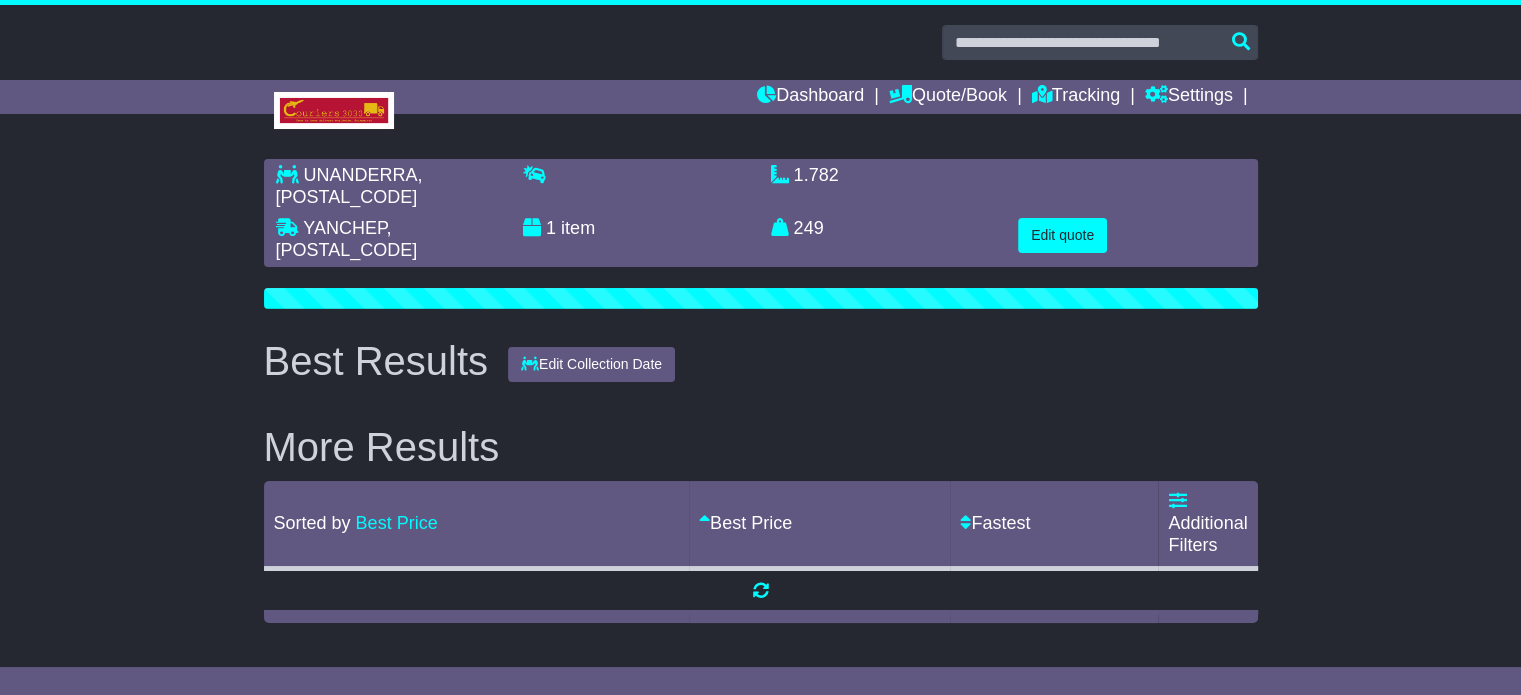 scroll, scrollTop: 0, scrollLeft: 0, axis: both 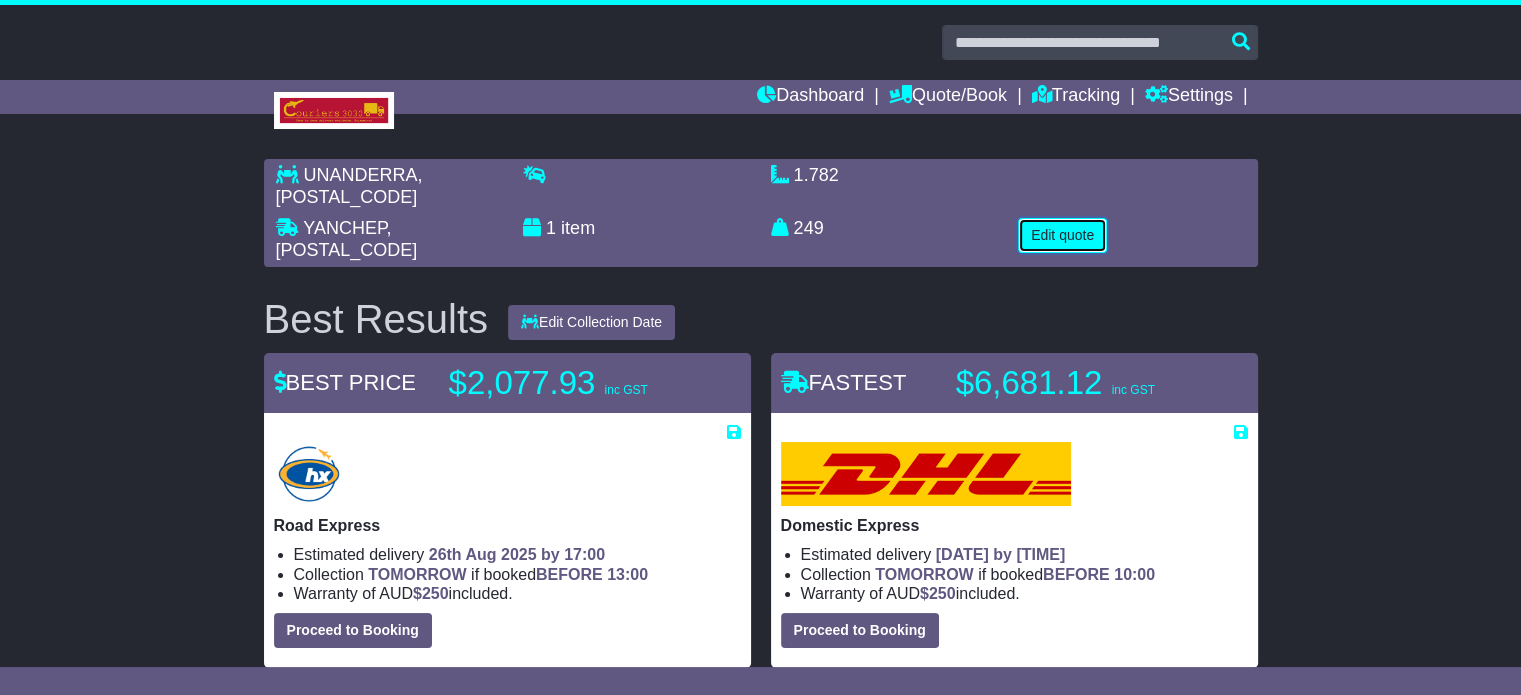click on "Edit quote" at bounding box center [1062, 235] 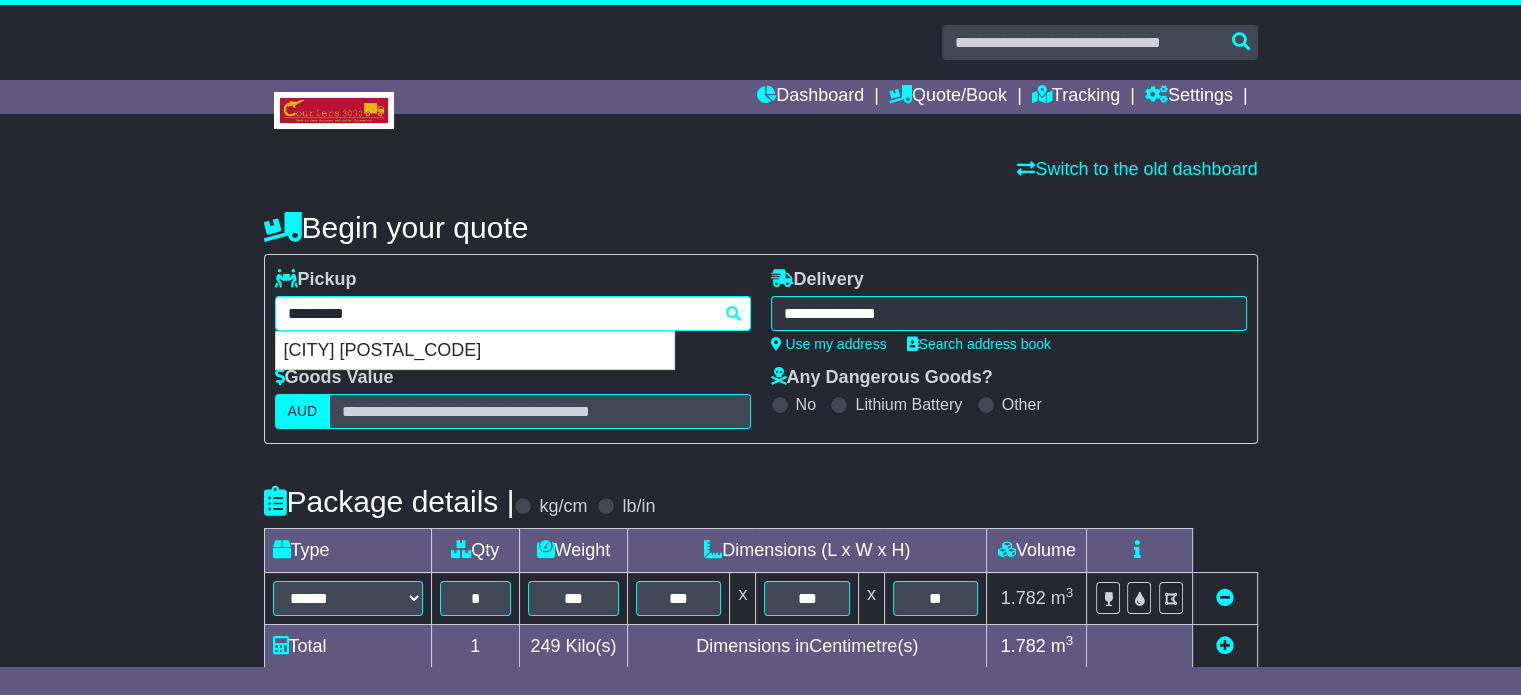 click on "**********" at bounding box center [513, 313] 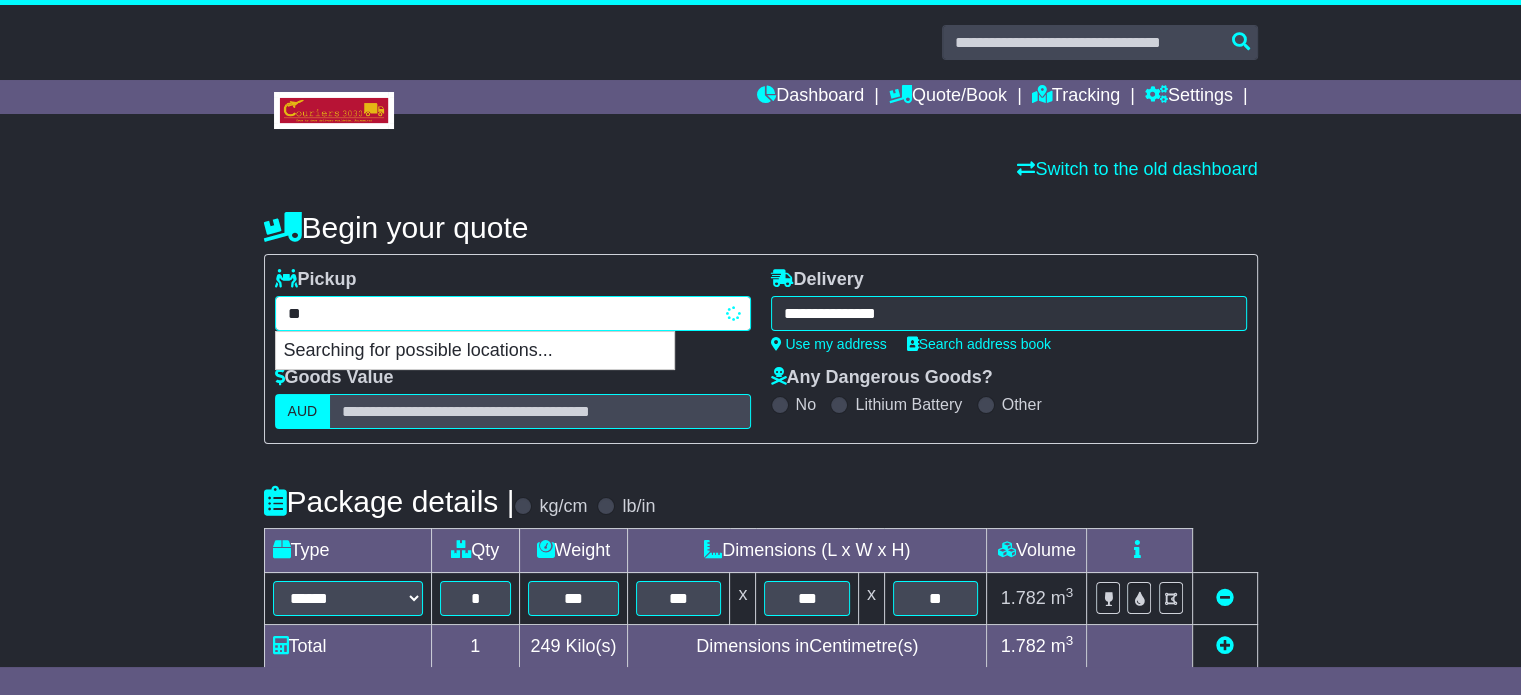 type on "*" 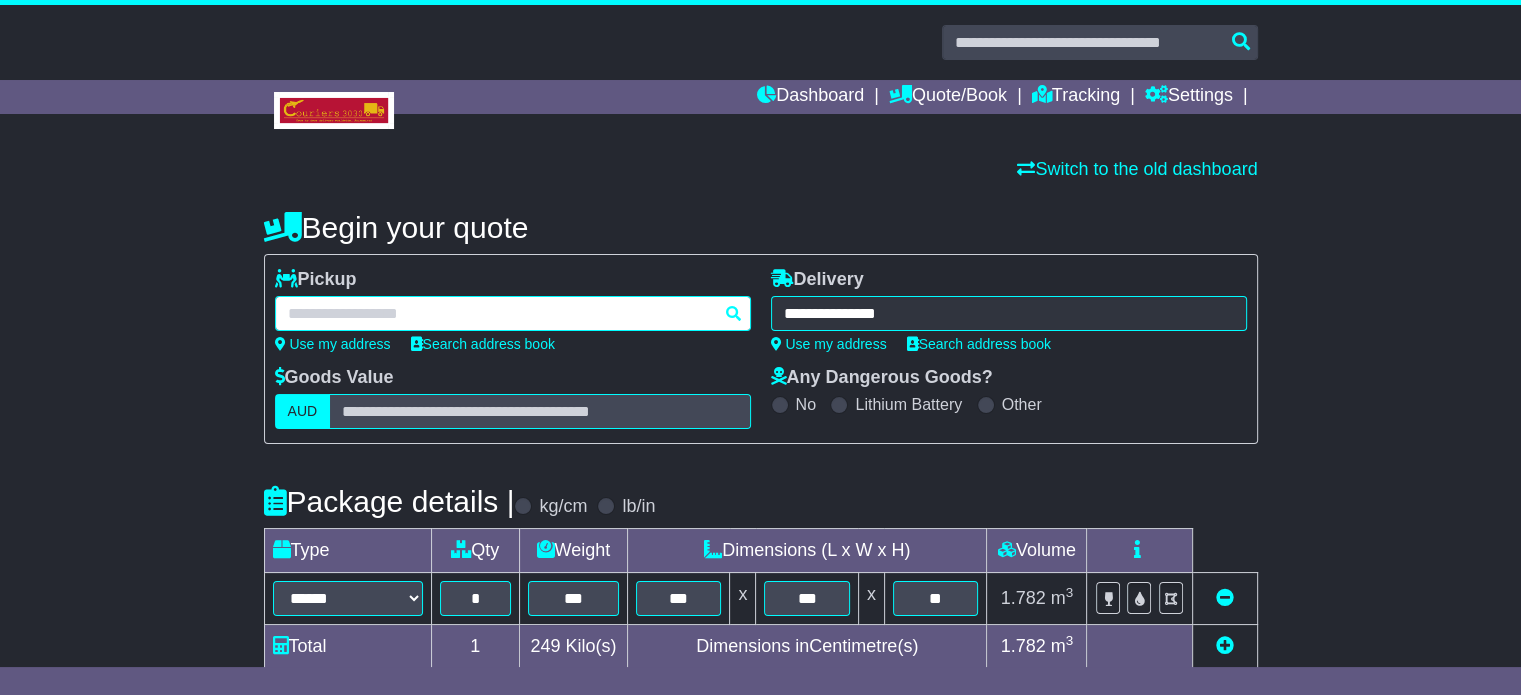 paste on "**********" 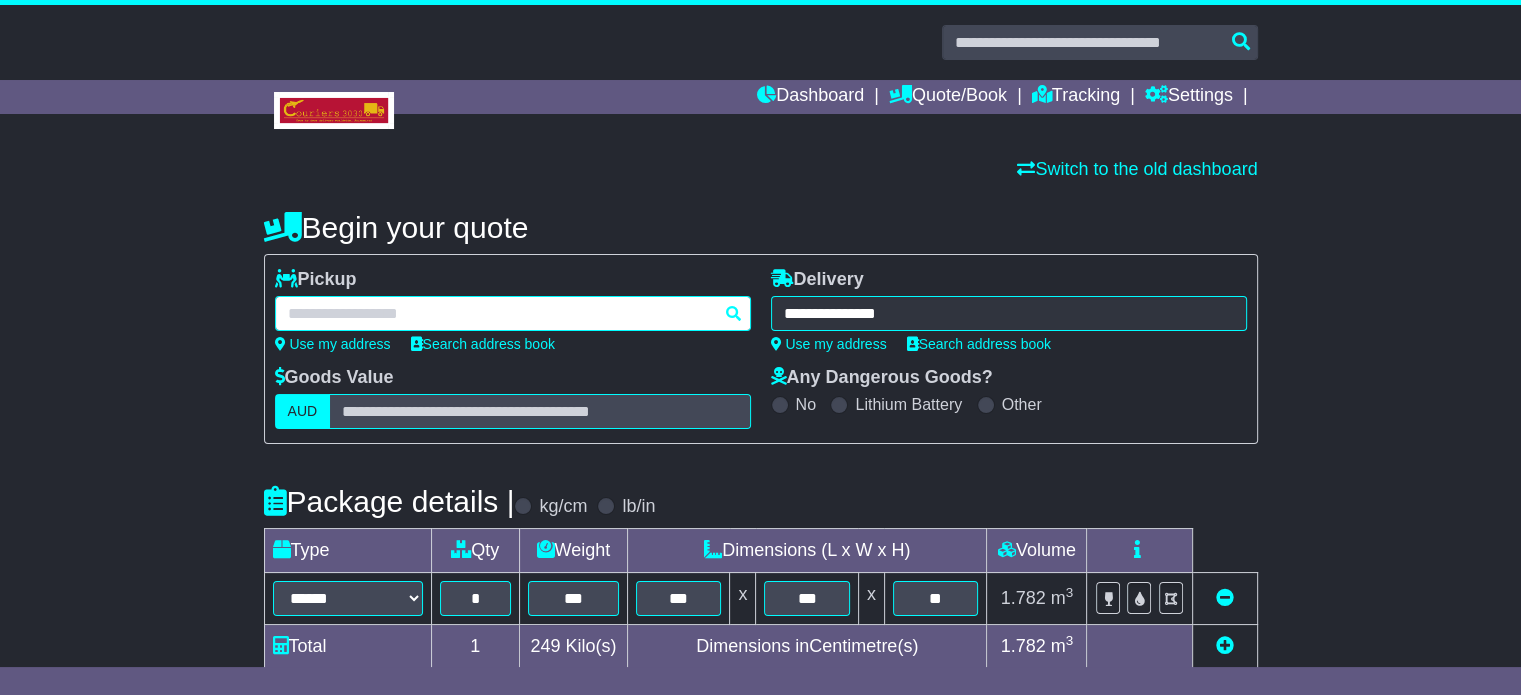 type on "**********" 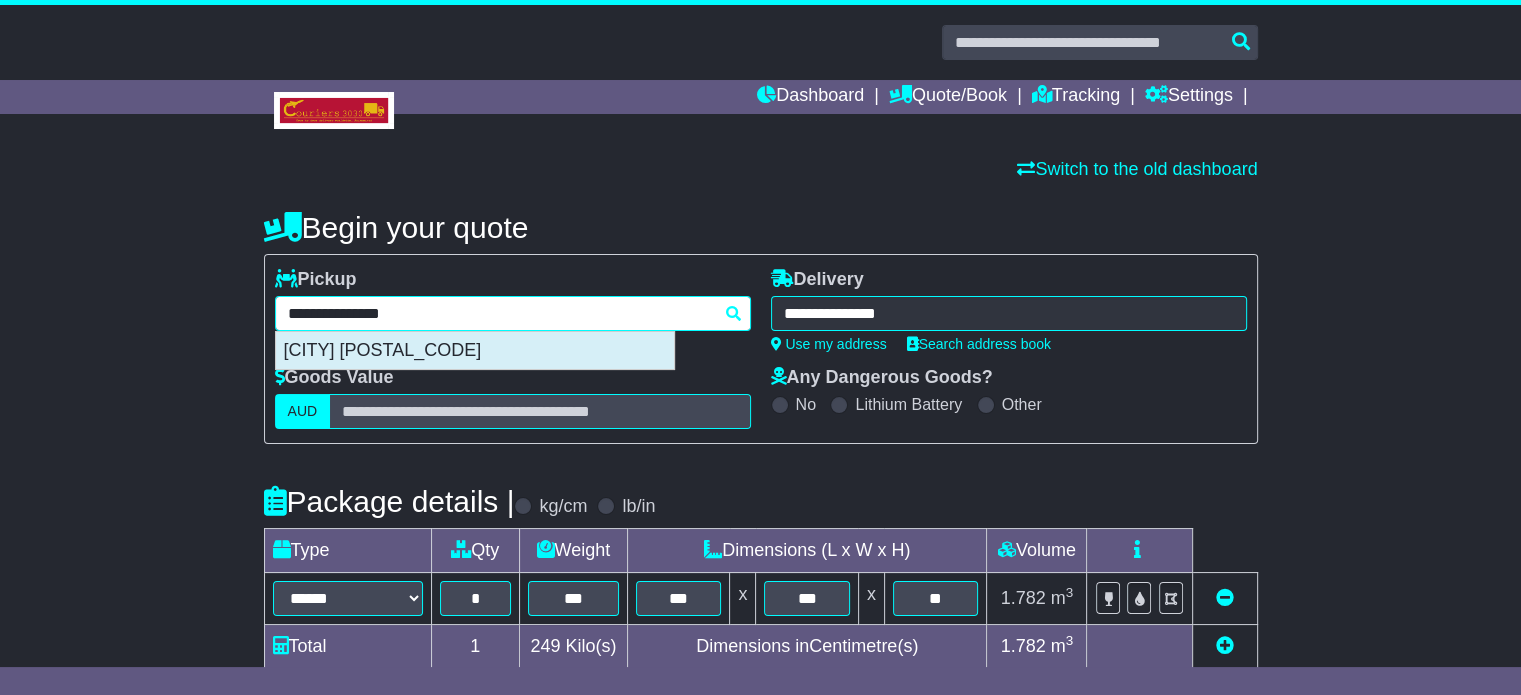 click on "DANDENONG SOUTH 3175" at bounding box center [475, 351] 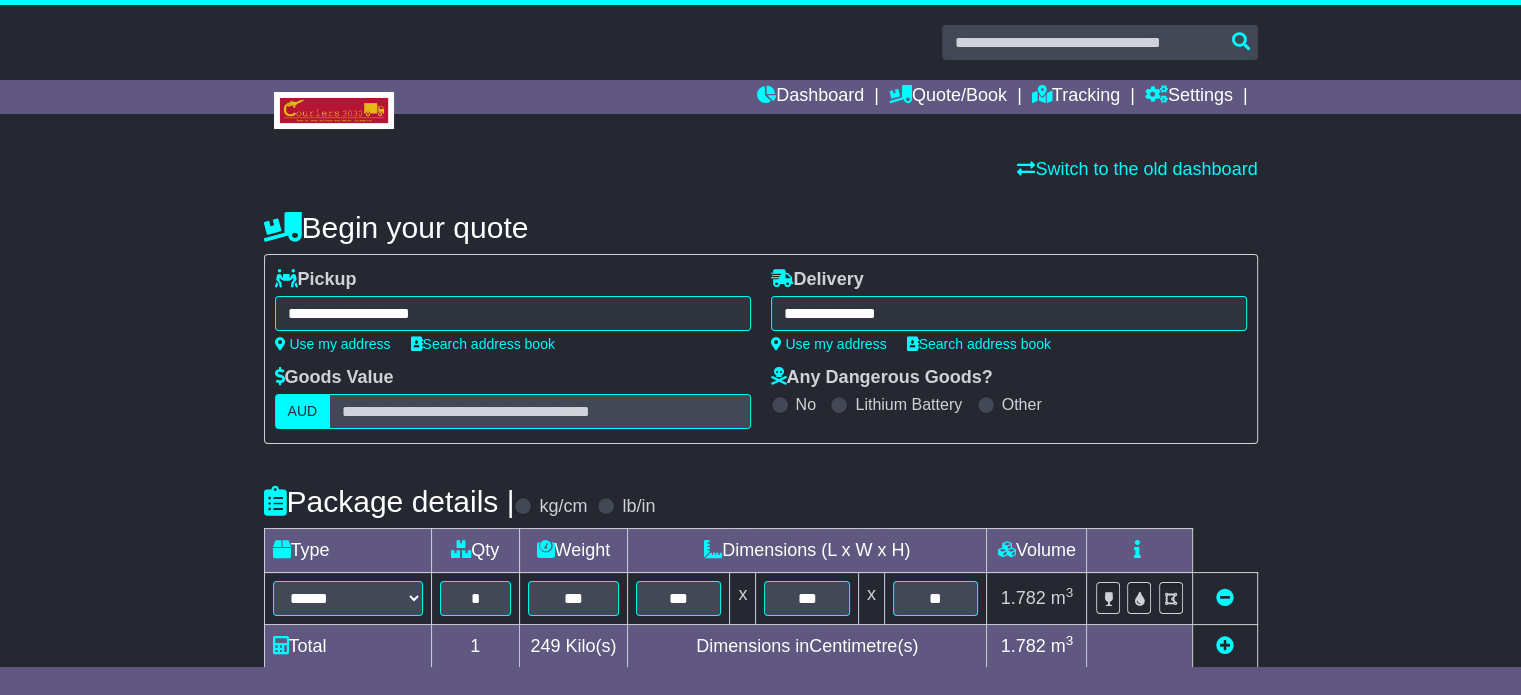 type on "**********" 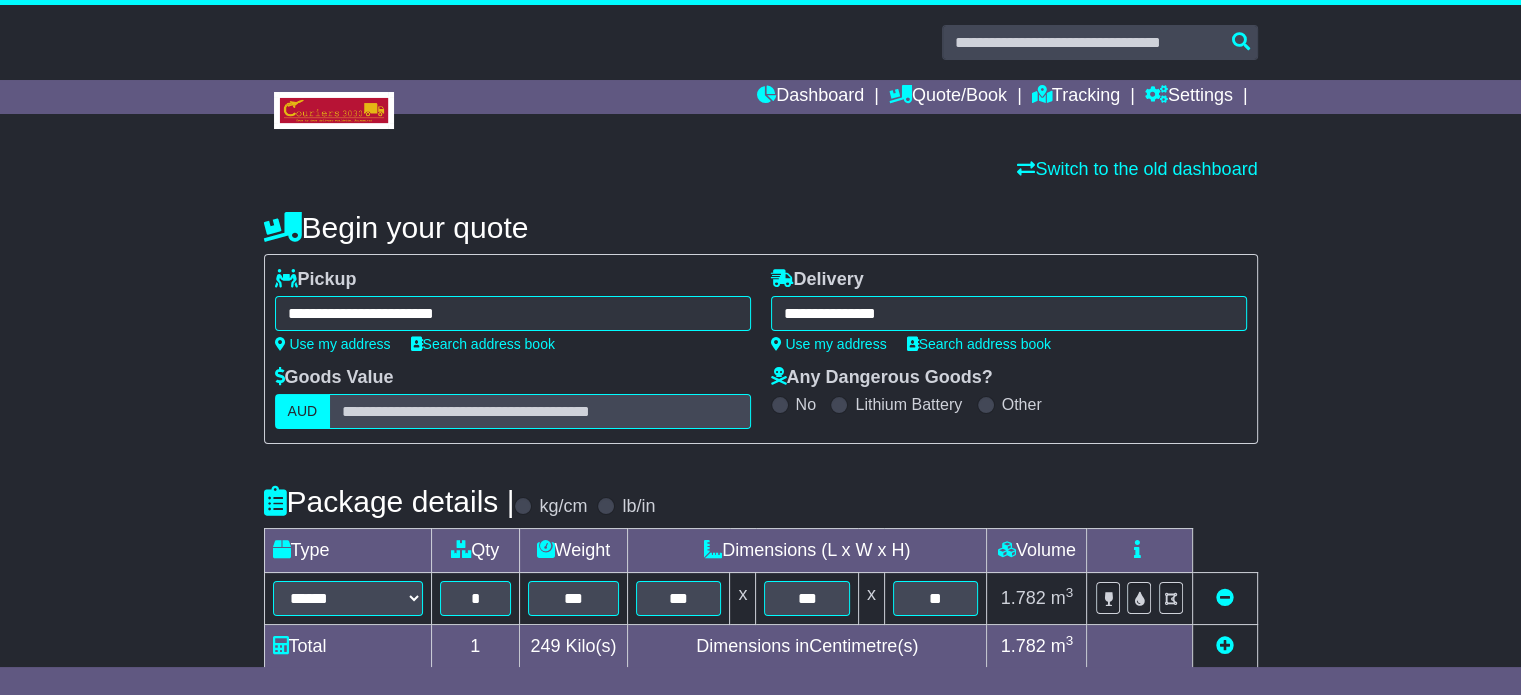 click on "**********" at bounding box center [1009, 313] 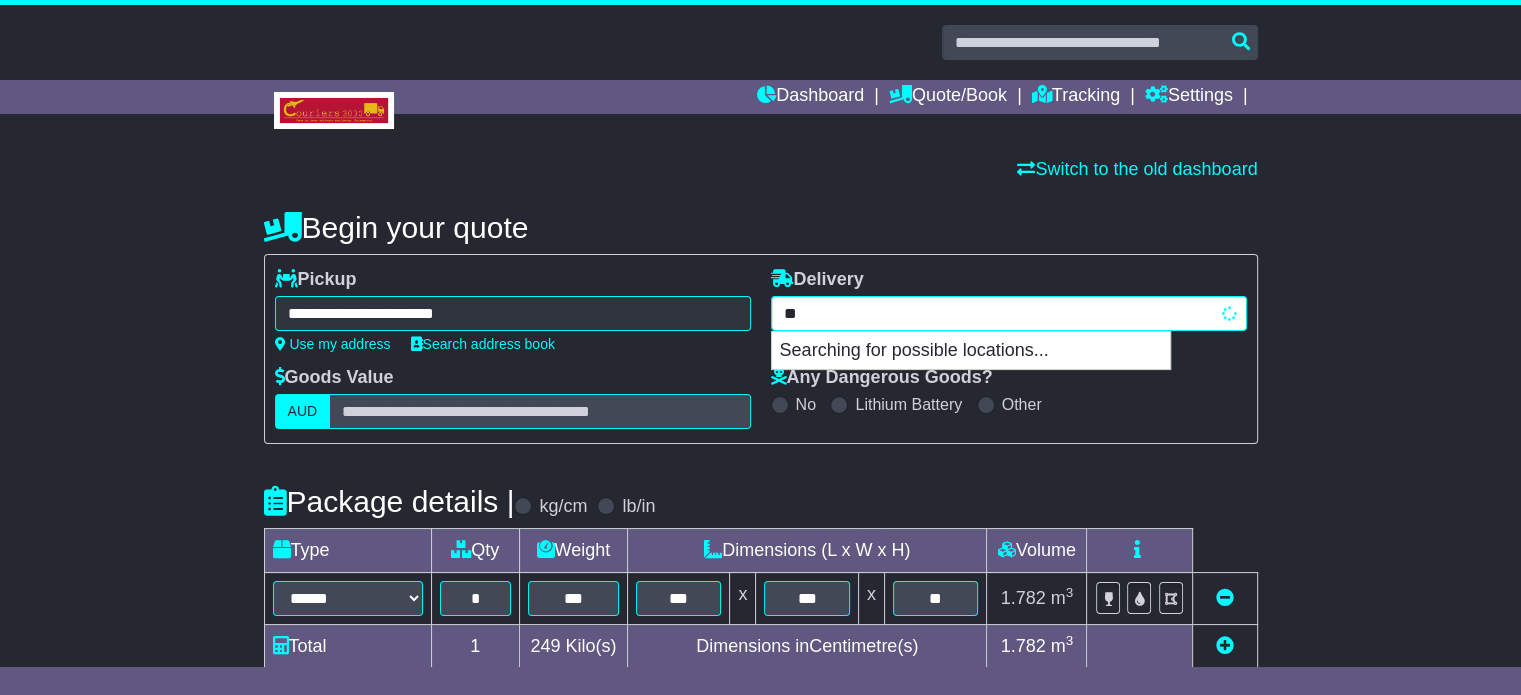 type on "*" 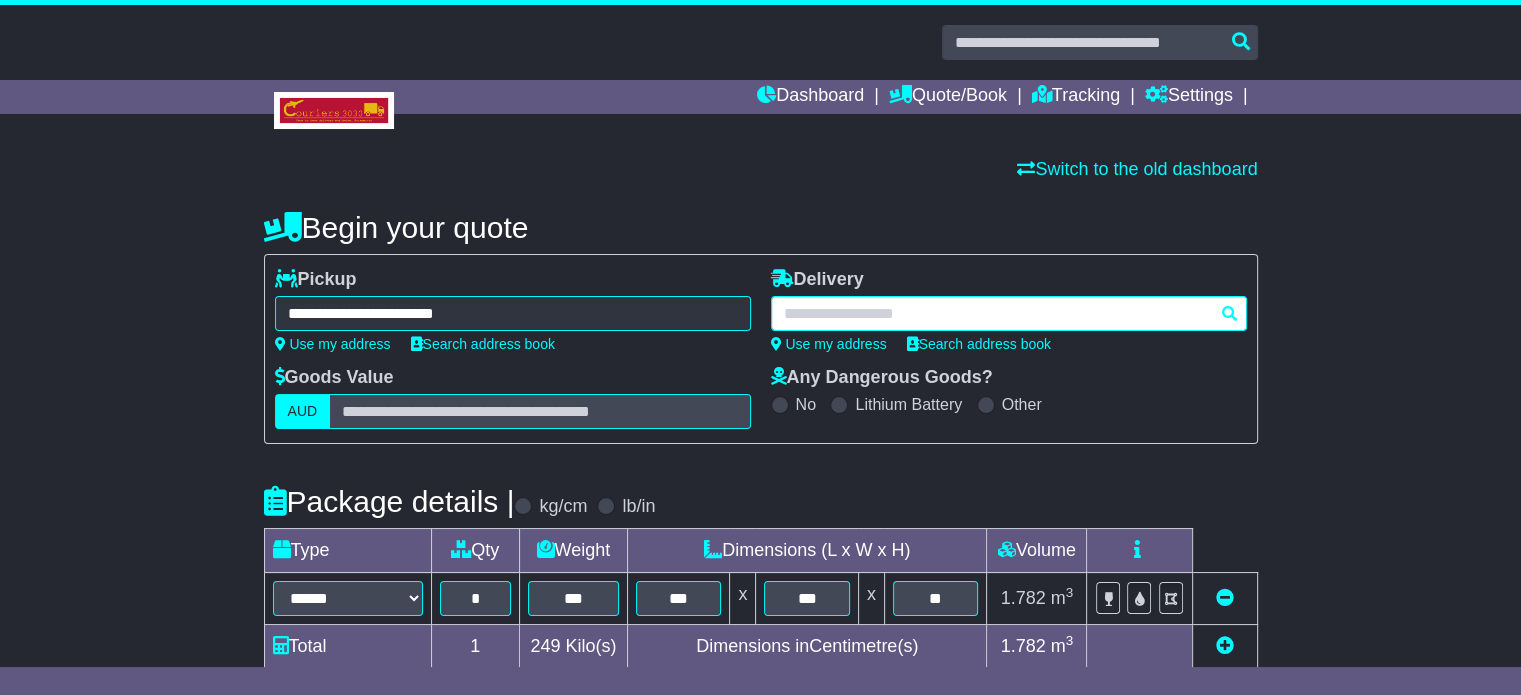 paste on "*********" 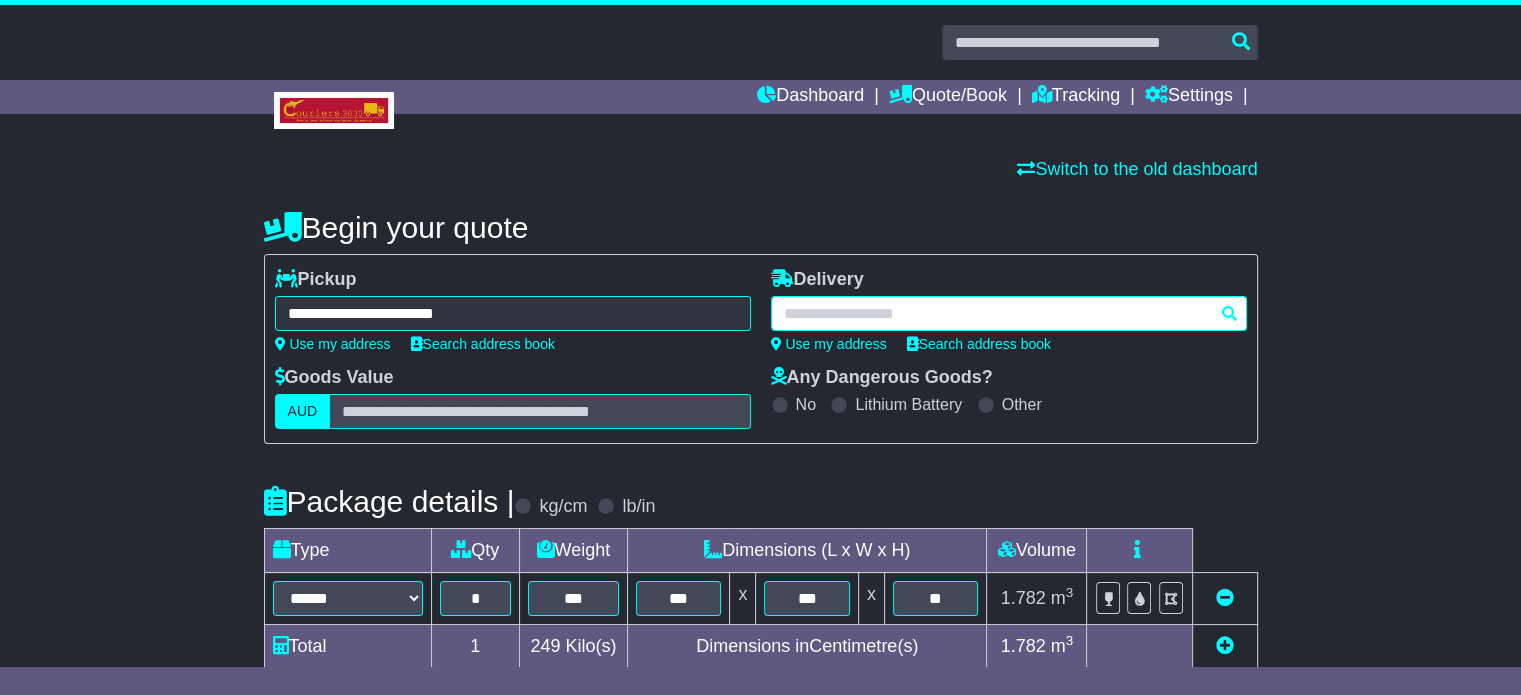 type on "*********" 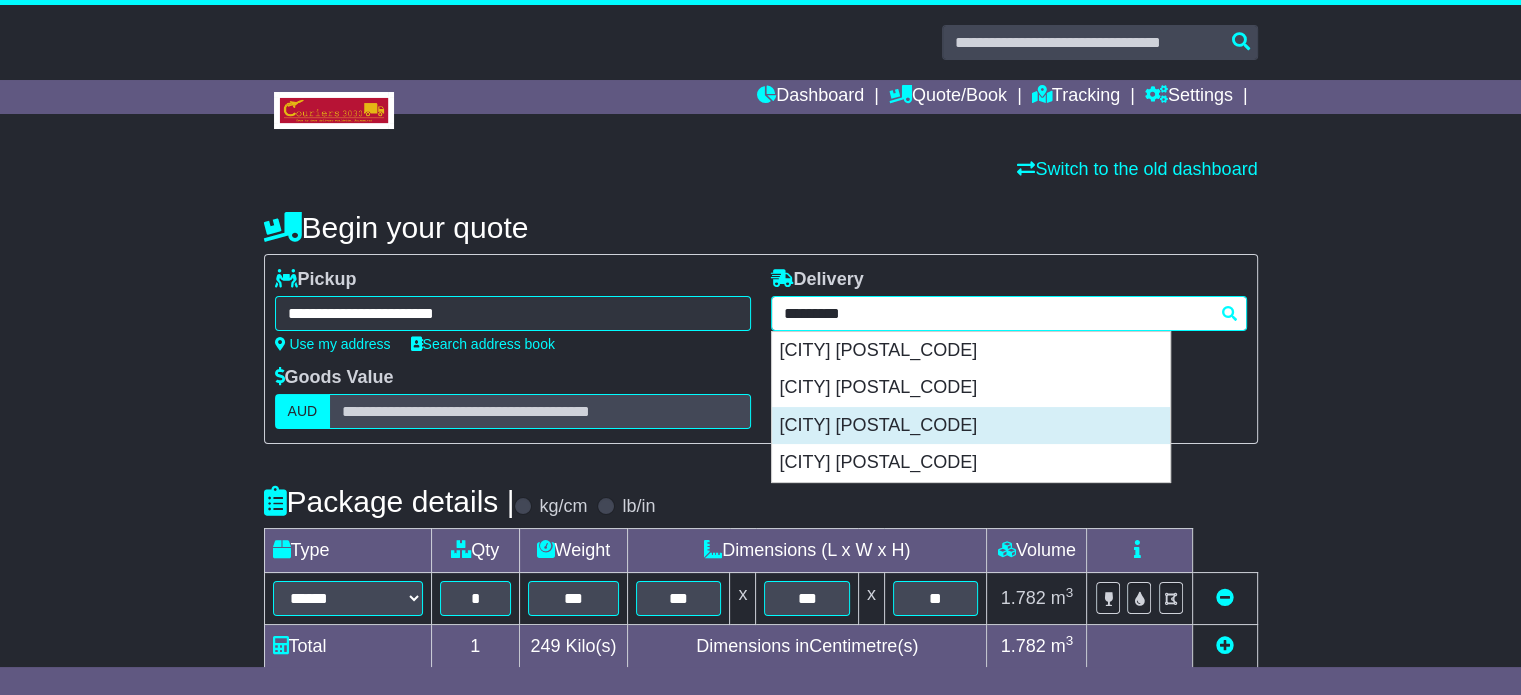 click on "HILLCREST 5086" at bounding box center [971, 426] 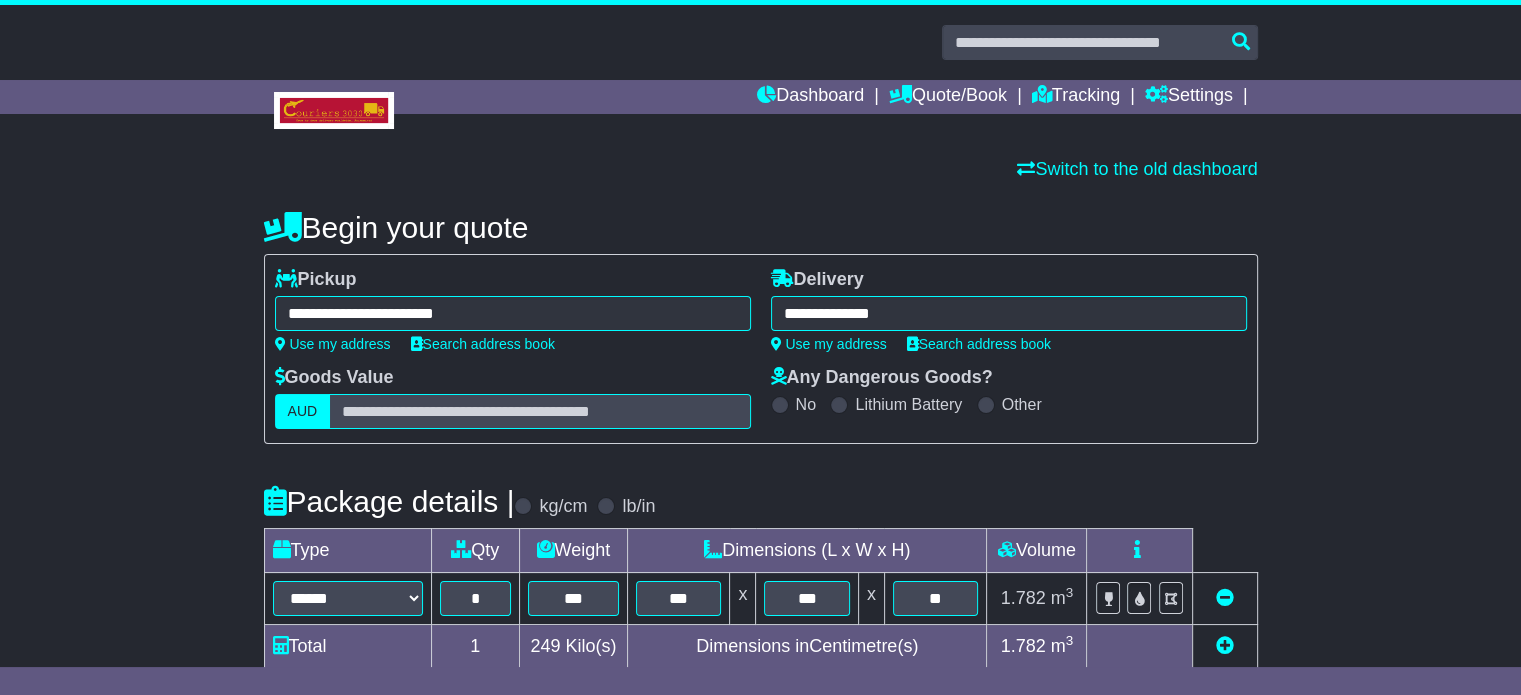 type on "**********" 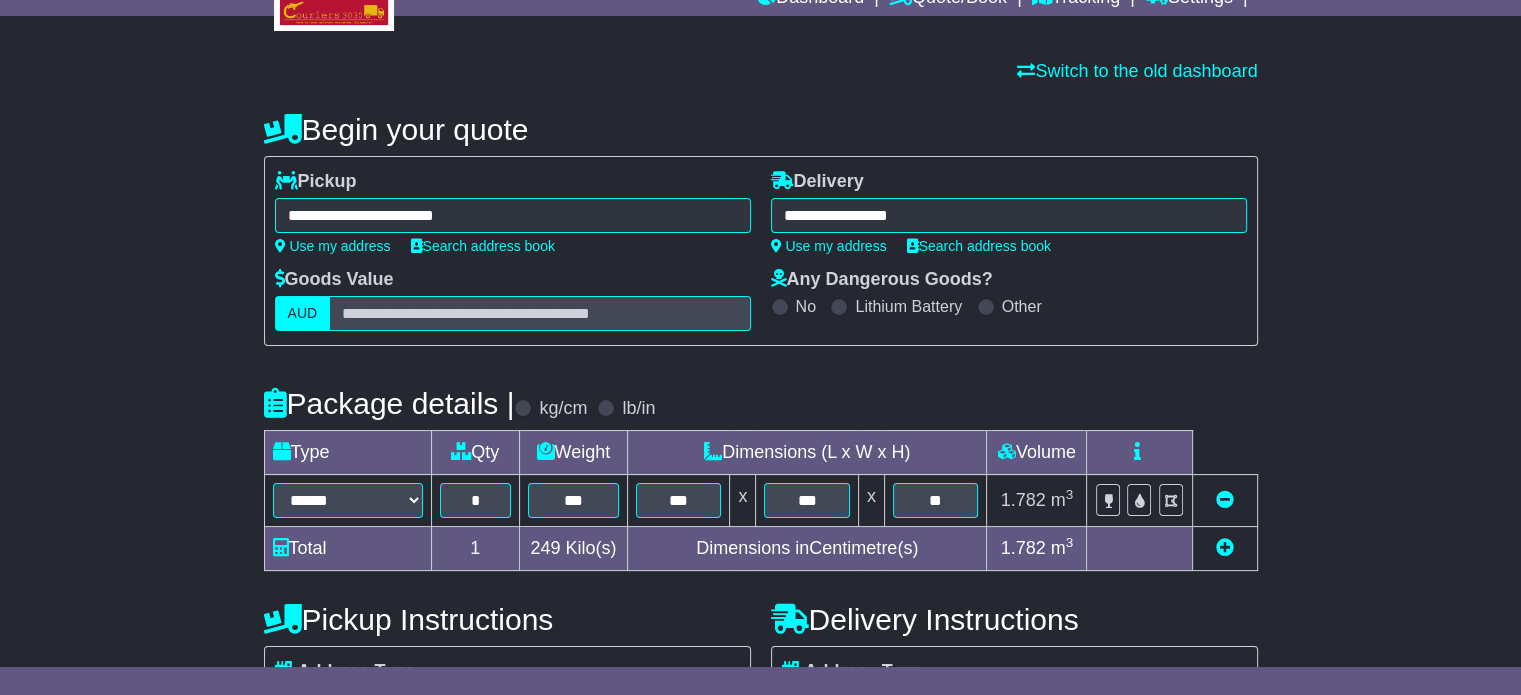 scroll, scrollTop: 320, scrollLeft: 0, axis: vertical 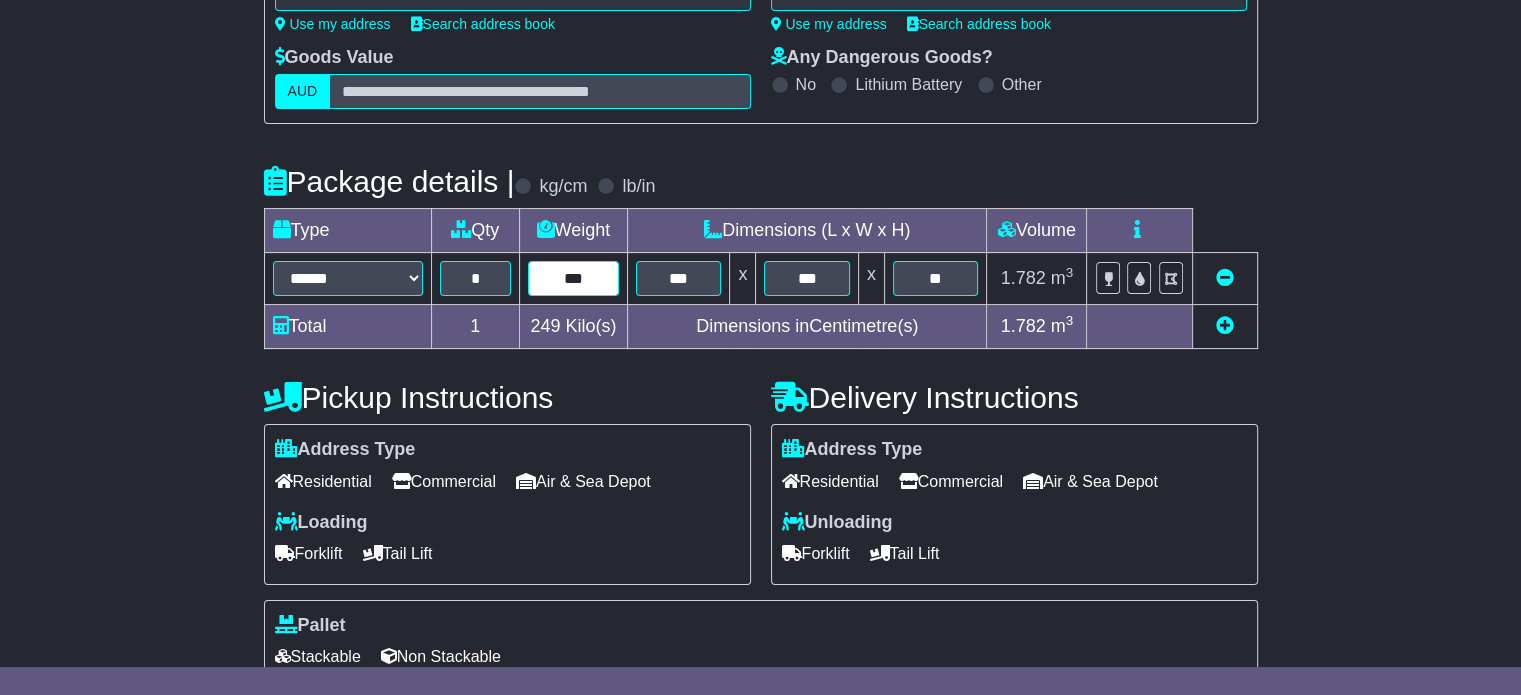 click on "***" at bounding box center [573, 278] 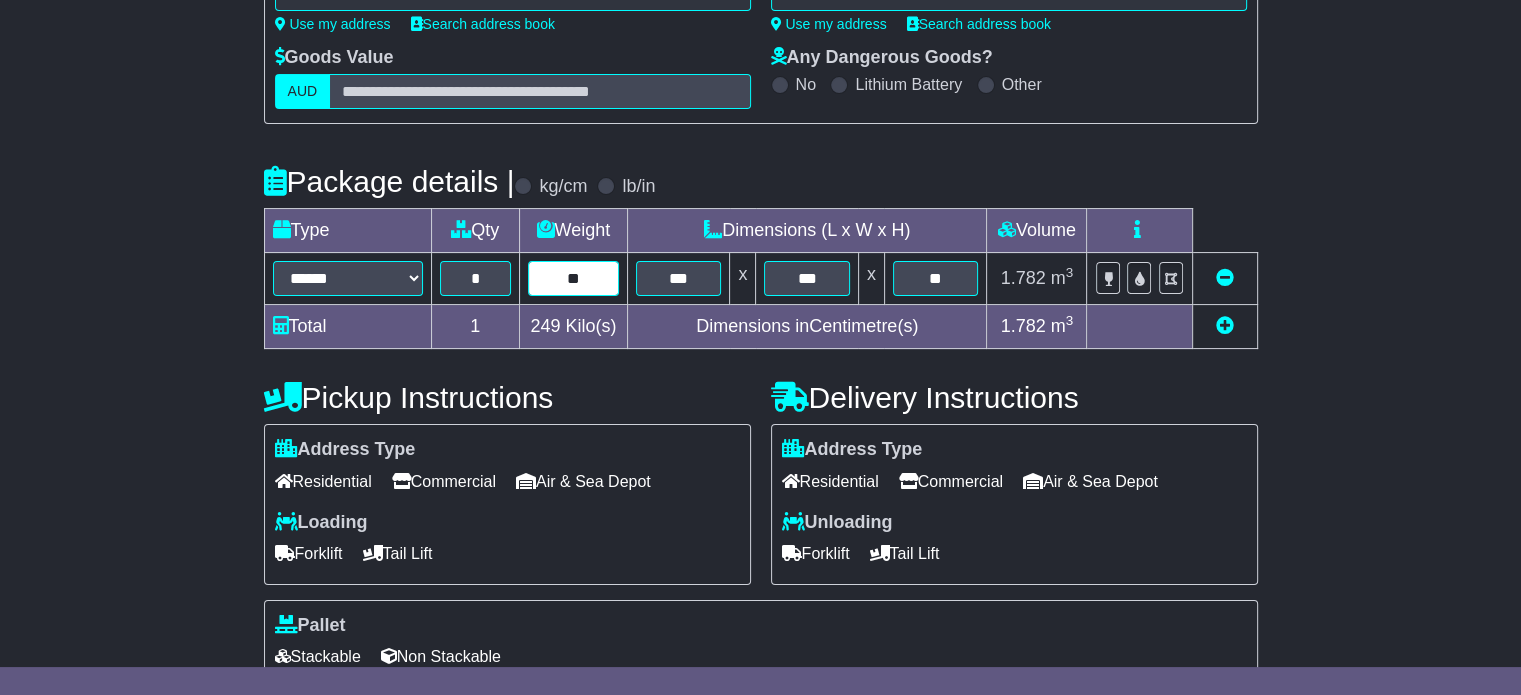 type on "*" 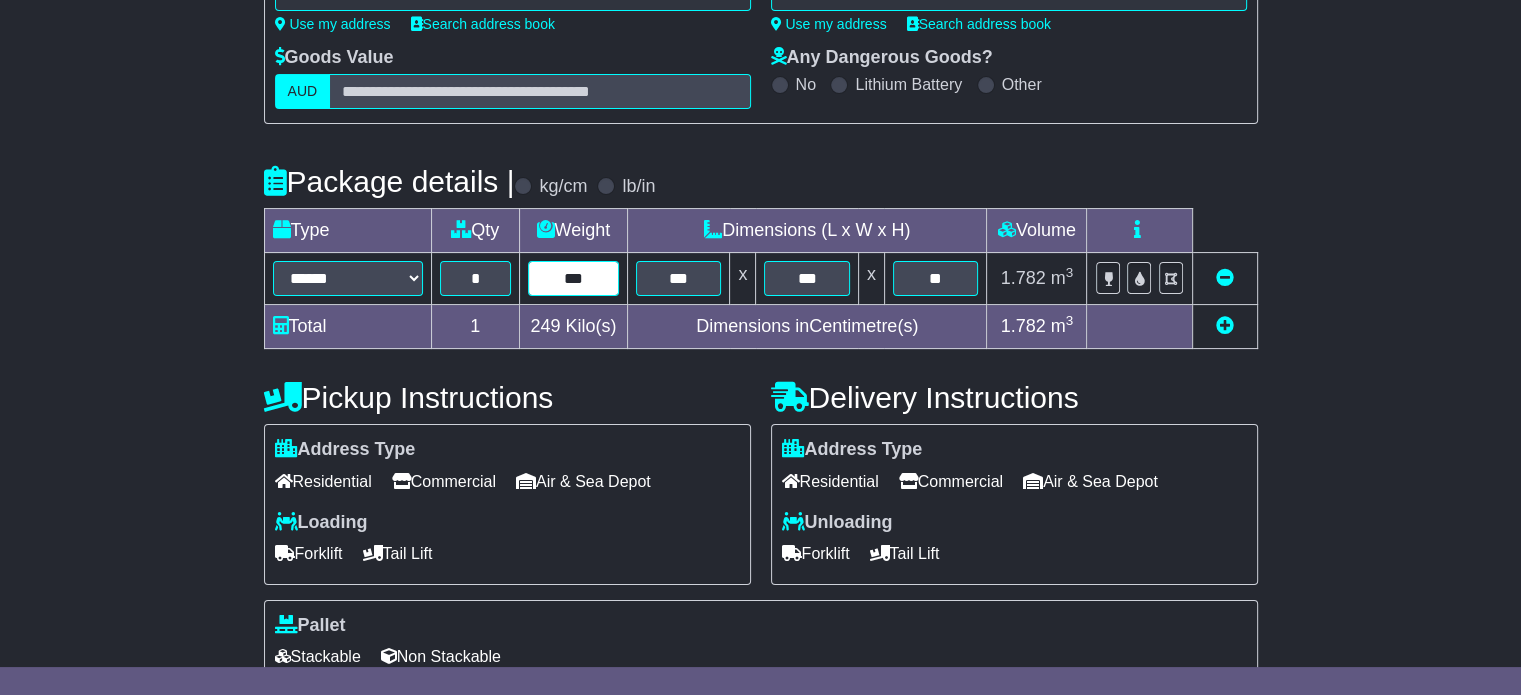 type on "***" 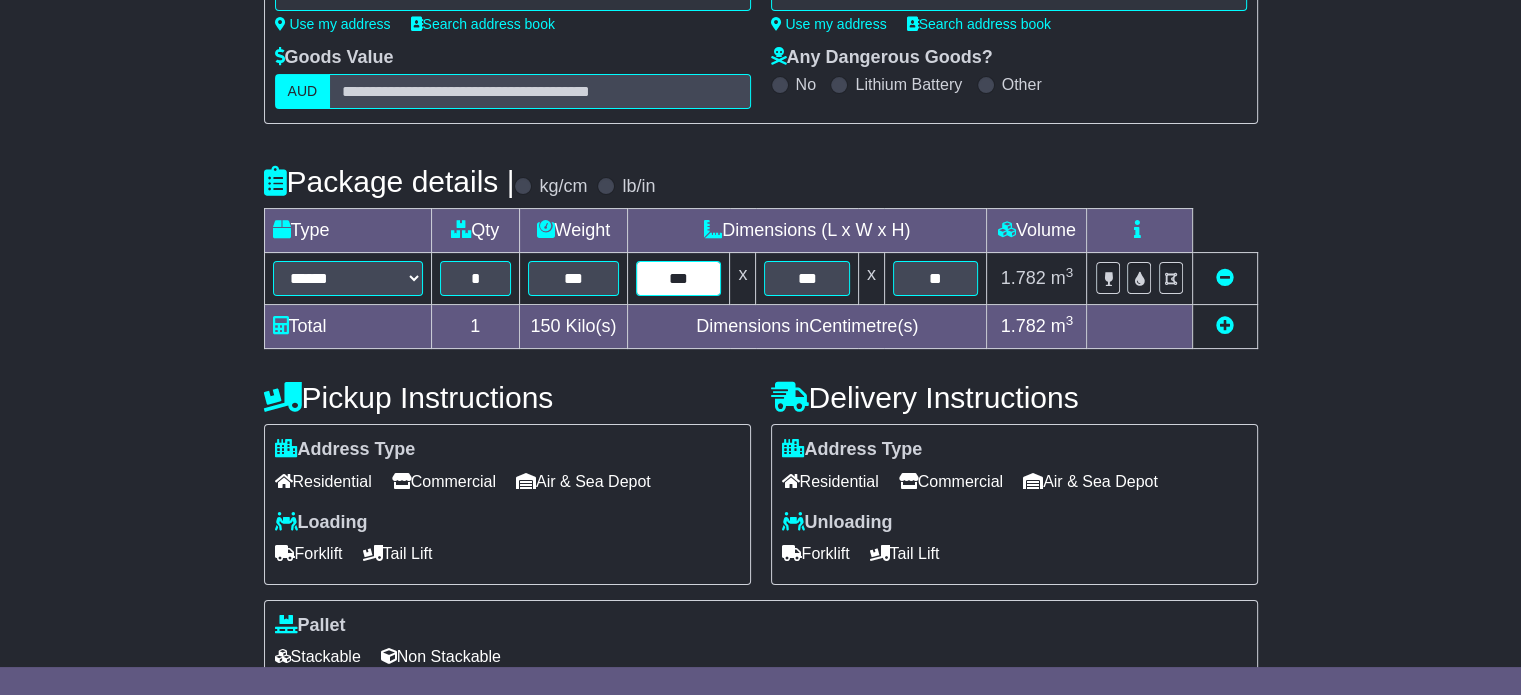 click on "***" at bounding box center (678, 278) 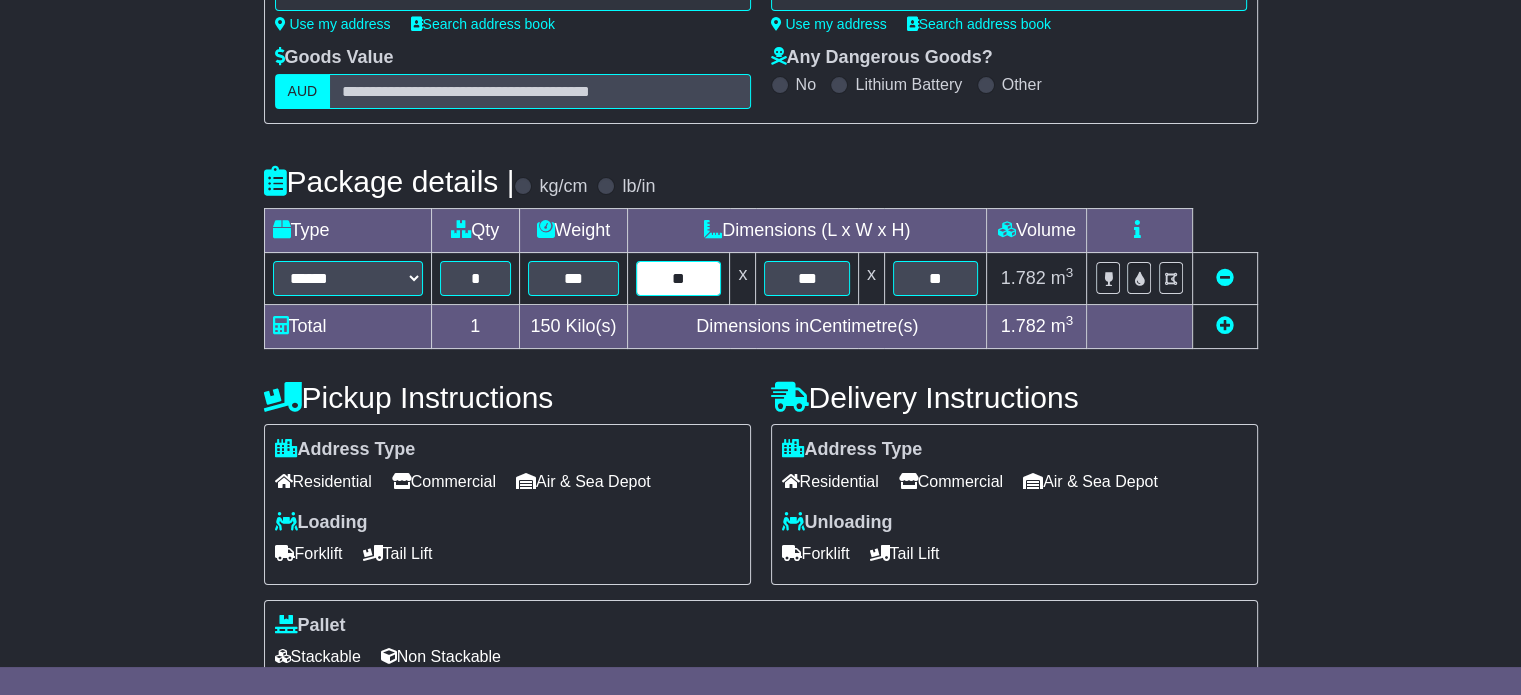 type on "*" 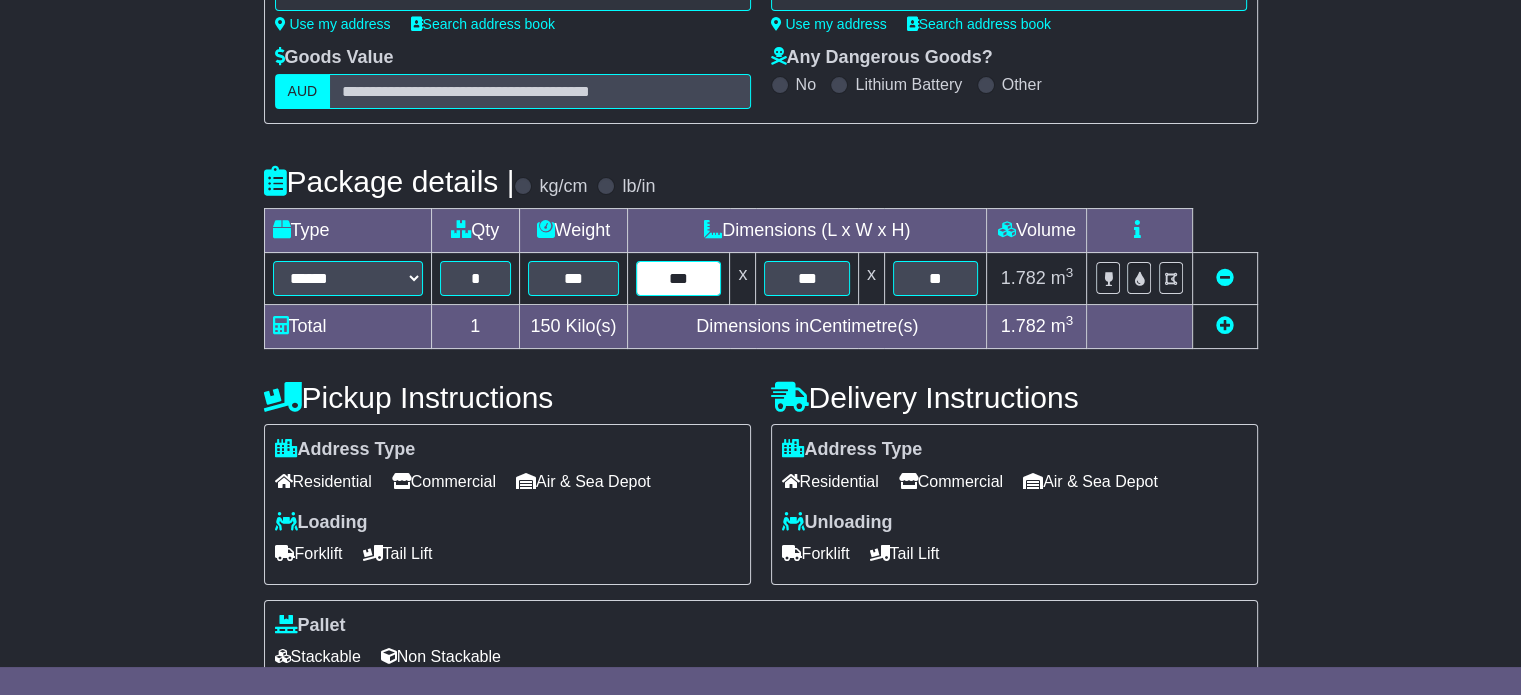 type on "***" 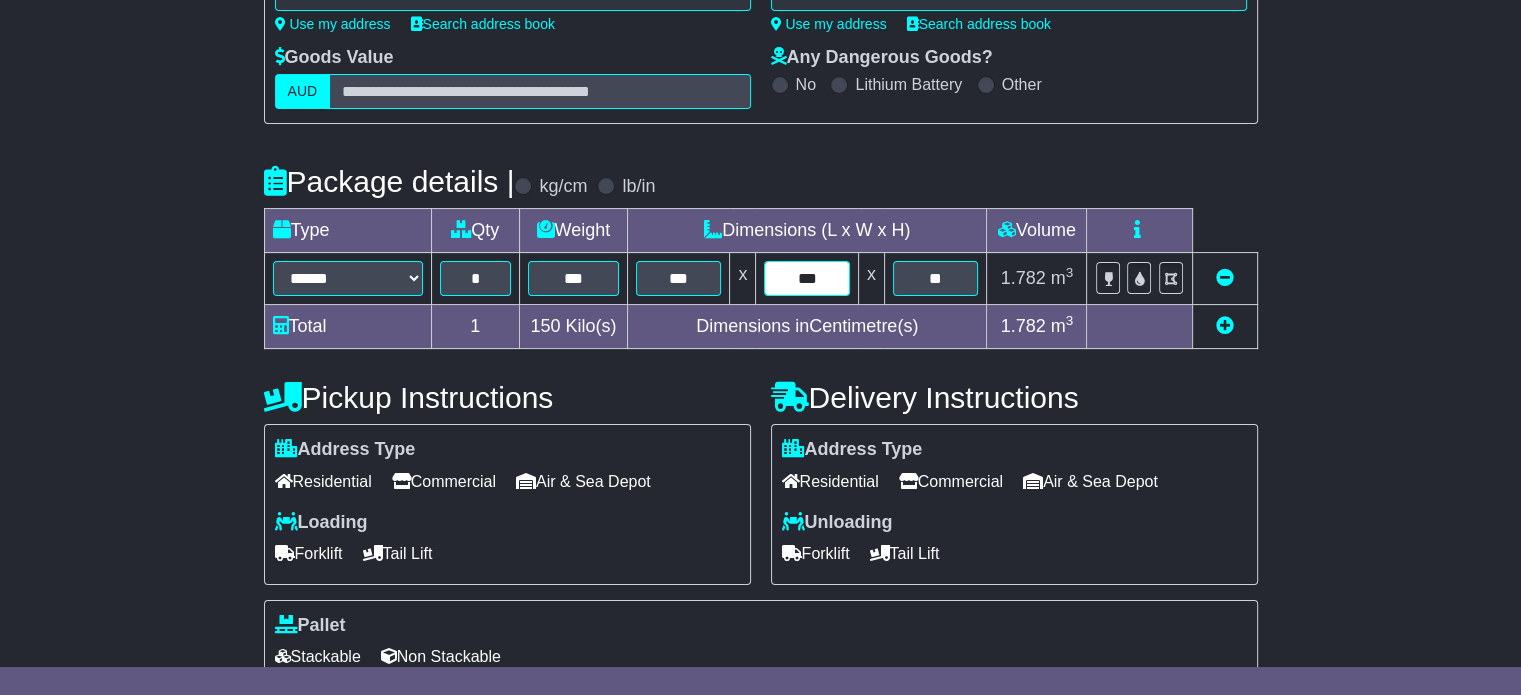 click on "***" at bounding box center [806, 278] 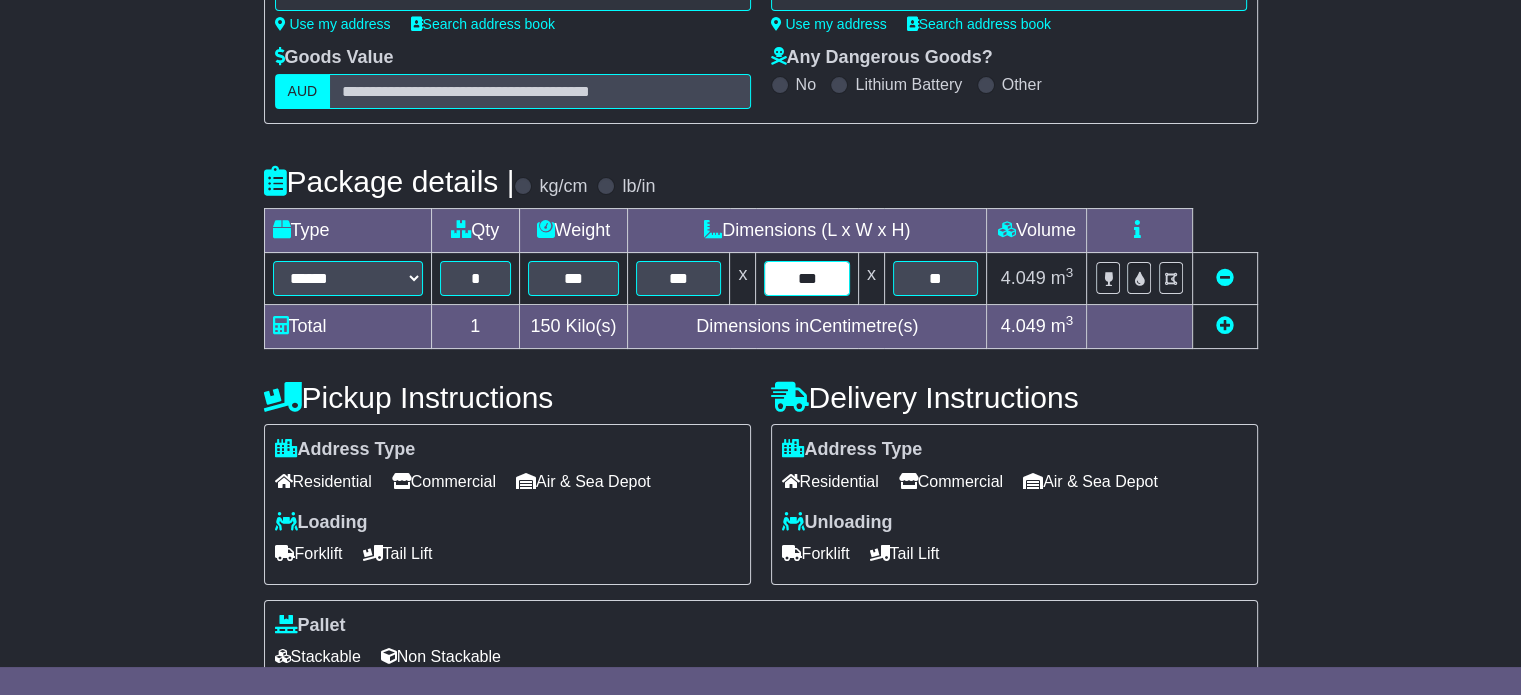 type on "***" 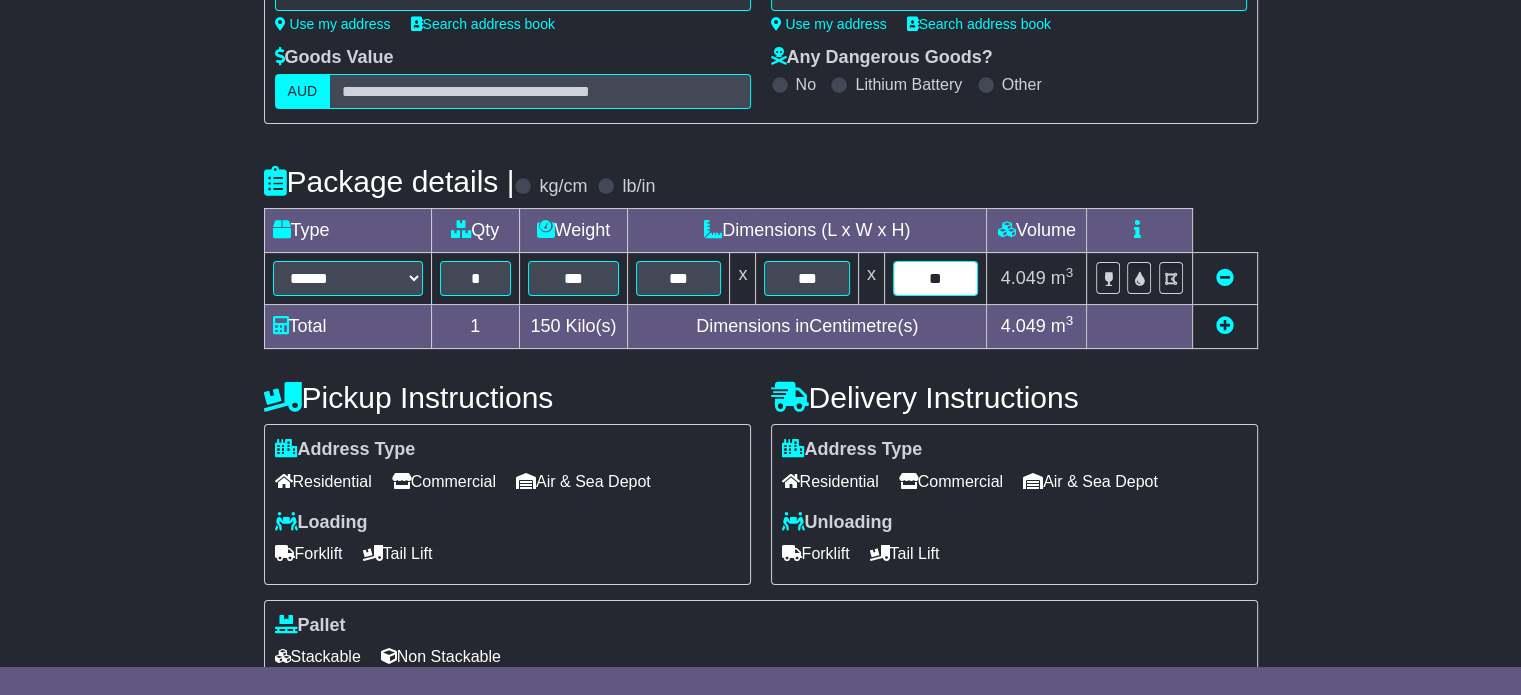 click on "**" at bounding box center [936, 278] 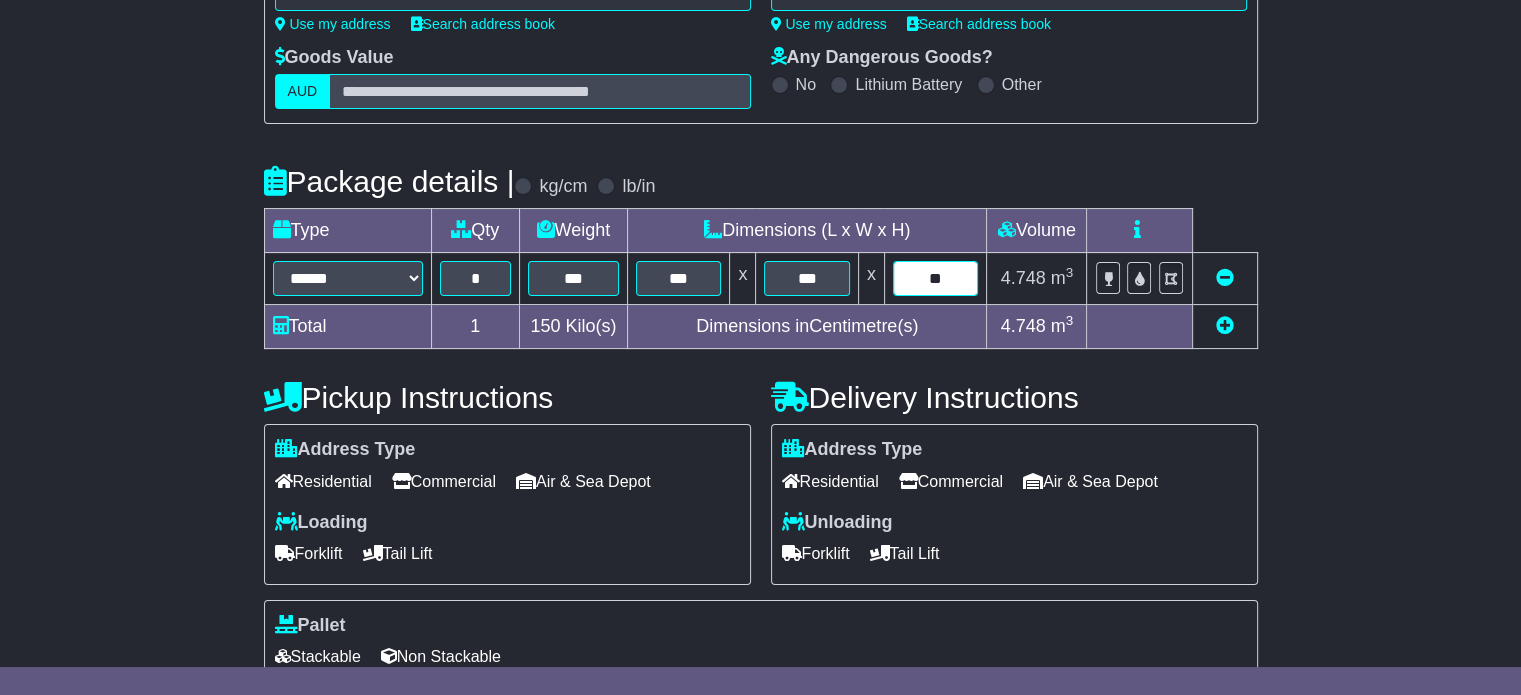 type on "*" 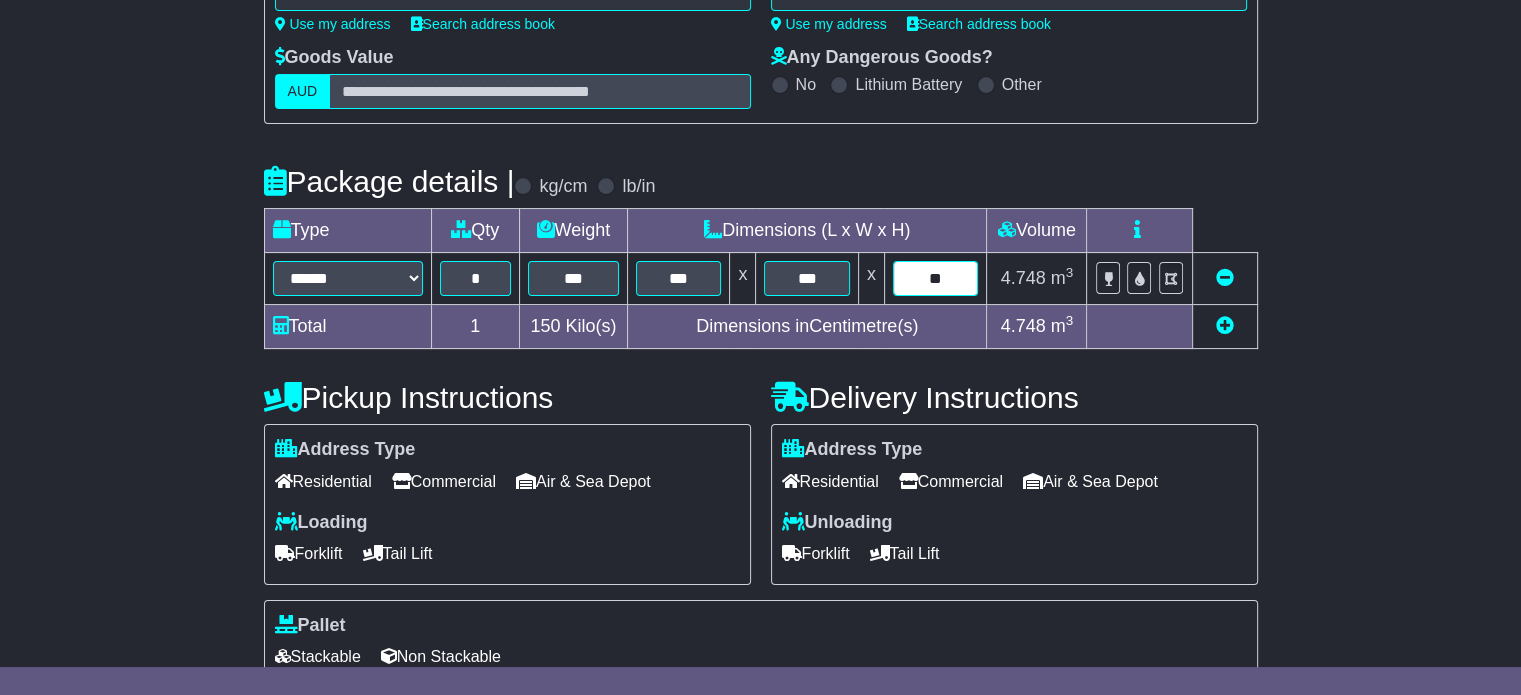 type on "**" 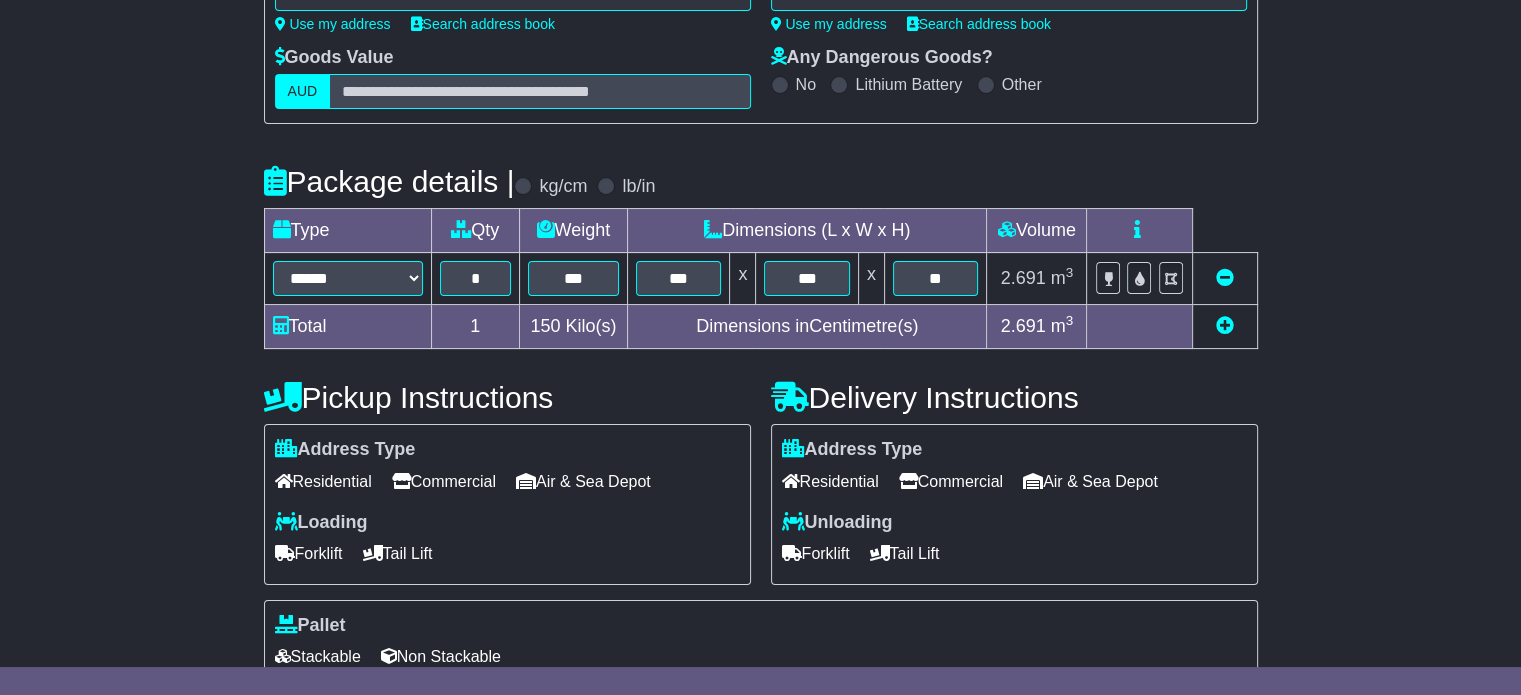 click on "Tail Lift" at bounding box center [905, 553] 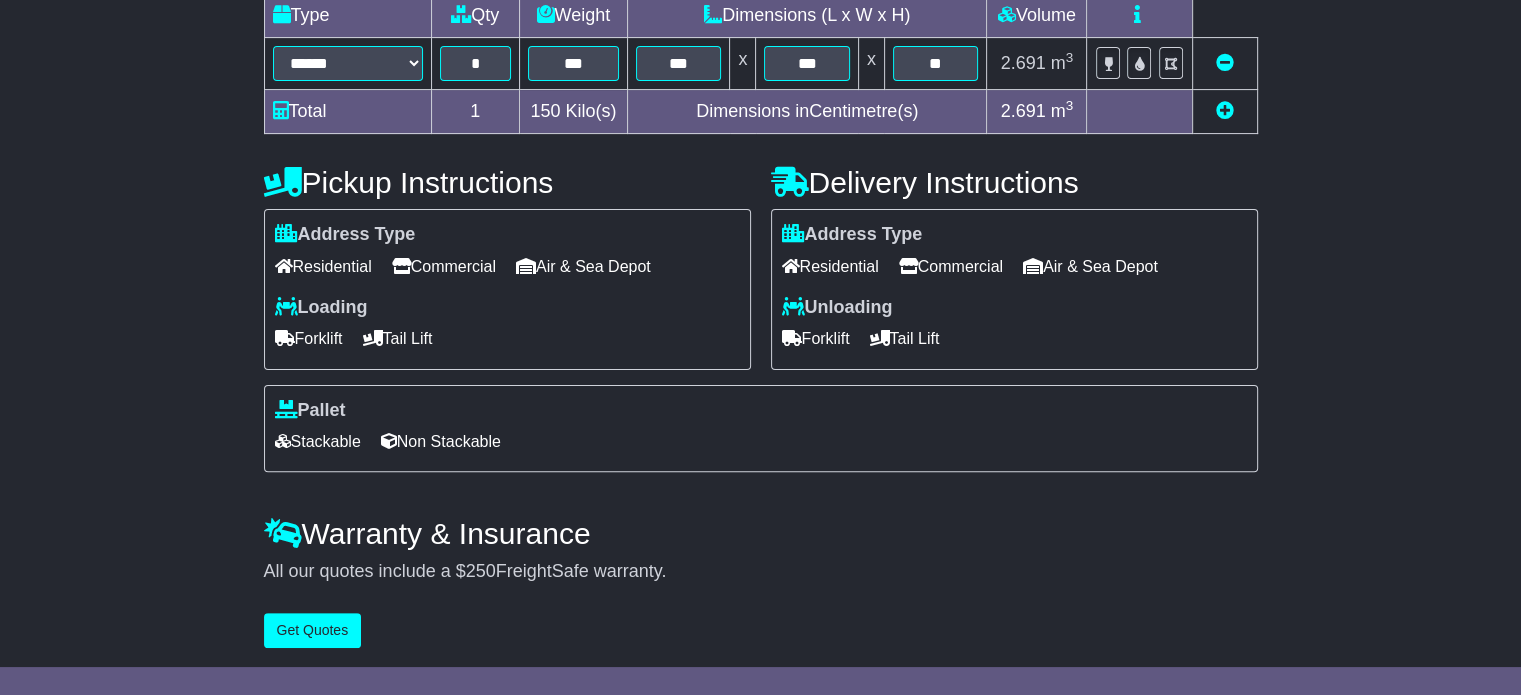 scroll, scrollTop: 540, scrollLeft: 0, axis: vertical 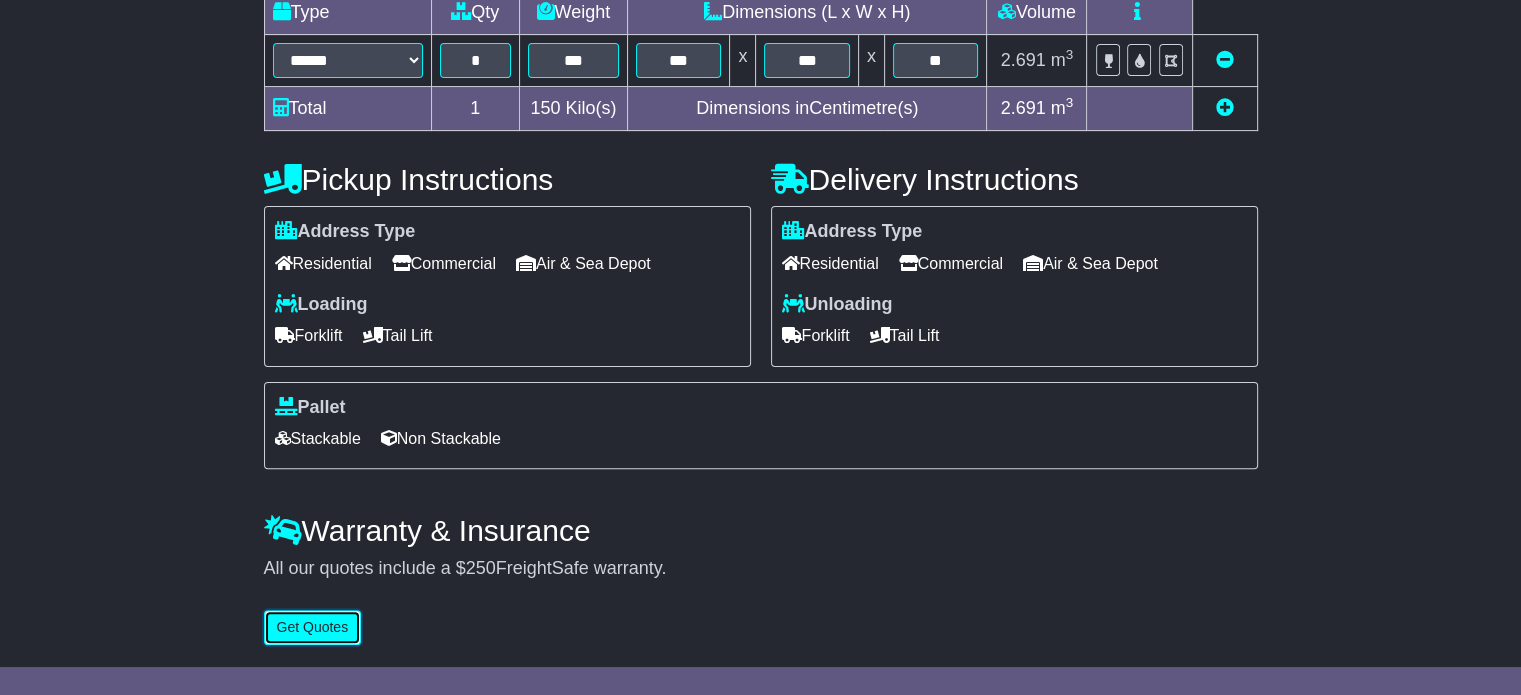 click on "Get Quotes" at bounding box center [313, 627] 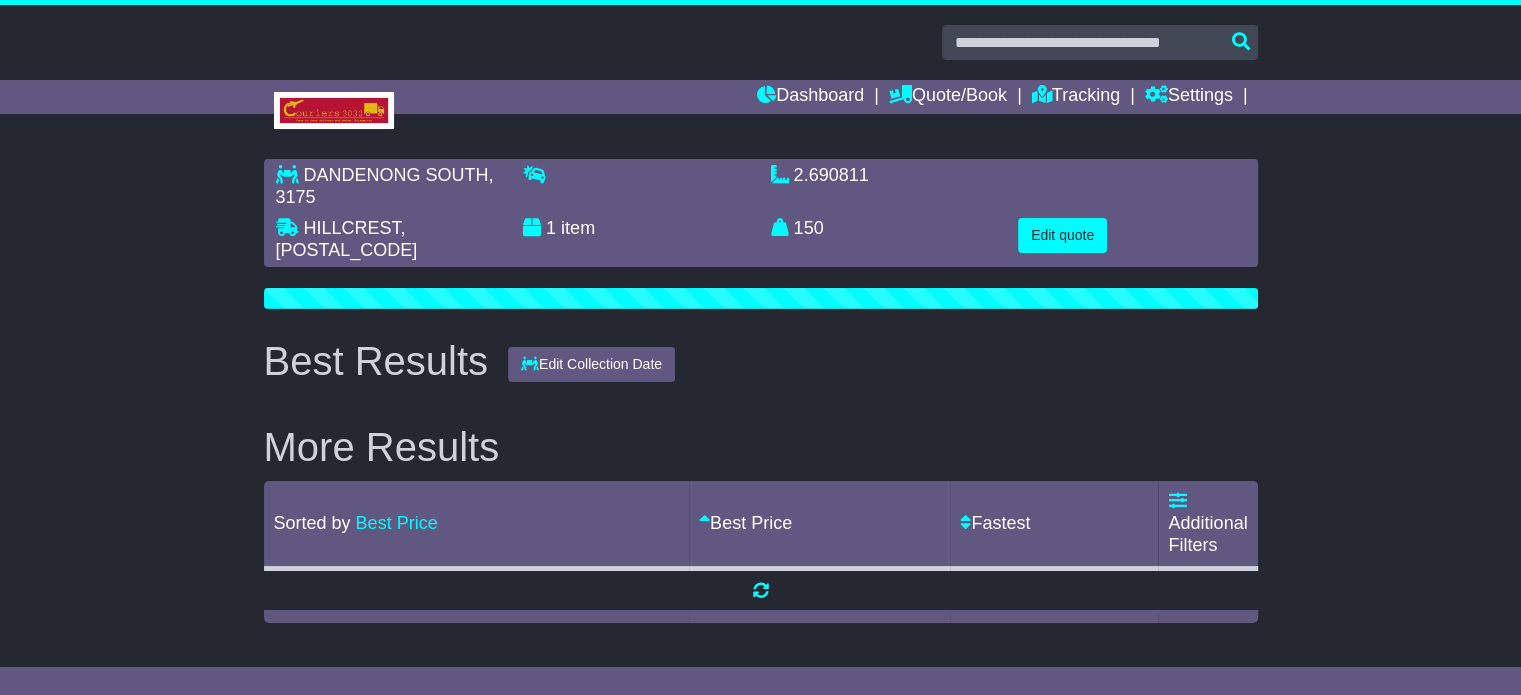 scroll, scrollTop: 0, scrollLeft: 0, axis: both 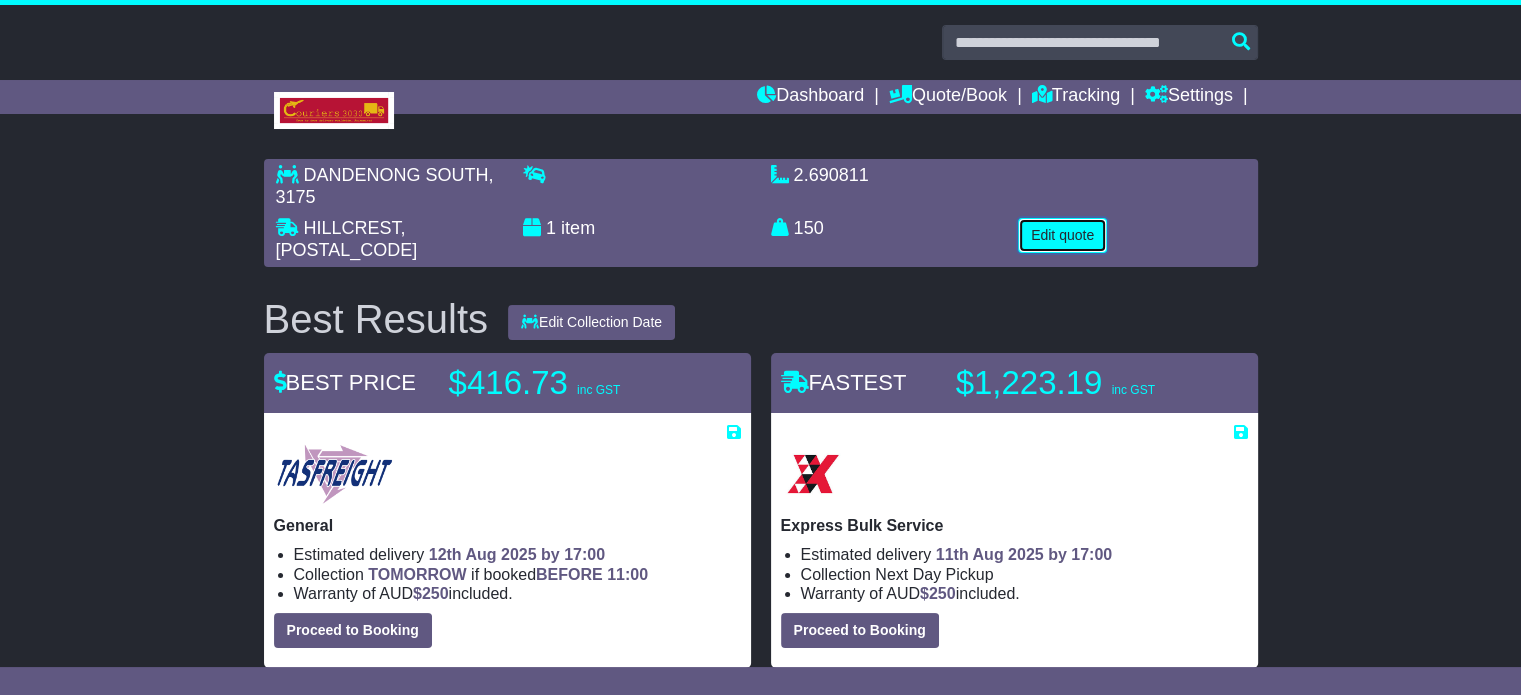 click on "Edit quote" at bounding box center [1062, 235] 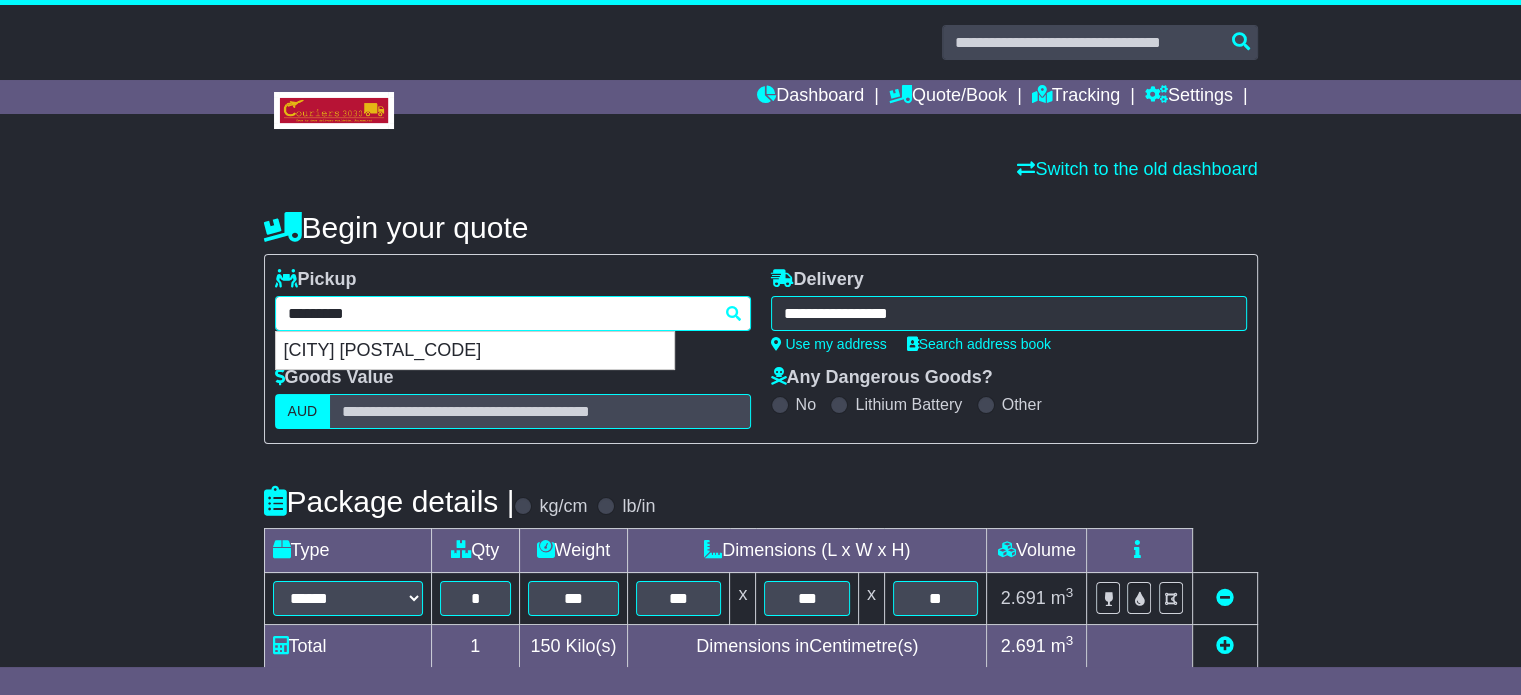 click on "**********" at bounding box center [513, 313] 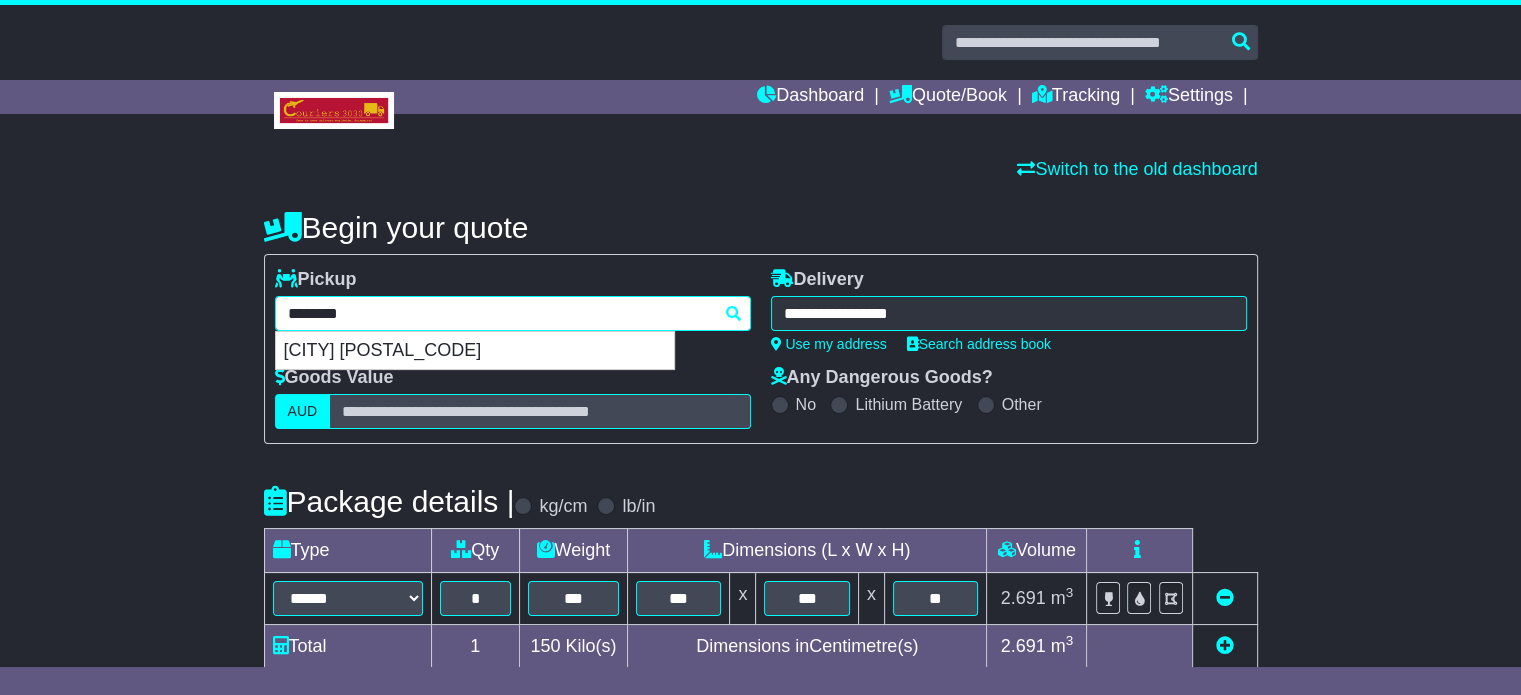 type 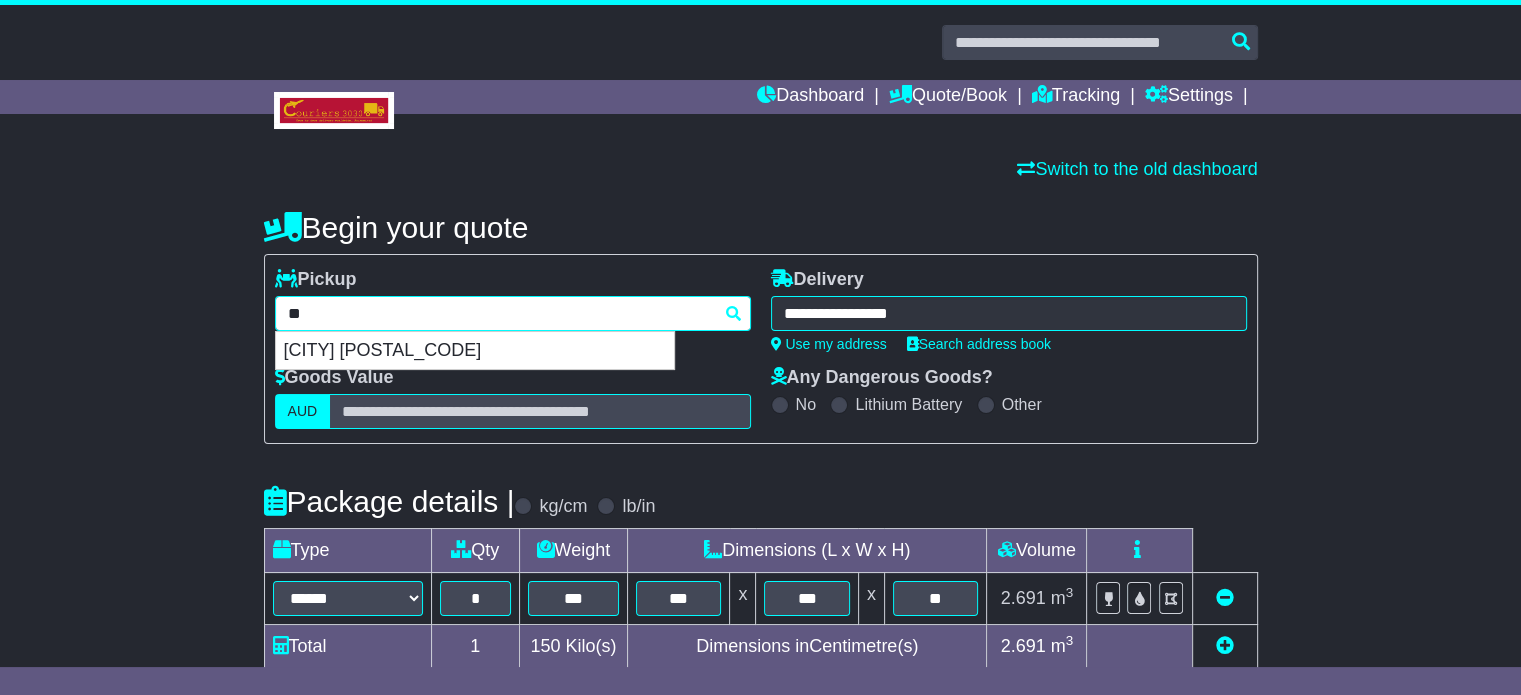 type on "*" 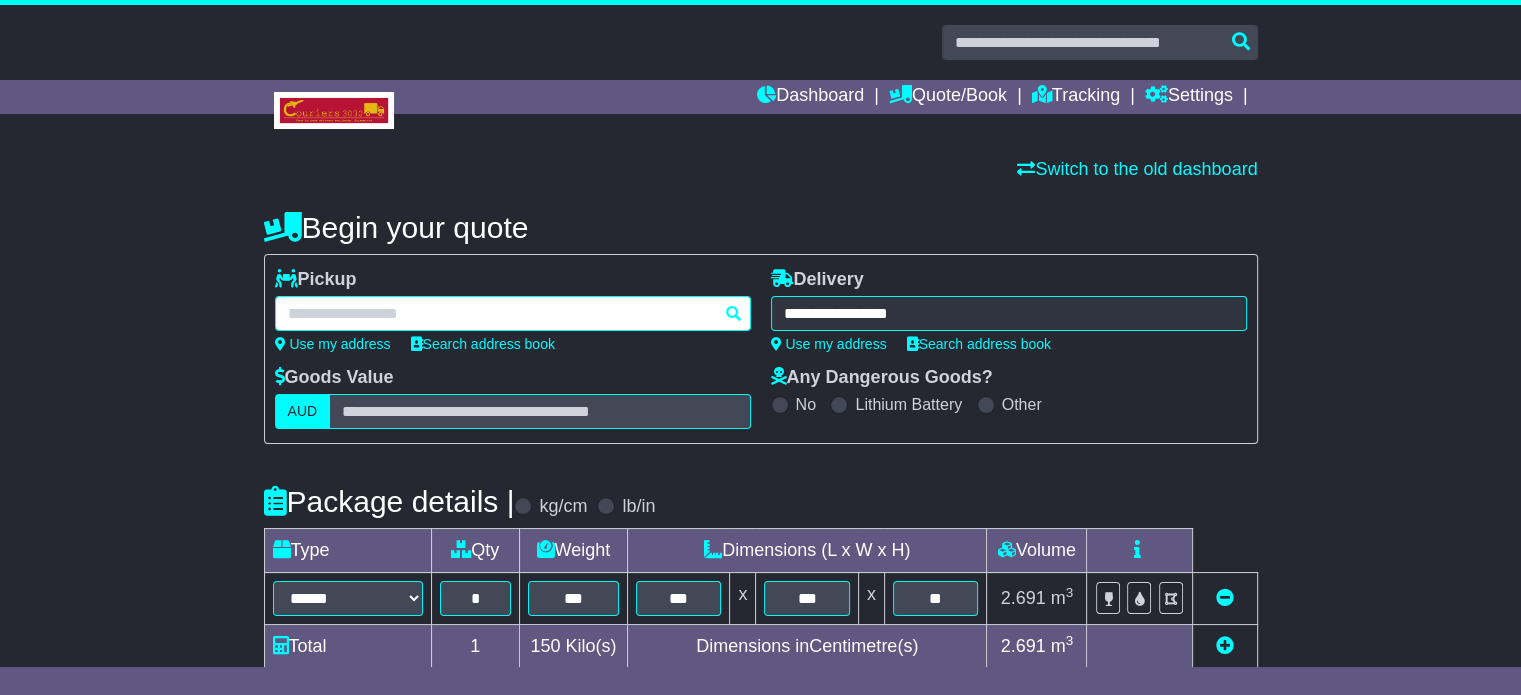 paste on "**********" 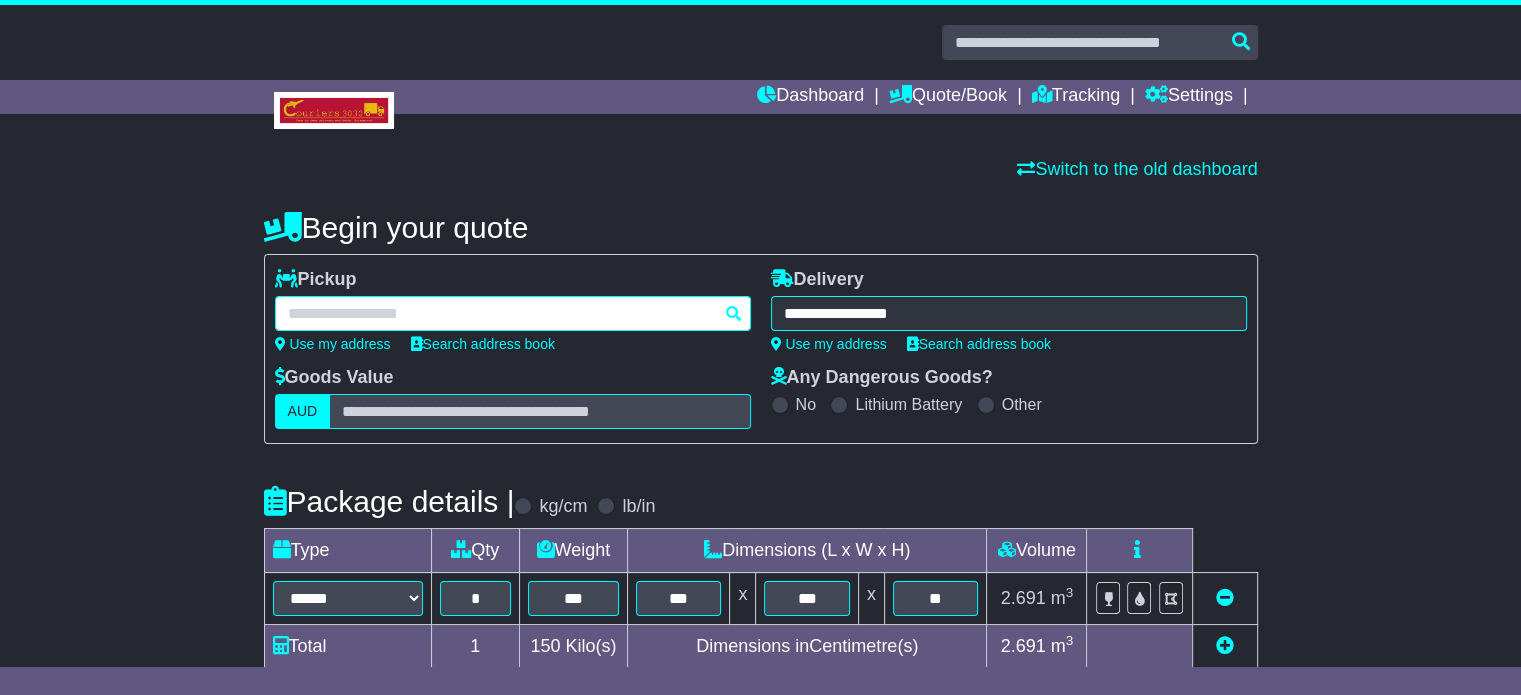 type on "**********" 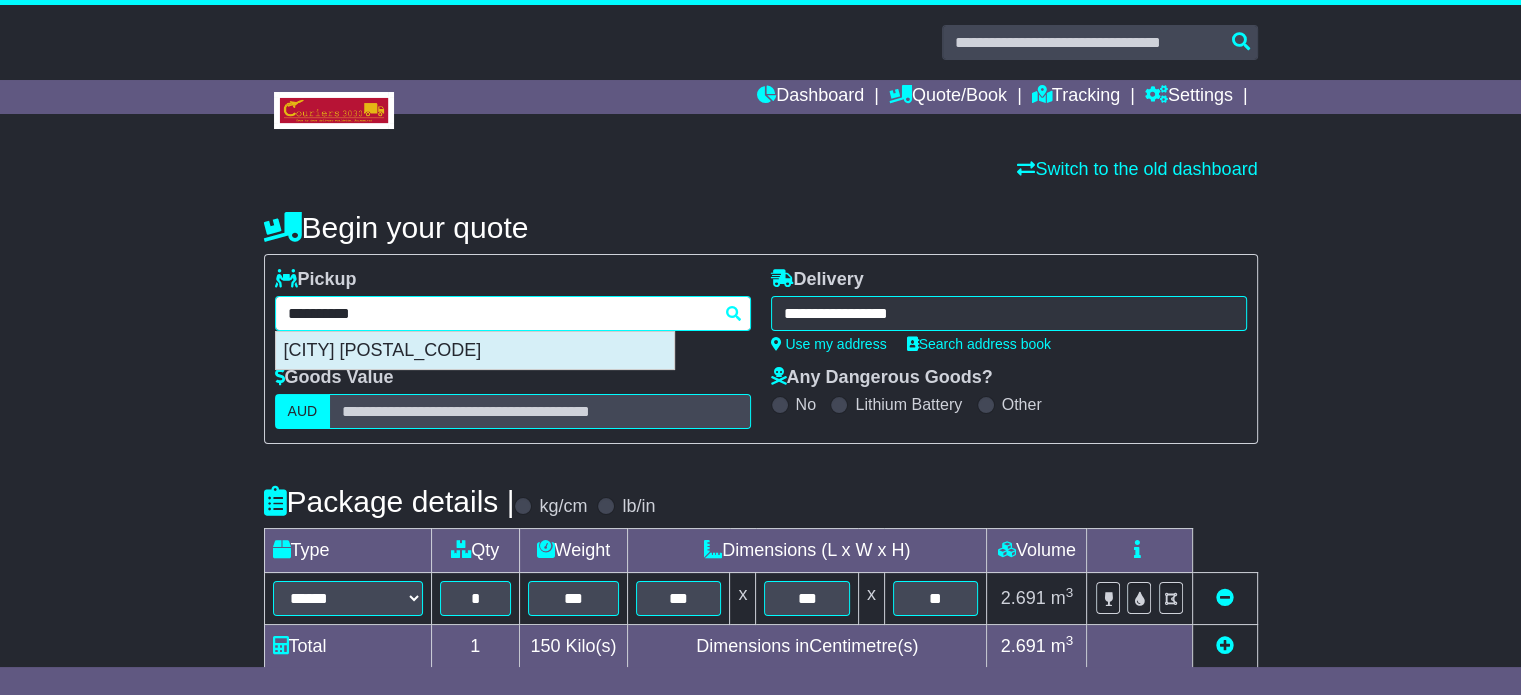 click on "ANGLE PARK 5010" at bounding box center [475, 351] 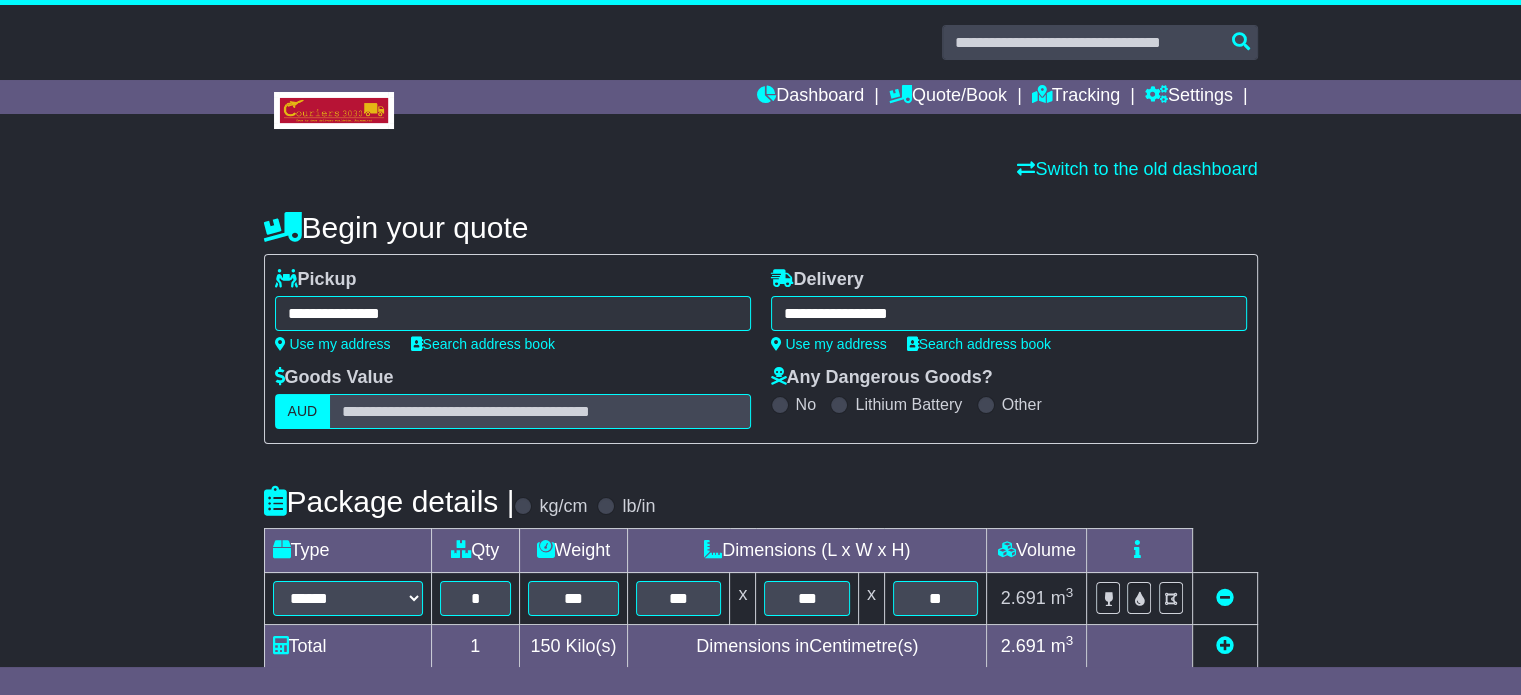 type on "**********" 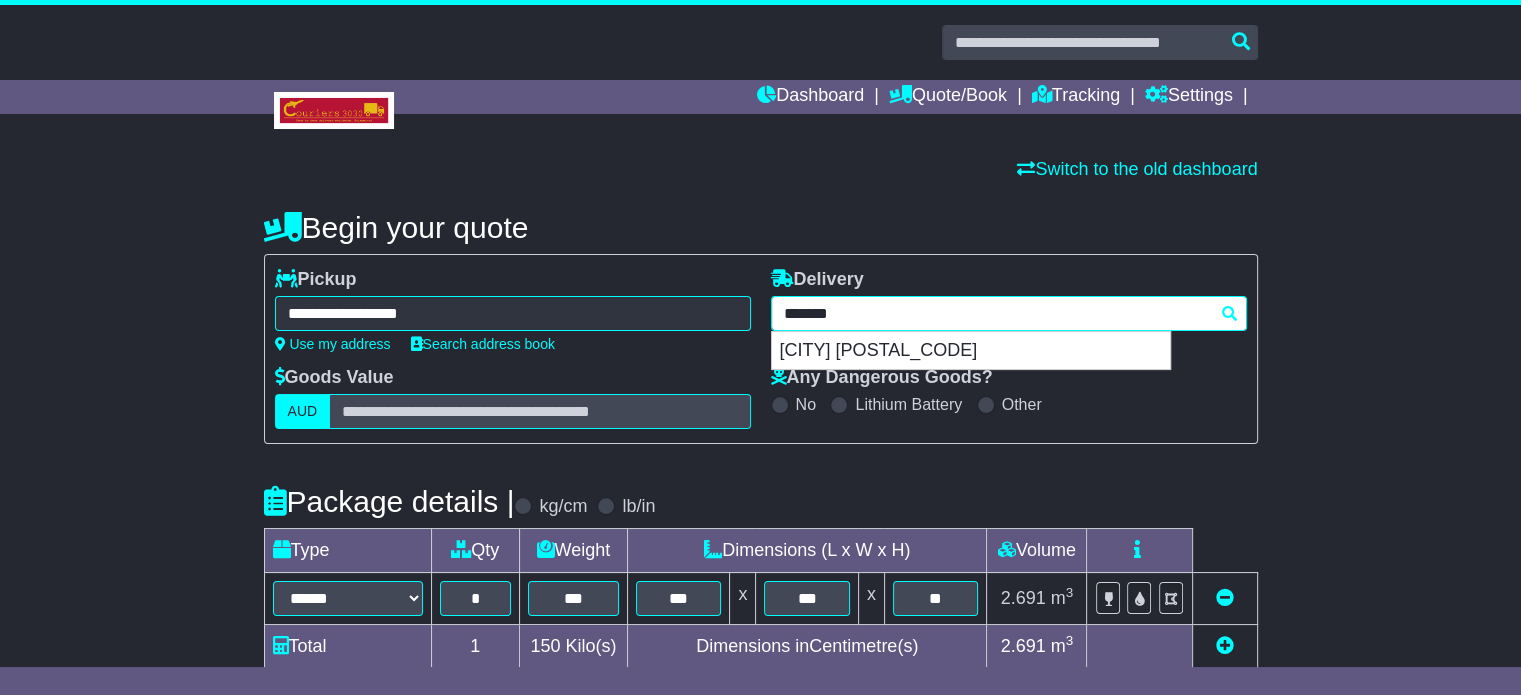 click on "**********" at bounding box center (1009, 313) 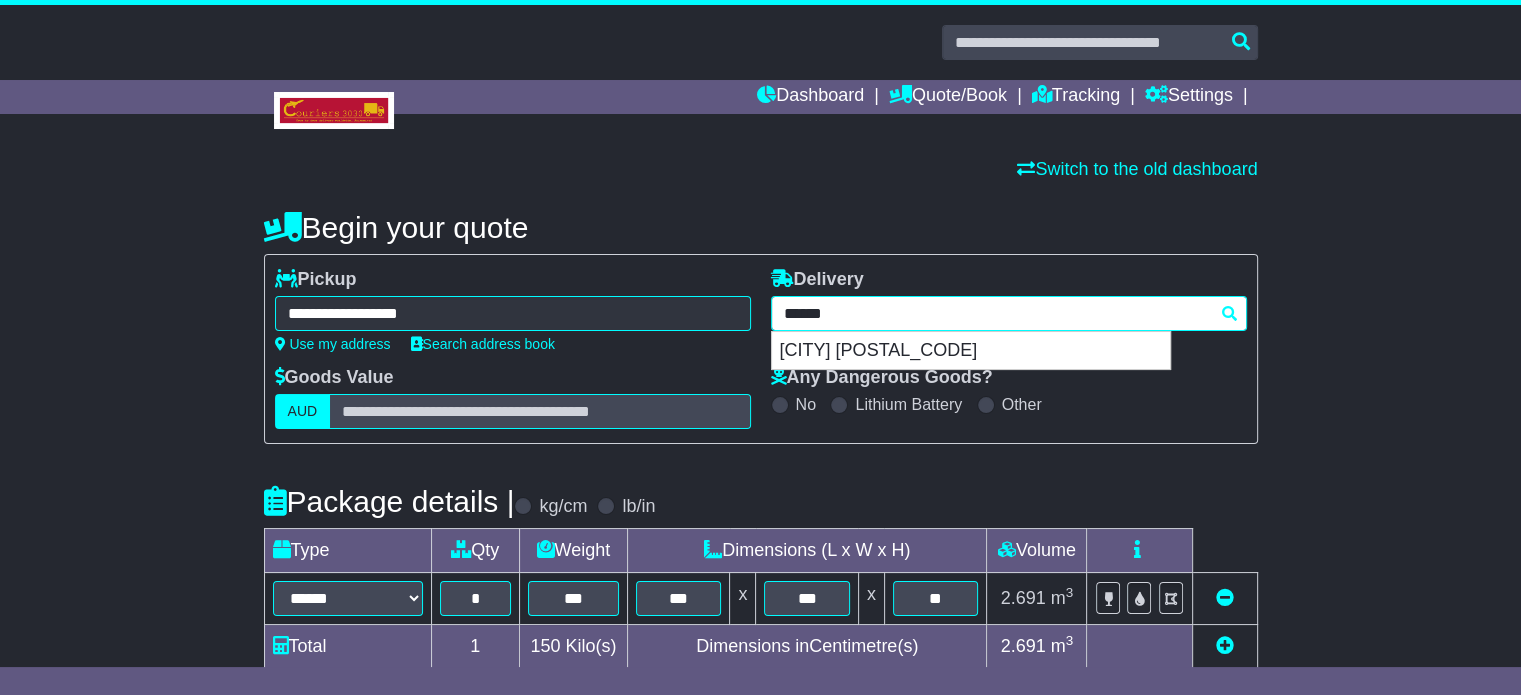 type 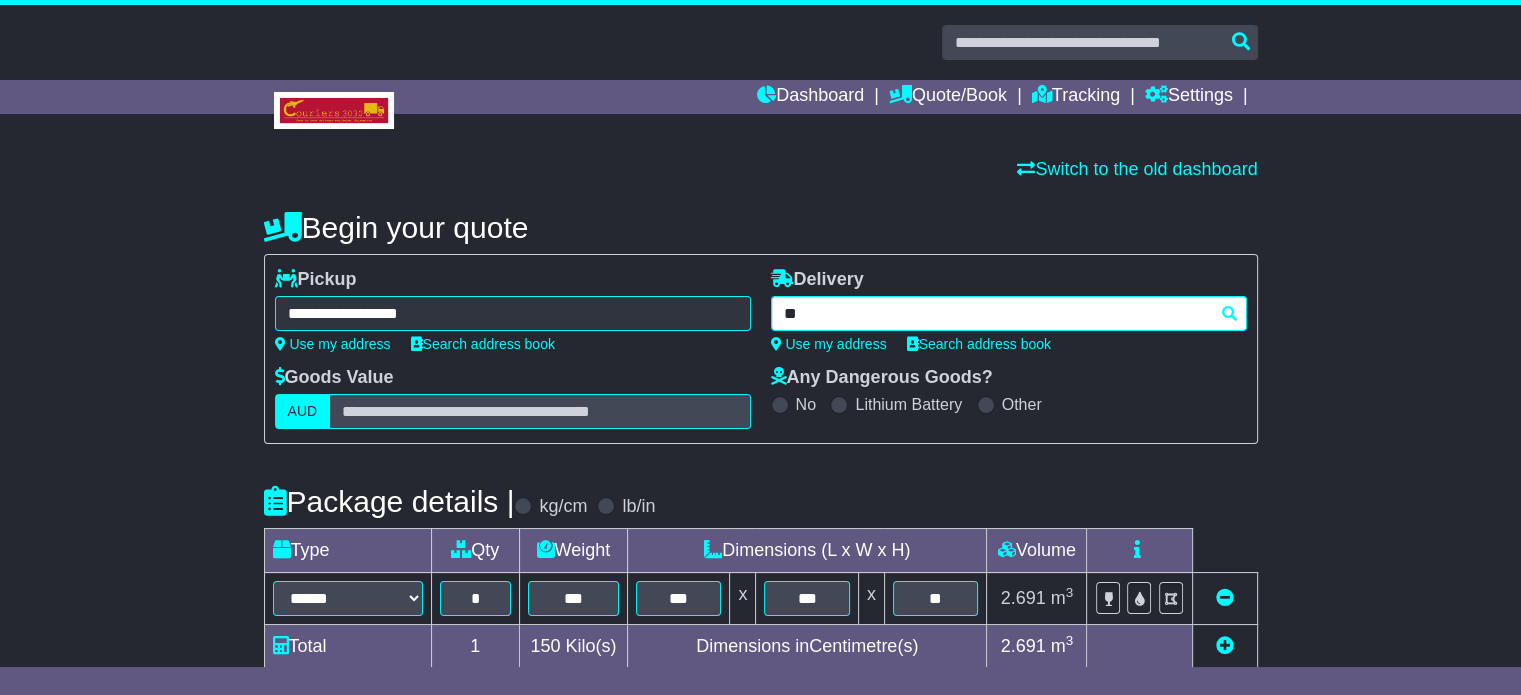 type on "*" 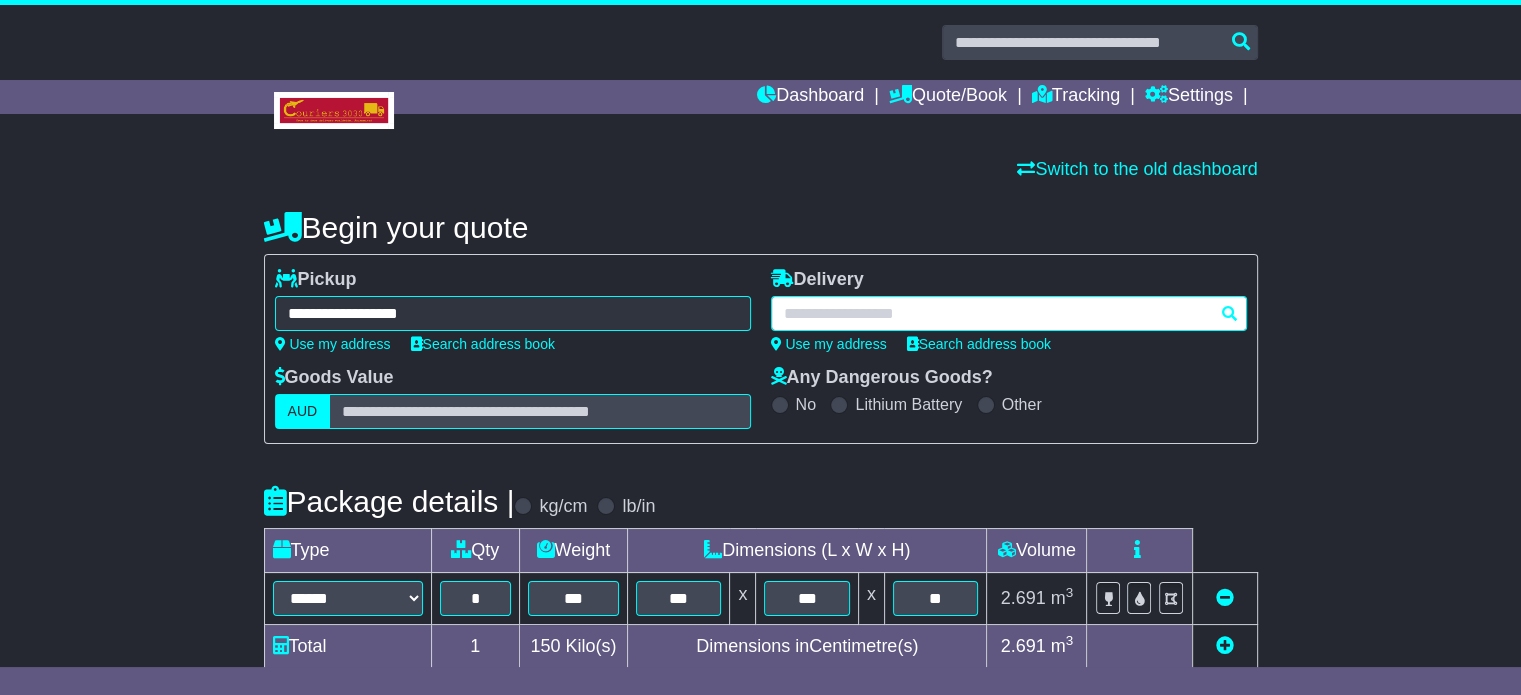 paste on "********" 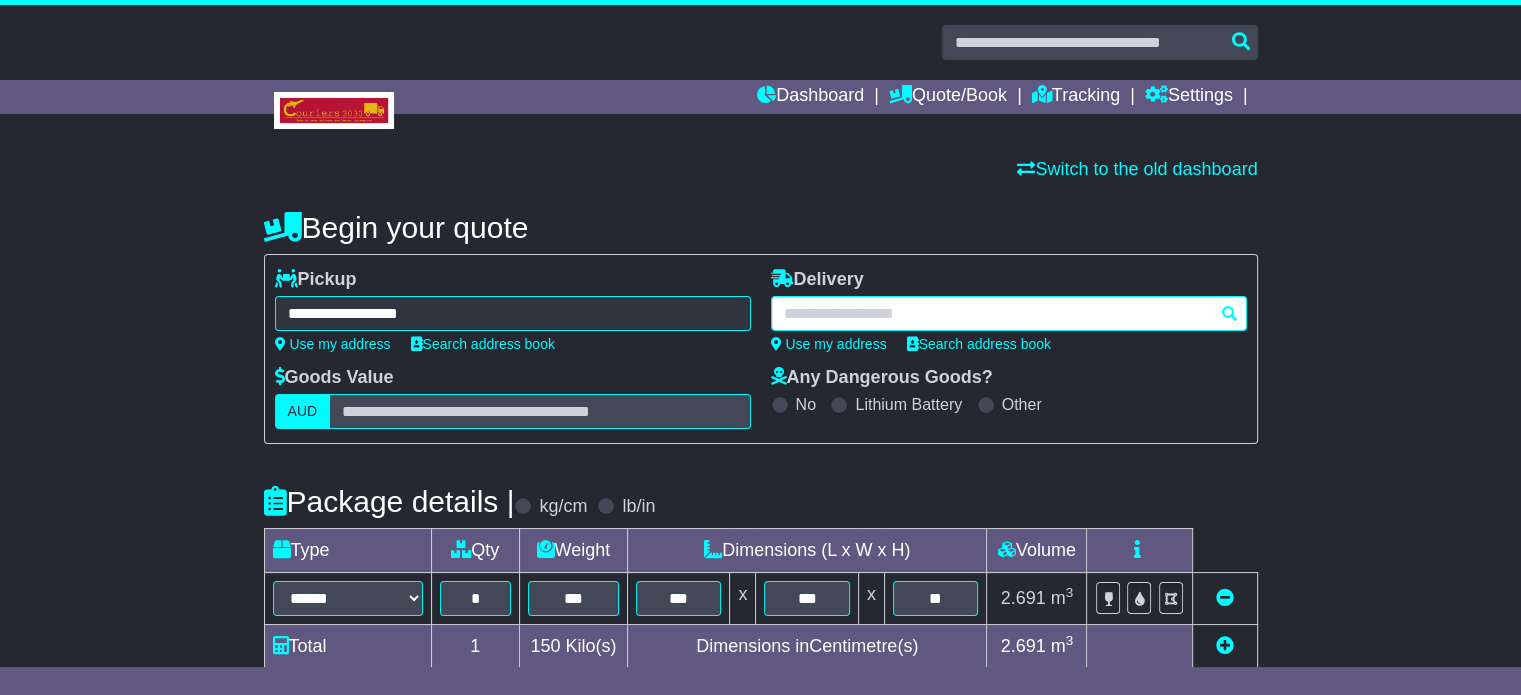 type on "********" 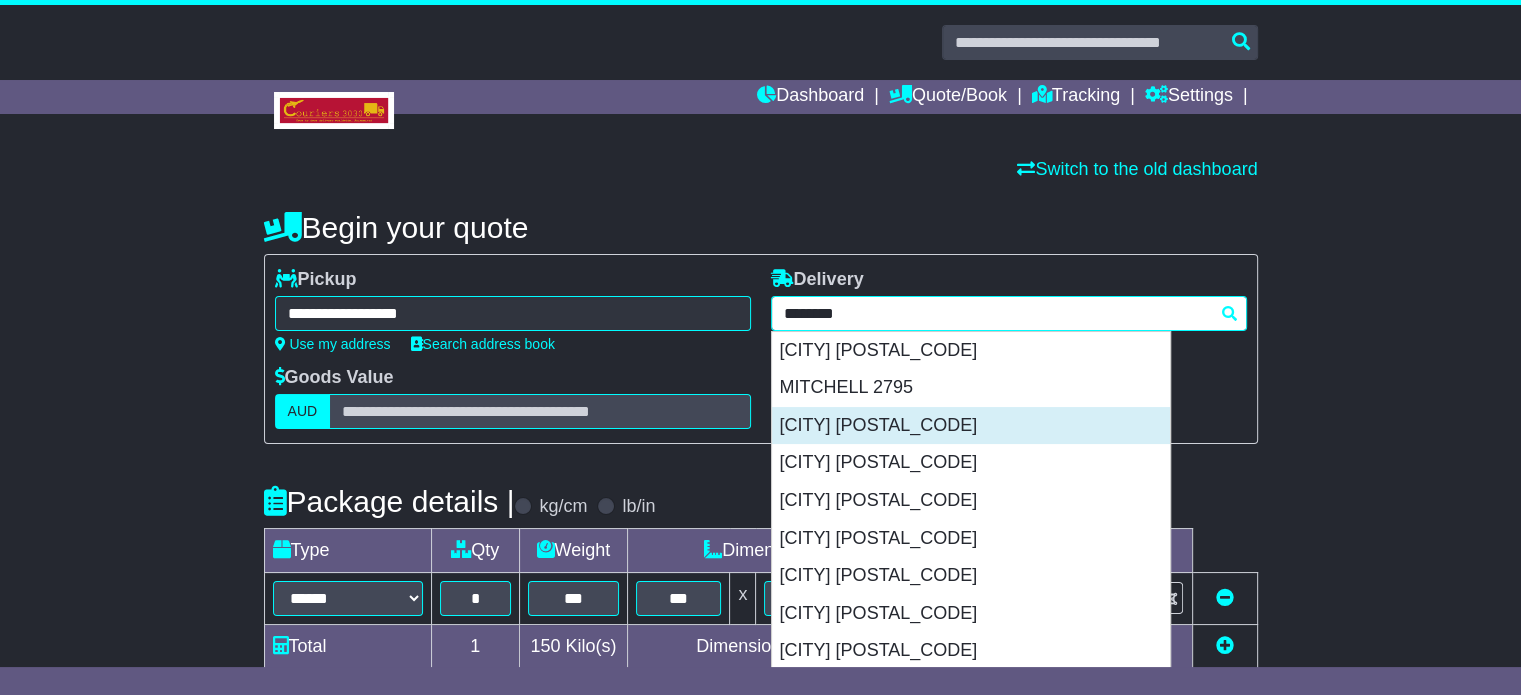 click on "MITCHELL 2911" at bounding box center (971, 426) 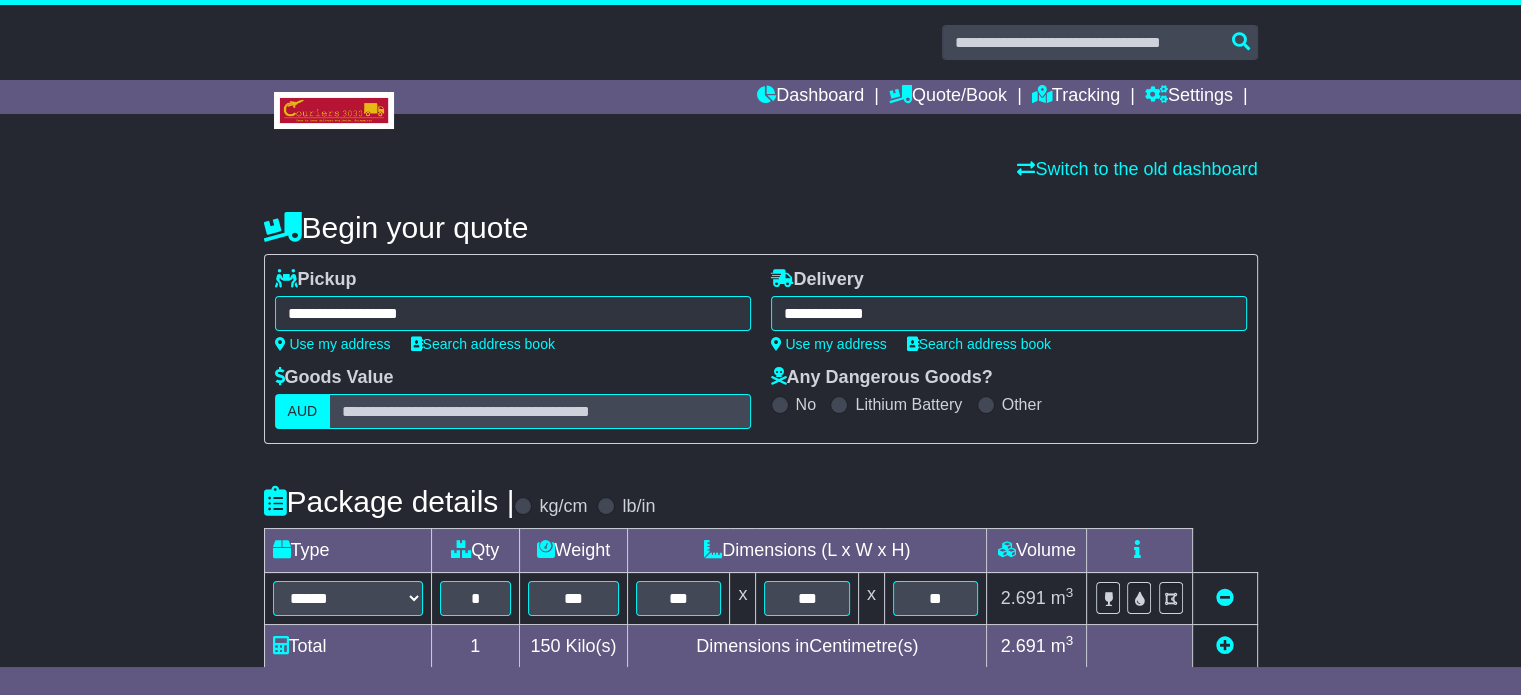 type on "**********" 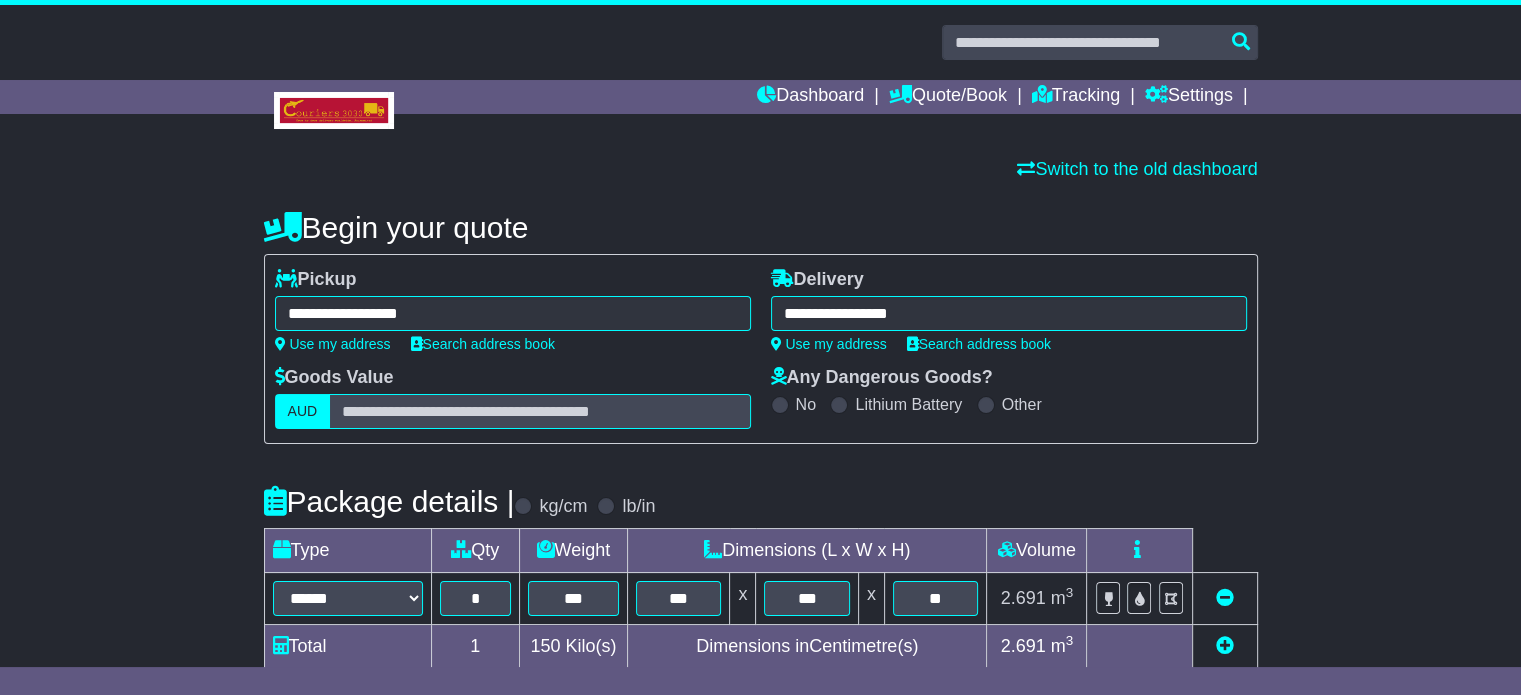click on "Package details |
kg/cm
lb/in" at bounding box center [761, 501] 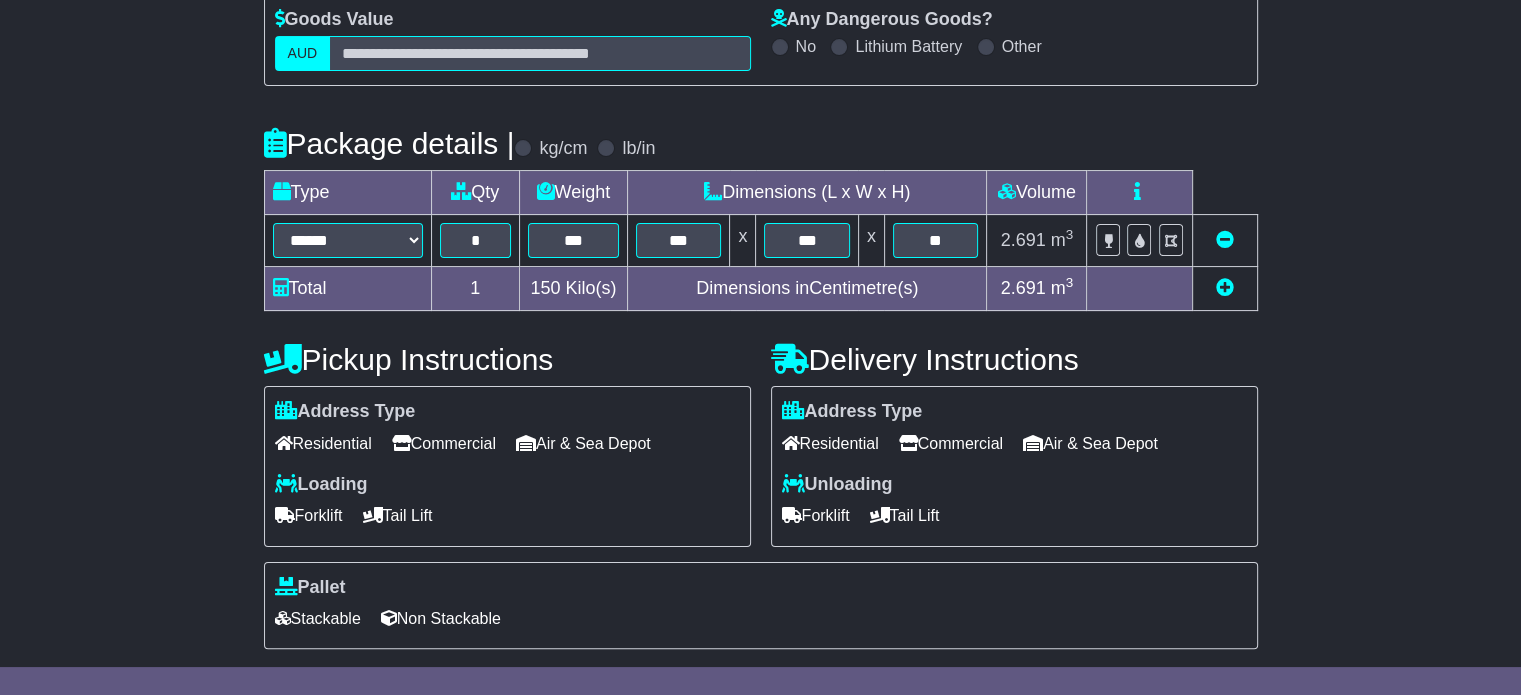 scroll, scrollTop: 360, scrollLeft: 0, axis: vertical 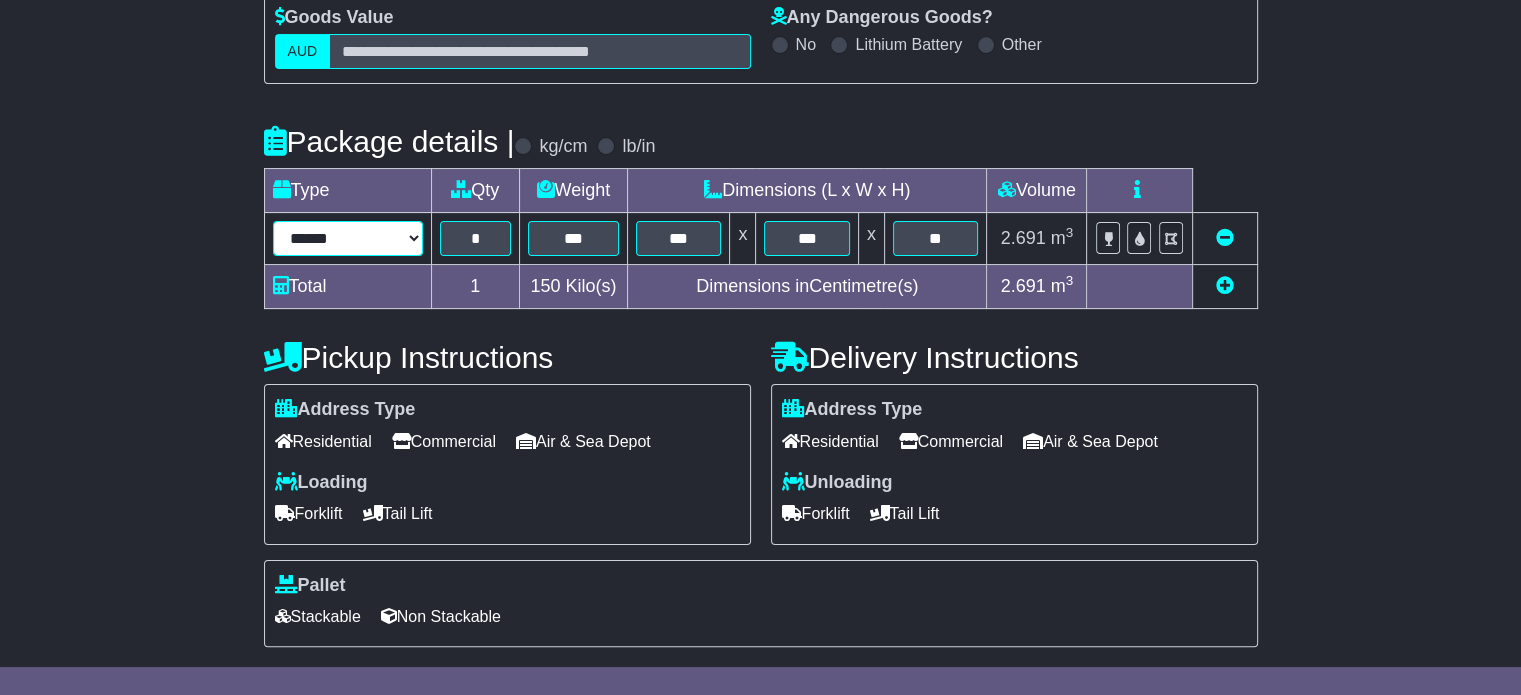click on "****** ****** *** ******** ***** **** **** ****** *** *******" at bounding box center [348, 238] 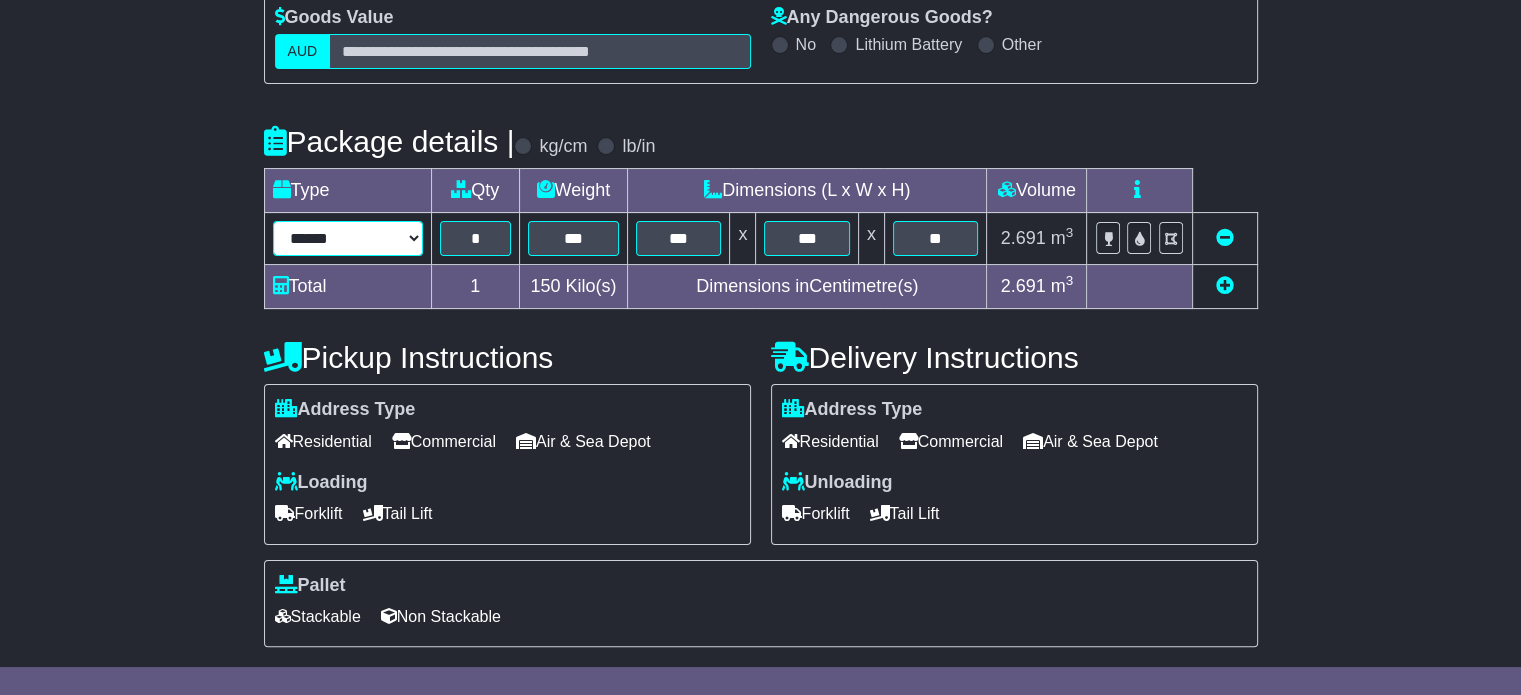 select on "*****" 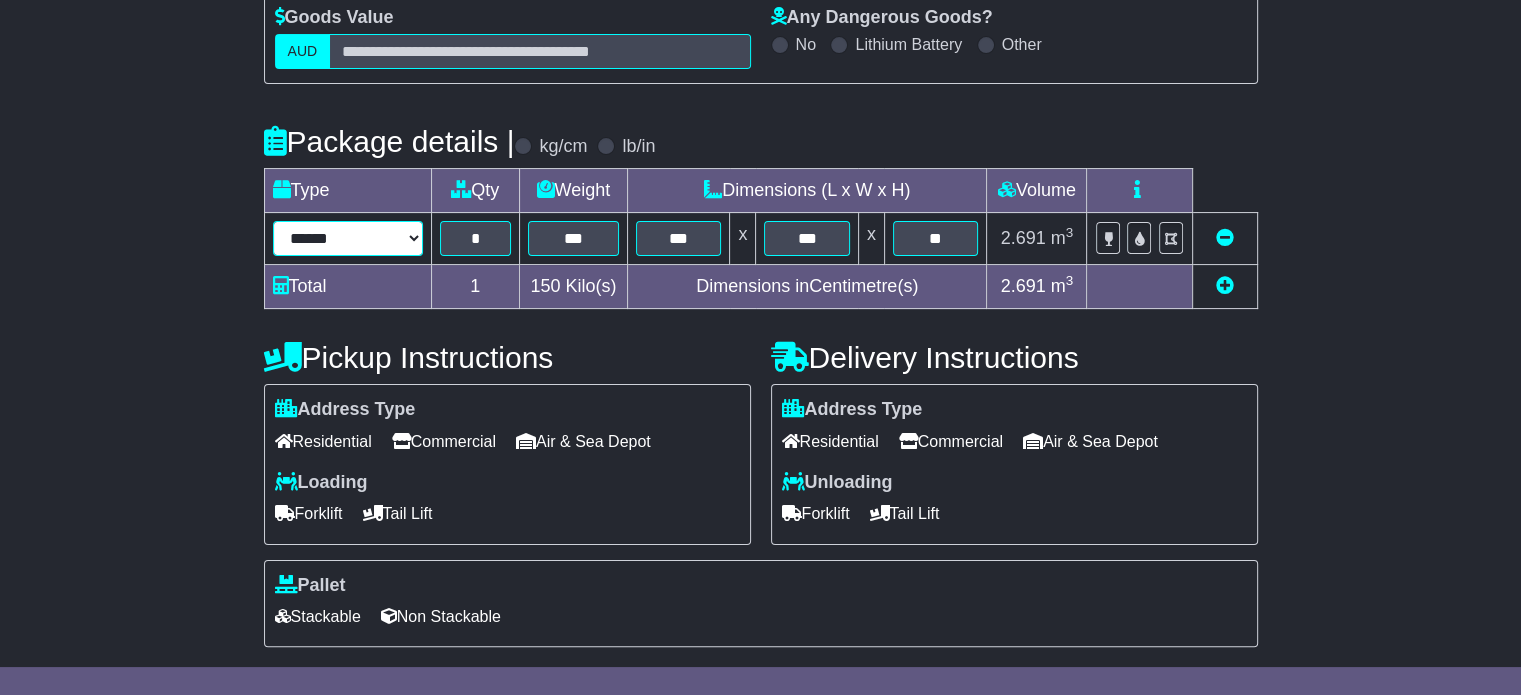 click on "****** ****** *** ******** ***** **** **** ****** *** *******" at bounding box center (348, 238) 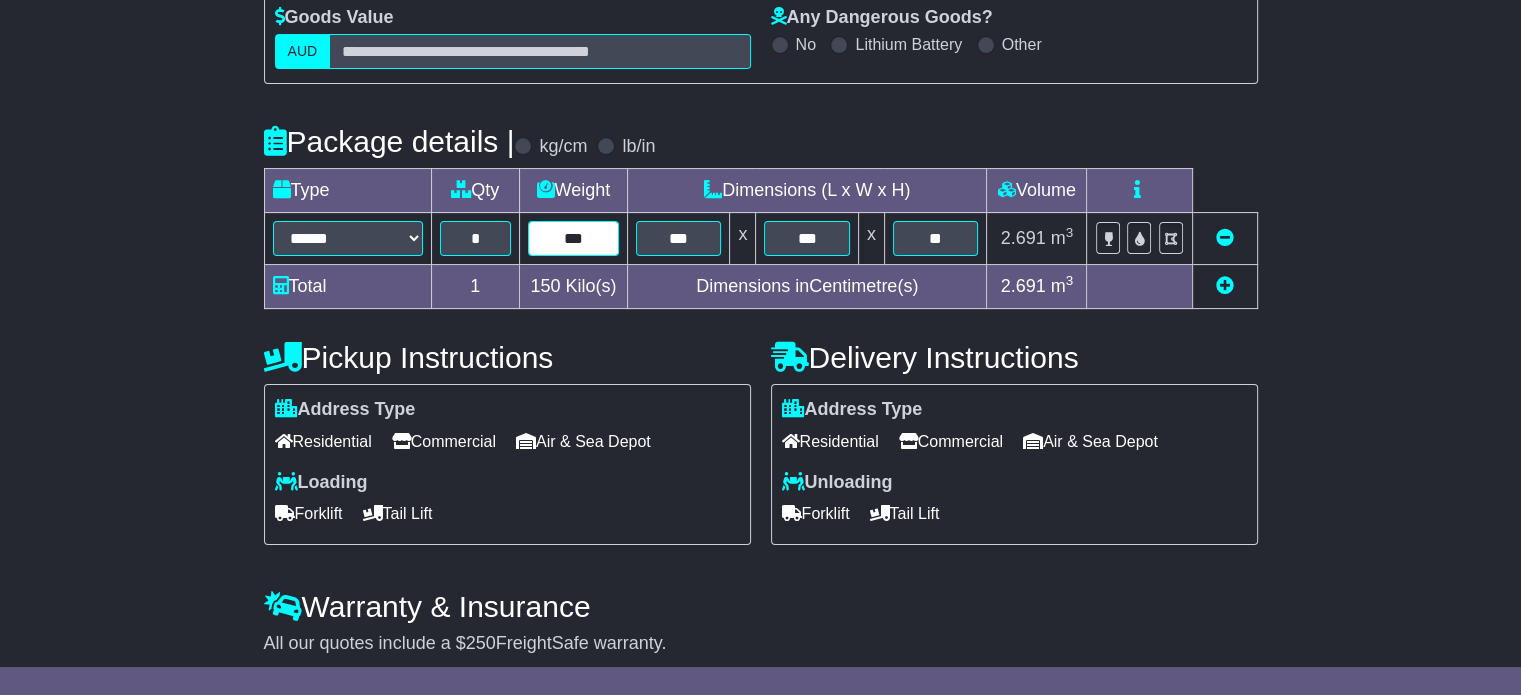 click on "***" at bounding box center [573, 238] 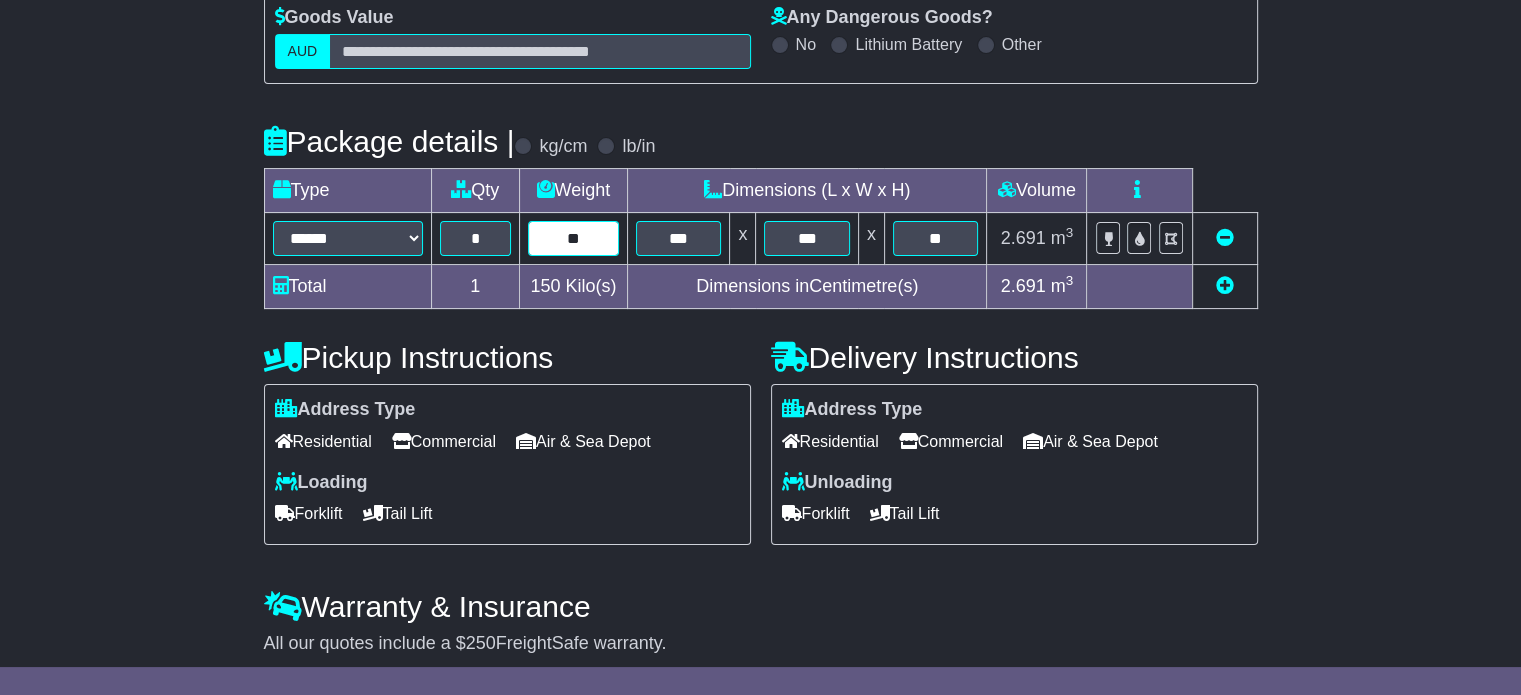 type on "*" 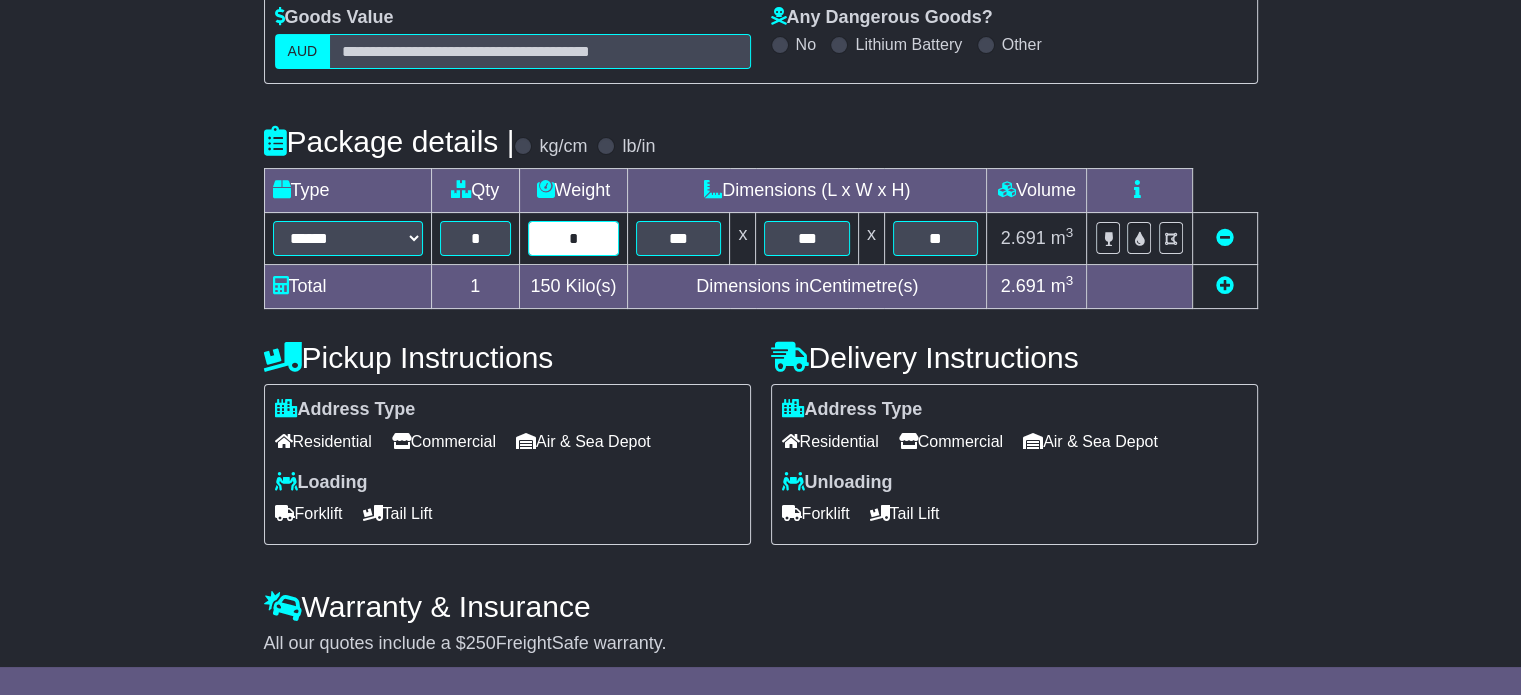 type on "*" 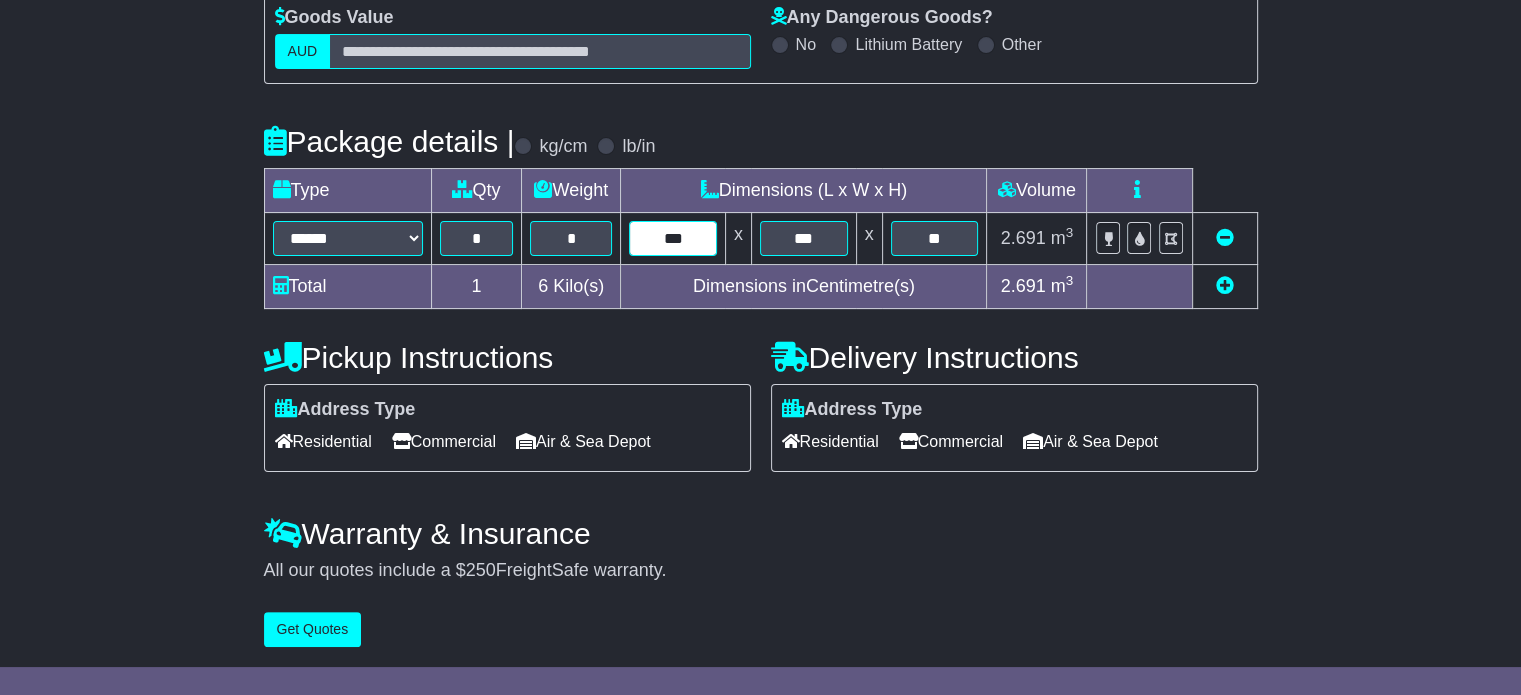 click on "***" at bounding box center (673, 238) 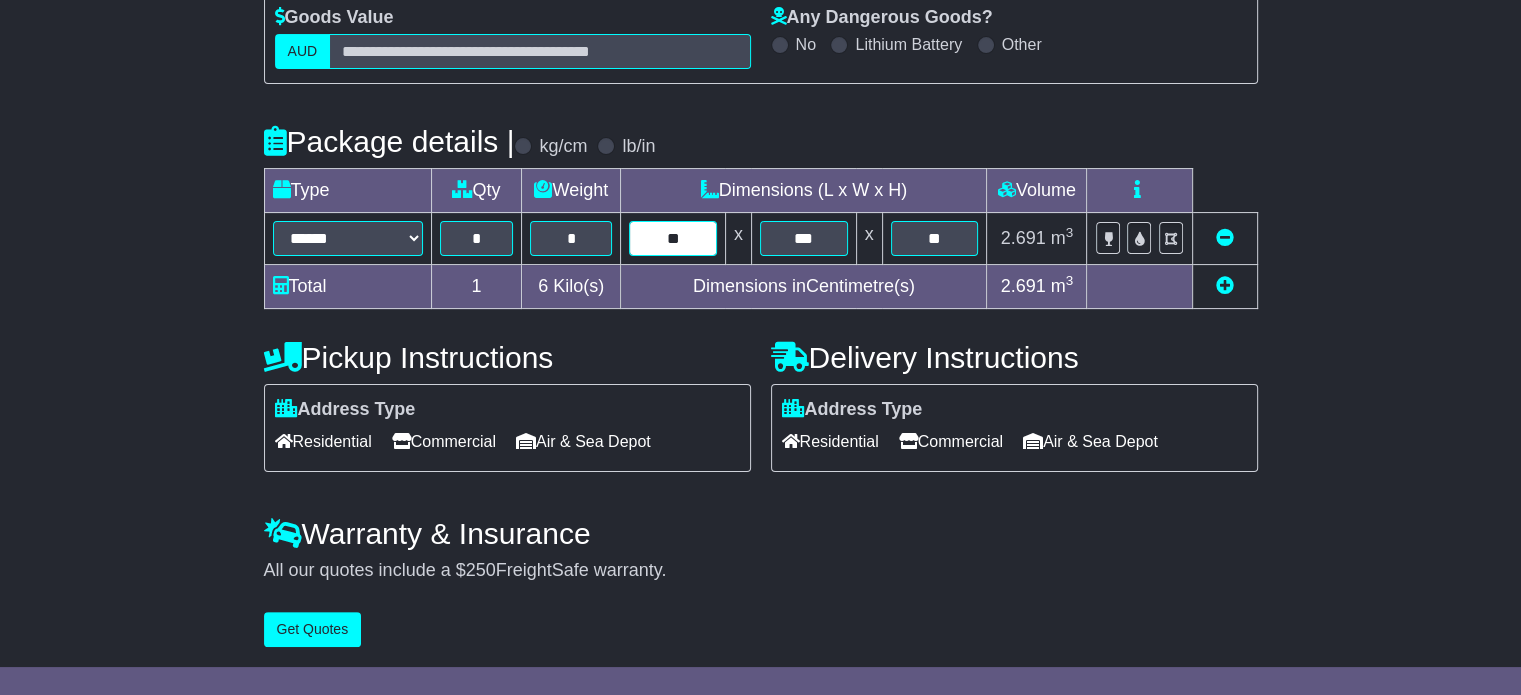 type on "*" 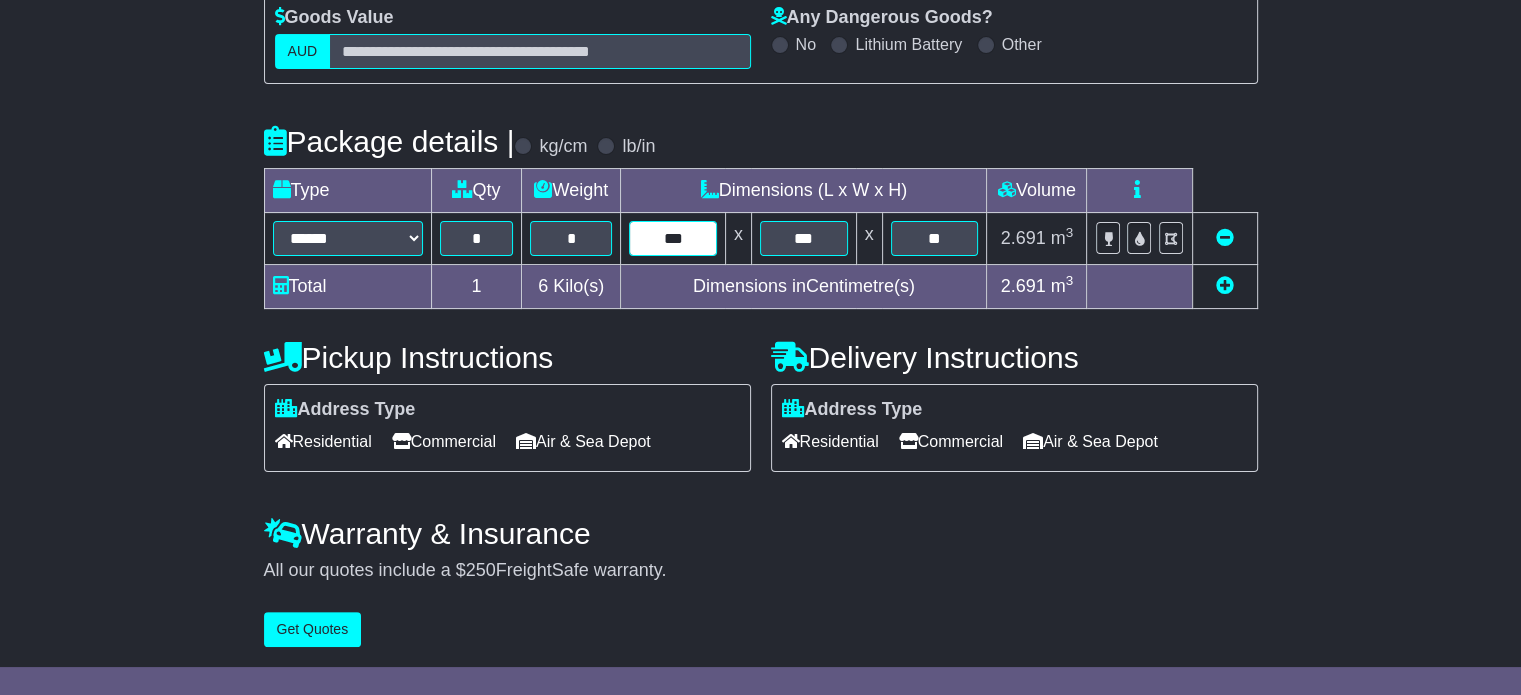 type on "***" 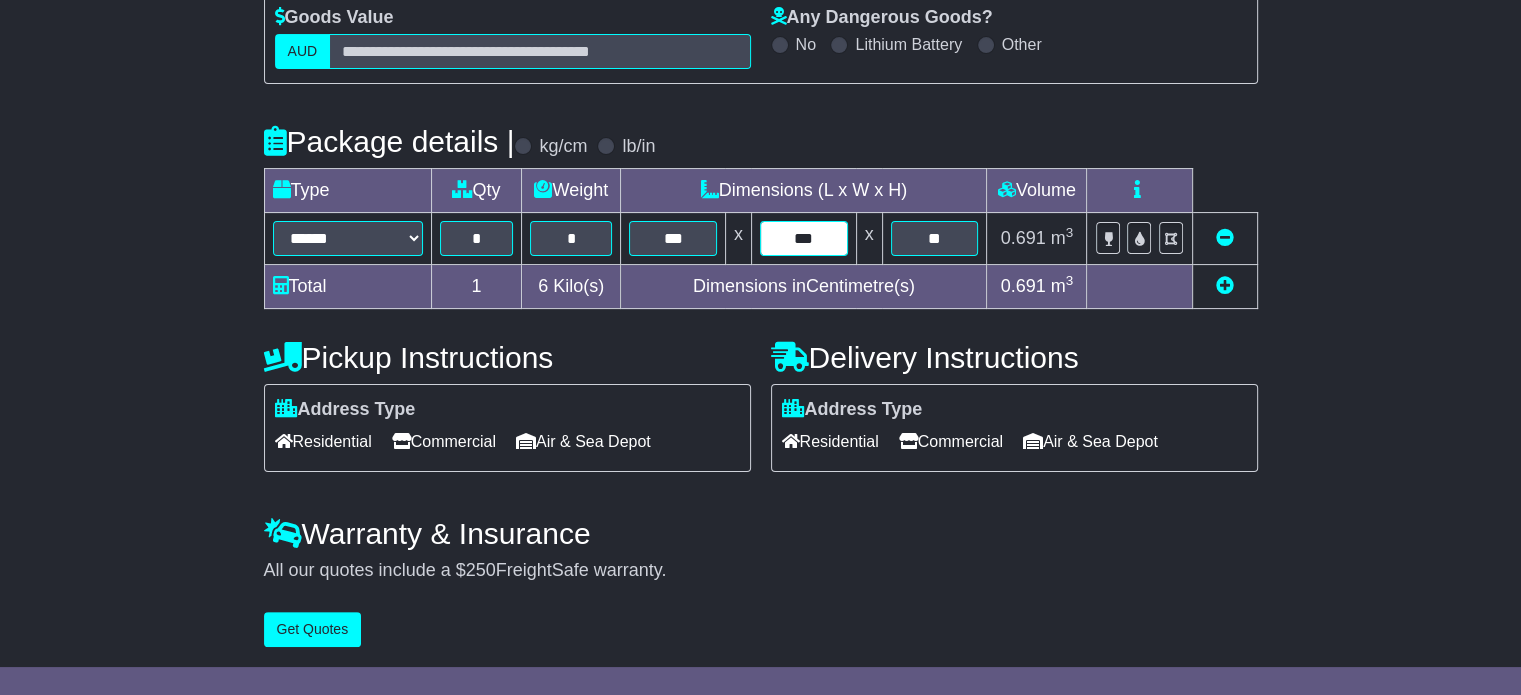 click on "***" at bounding box center (804, 238) 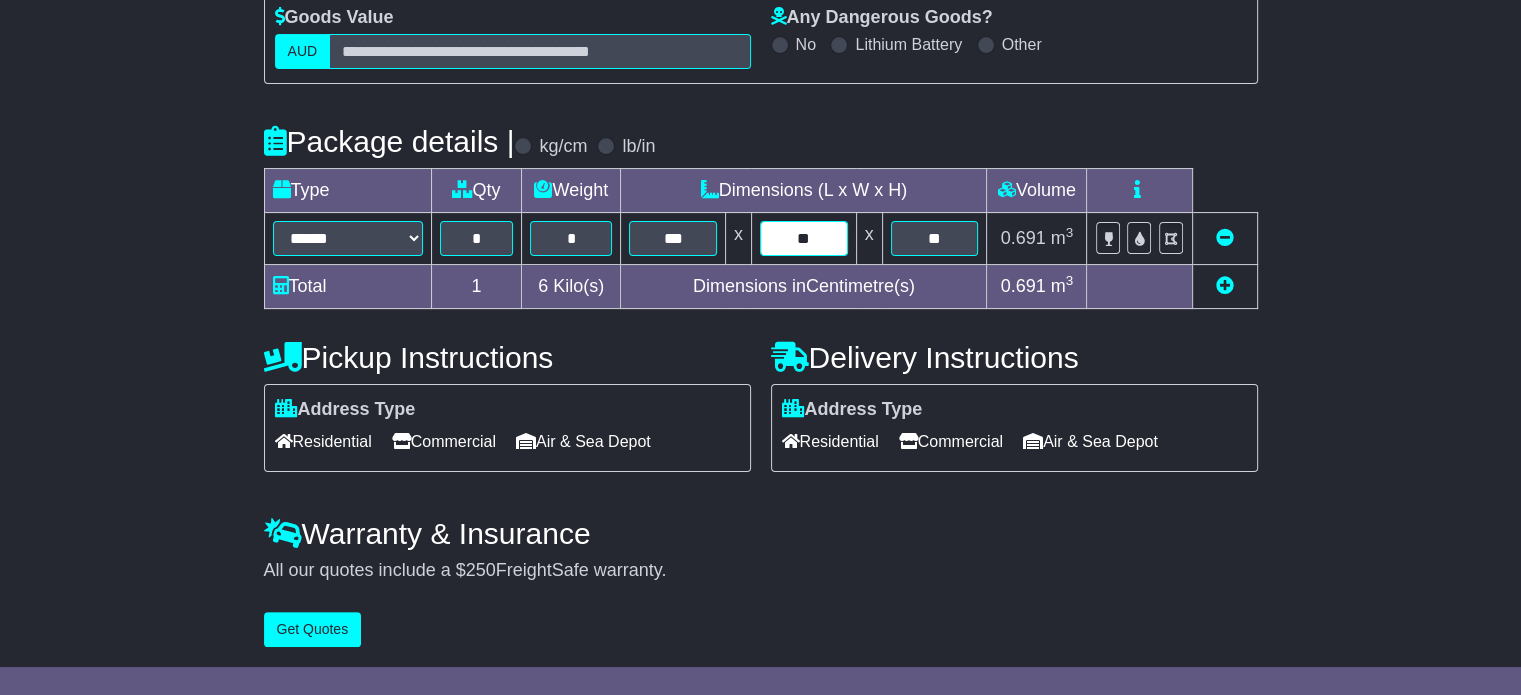 type on "*" 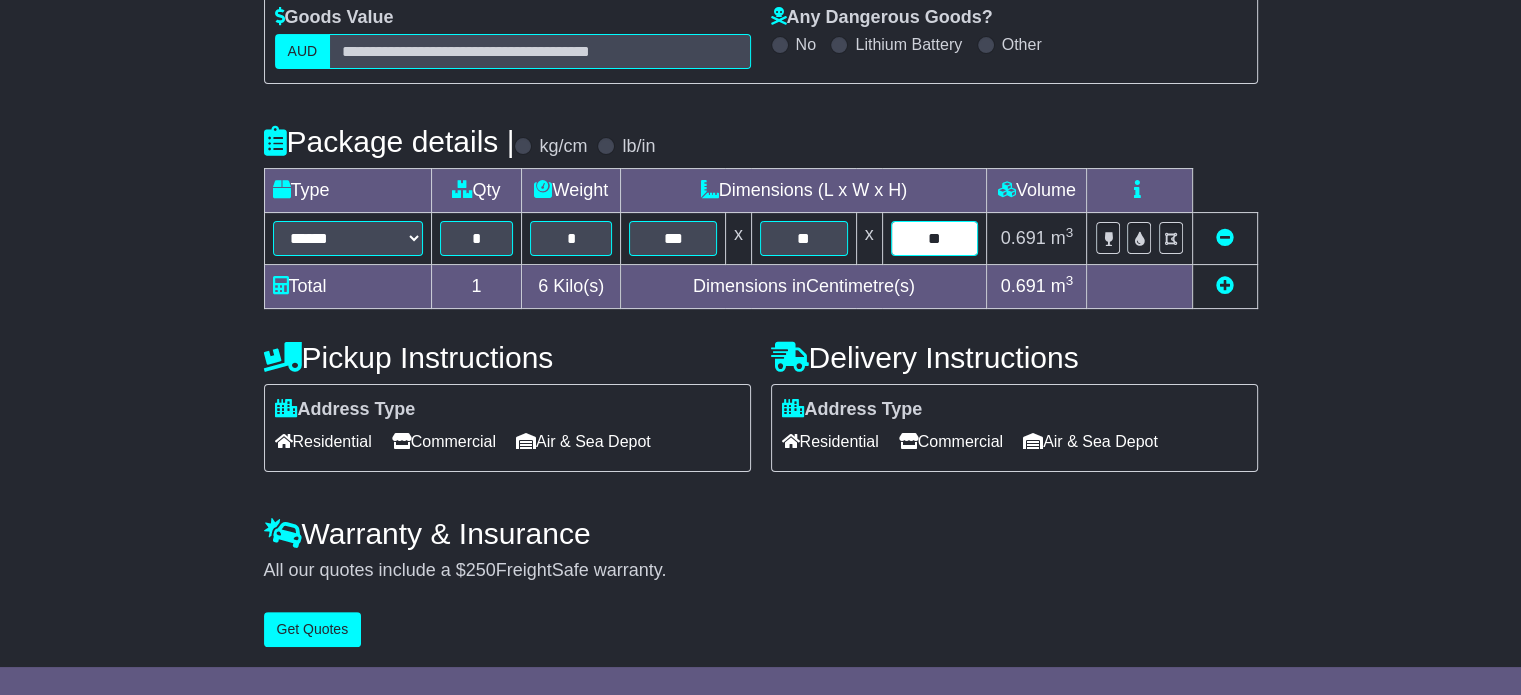 click on "**" at bounding box center (935, 238) 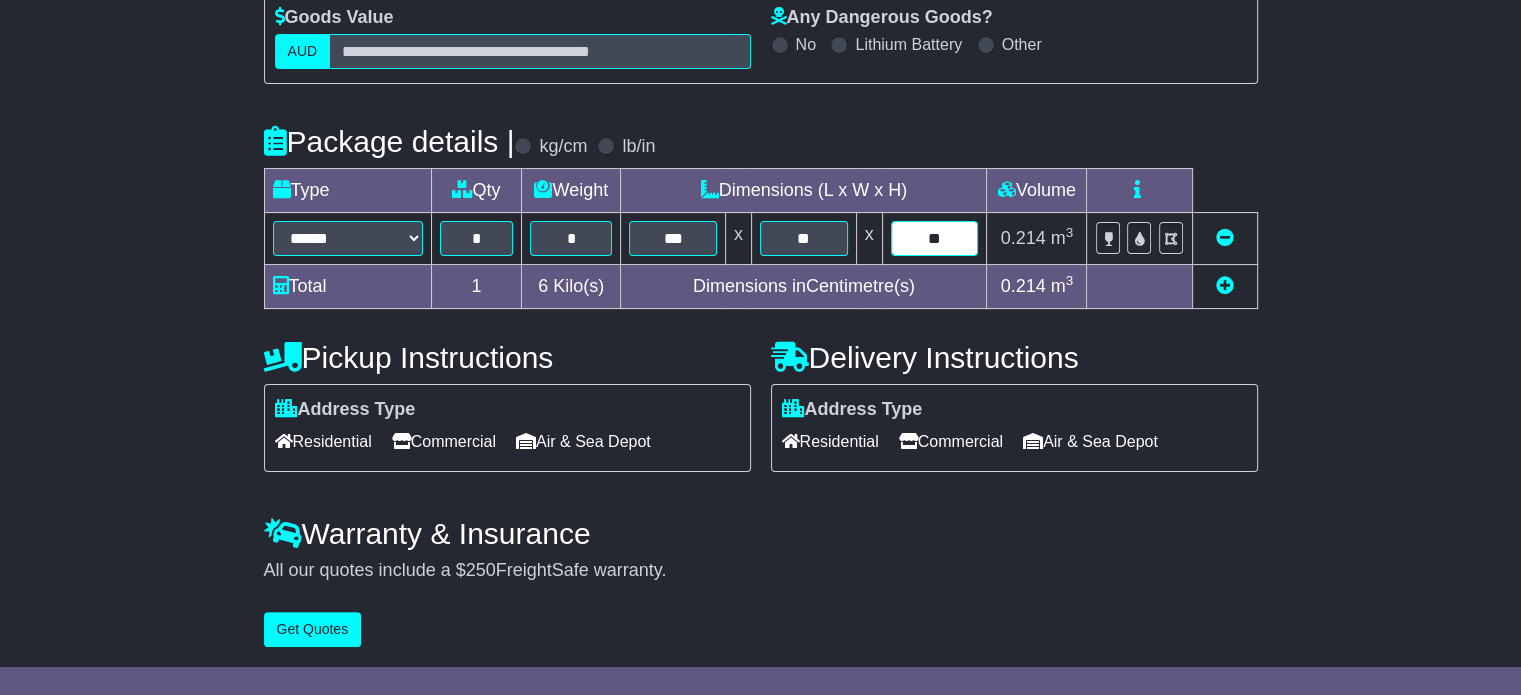 type on "*" 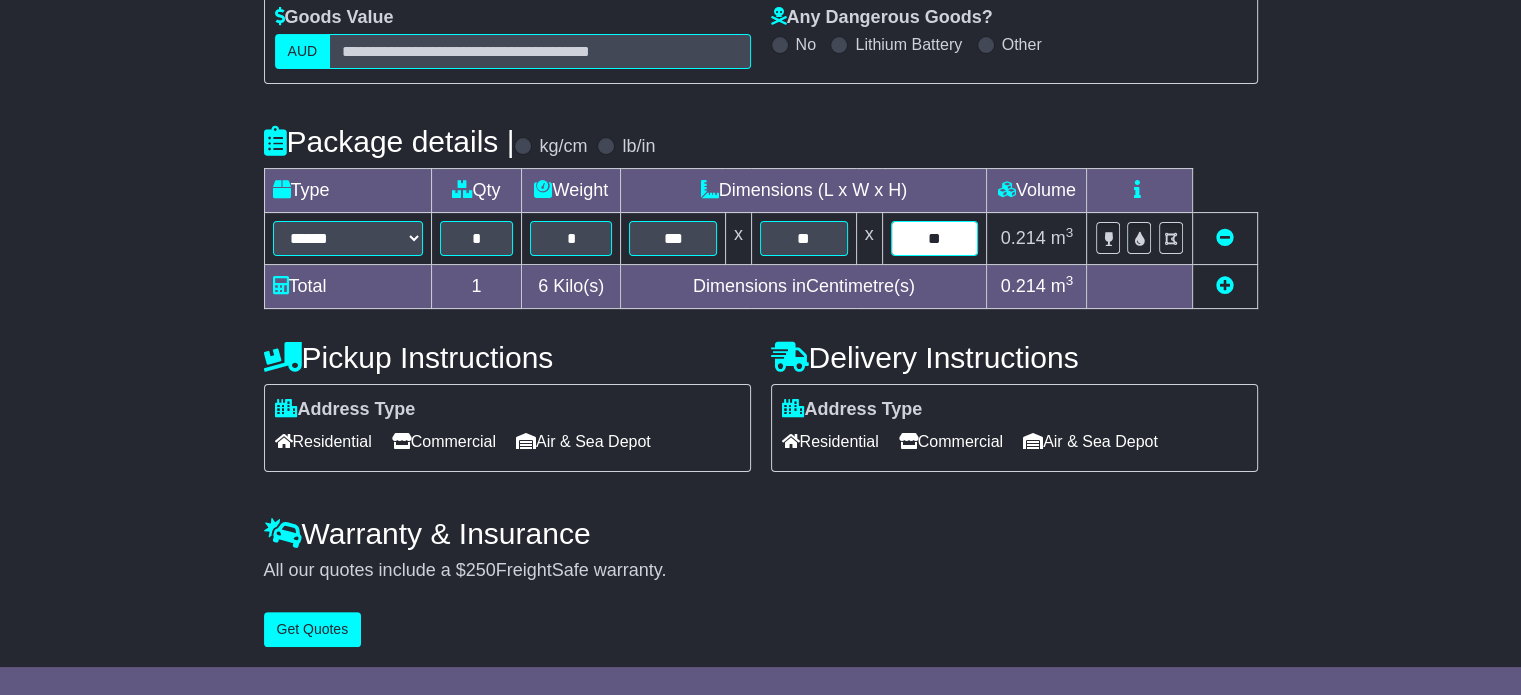 type on "**" 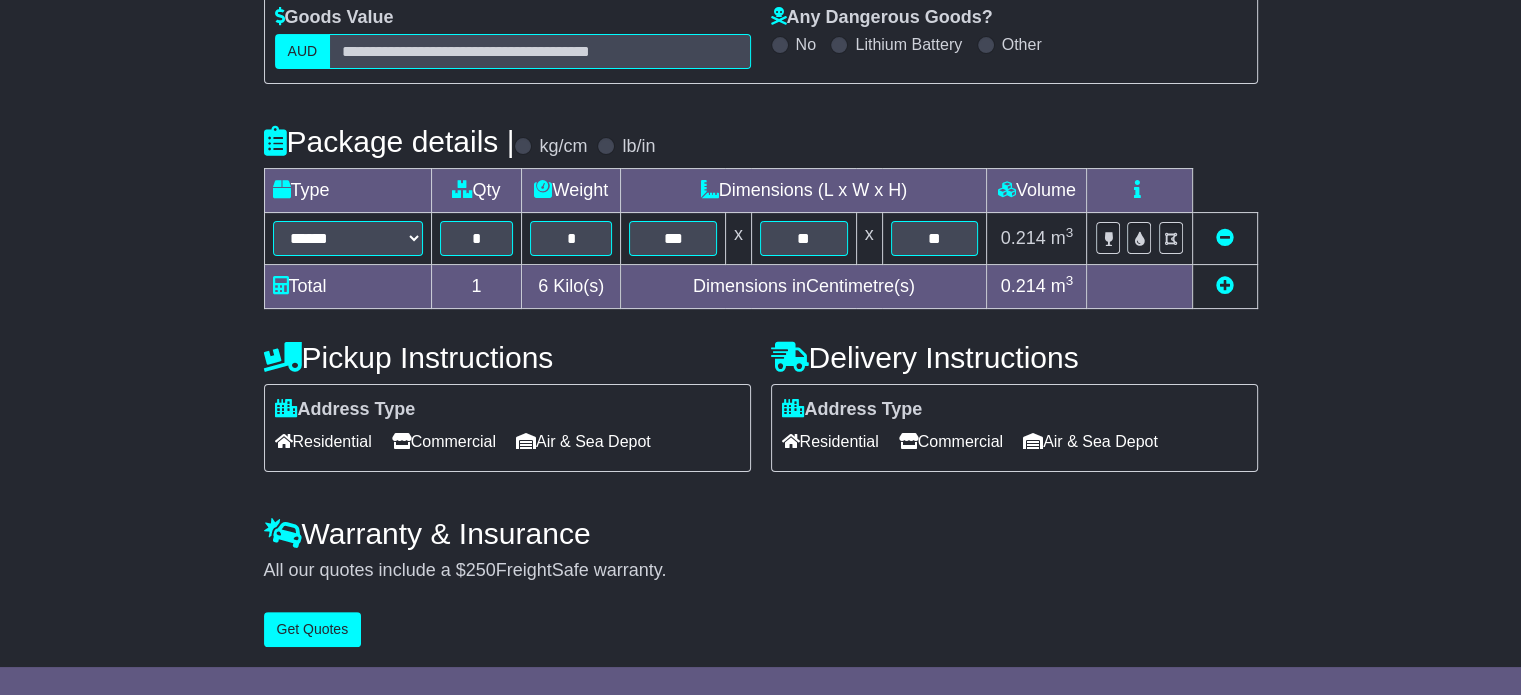 click on "Commercial" at bounding box center [951, 441] 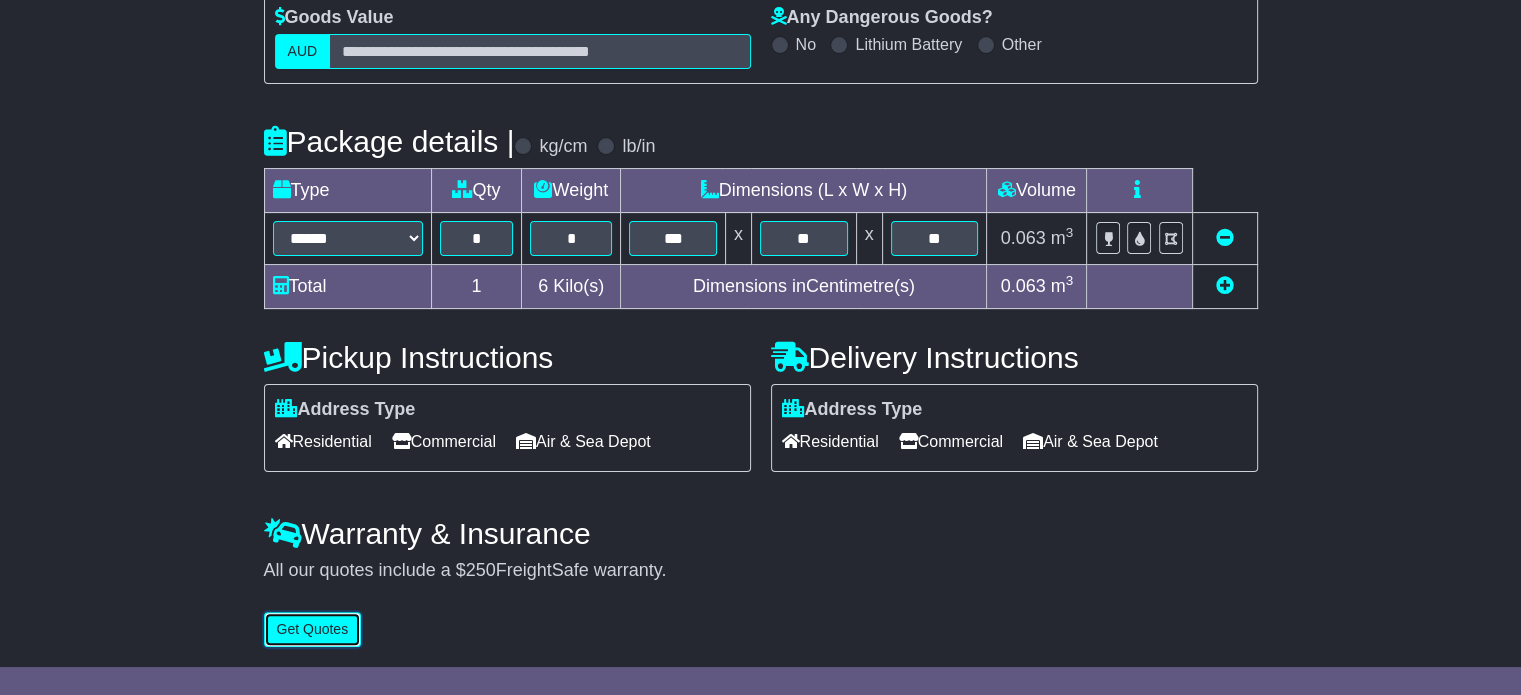 click on "Get Quotes" at bounding box center [313, 629] 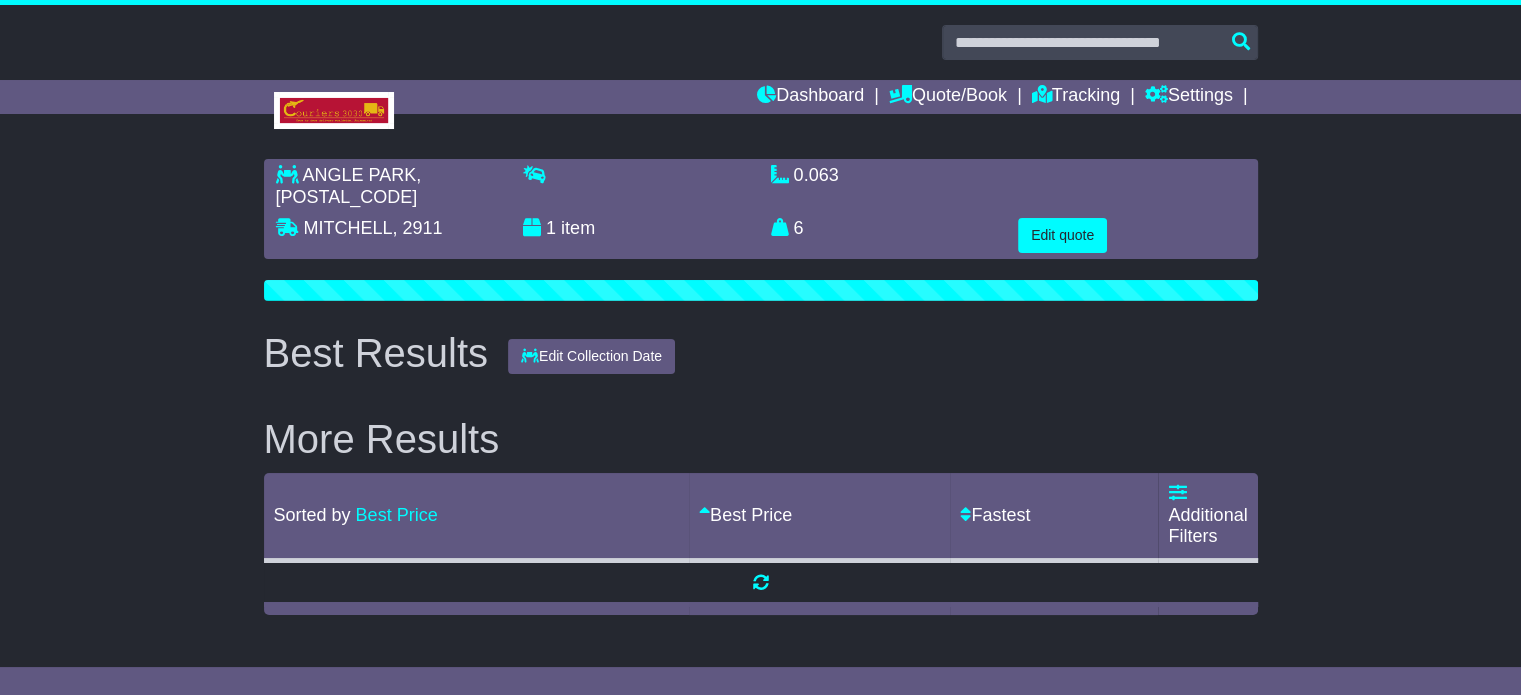 scroll, scrollTop: 0, scrollLeft: 0, axis: both 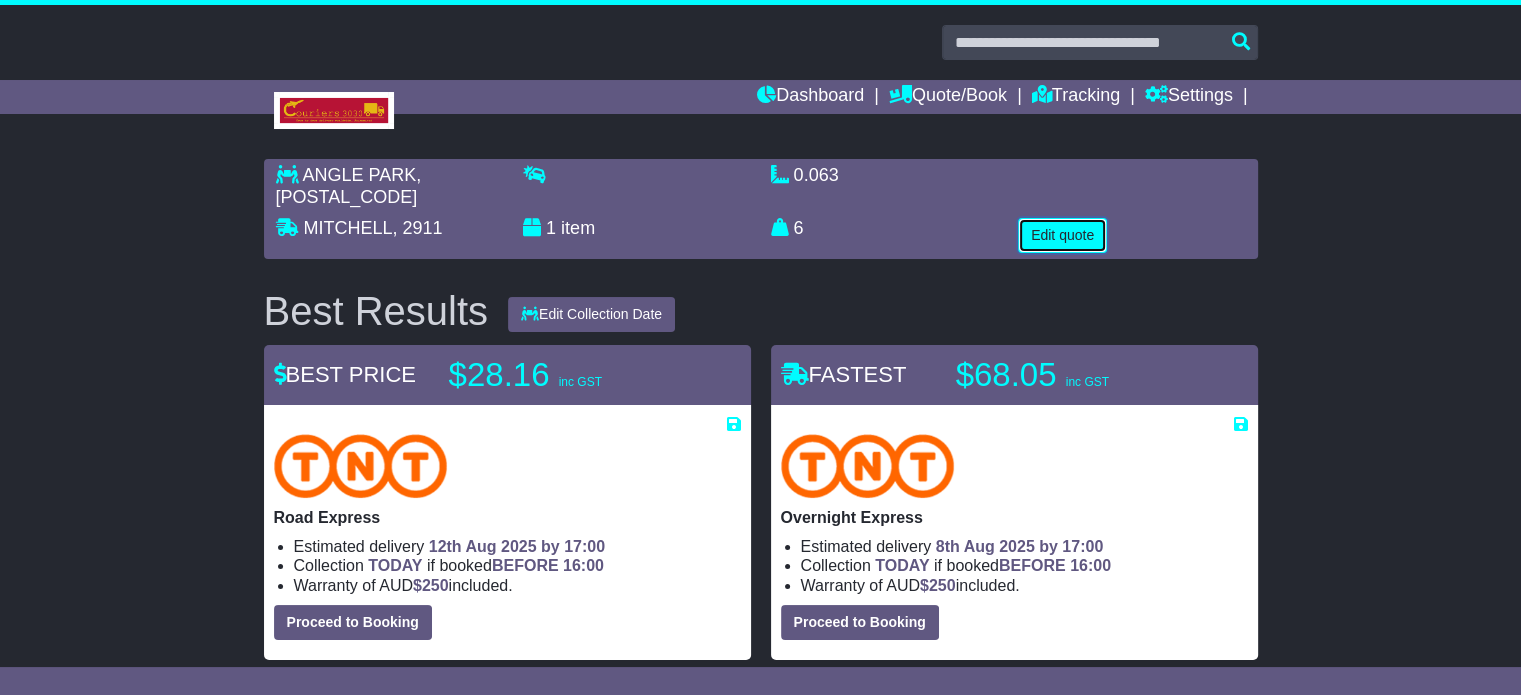 click on "Edit quote" at bounding box center (1062, 235) 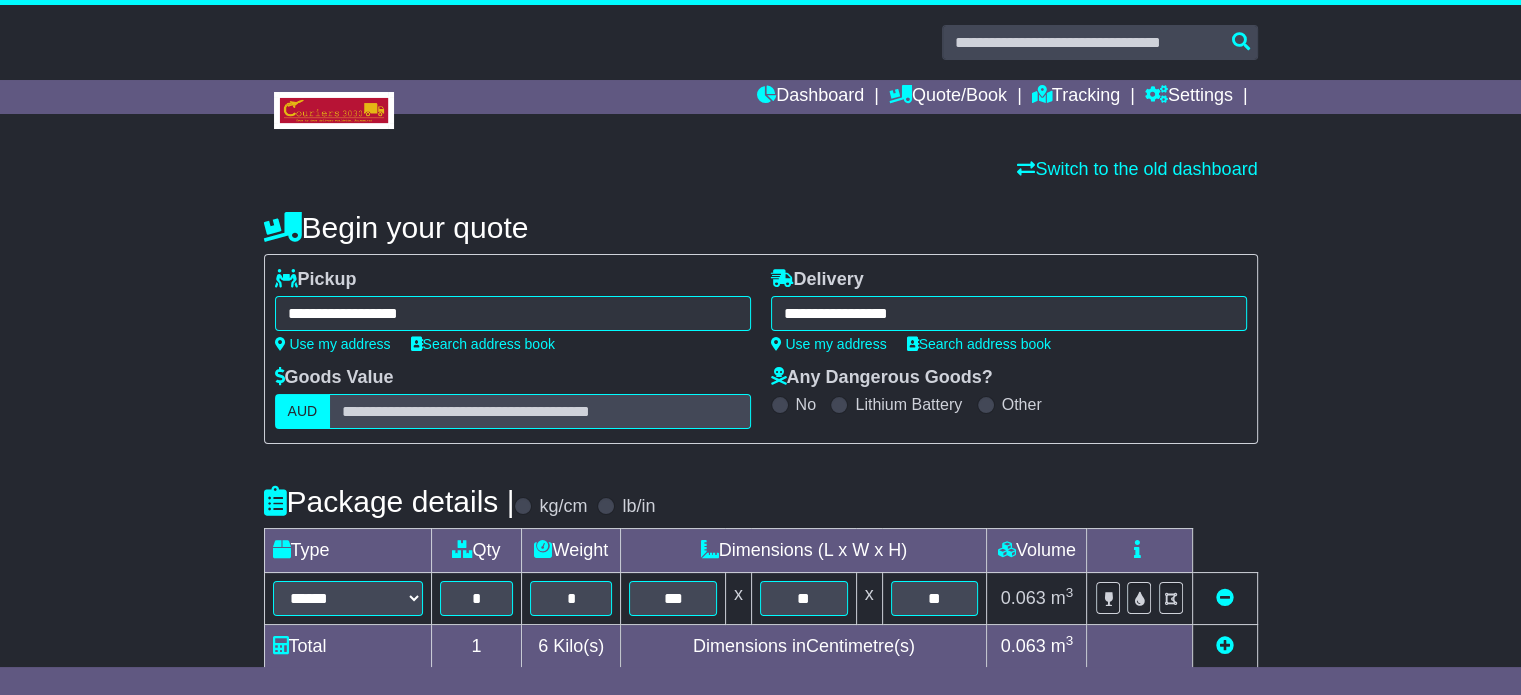 click on "**********" at bounding box center [513, 313] 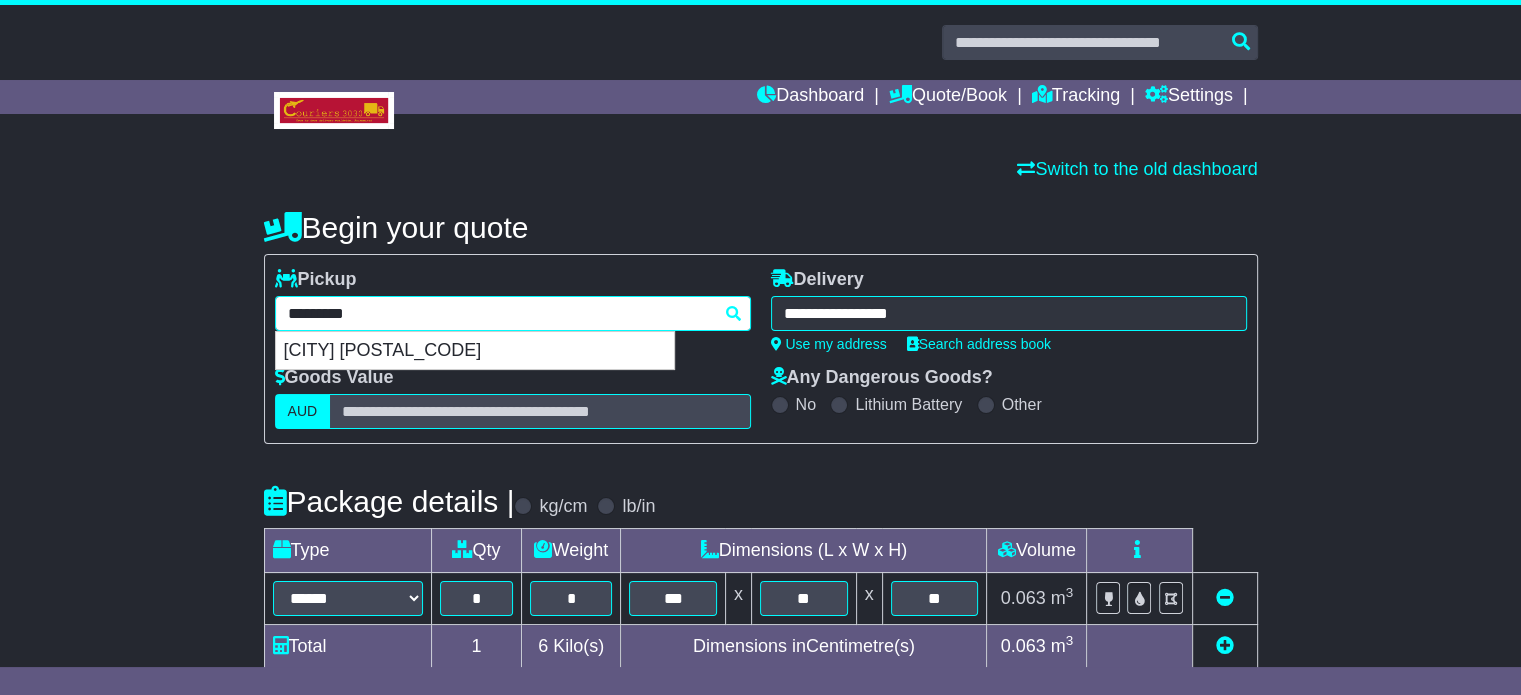 type on "*********" 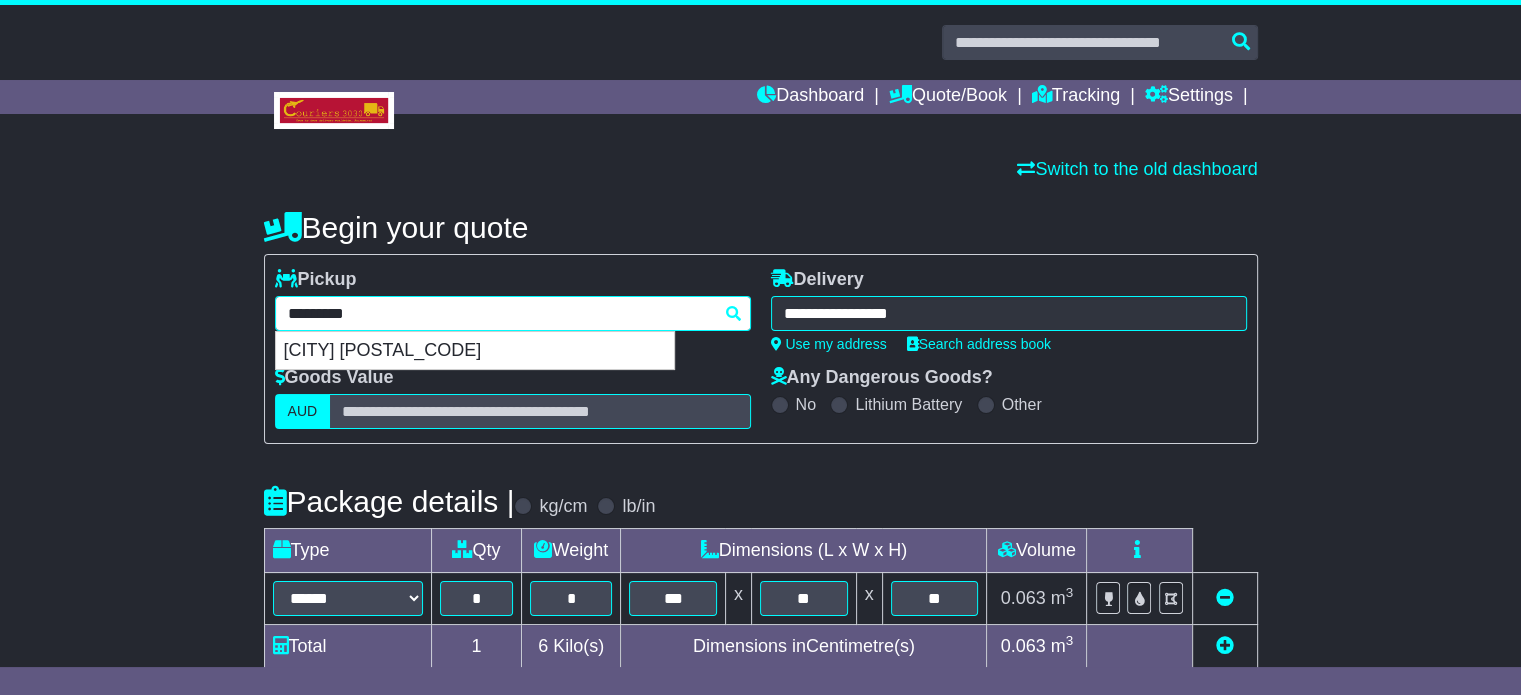 type on "********" 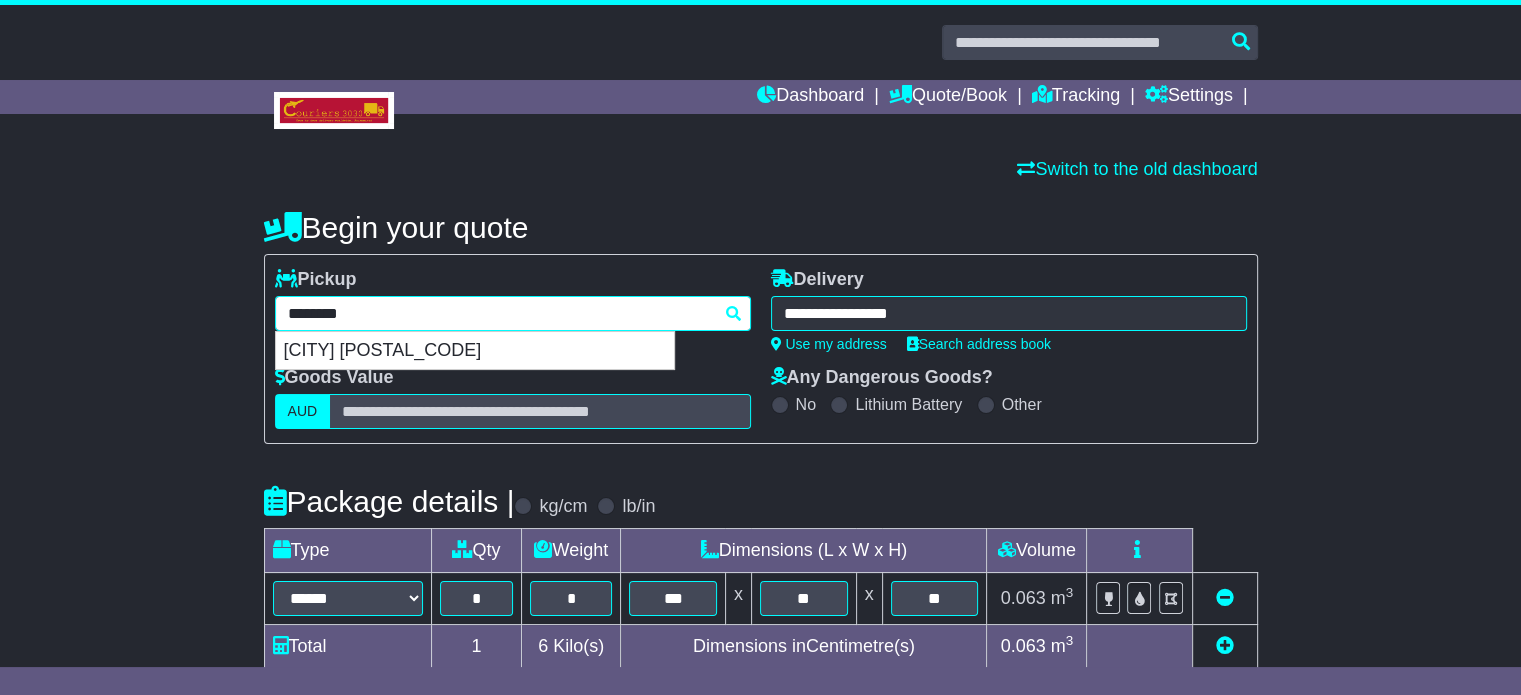 type 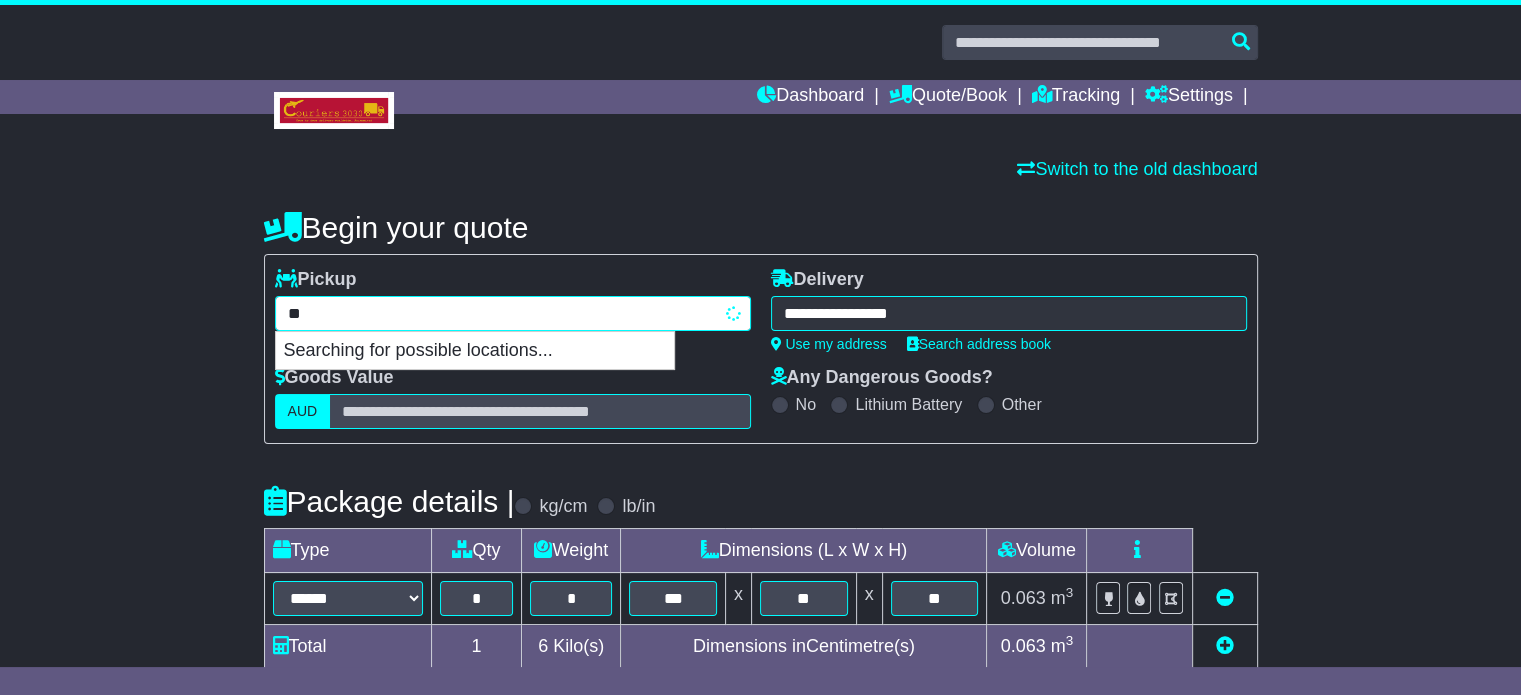 type on "*" 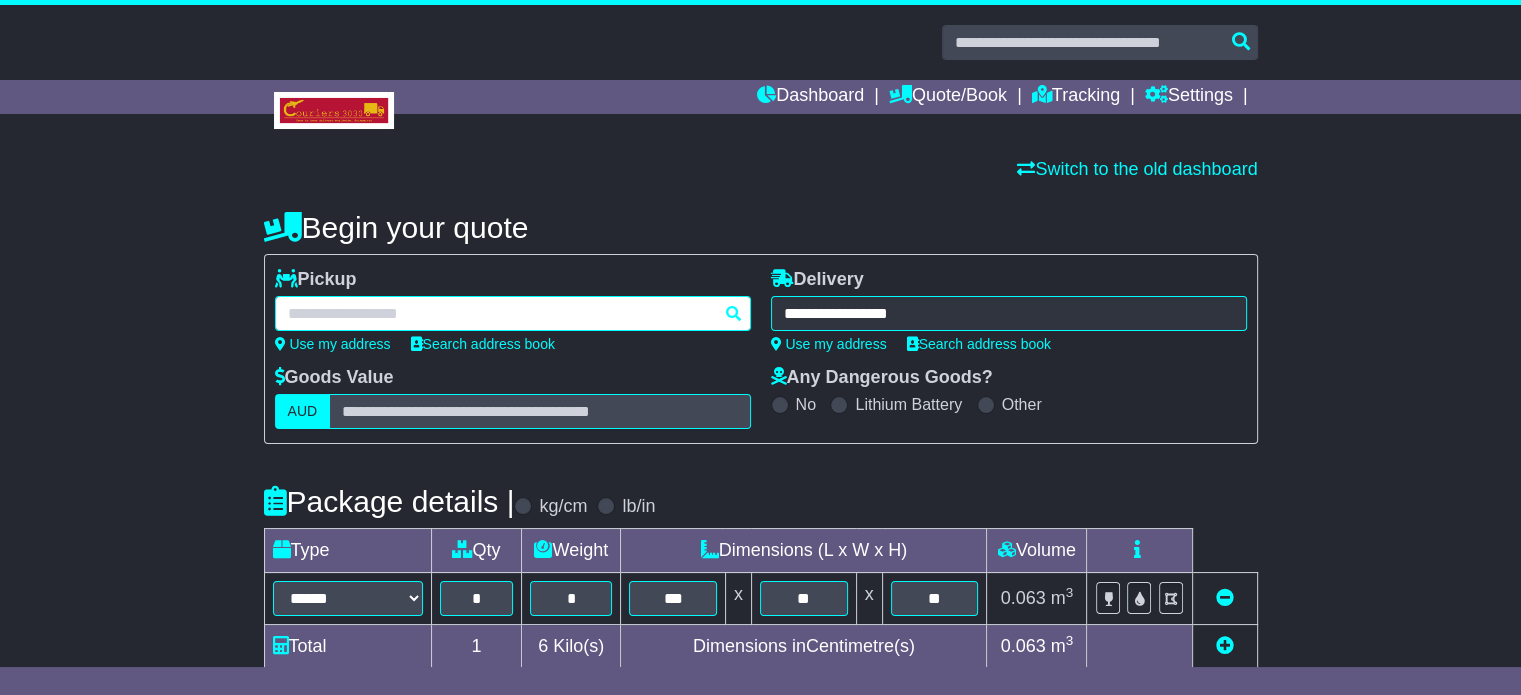 paste on "*********" 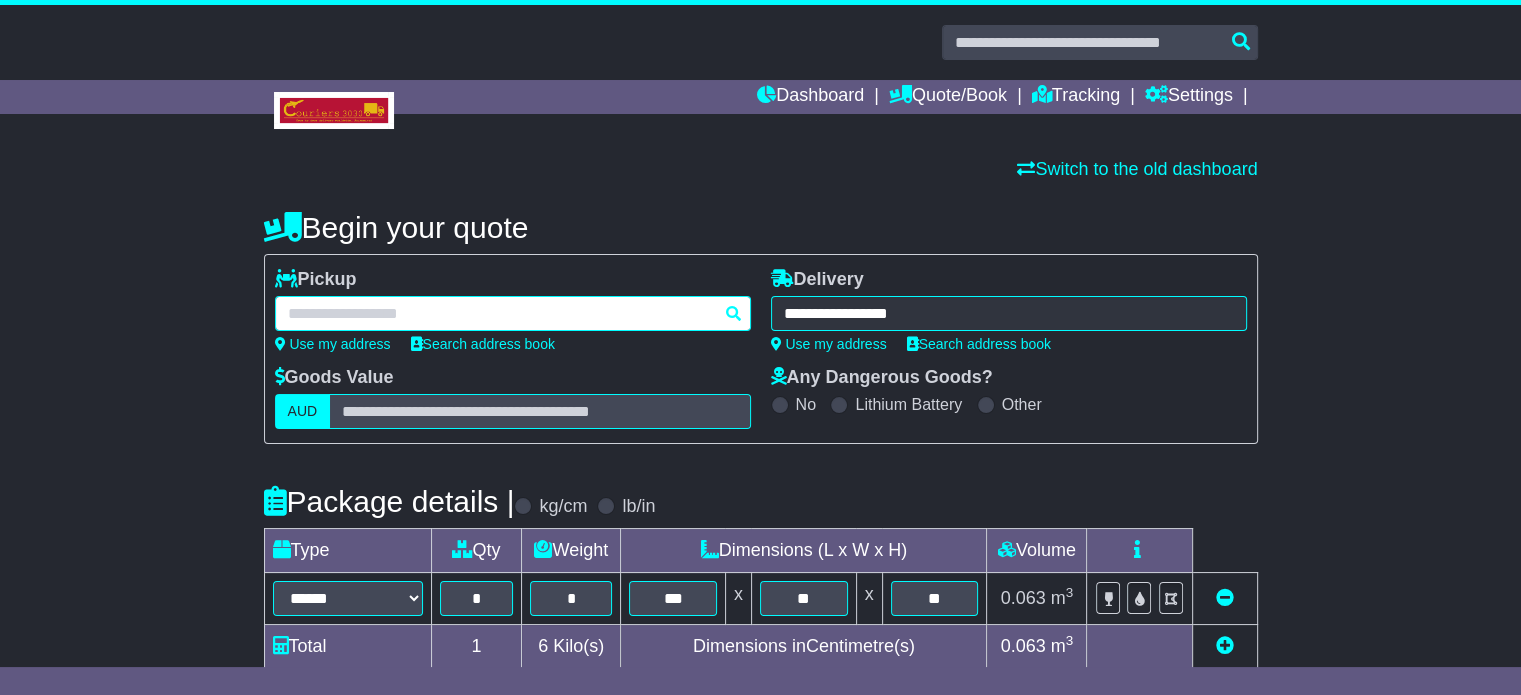 type on "*********" 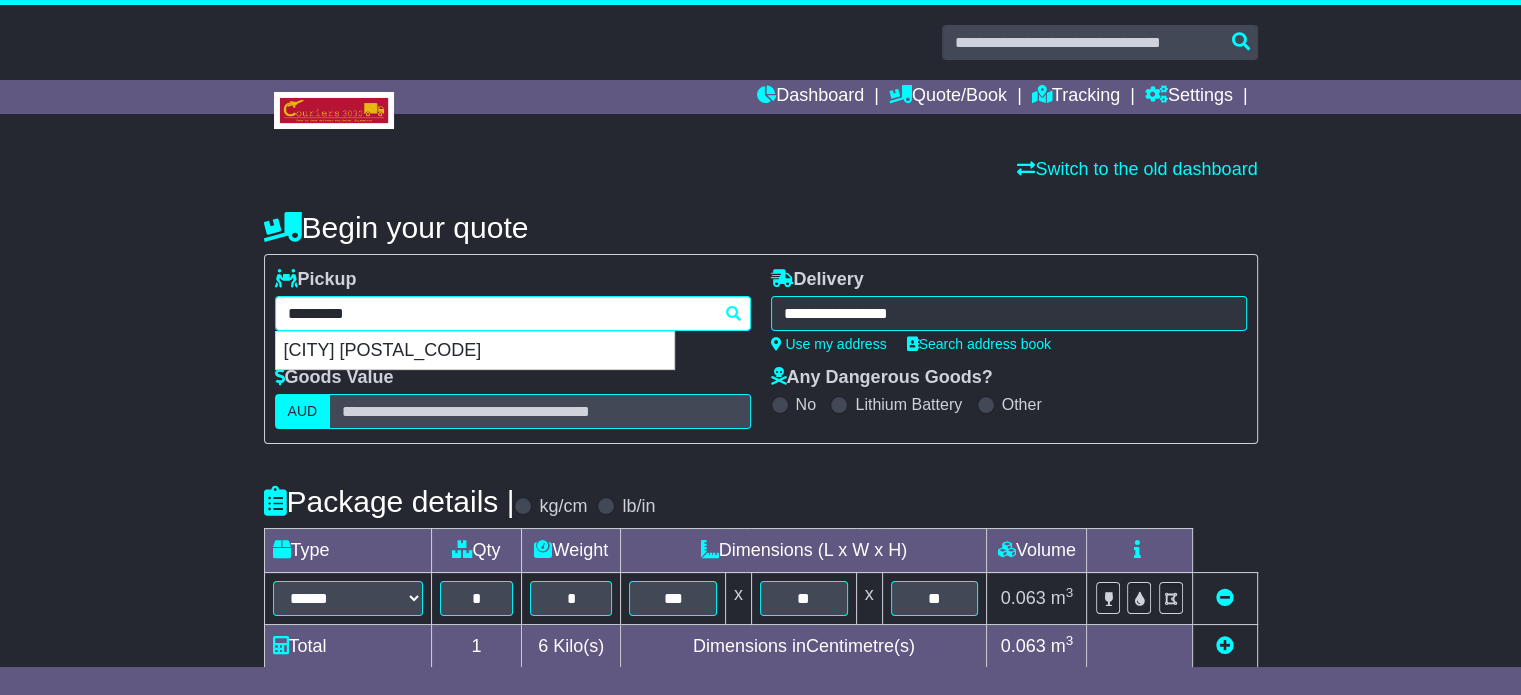 click on "TRUGANINA 3029" at bounding box center (475, 351) 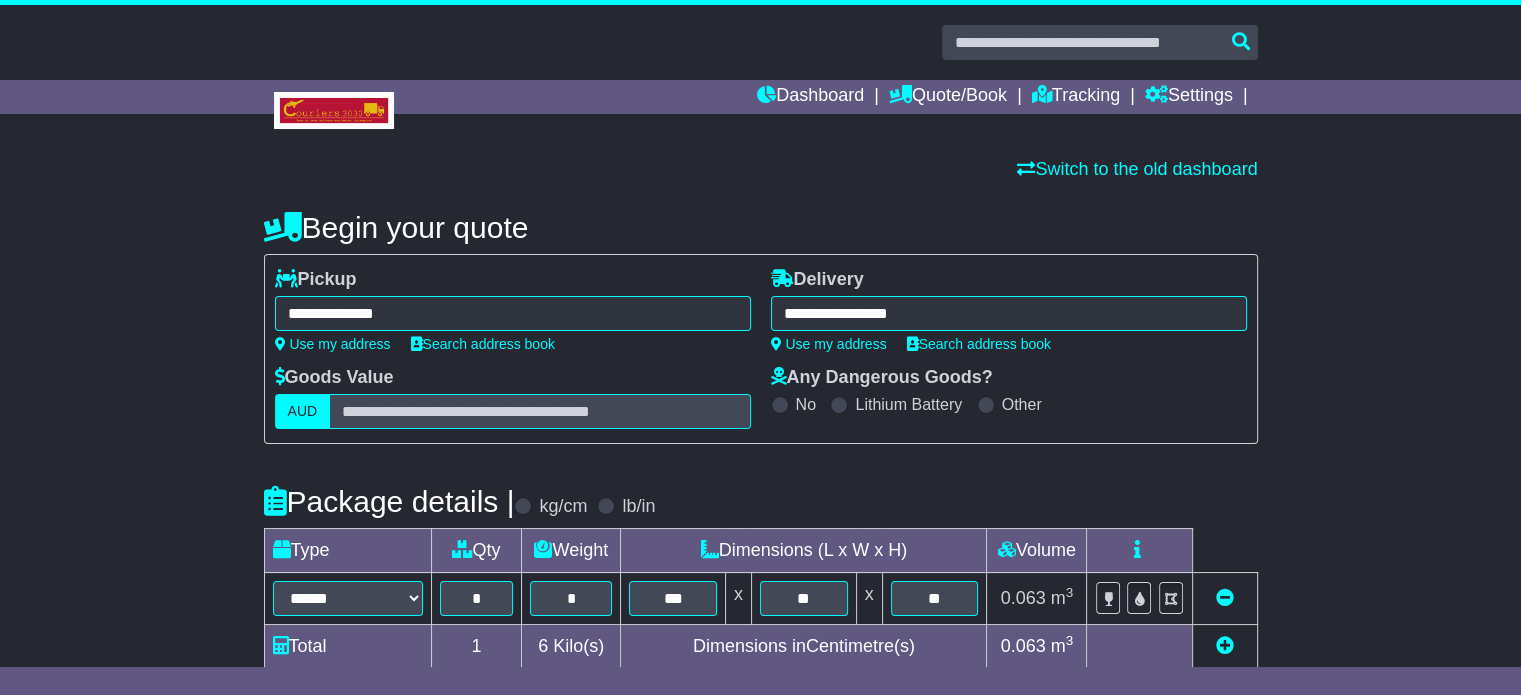 type on "**********" 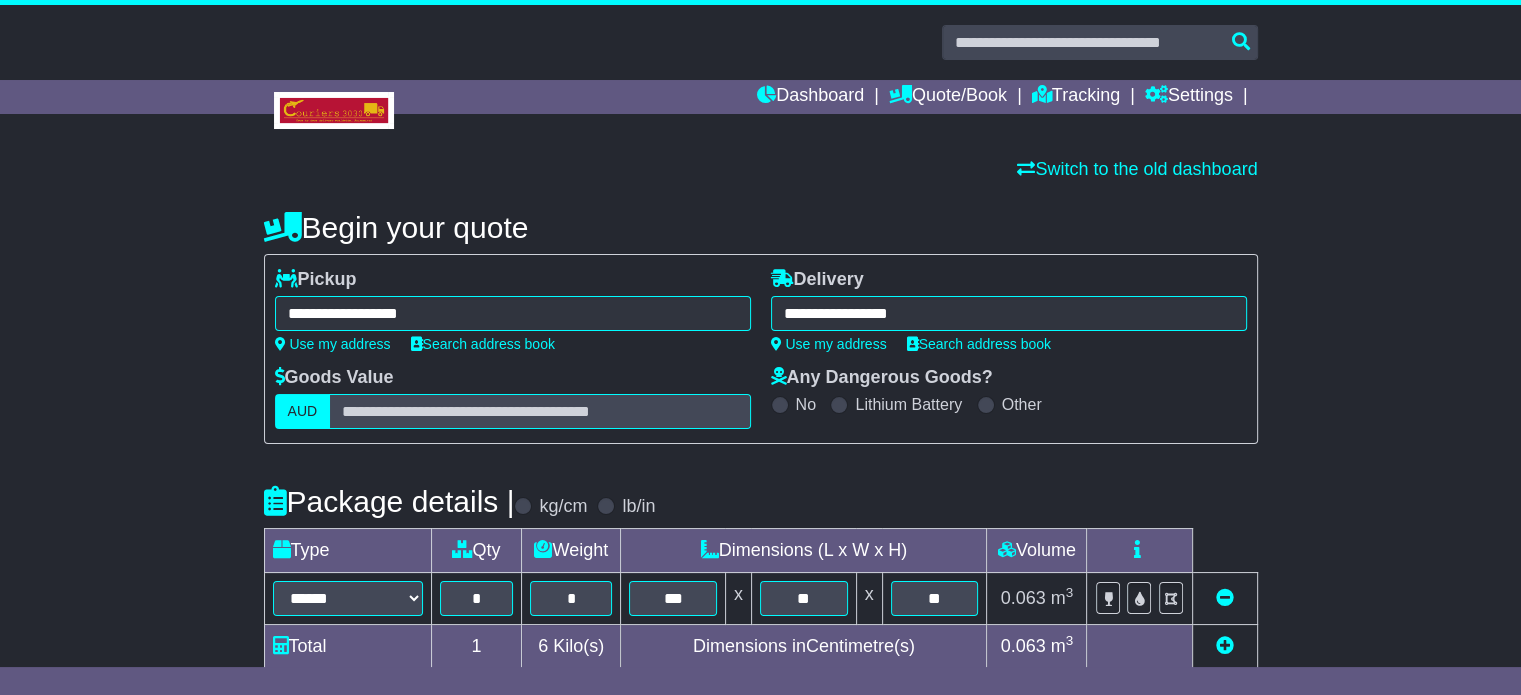 click on "**********" at bounding box center [1009, 313] 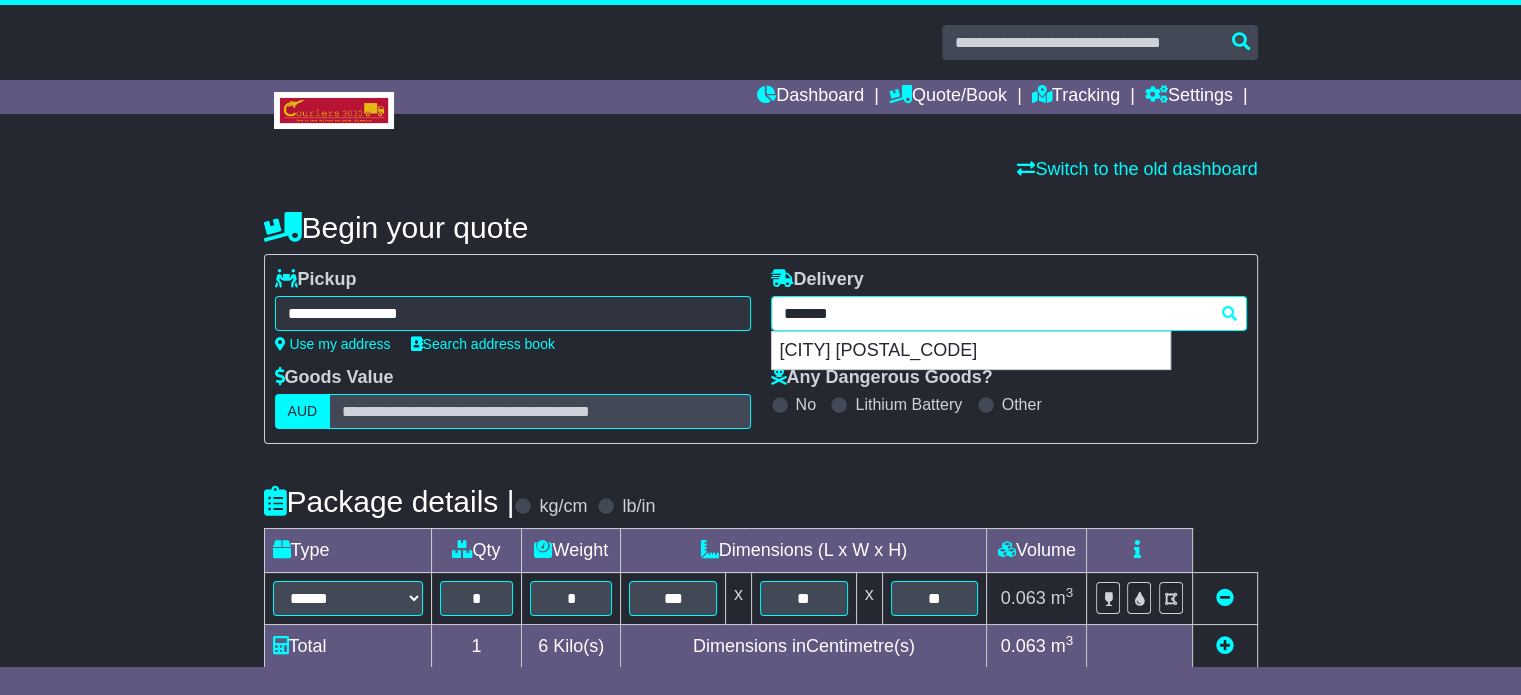 type on "*******" 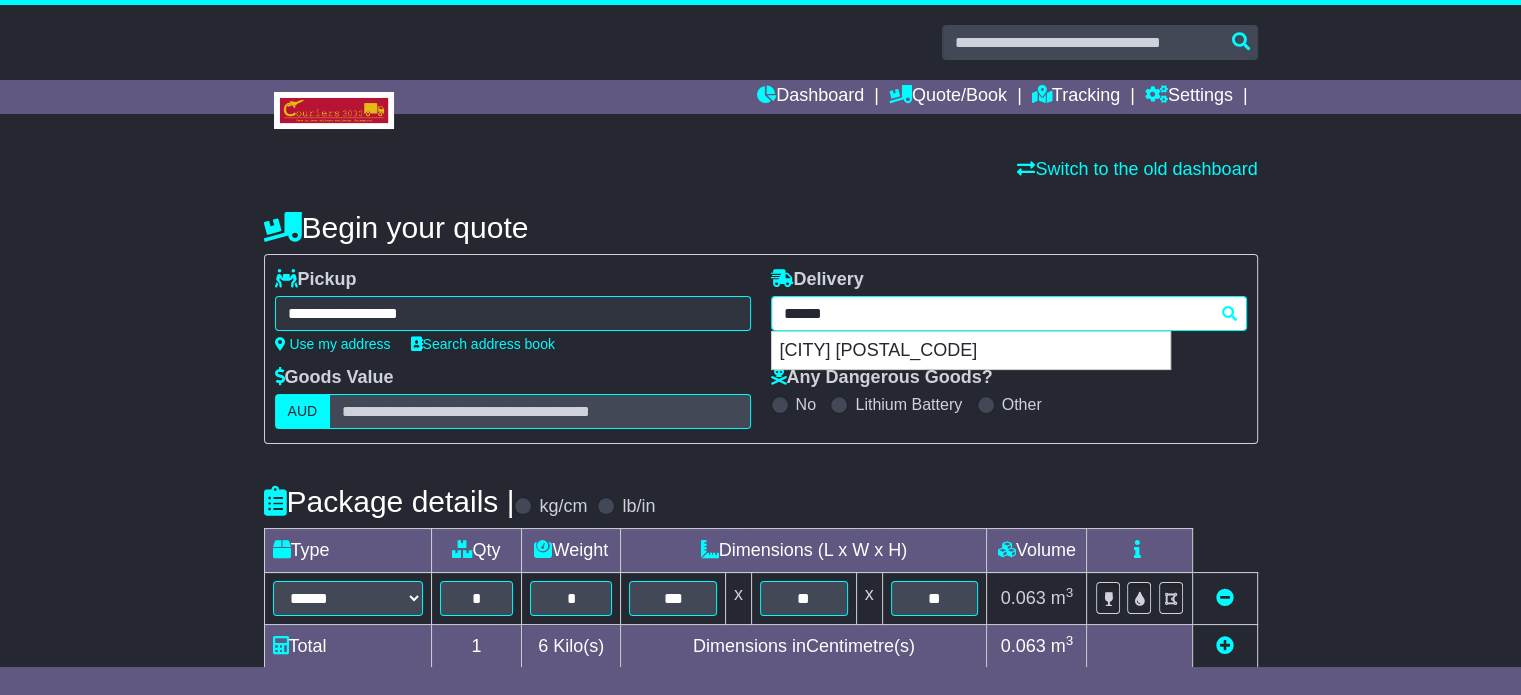 type 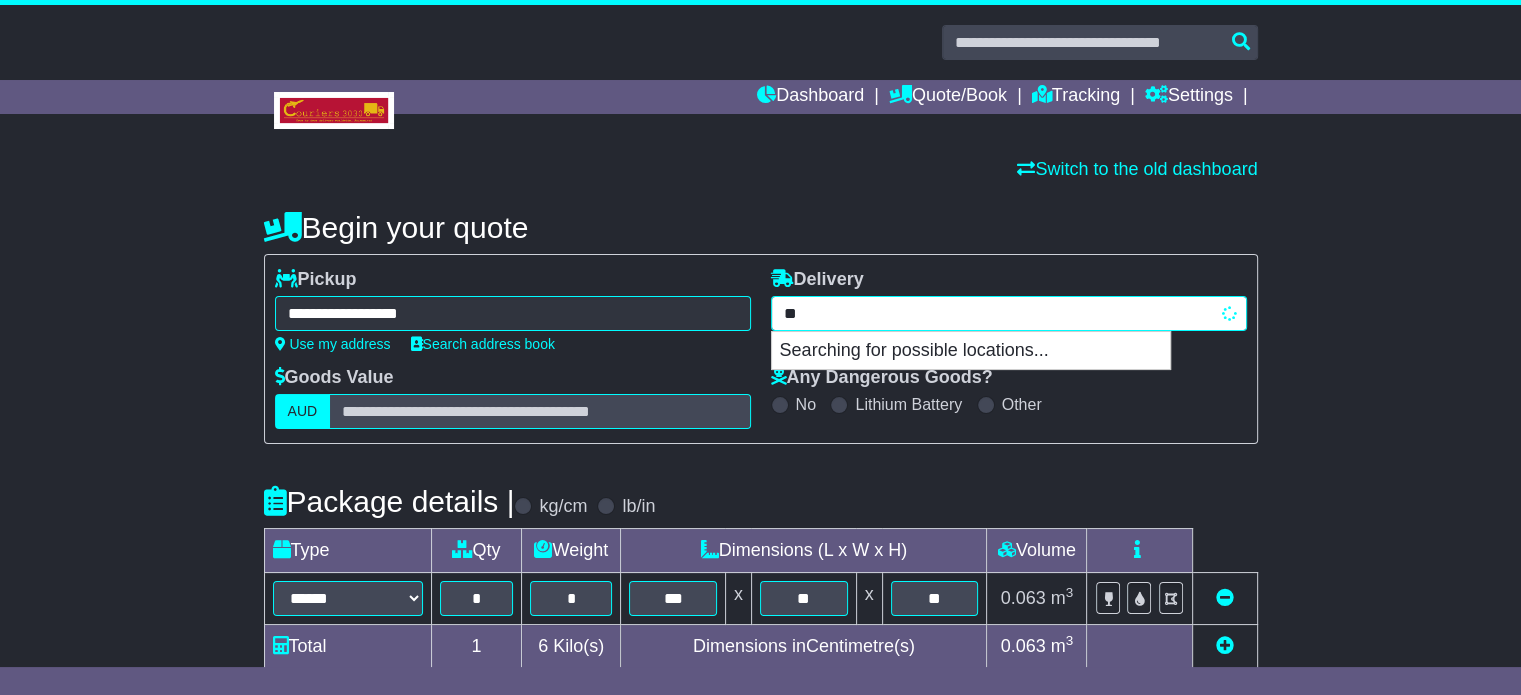 type on "*" 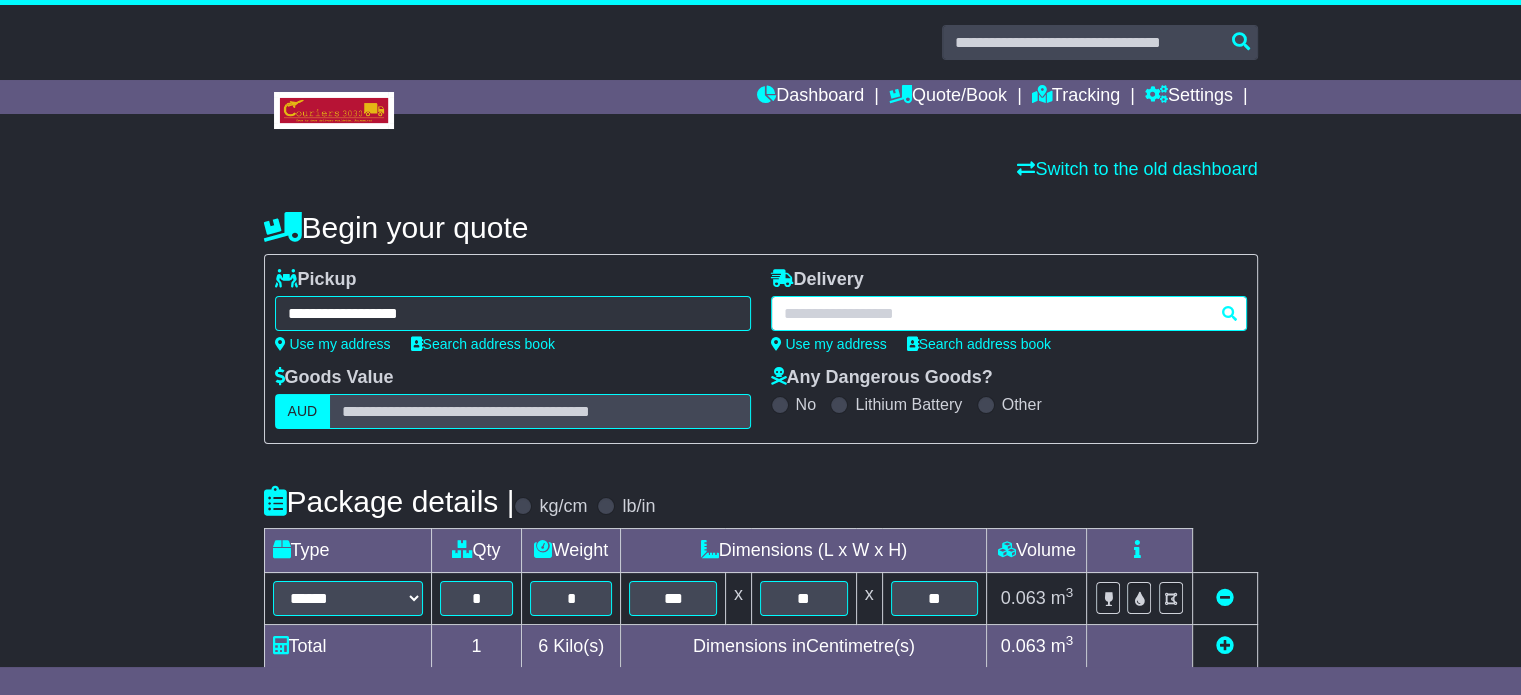 paste on "********" 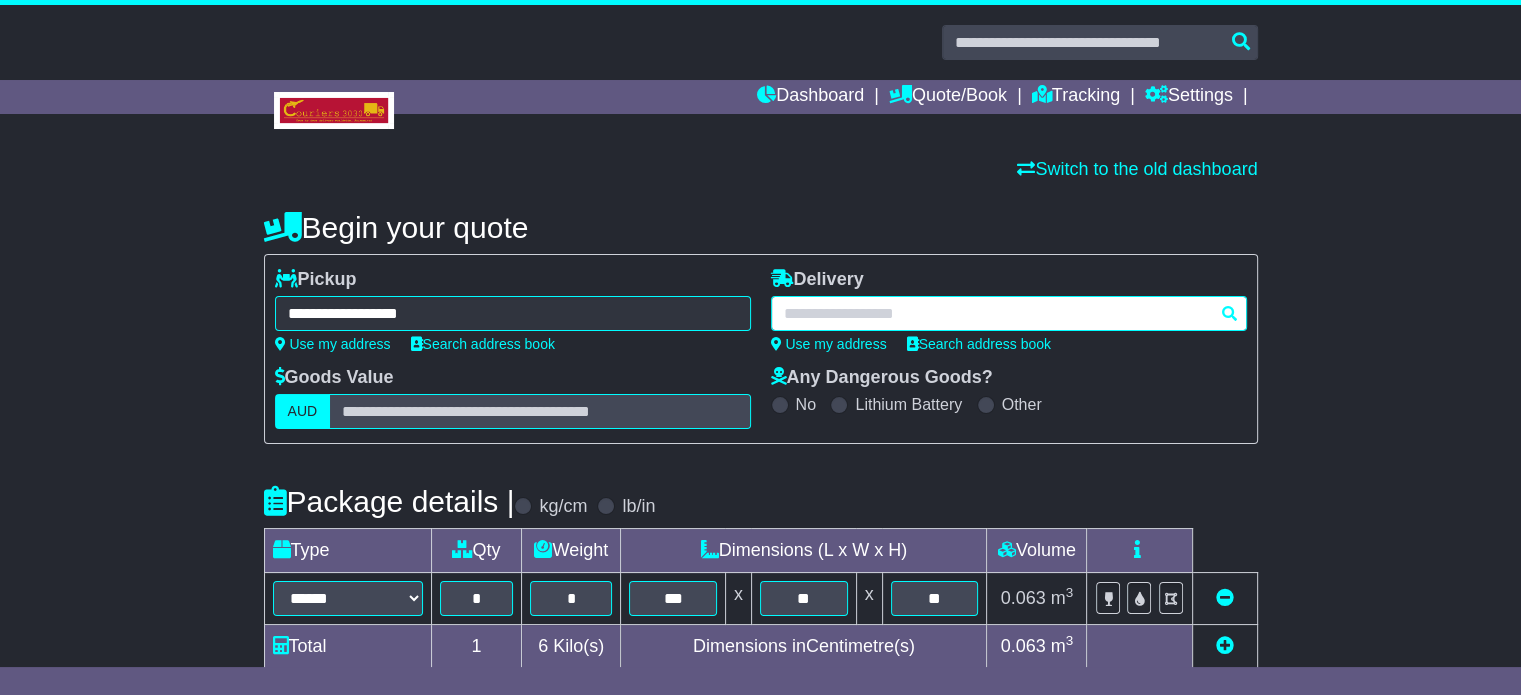 type on "********" 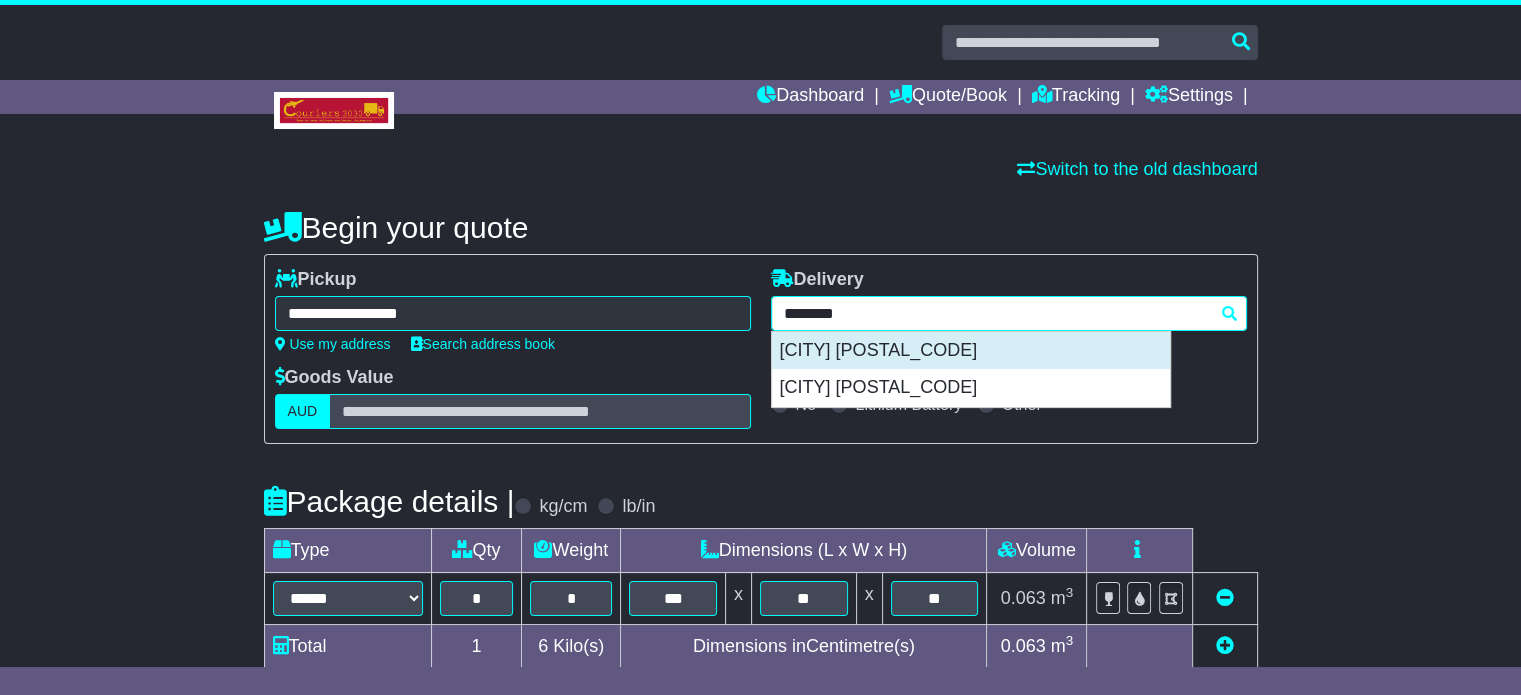 click on "LONSDALE 5160" at bounding box center (971, 351) 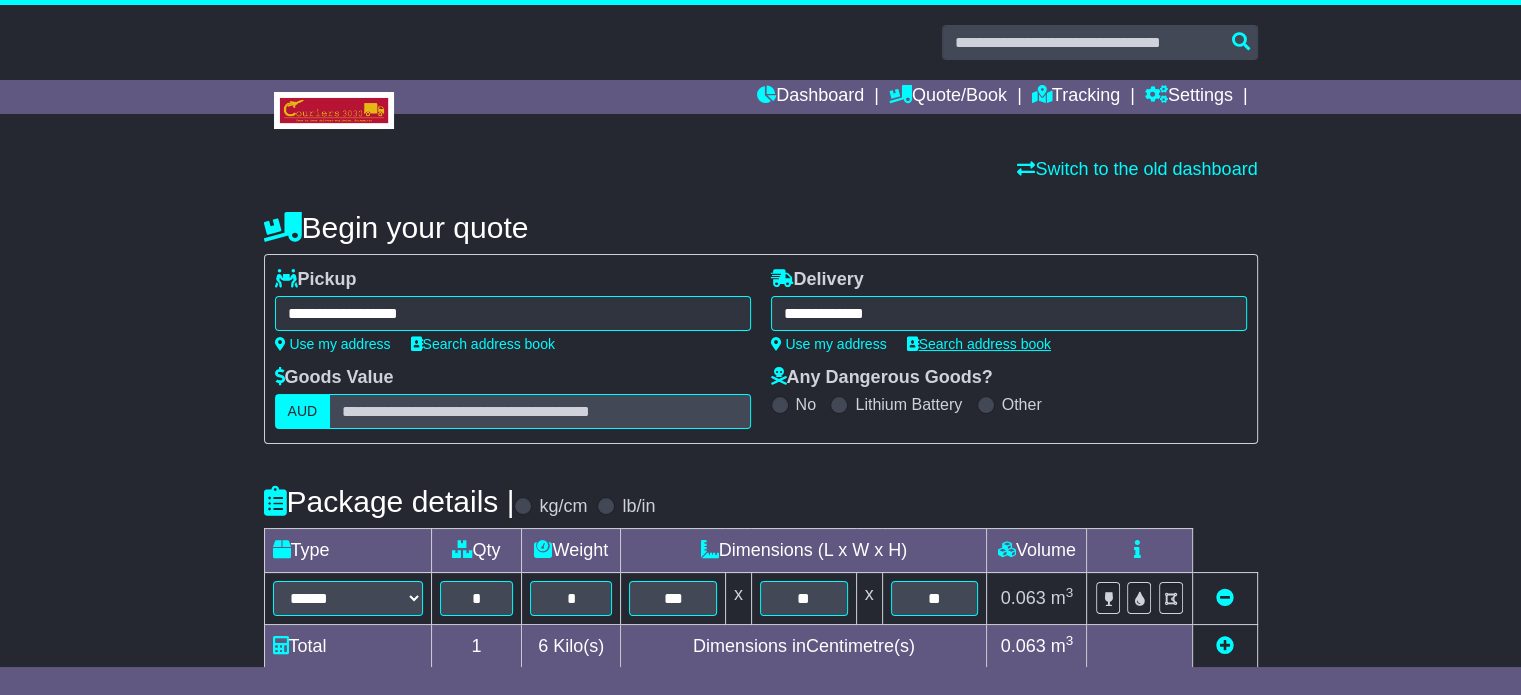 type on "**********" 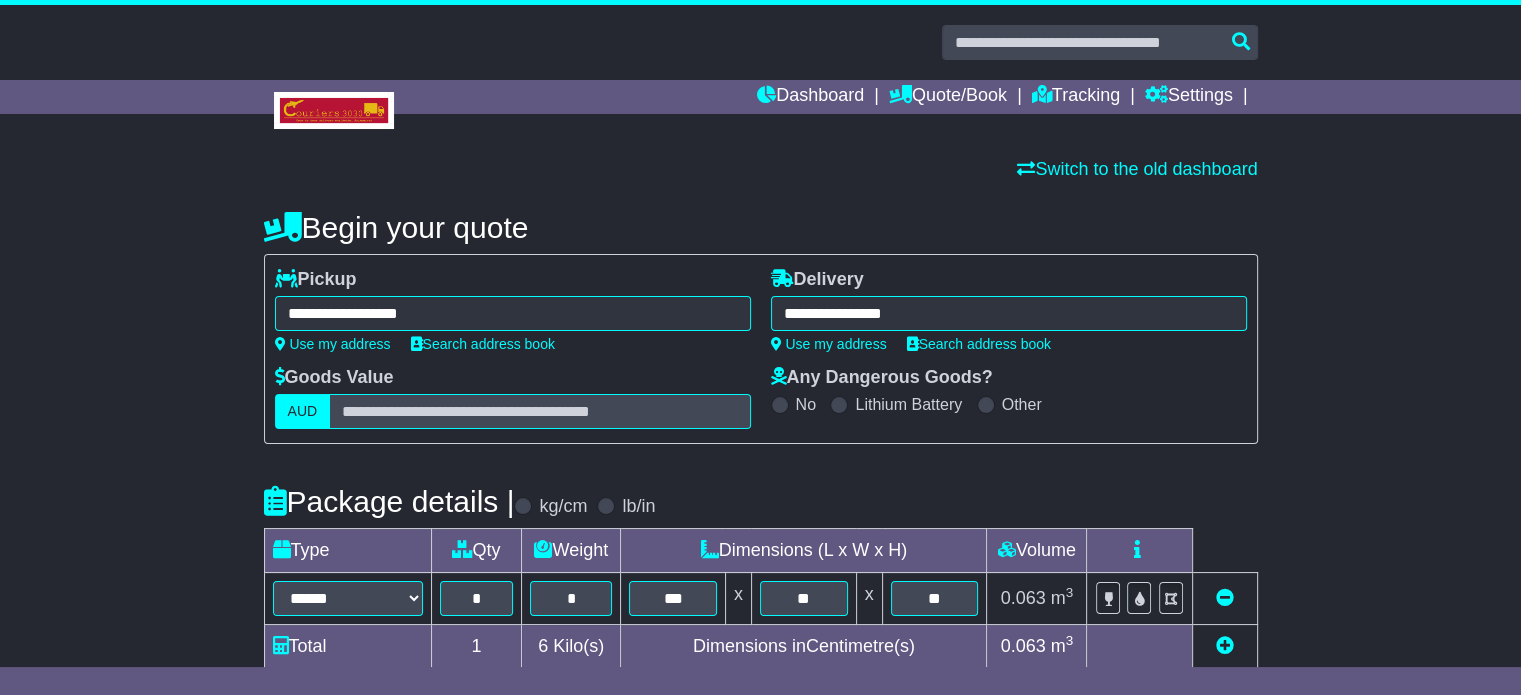 click on "**********" at bounding box center [761, 571] 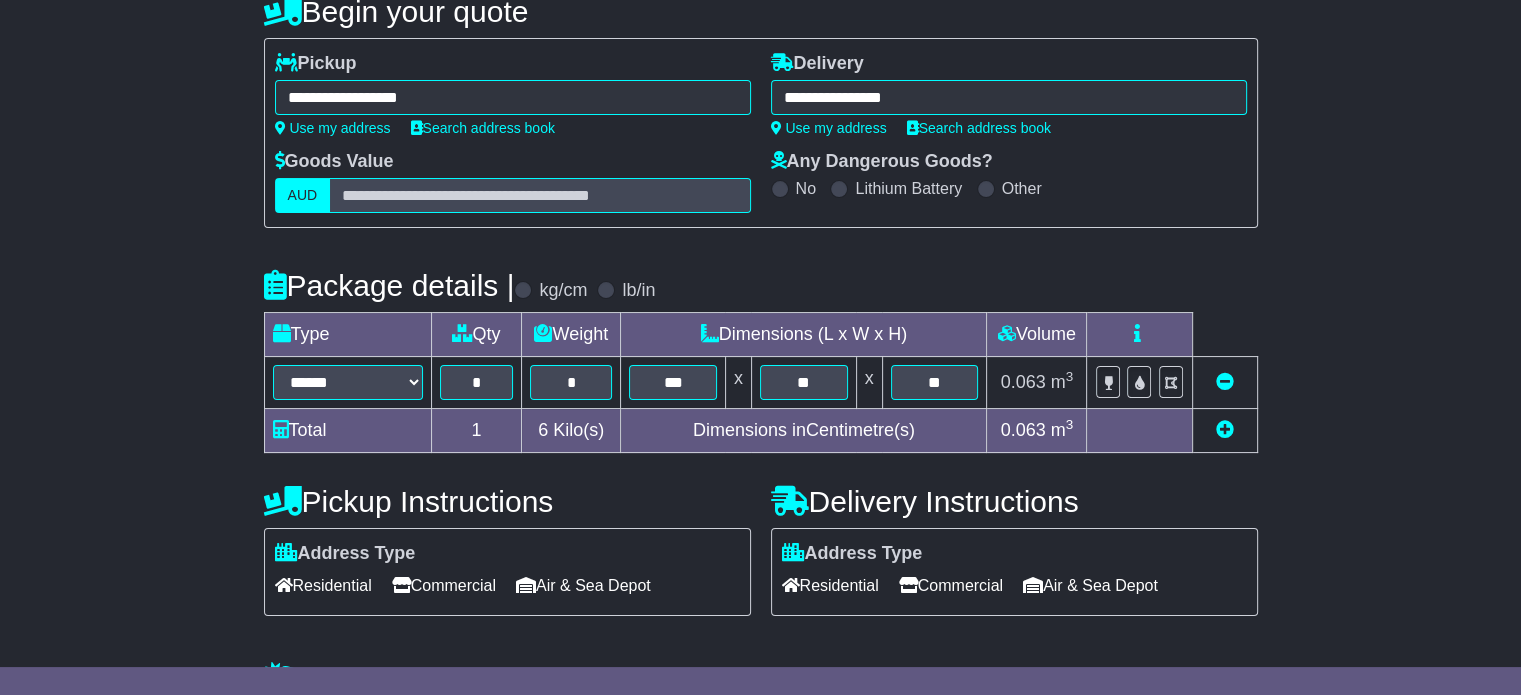 scroll, scrollTop: 361, scrollLeft: 0, axis: vertical 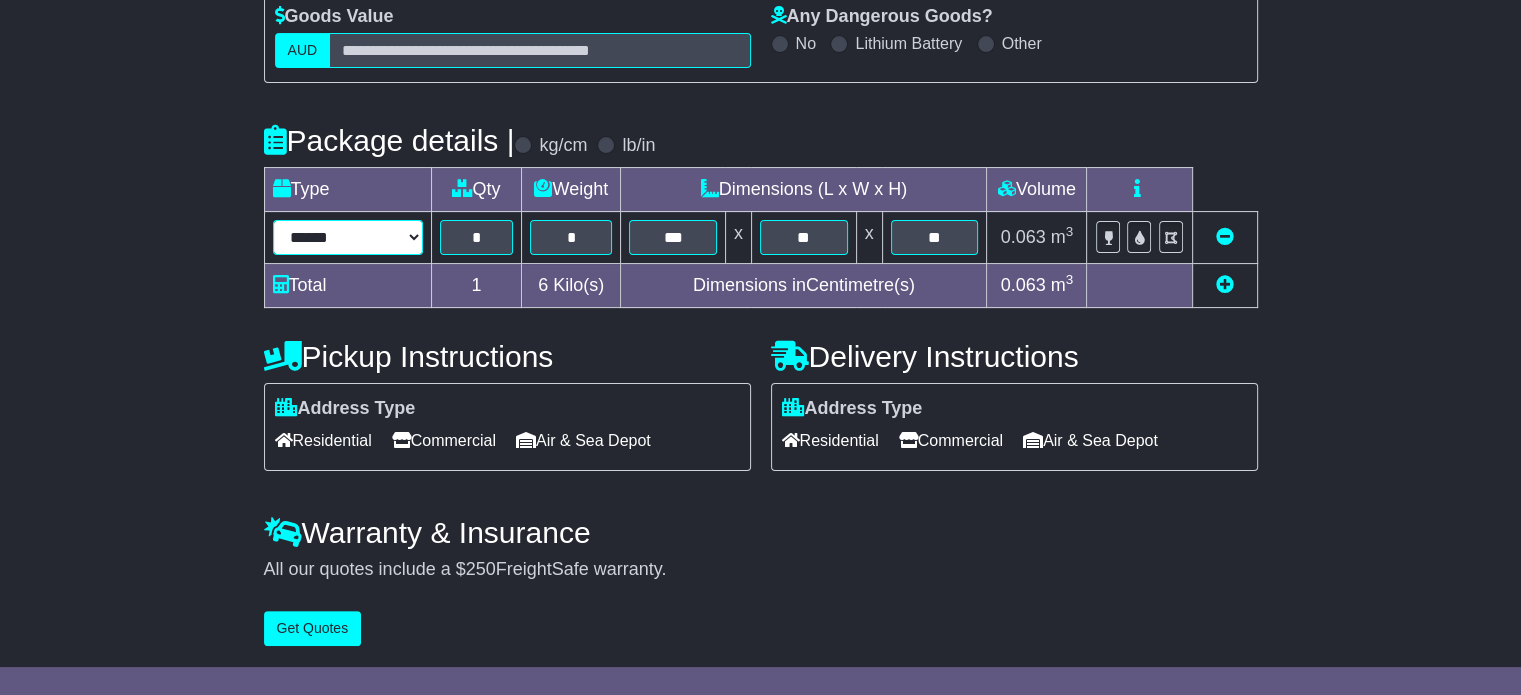 click on "****** ****** *** ******** ***** **** **** ****** *** *******" at bounding box center (348, 237) 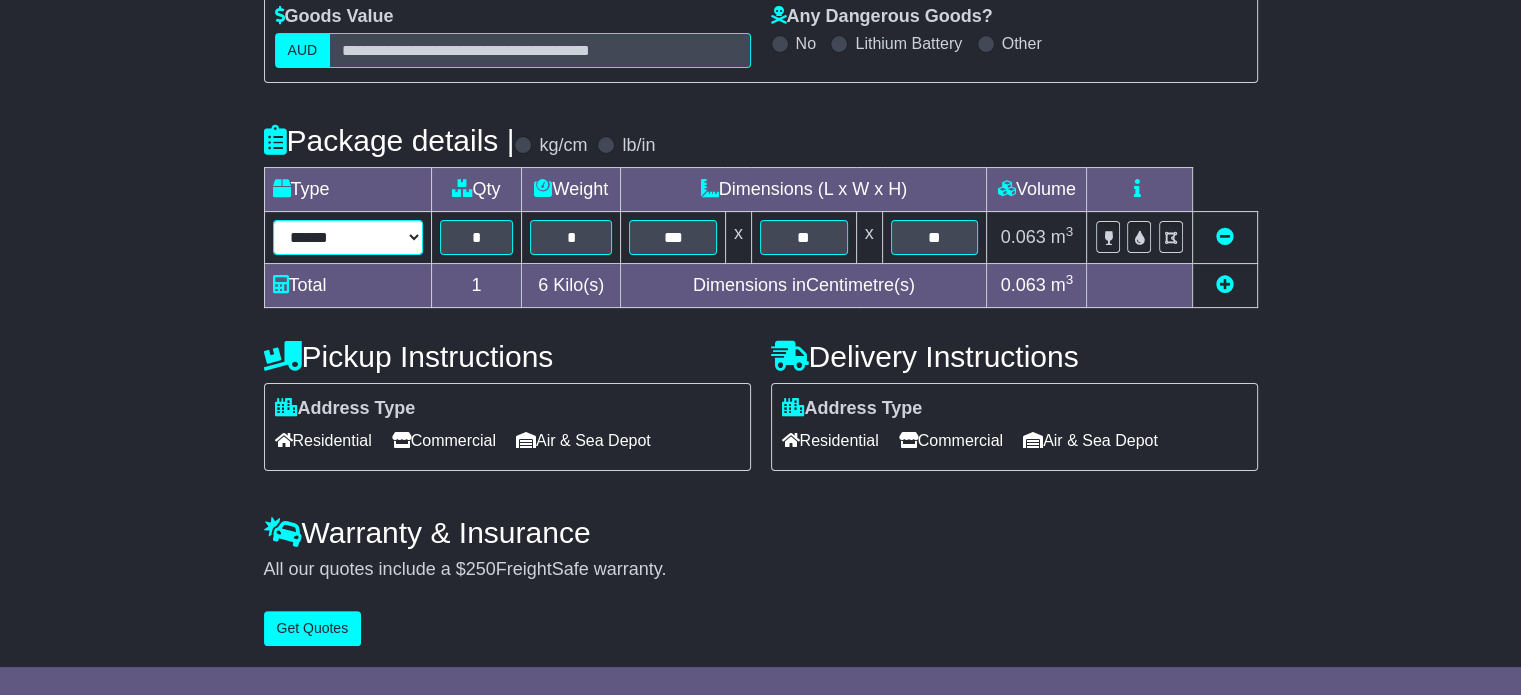 select on "*****" 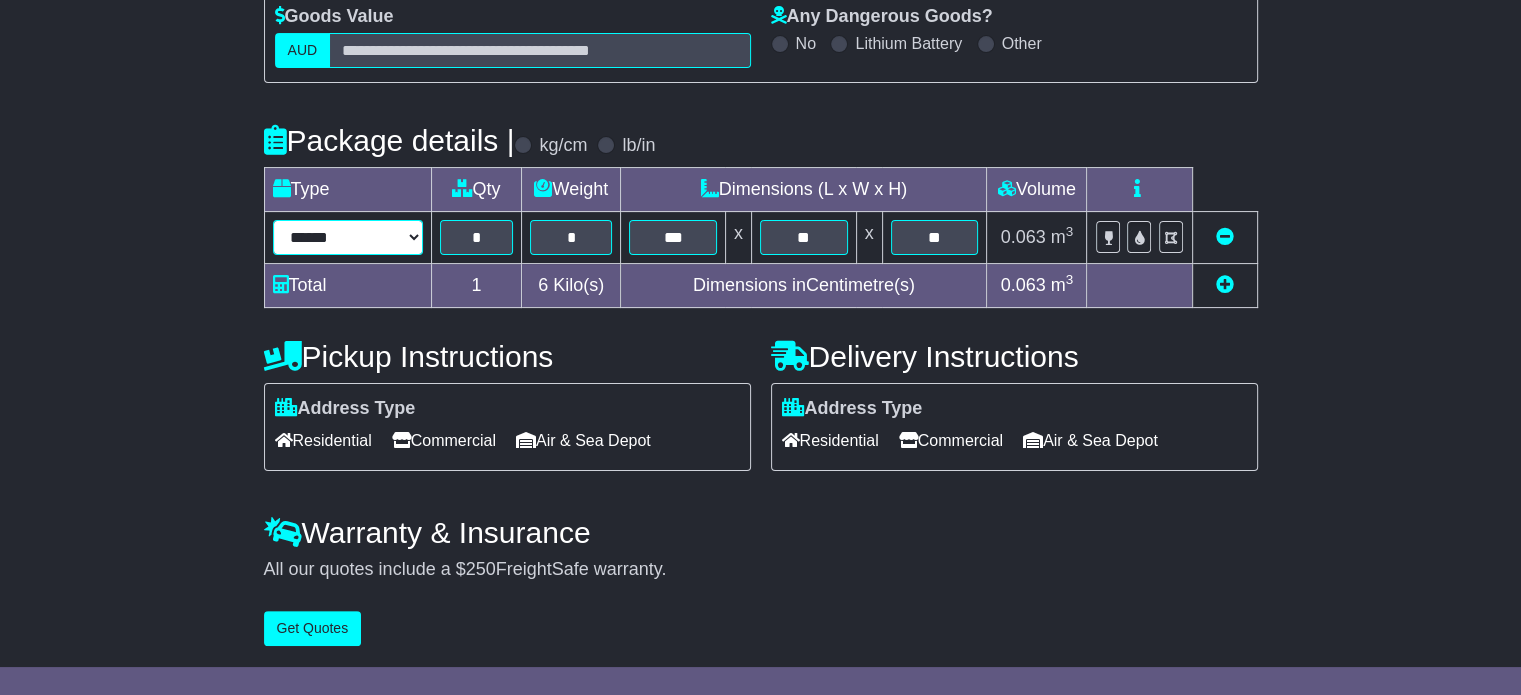click on "****** ****** *** ******** ***** **** **** ****** *** *******" at bounding box center [348, 237] 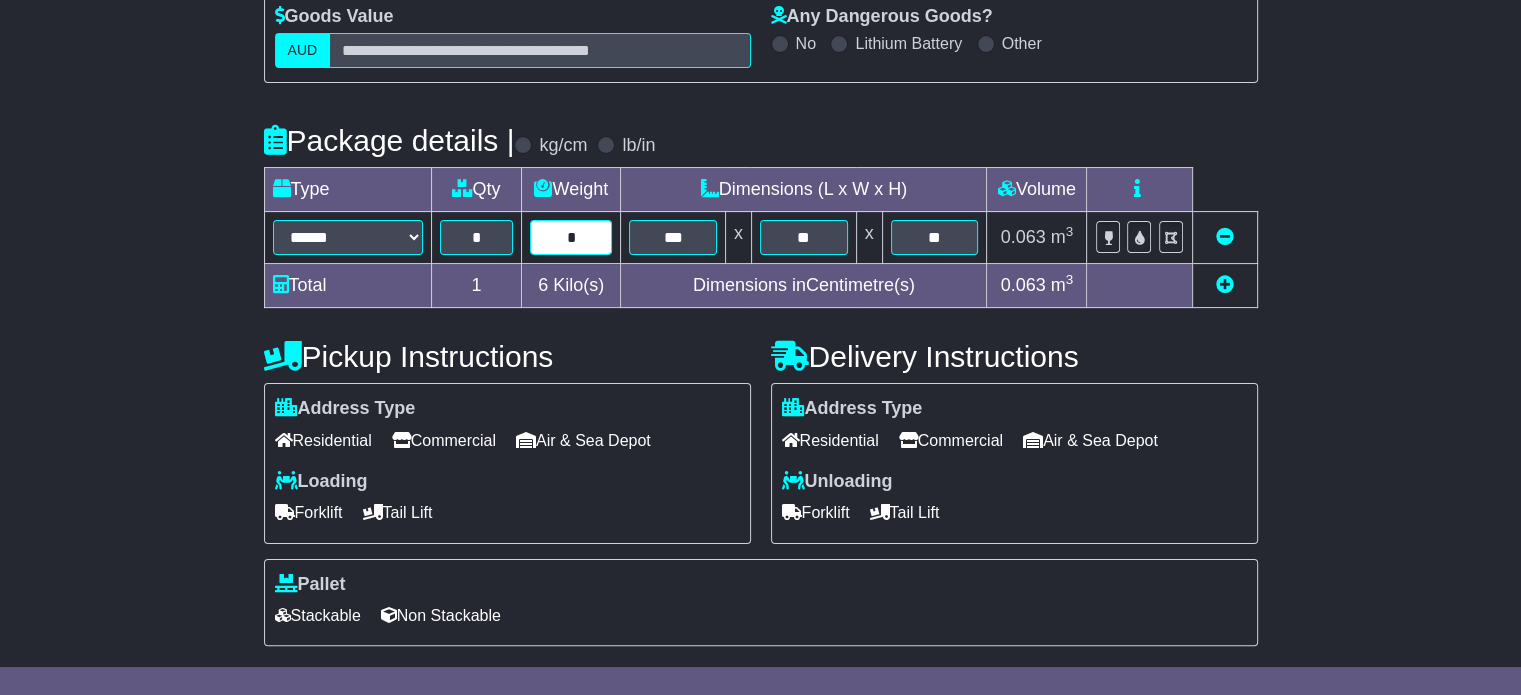 click on "*" at bounding box center [571, 237] 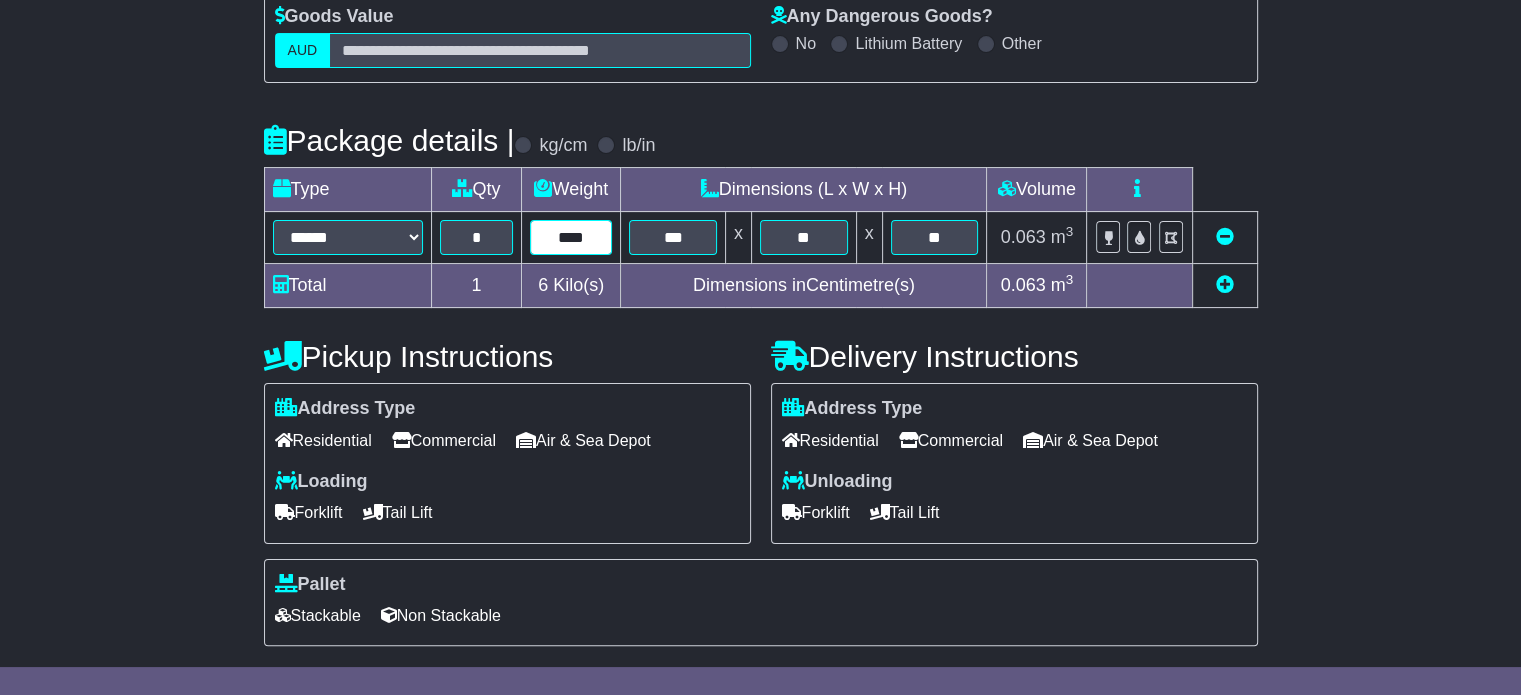 type on "****" 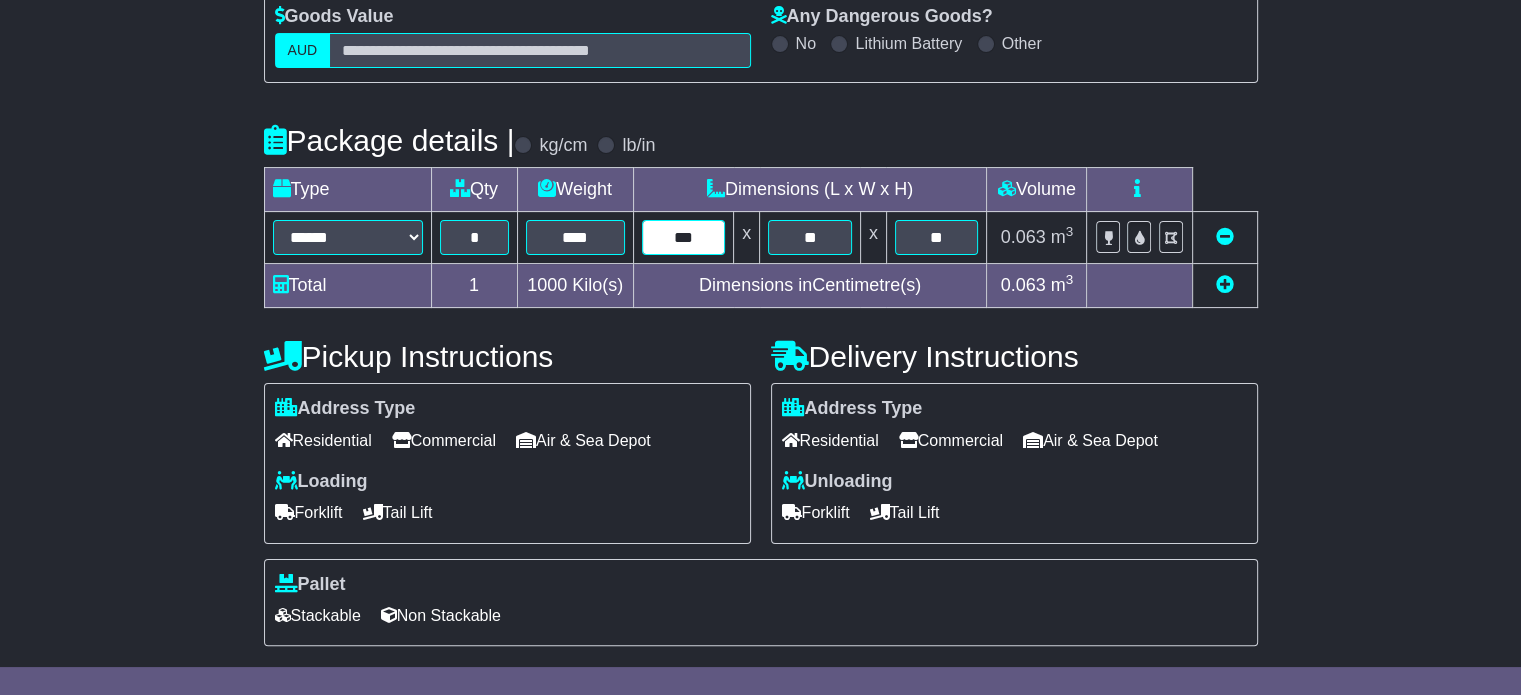 click on "***" at bounding box center [684, 237] 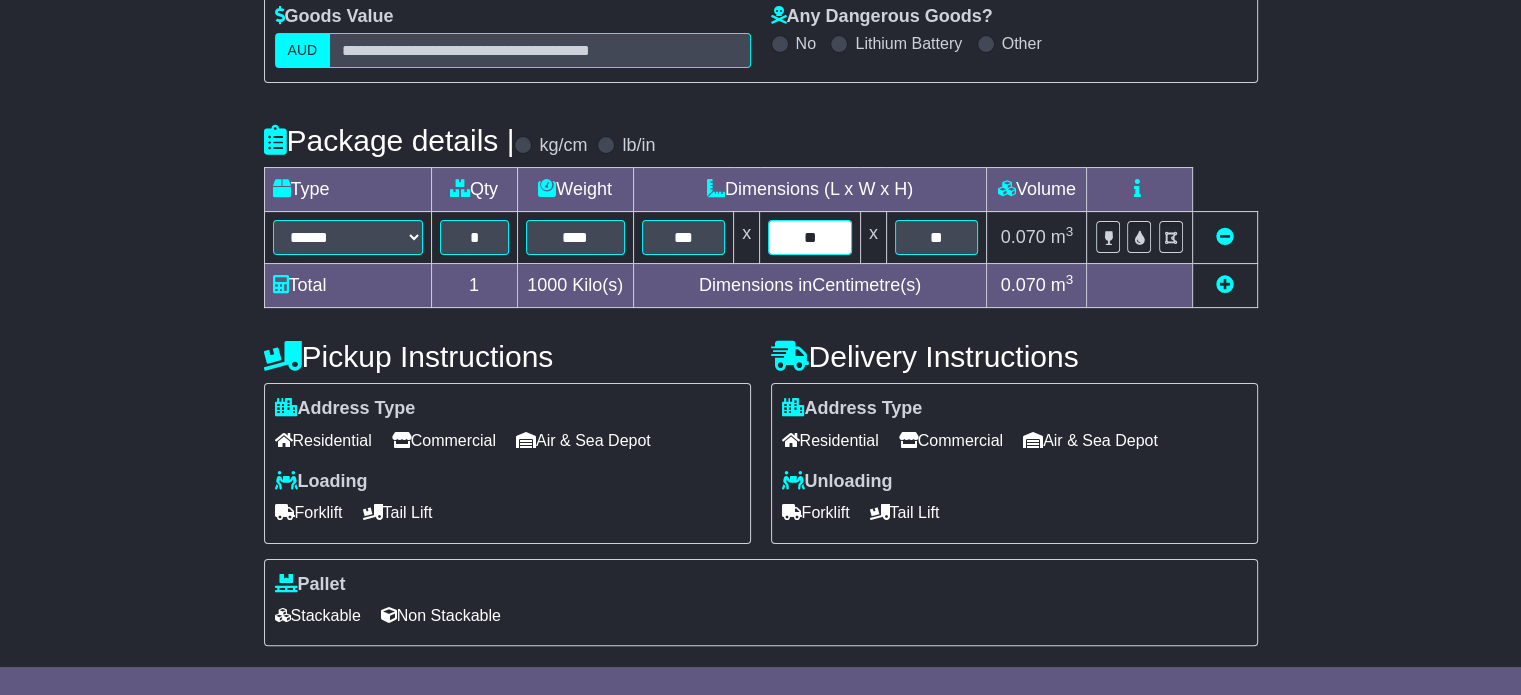 click on "**" at bounding box center [810, 237] 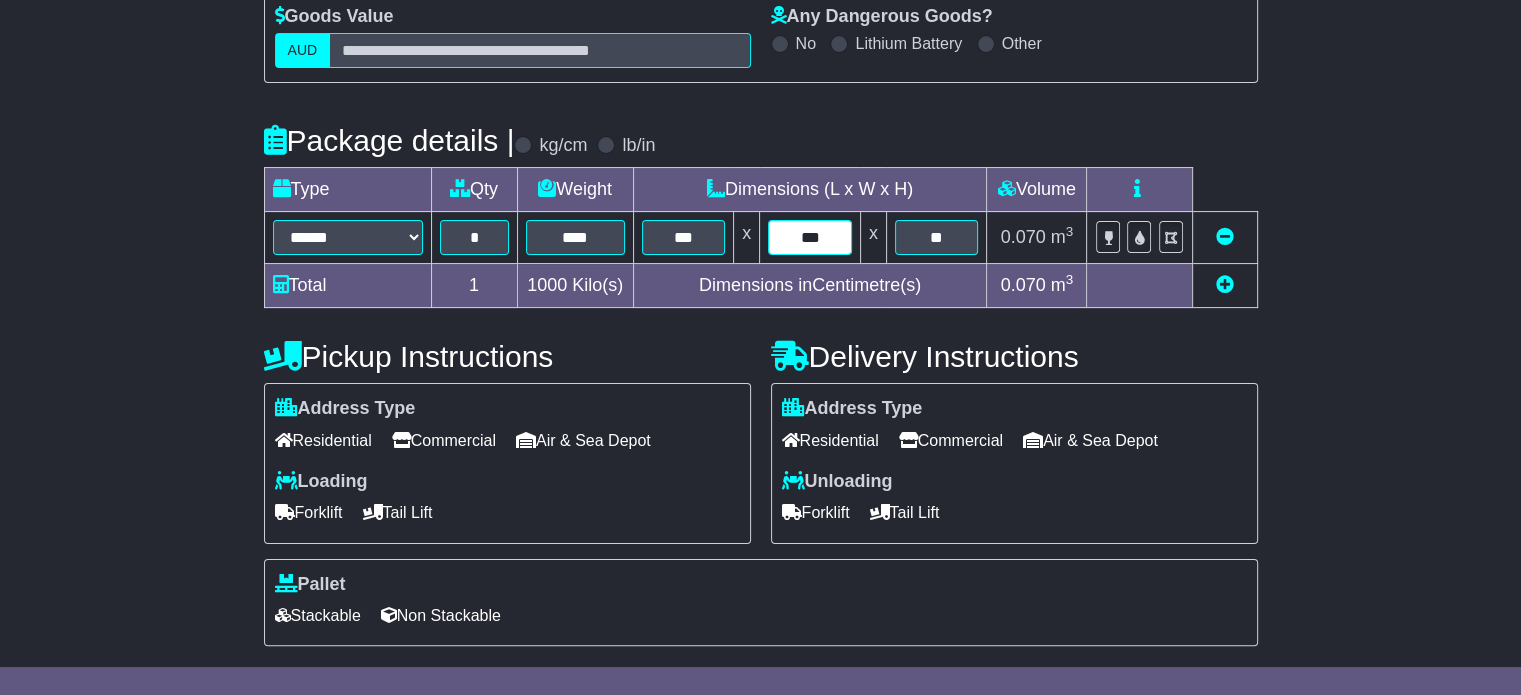 type on "***" 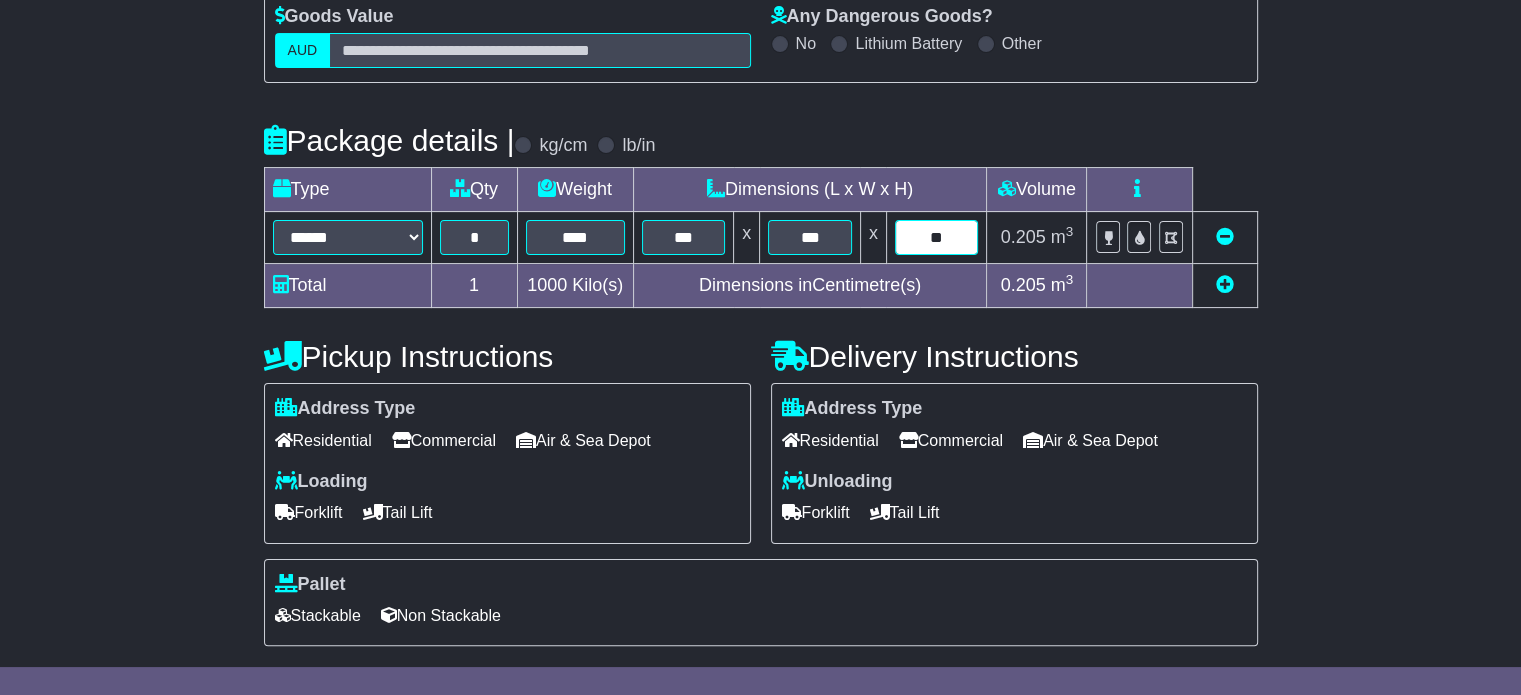 click on "**" at bounding box center (937, 237) 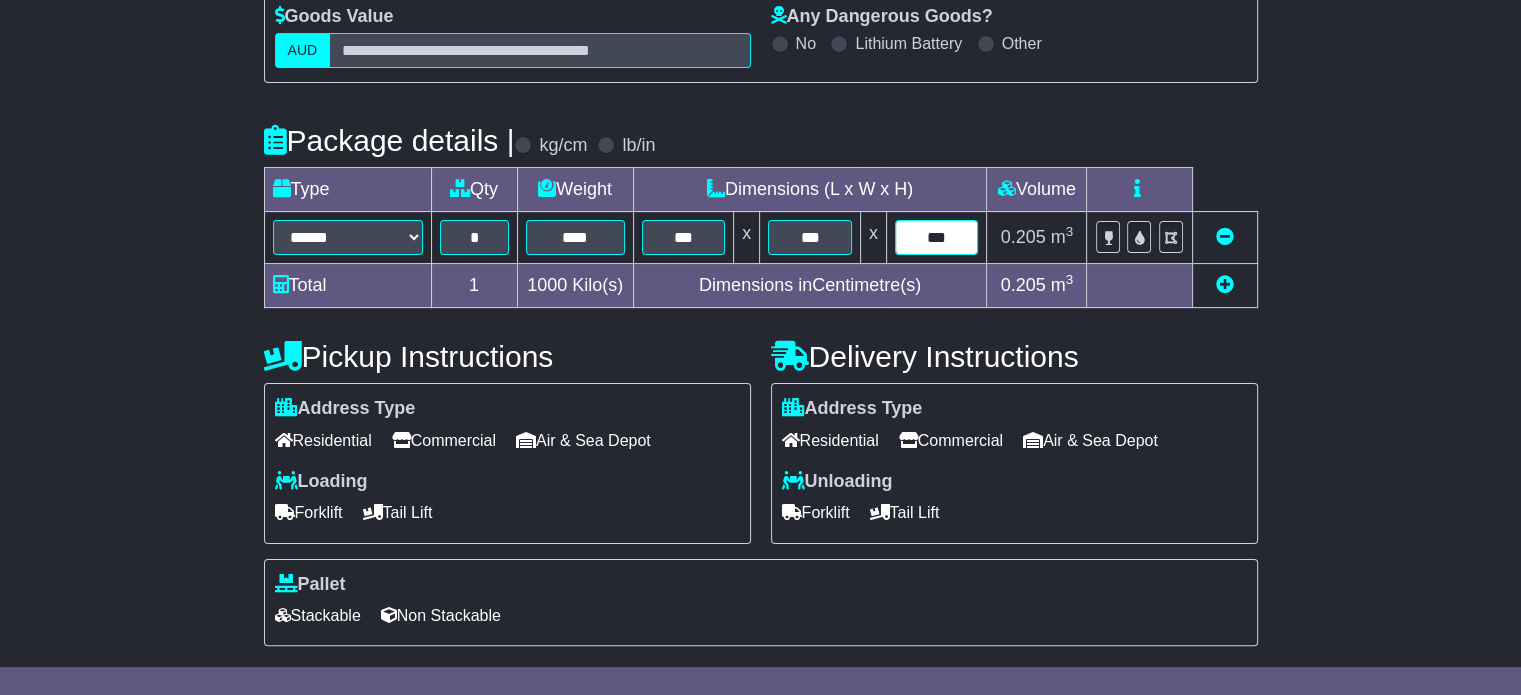 type on "***" 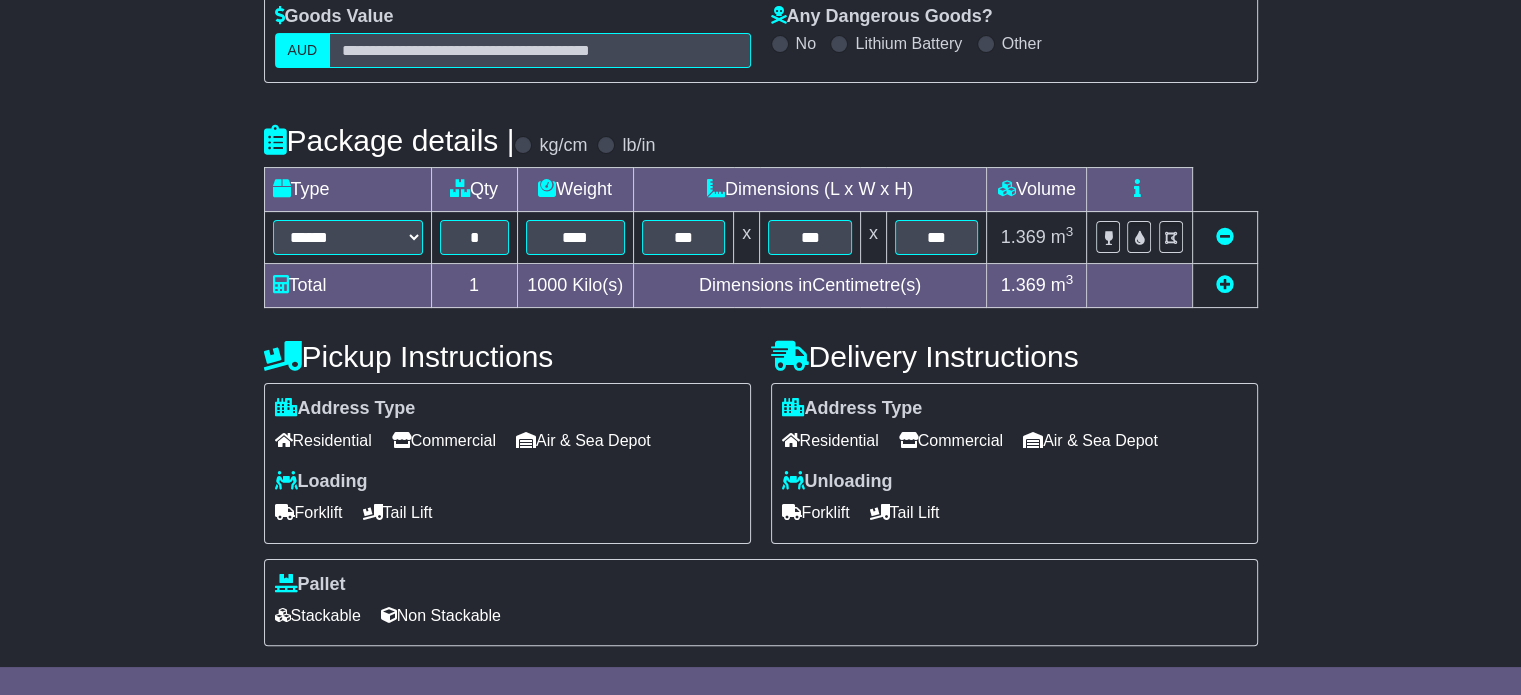click on "Forklift" at bounding box center [816, 512] 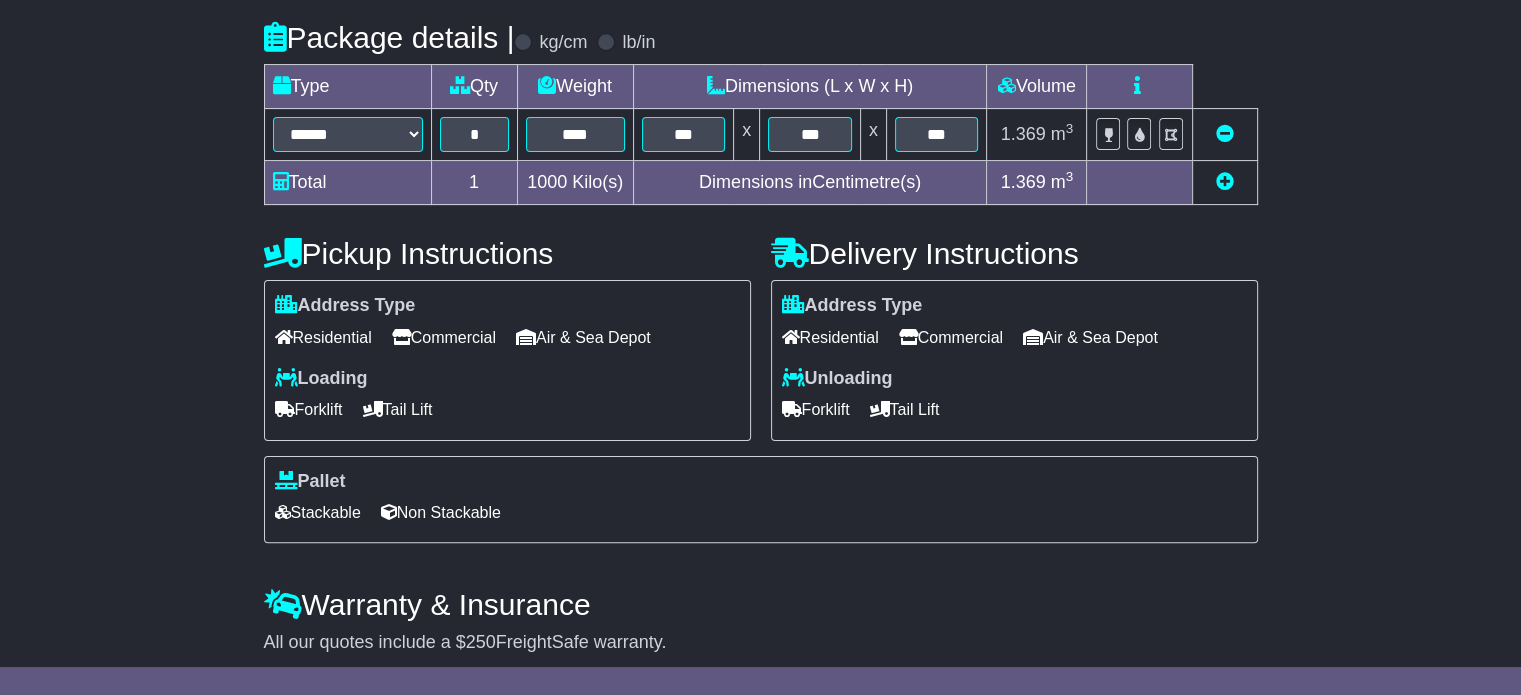 scroll, scrollTop: 540, scrollLeft: 0, axis: vertical 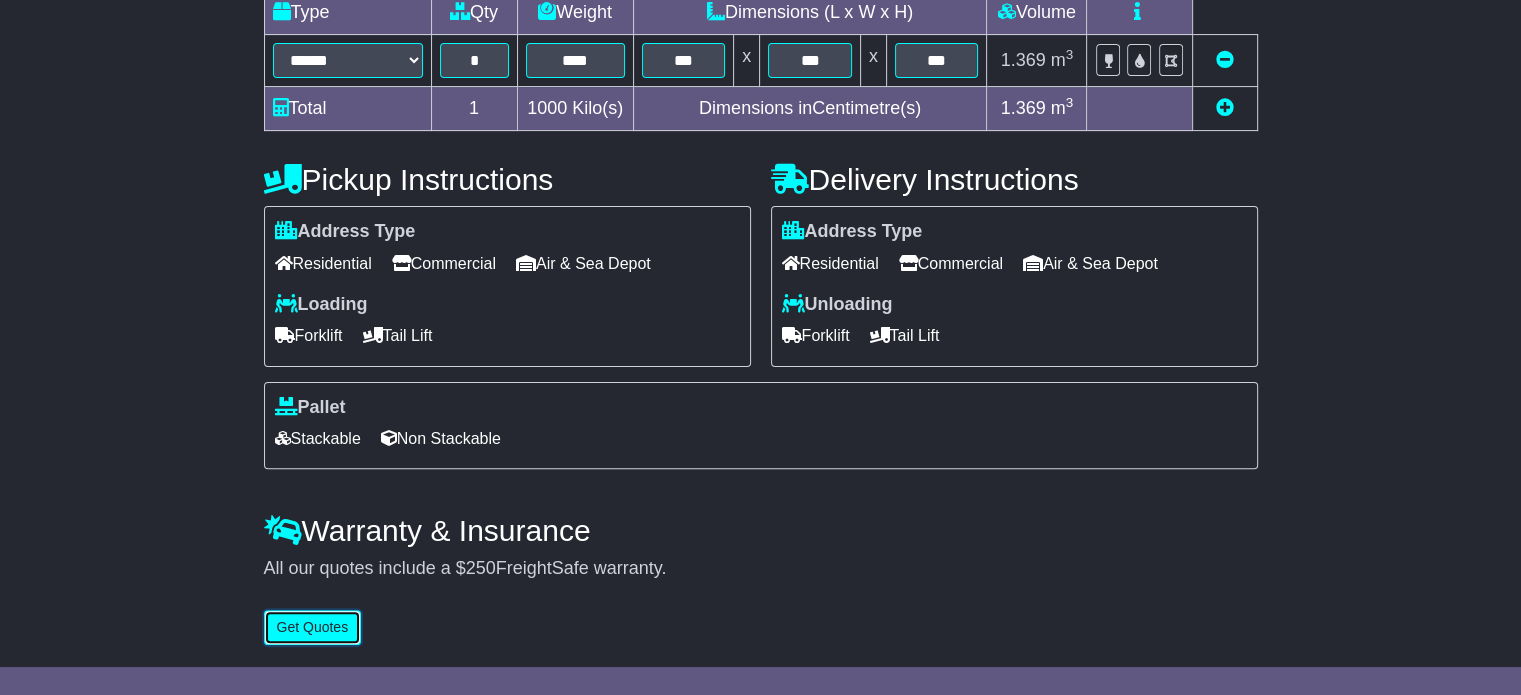 click on "Get Quotes" at bounding box center [313, 627] 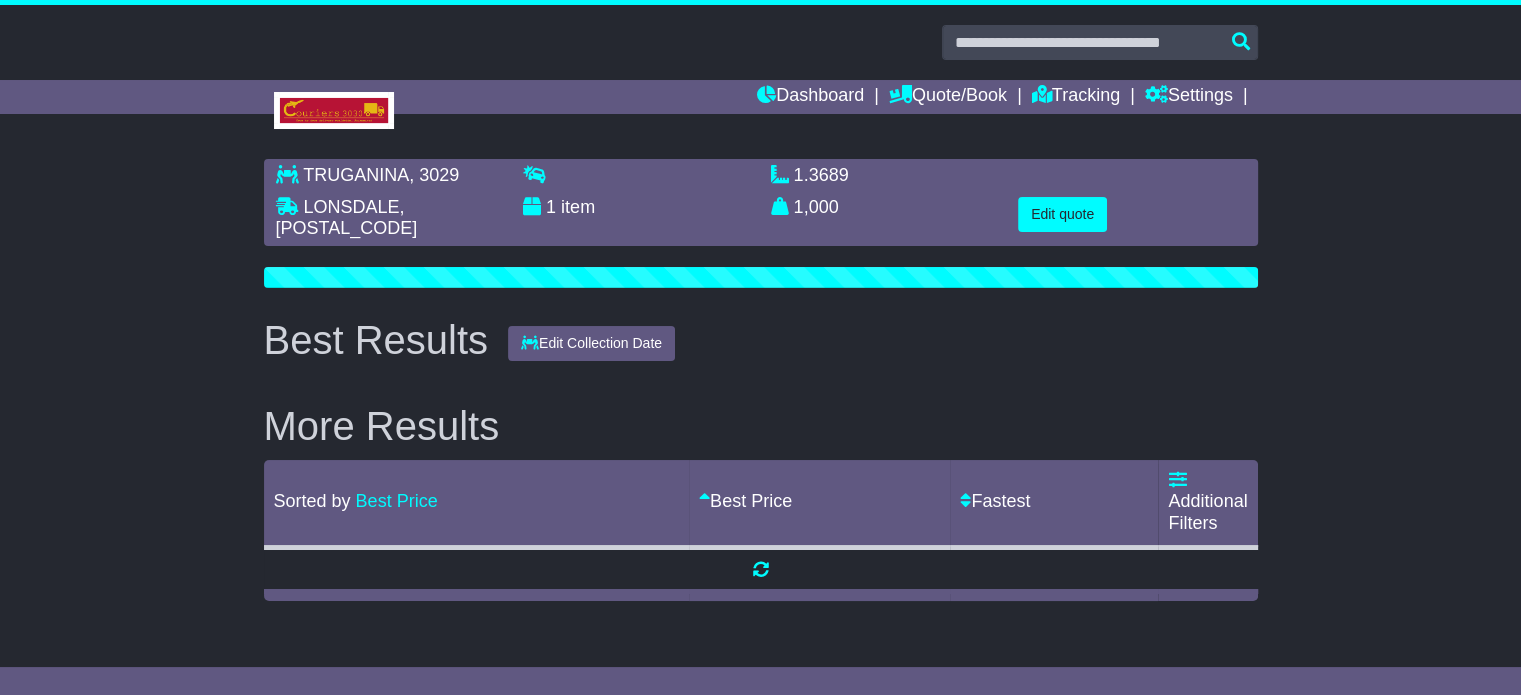 scroll, scrollTop: 0, scrollLeft: 0, axis: both 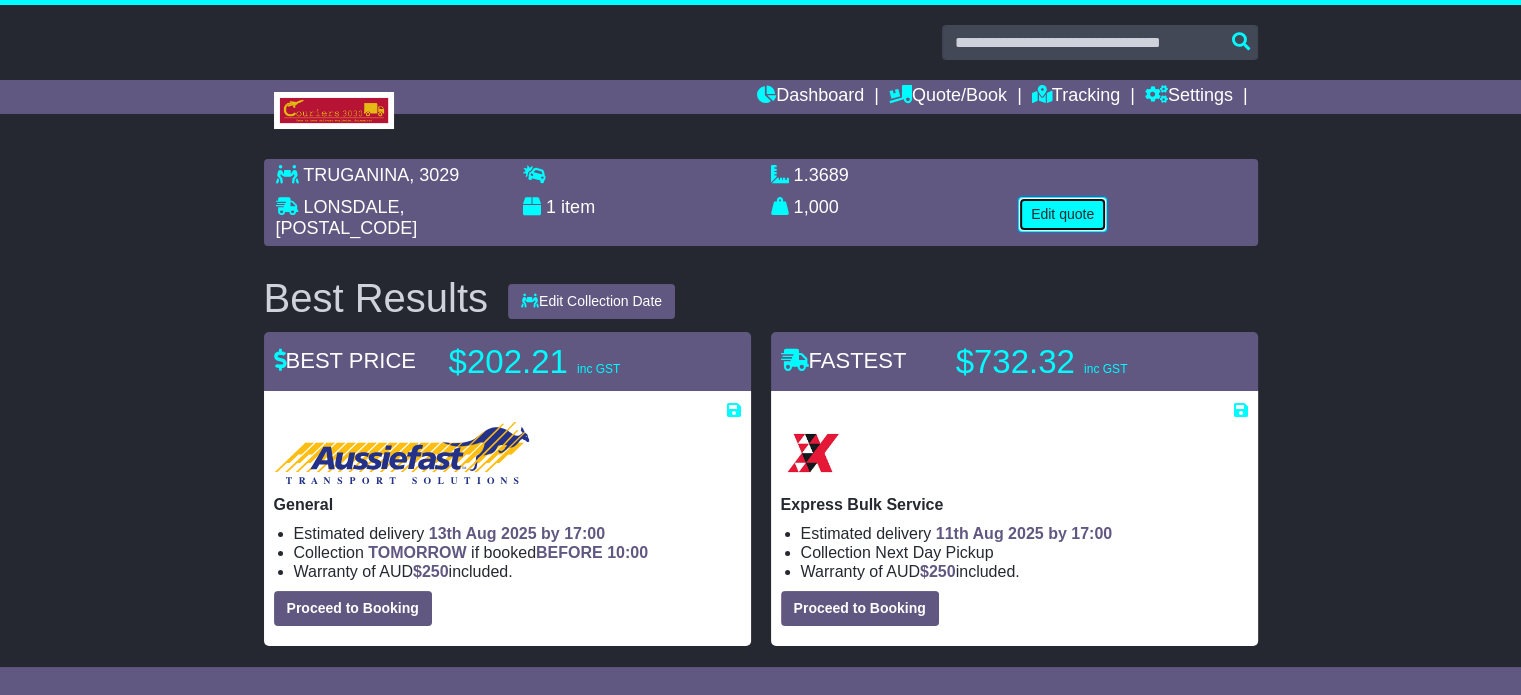 click on "Edit quote" at bounding box center (1062, 214) 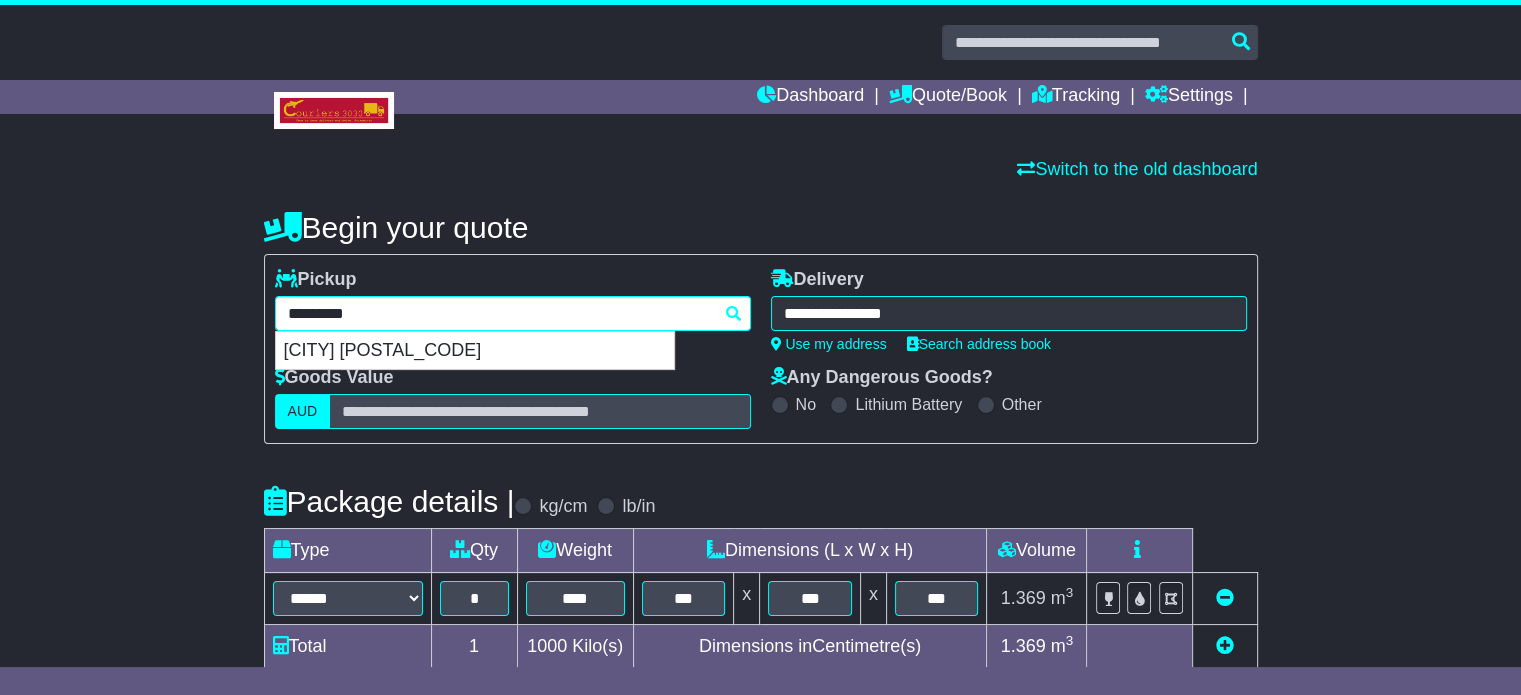 click on "**********" at bounding box center [513, 313] 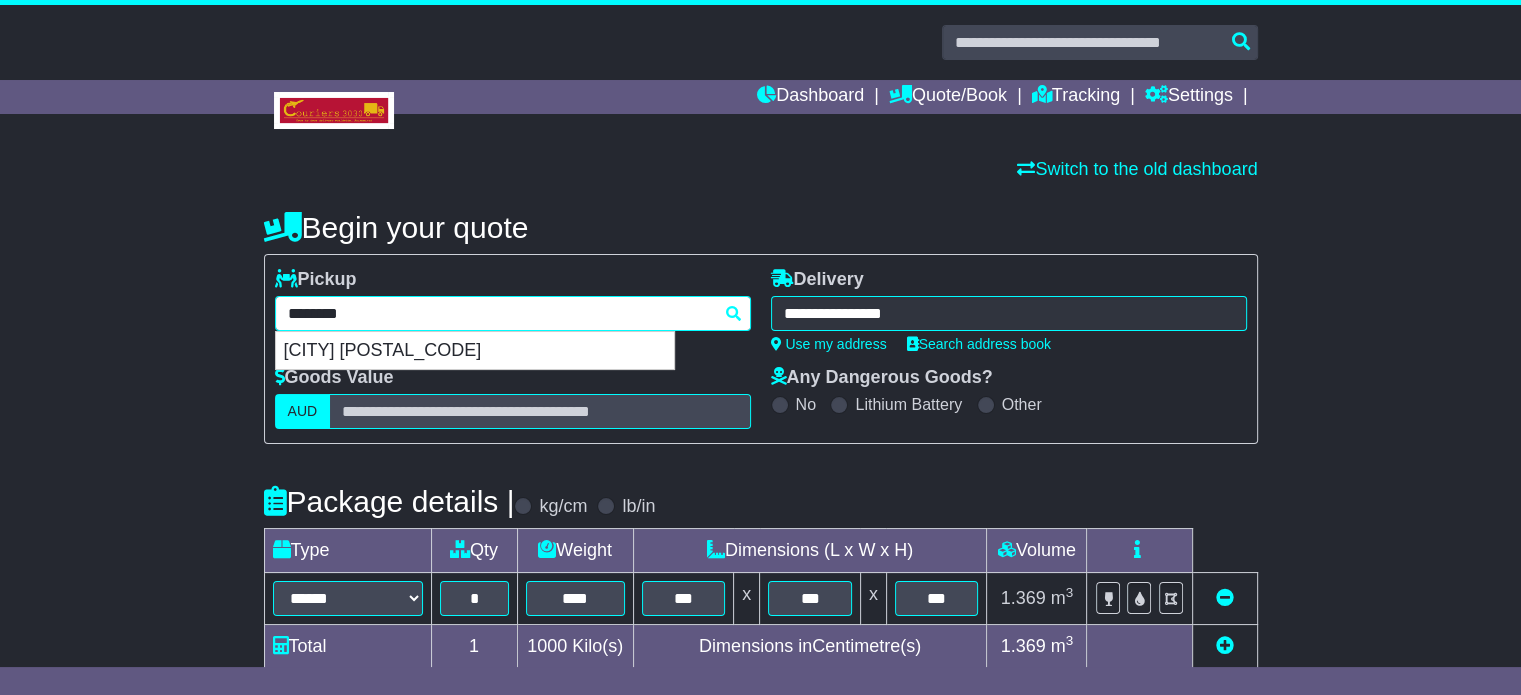 type 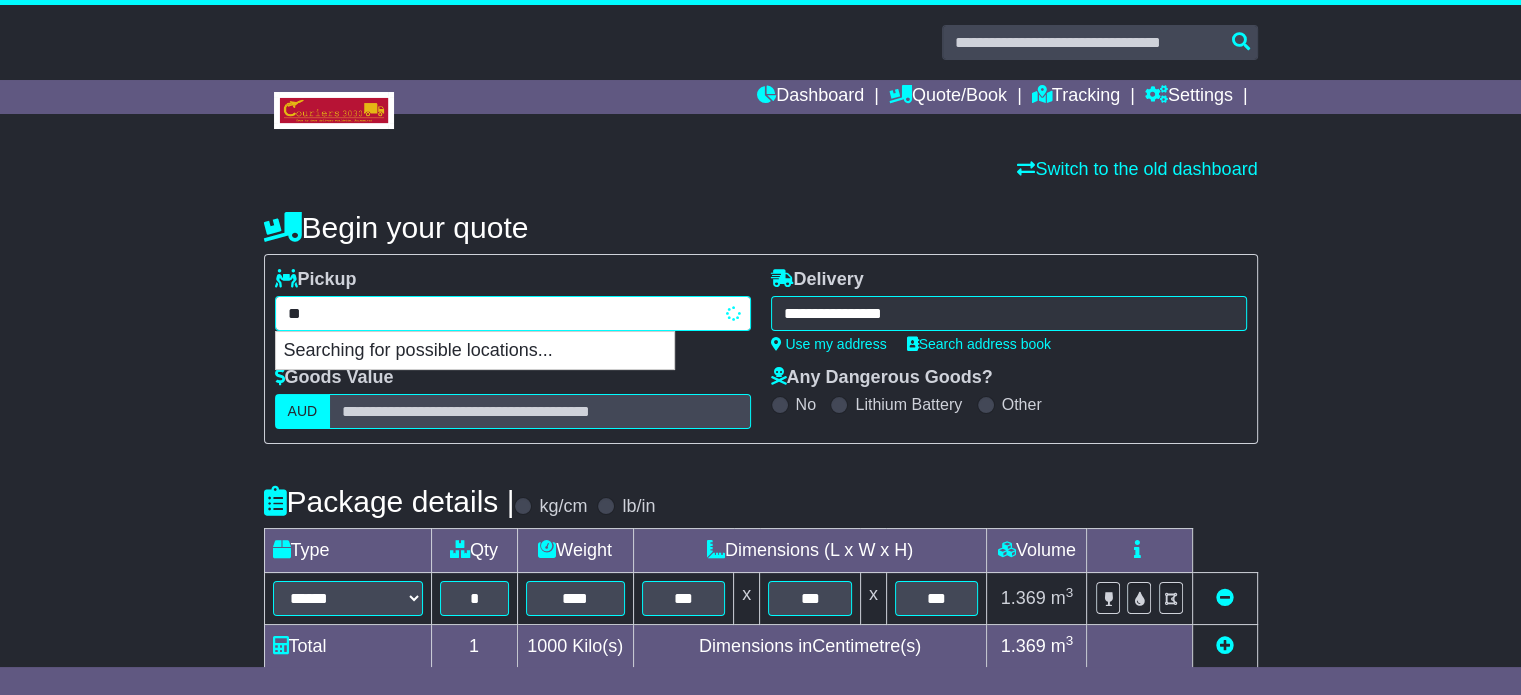 type on "*" 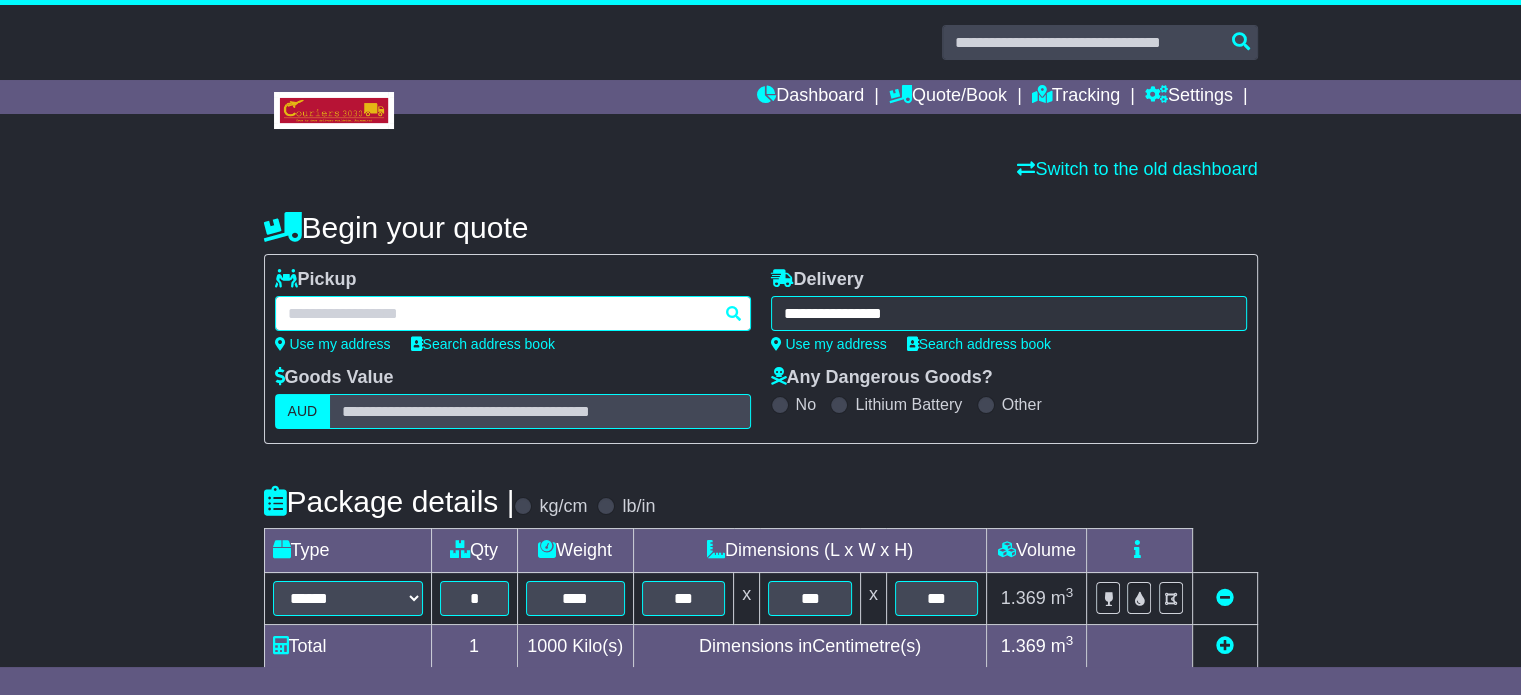 paste on "*******" 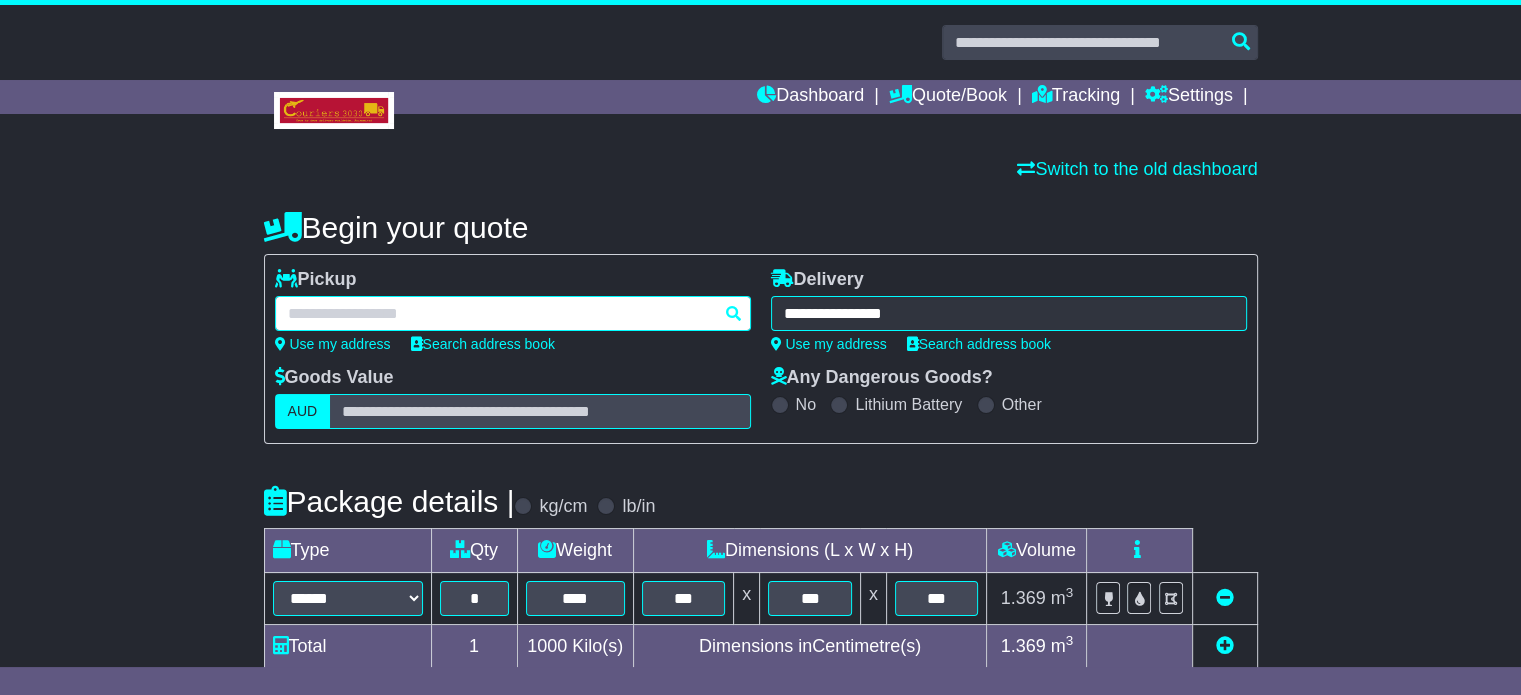 type on "*******" 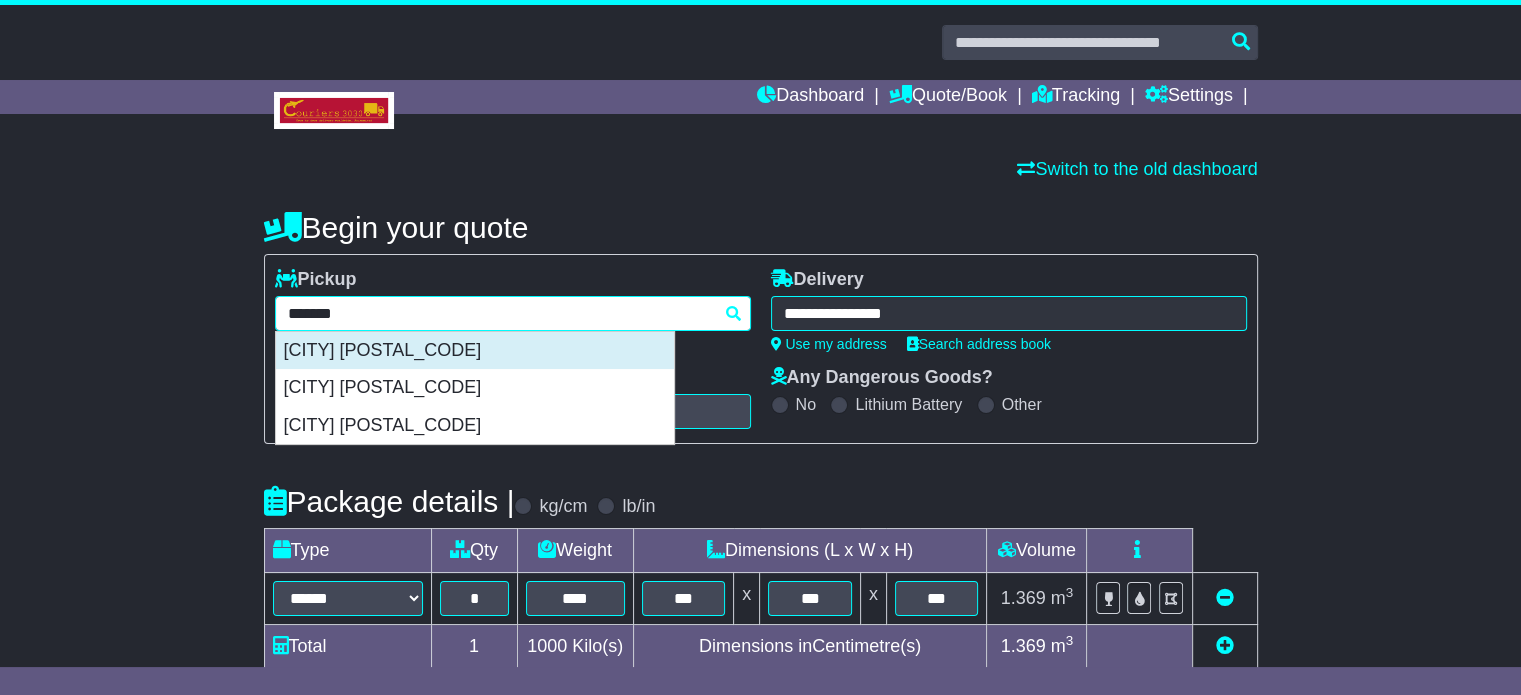click on "REVESBY 2212" at bounding box center (475, 351) 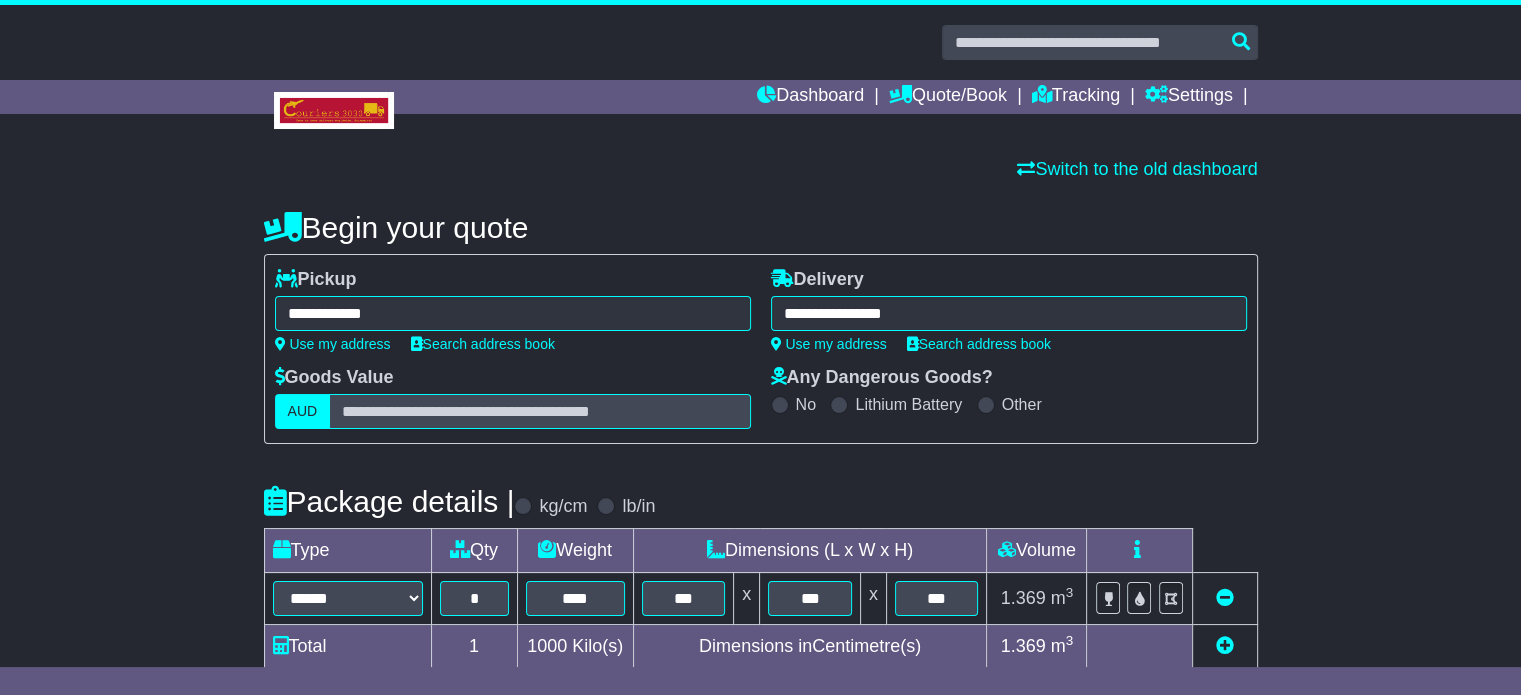 type on "**********" 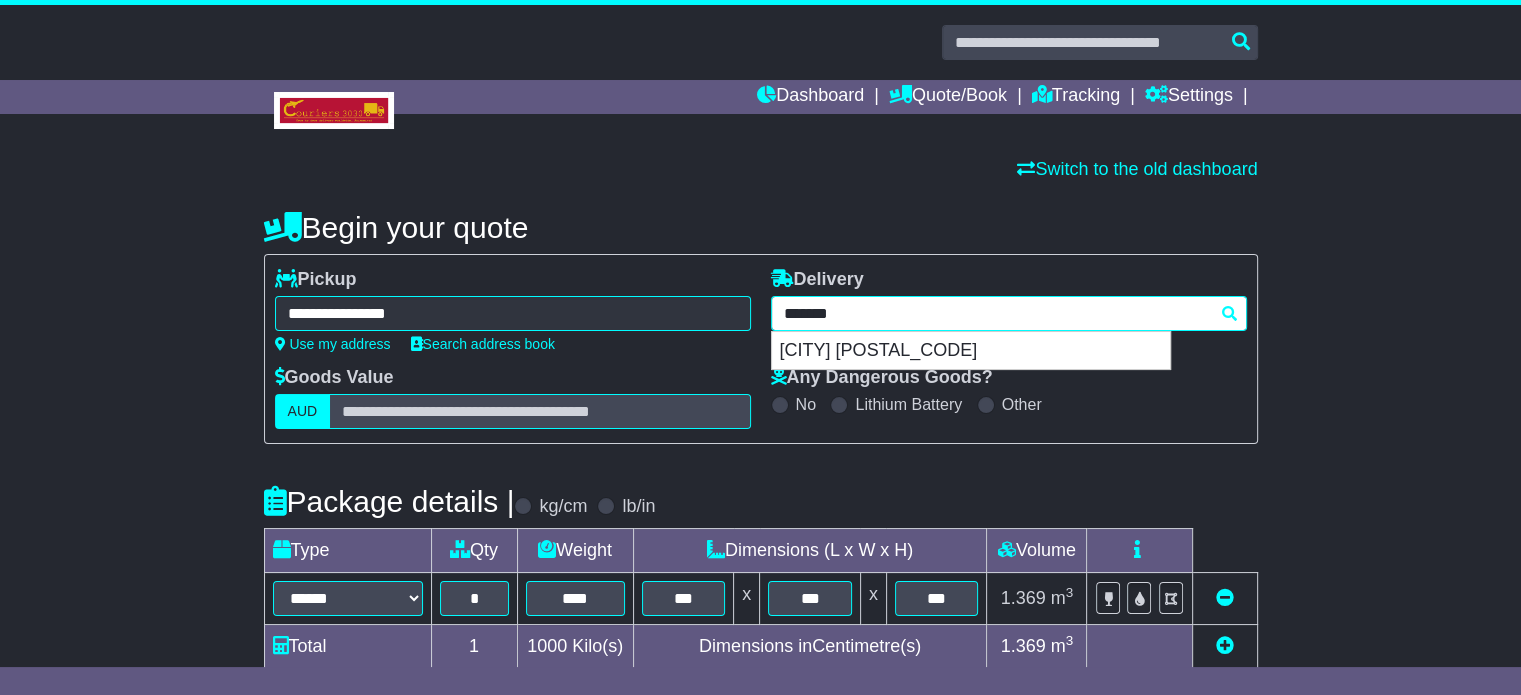 click on "**********" at bounding box center [1009, 313] 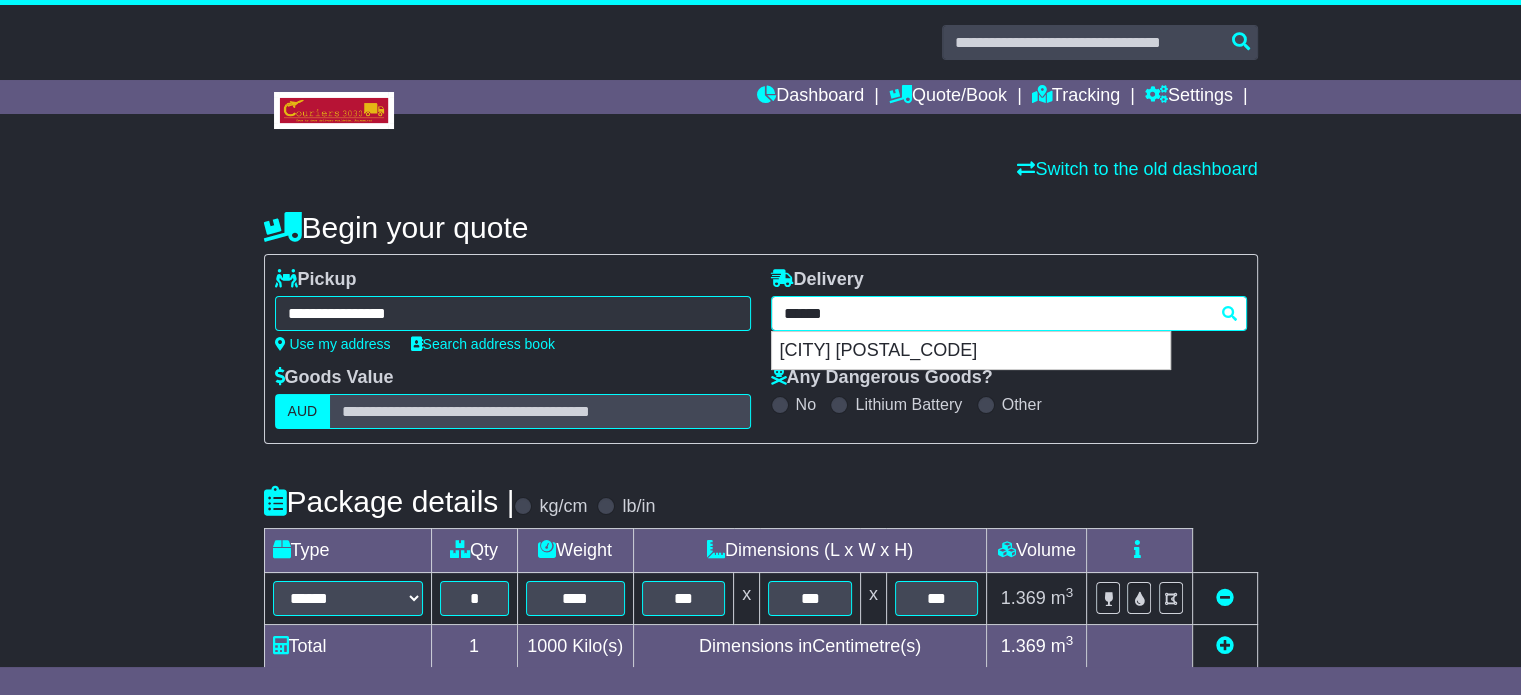 type 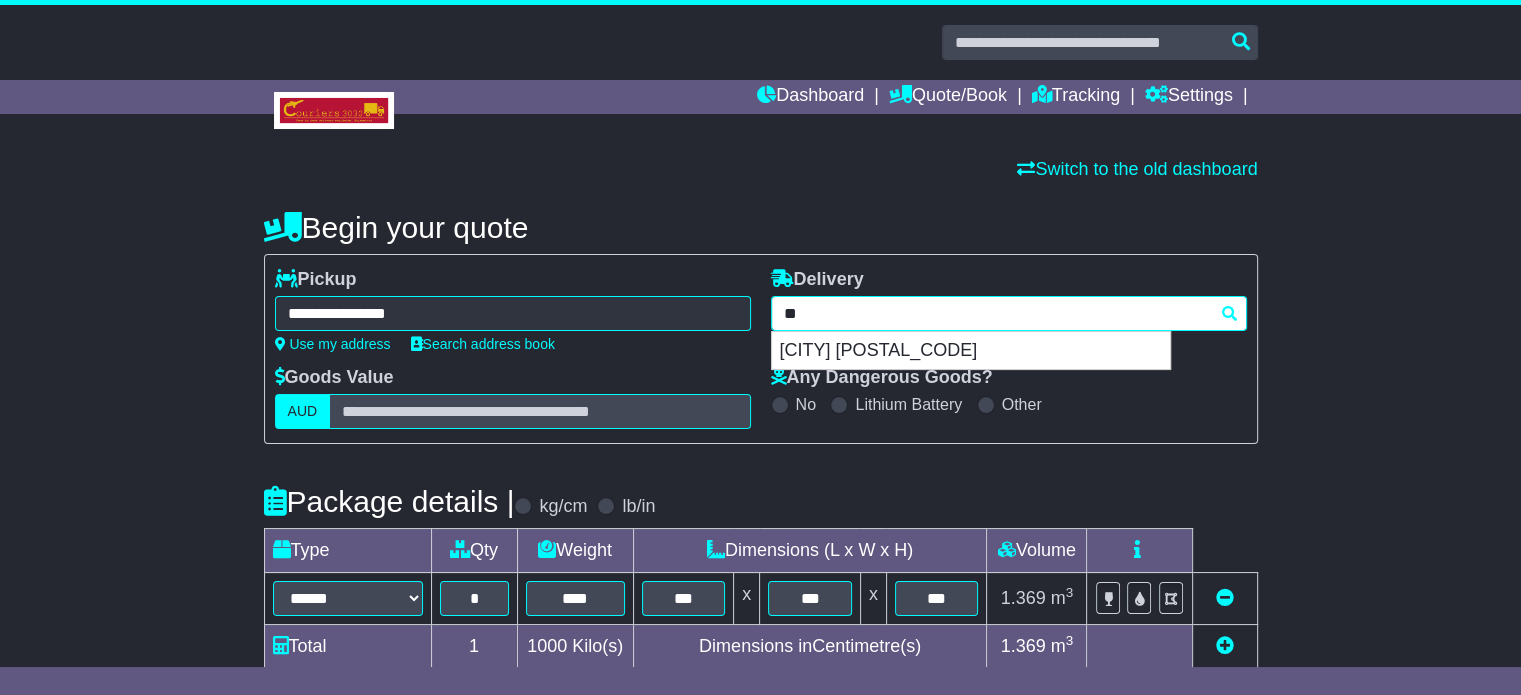 type on "*" 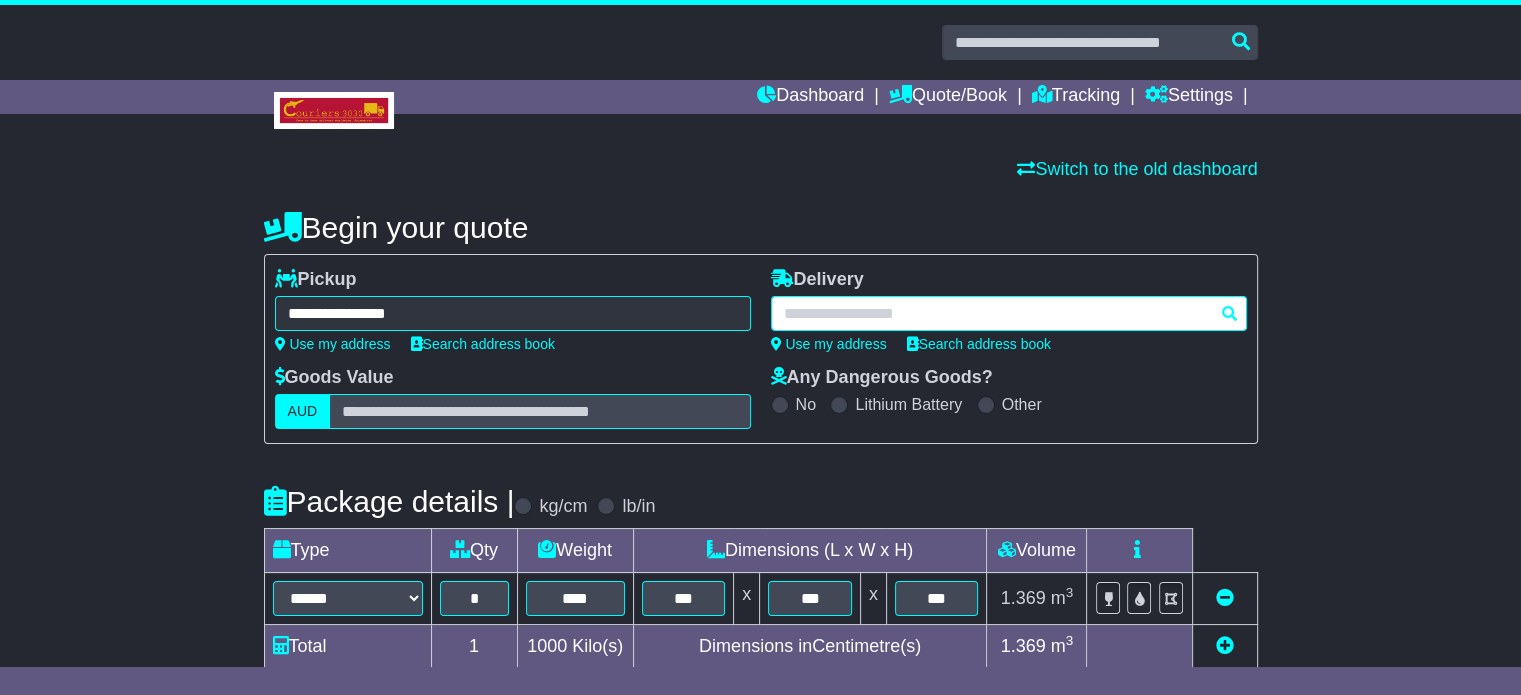 paste on "**********" 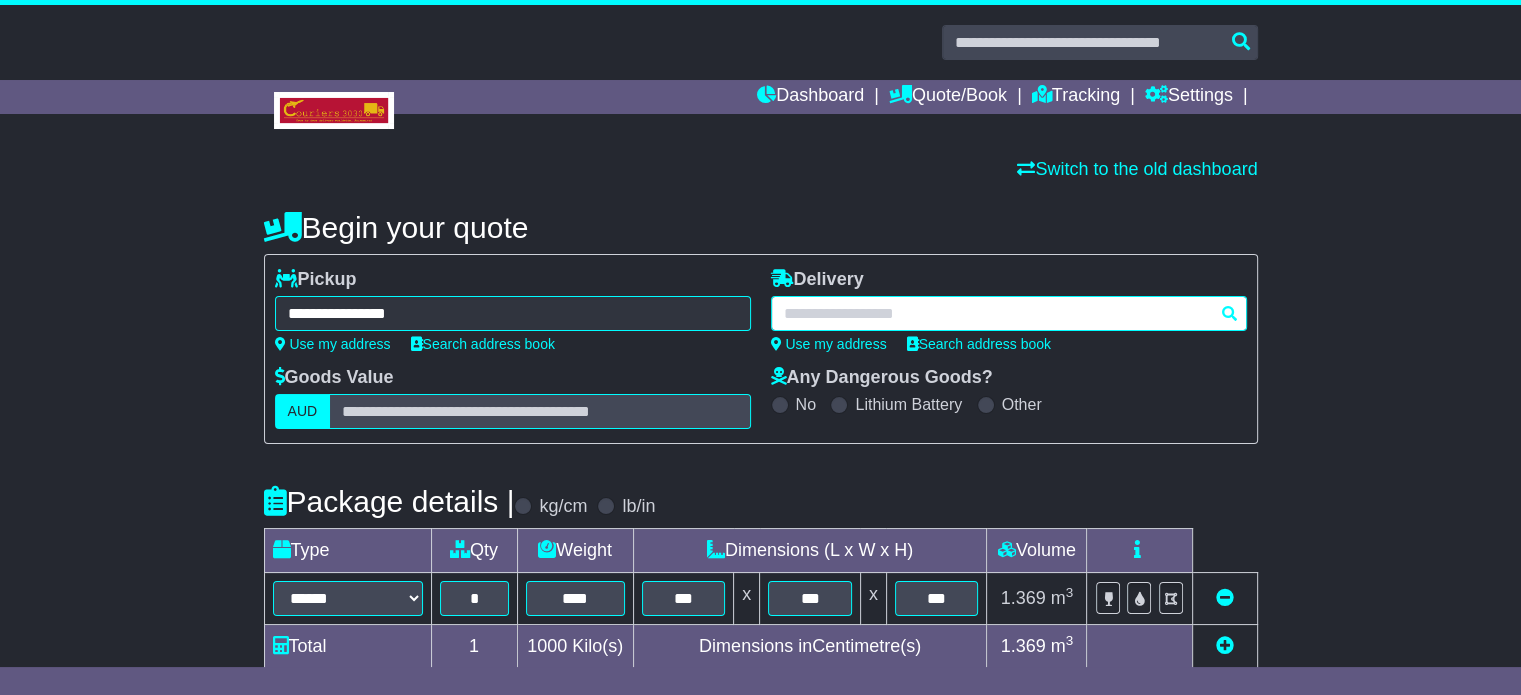 type on "**********" 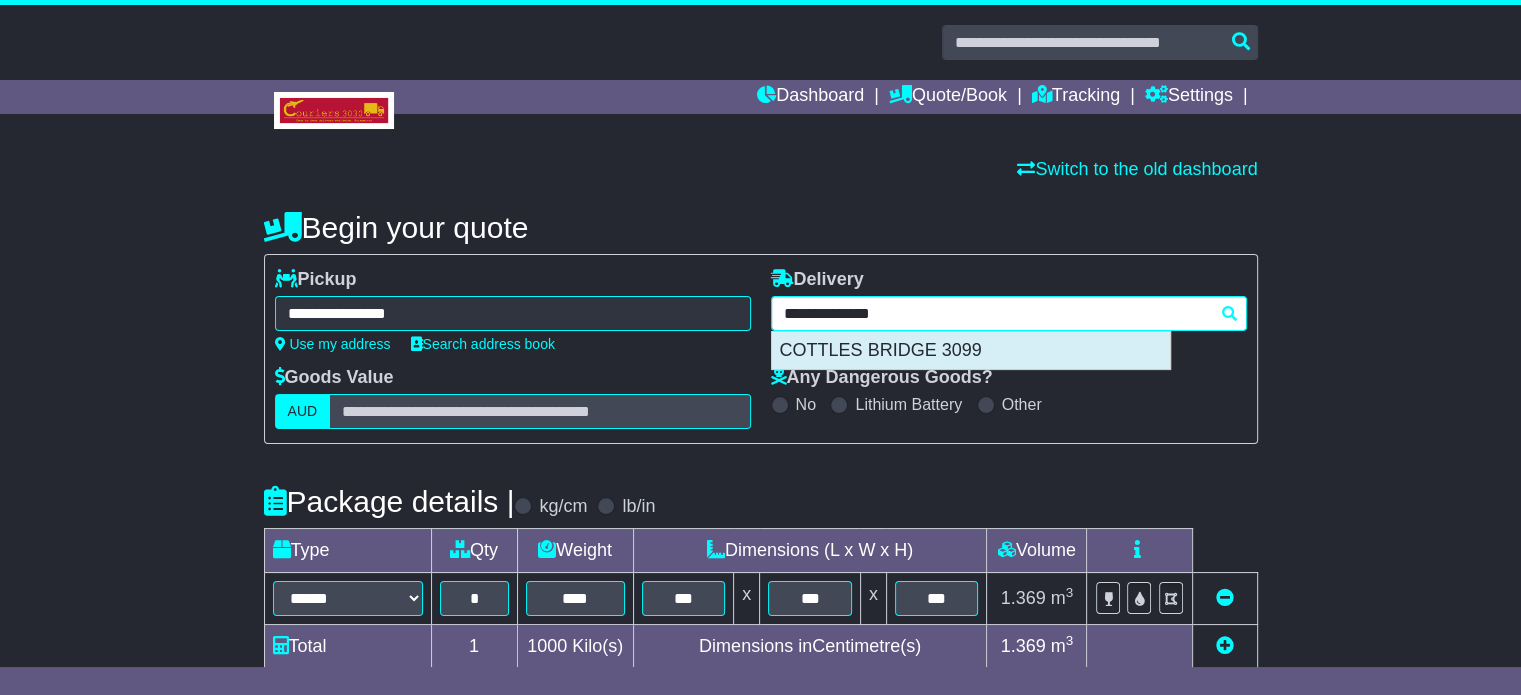 click on "COTTLES BRIDGE 3099" at bounding box center (971, 351) 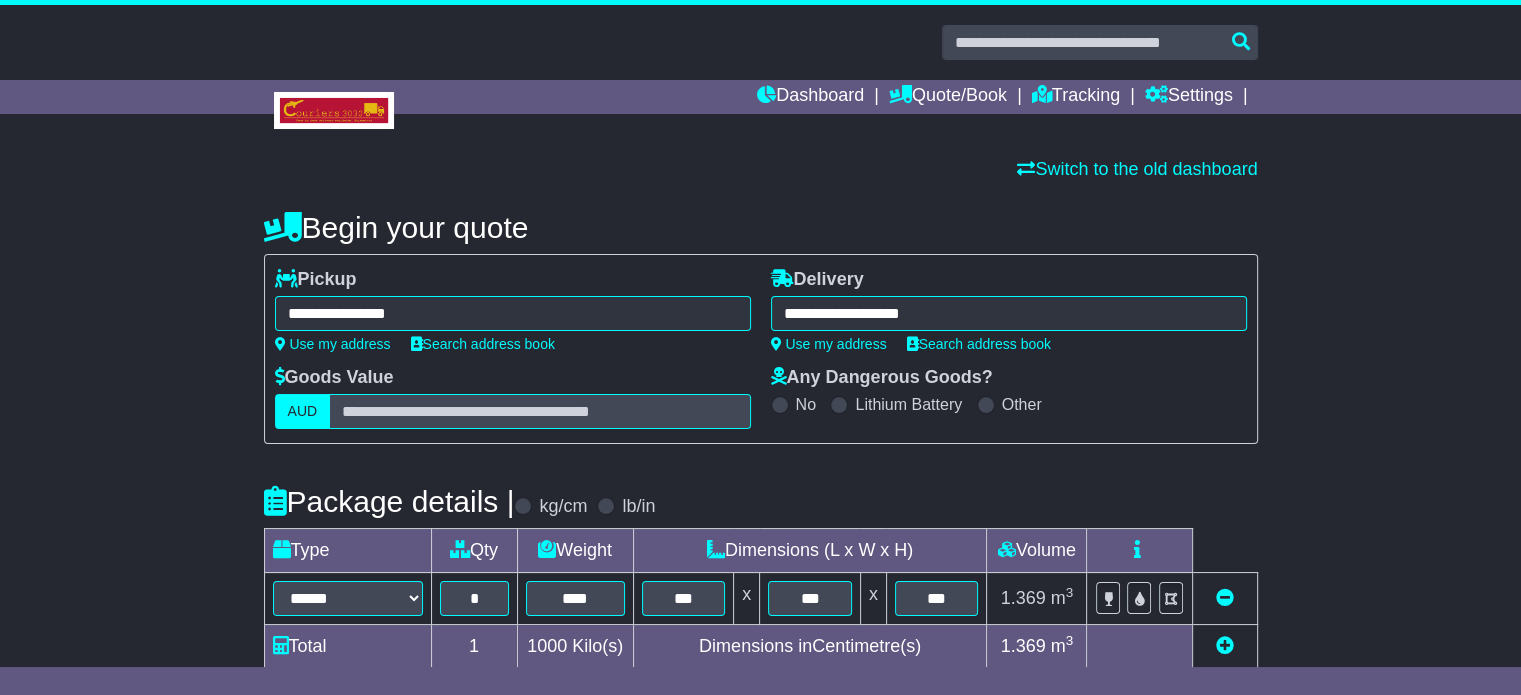 type on "**********" 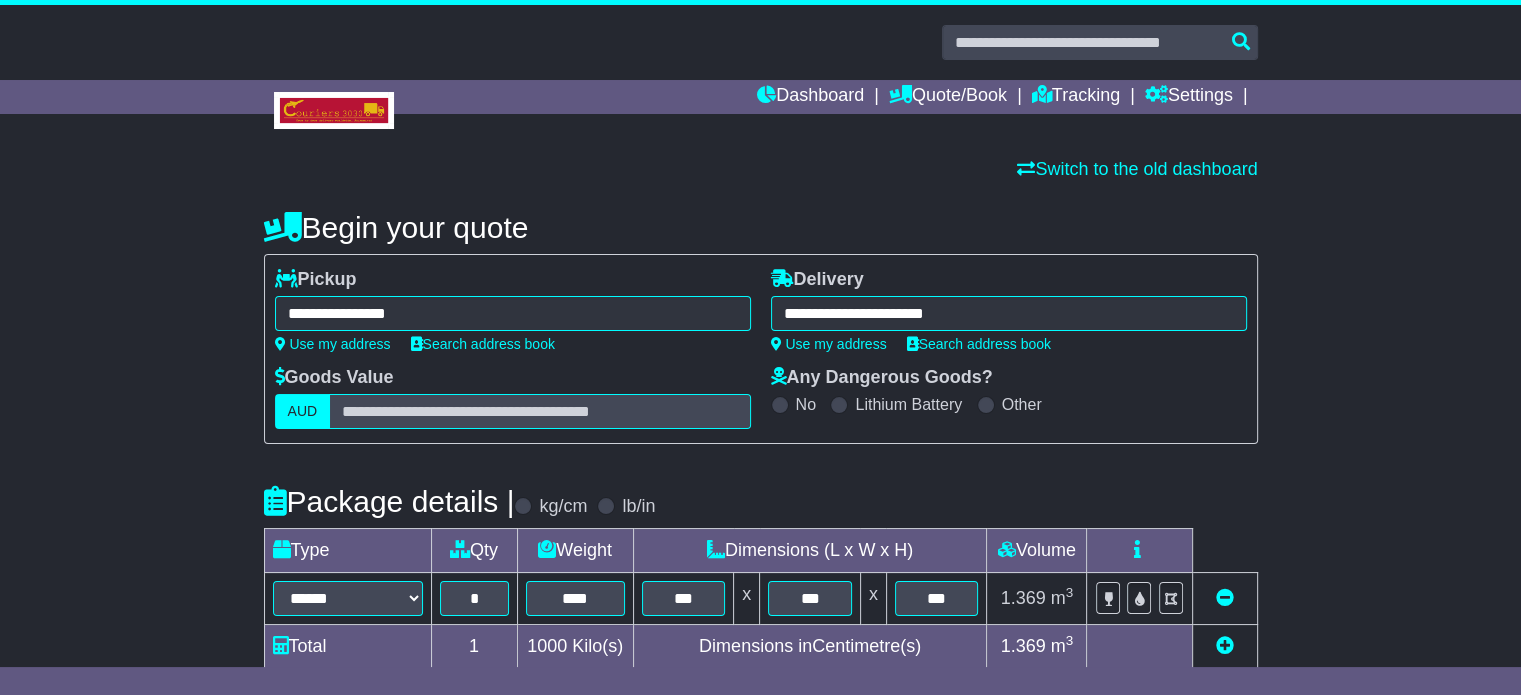 click on "**********" at bounding box center (761, 659) 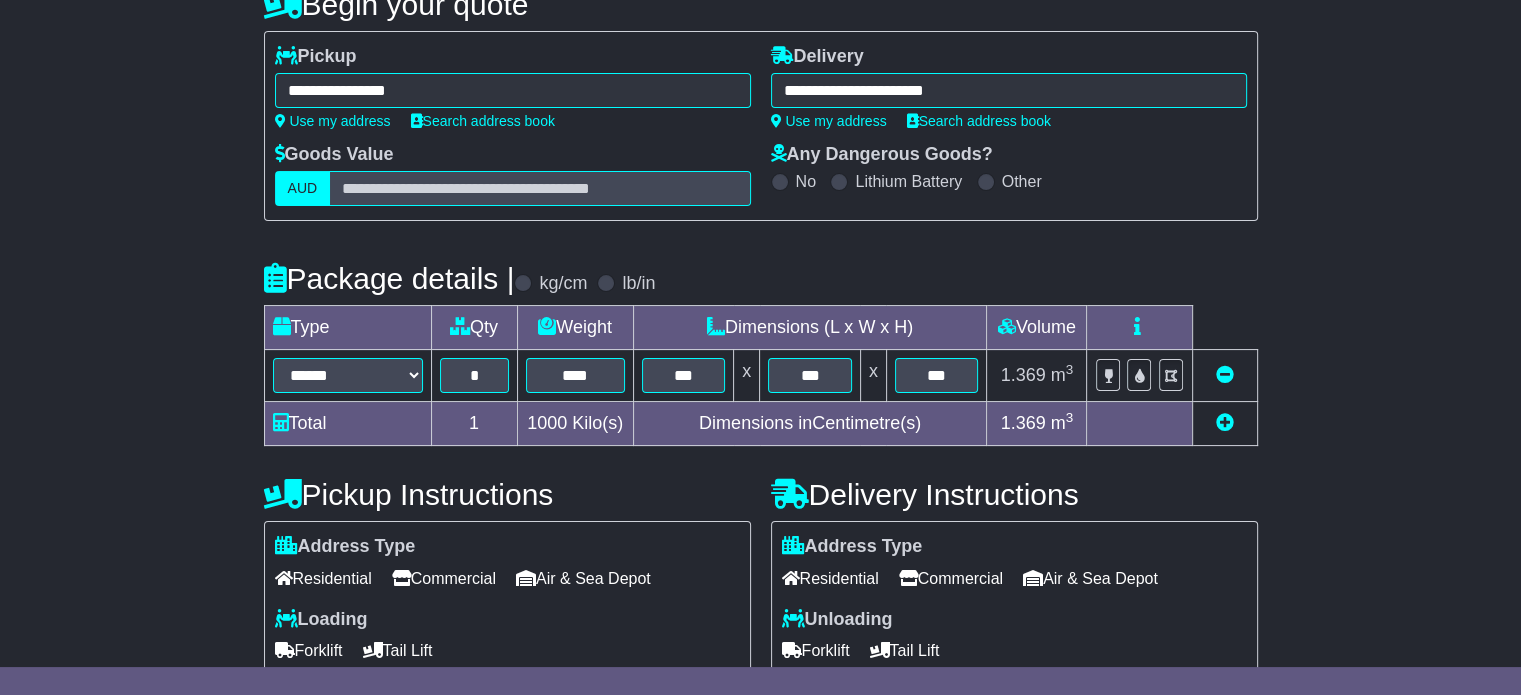 scroll, scrollTop: 240, scrollLeft: 0, axis: vertical 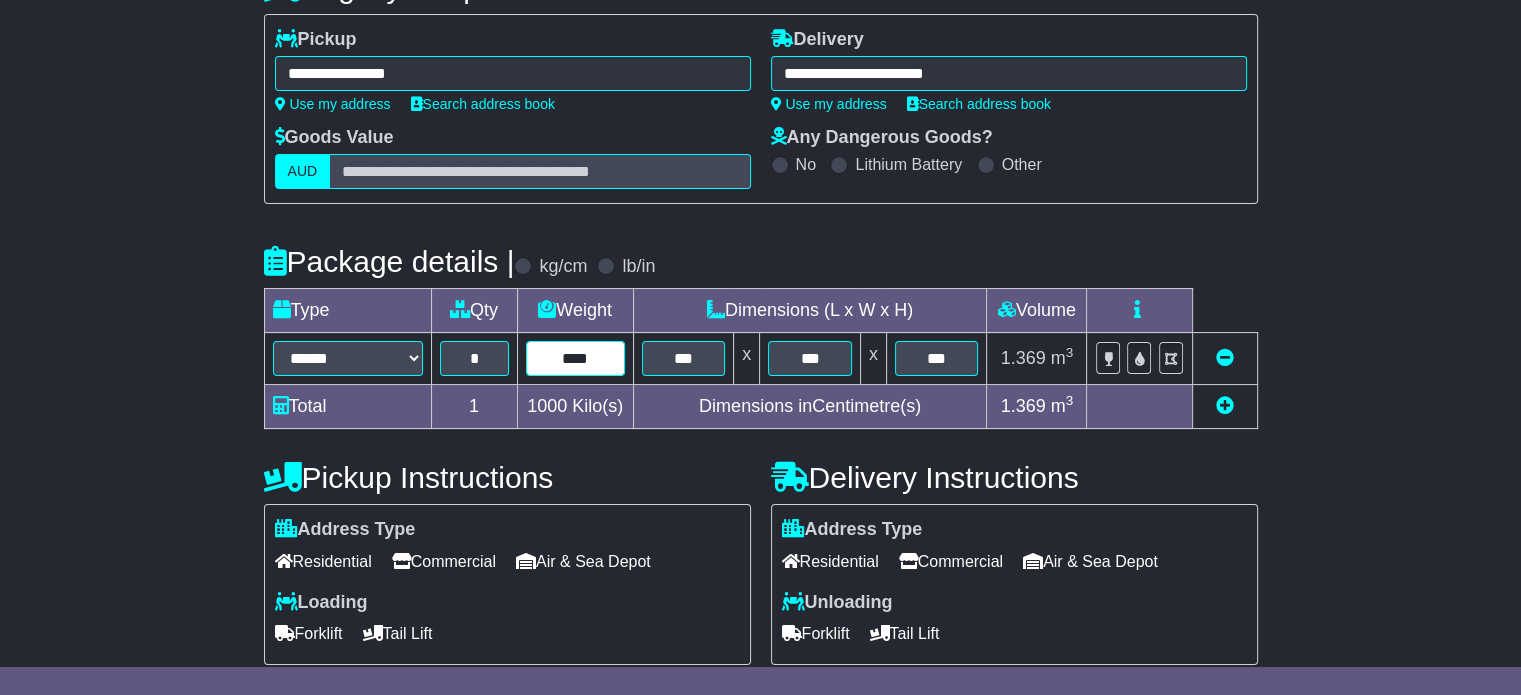 click on "****" at bounding box center (575, 358) 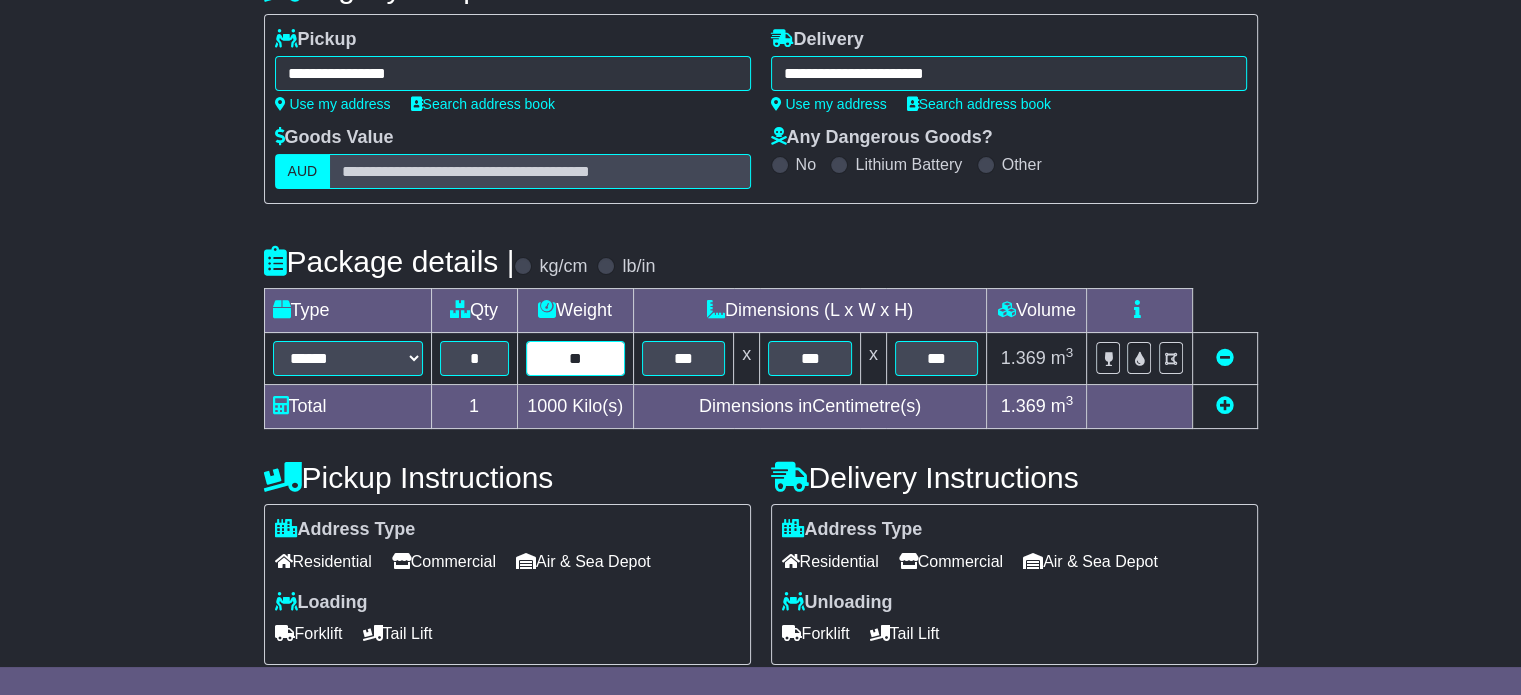 type on "*" 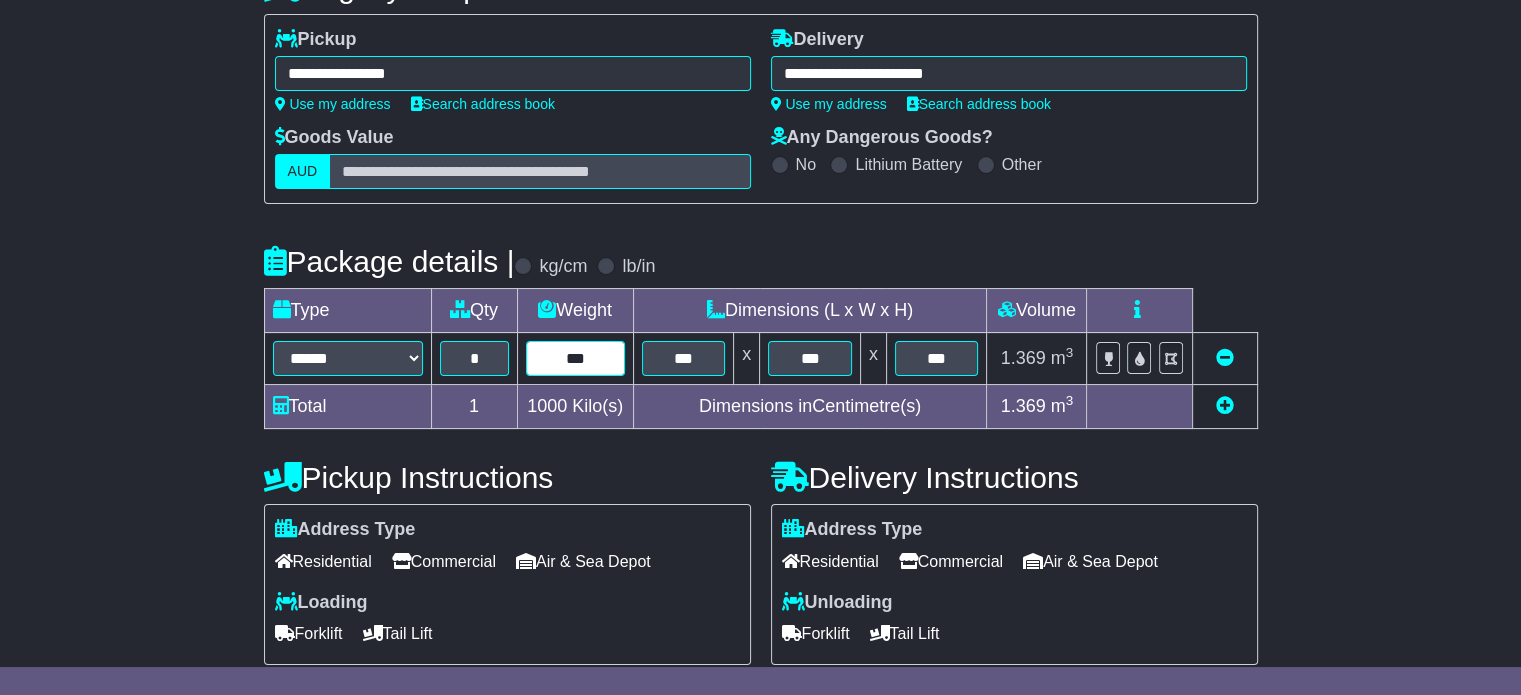 type on "***" 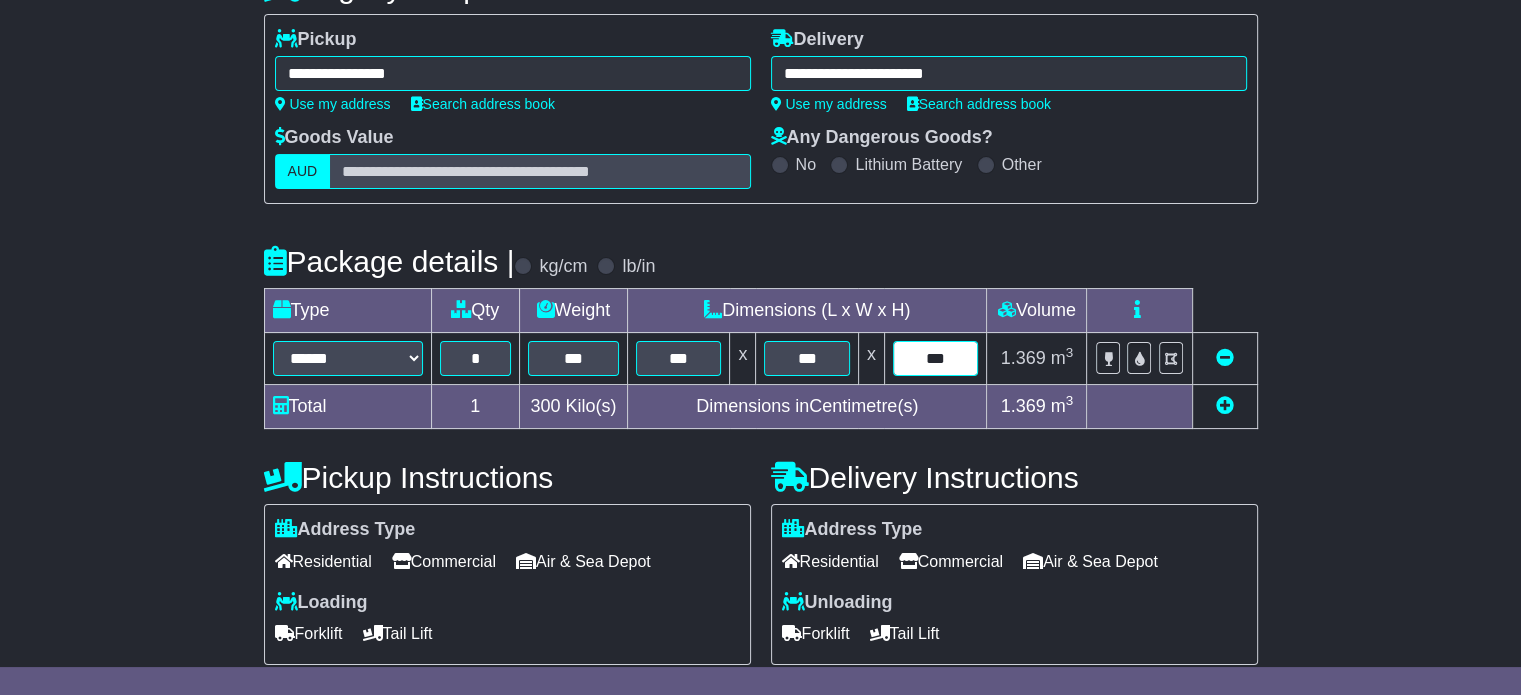 click on "***" at bounding box center [936, 358] 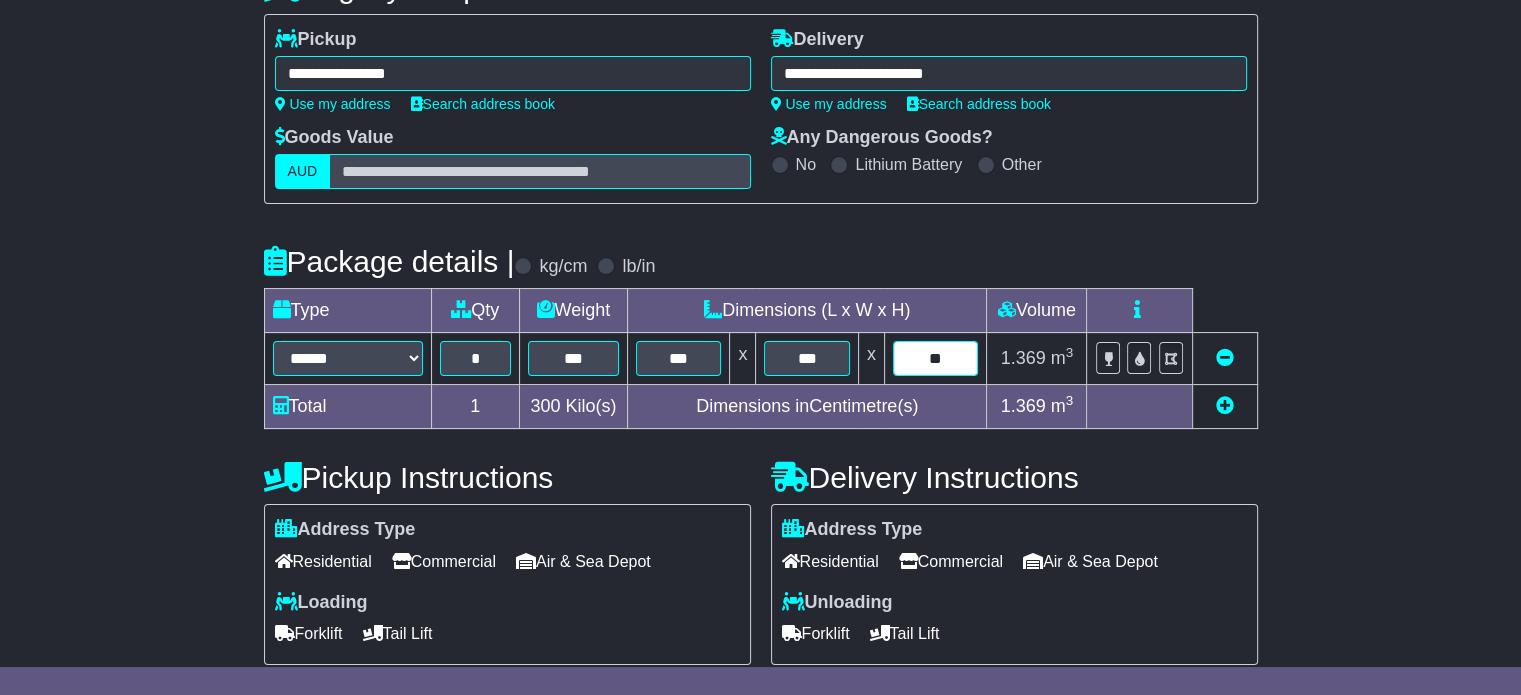 type on "*" 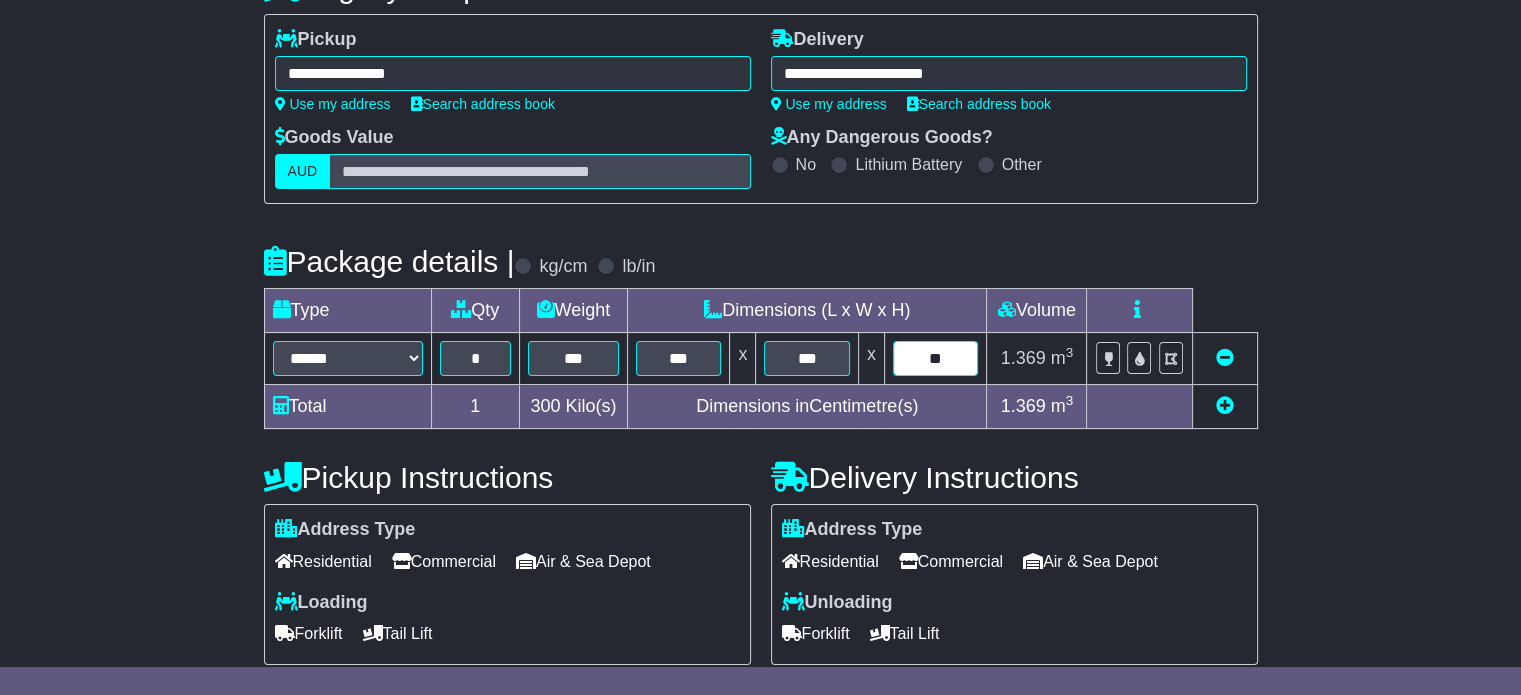 type on "**" 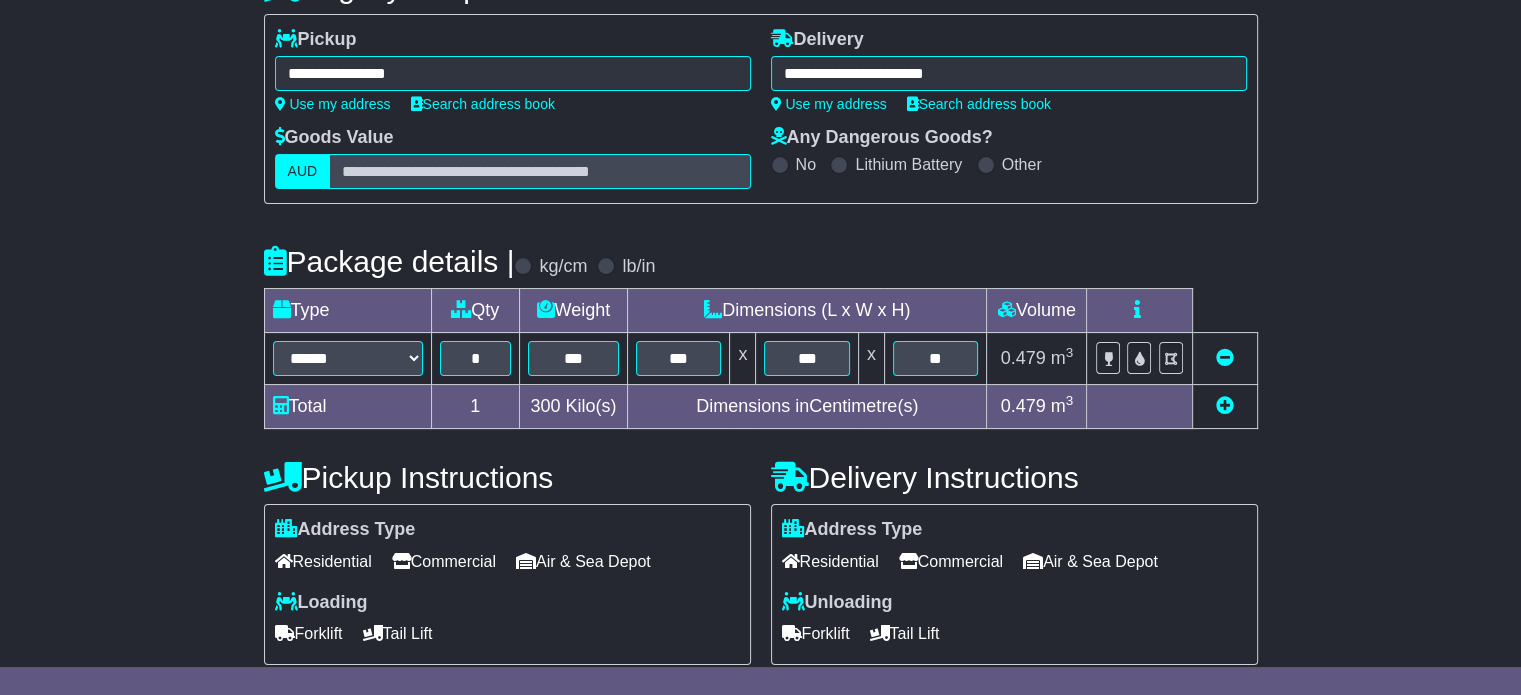 click on "Unloading
Forklift
Tail Lift" at bounding box center [1014, 621] 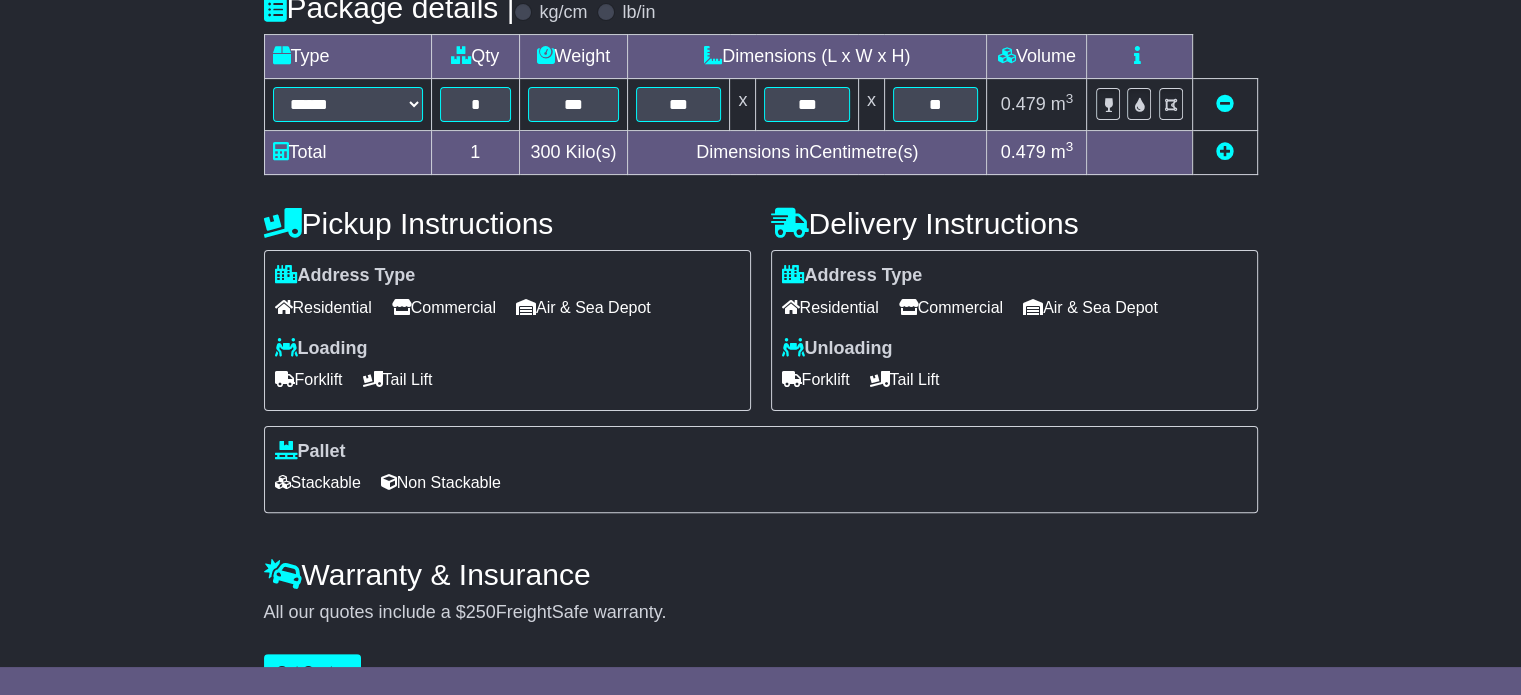 scroll, scrollTop: 540, scrollLeft: 0, axis: vertical 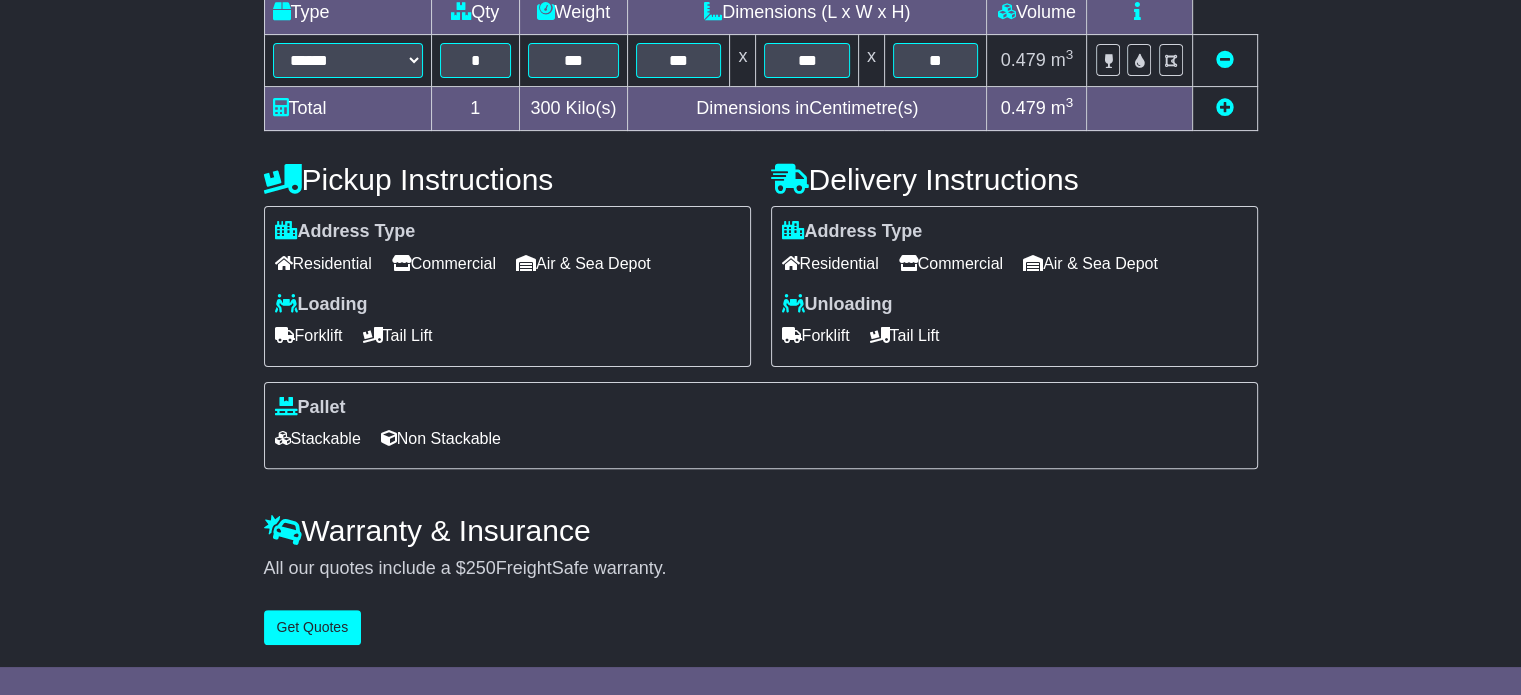 click at bounding box center [880, 335] 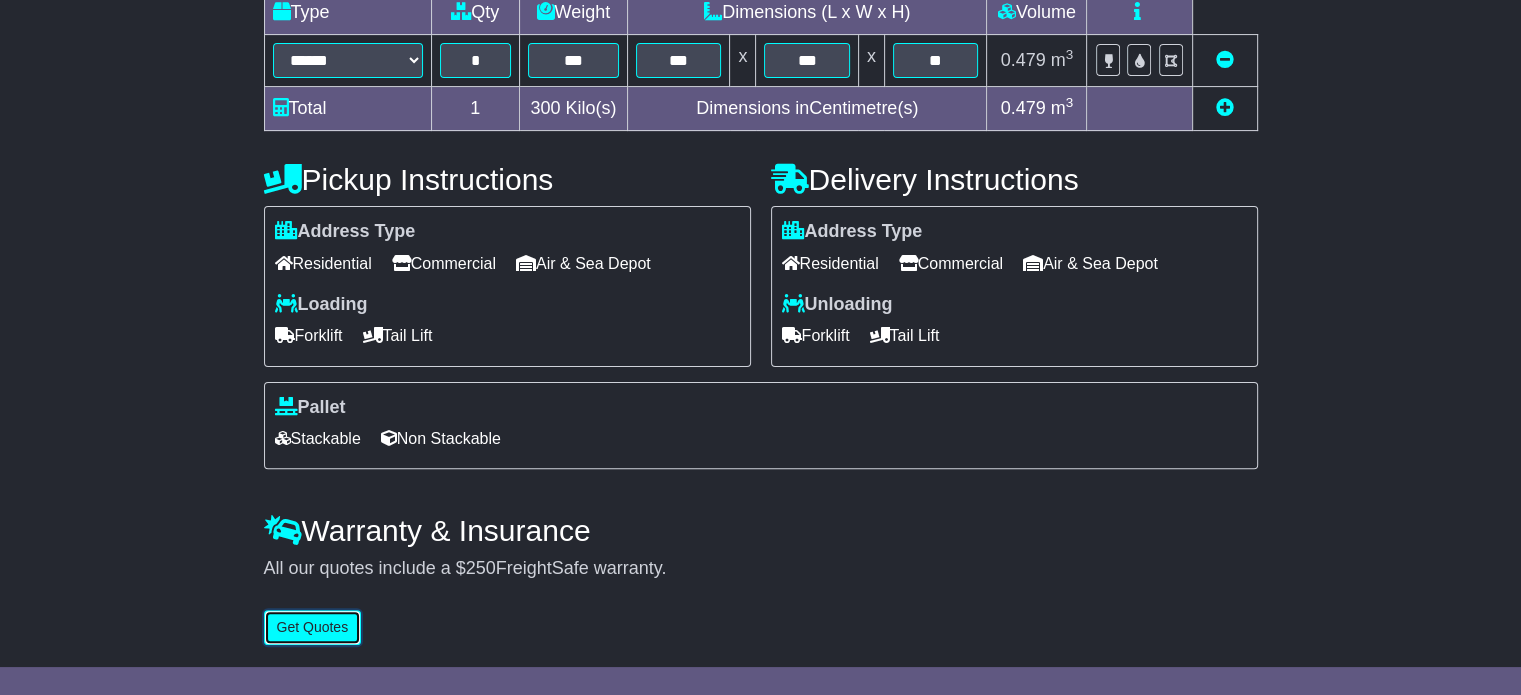 click on "Get Quotes" at bounding box center (313, 627) 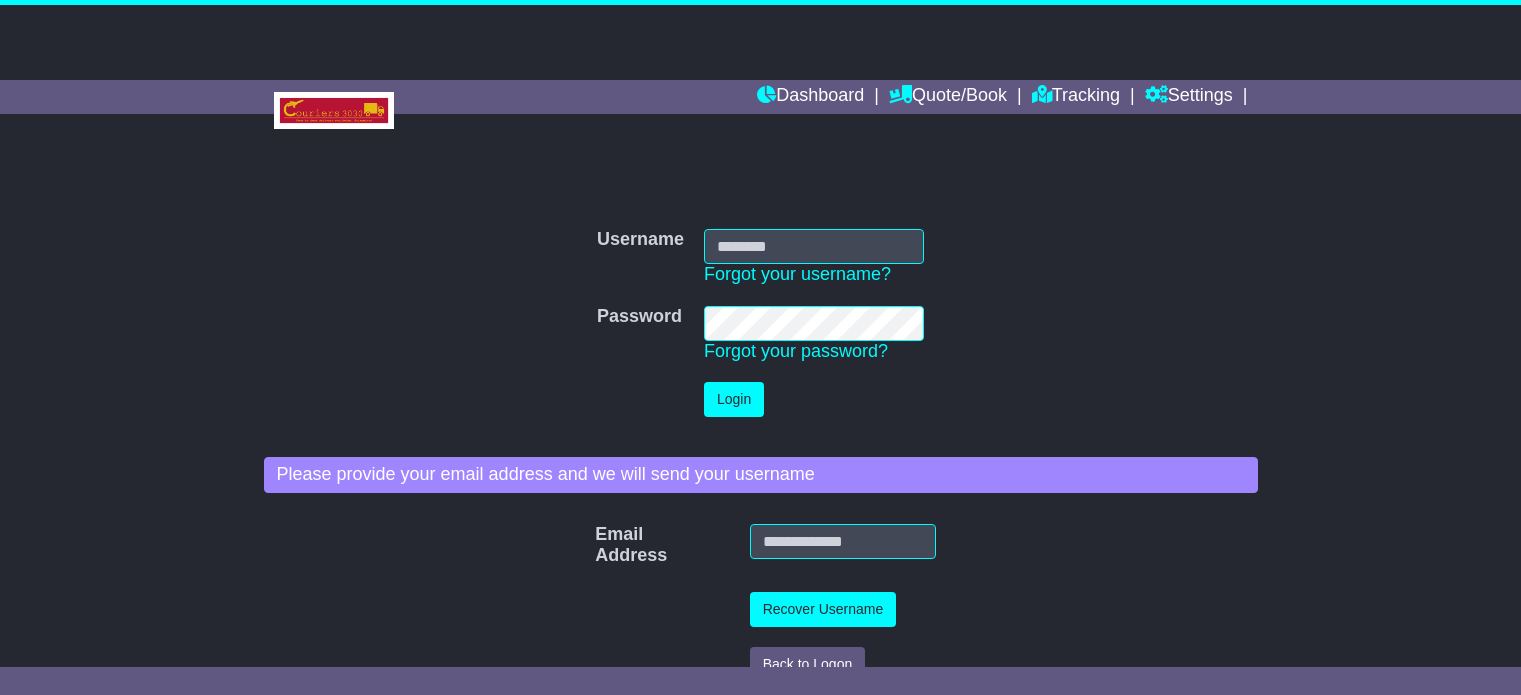 scroll, scrollTop: 0, scrollLeft: 0, axis: both 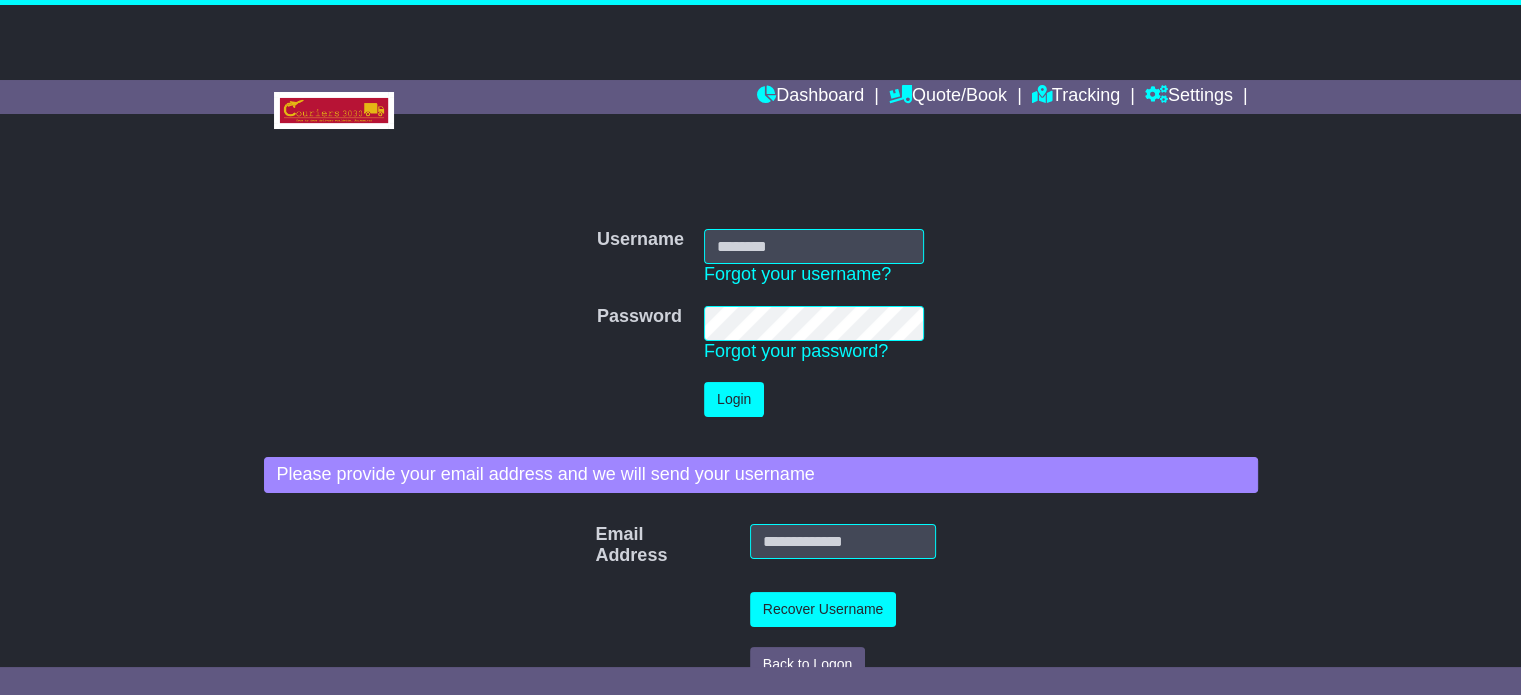 type on "**********" 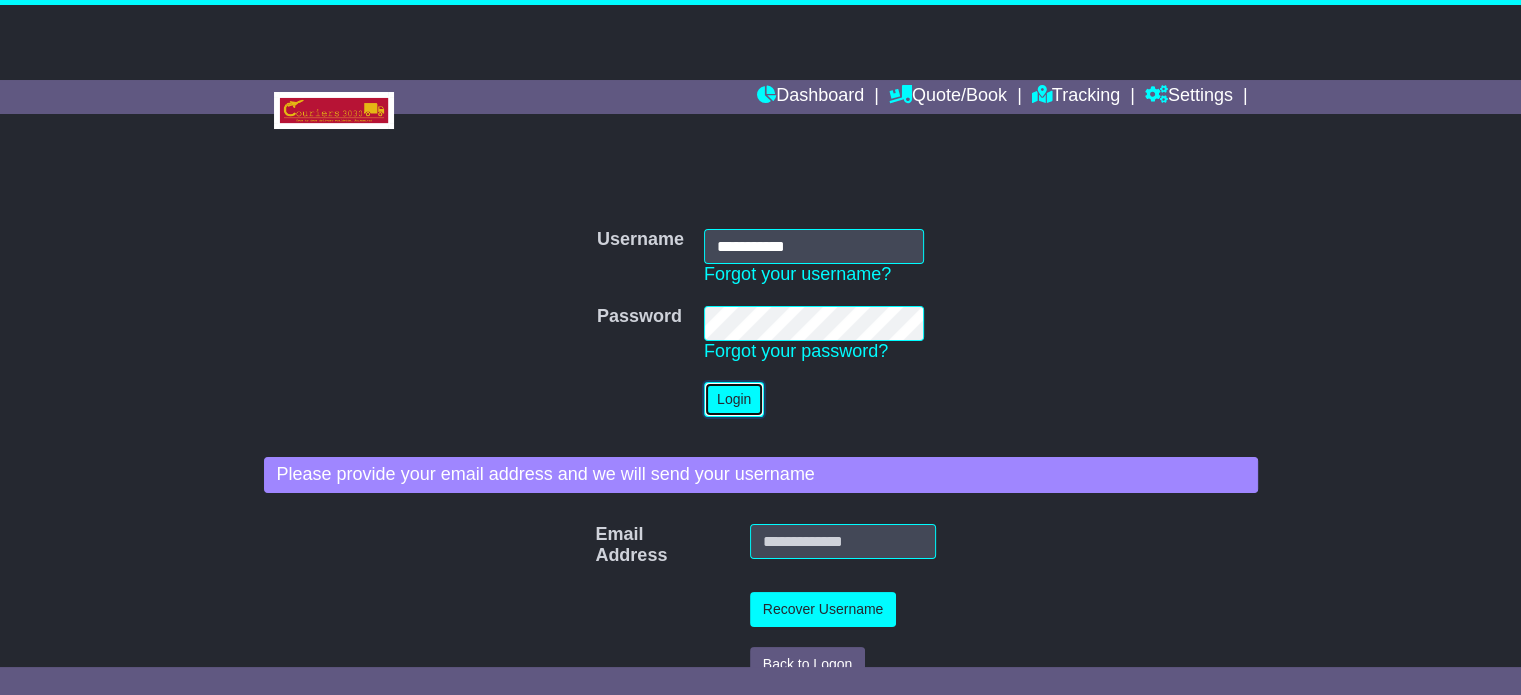 click on "Login" at bounding box center [734, 399] 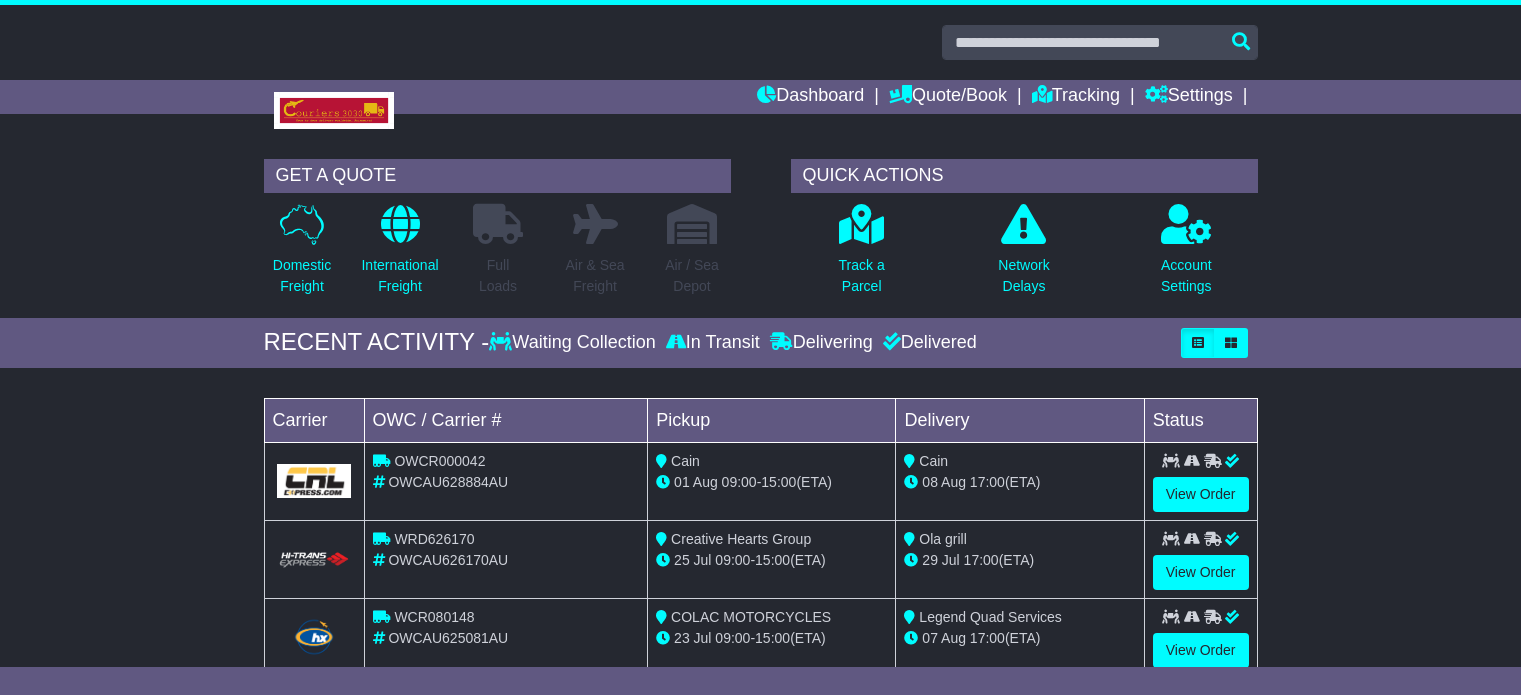 scroll, scrollTop: 0, scrollLeft: 0, axis: both 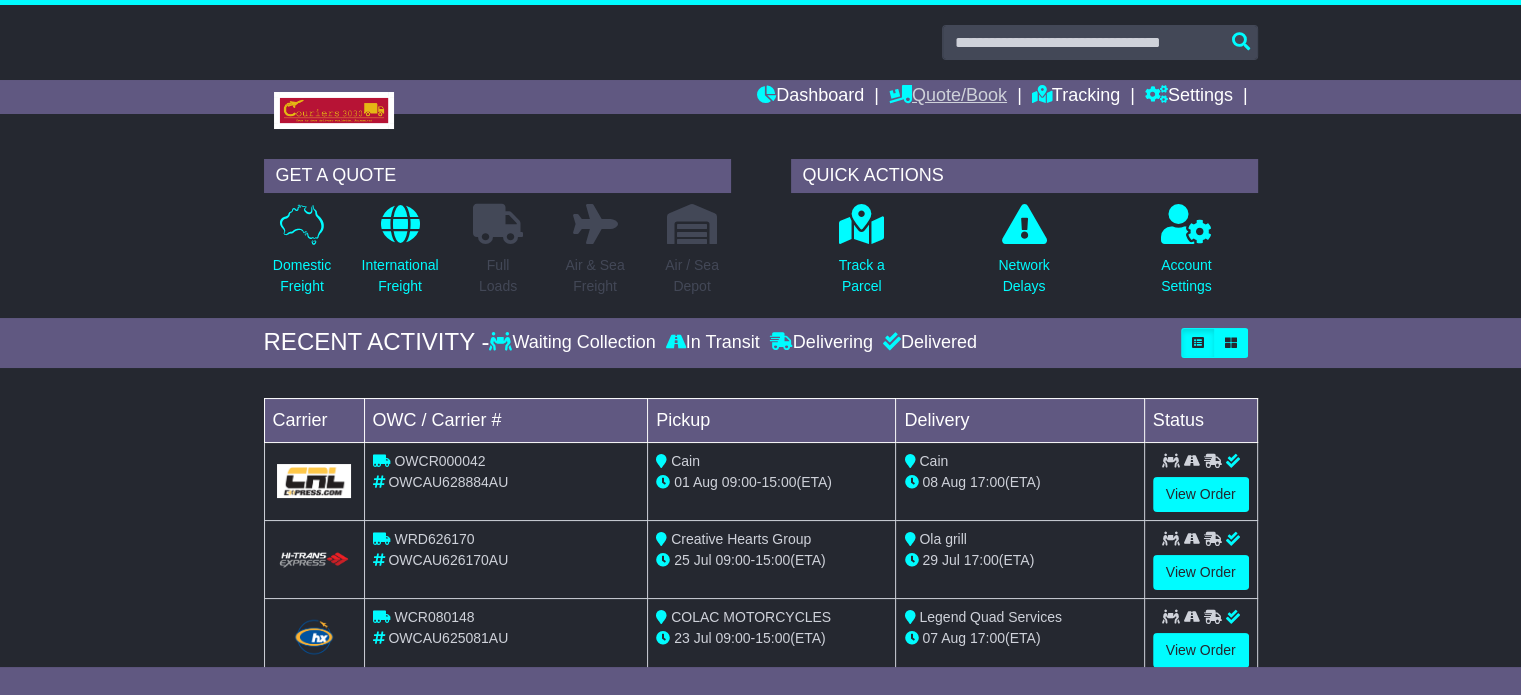 click on "Quote/Book" at bounding box center (948, 97) 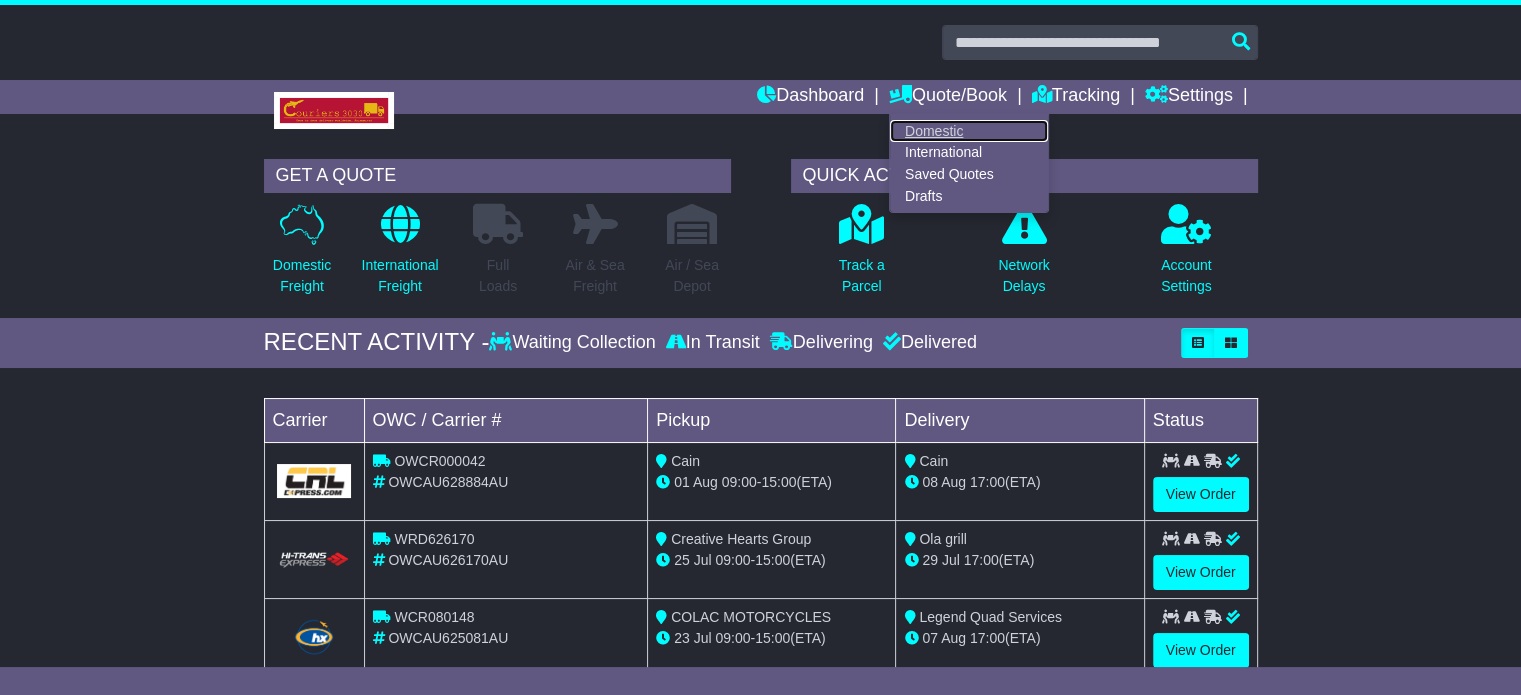 click on "Domestic" at bounding box center [969, 131] 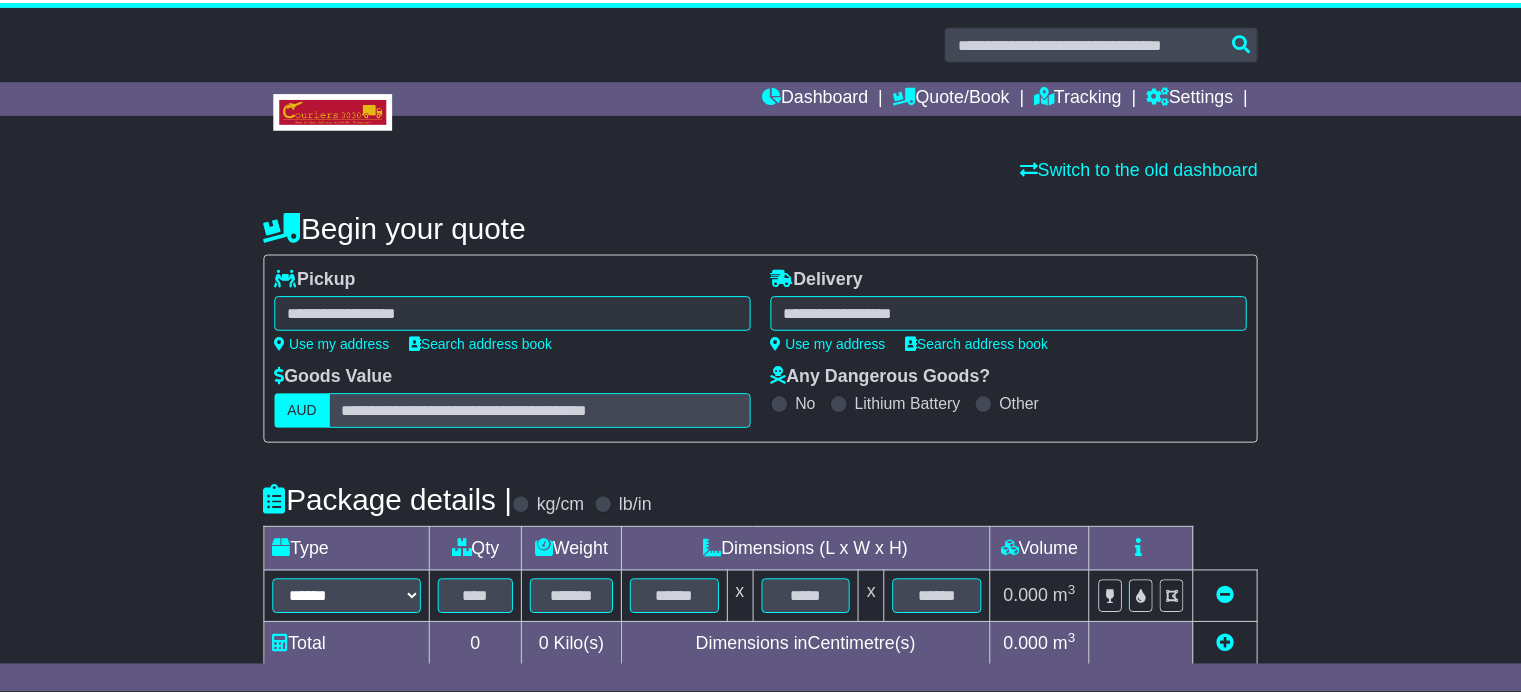 scroll, scrollTop: 0, scrollLeft: 0, axis: both 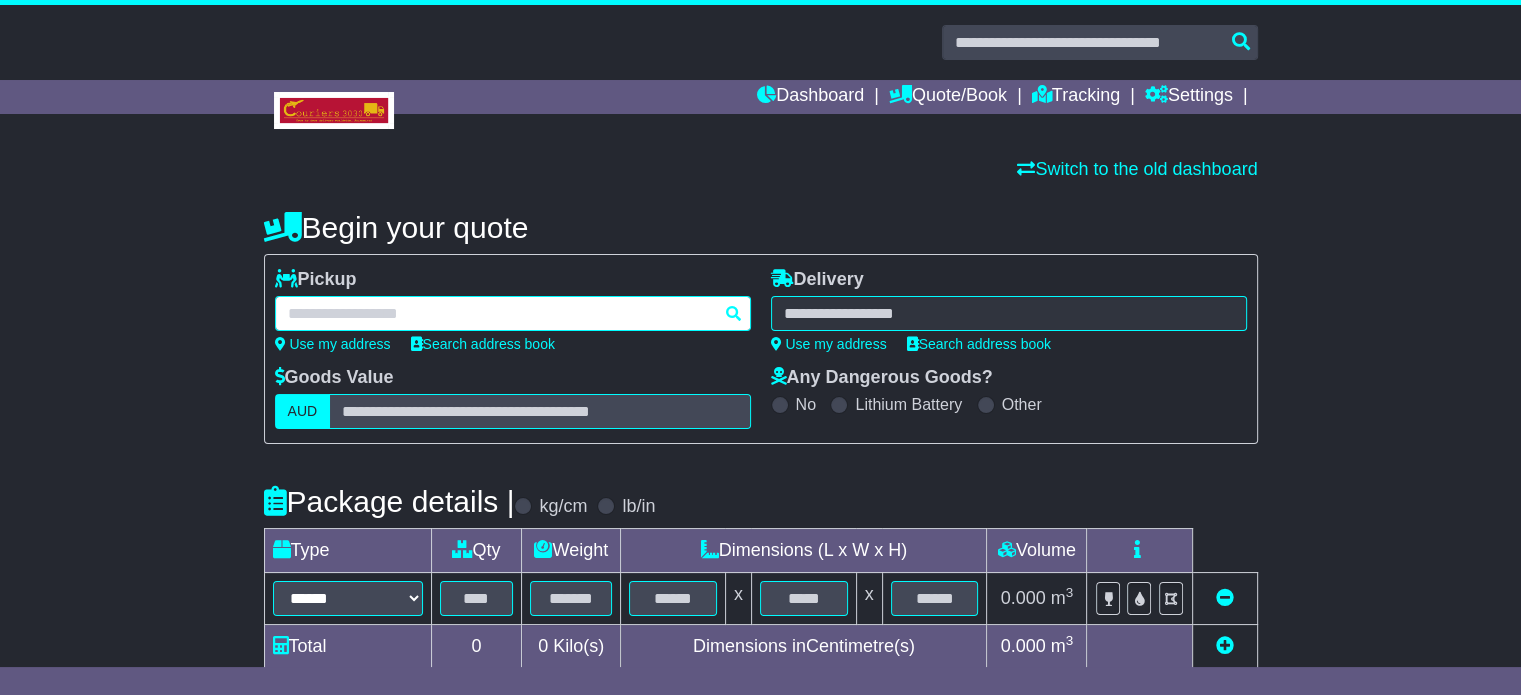click at bounding box center [513, 313] 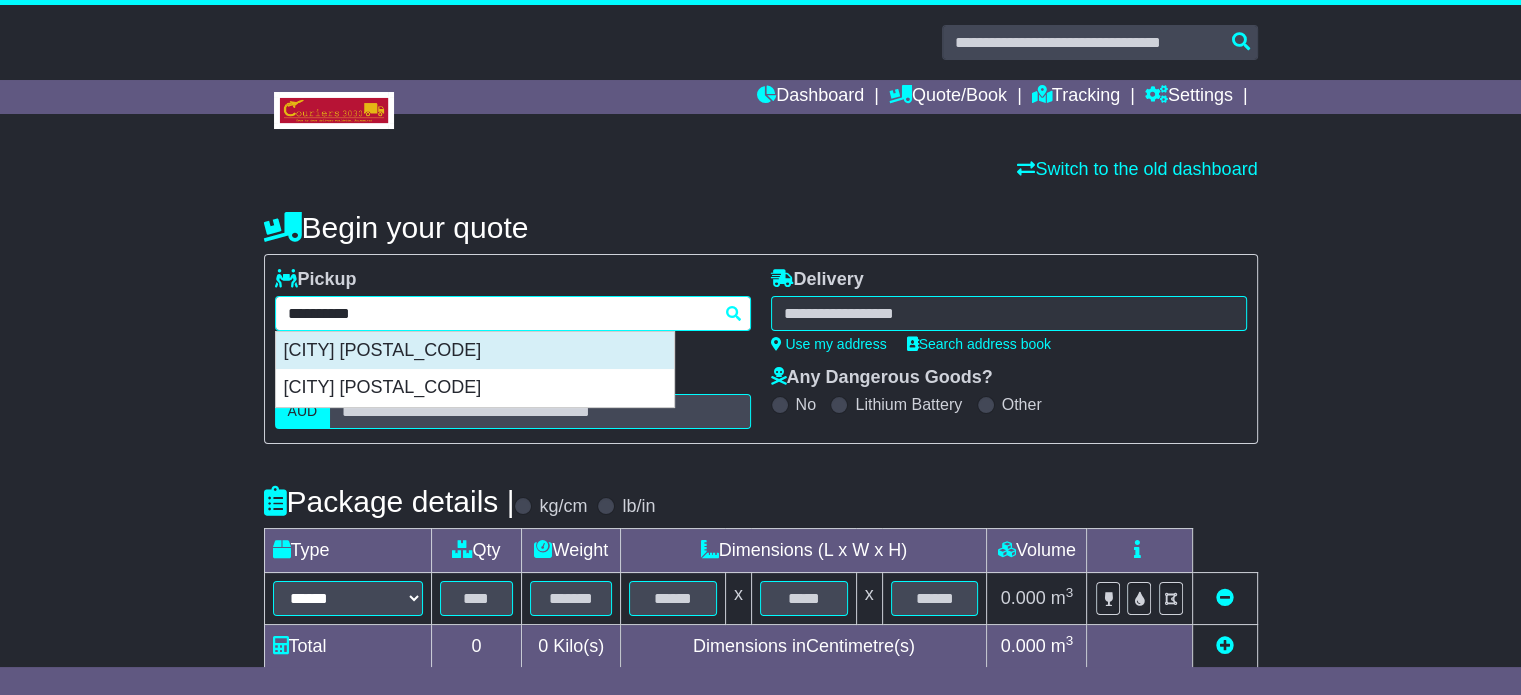 click on "BORDERTOWN 5268" at bounding box center (475, 351) 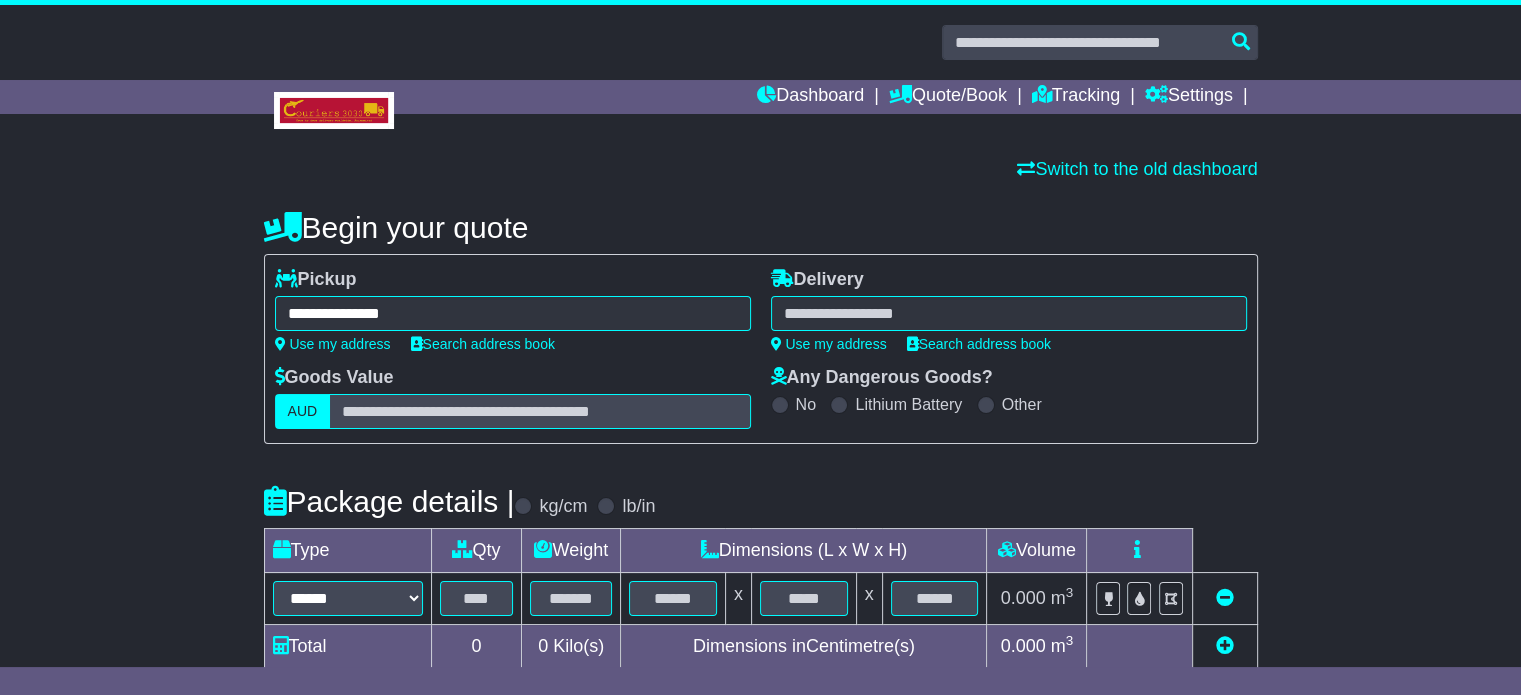 type on "**********" 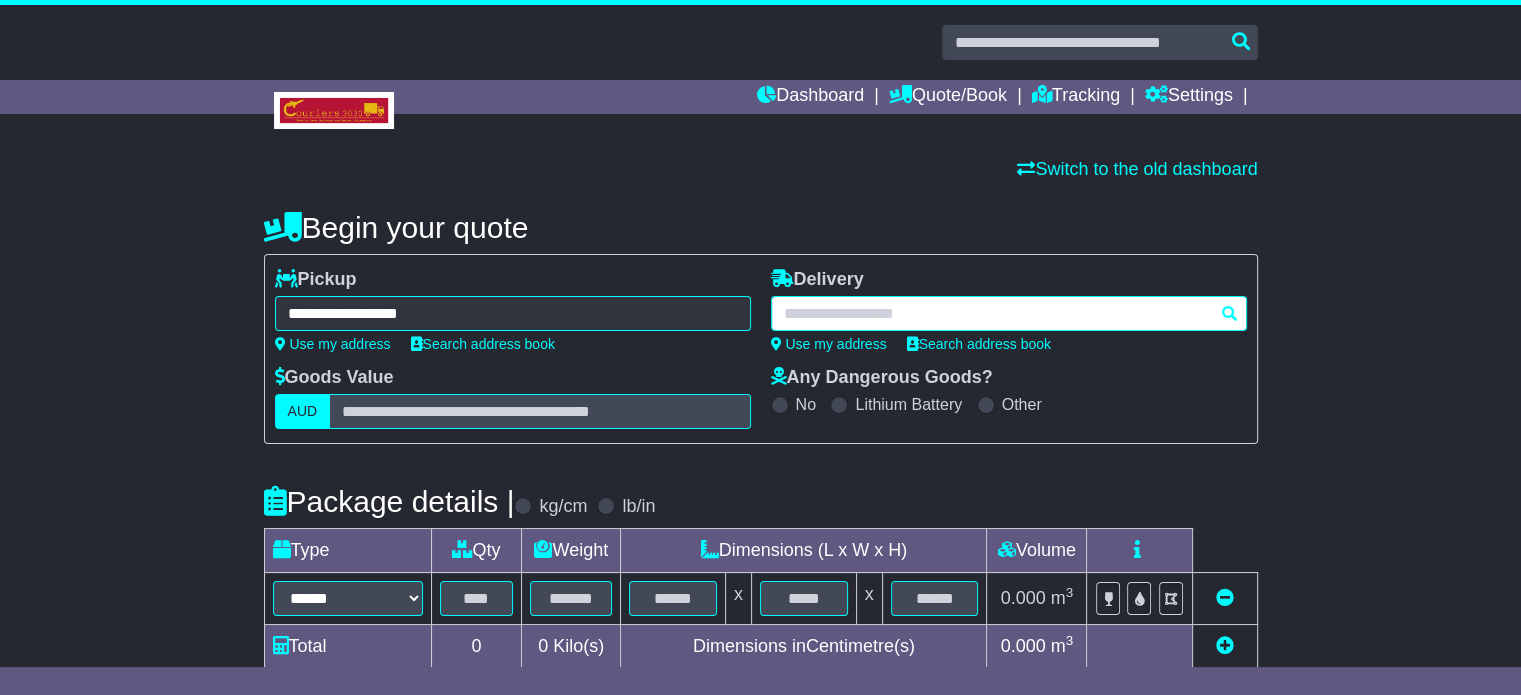 click at bounding box center [1009, 313] 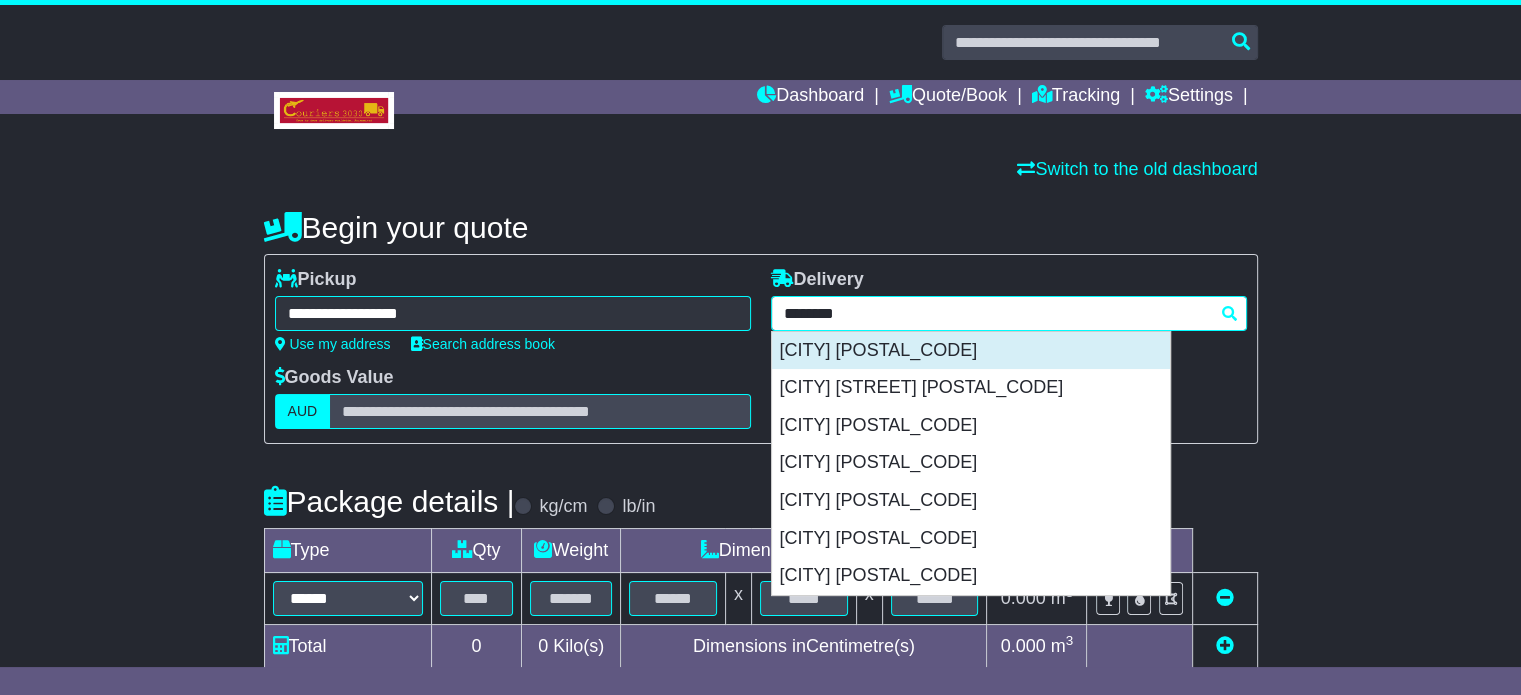 click on "BRISBANE 4000" at bounding box center [971, 351] 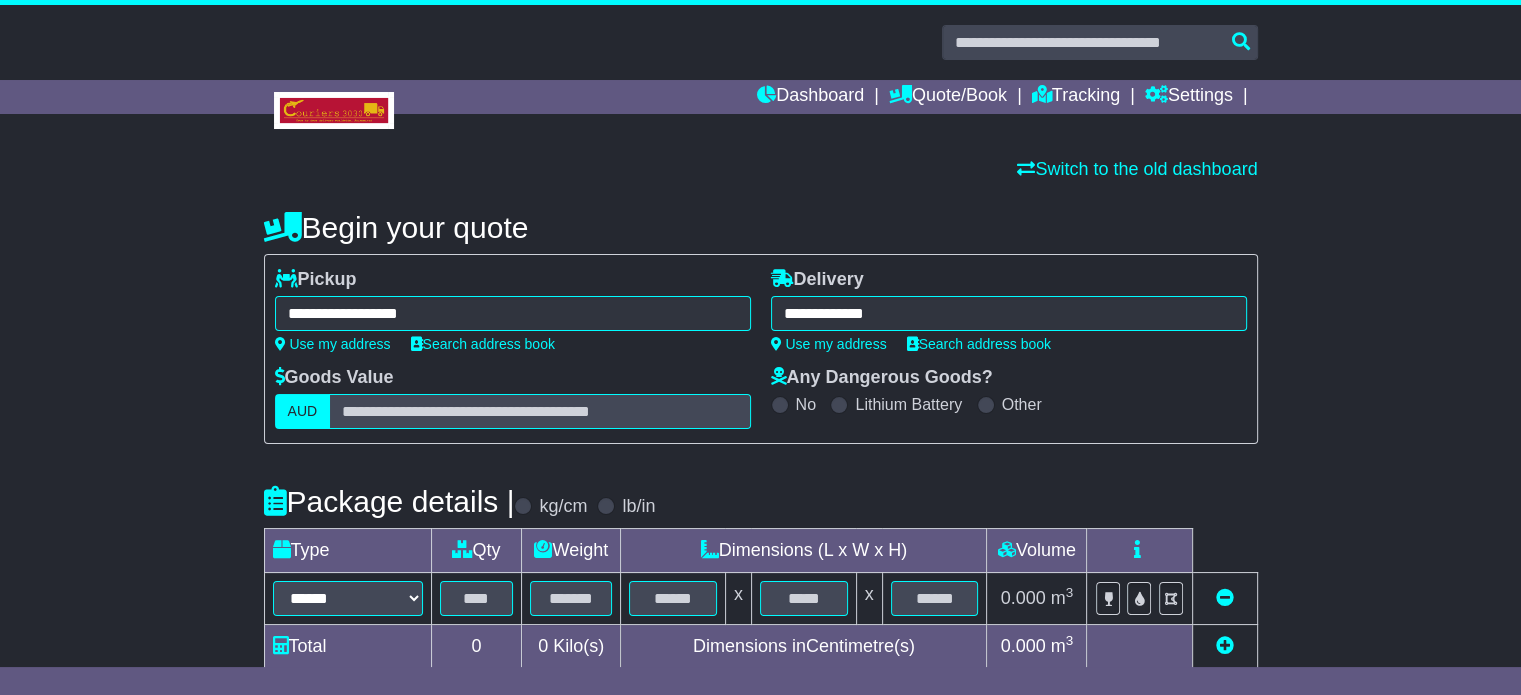 type on "**********" 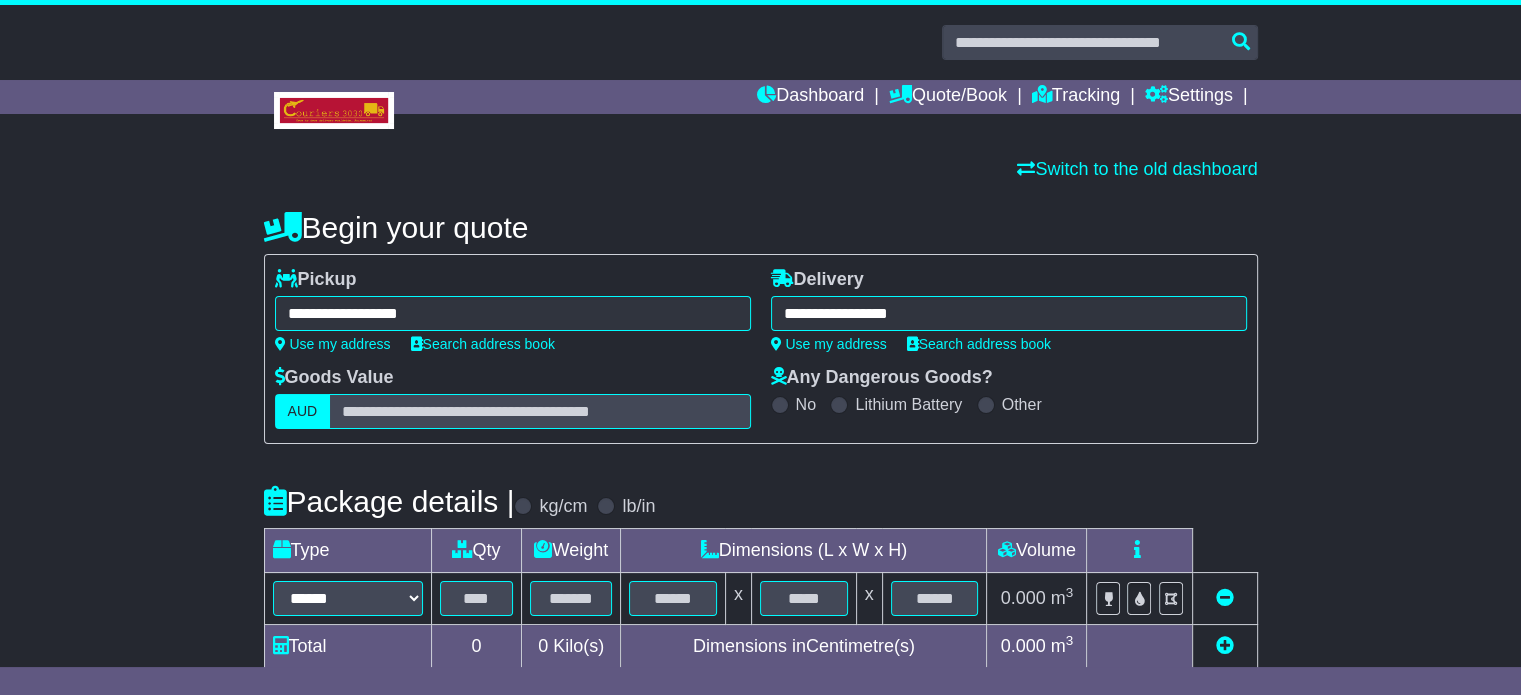 click on "**********" at bounding box center (761, 571) 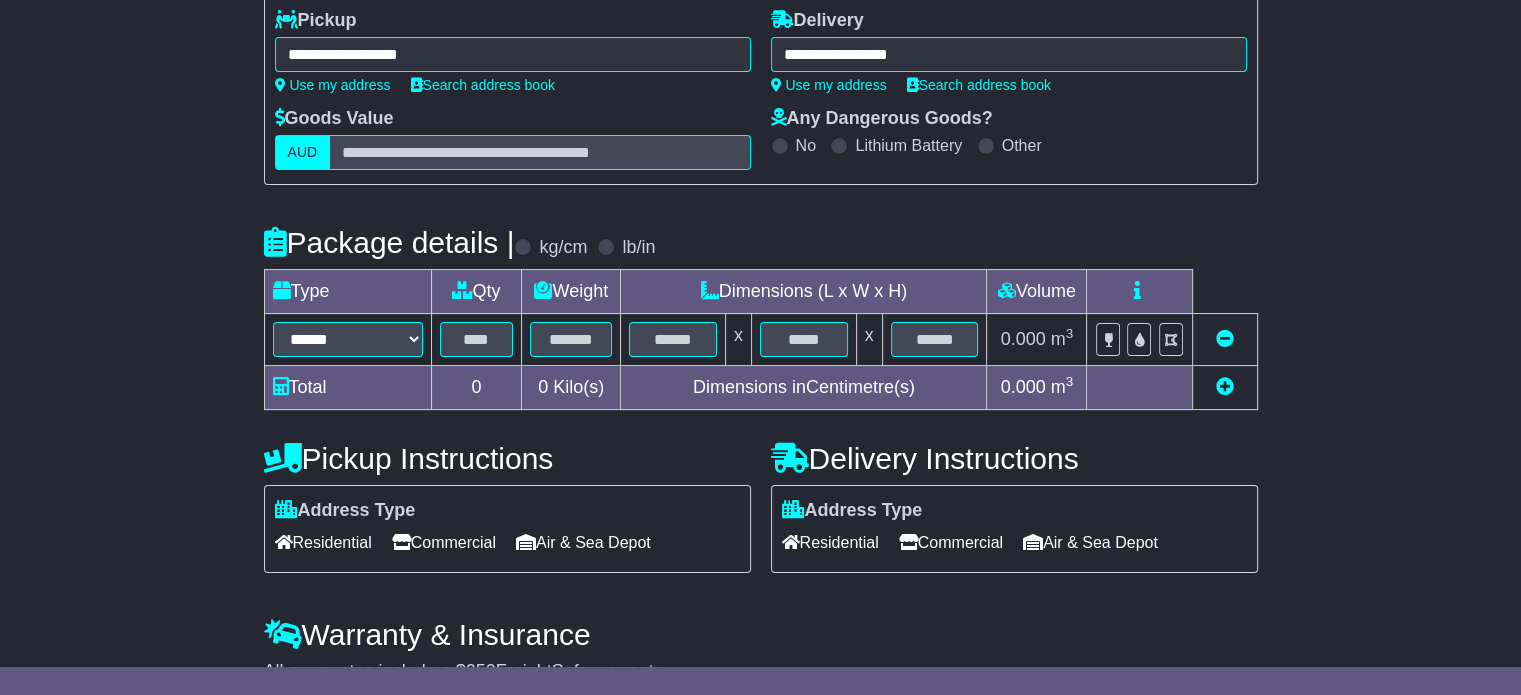 scroll, scrollTop: 360, scrollLeft: 0, axis: vertical 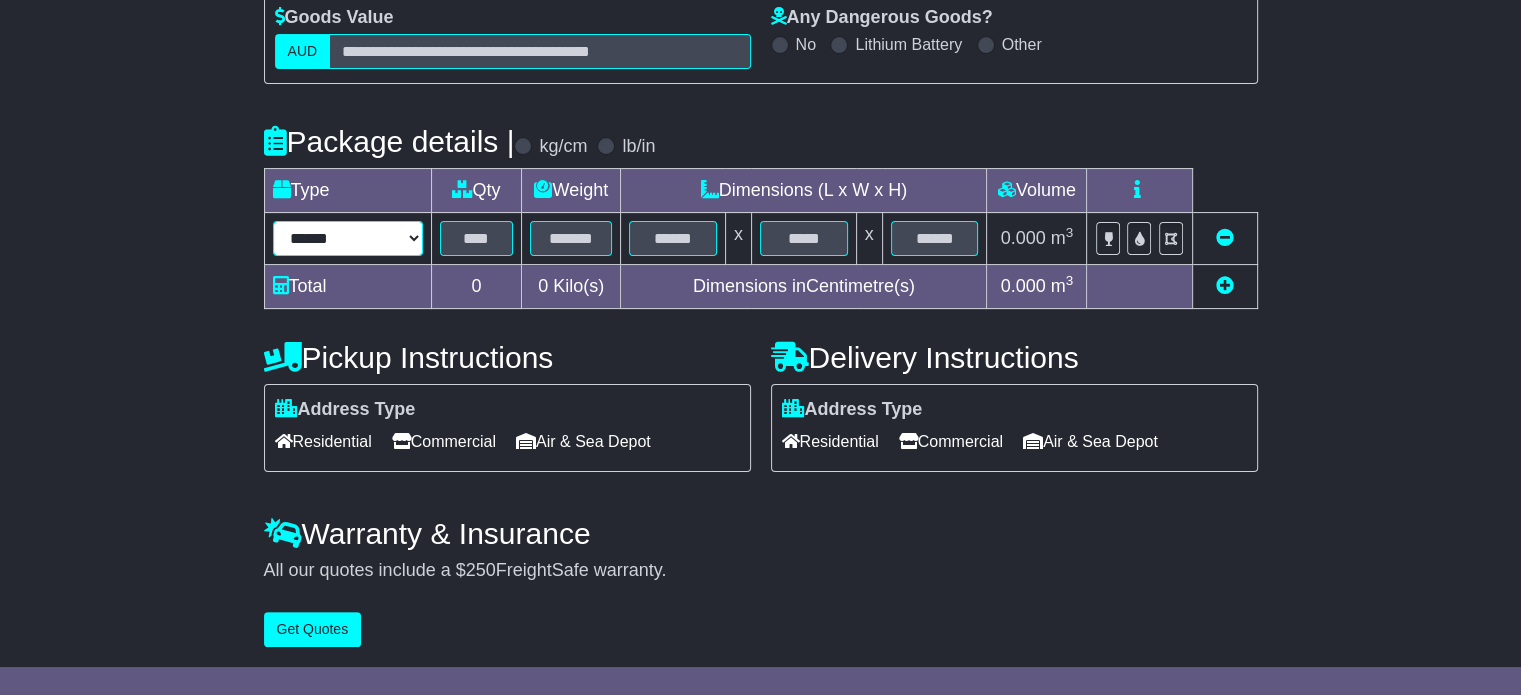 click on "****** ****** *** ******** ***** **** **** ****** *** *******" at bounding box center [348, 238] 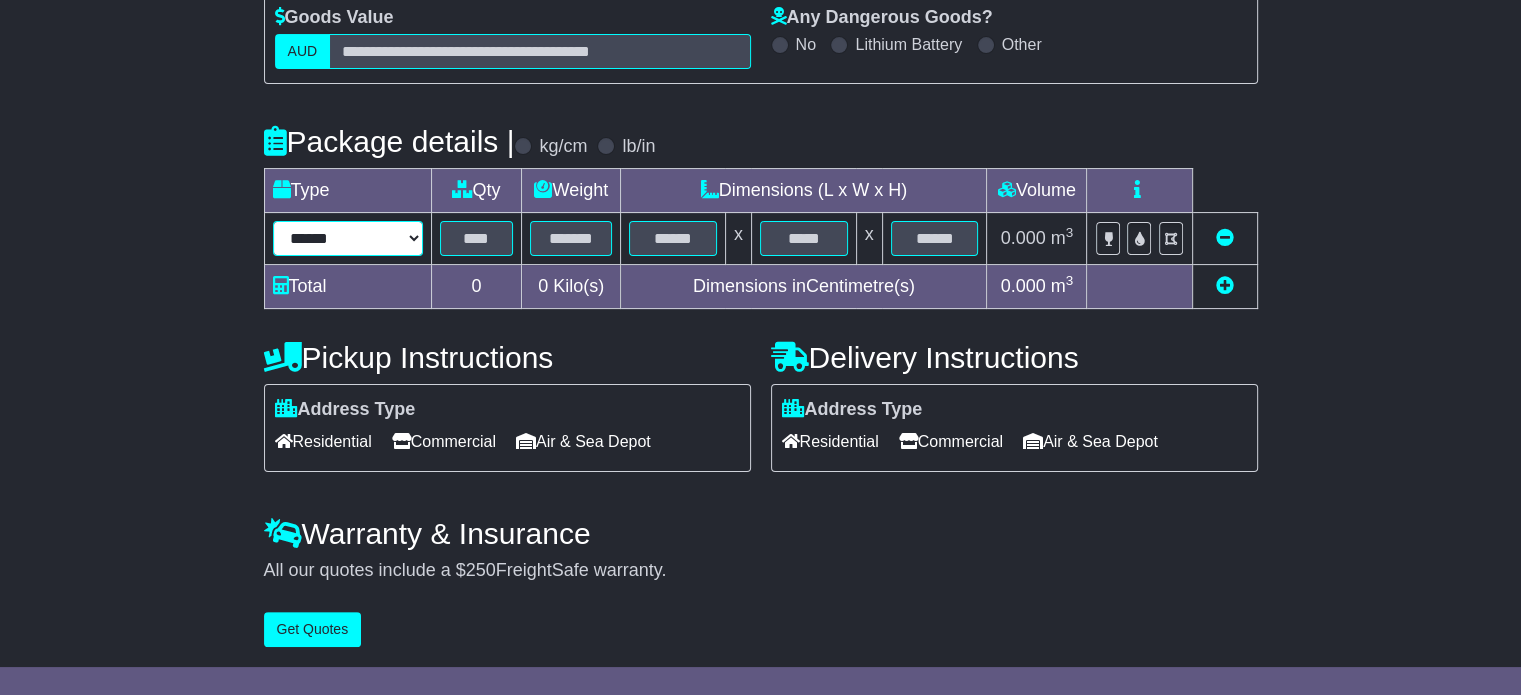 select on "*****" 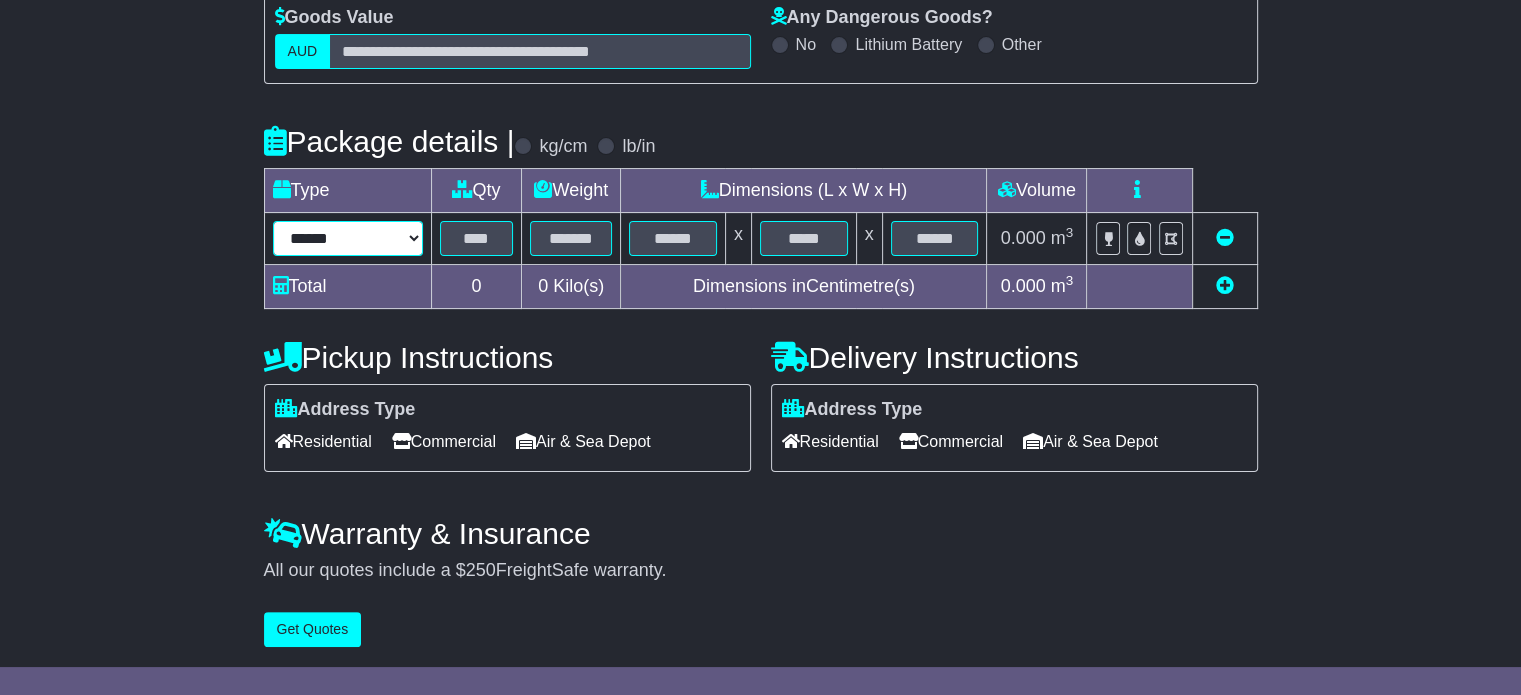 click on "****** ****** *** ******** ***** **** **** ****** *** *******" at bounding box center [348, 238] 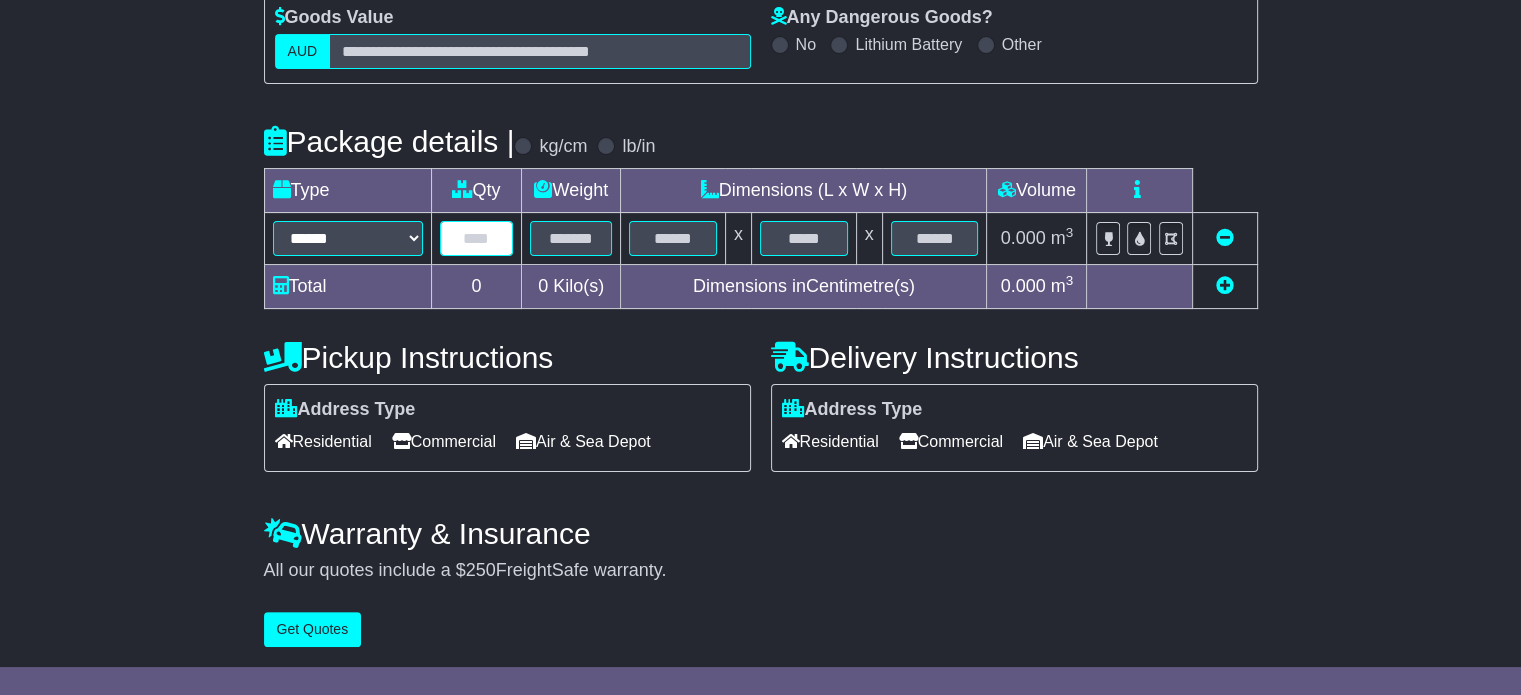 click at bounding box center (477, 238) 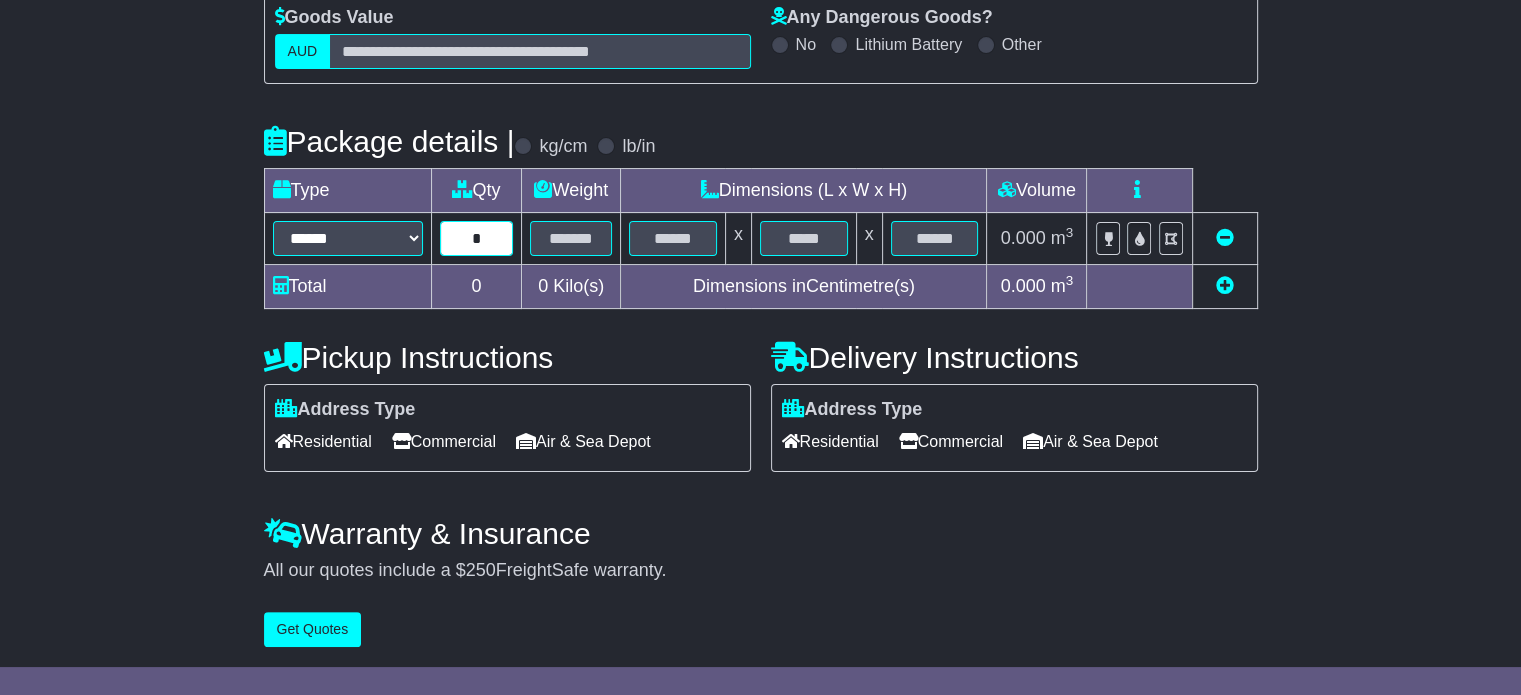 type on "*" 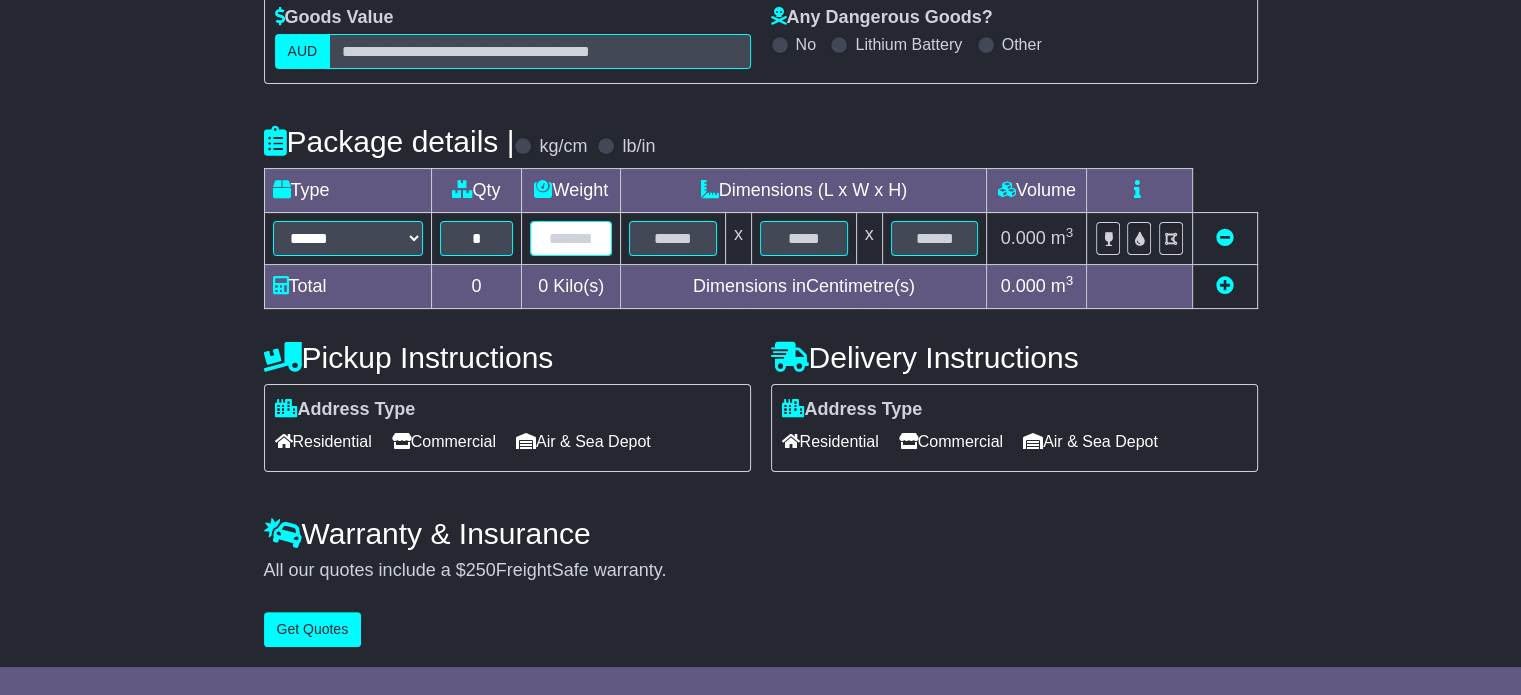 click at bounding box center [571, 238] 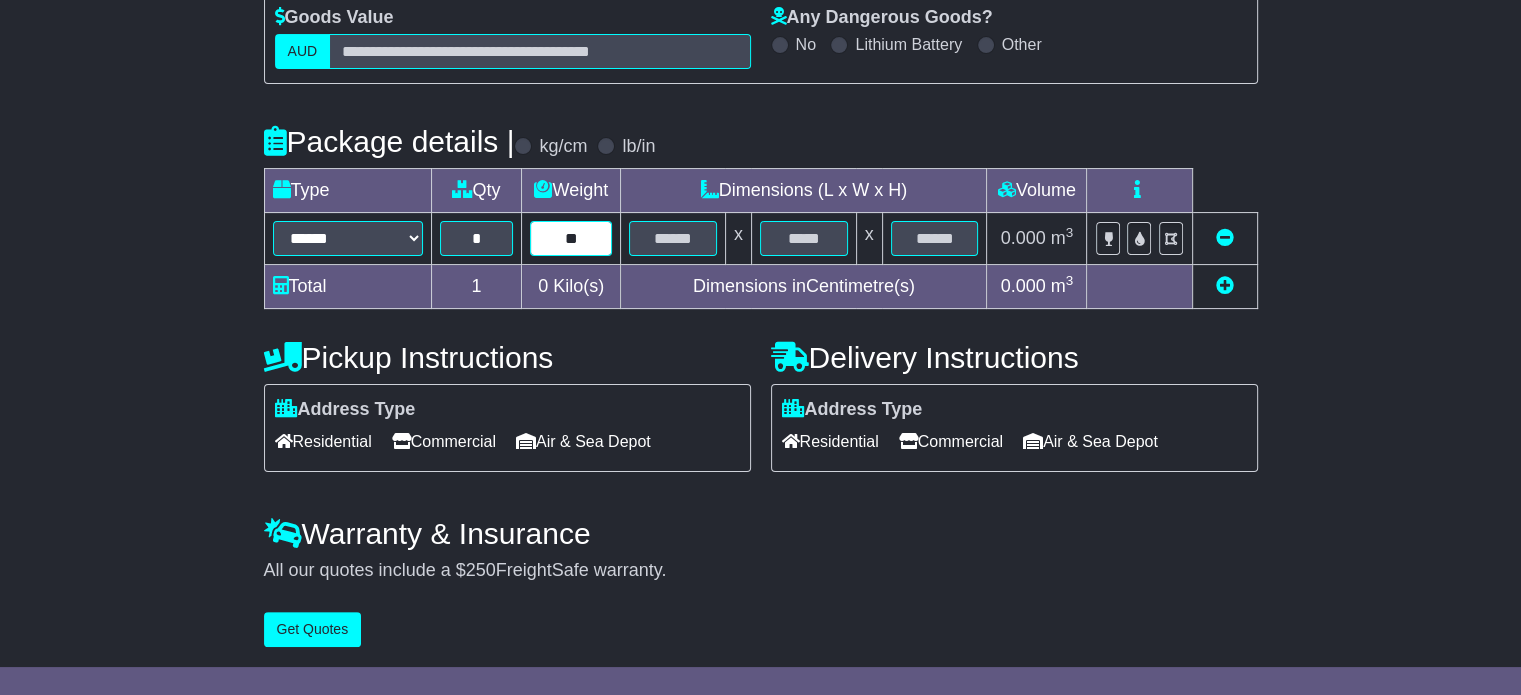 type on "**" 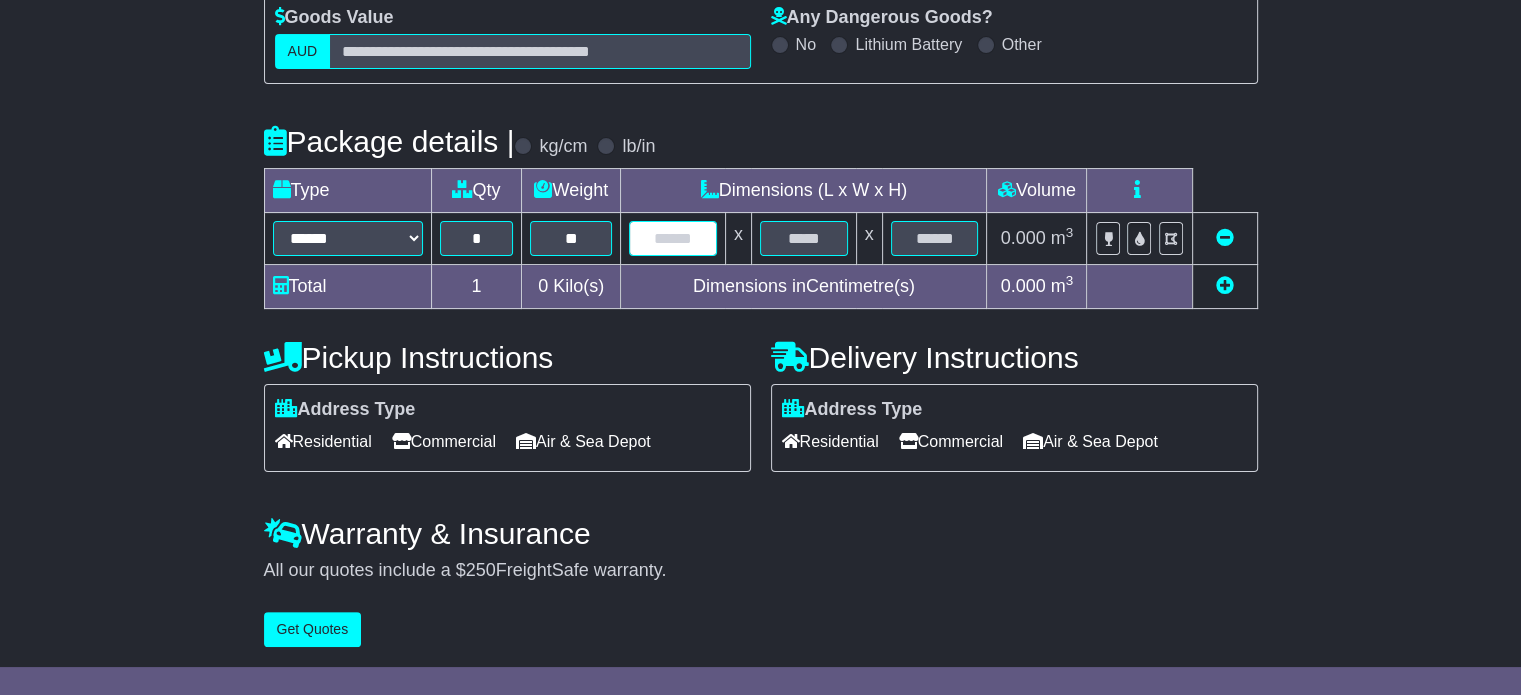 click at bounding box center [673, 238] 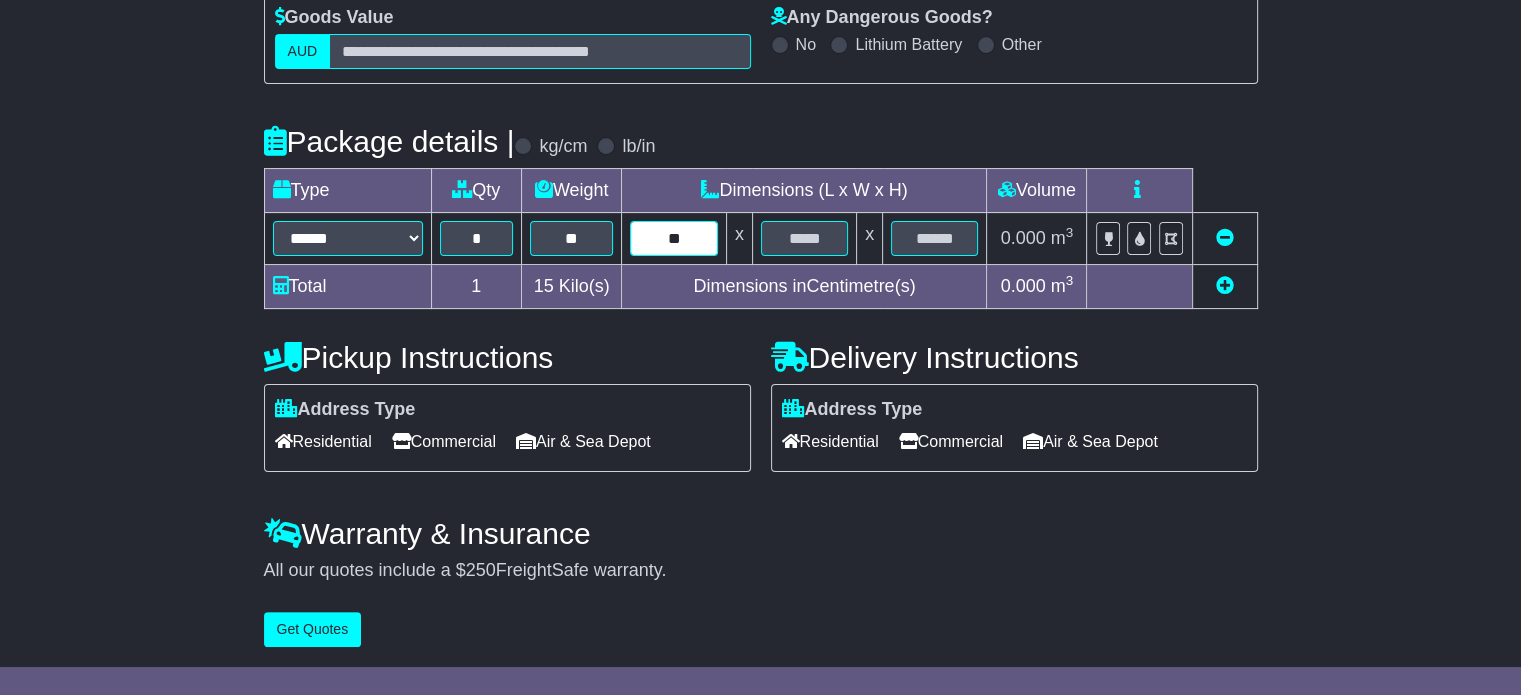 type on "**" 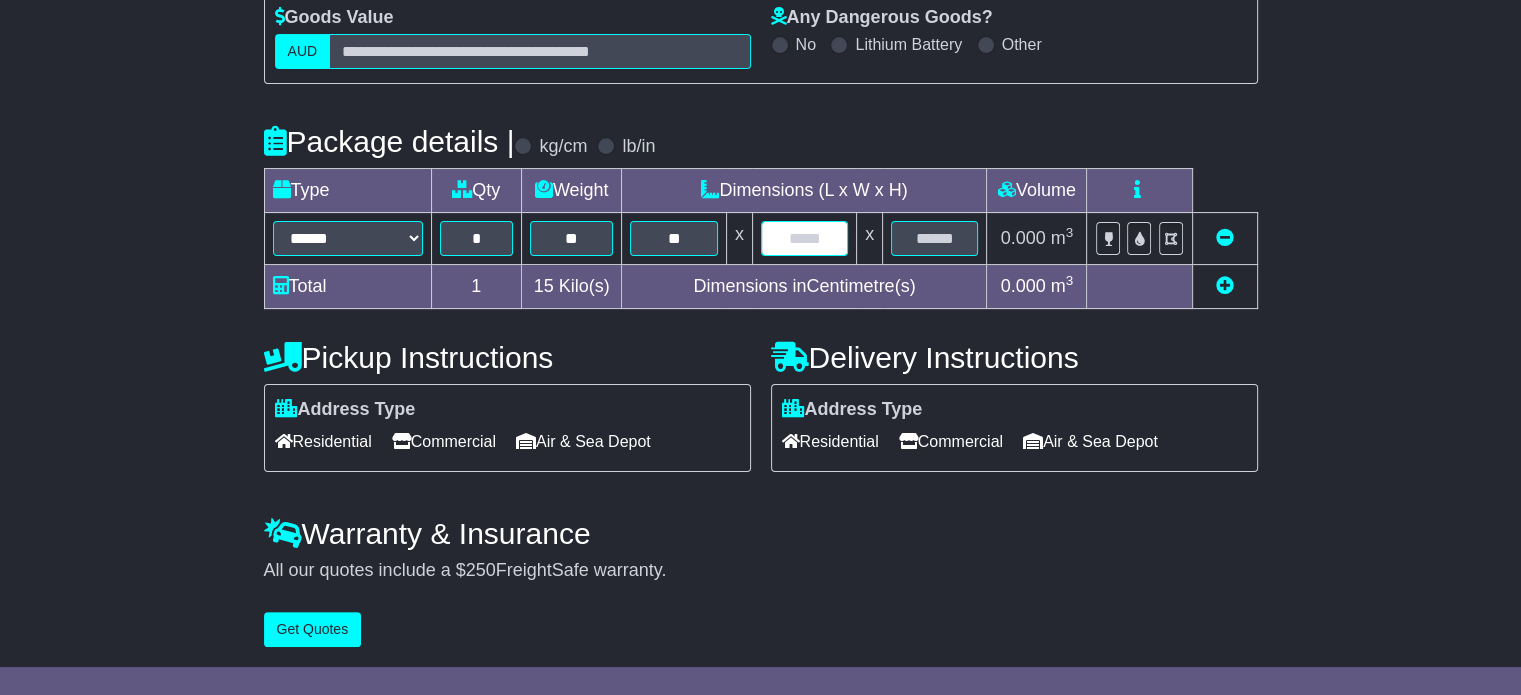 click at bounding box center [804, 238] 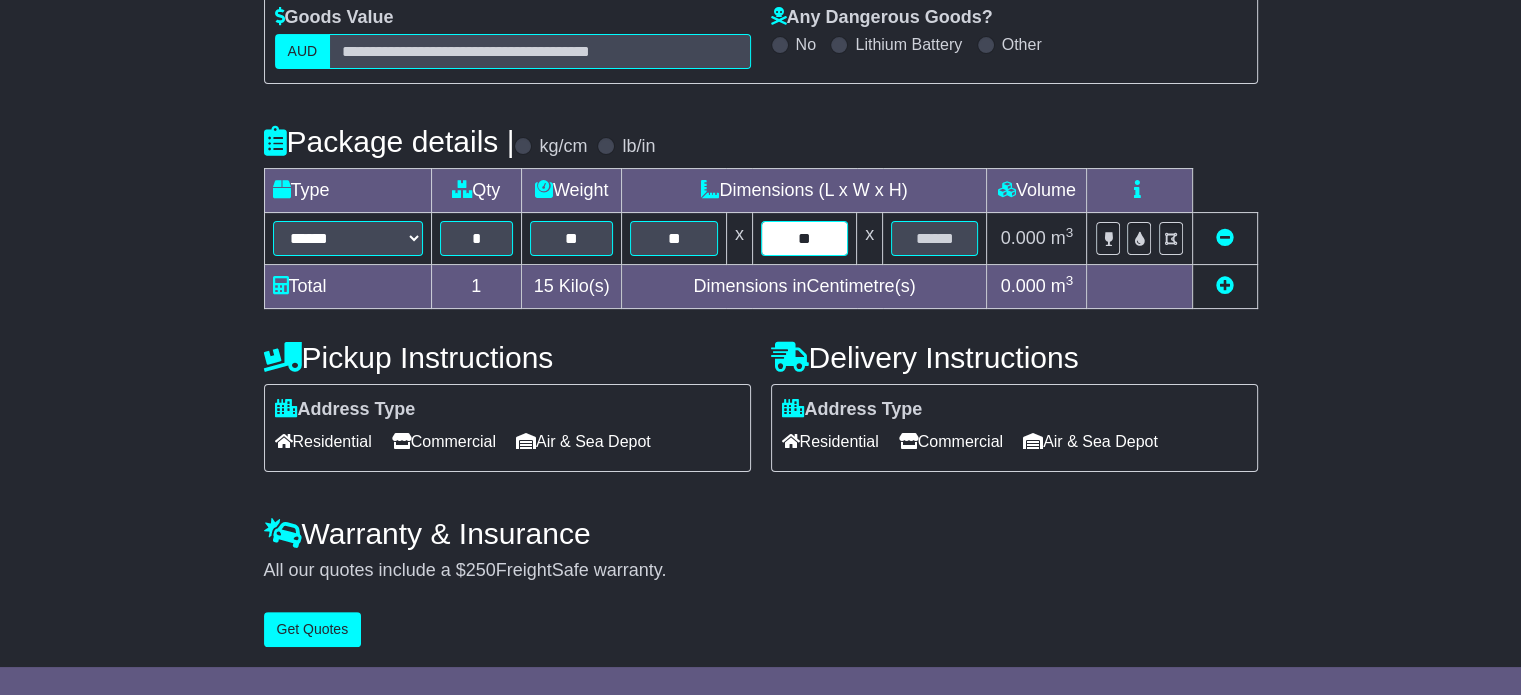 type on "**" 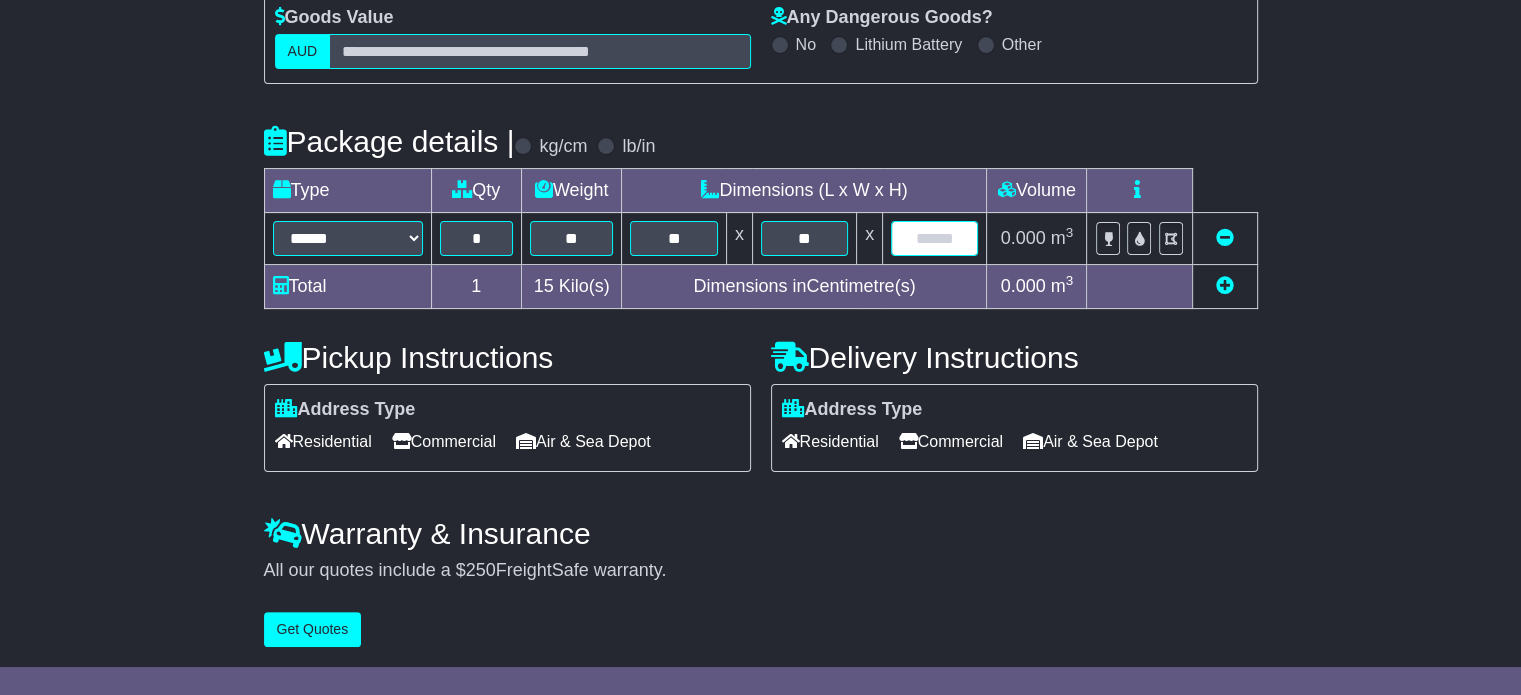 click at bounding box center [934, 238] 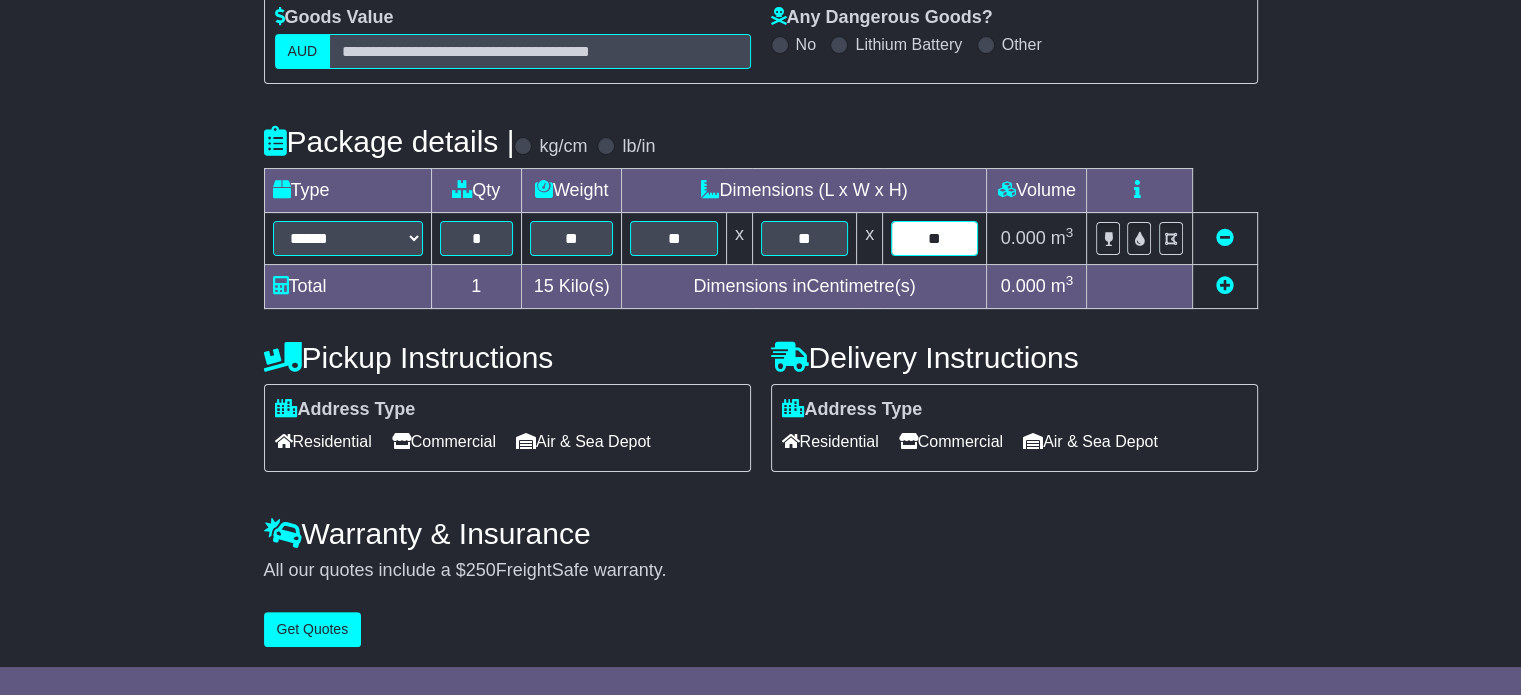 type on "**" 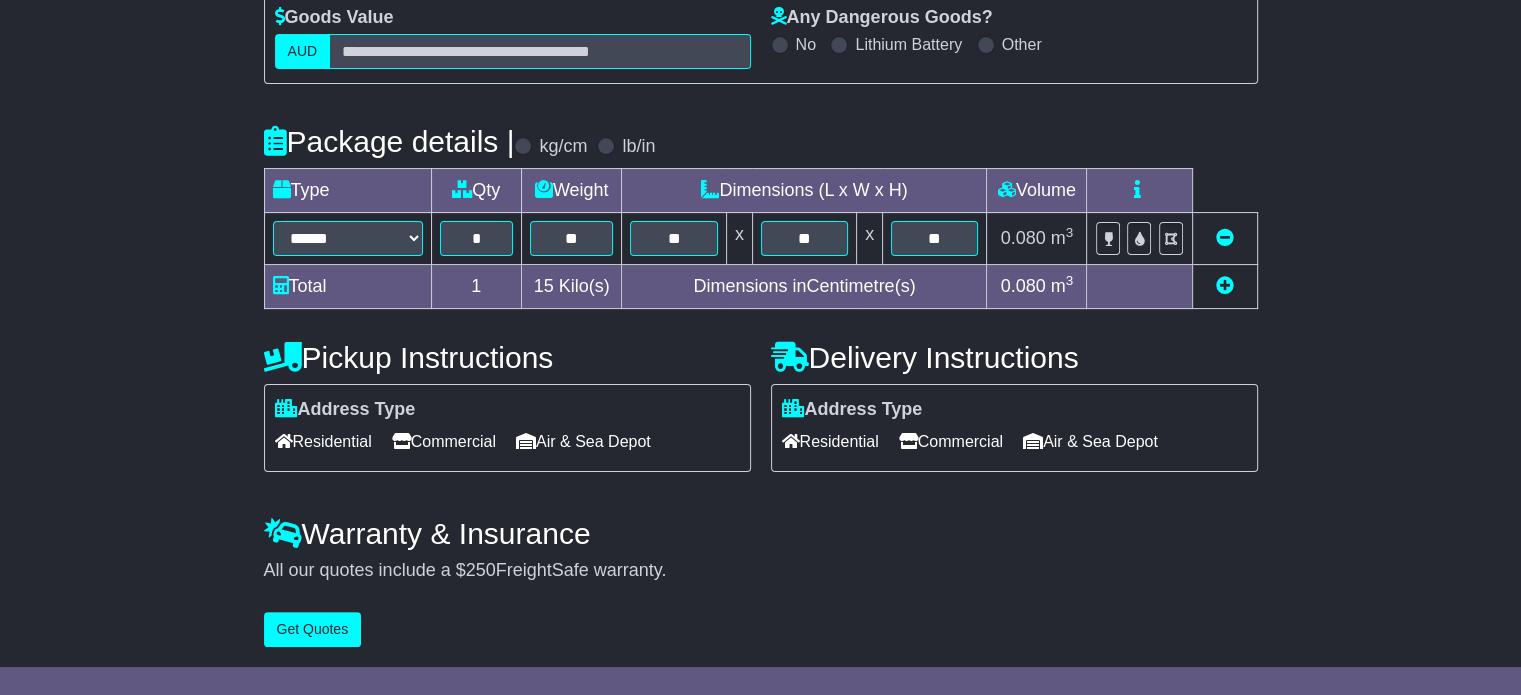 click on "Commercial" at bounding box center (444, 441) 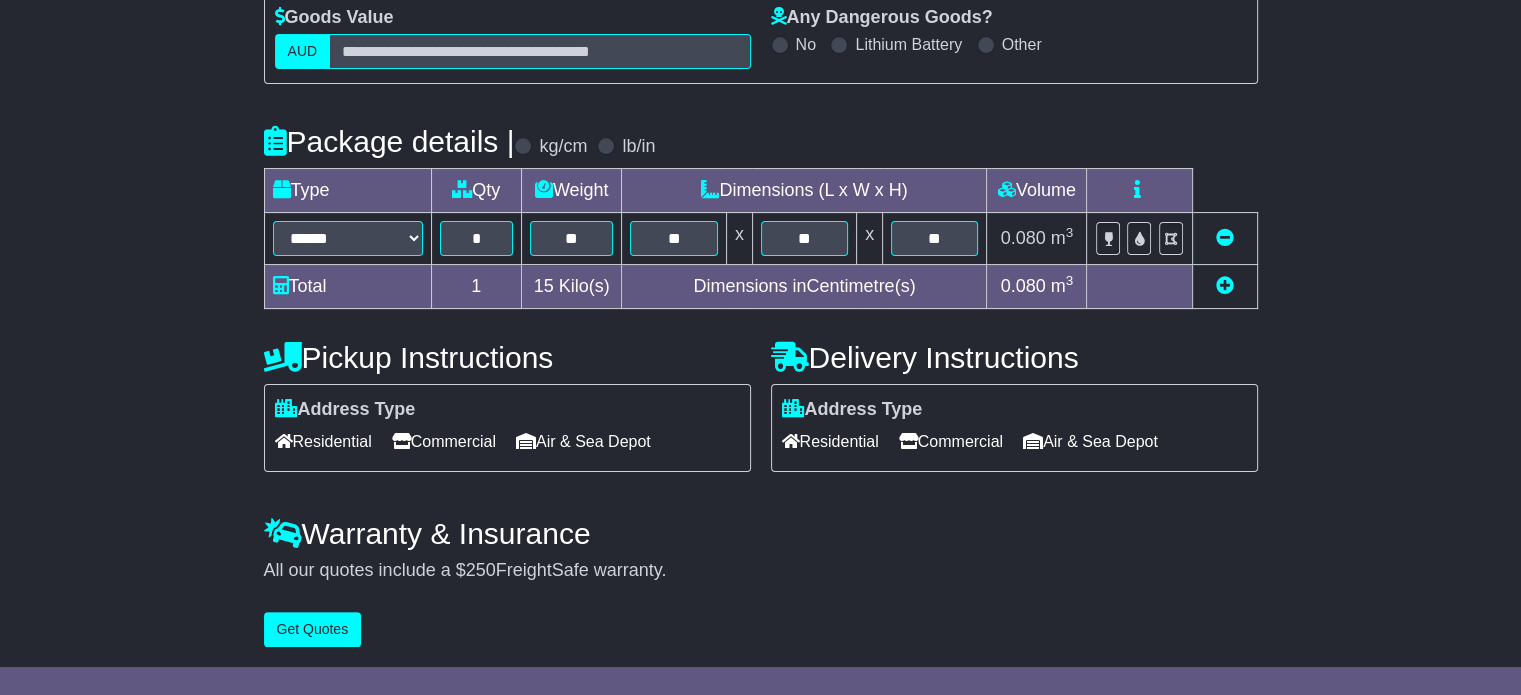 click on "Address Type
Residential
Commercial
Air & Sea Depot
Unloading" at bounding box center [1014, 428] 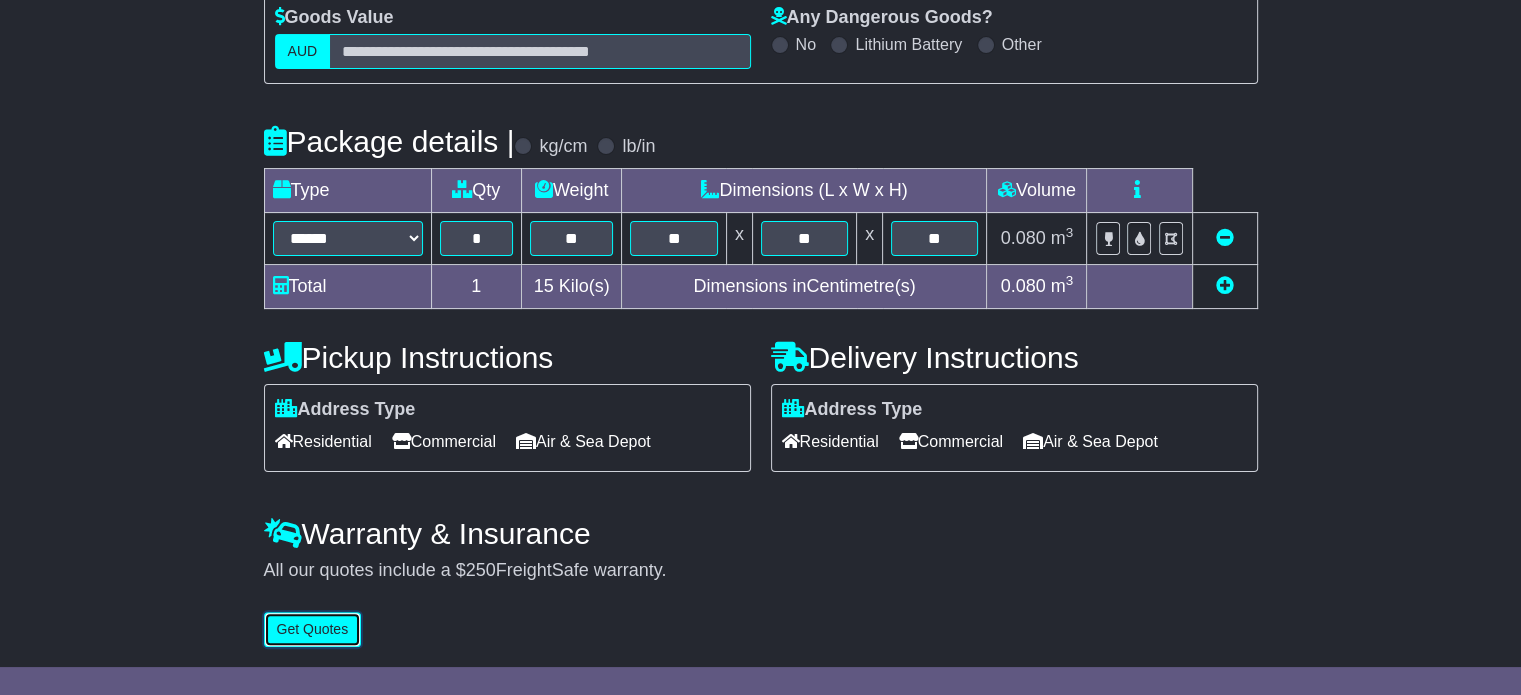 click on "Get Quotes" at bounding box center (313, 629) 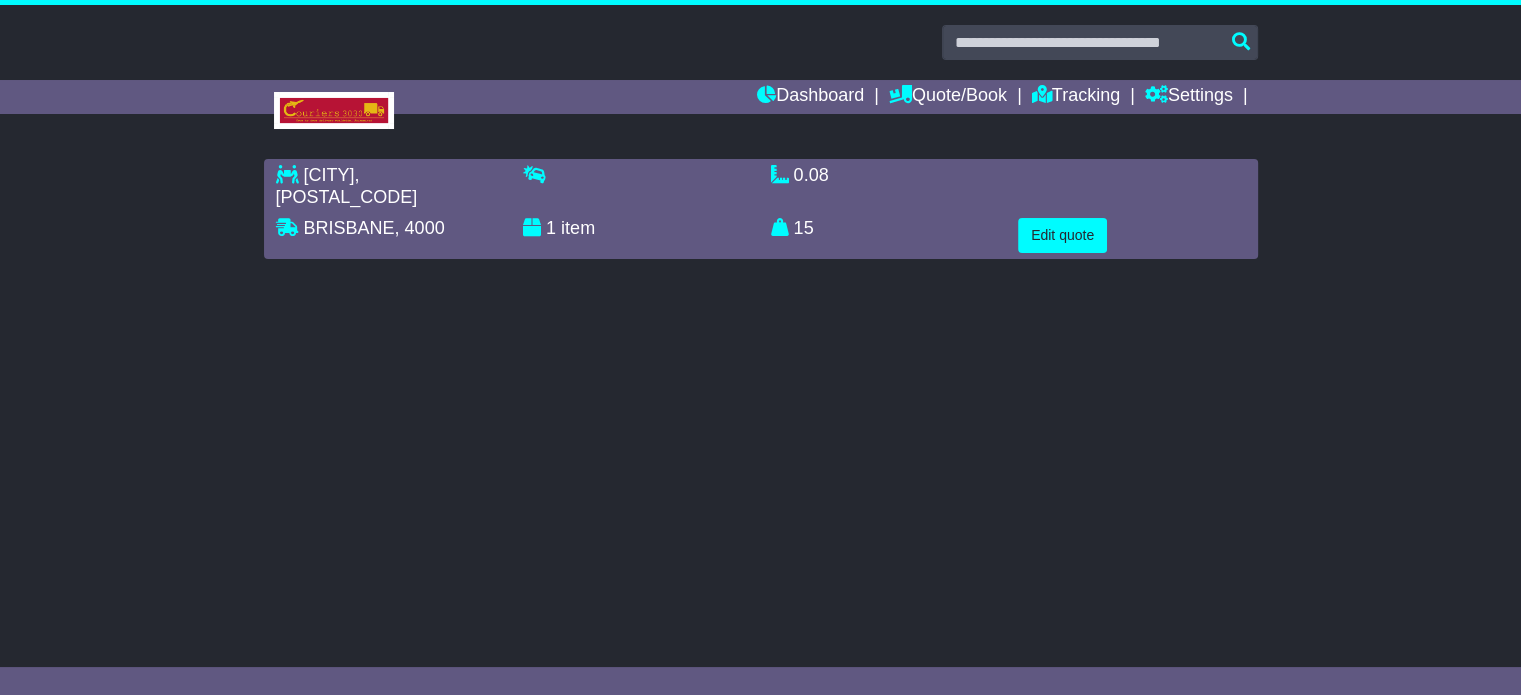scroll, scrollTop: 0, scrollLeft: 0, axis: both 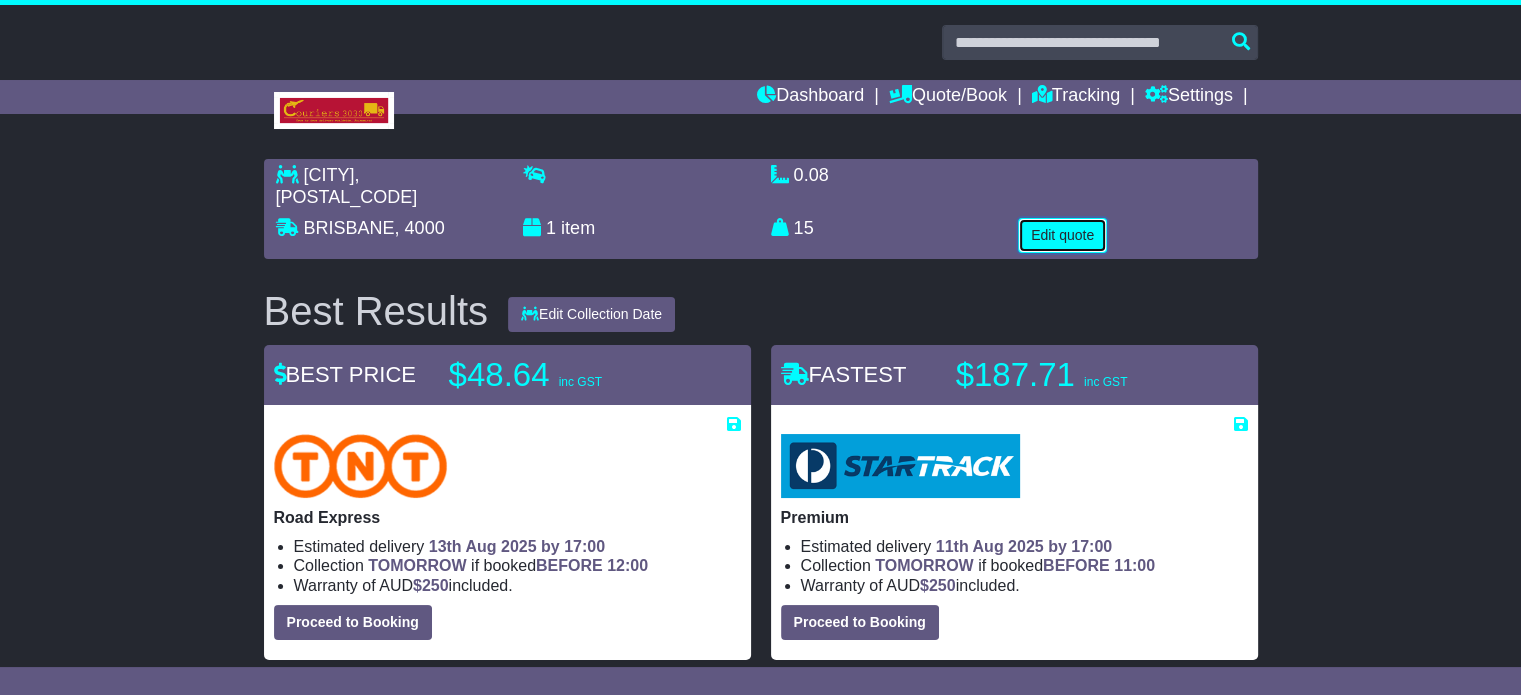 click on "Edit quote" at bounding box center [1062, 235] 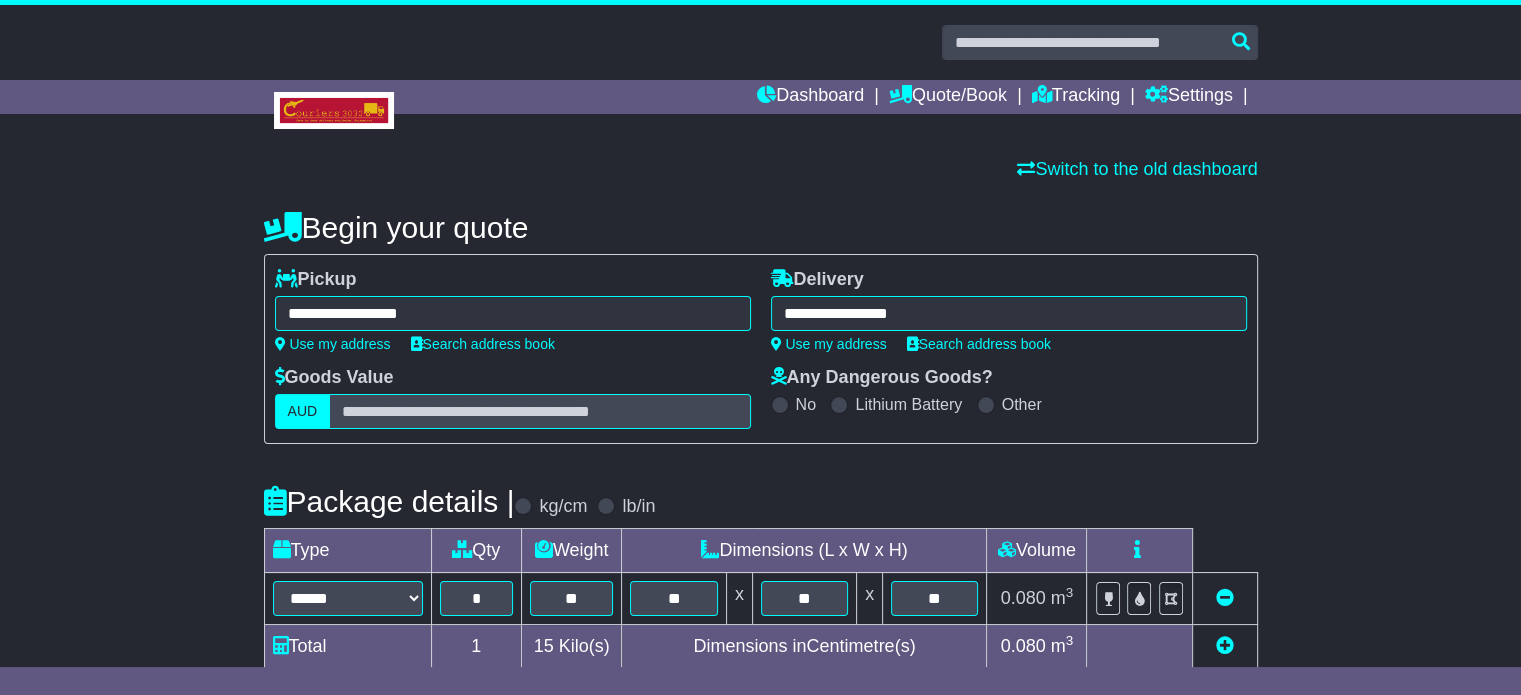 click on "**********" at bounding box center [513, 313] 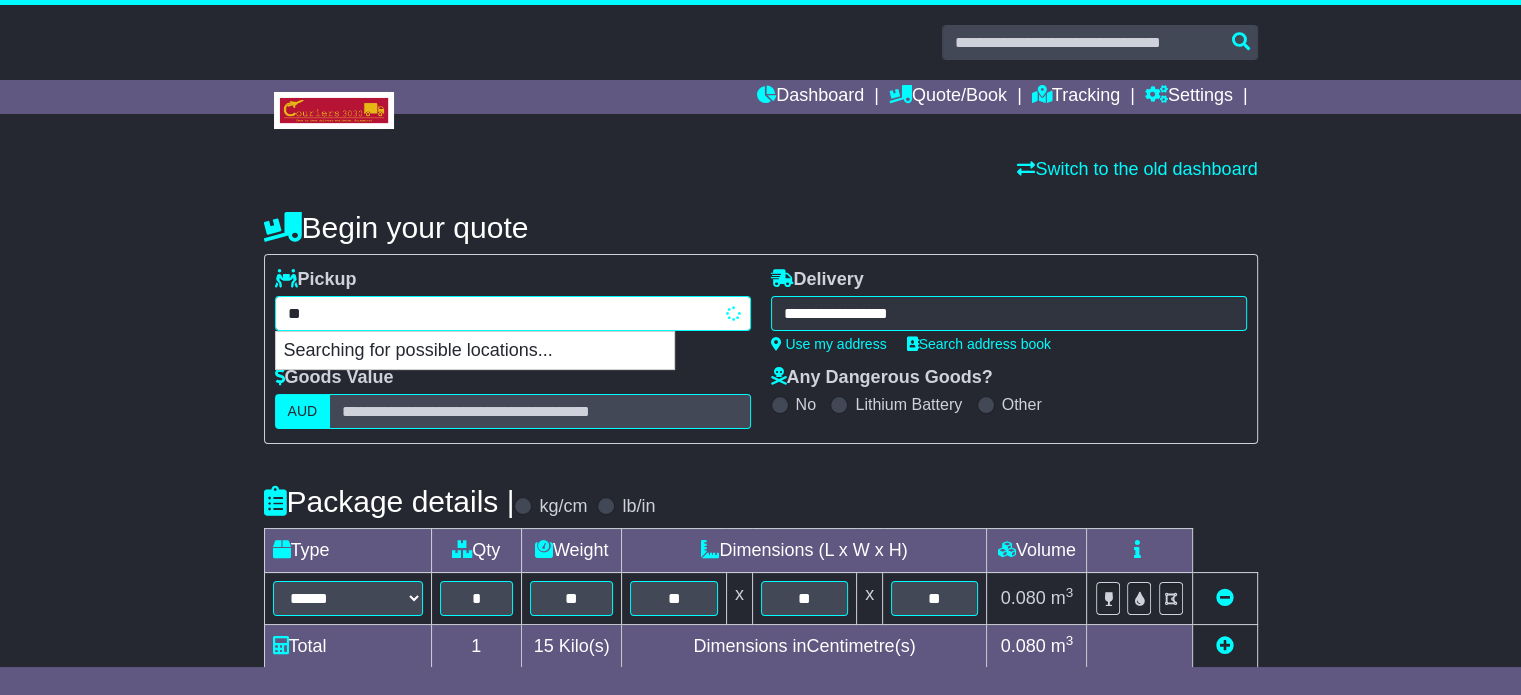 type on "*" 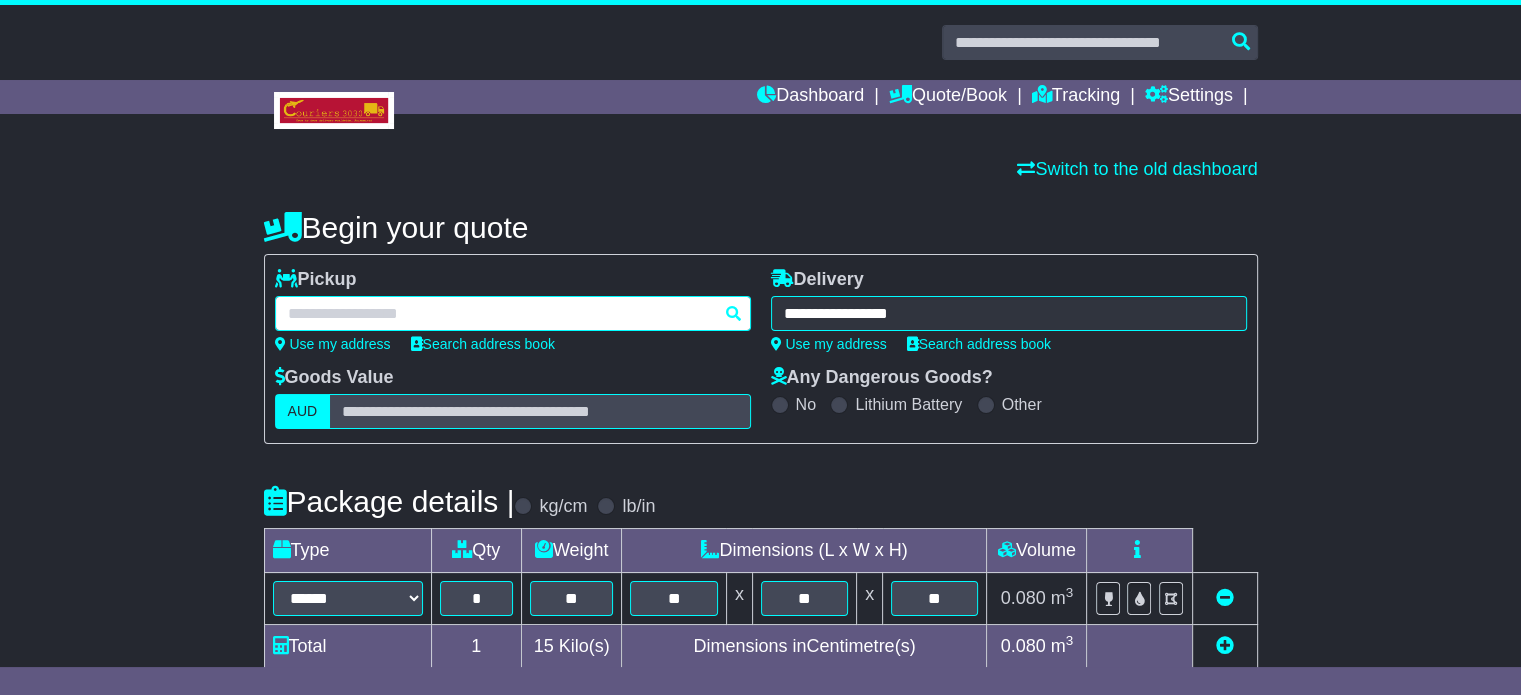 paste on "*******" 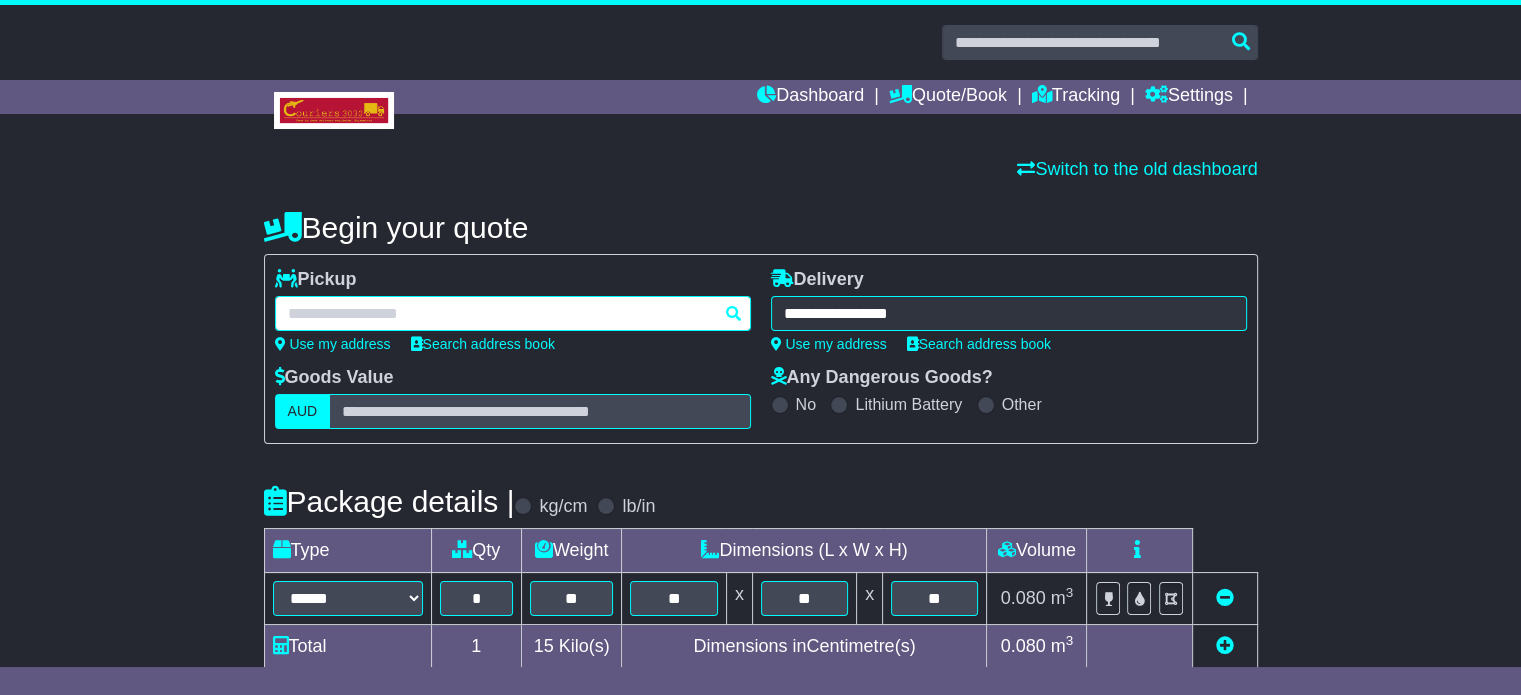 type on "*******" 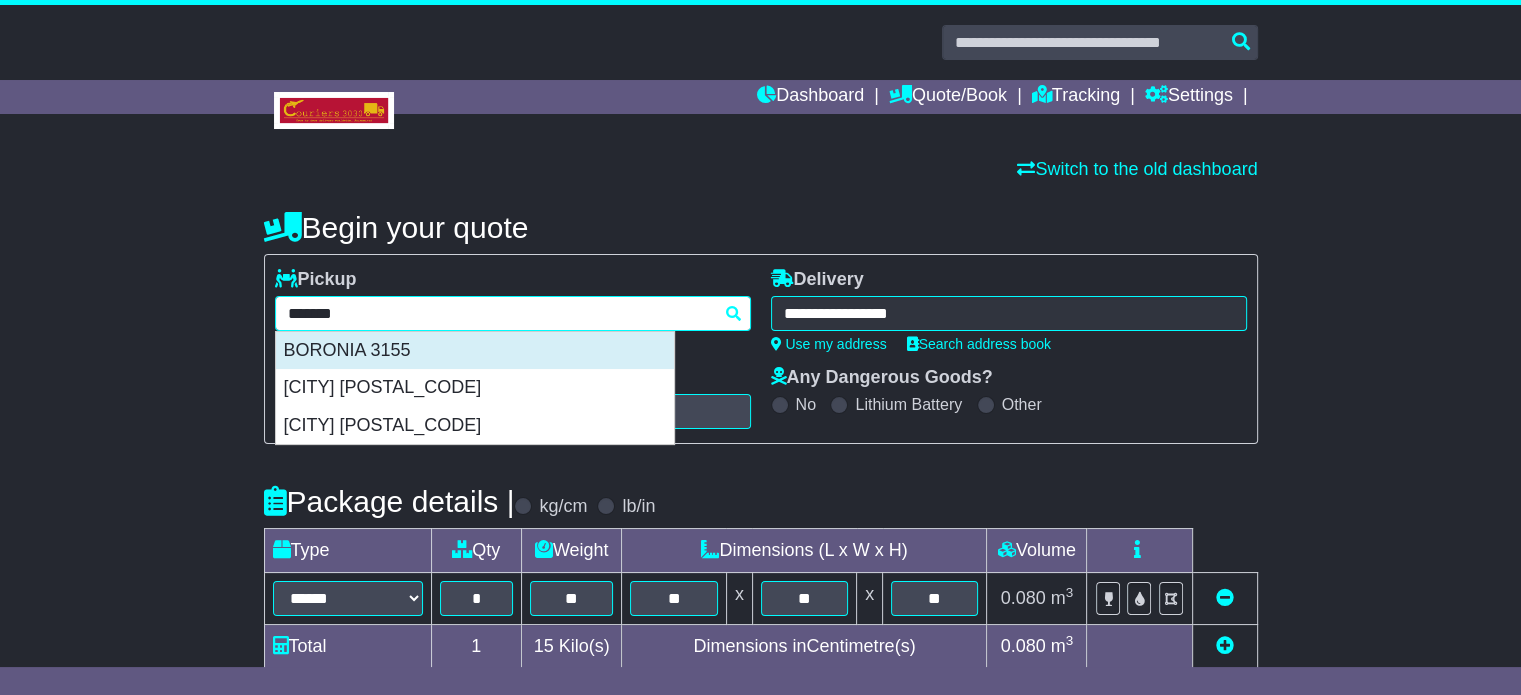 click on "BORONIA 3155" at bounding box center [475, 351] 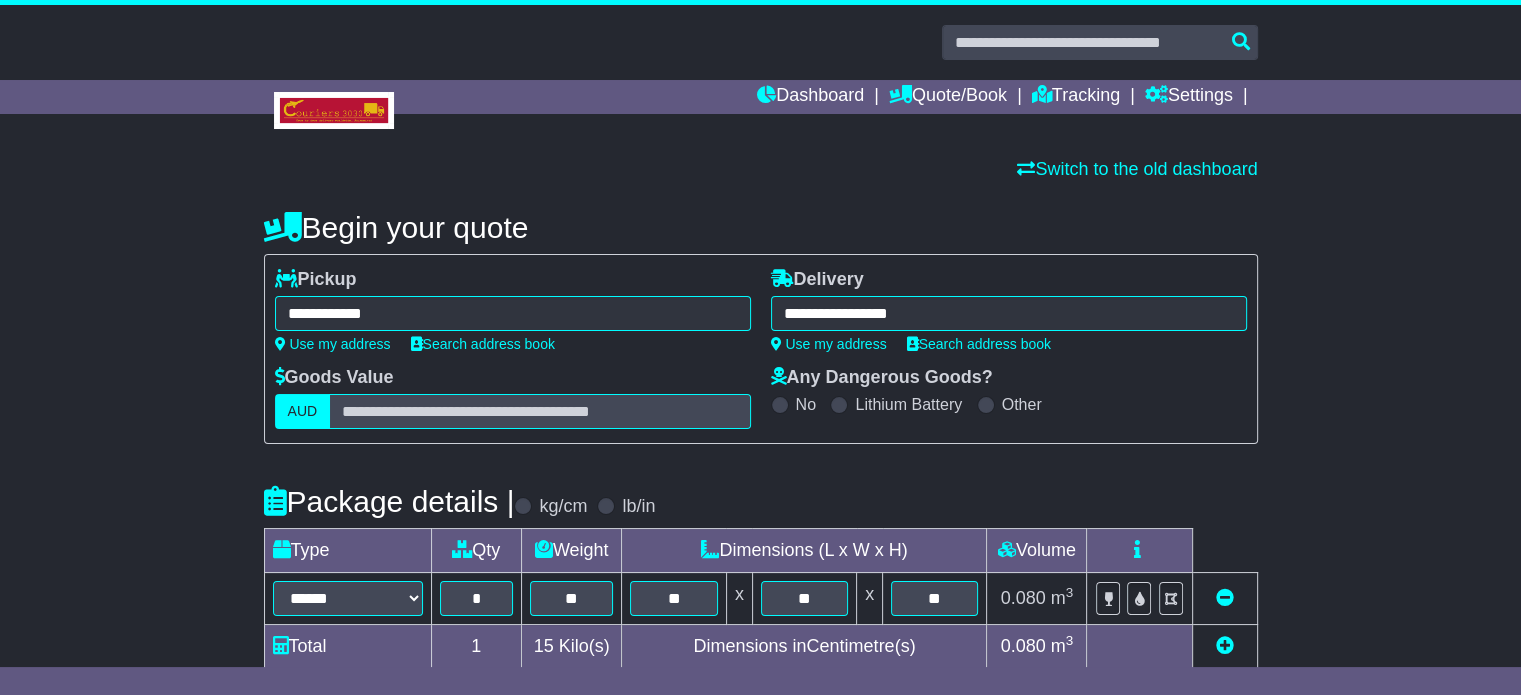 type on "**********" 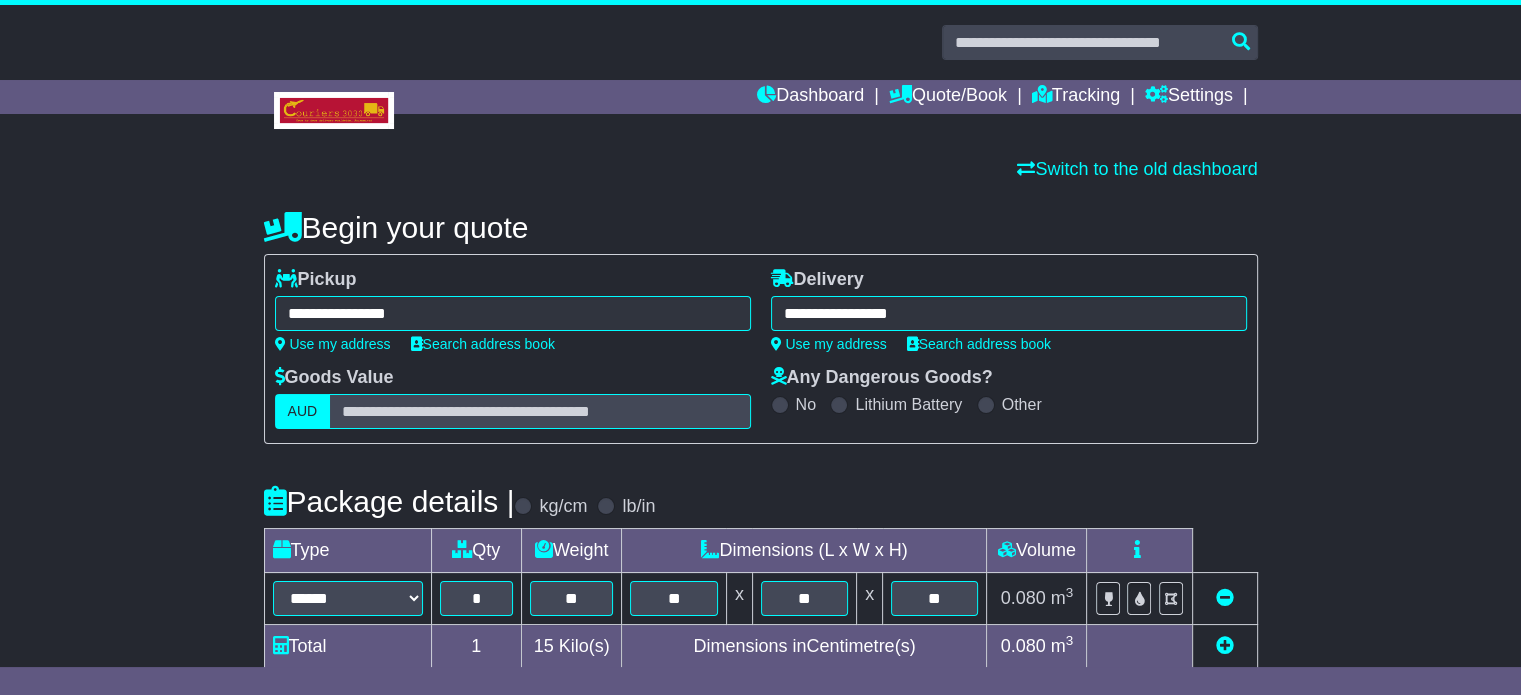 click on "**********" at bounding box center [1009, 313] 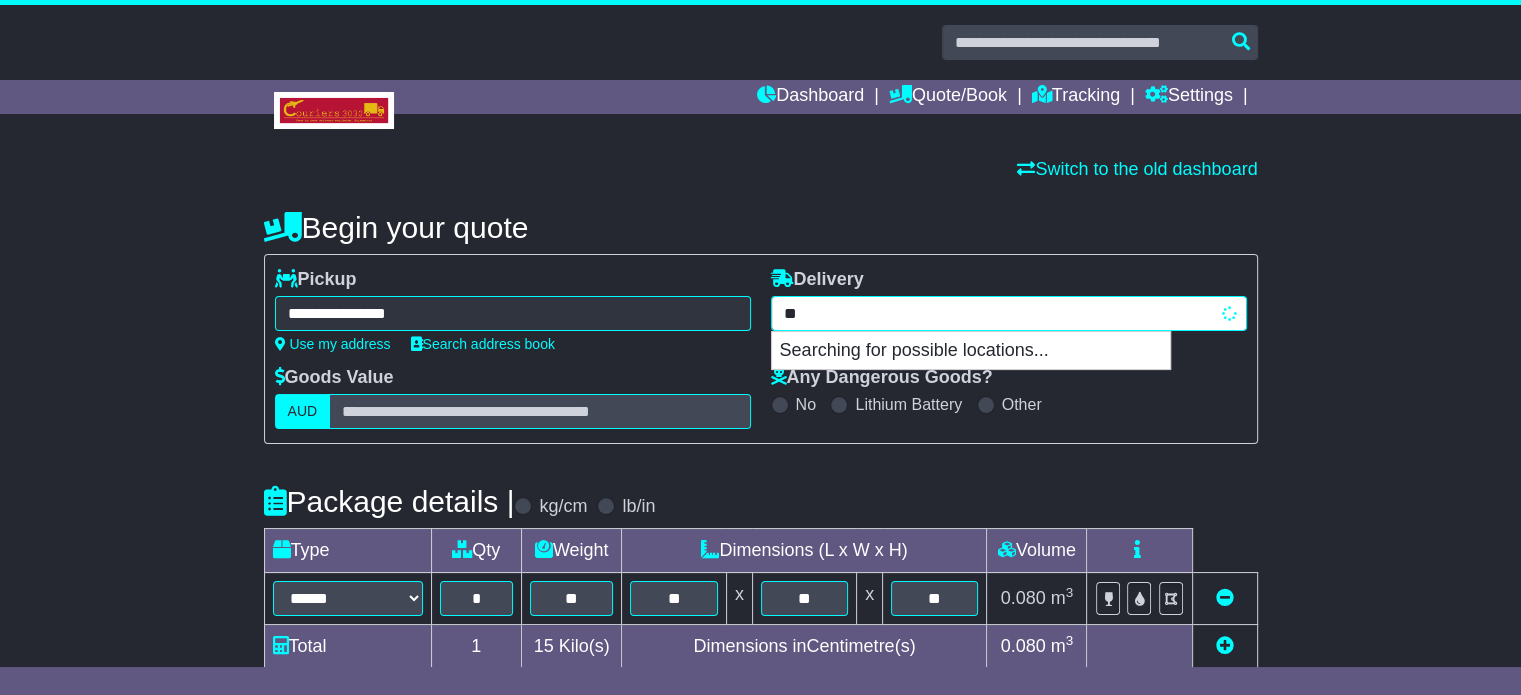 type on "*" 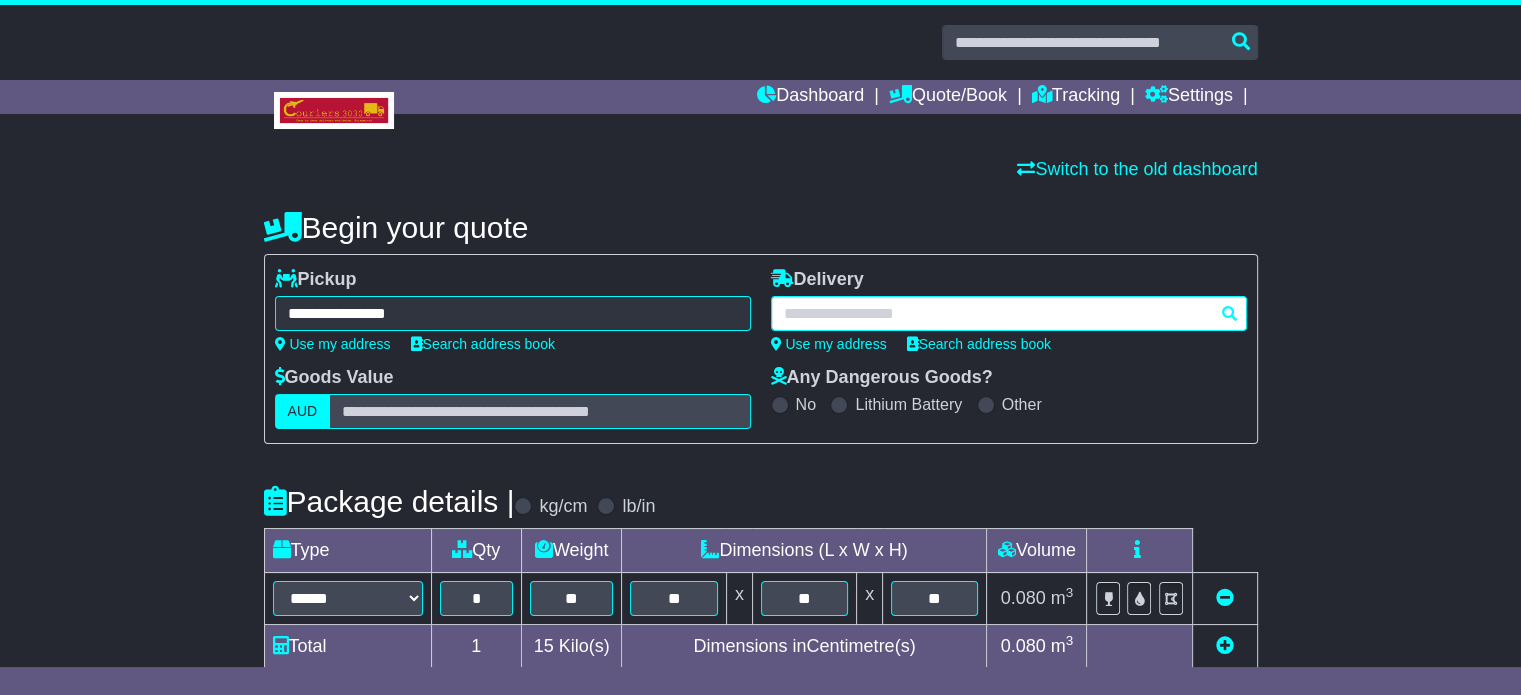 paste on "*******" 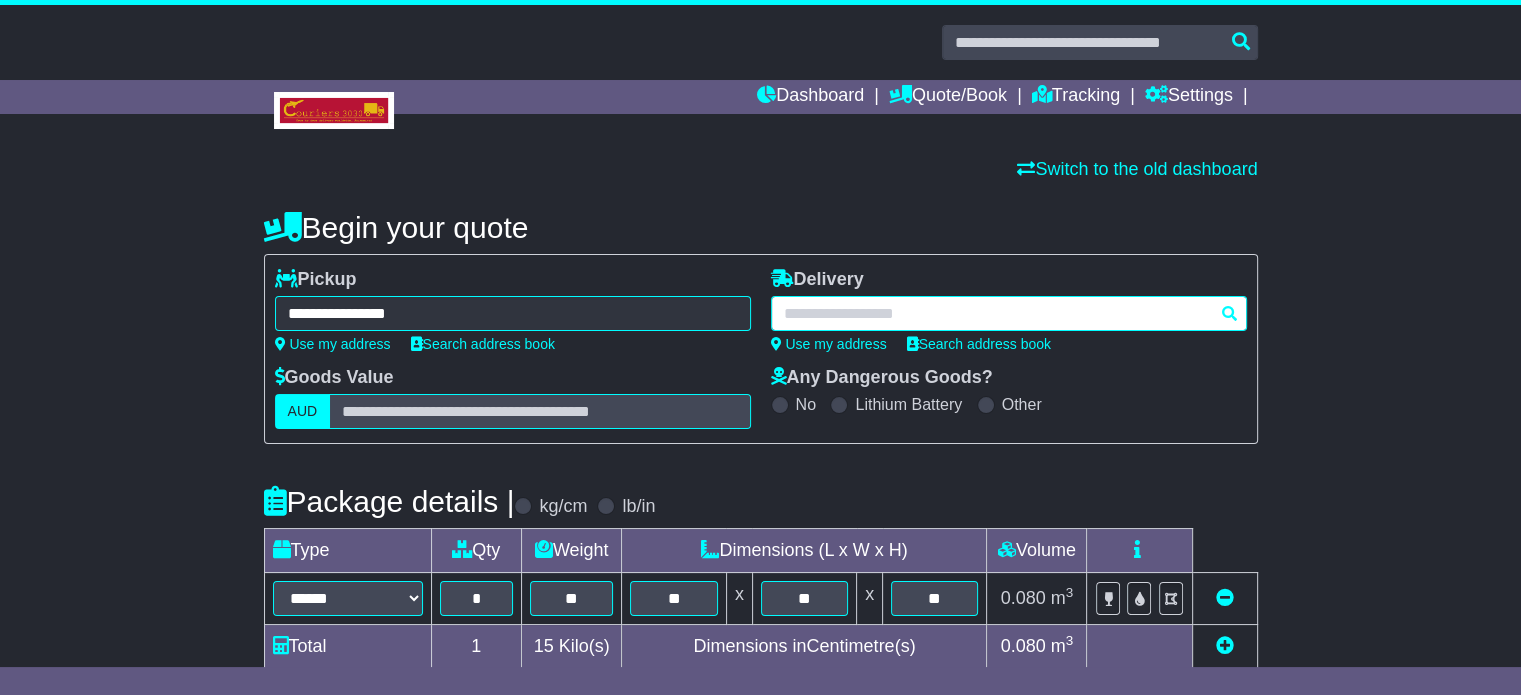 type on "*******" 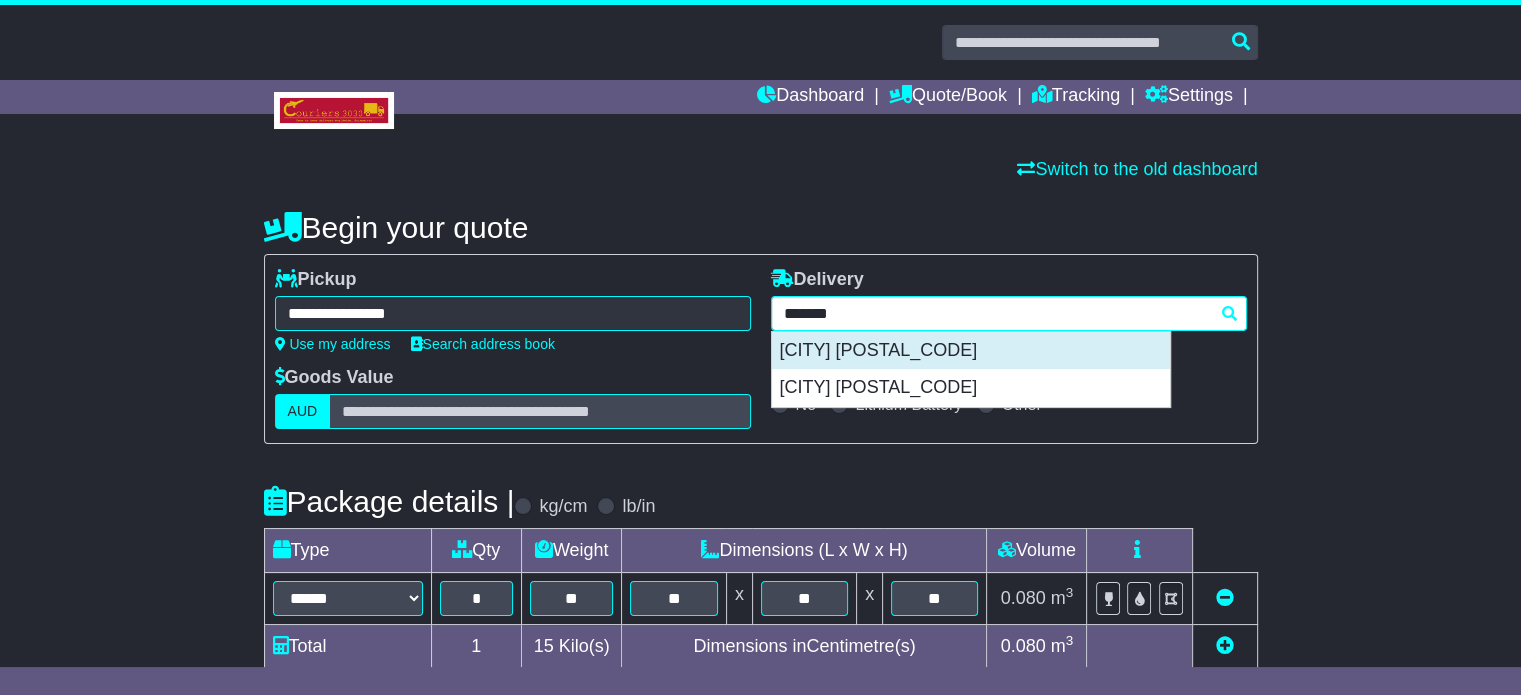 click on "HORSLEY 2530" at bounding box center (971, 351) 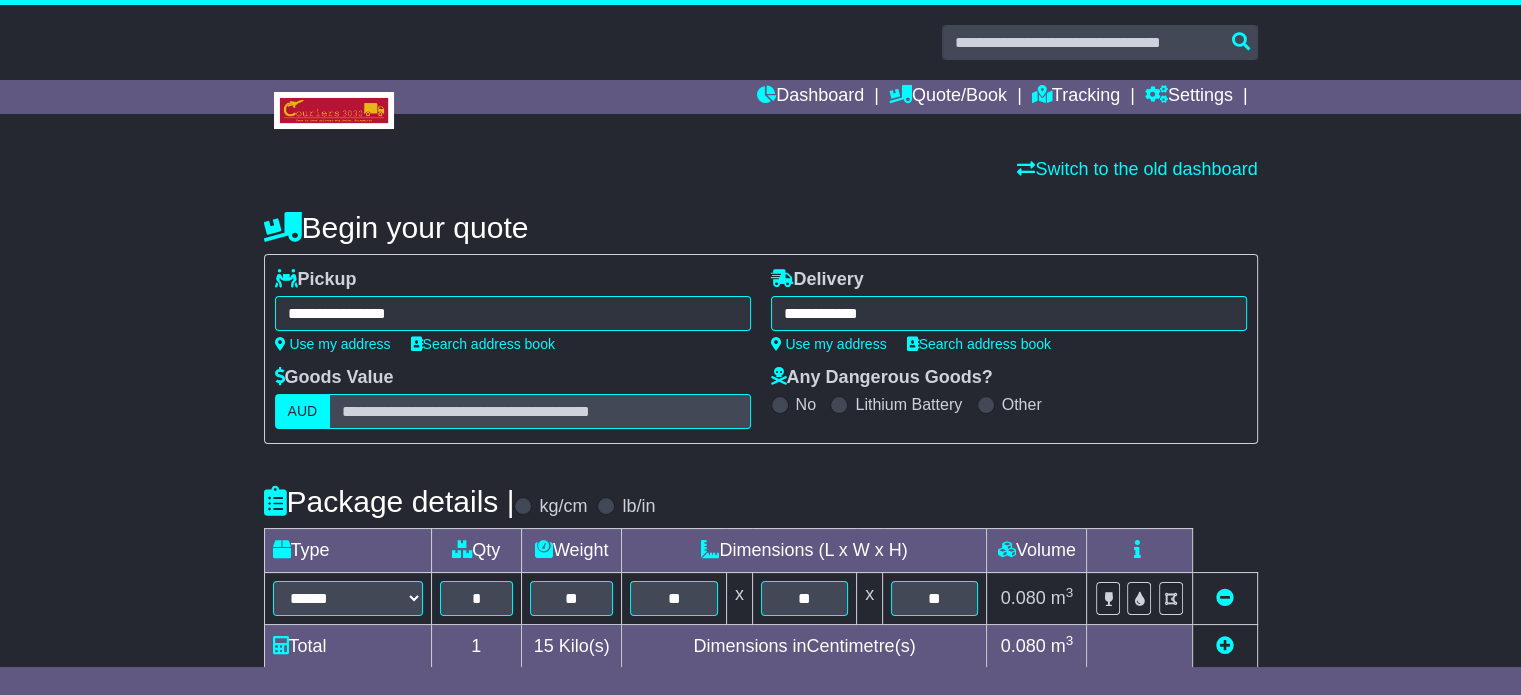 type on "**********" 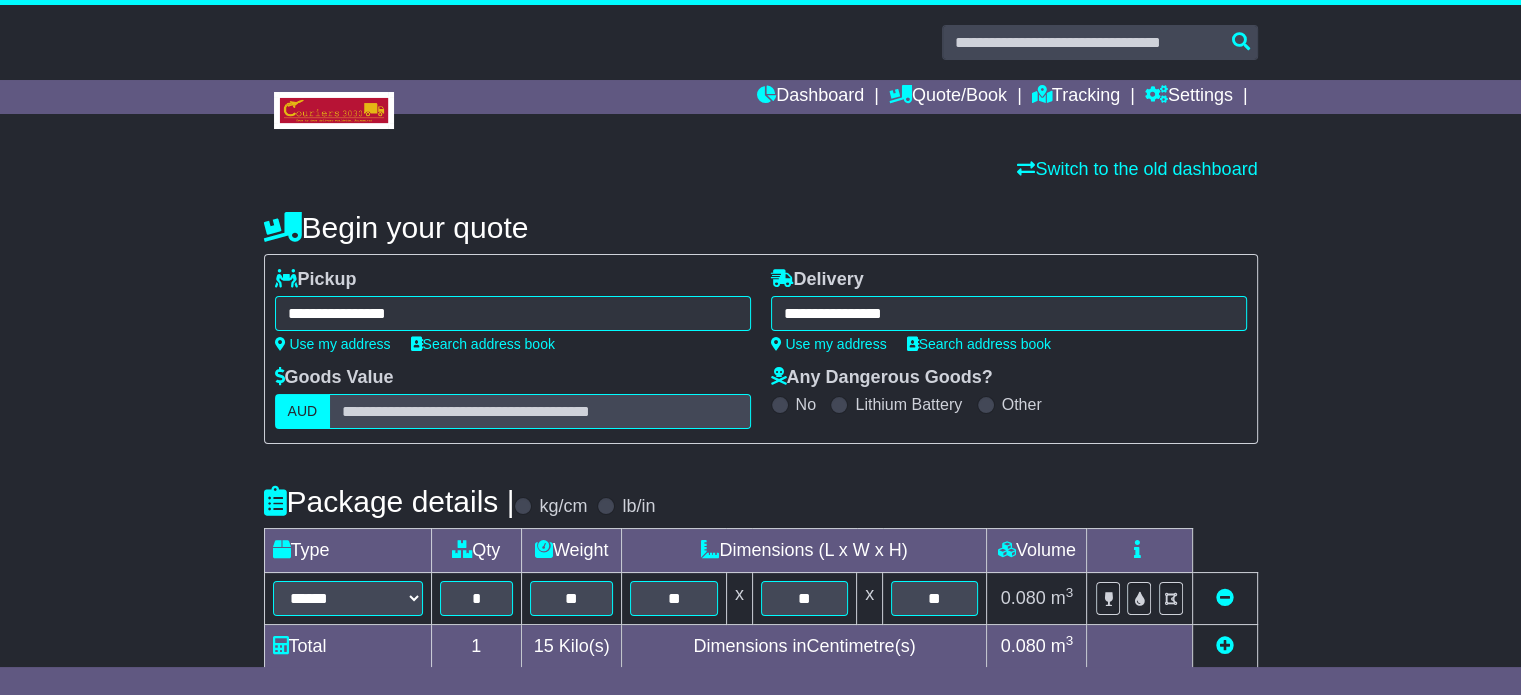 click on "**********" at bounding box center [761, 571] 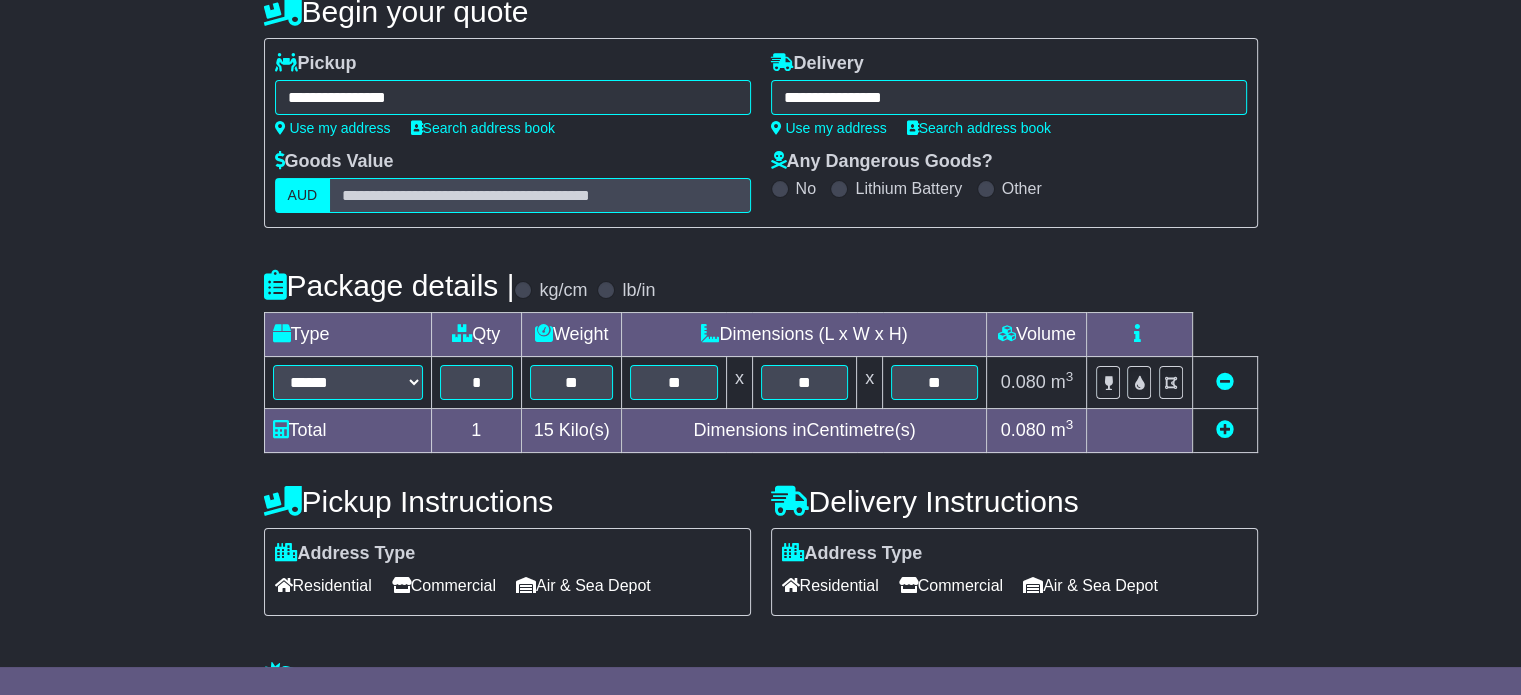 scroll, scrollTop: 320, scrollLeft: 0, axis: vertical 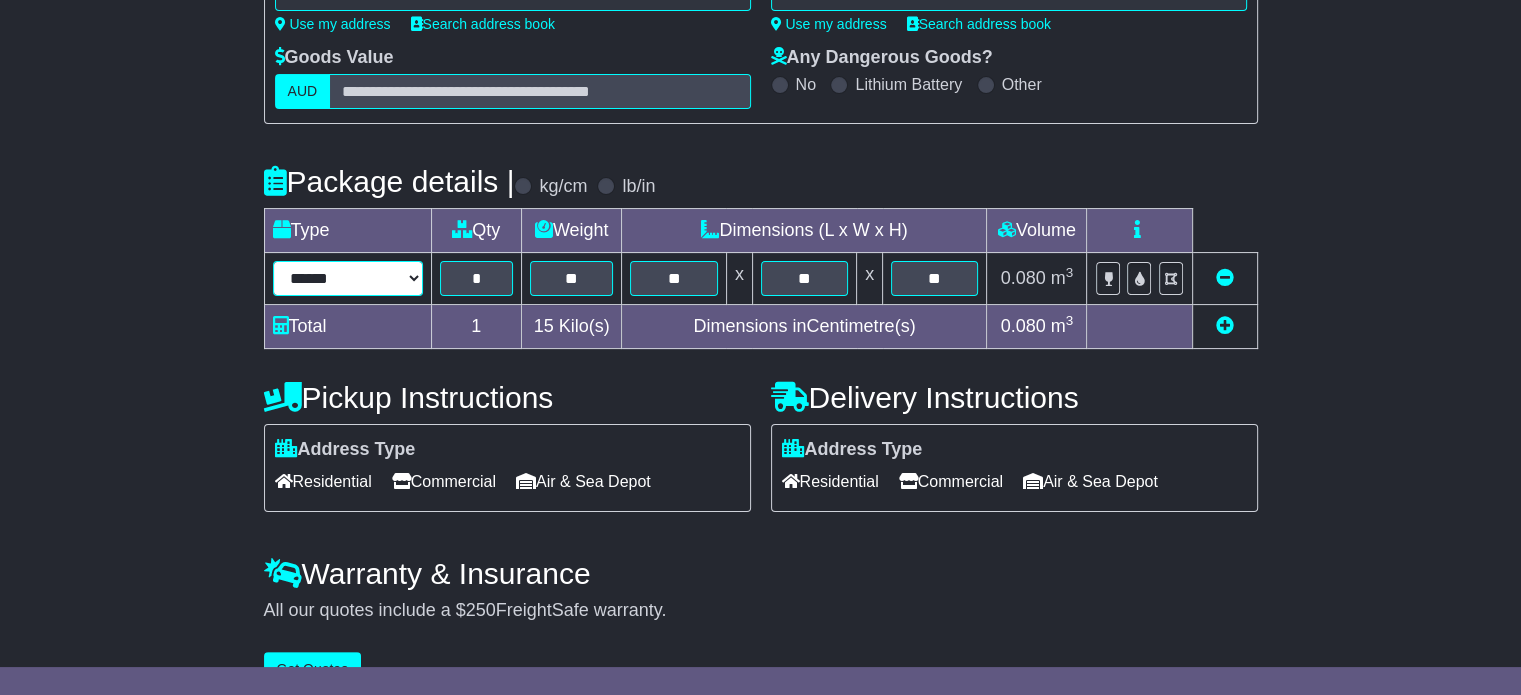 click on "****** ****** *** ******** ***** **** **** ****** *** *******" at bounding box center [348, 278] 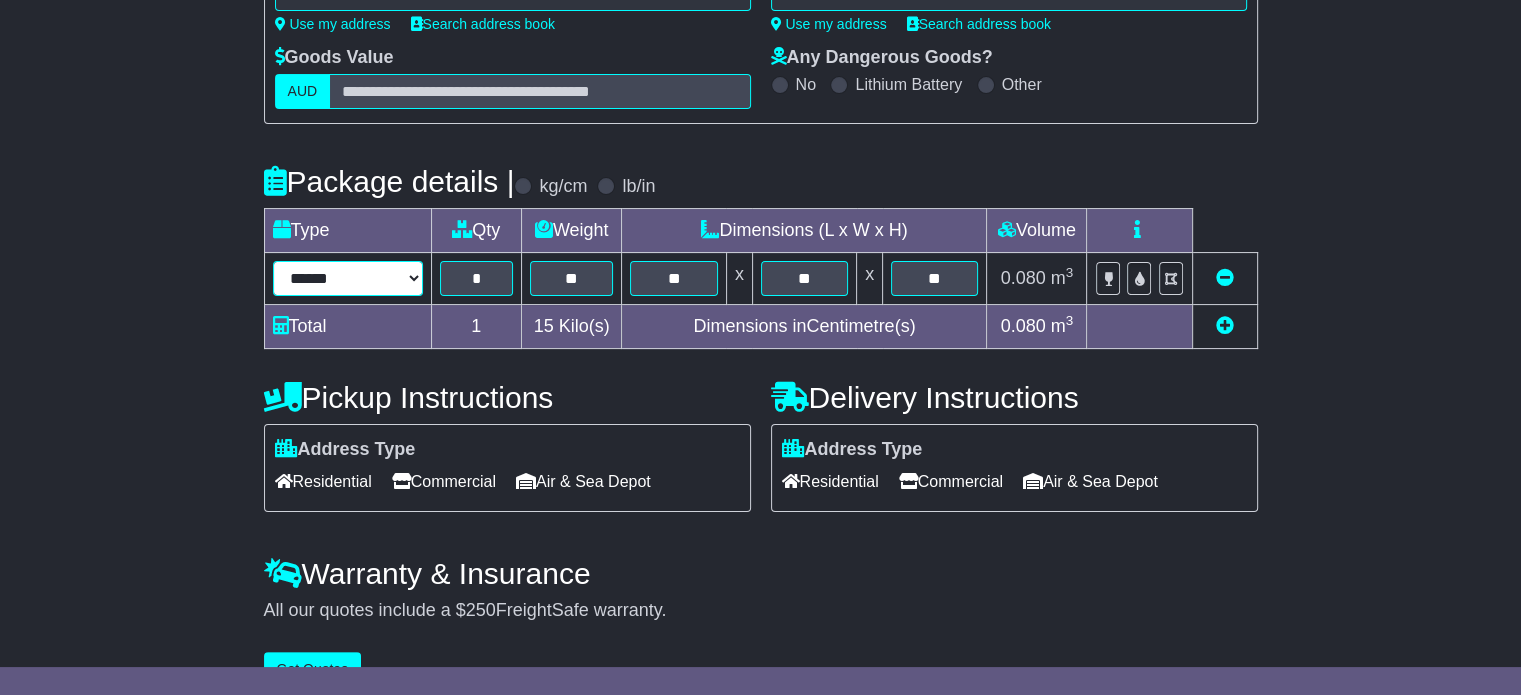 select on "*****" 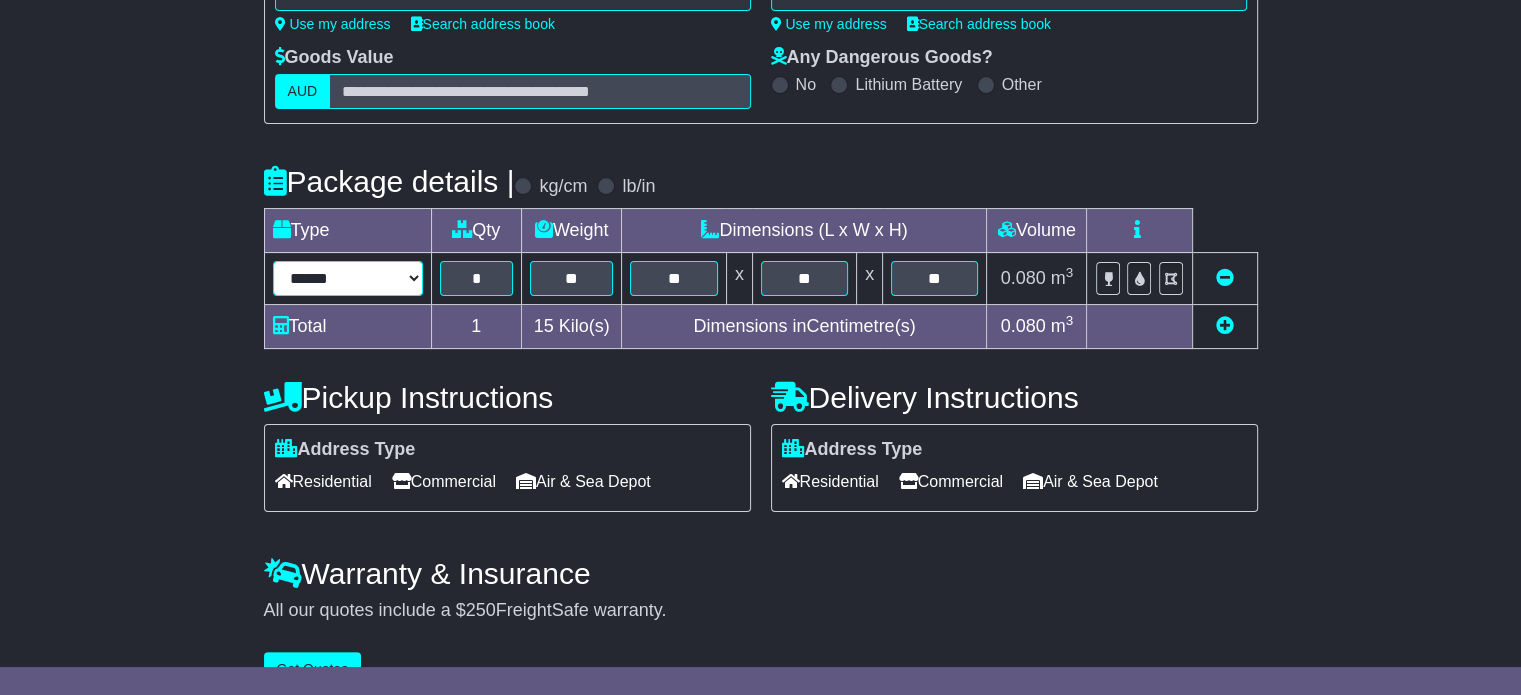 click on "****** ****** *** ******** ***** **** **** ****** *** *******" at bounding box center [348, 278] 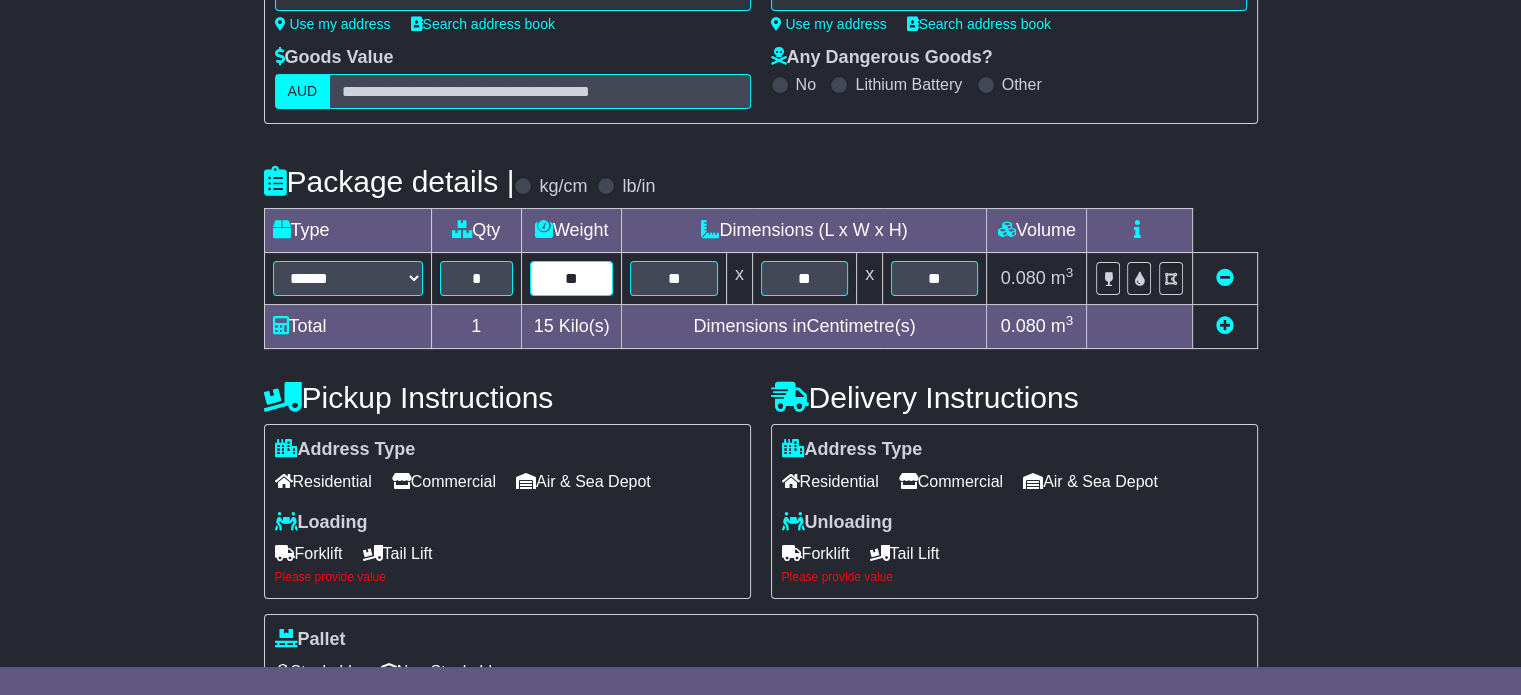 click on "**" at bounding box center [572, 278] 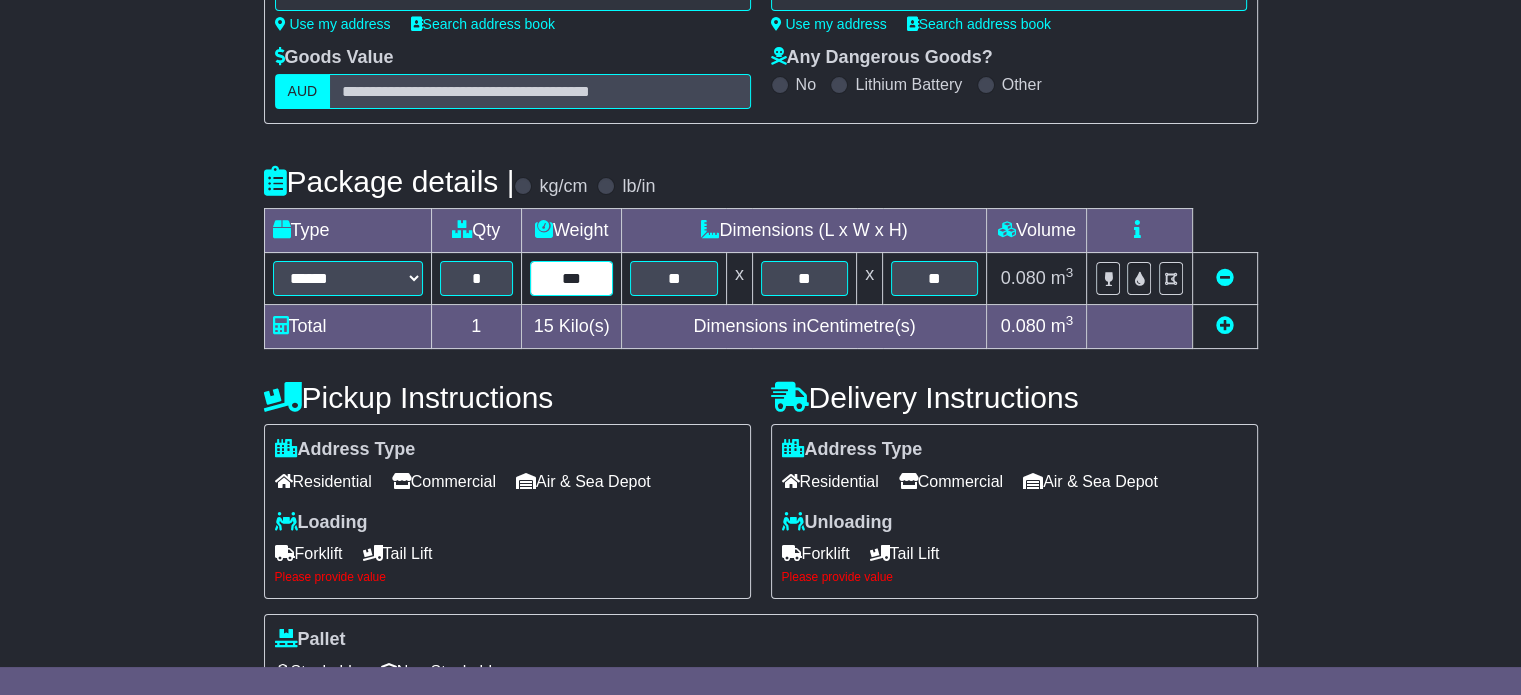 type on "***" 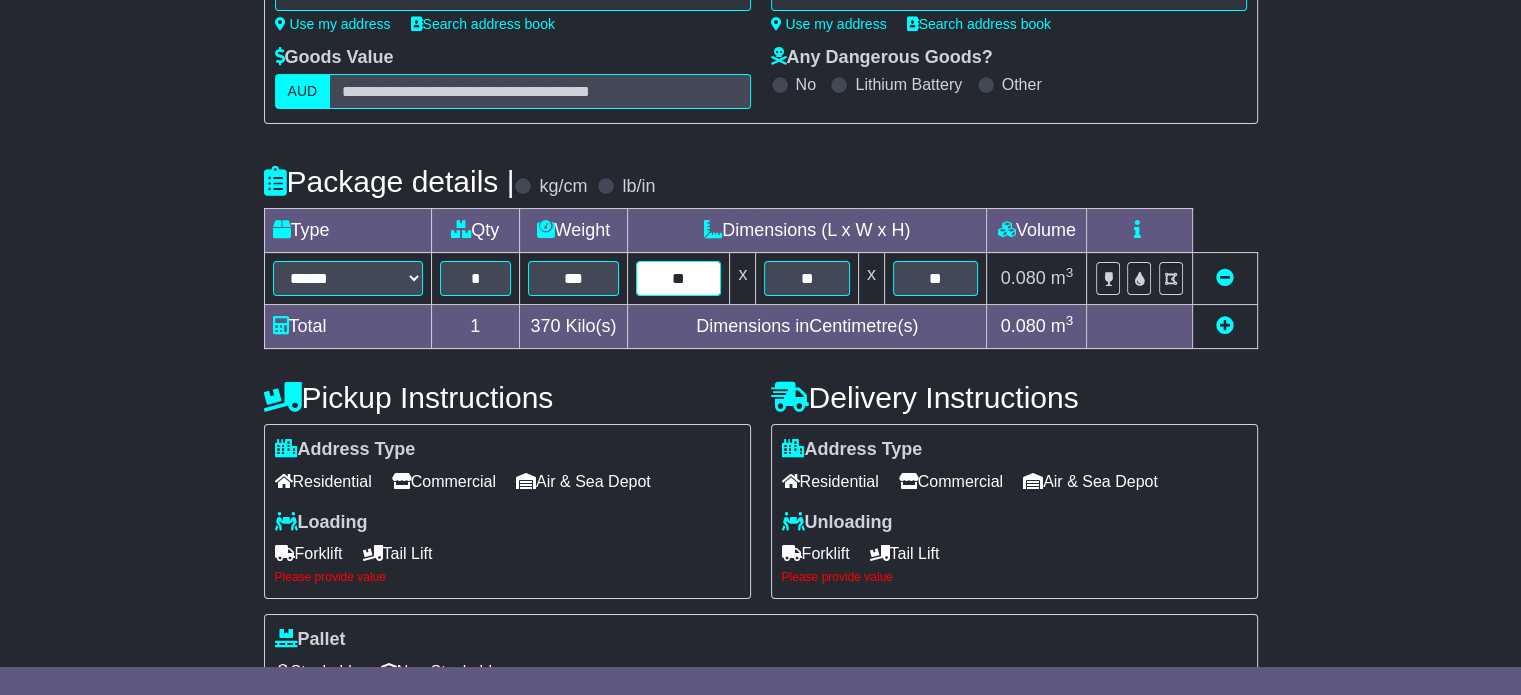 click on "**" at bounding box center [678, 278] 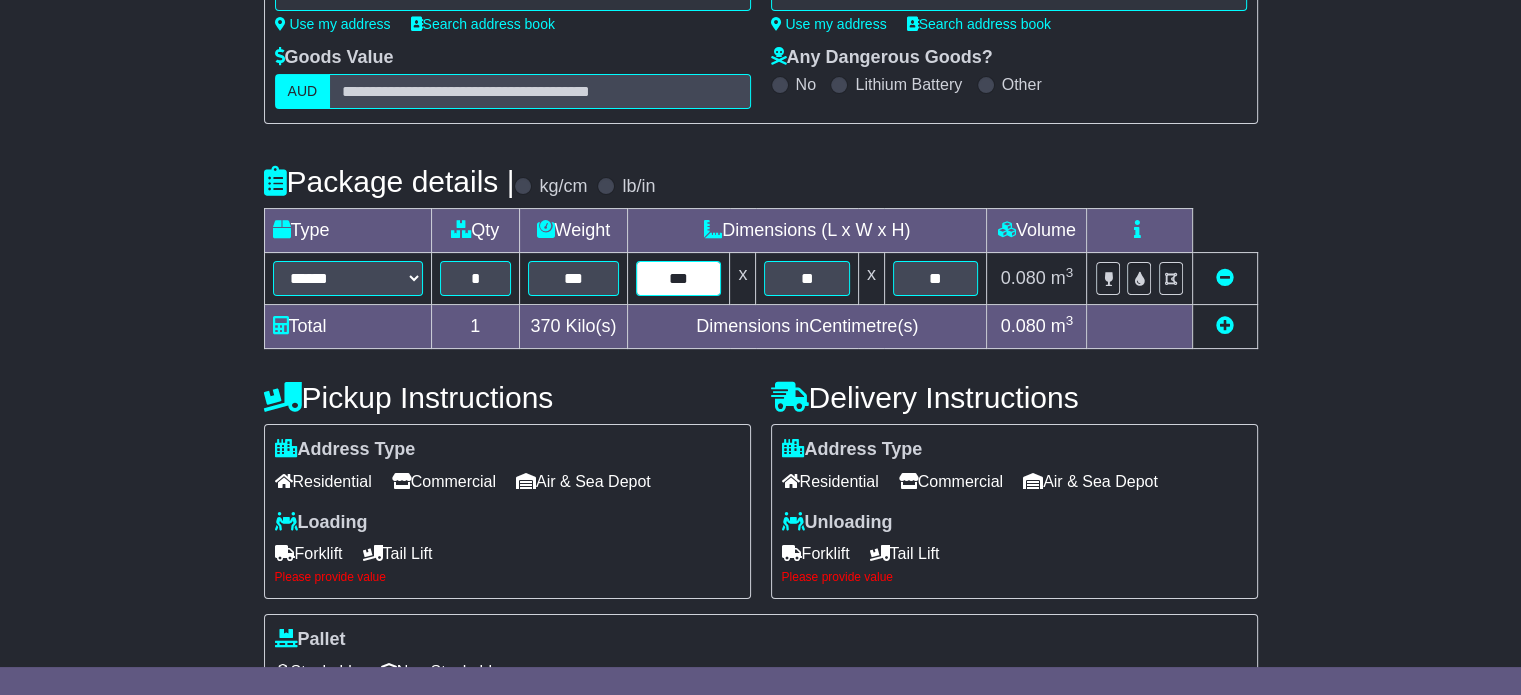 type on "***" 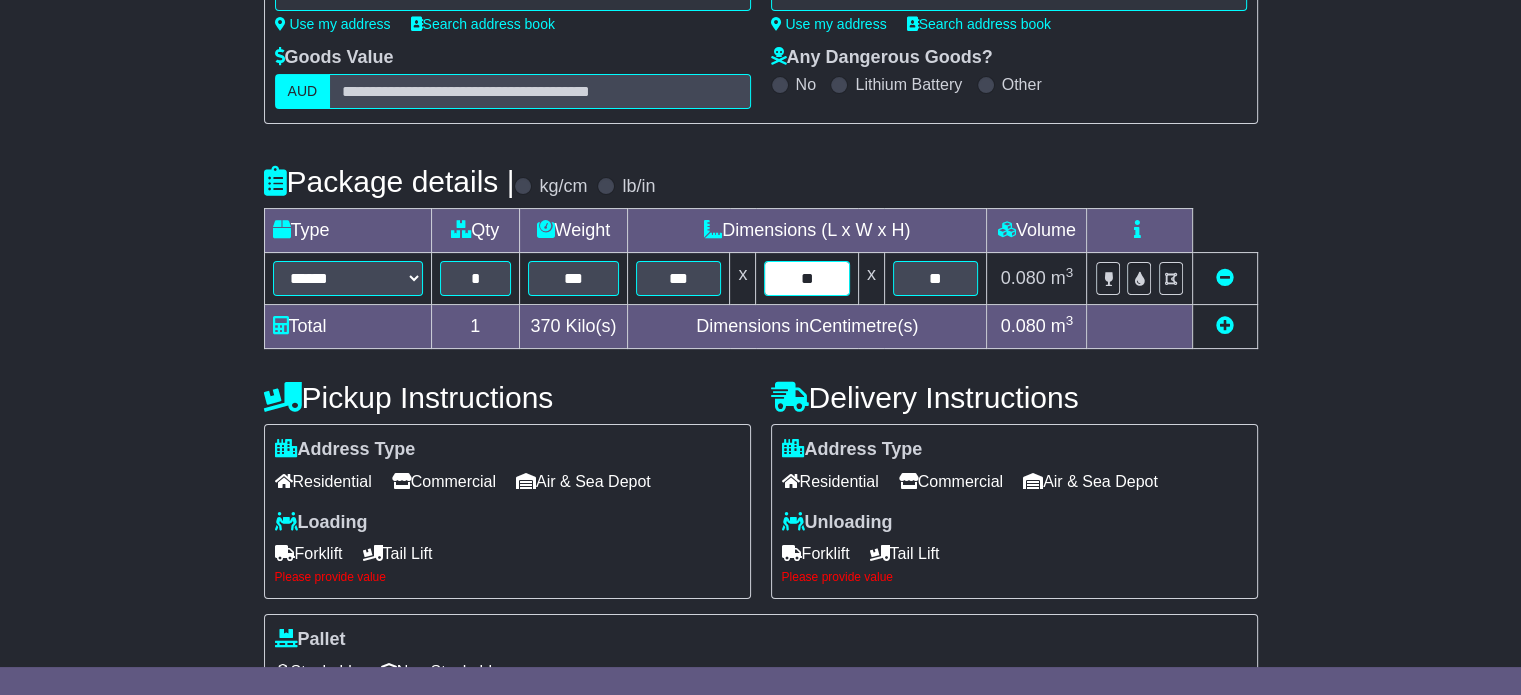 click on "**" at bounding box center [806, 278] 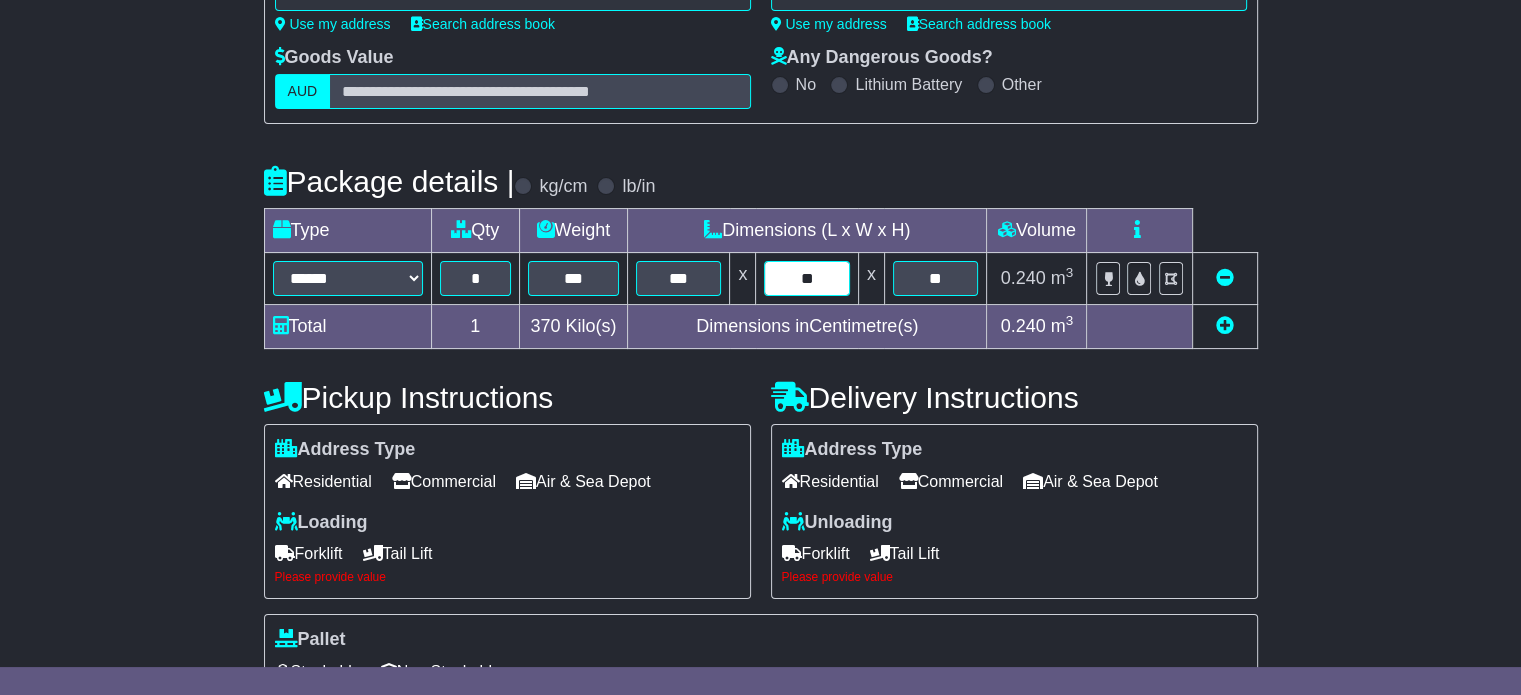 type on "*" 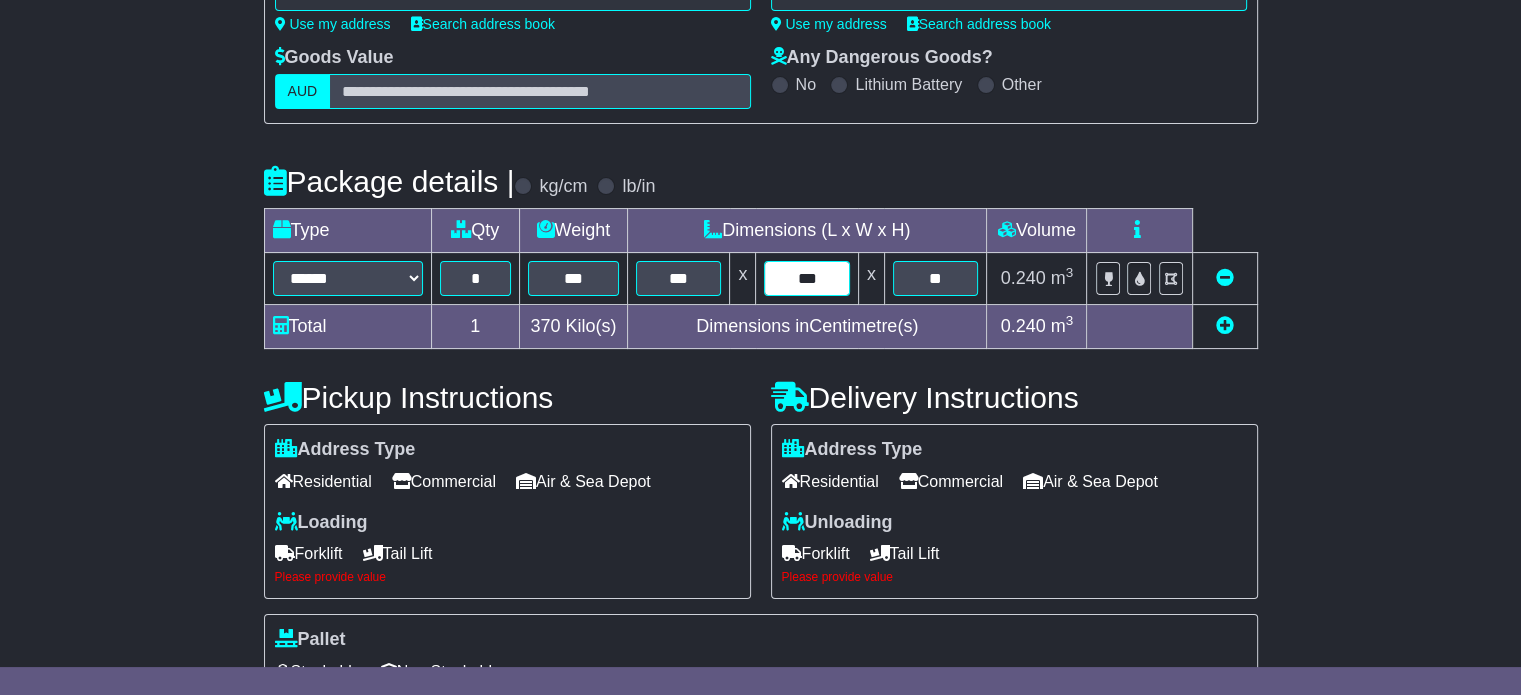type on "***" 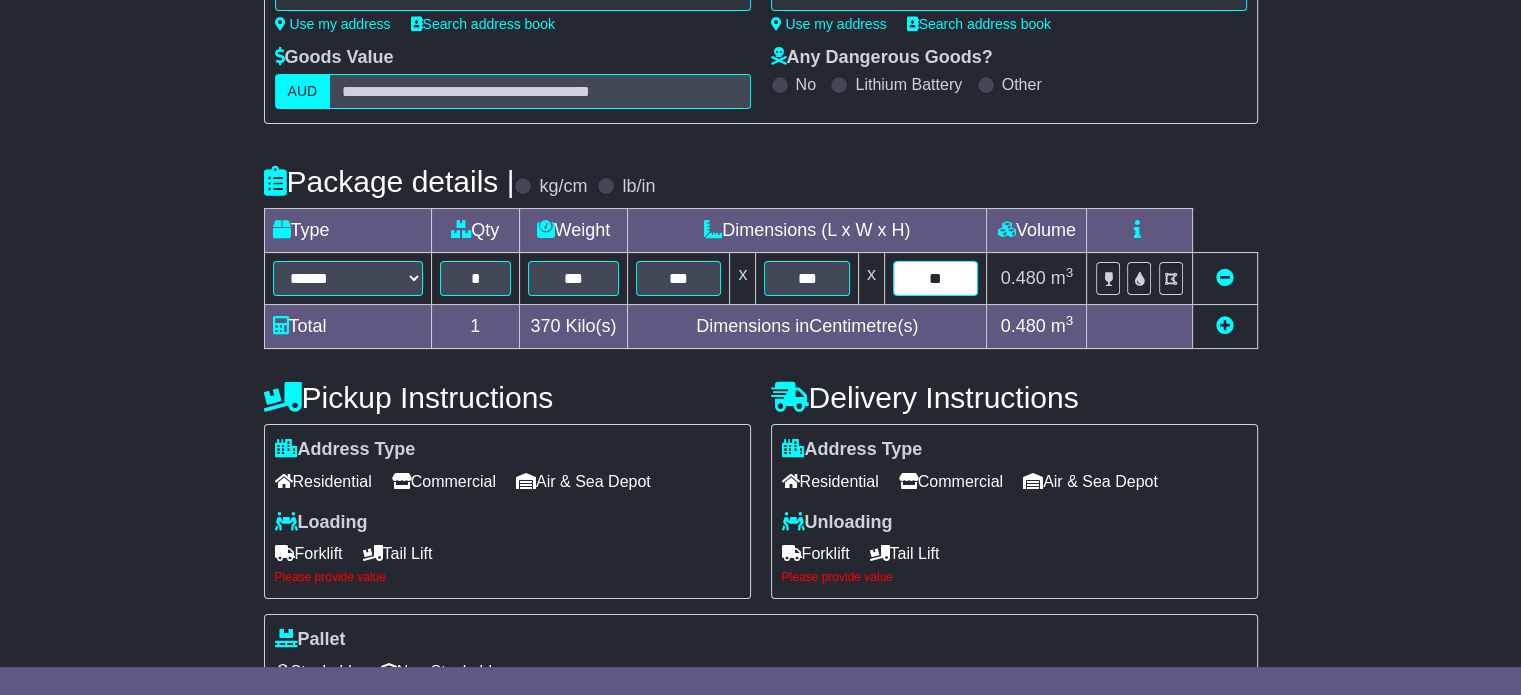 click on "**" at bounding box center [936, 278] 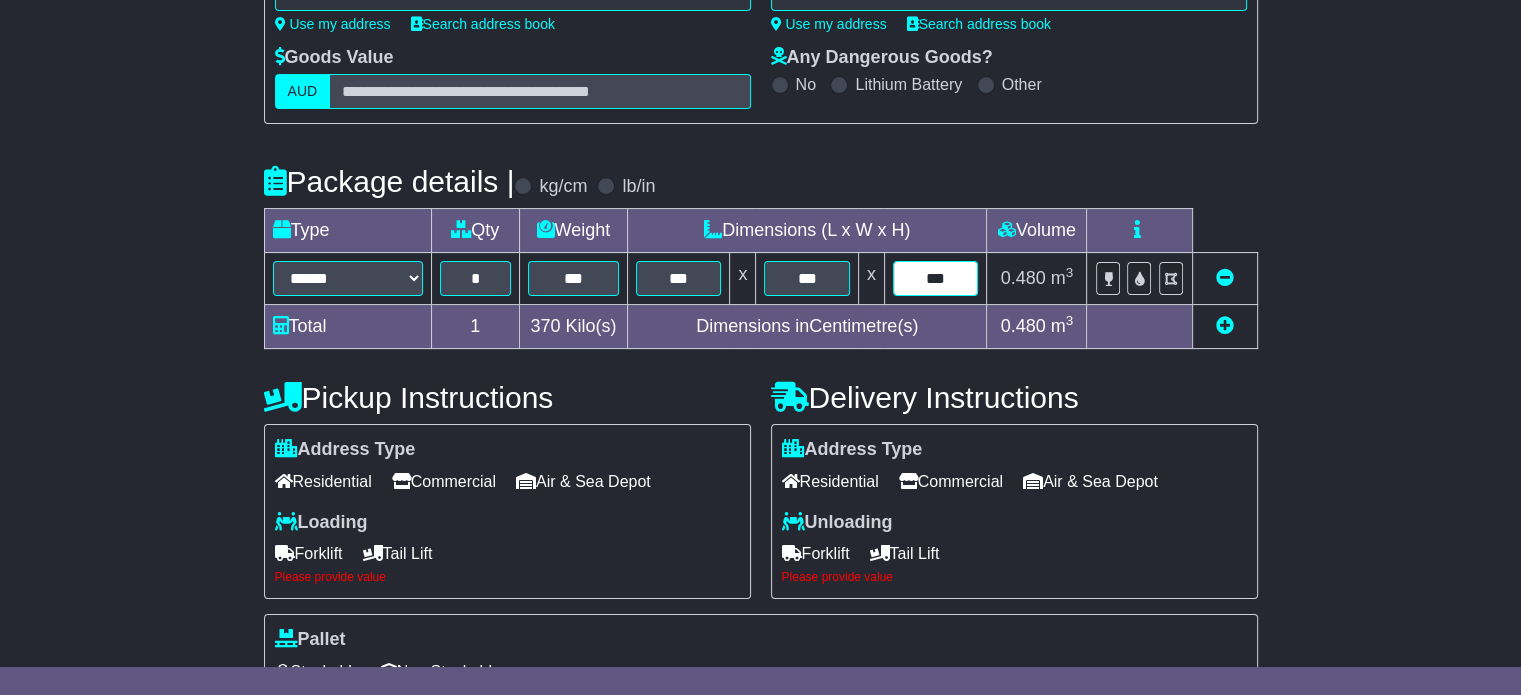 type on "***" 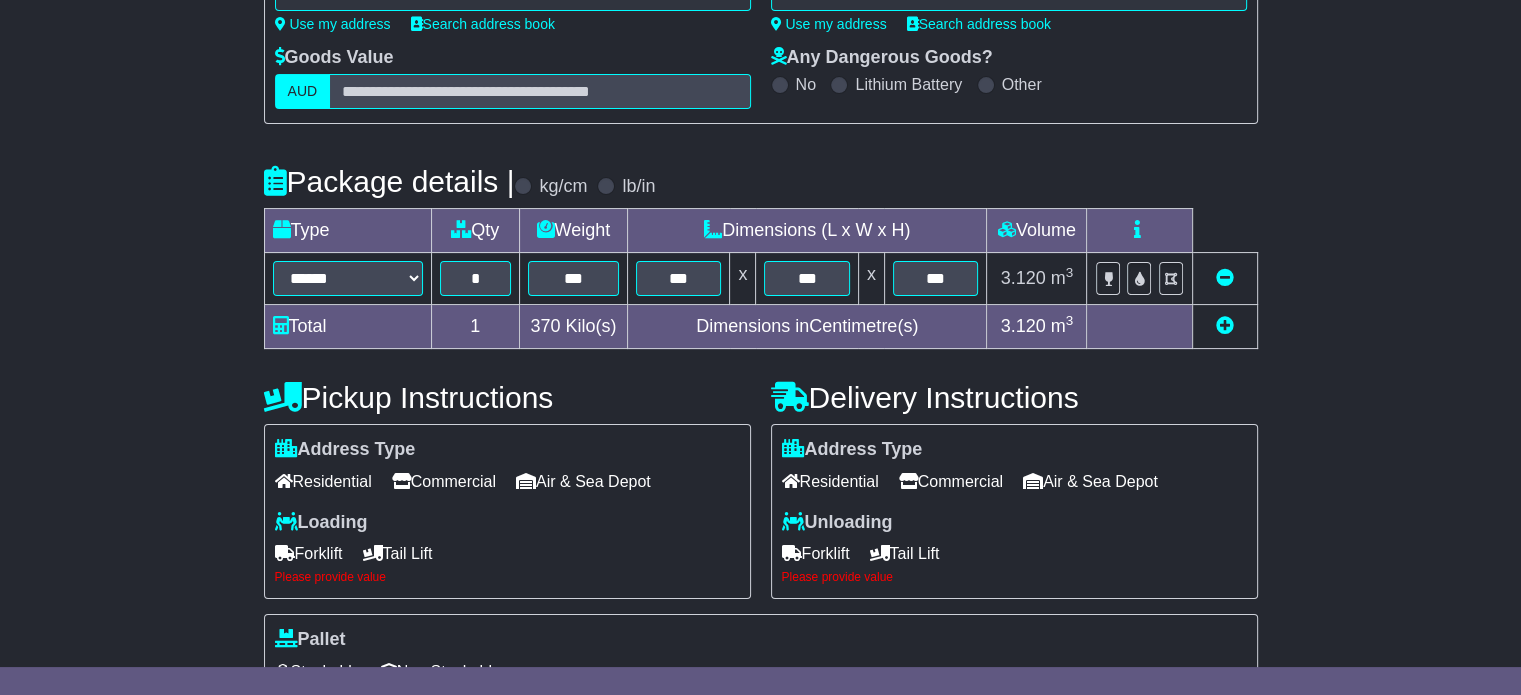 click on "Forklift" at bounding box center (309, 553) 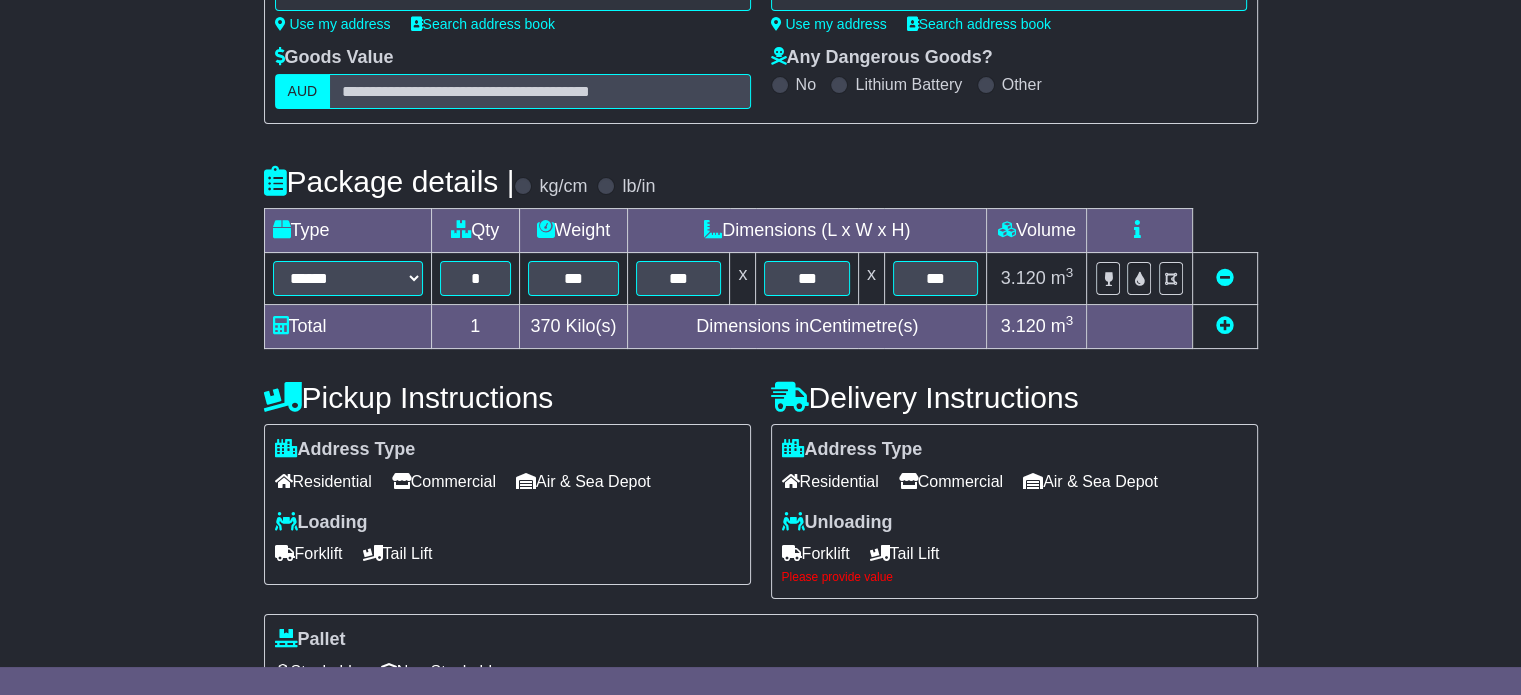 click on "Tail Lift" at bounding box center (905, 553) 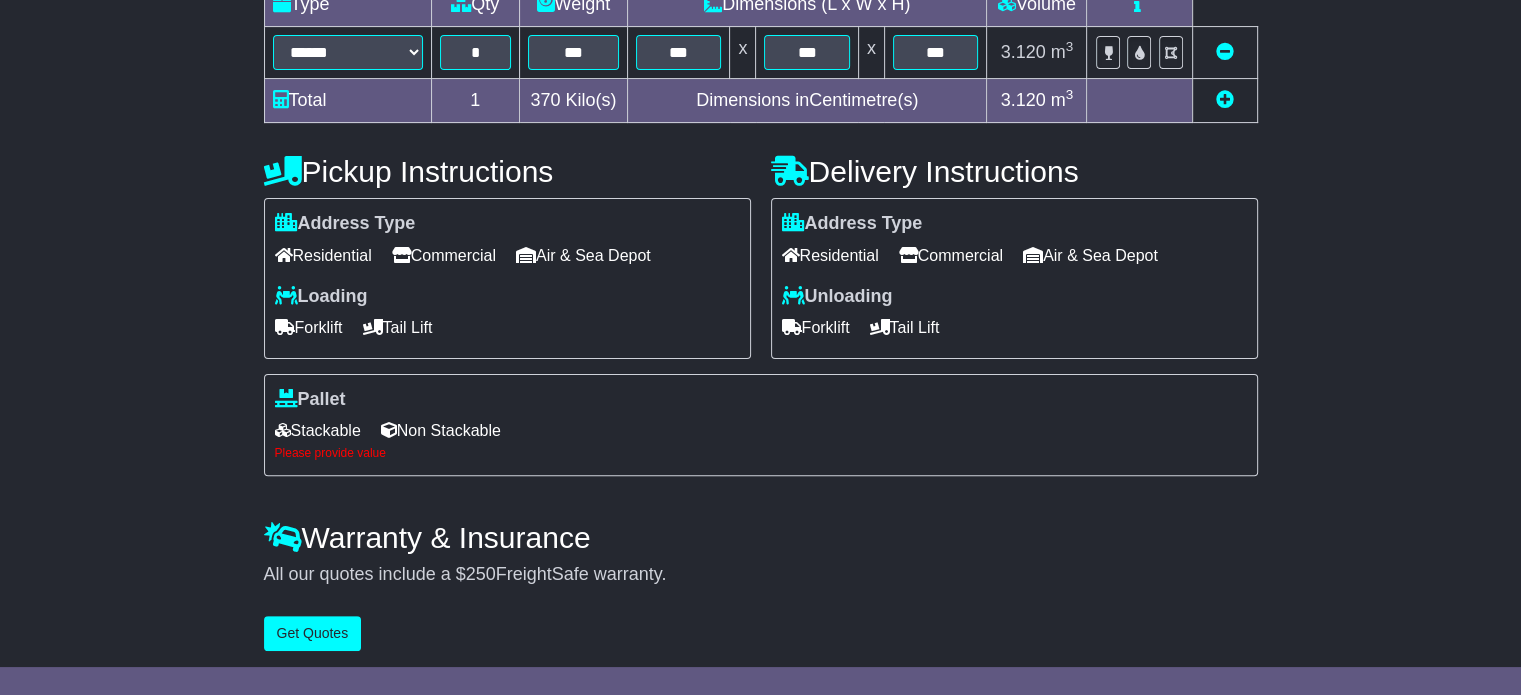 scroll, scrollTop: 552, scrollLeft: 0, axis: vertical 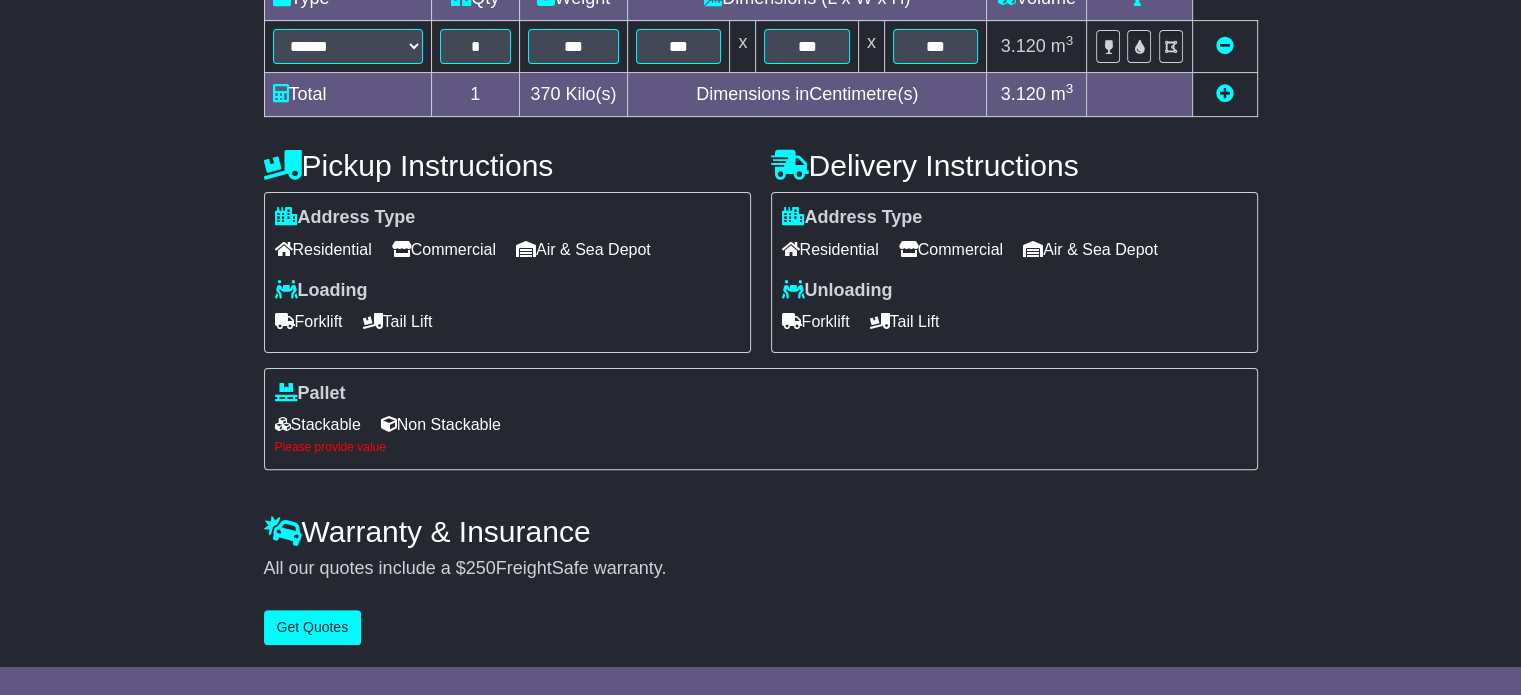 click on "Stackable" at bounding box center (318, 424) 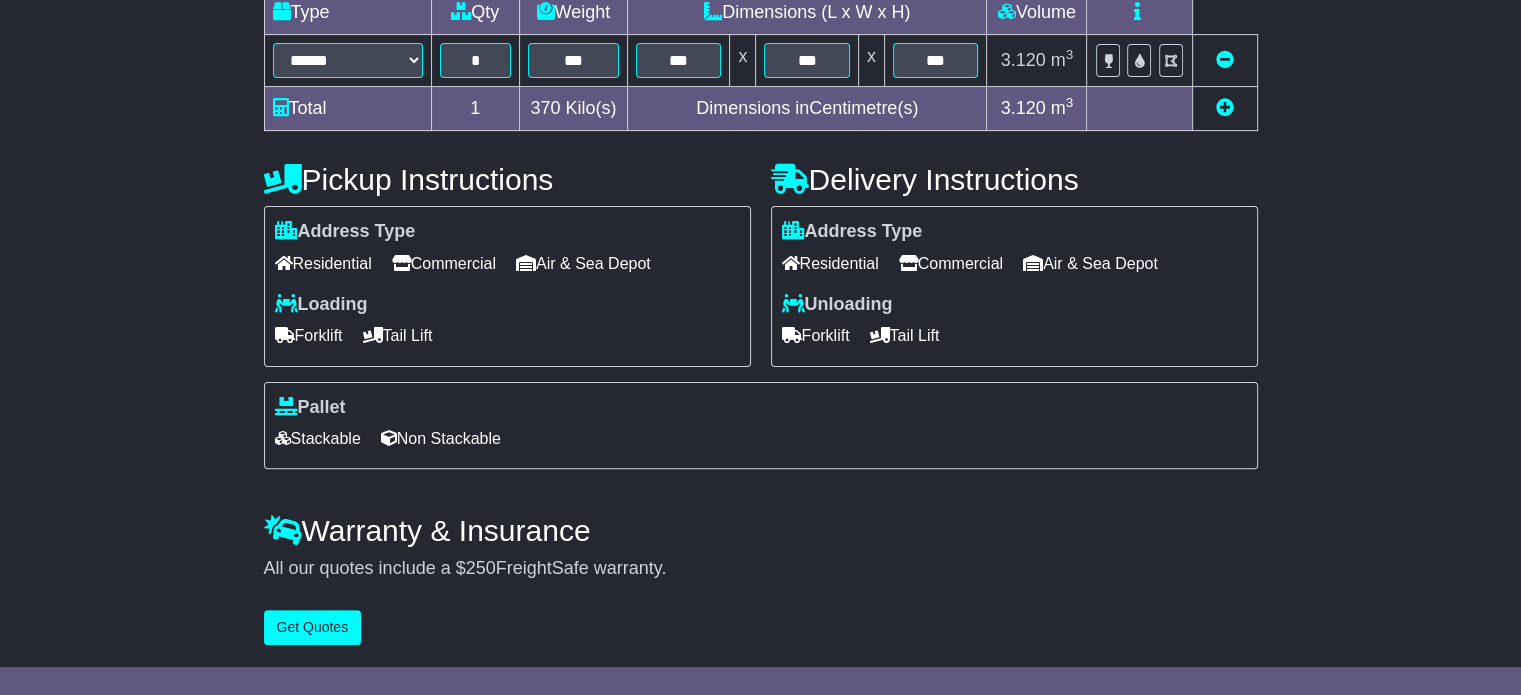 scroll, scrollTop: 540, scrollLeft: 0, axis: vertical 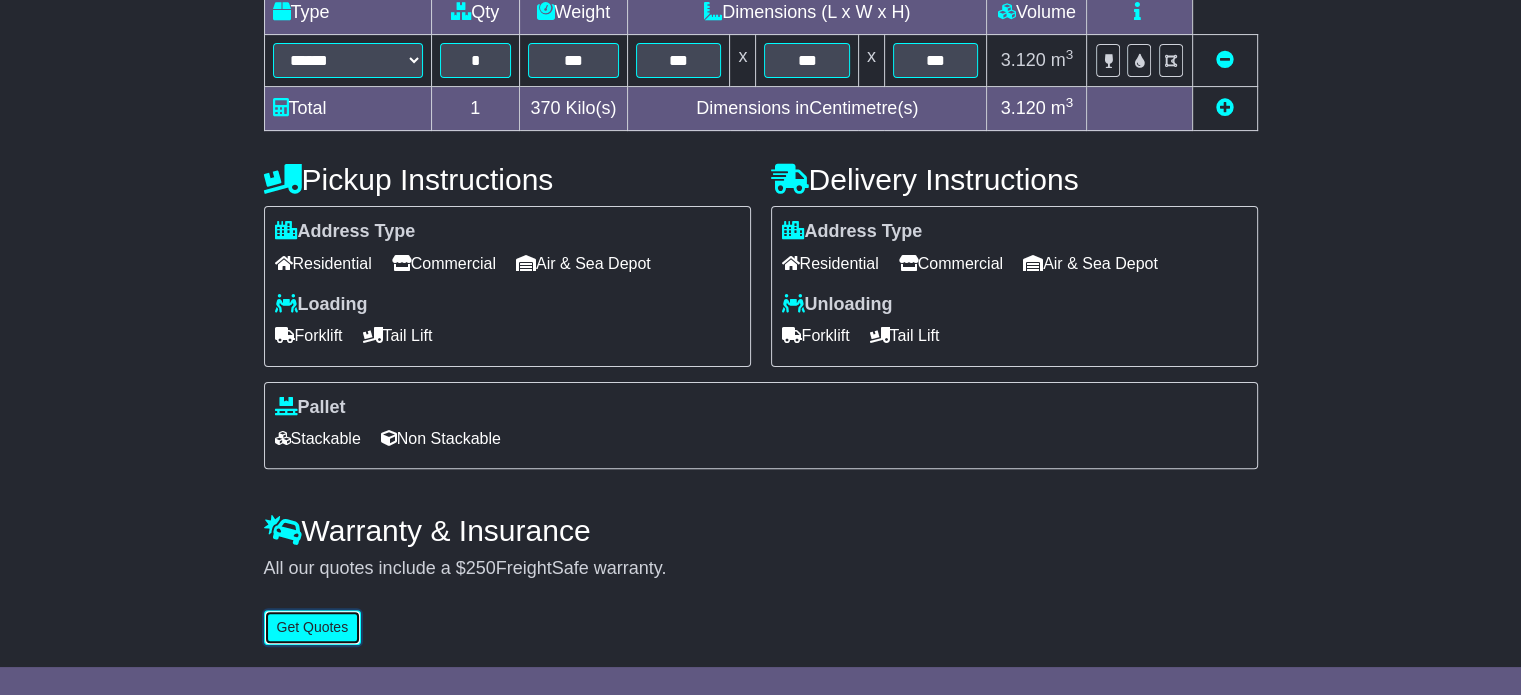 click on "Get Quotes" at bounding box center (313, 627) 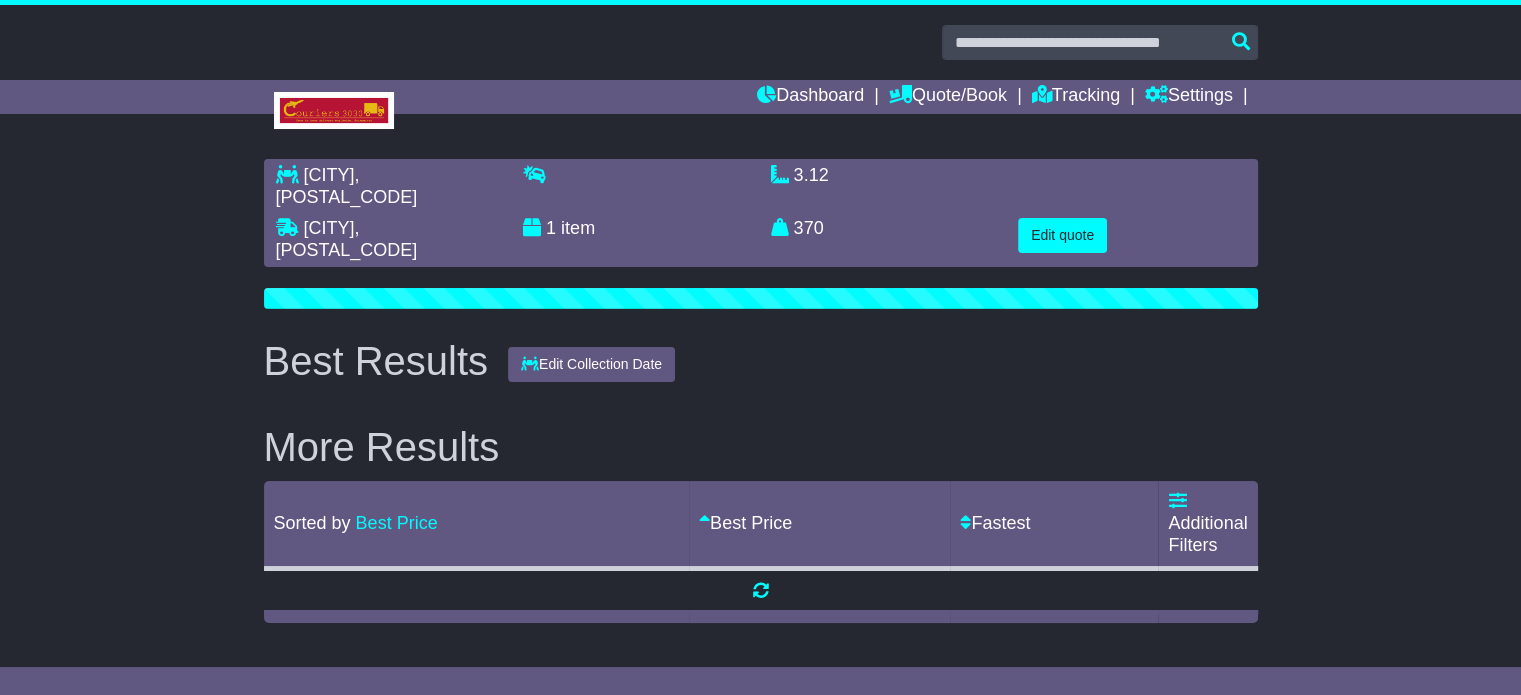 scroll, scrollTop: 0, scrollLeft: 0, axis: both 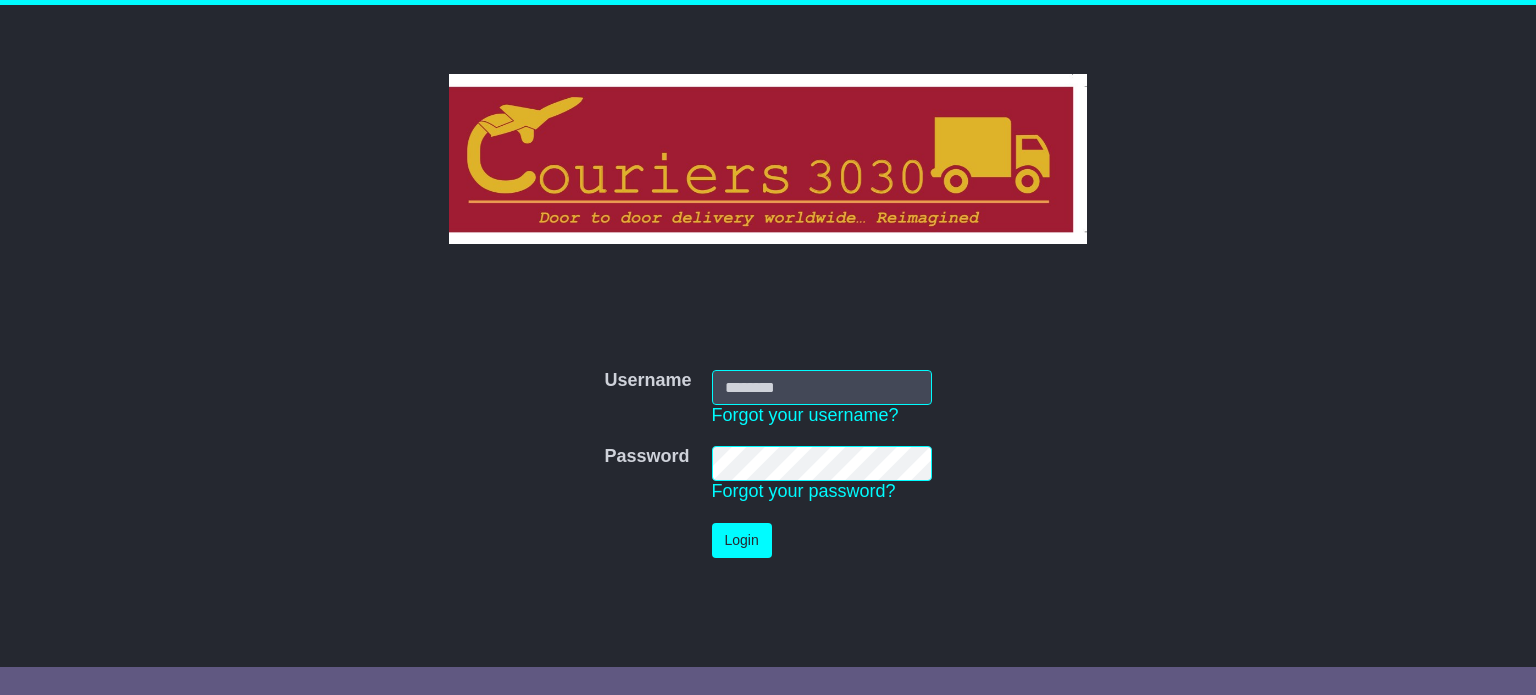 type on "**********" 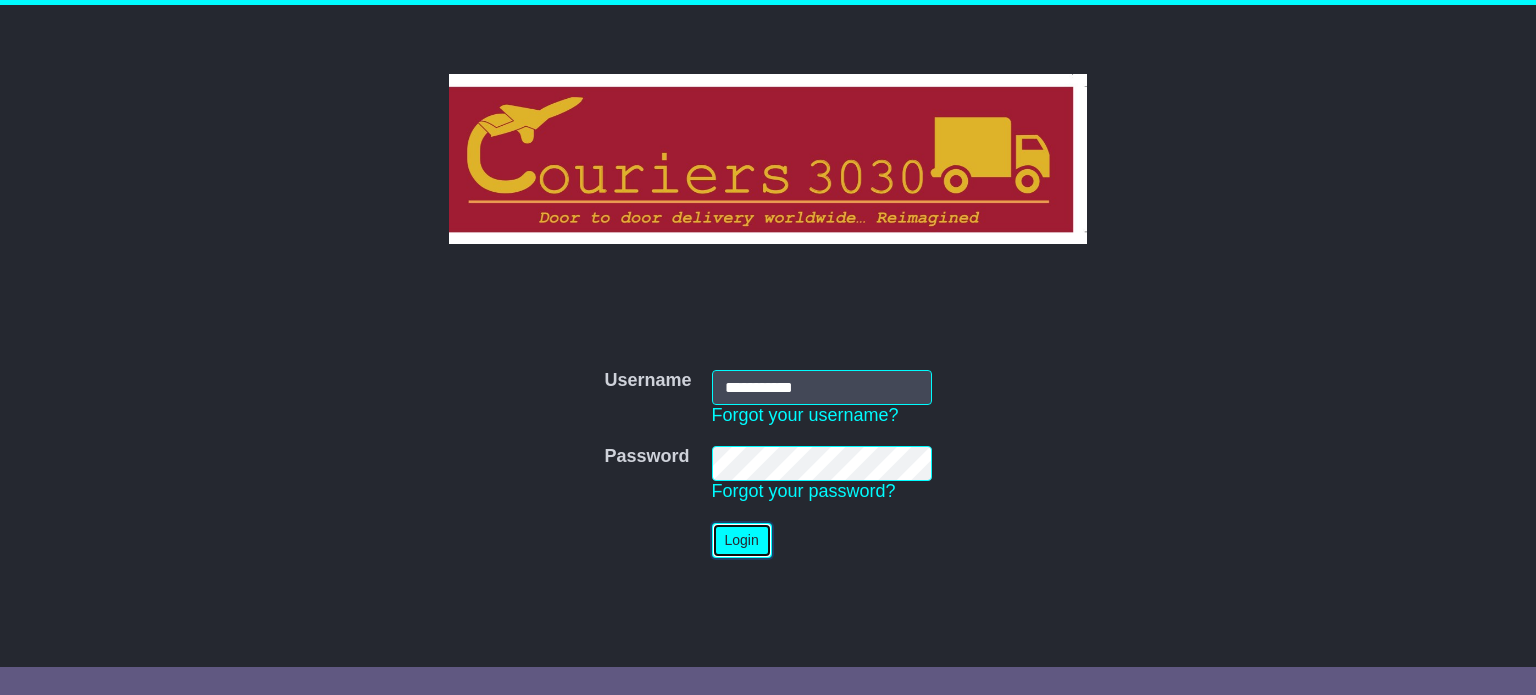 click on "Login" at bounding box center (742, 540) 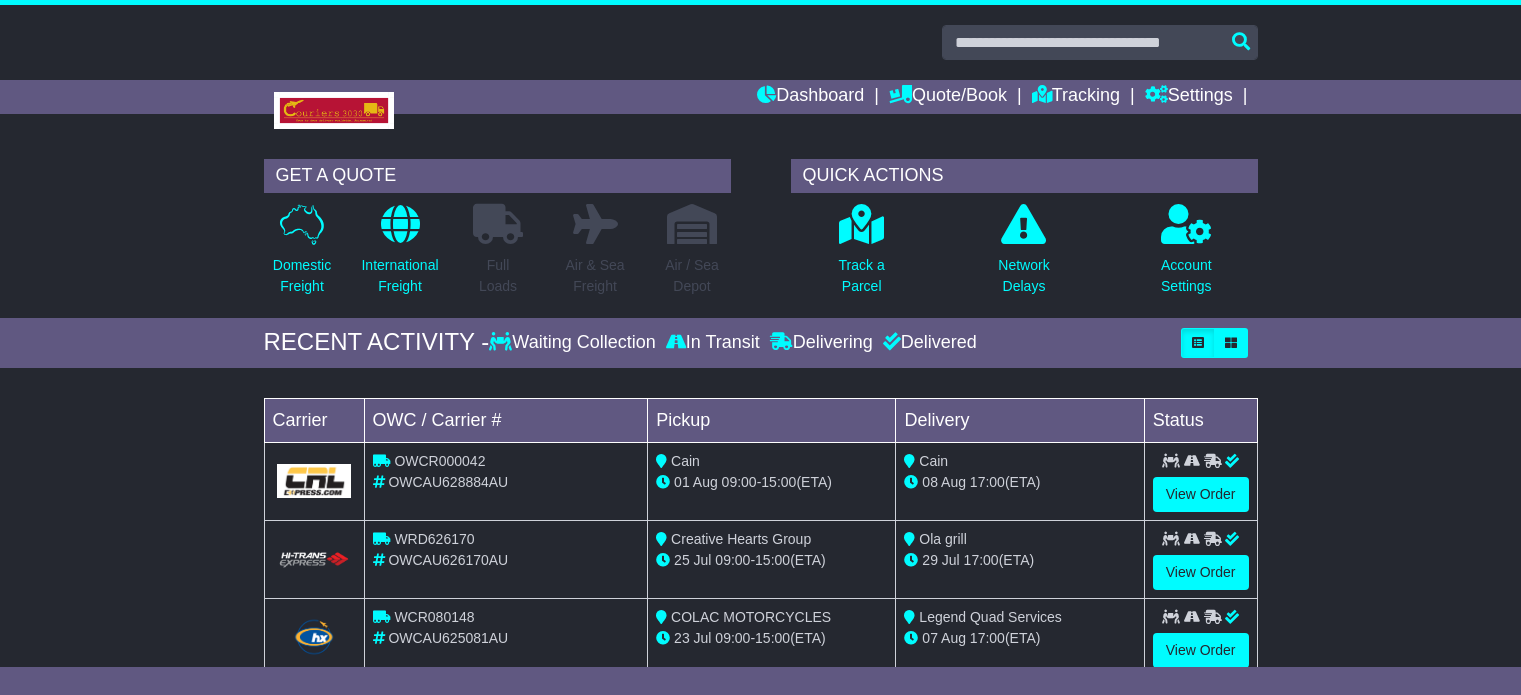 scroll, scrollTop: 0, scrollLeft: 0, axis: both 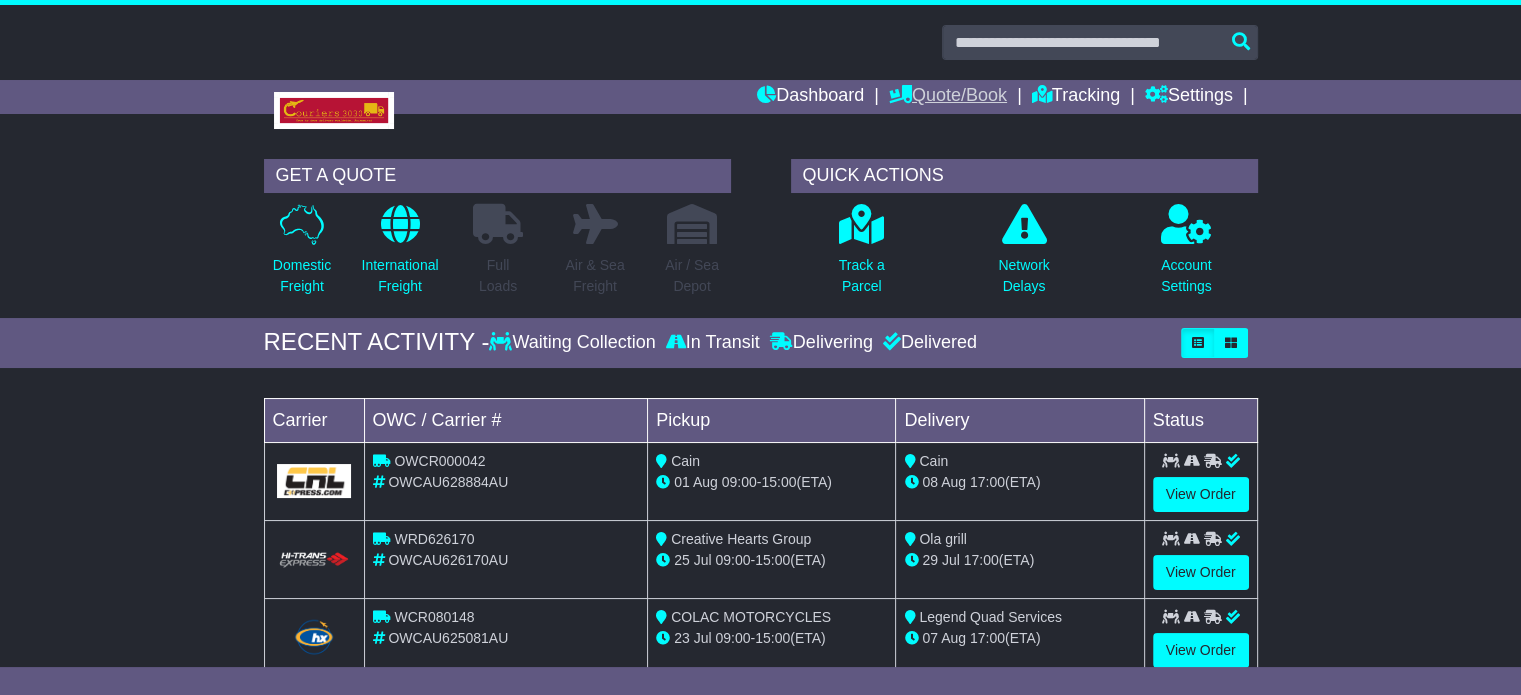 click on "Quote/Book" at bounding box center (948, 97) 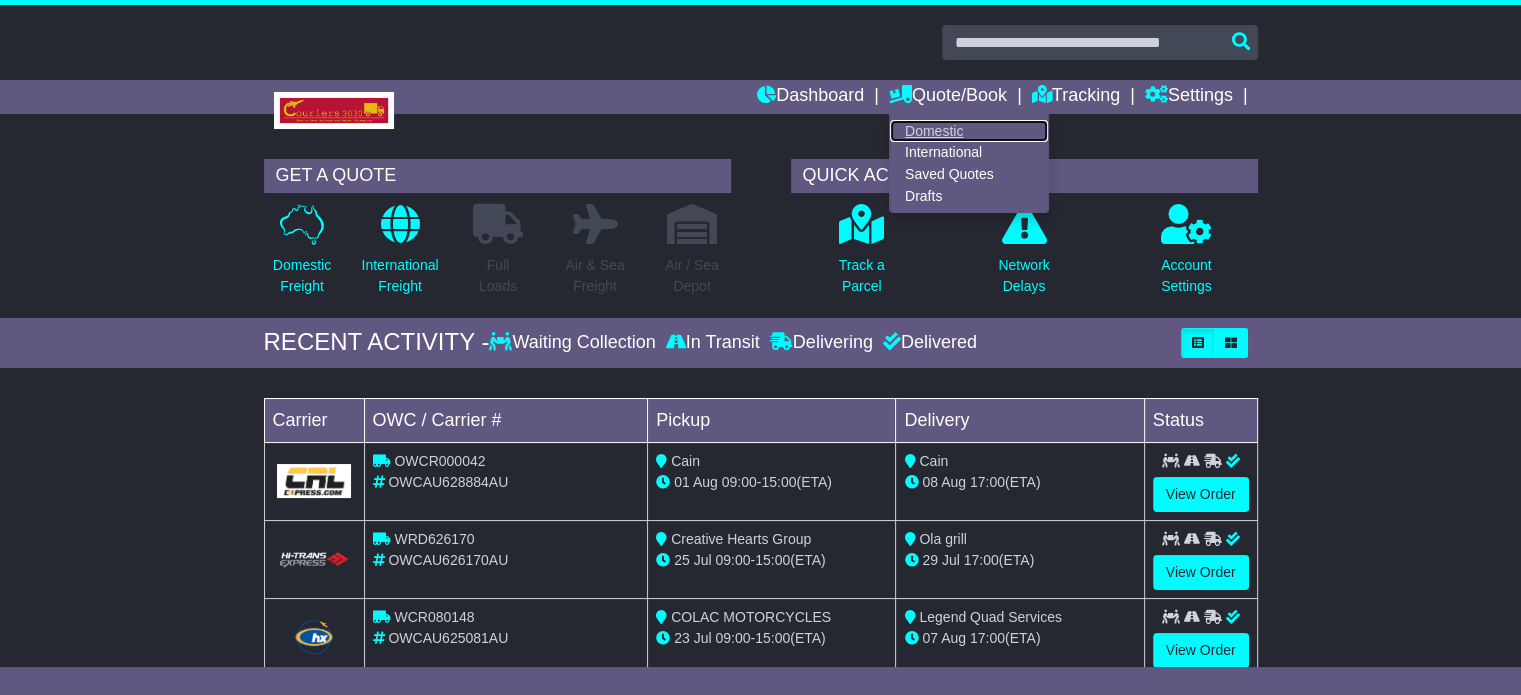 click on "Domestic" at bounding box center [969, 131] 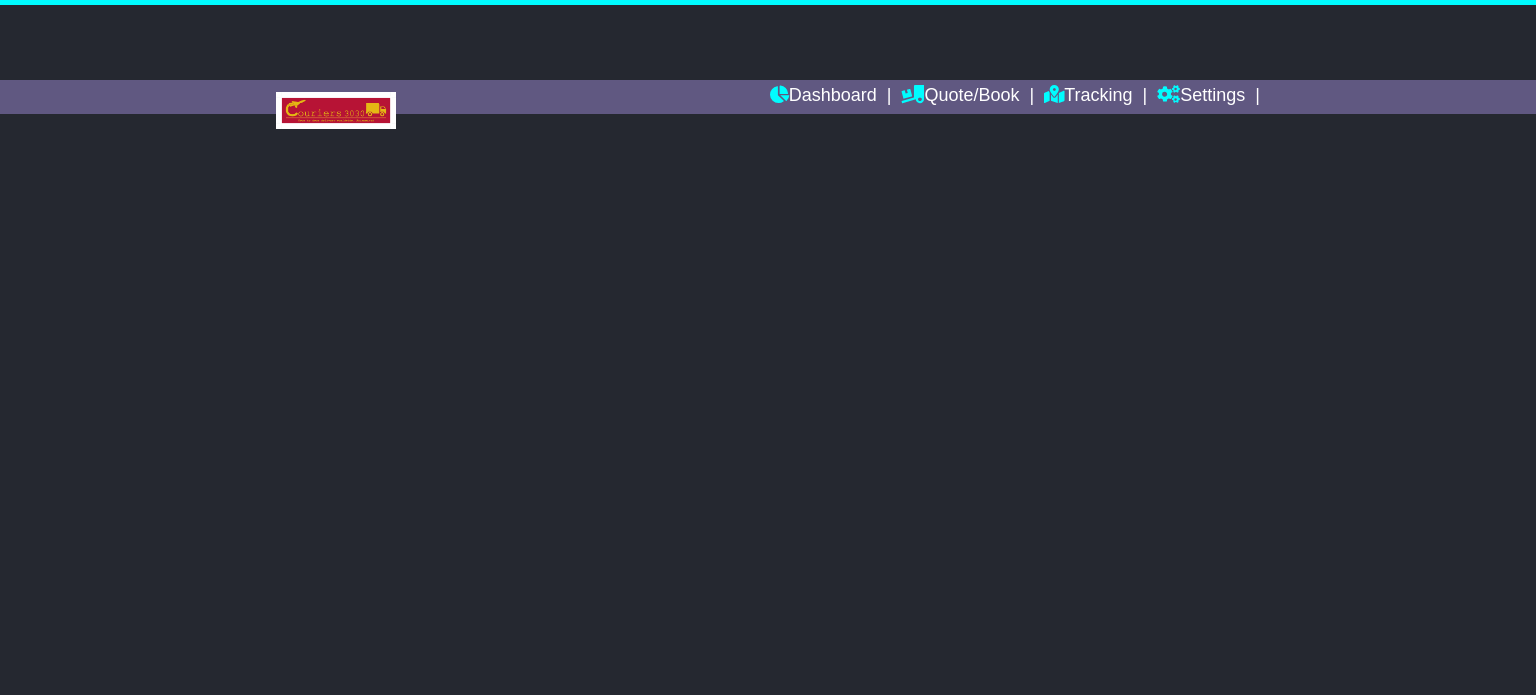 scroll, scrollTop: 0, scrollLeft: 0, axis: both 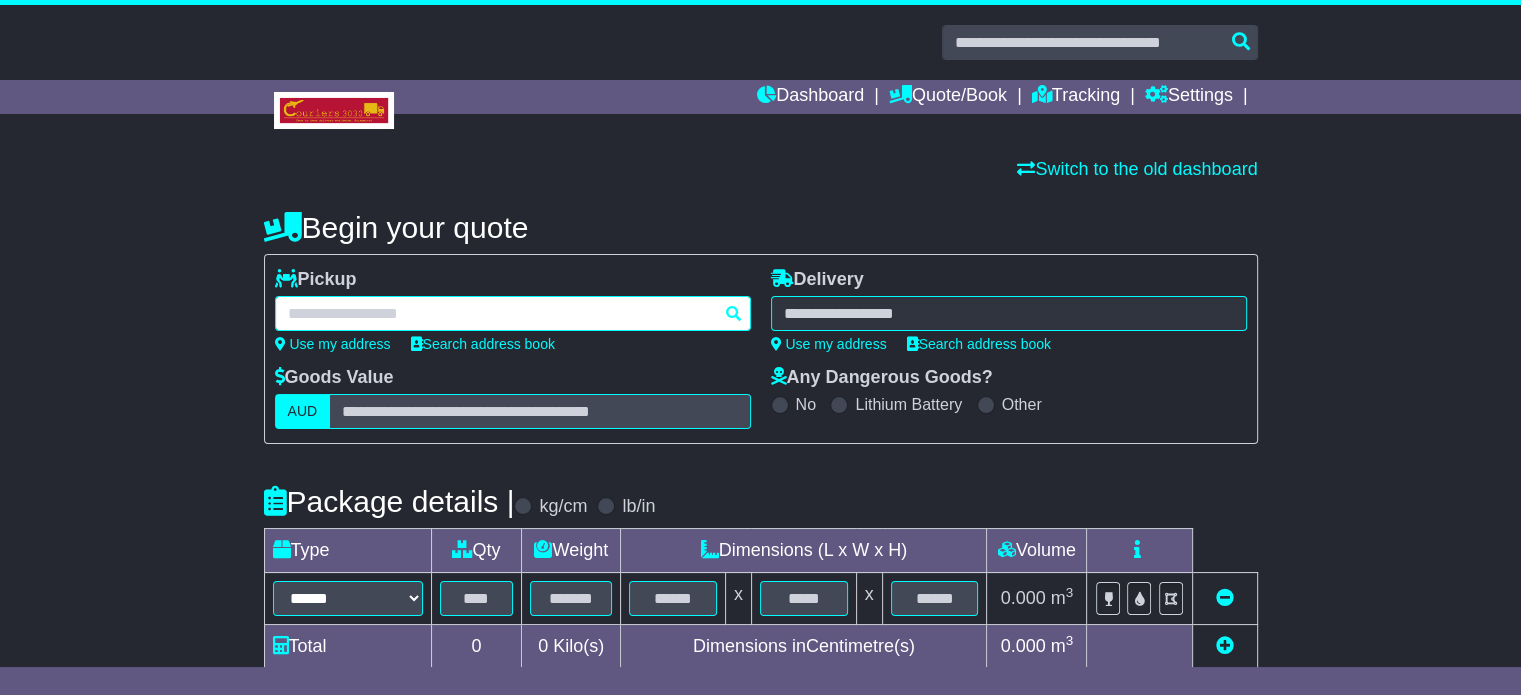 click at bounding box center (513, 313) 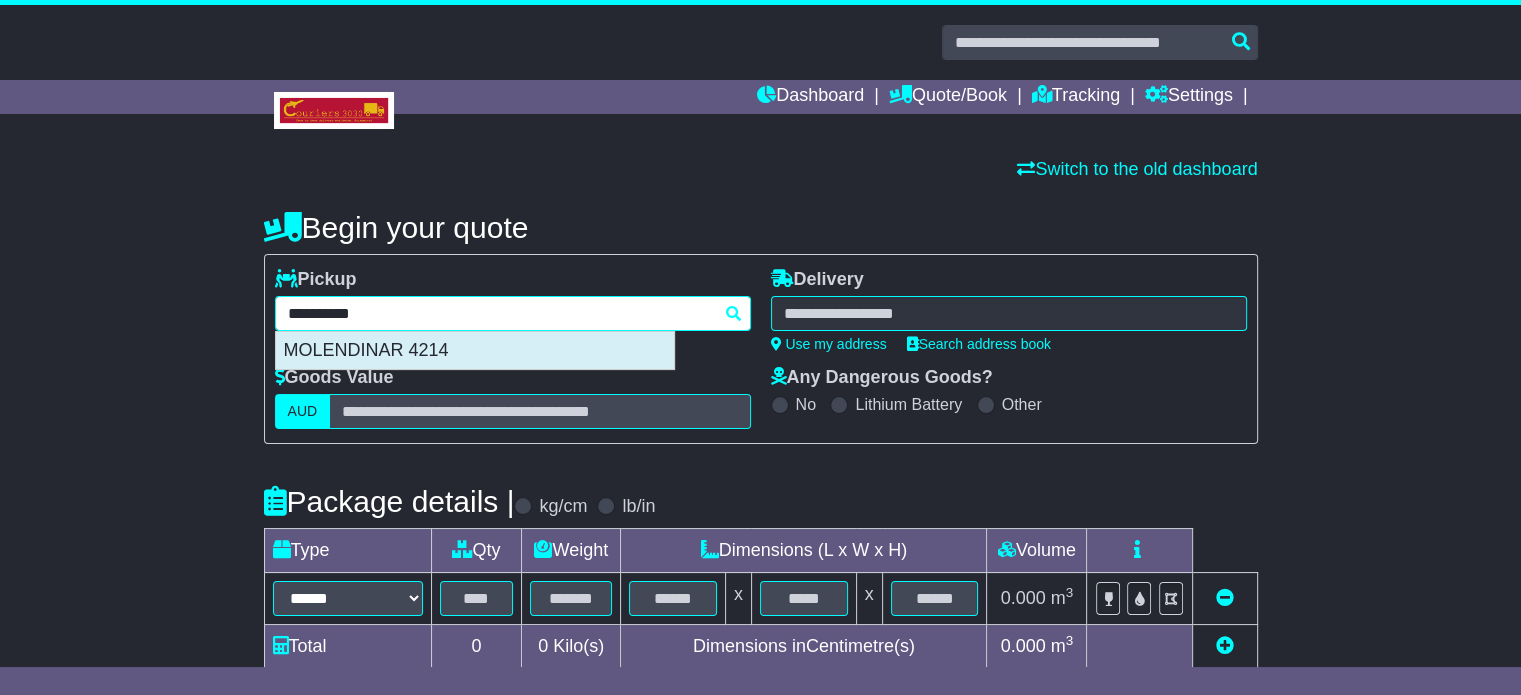 click on "MOLENDINAR 4214" at bounding box center [475, 351] 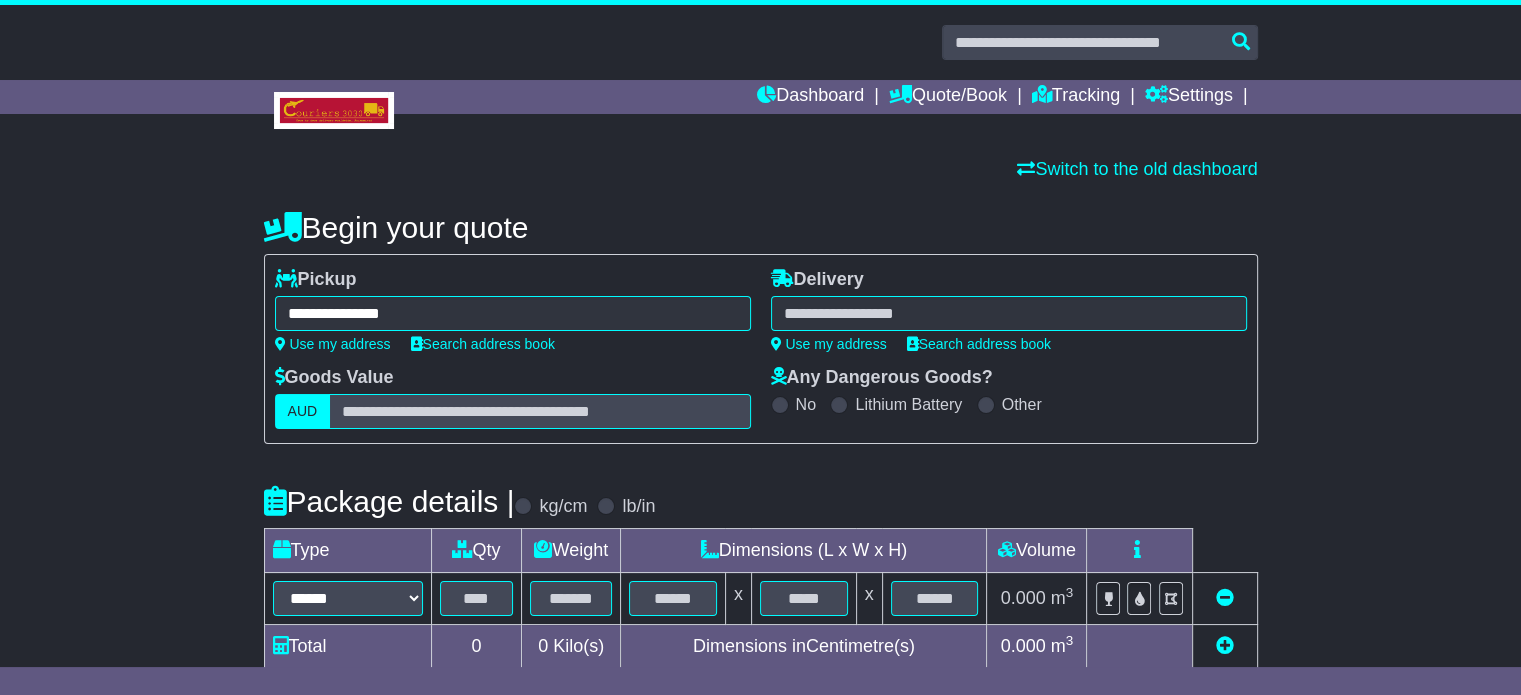type on "**********" 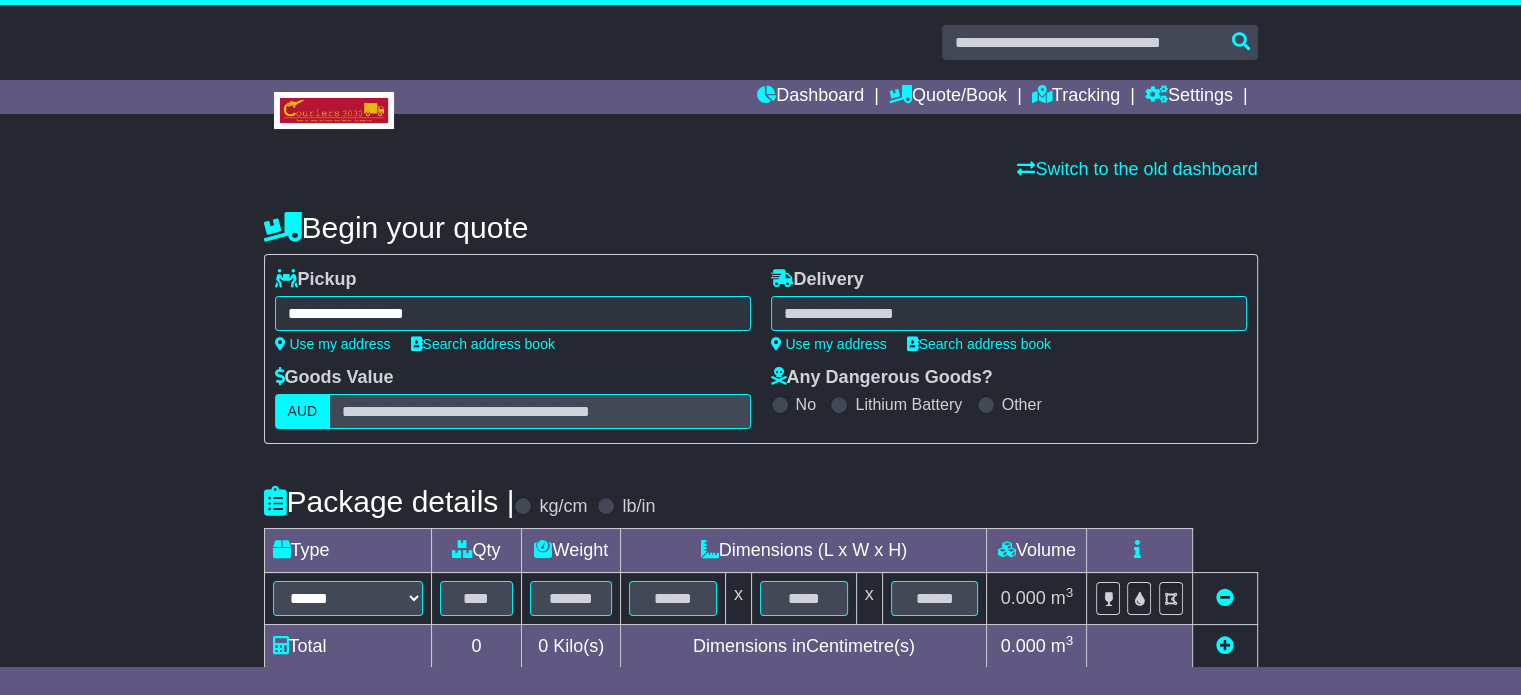 click at bounding box center (1009, 313) 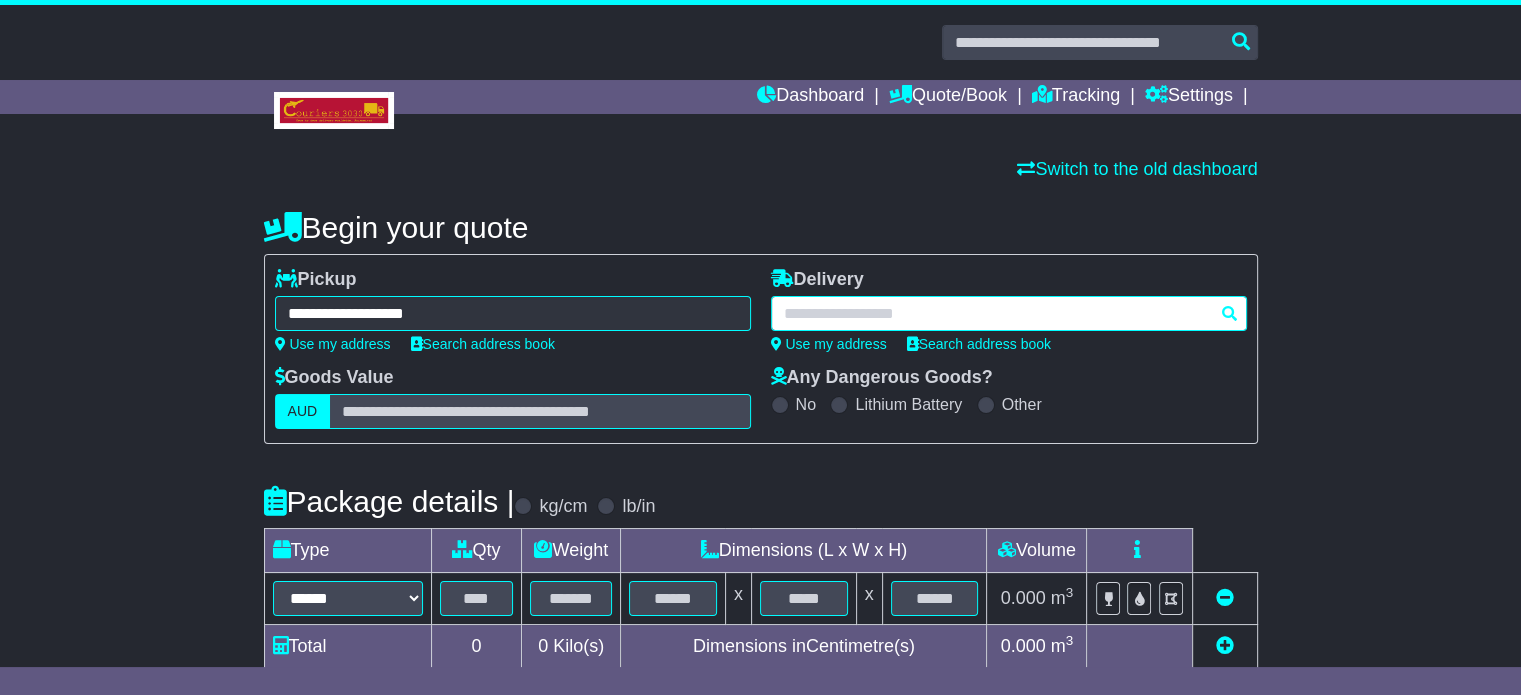 paste on "**********" 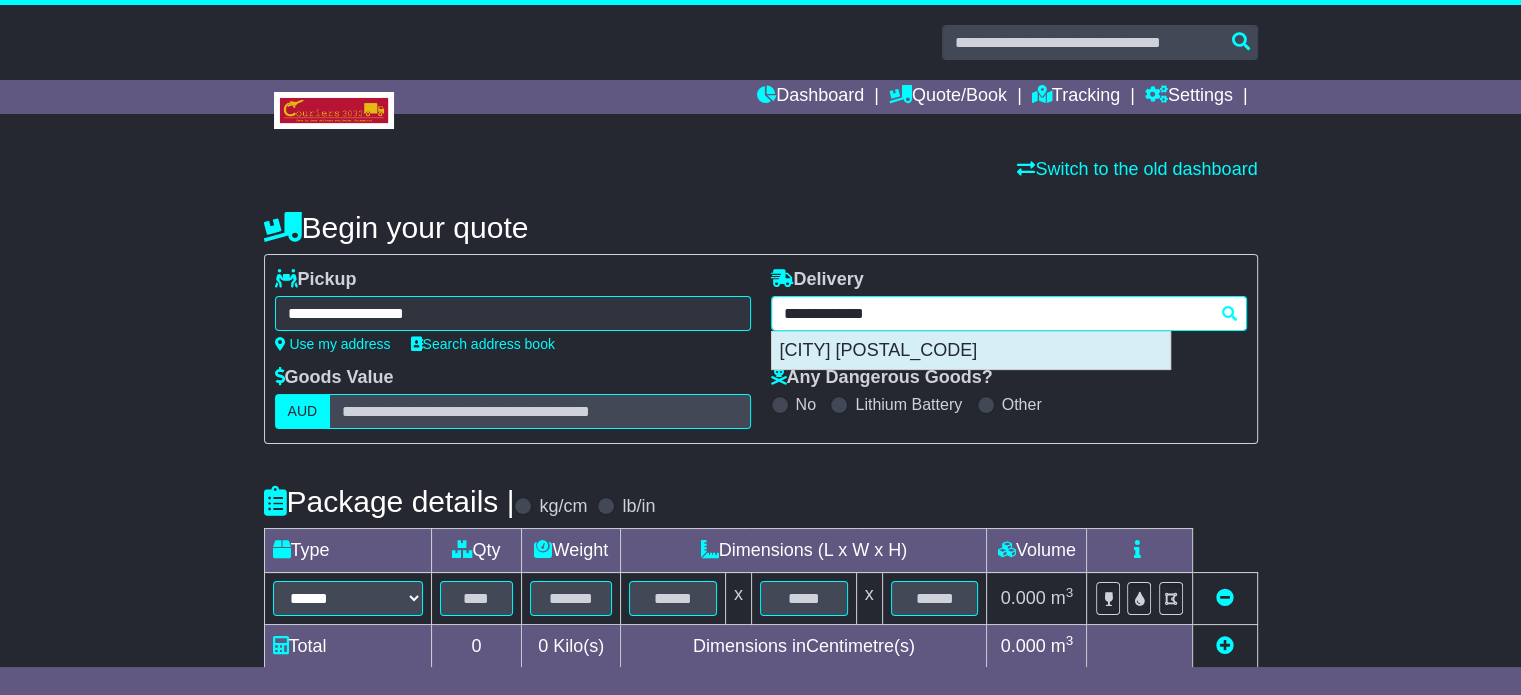 click on "BERKELEY VALE 2261" at bounding box center [971, 351] 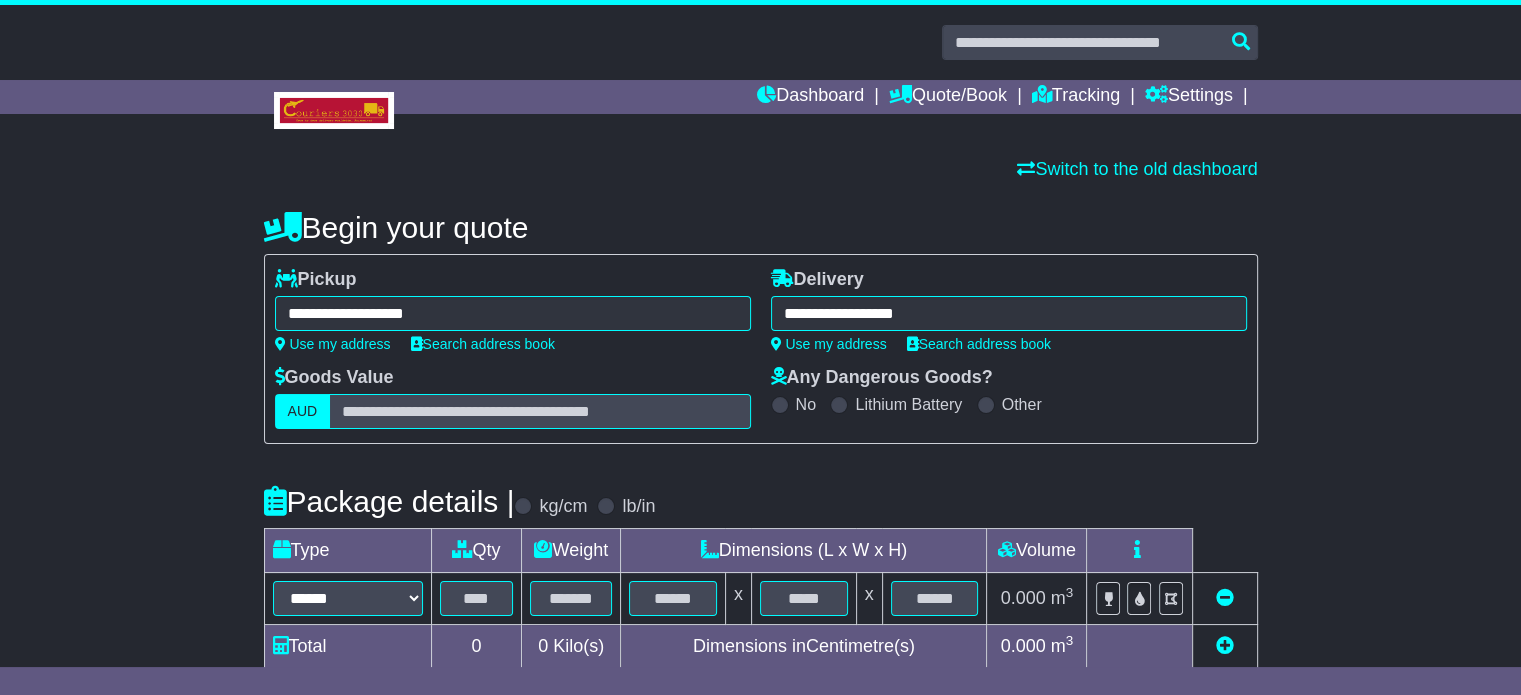 type on "**********" 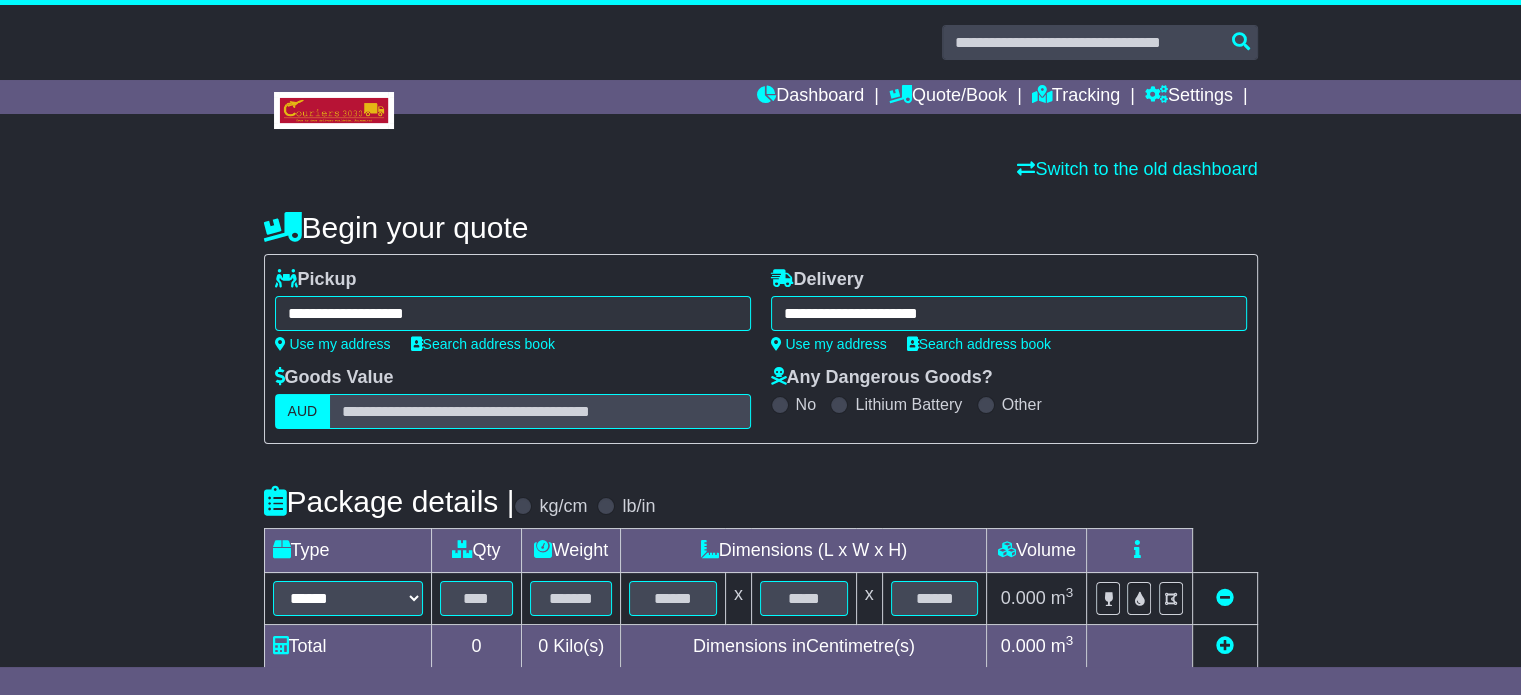 click on "**********" at bounding box center (761, 571) 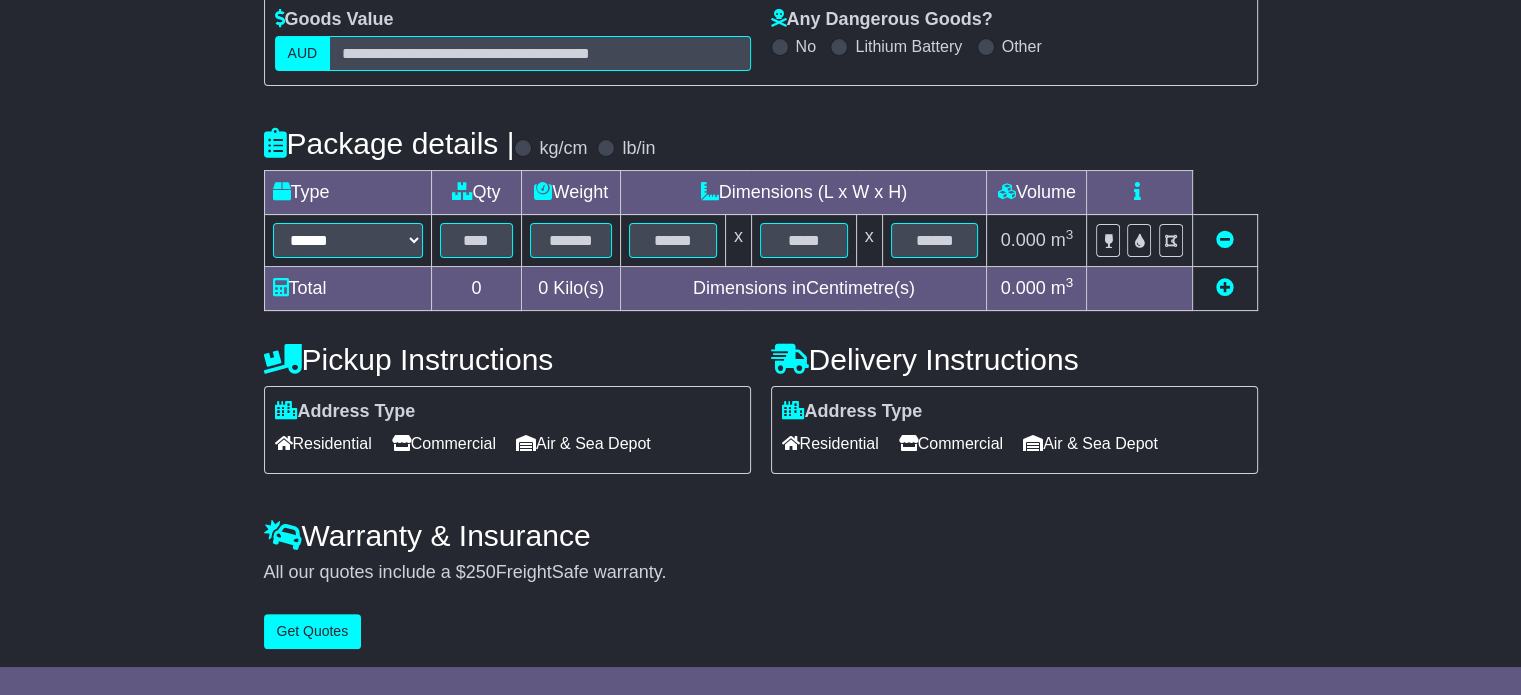 scroll, scrollTop: 360, scrollLeft: 0, axis: vertical 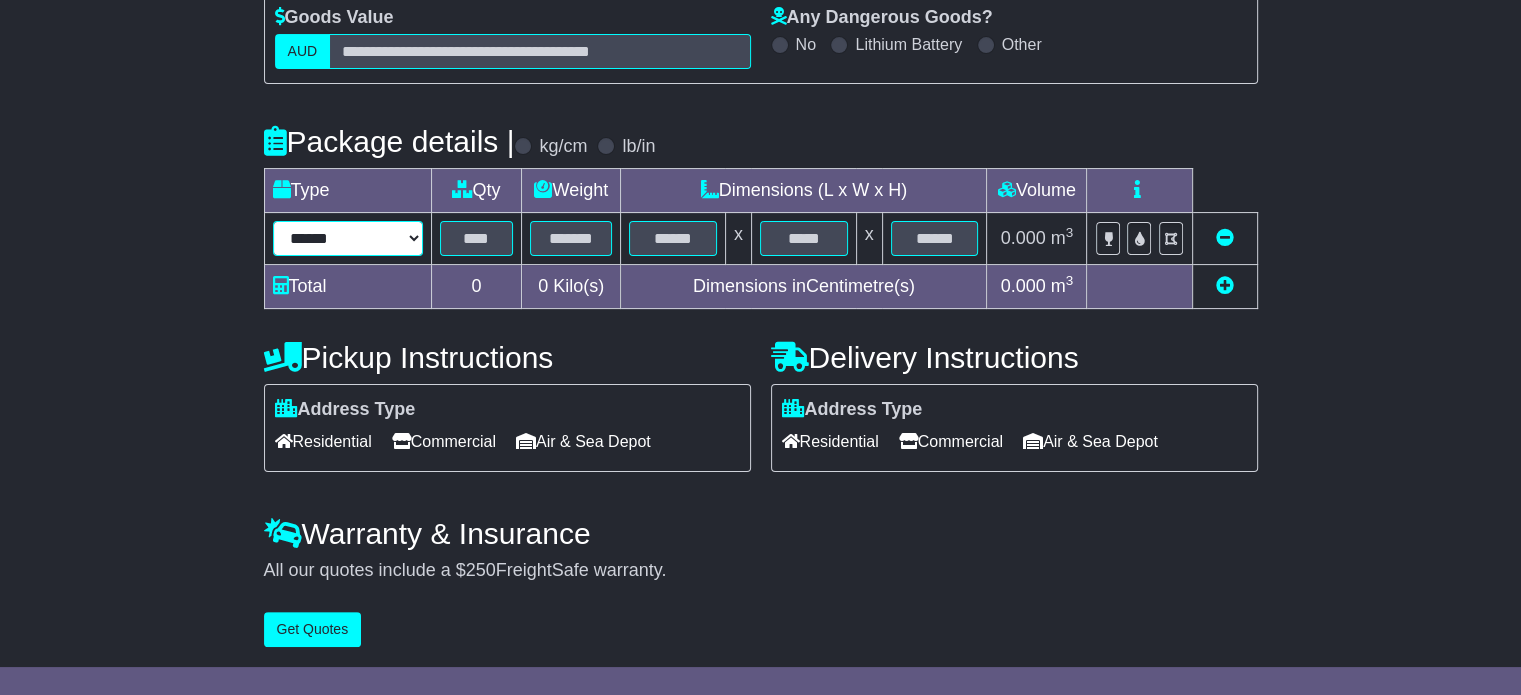 click on "****** ****** *** ******** ***** **** **** ****** *** *******" at bounding box center (348, 238) 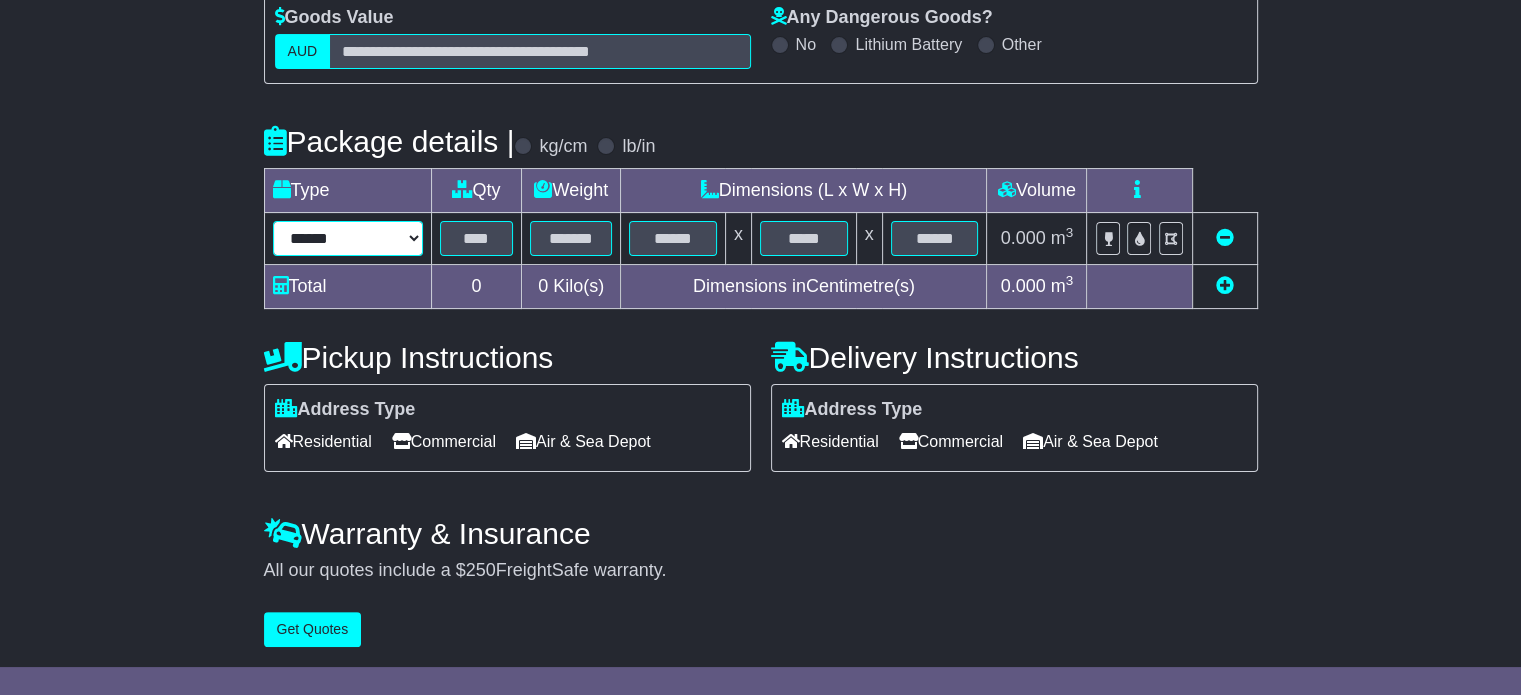 select on "*****" 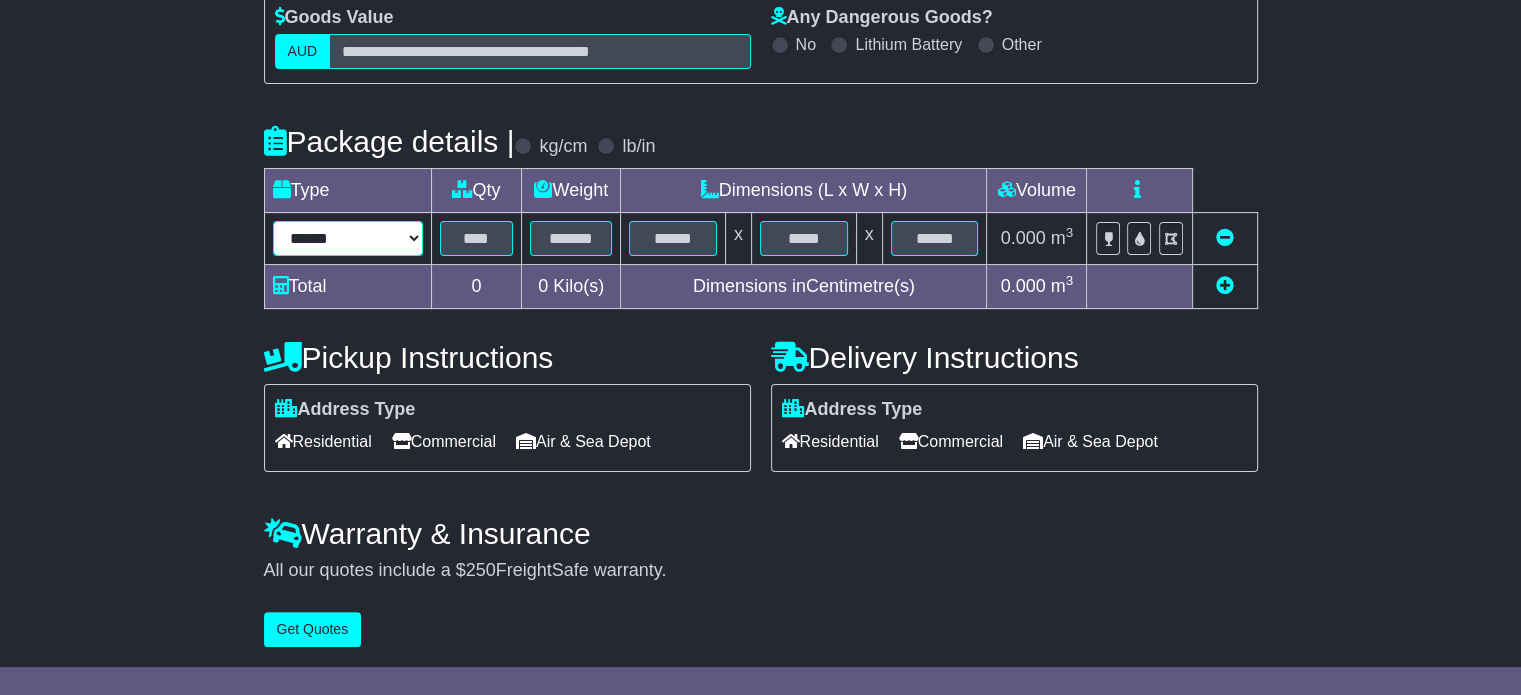 click on "****** ****** *** ******** ***** **** **** ****** *** *******" at bounding box center [348, 238] 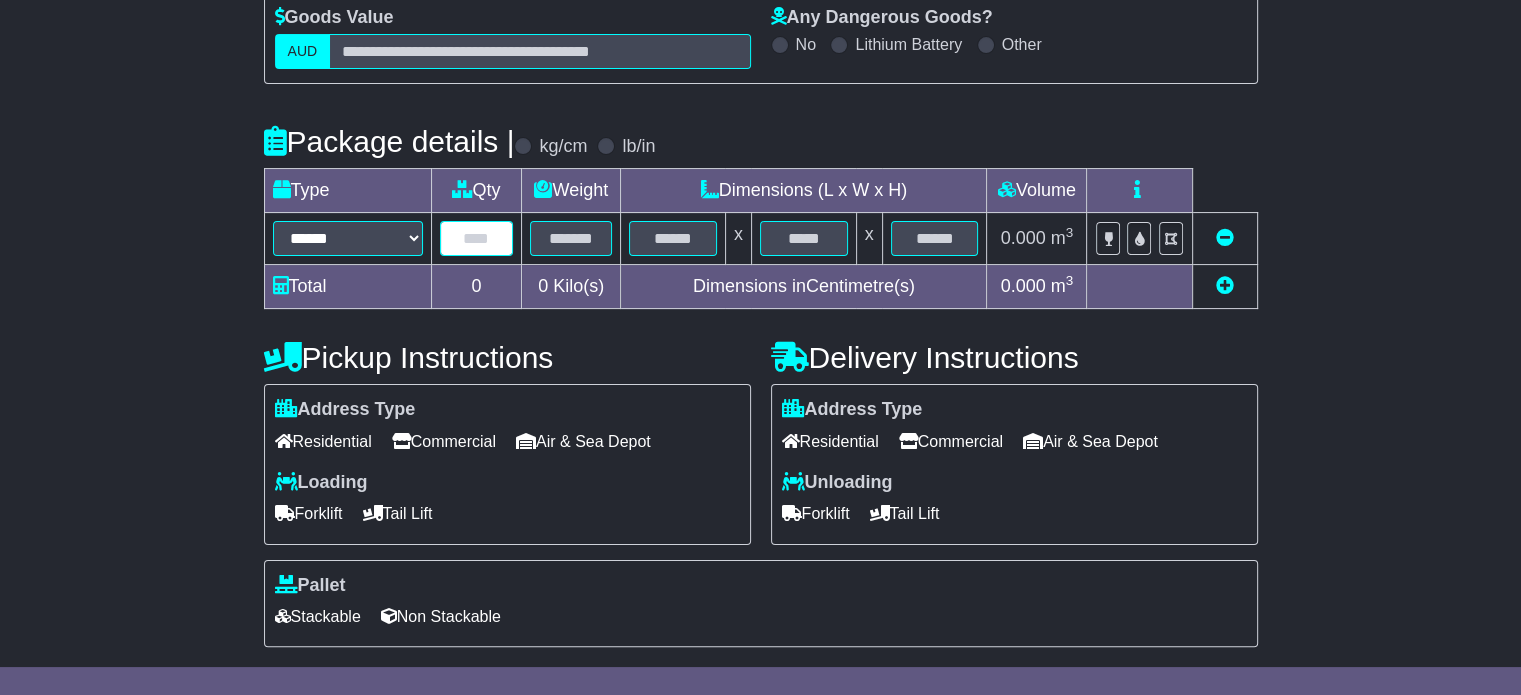 click at bounding box center (477, 238) 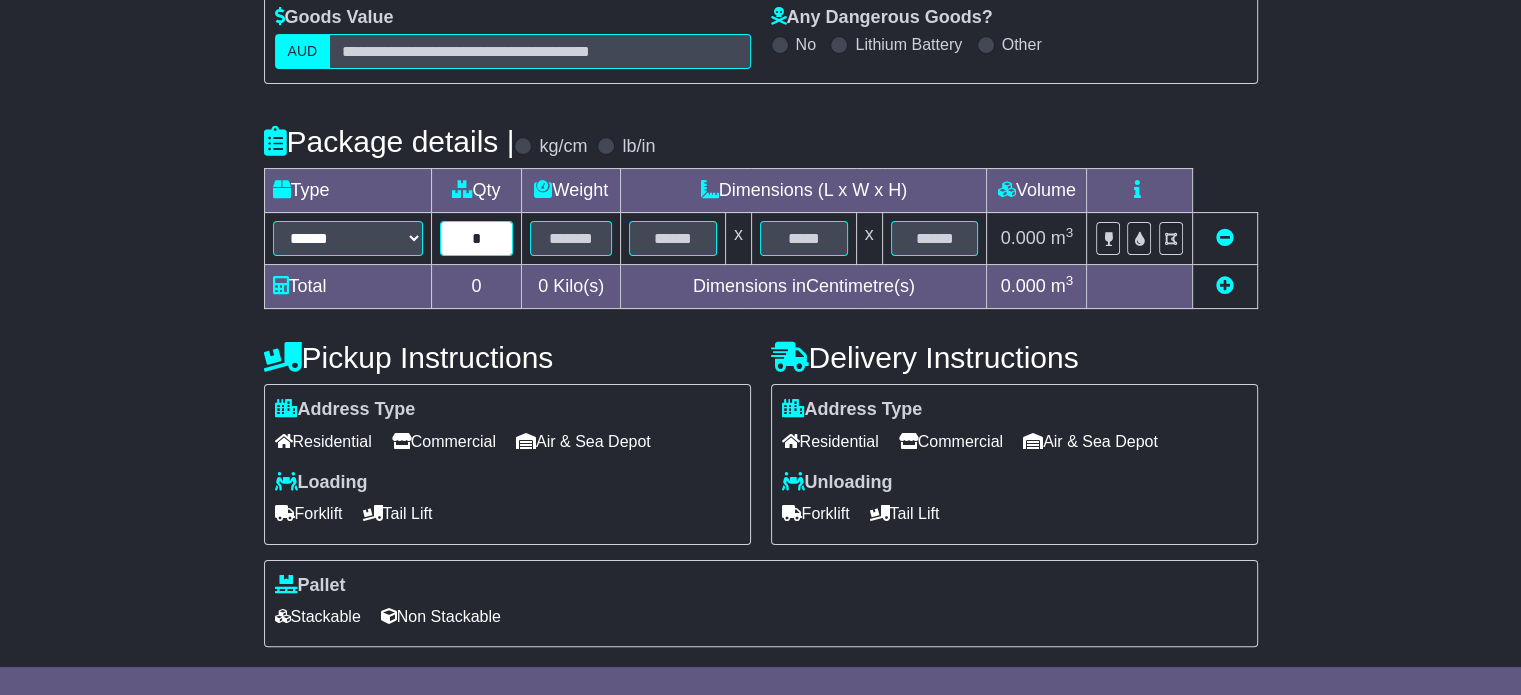 type on "*" 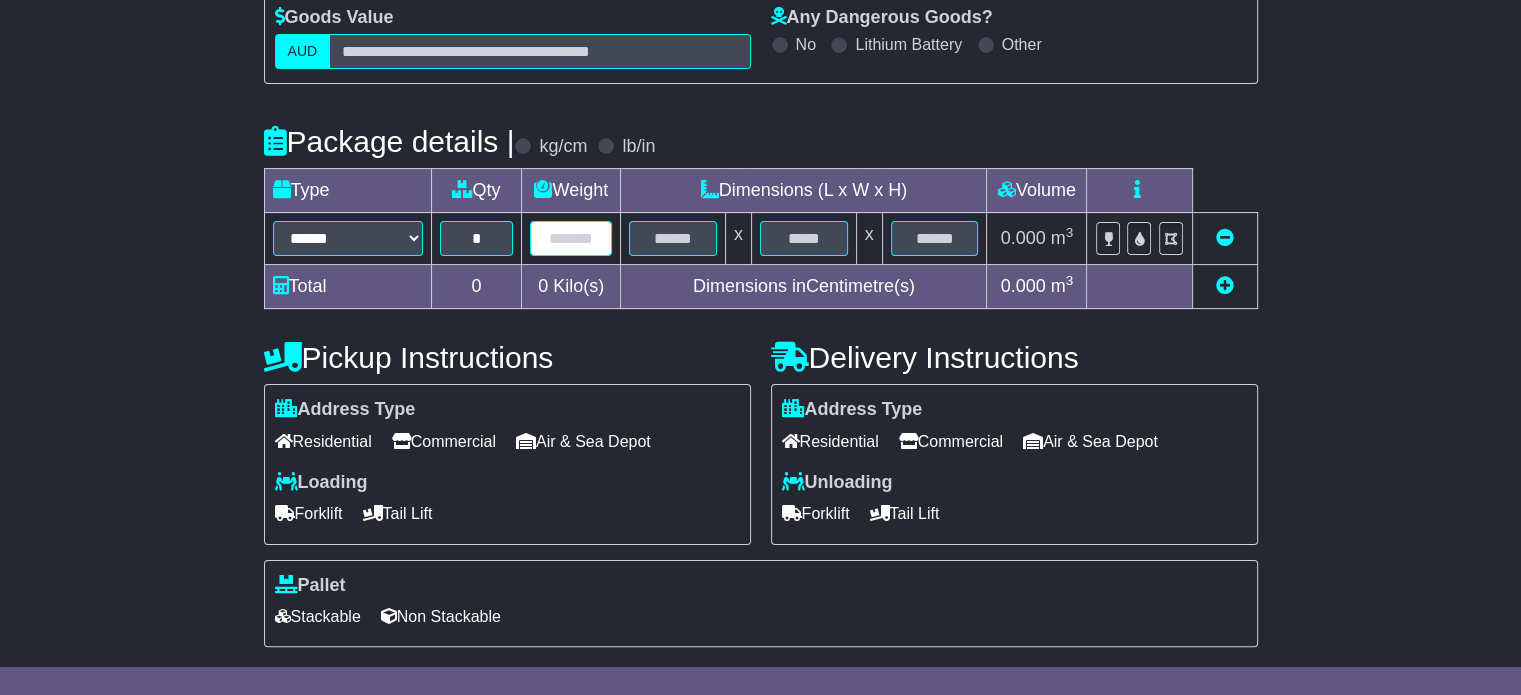 click at bounding box center (571, 238) 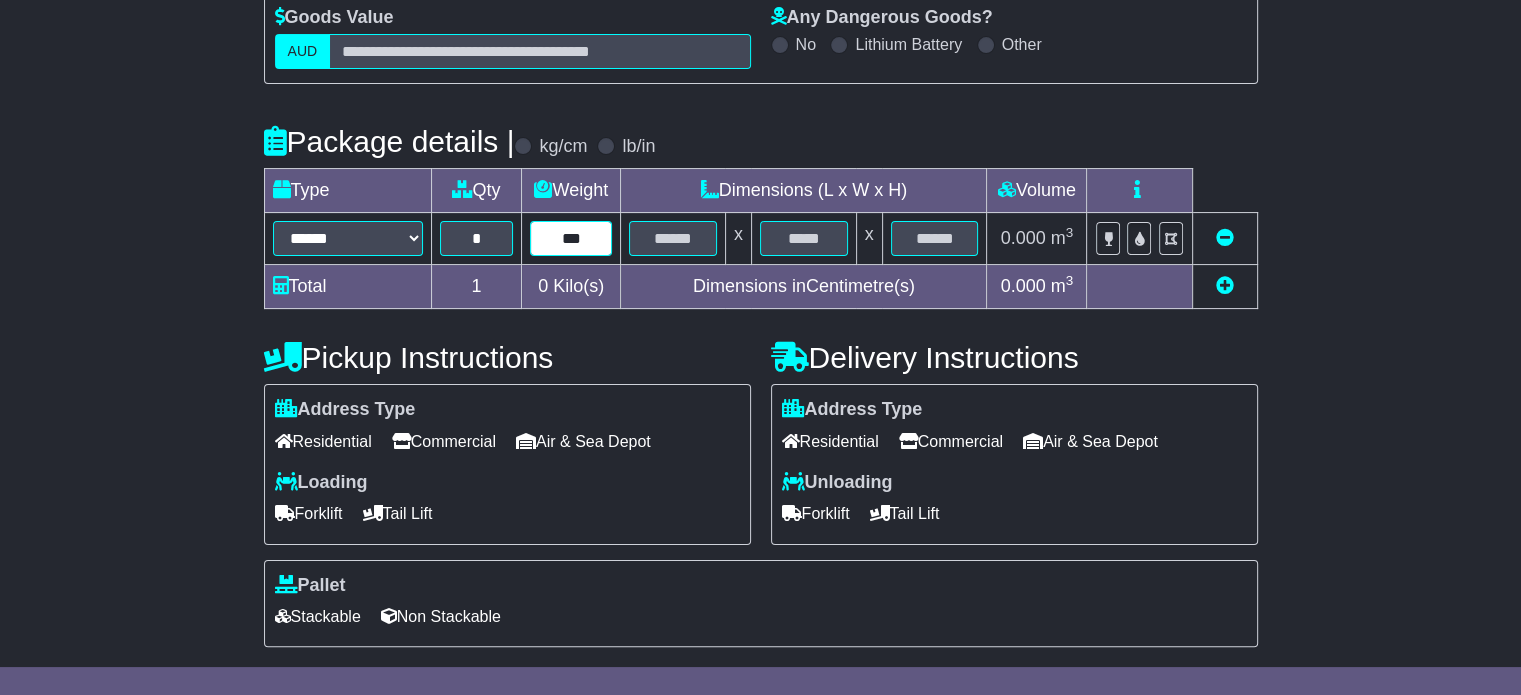 type on "***" 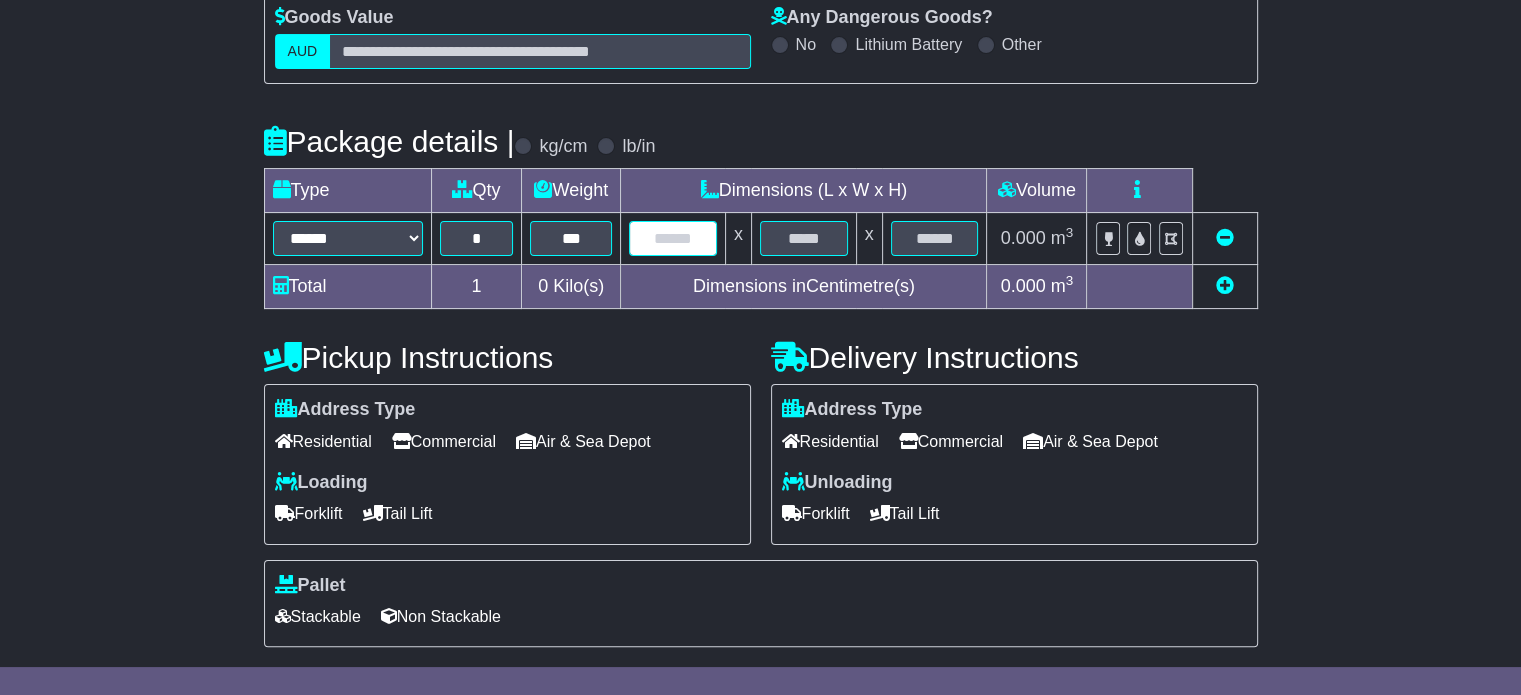 click at bounding box center [673, 238] 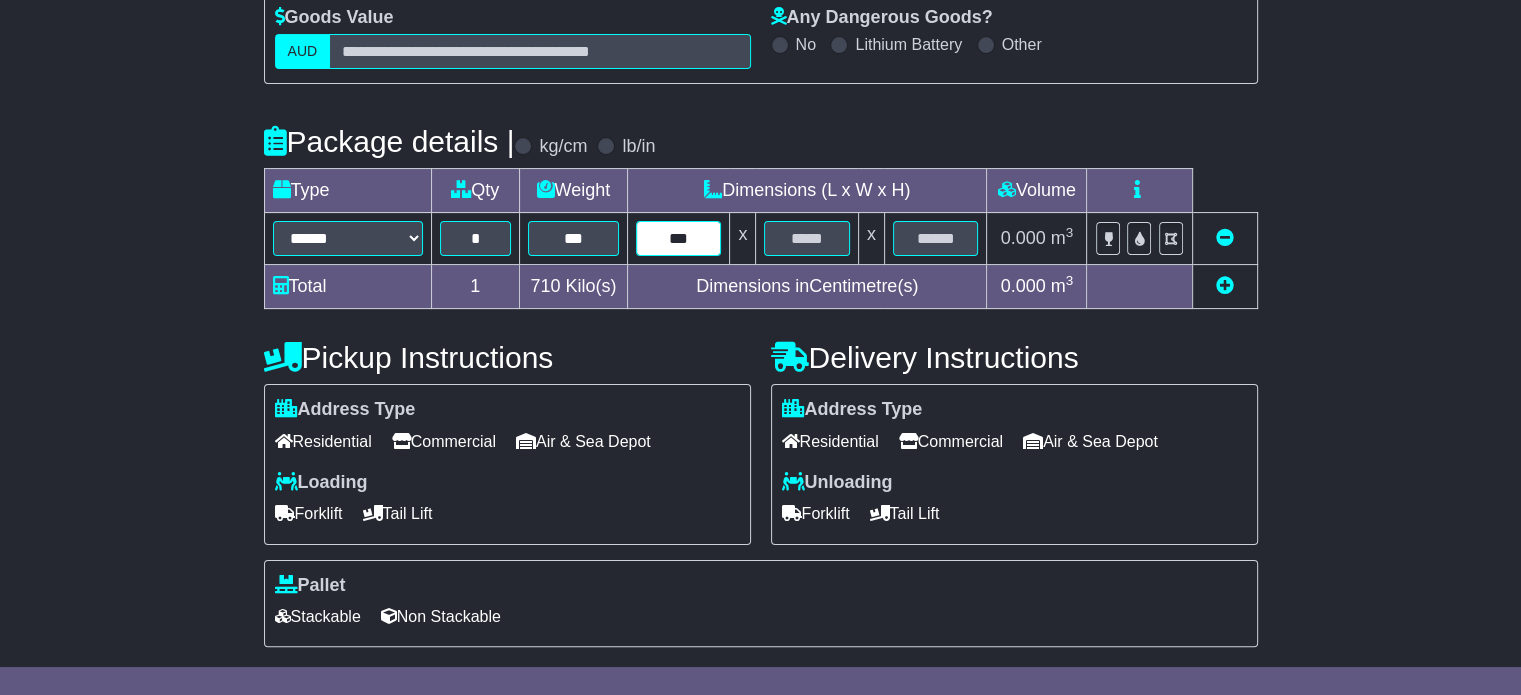 type on "***" 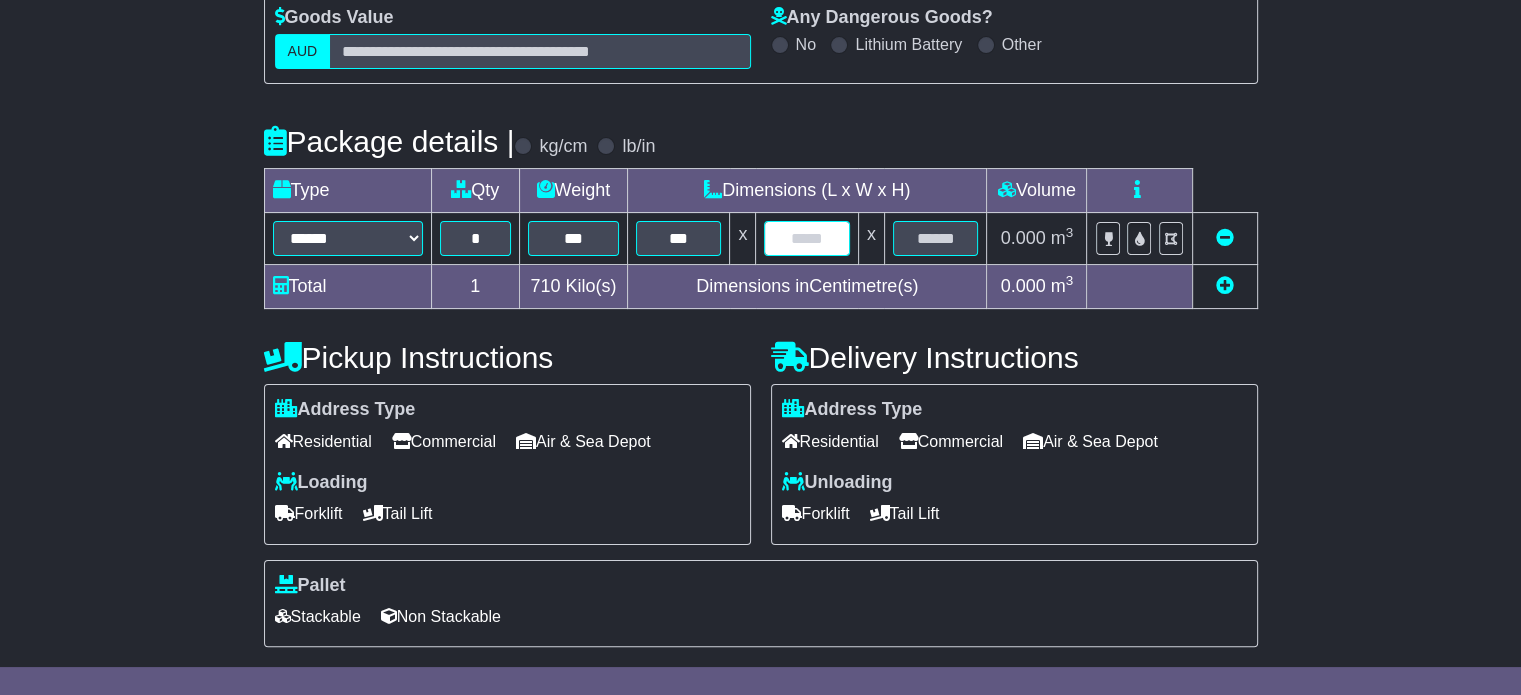 click at bounding box center [806, 238] 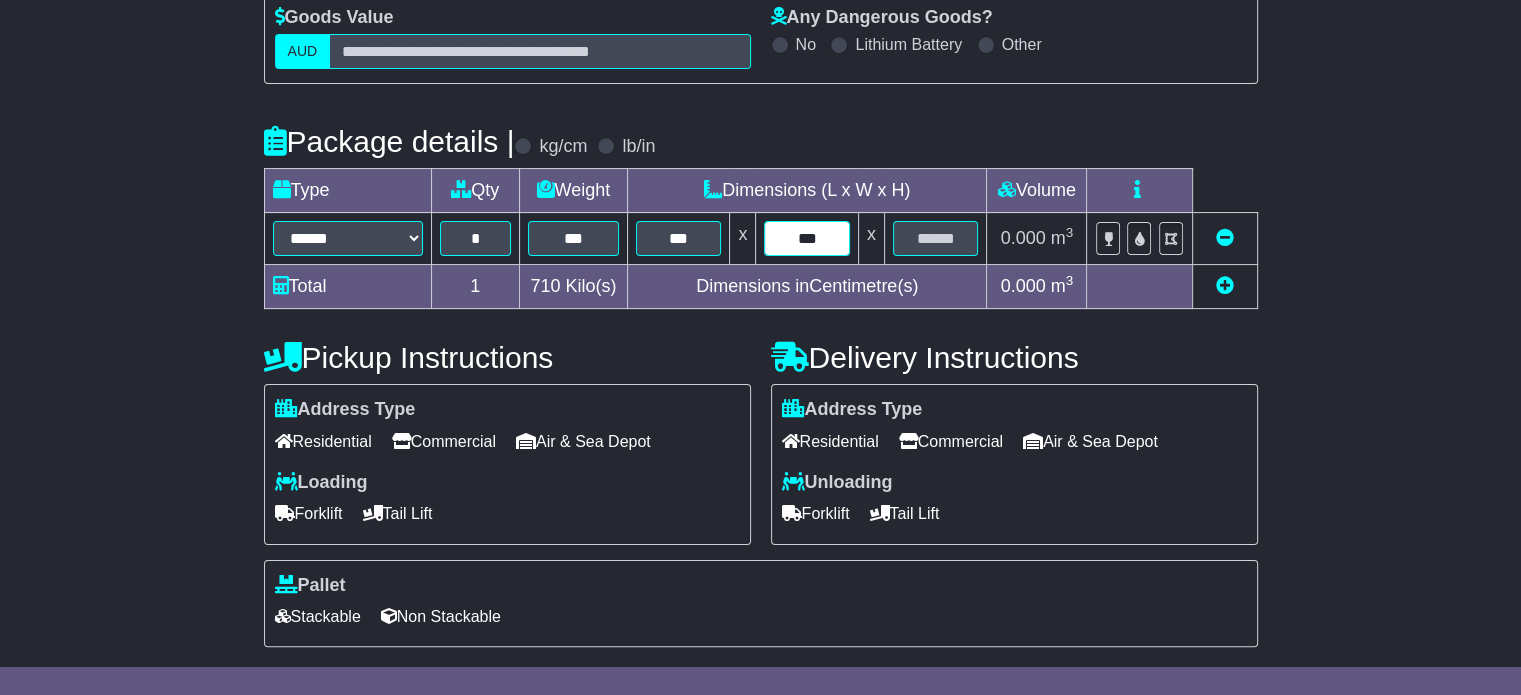 type on "***" 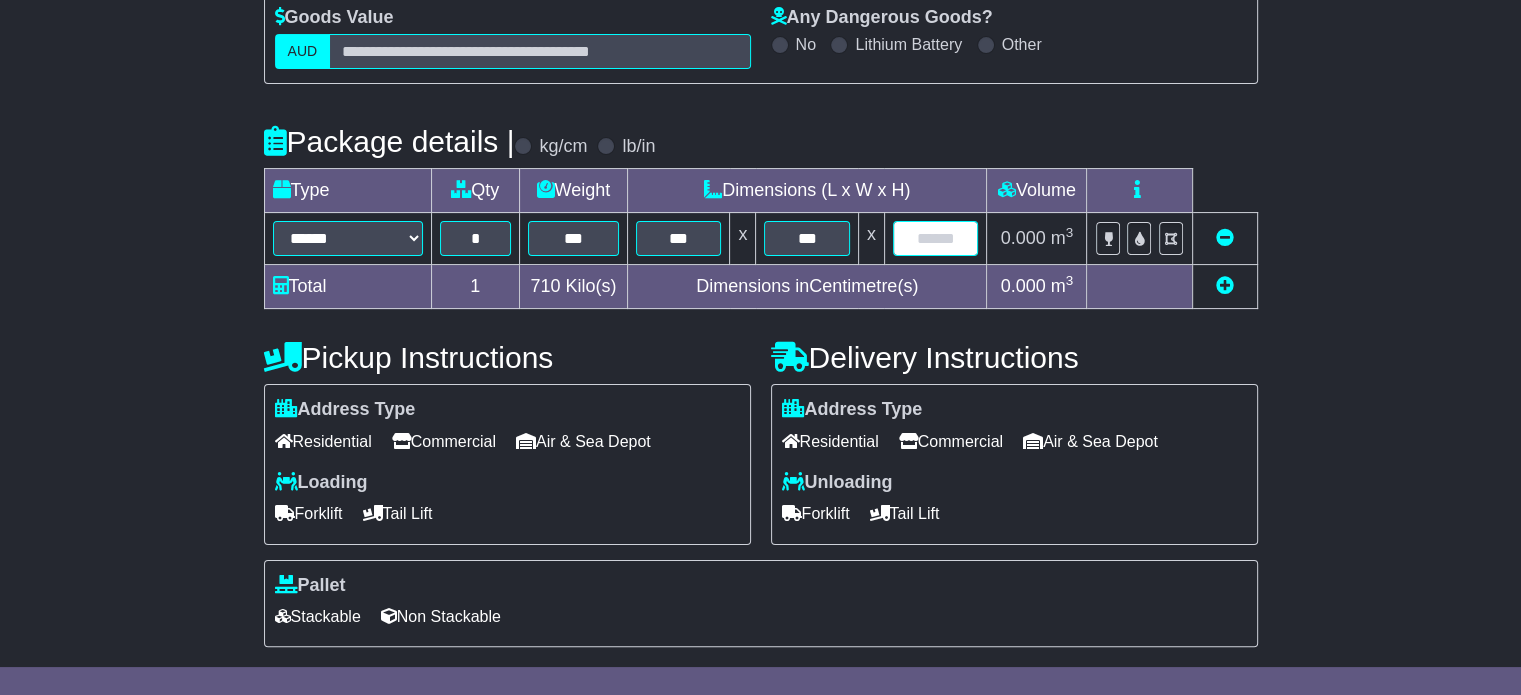 click at bounding box center (936, 238) 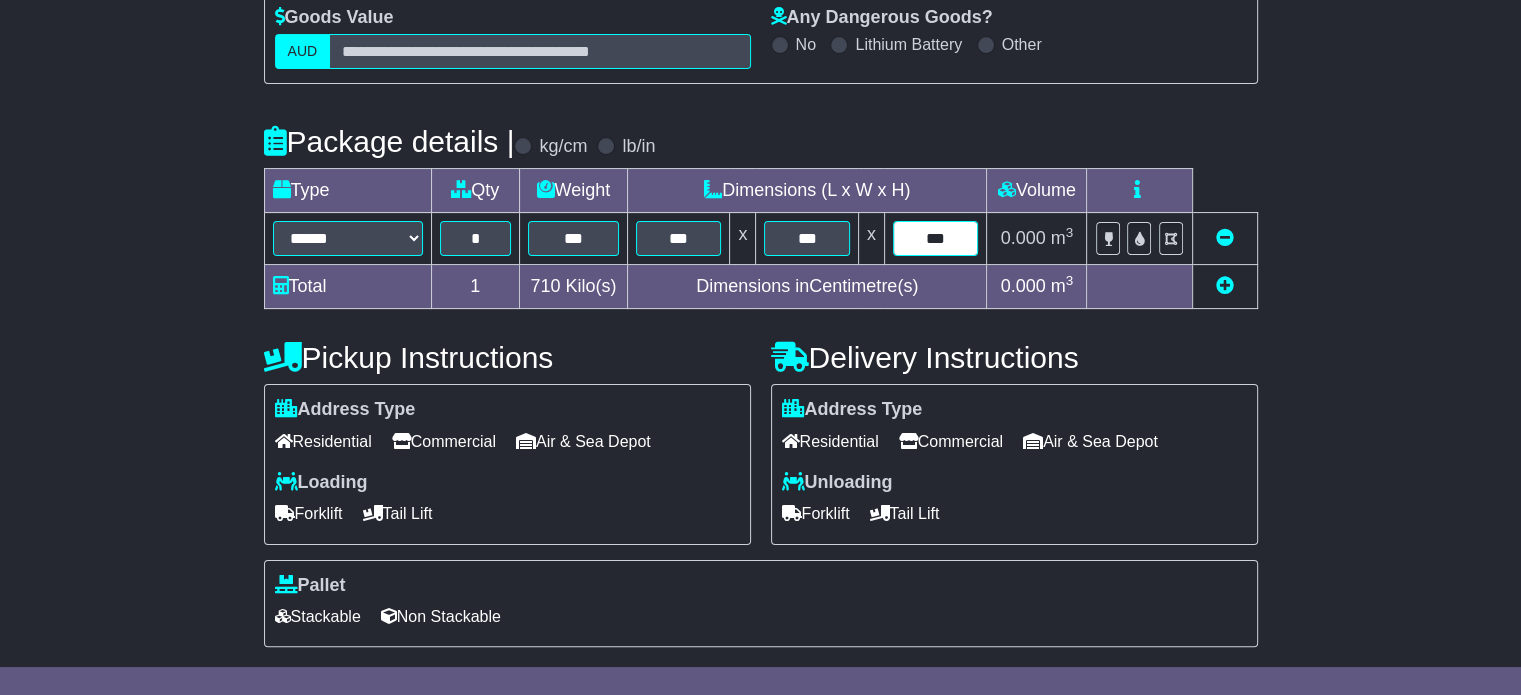 type on "***" 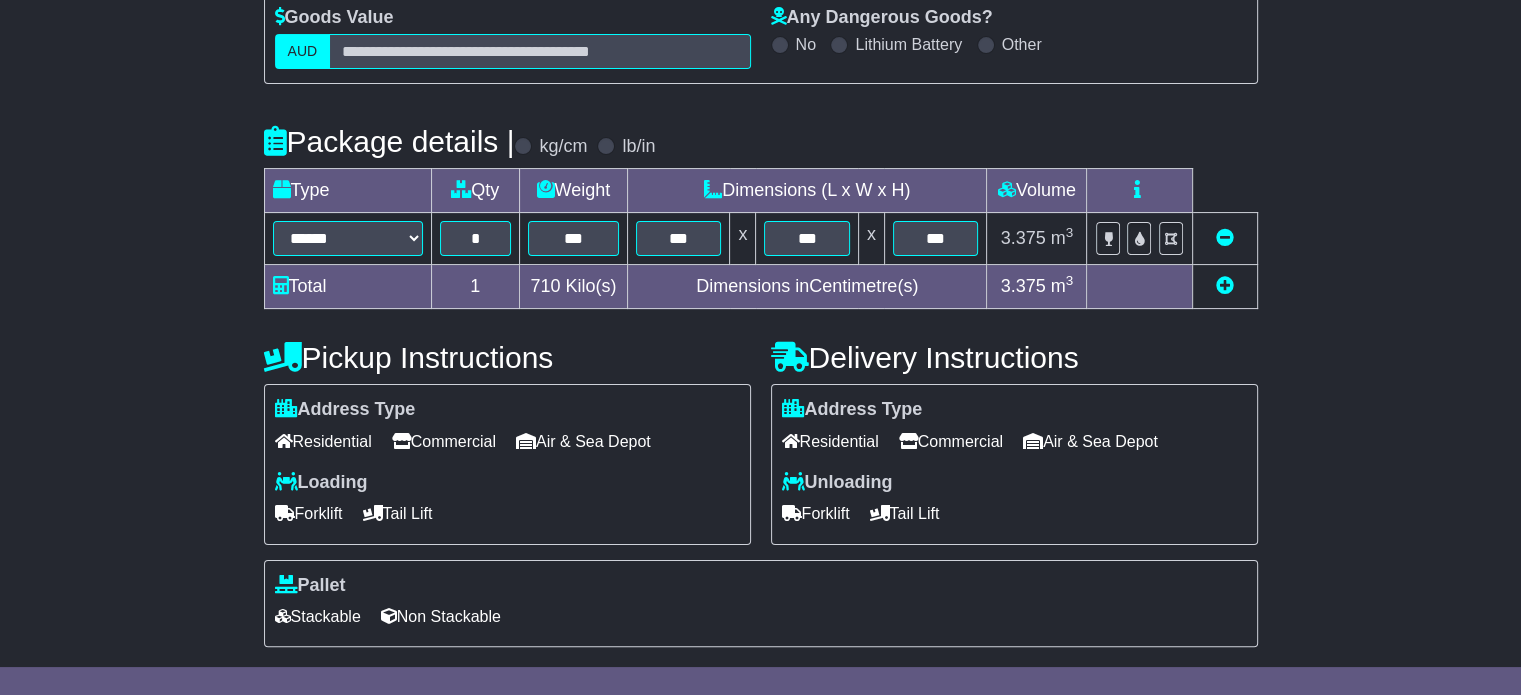 click on "Commercial" at bounding box center [444, 441] 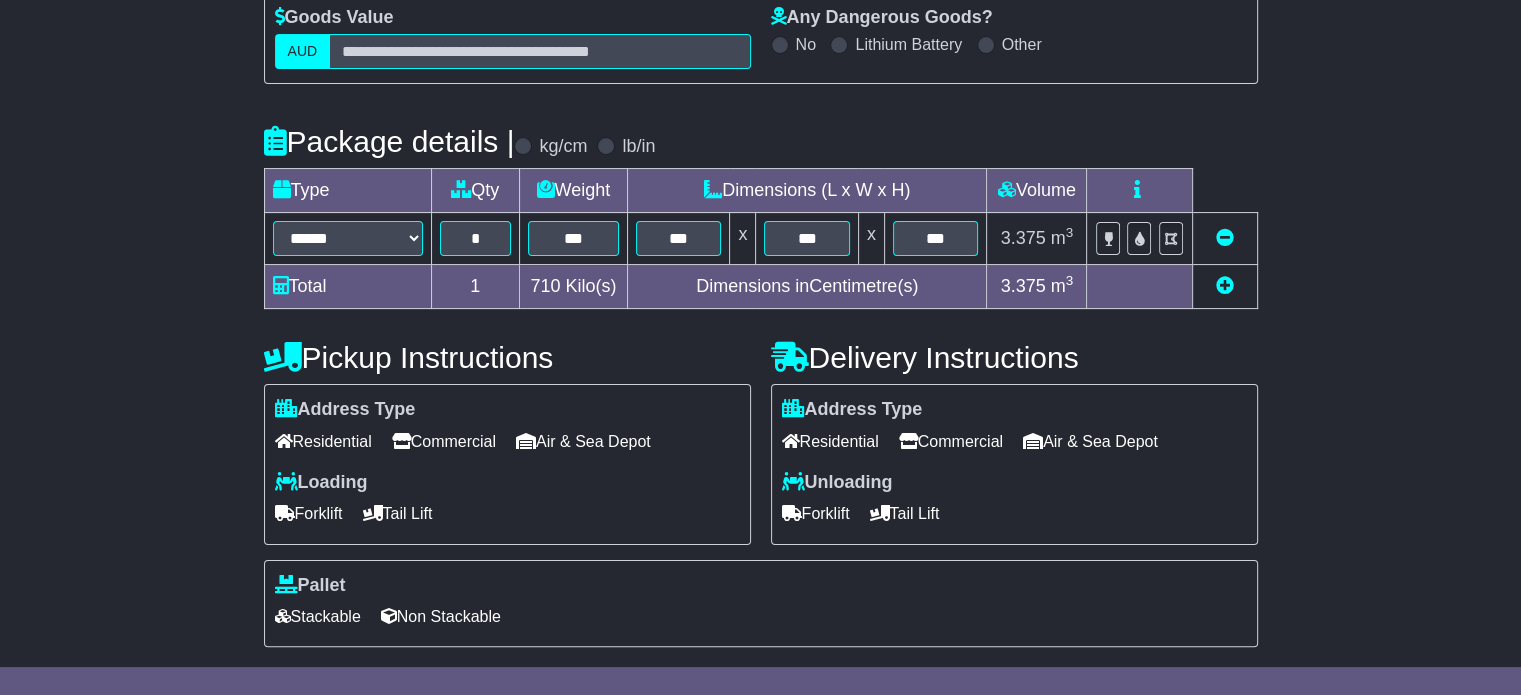 click on "Commercial" at bounding box center (951, 441) 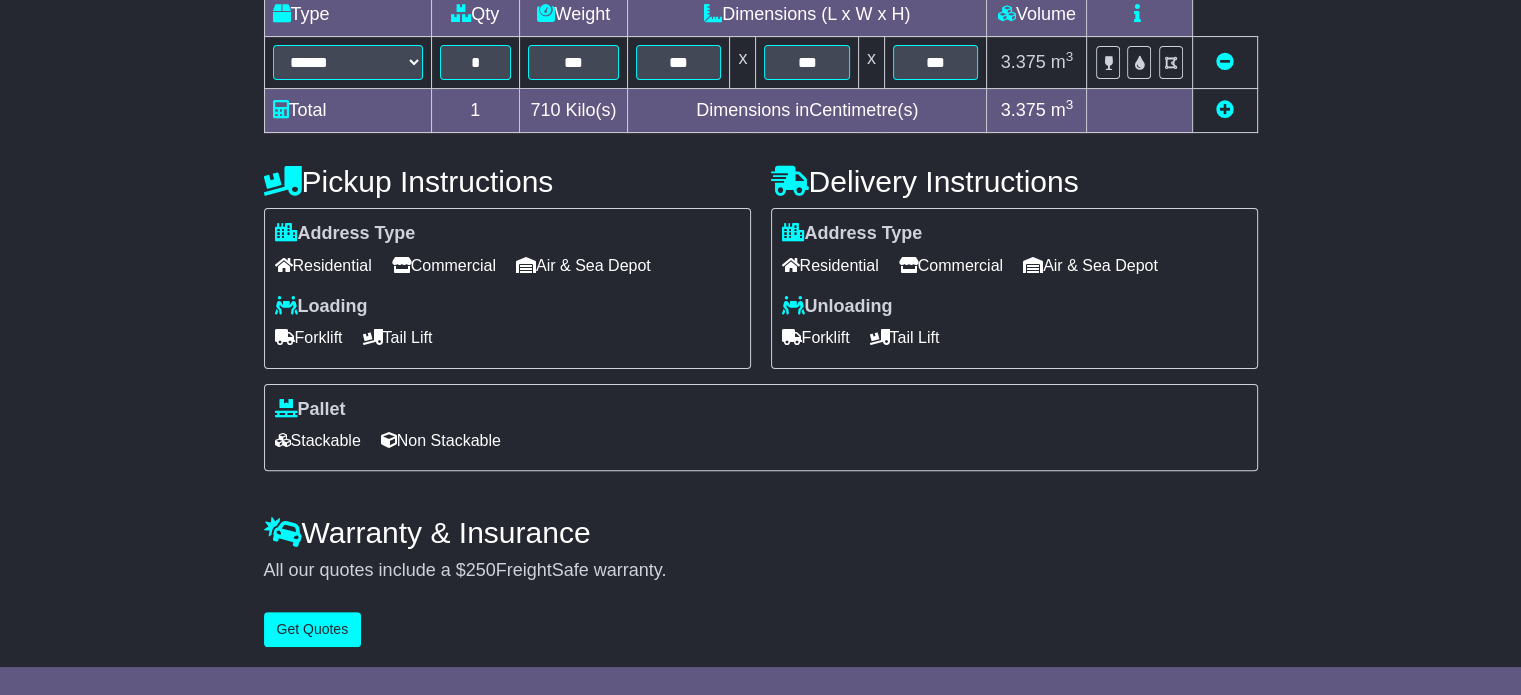 scroll, scrollTop: 540, scrollLeft: 0, axis: vertical 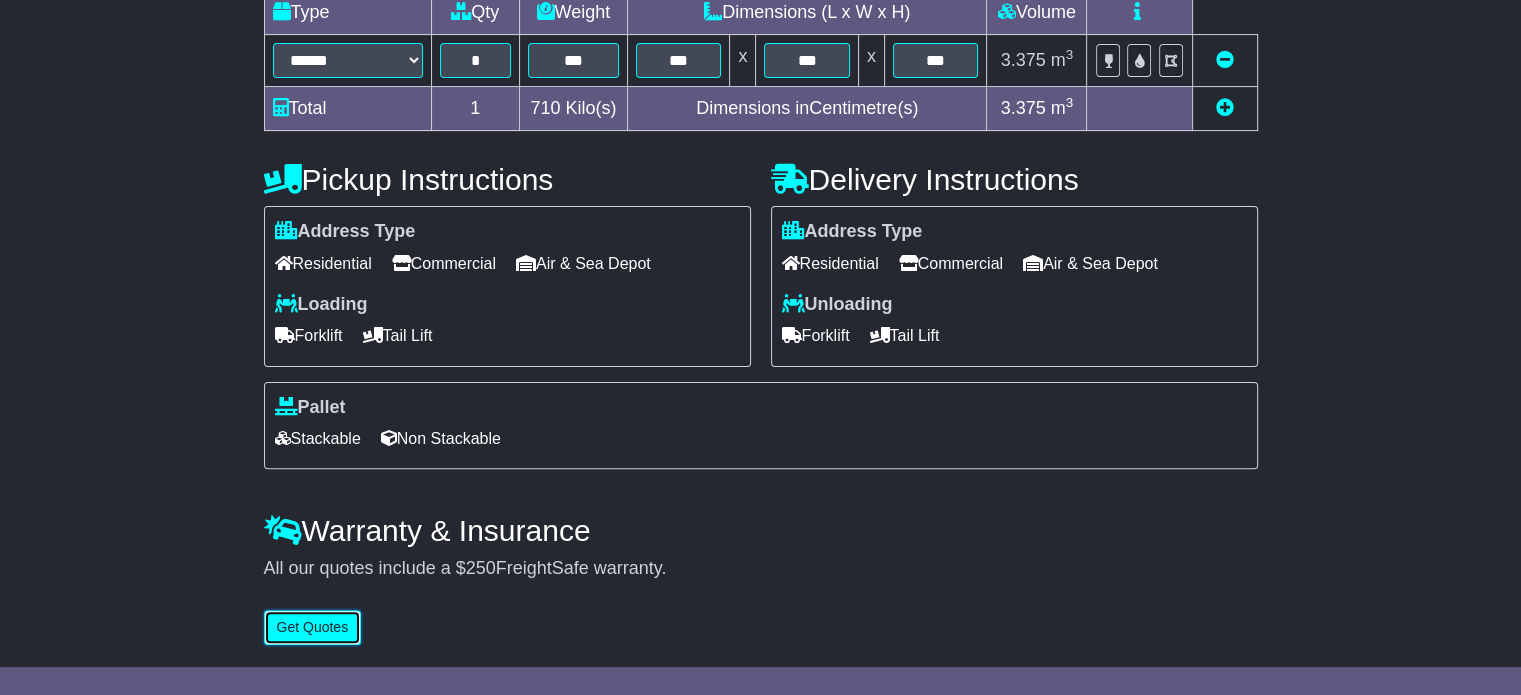 click on "Get Quotes" at bounding box center (313, 627) 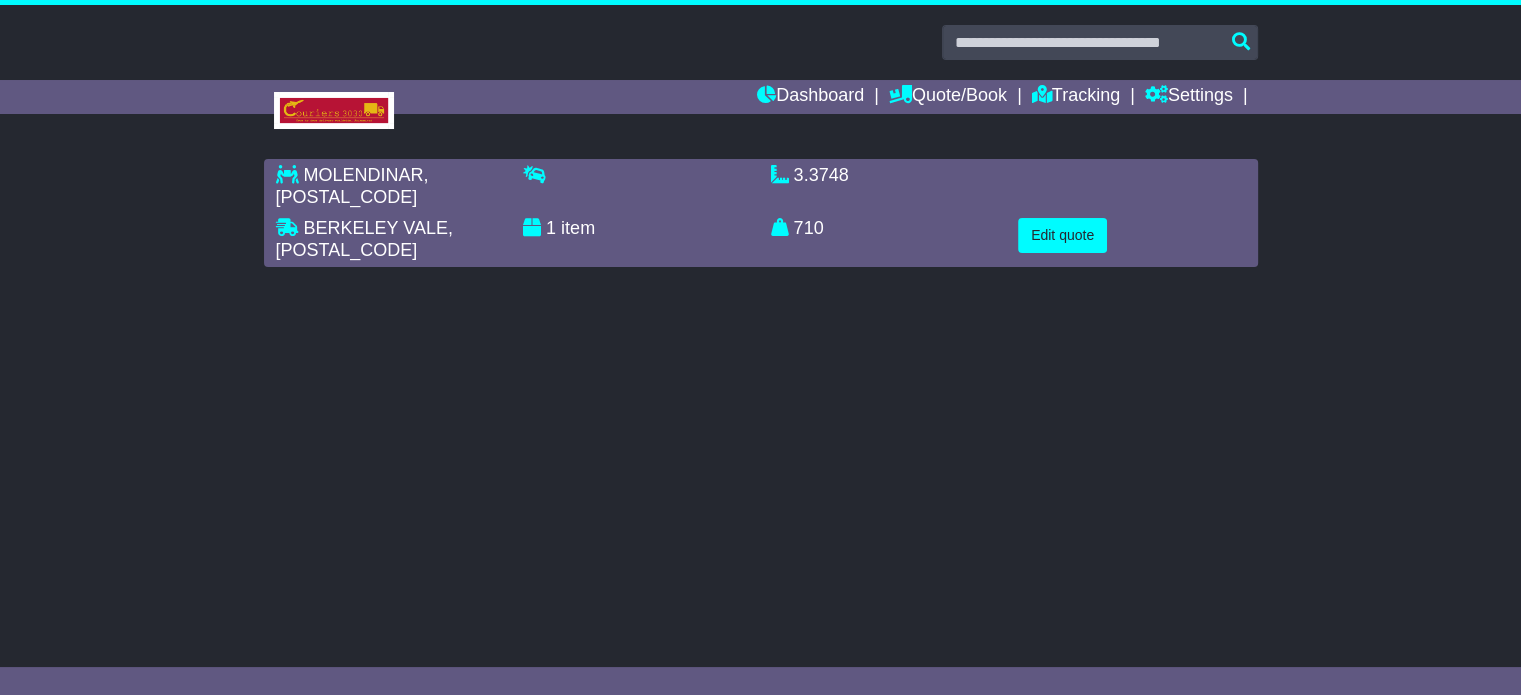 scroll, scrollTop: 0, scrollLeft: 0, axis: both 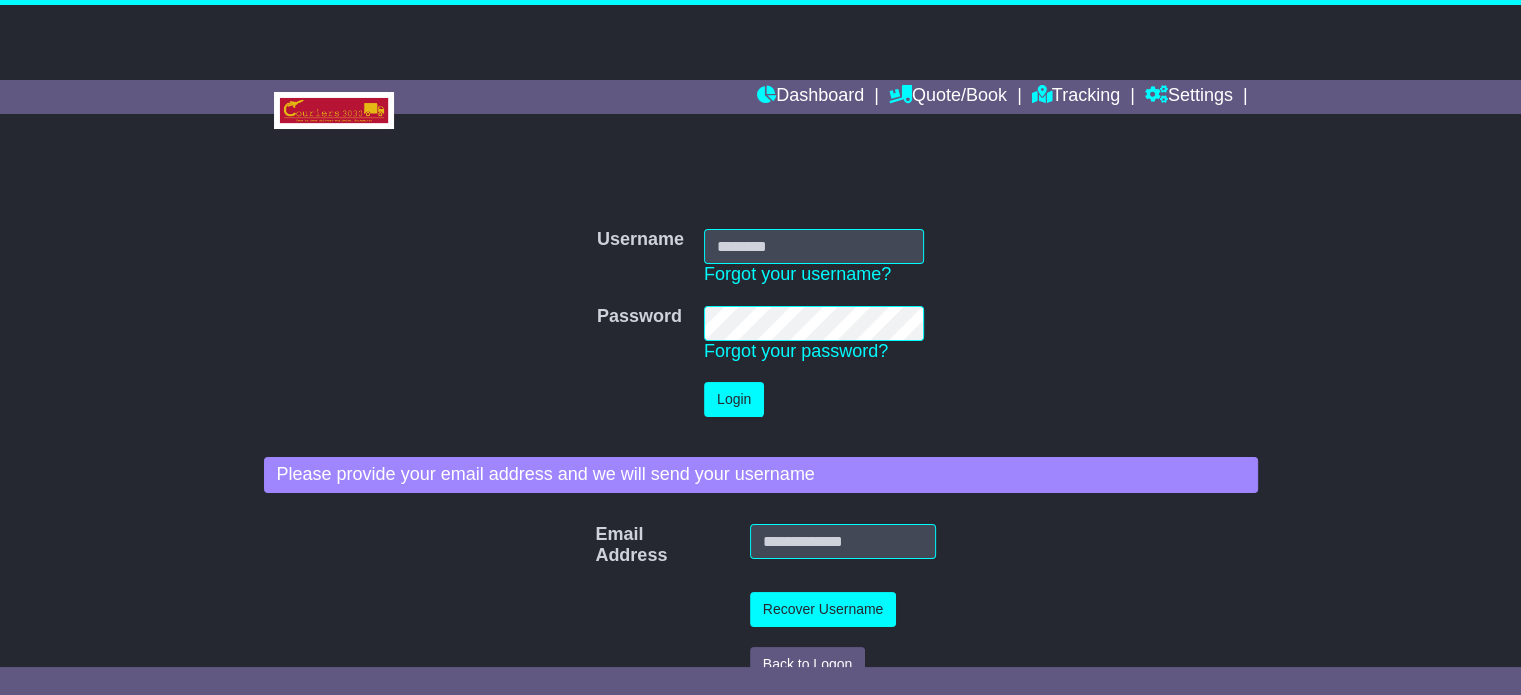 type on "**********" 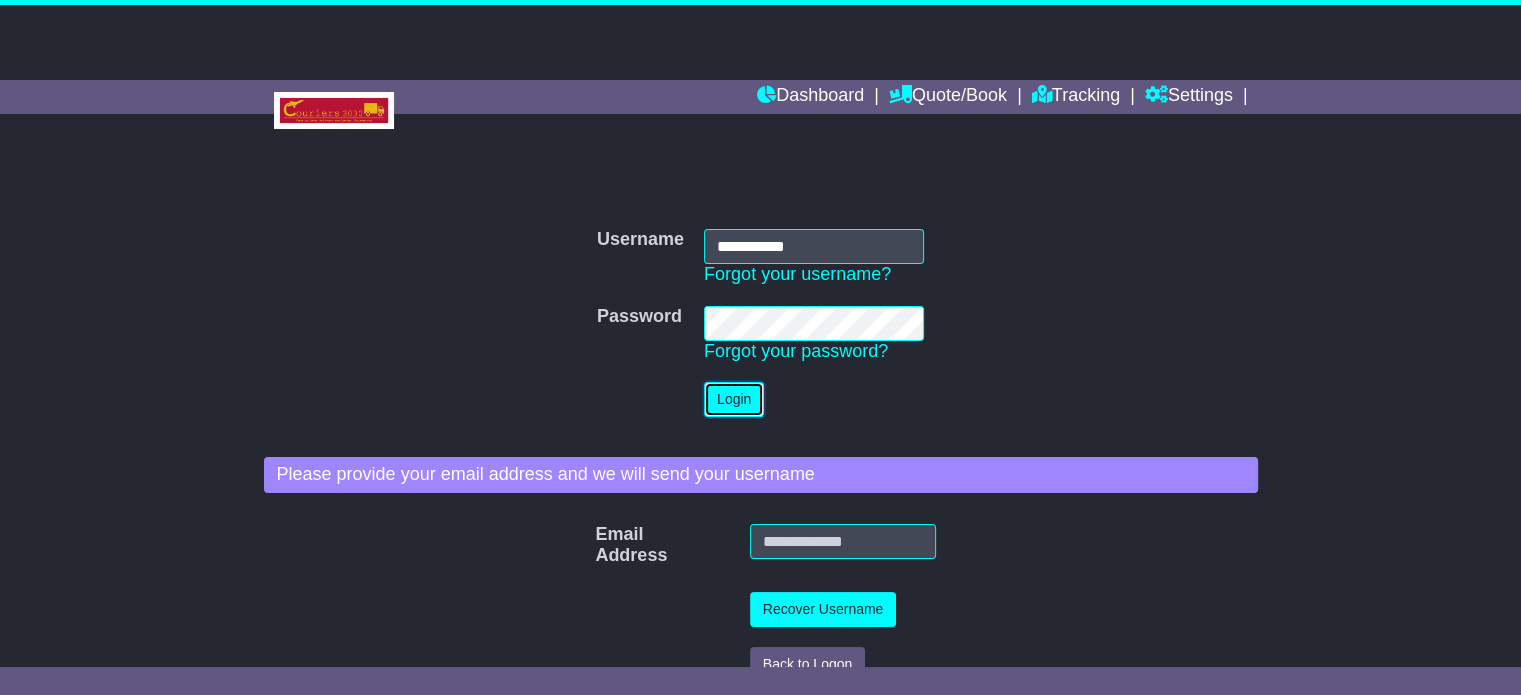 click on "Login" at bounding box center (734, 399) 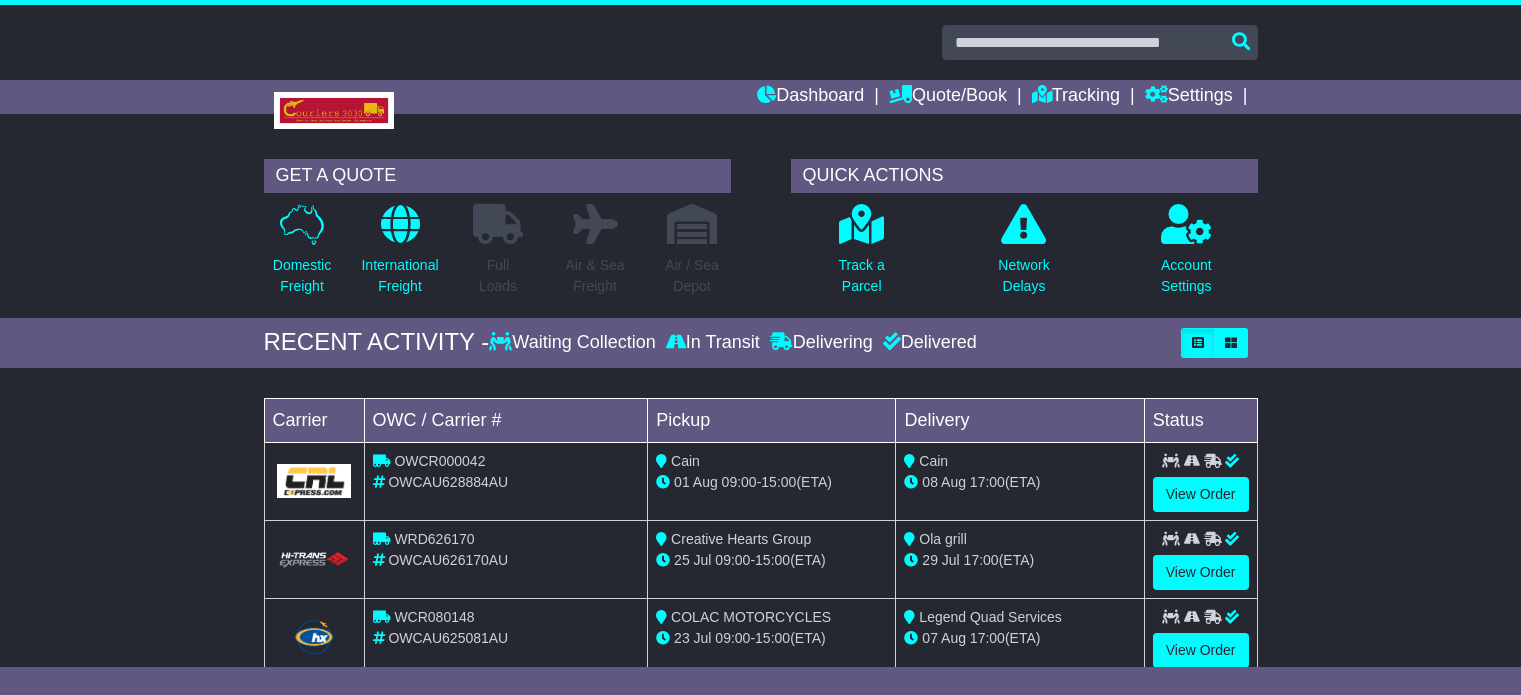 scroll, scrollTop: 0, scrollLeft: 0, axis: both 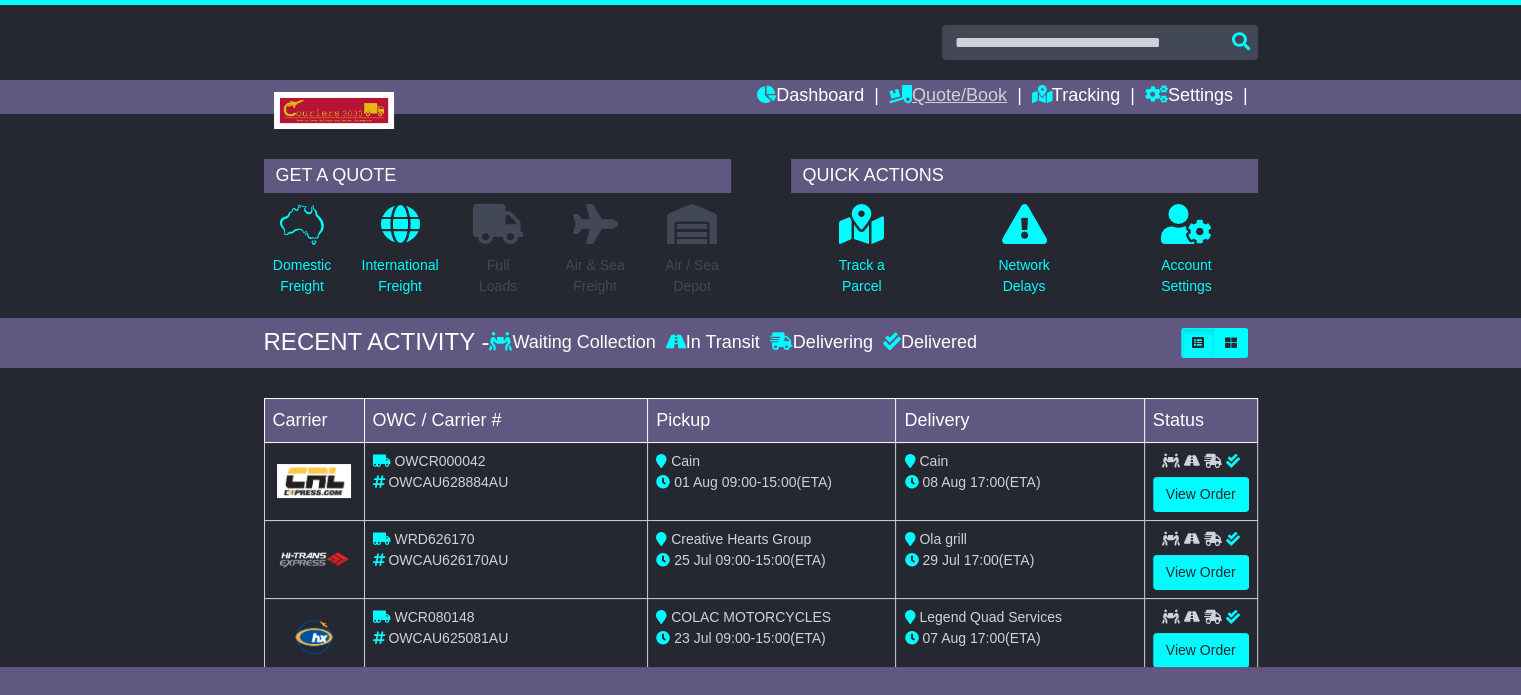 click on "Quote/Book" at bounding box center [948, 97] 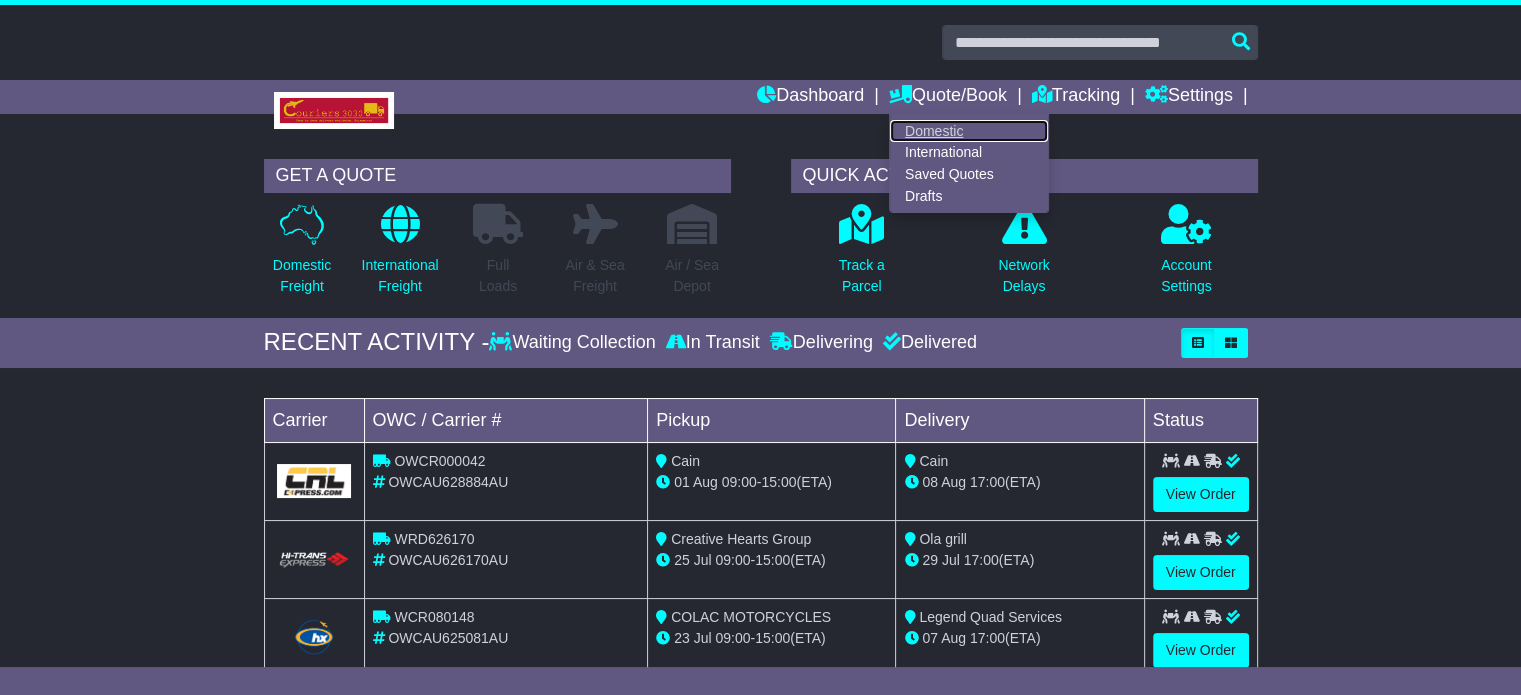 click on "Domestic" at bounding box center (969, 131) 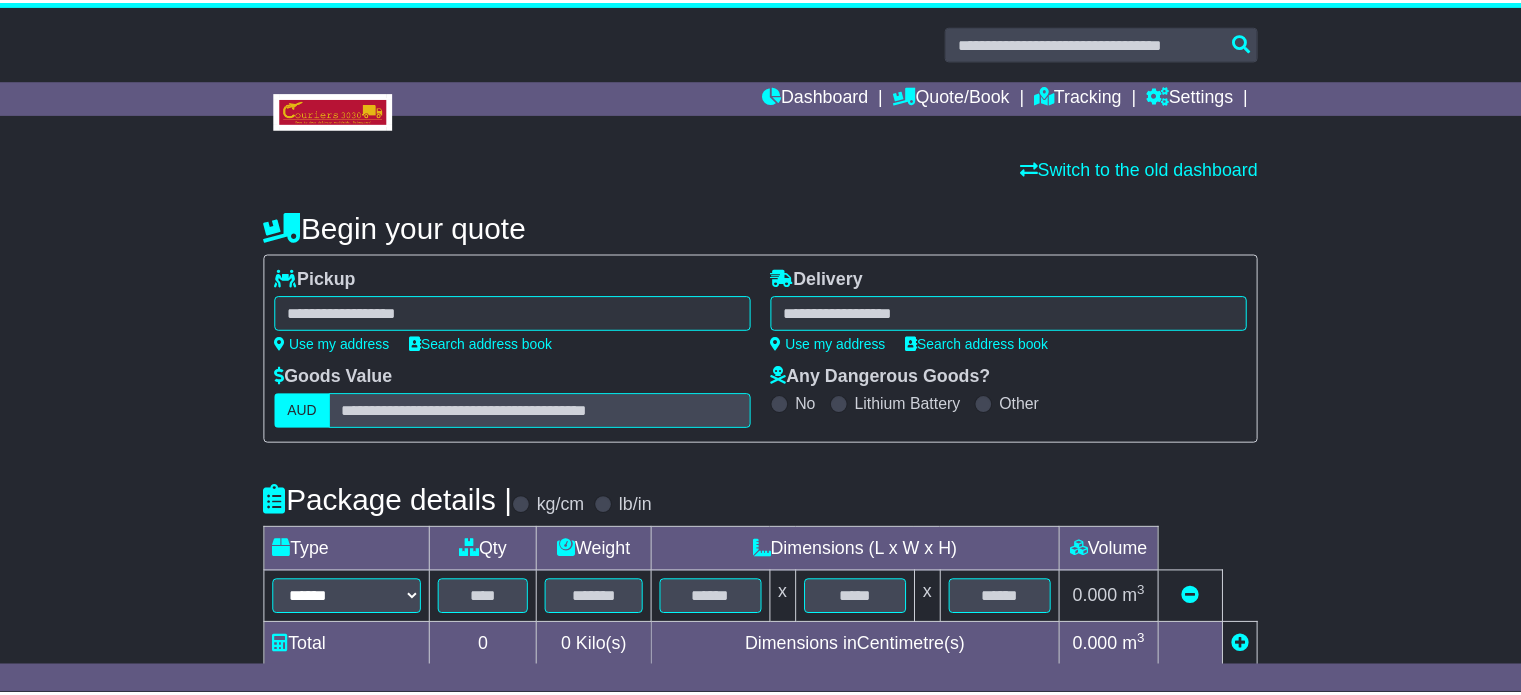 scroll, scrollTop: 0, scrollLeft: 0, axis: both 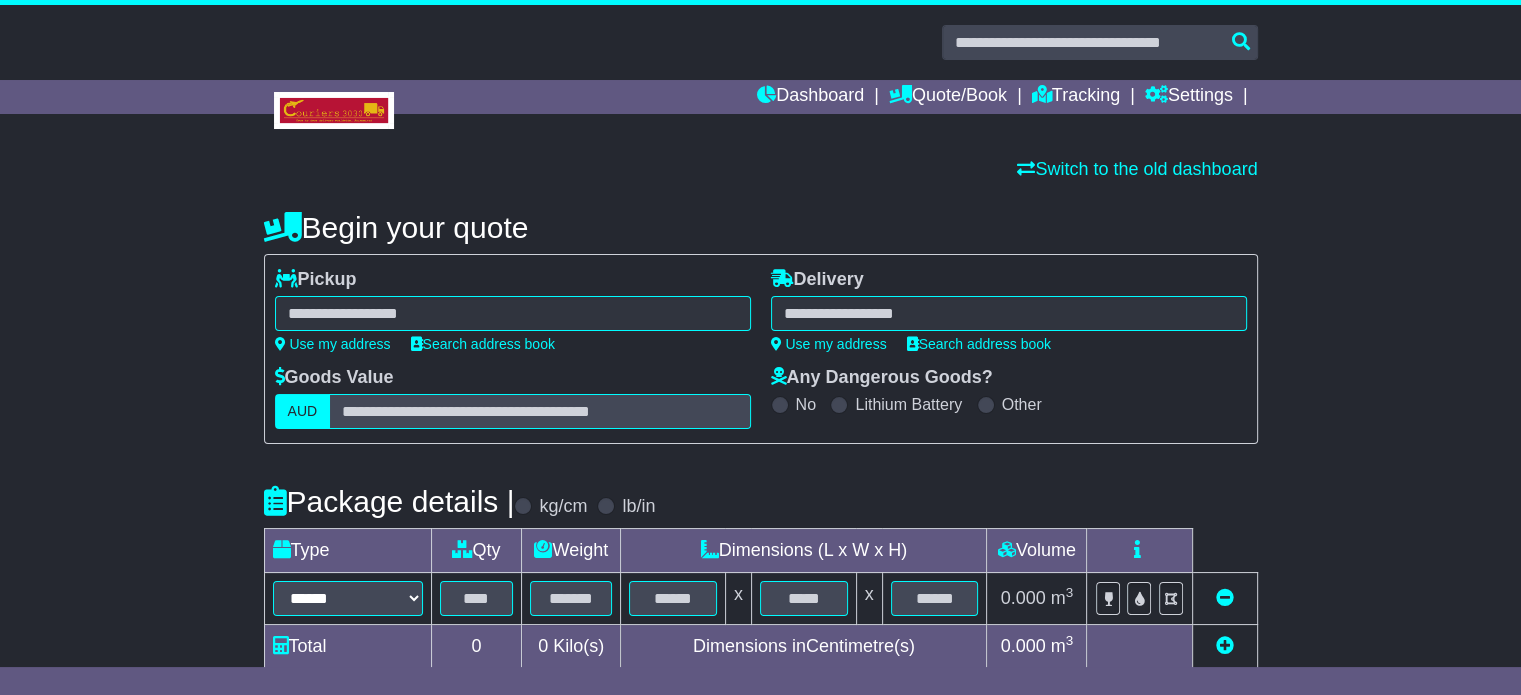 click on "**********" at bounding box center [513, 310] 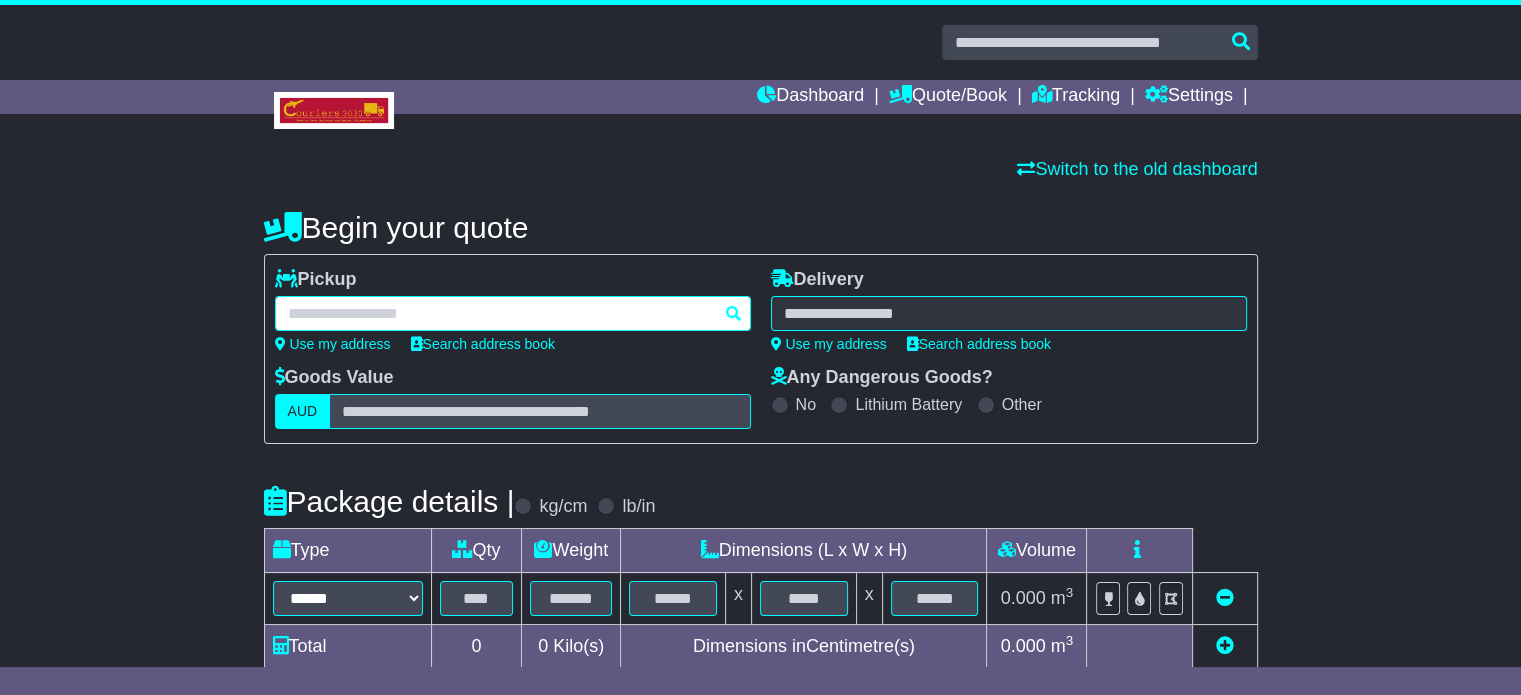 click at bounding box center [513, 313] 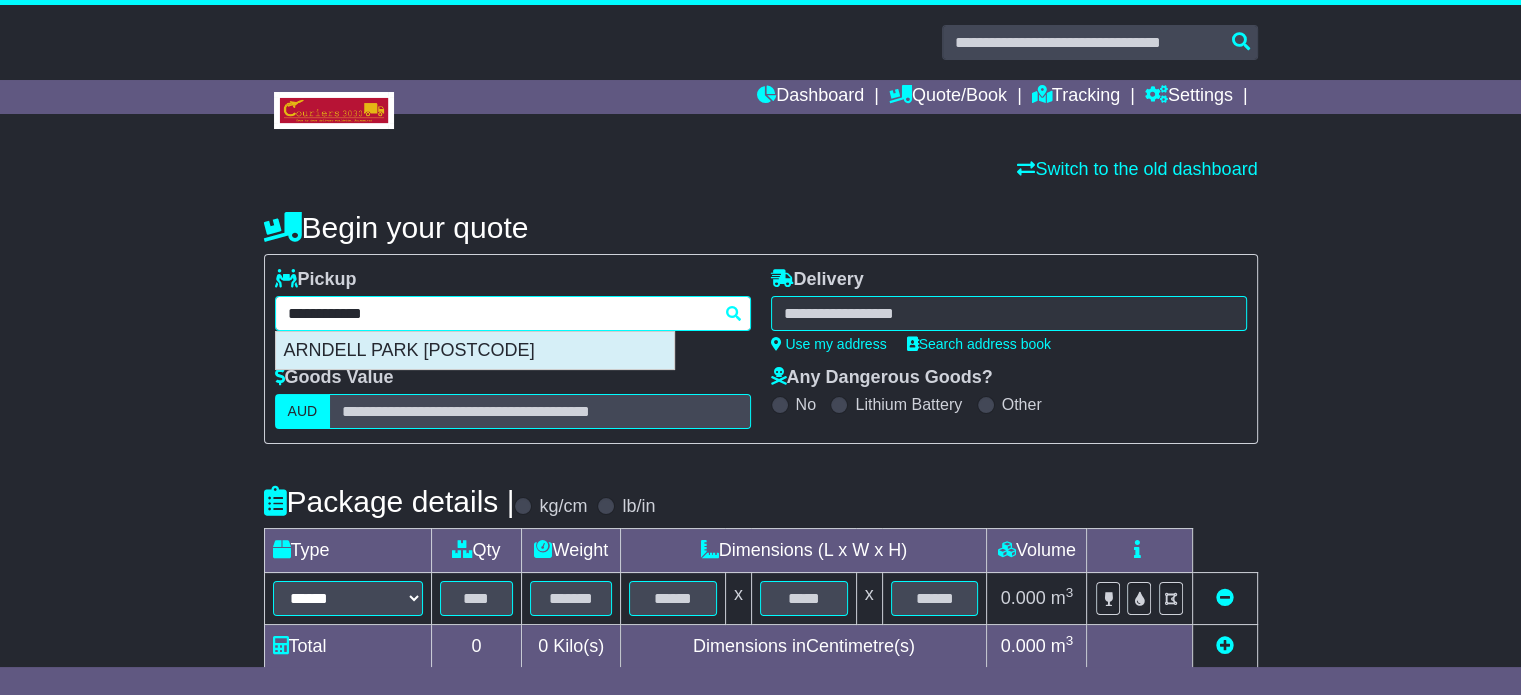 click on "ARNDELL PARK [POSTCODE]" at bounding box center [475, 351] 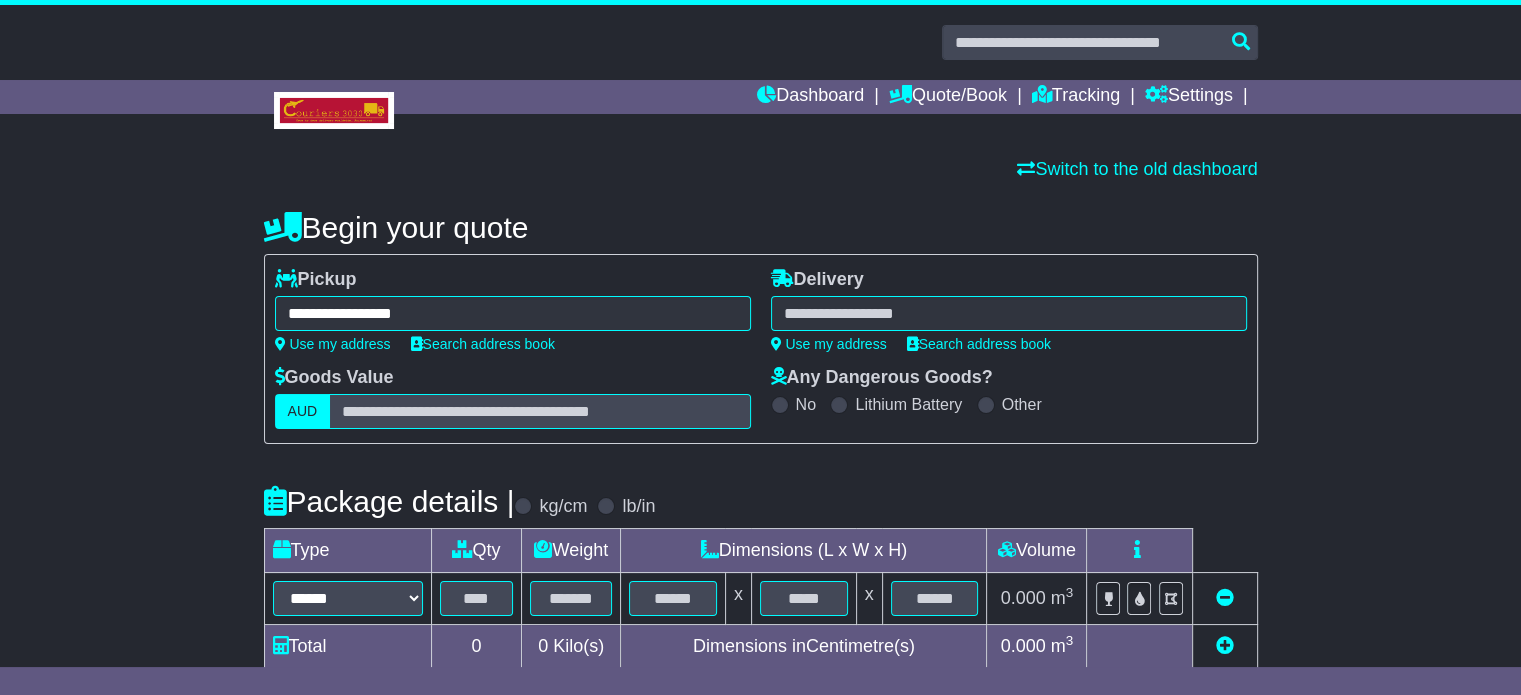 type on "**********" 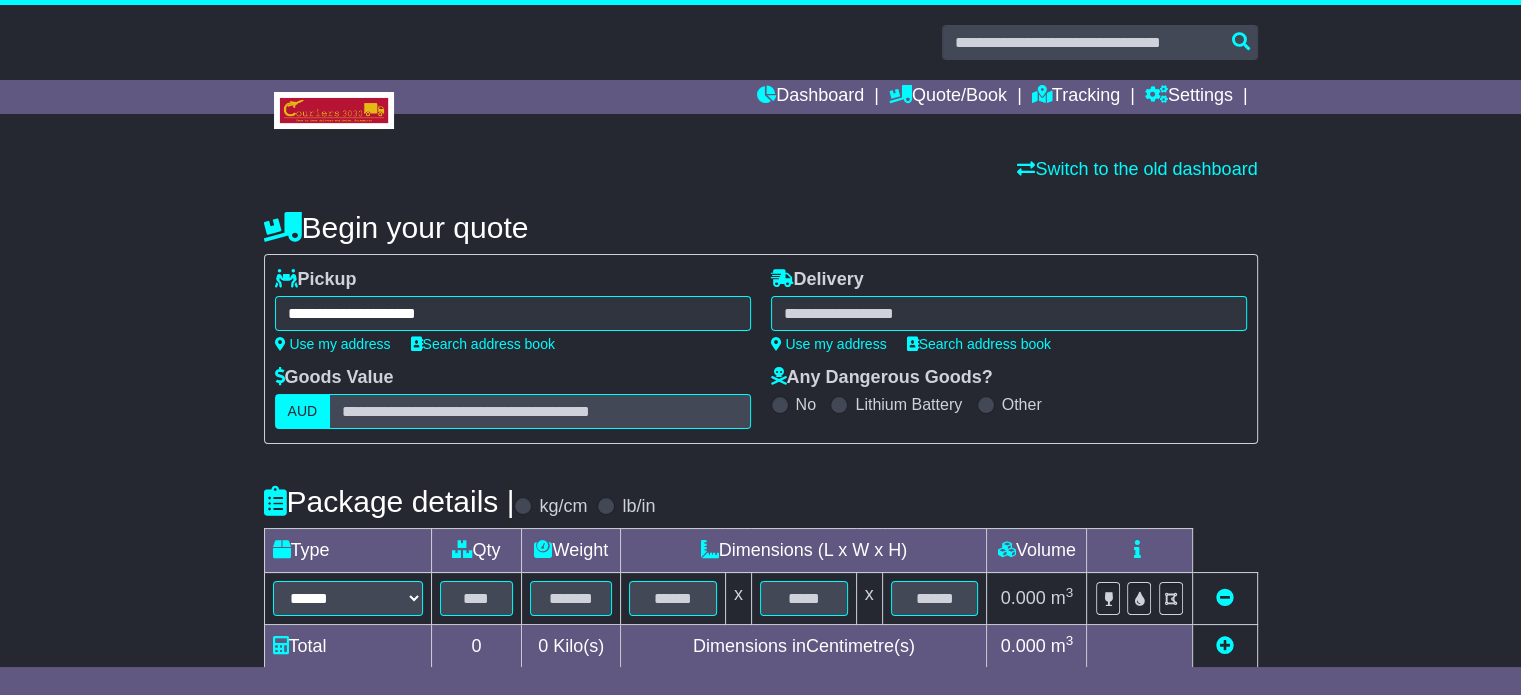 click at bounding box center (1009, 313) 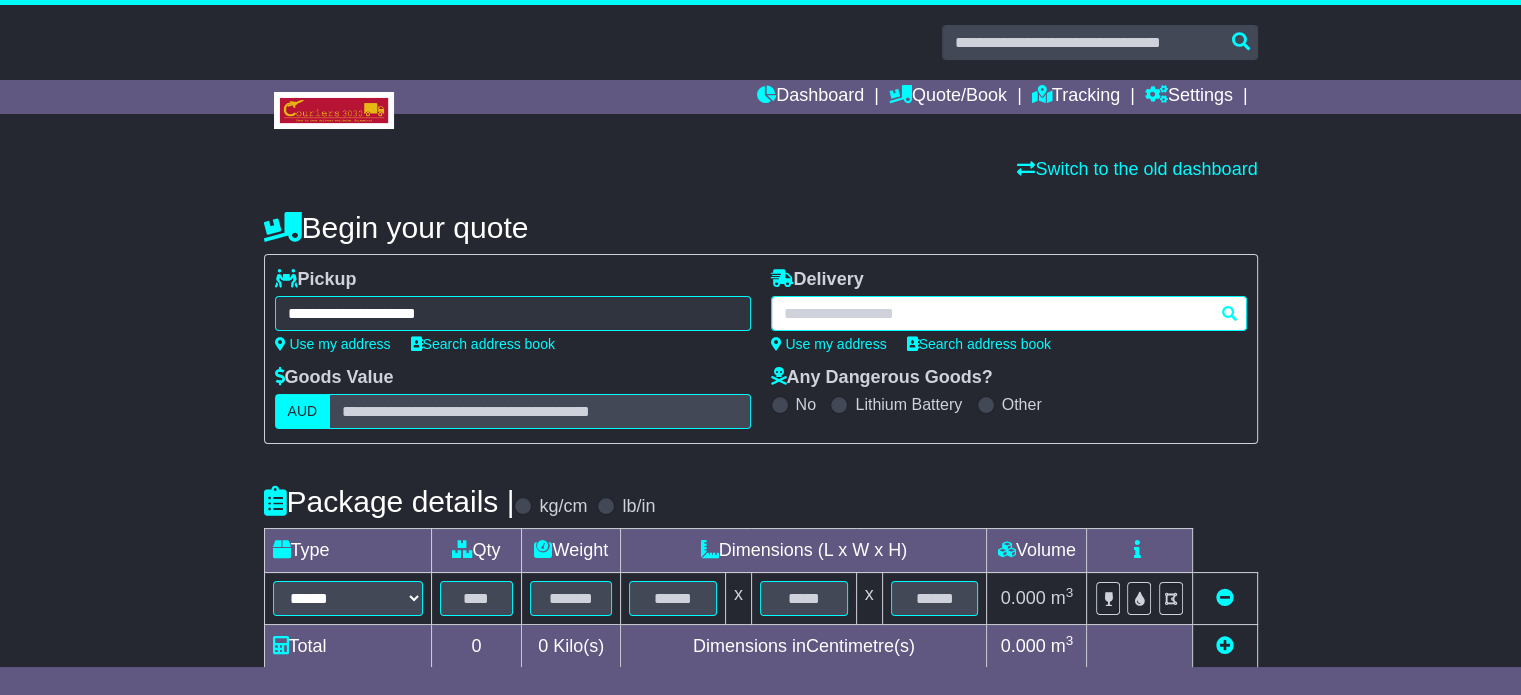 paste on "**********" 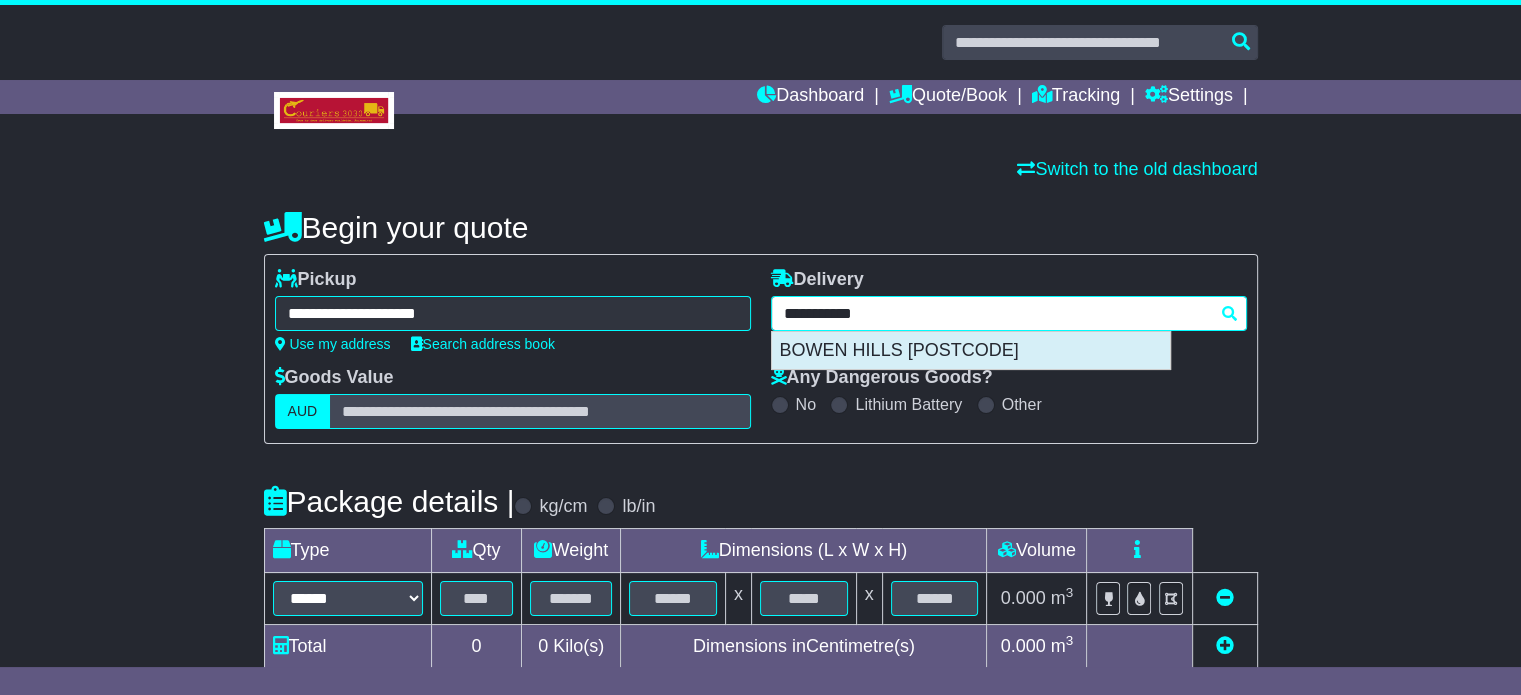 click on "BOWEN HILLS [POSTCODE]" at bounding box center (971, 351) 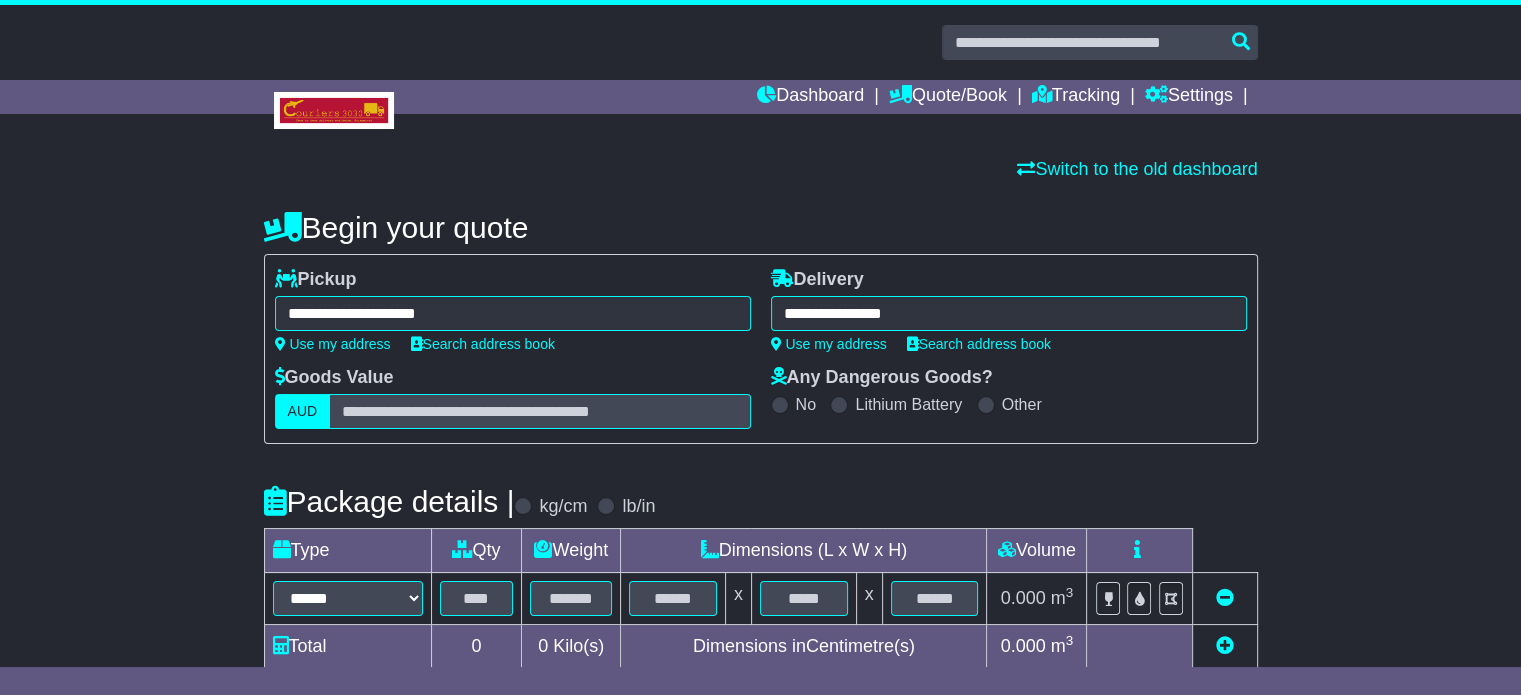 type on "**********" 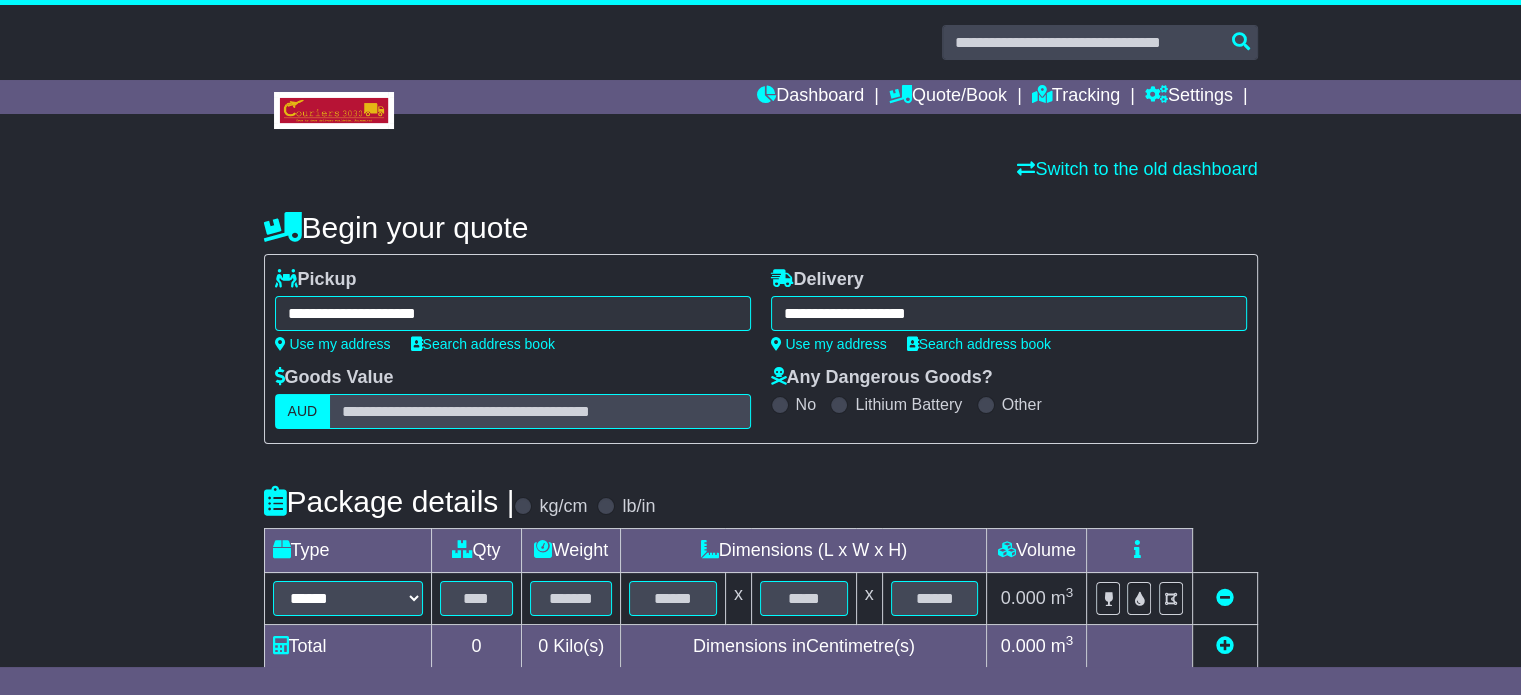 click on "Package details |
kg/cm
lb/in" at bounding box center (761, 501) 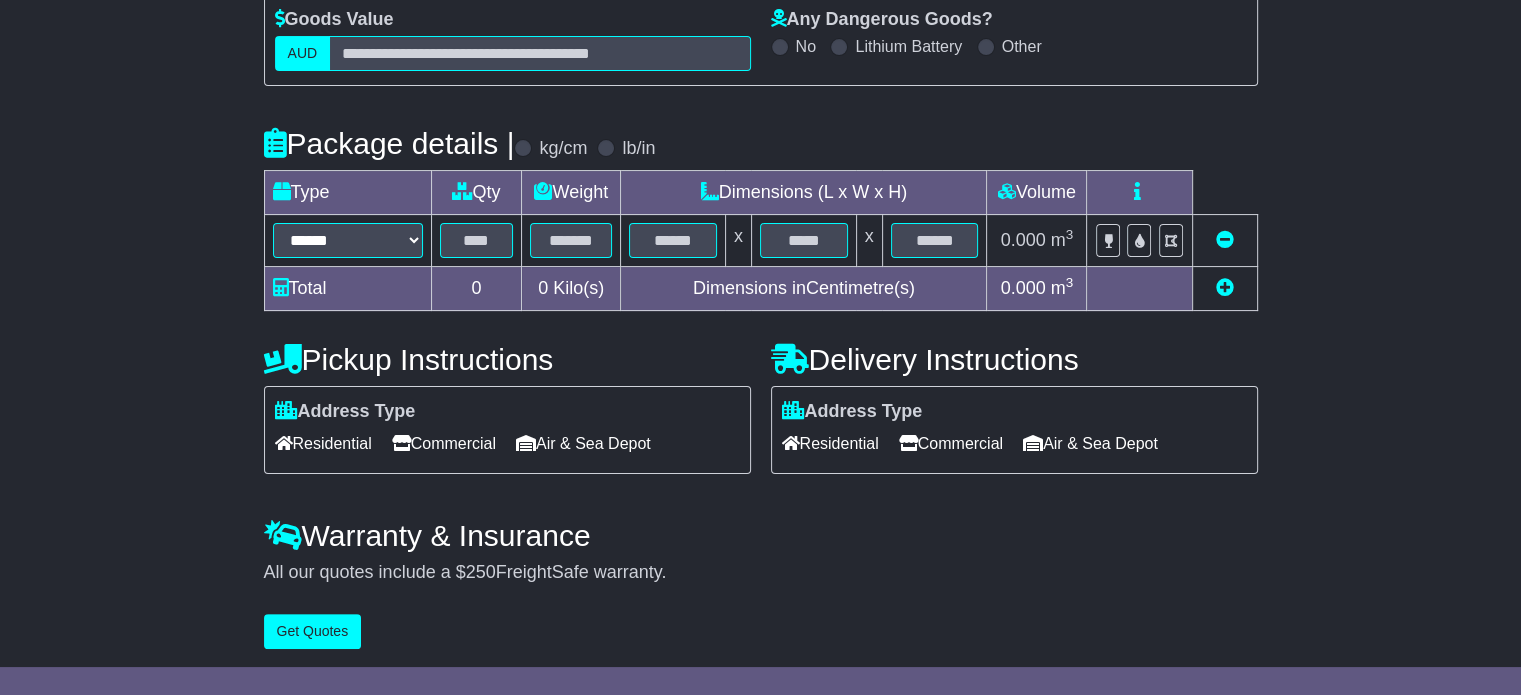 scroll, scrollTop: 360, scrollLeft: 0, axis: vertical 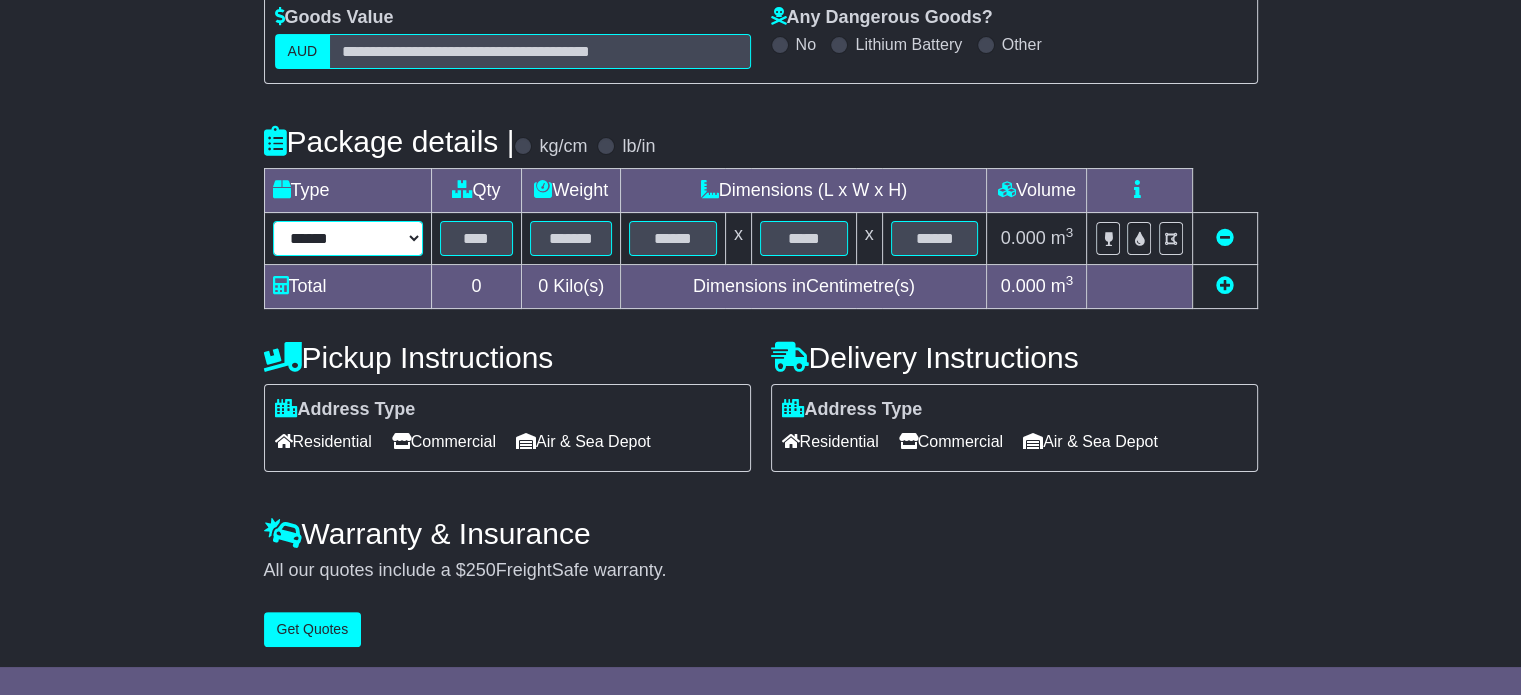 click on "****** ****** *** ******** ***** **** **** ****** *** *******" at bounding box center (348, 238) 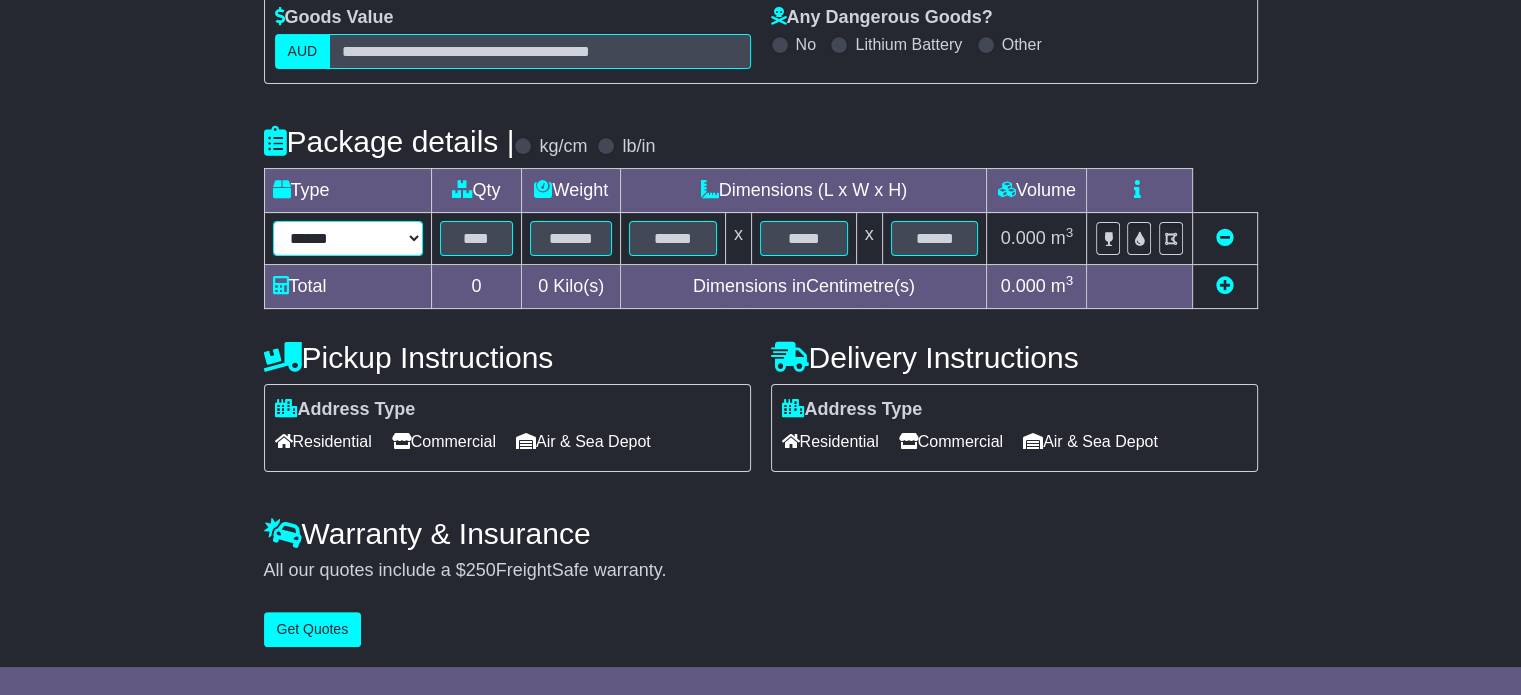 select on "*****" 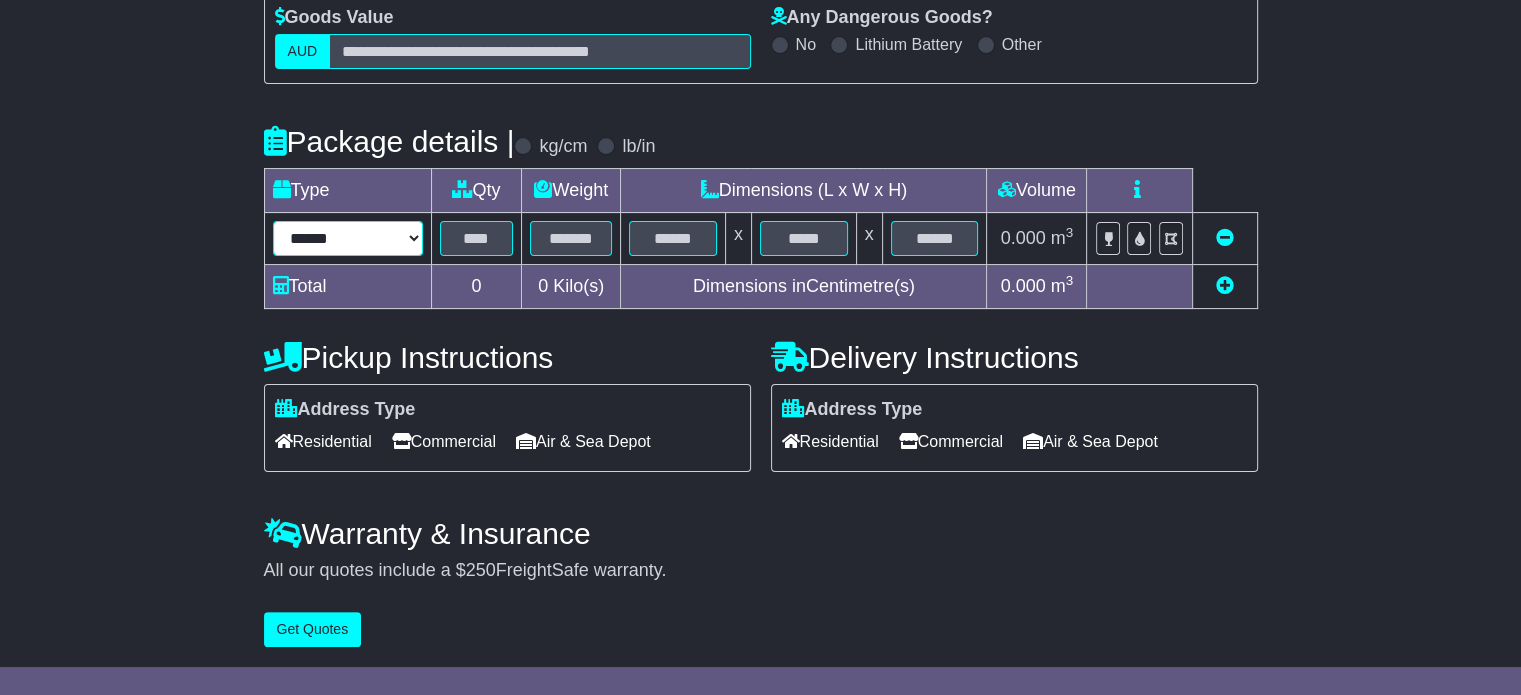 click on "****** ****** *** ******** ***** **** **** ****** *** *******" at bounding box center (348, 238) 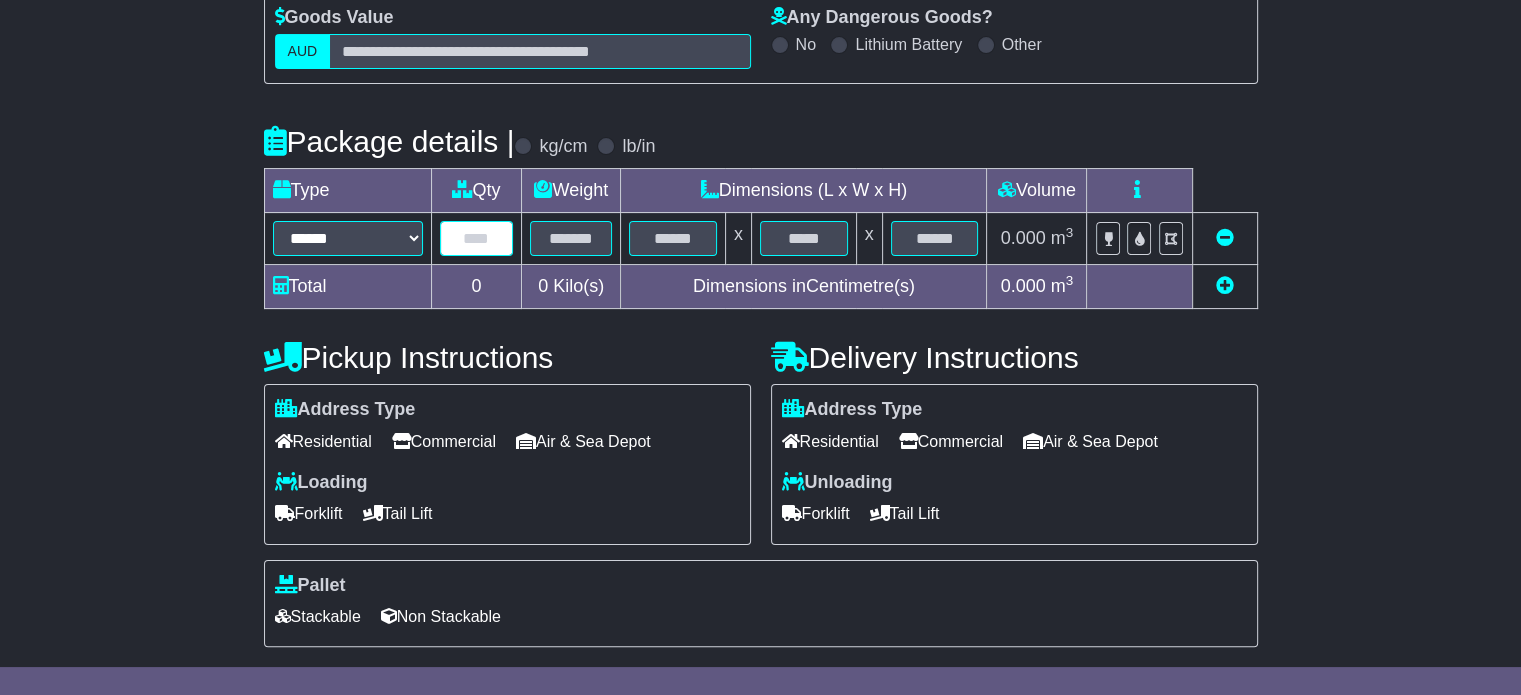 click at bounding box center [477, 238] 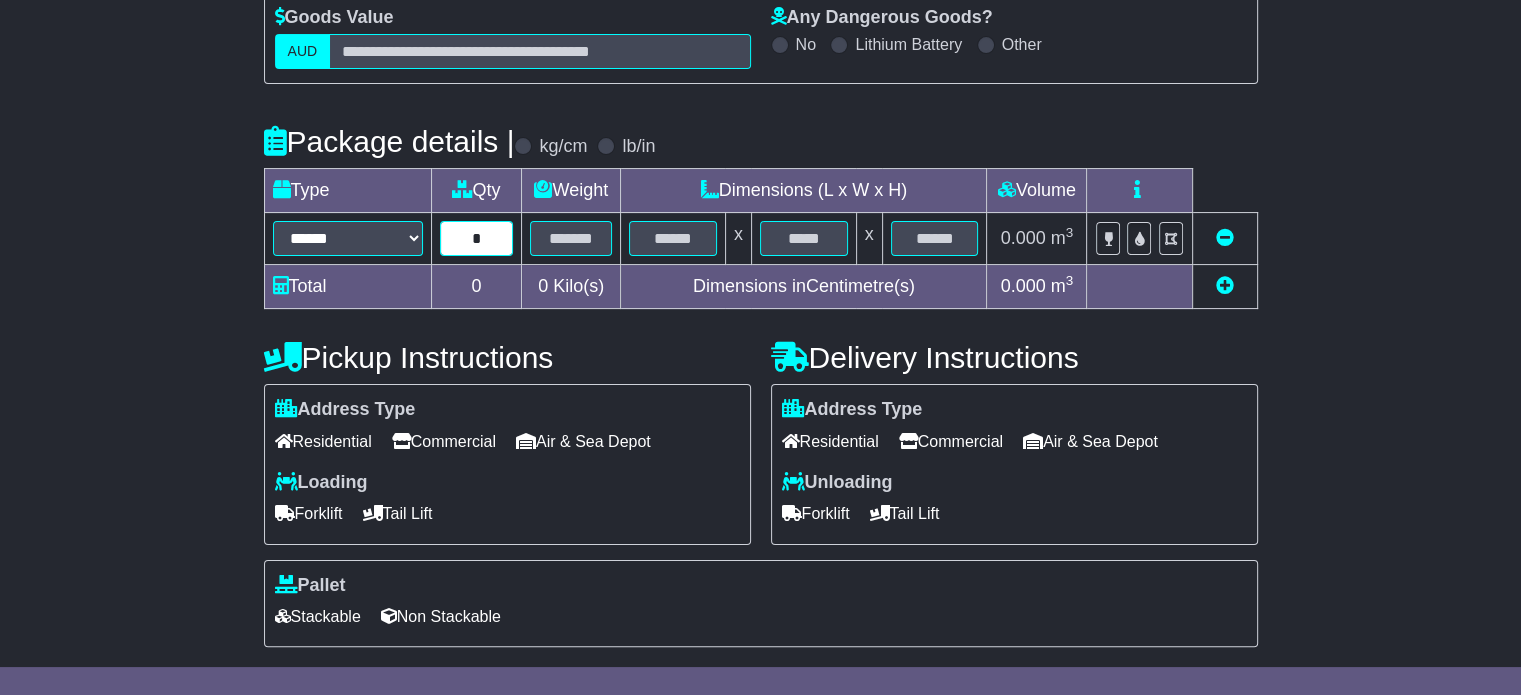 type on "*" 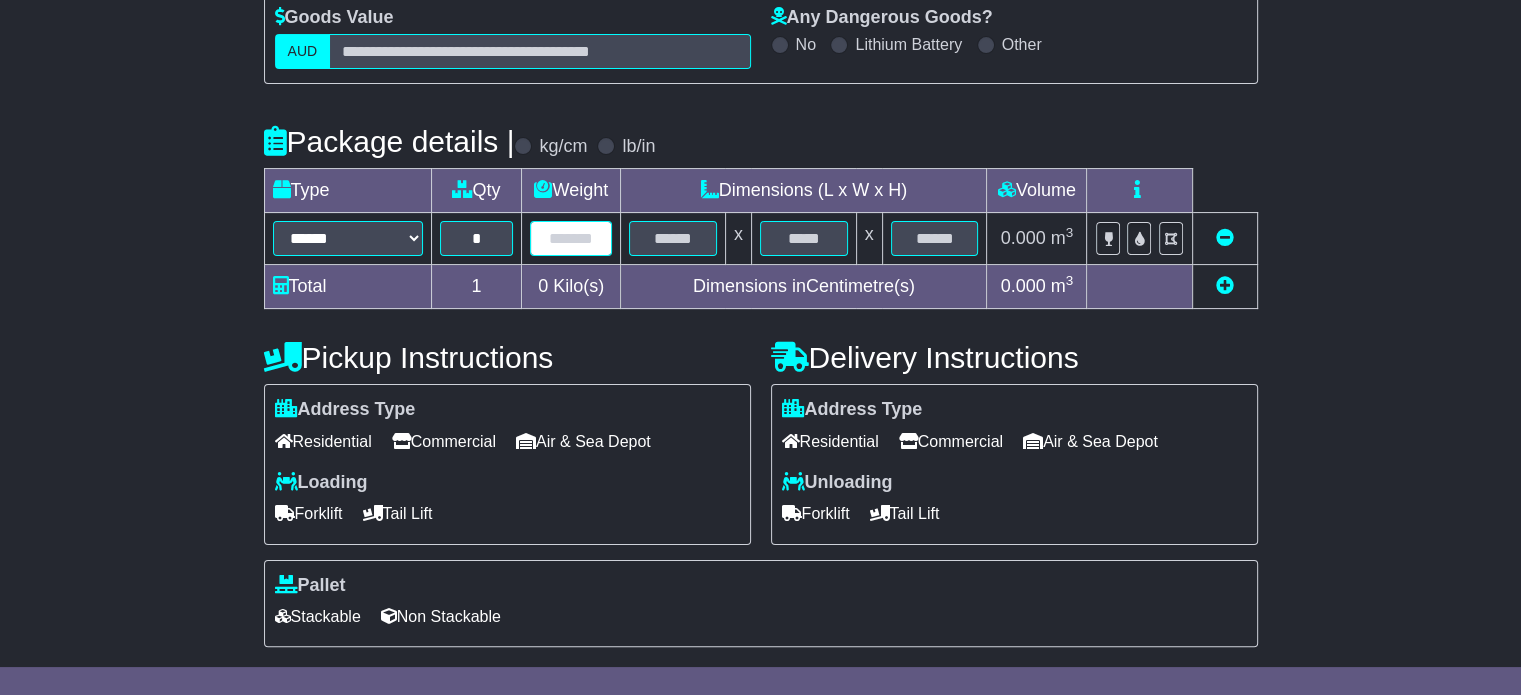 click at bounding box center (571, 238) 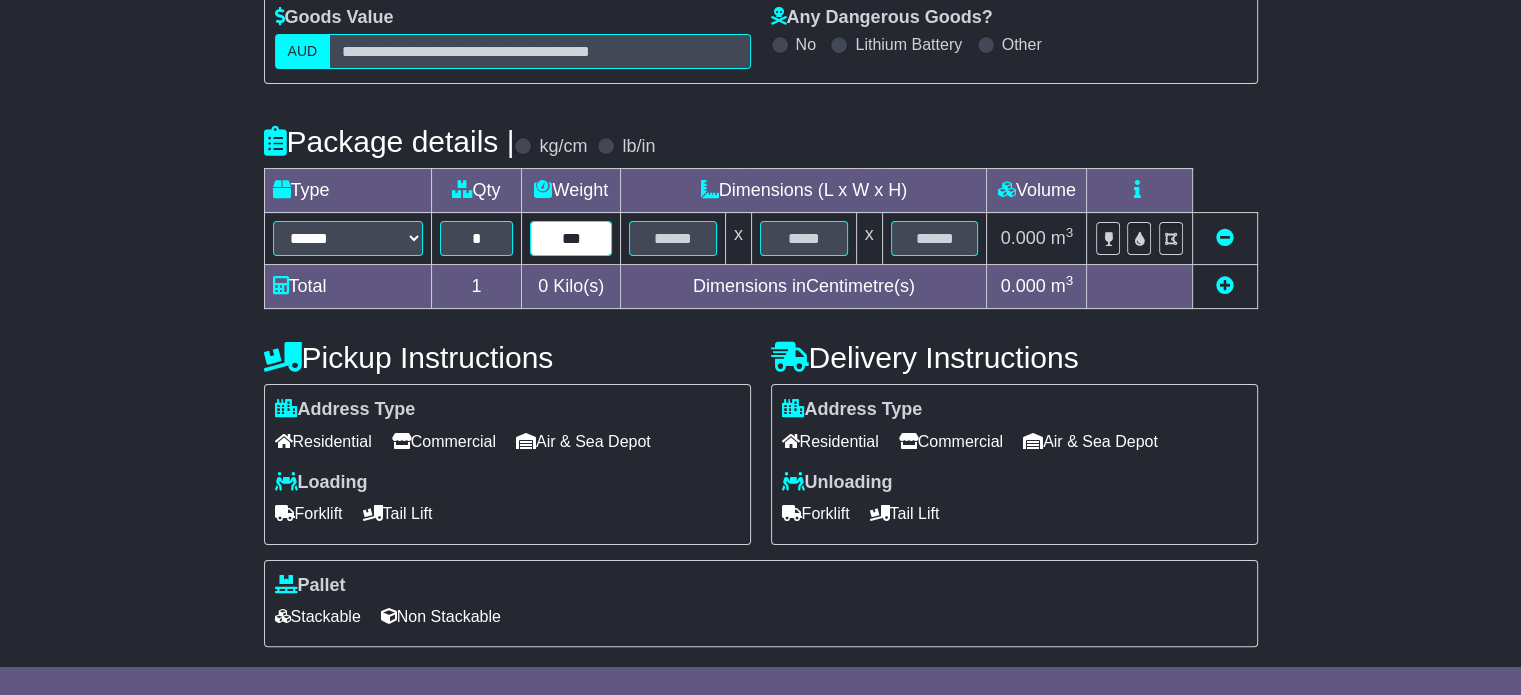 type on "***" 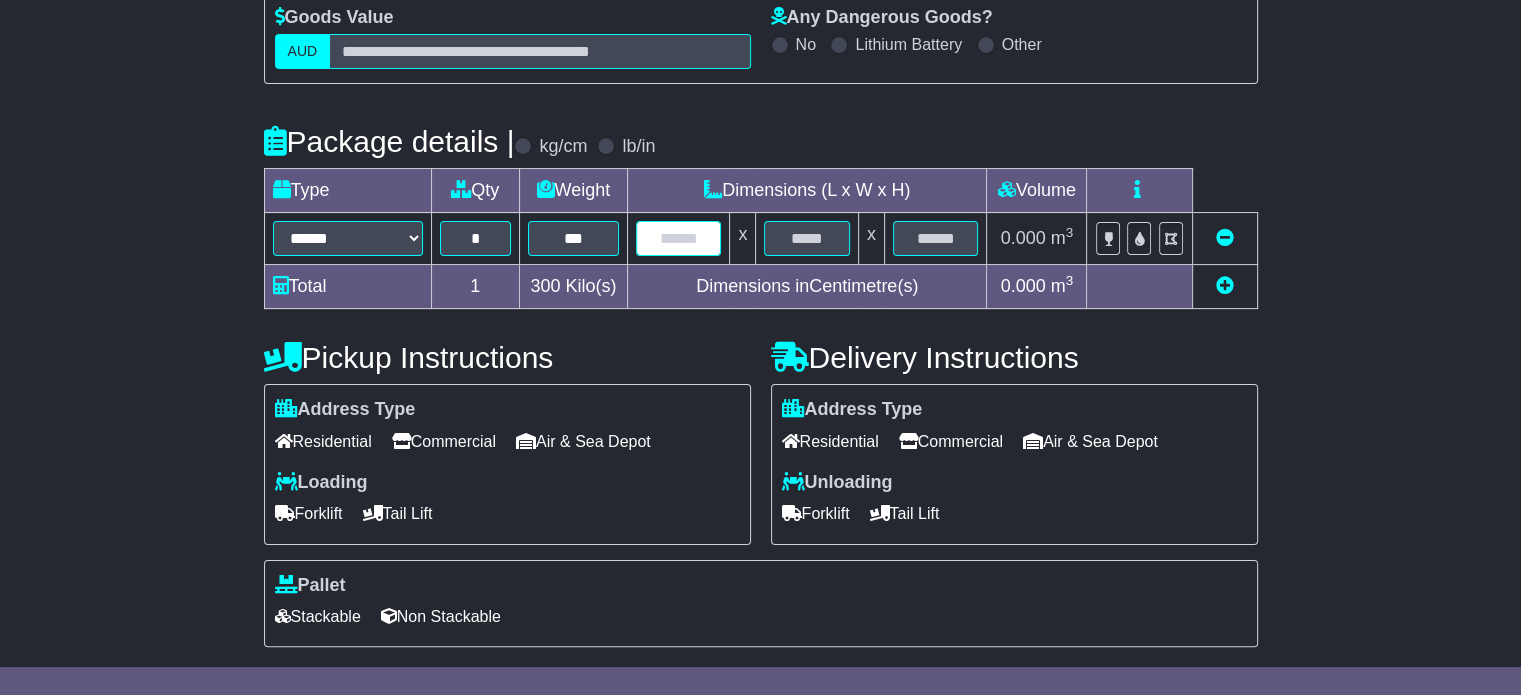 click at bounding box center (678, 238) 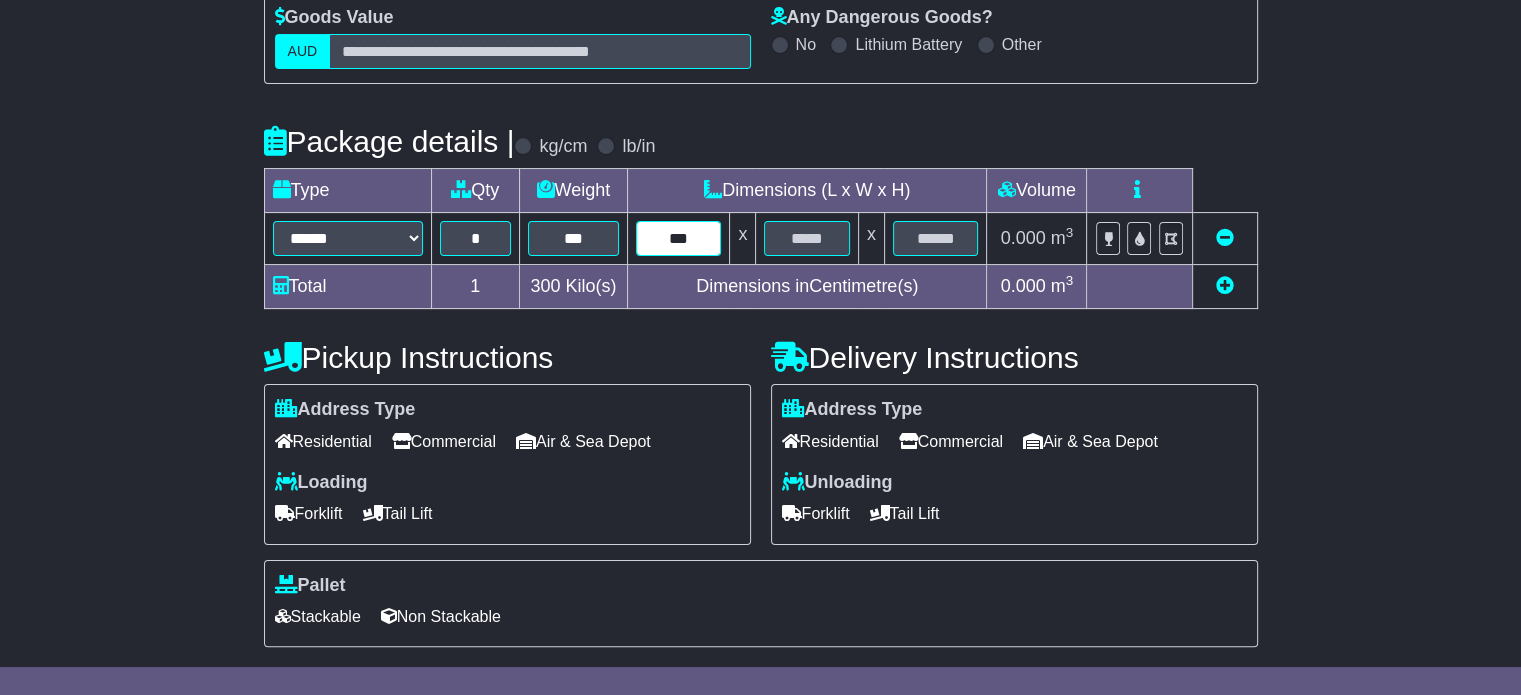 type on "***" 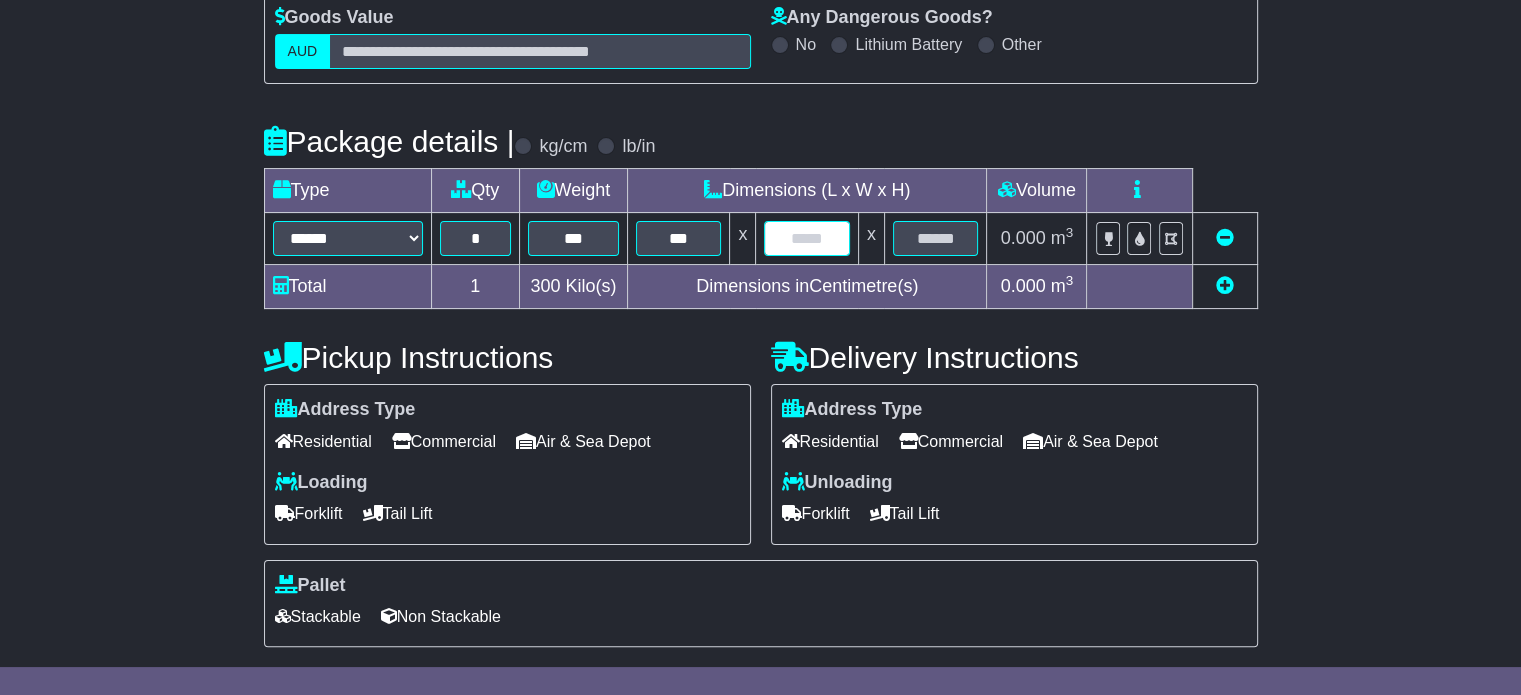 click at bounding box center [806, 238] 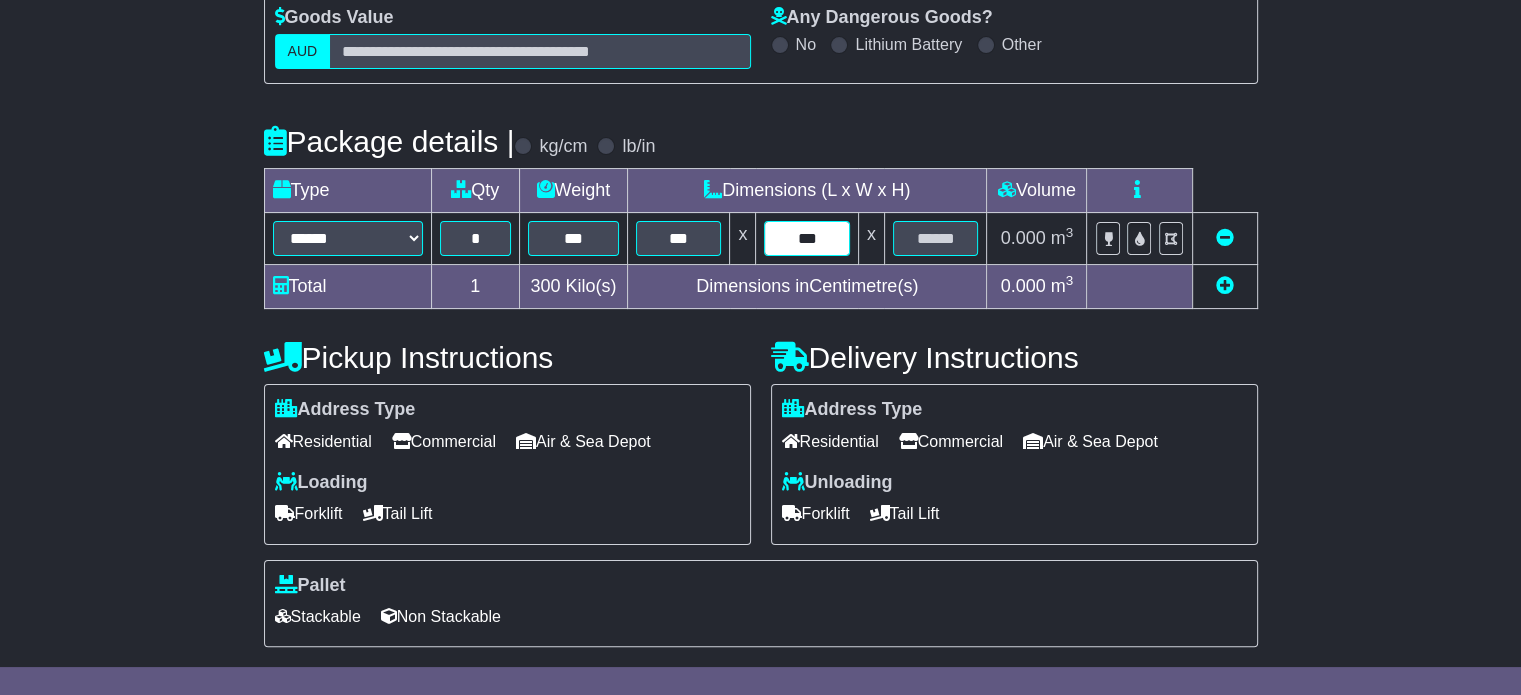 type on "***" 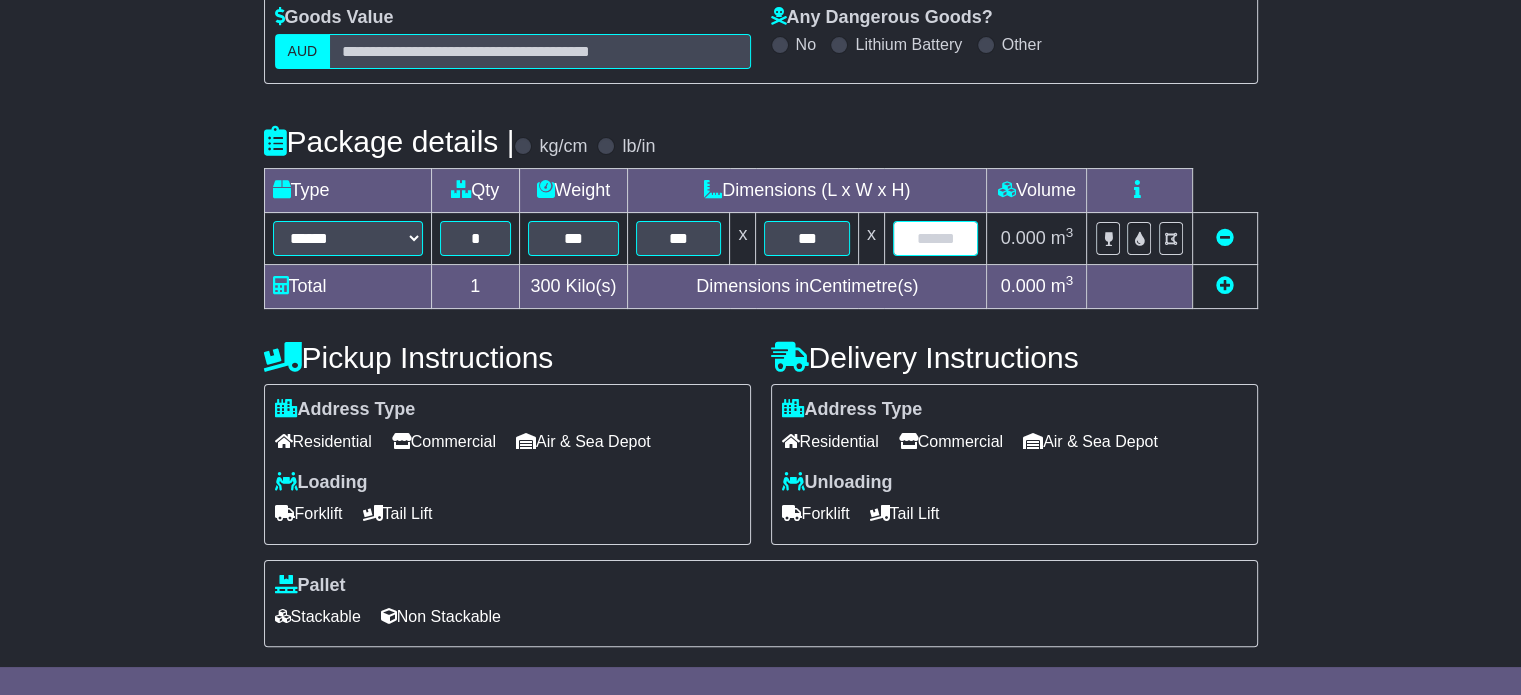 click at bounding box center (936, 238) 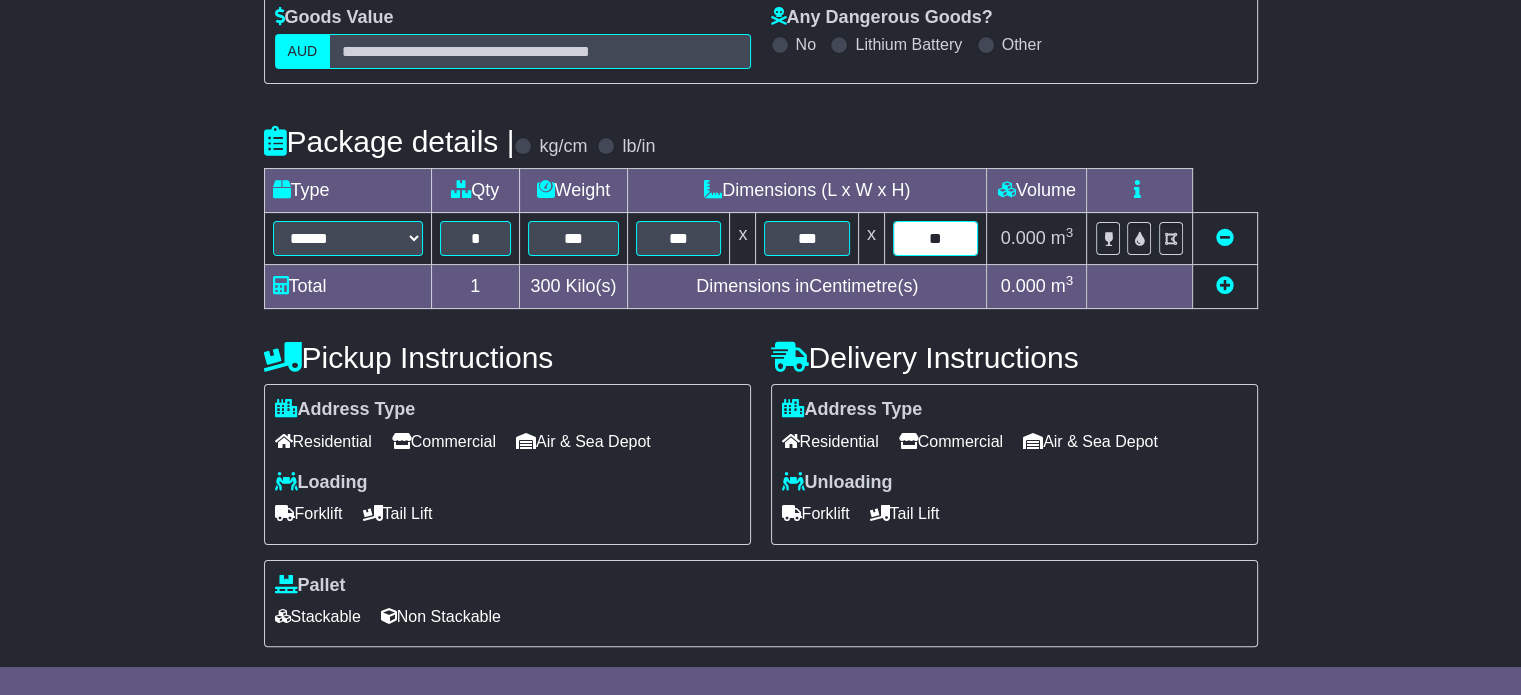 type on "**" 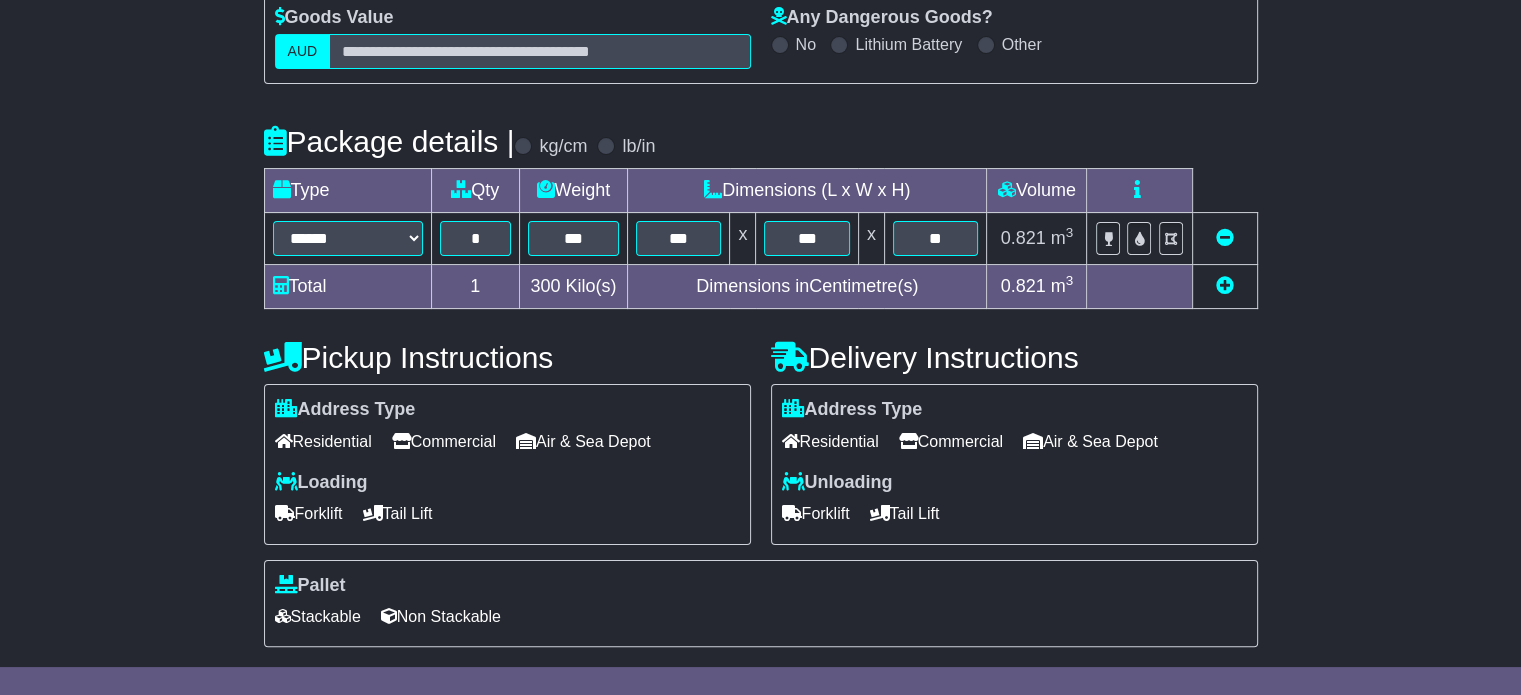 click on "Commercial" at bounding box center (444, 441) 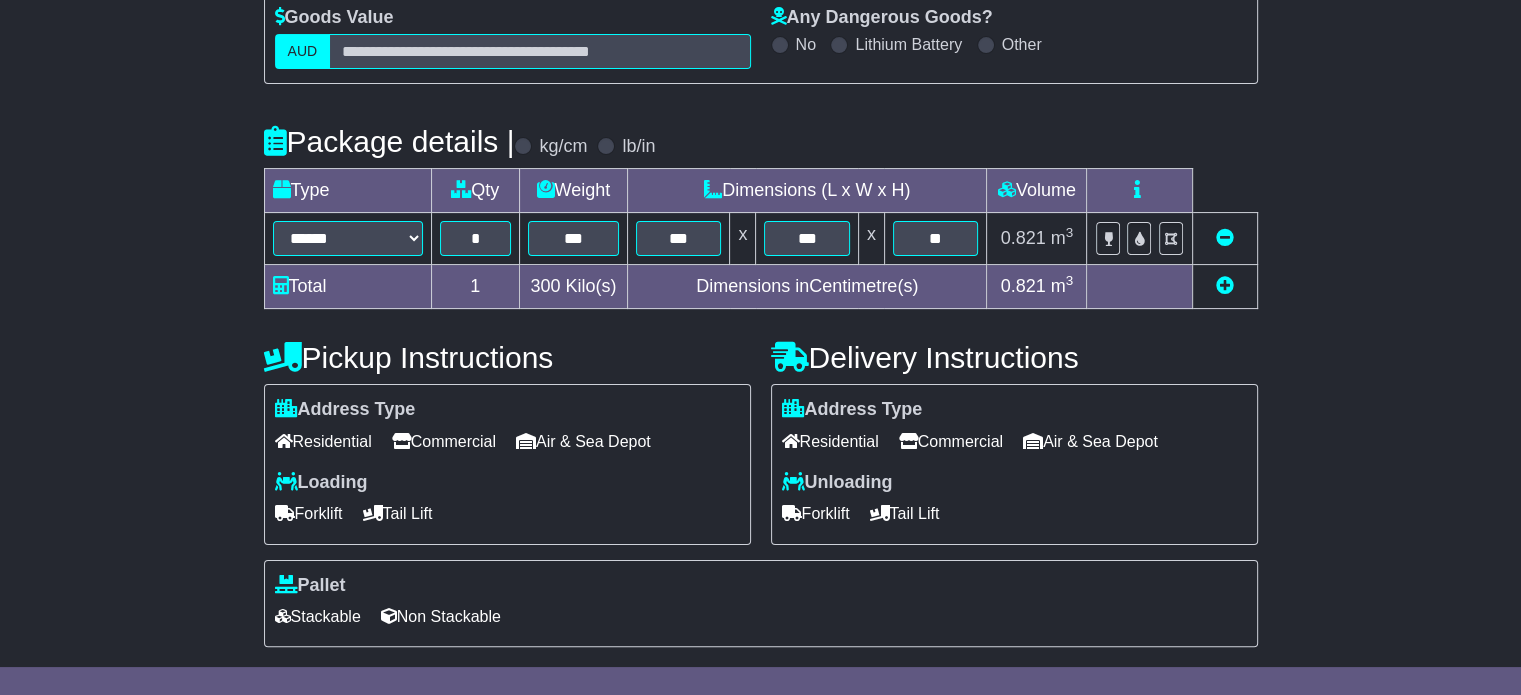 click on "Commercial" at bounding box center (951, 441) 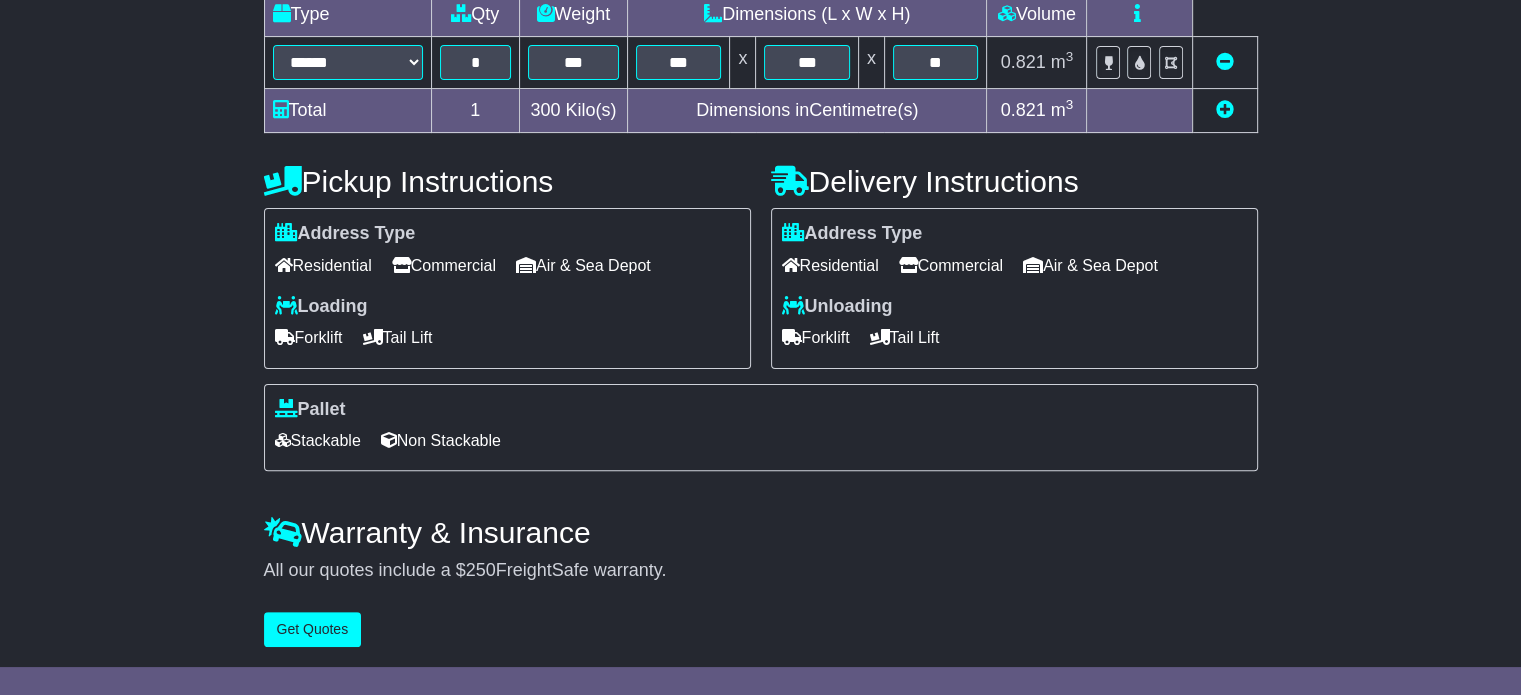 scroll, scrollTop: 538, scrollLeft: 0, axis: vertical 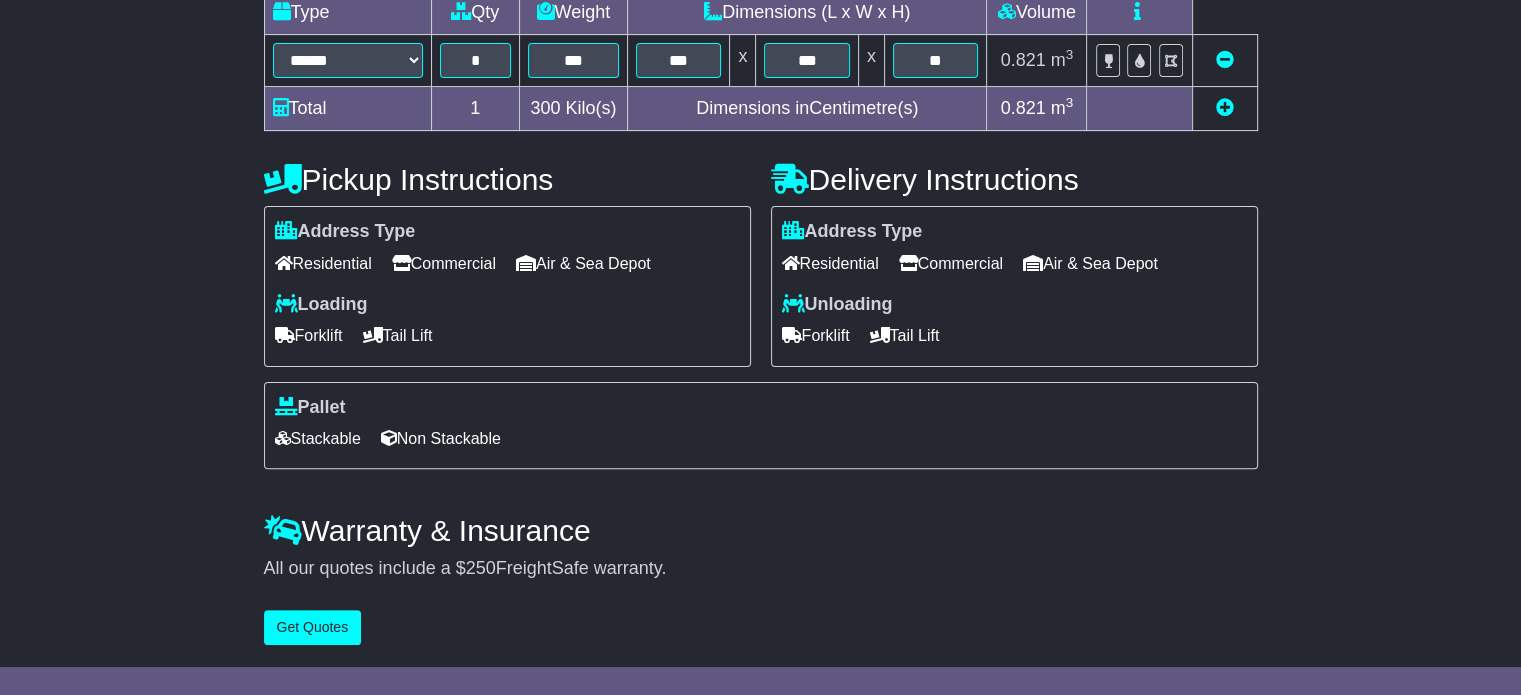 click on "Stackable" at bounding box center (318, 438) 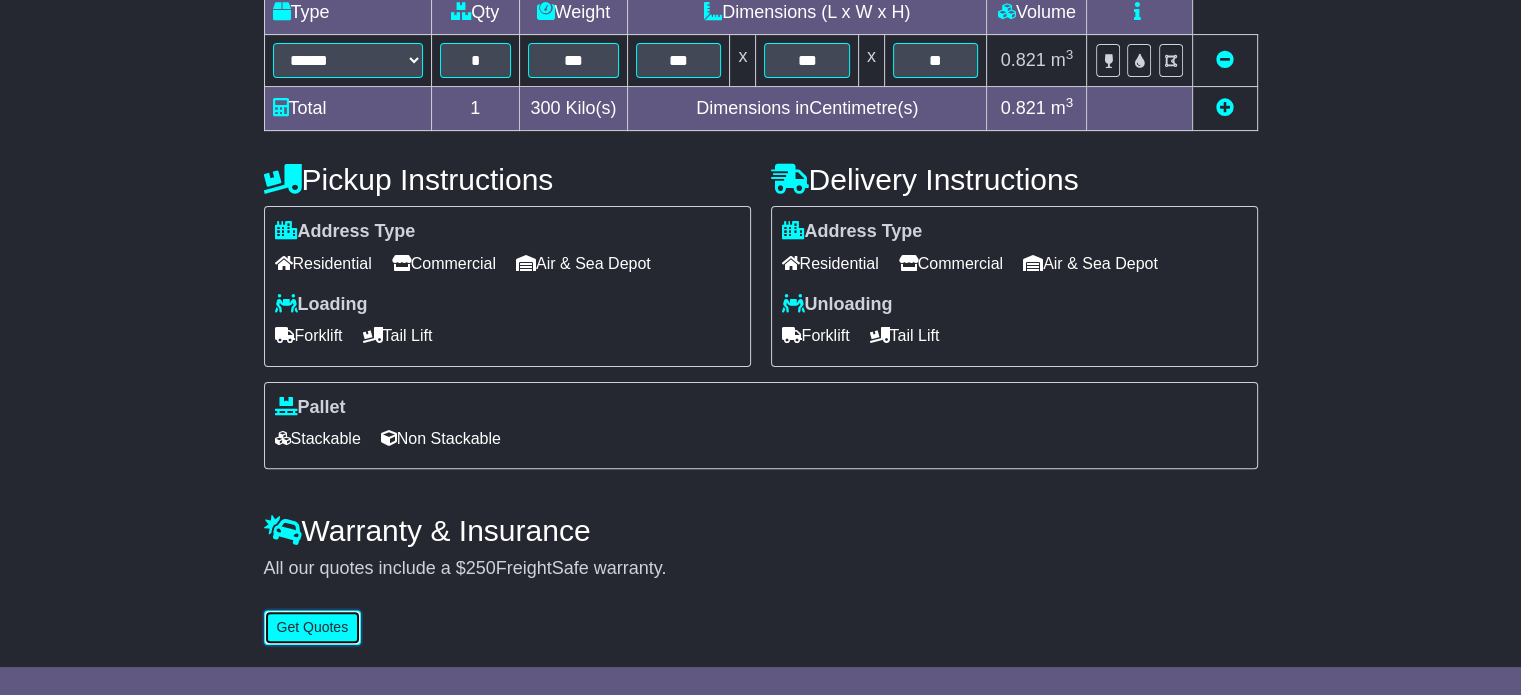 click on "Get Quotes" at bounding box center [313, 627] 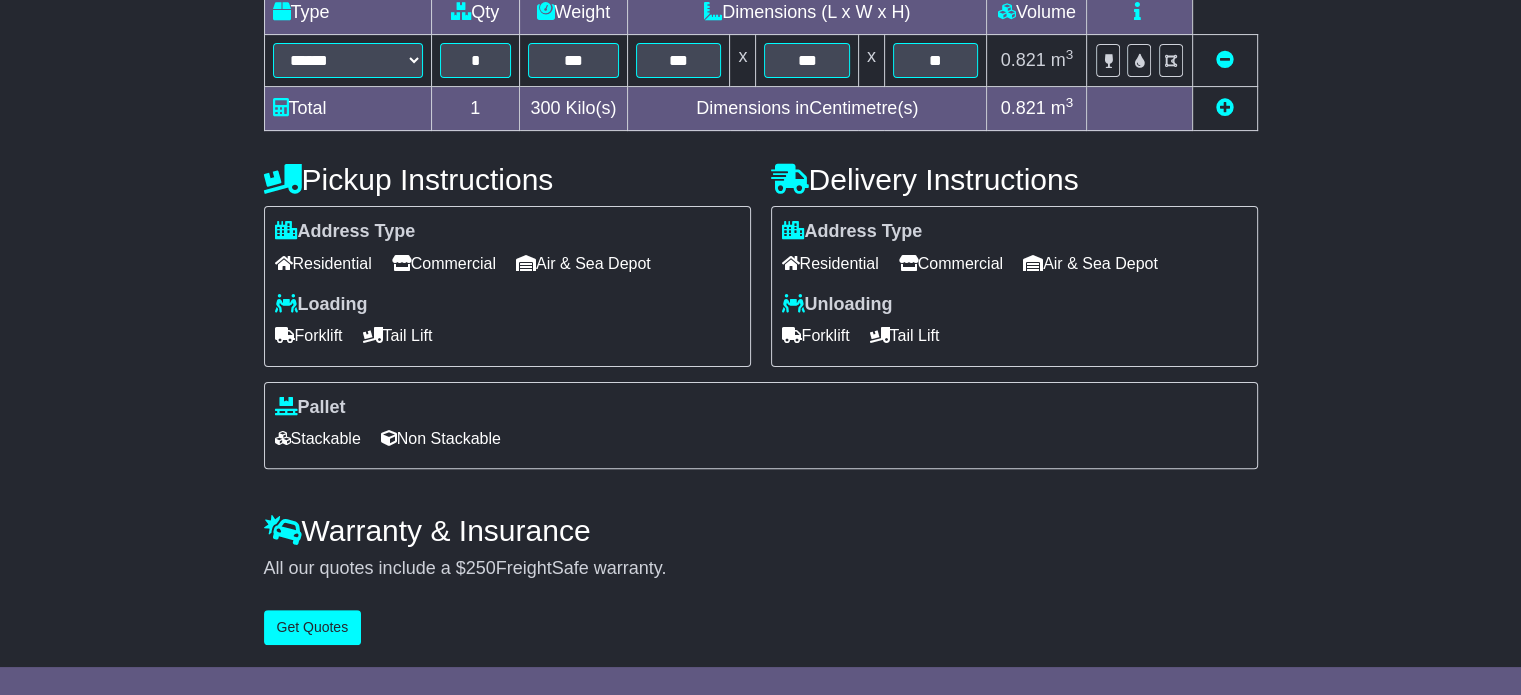 scroll, scrollTop: 0, scrollLeft: 0, axis: both 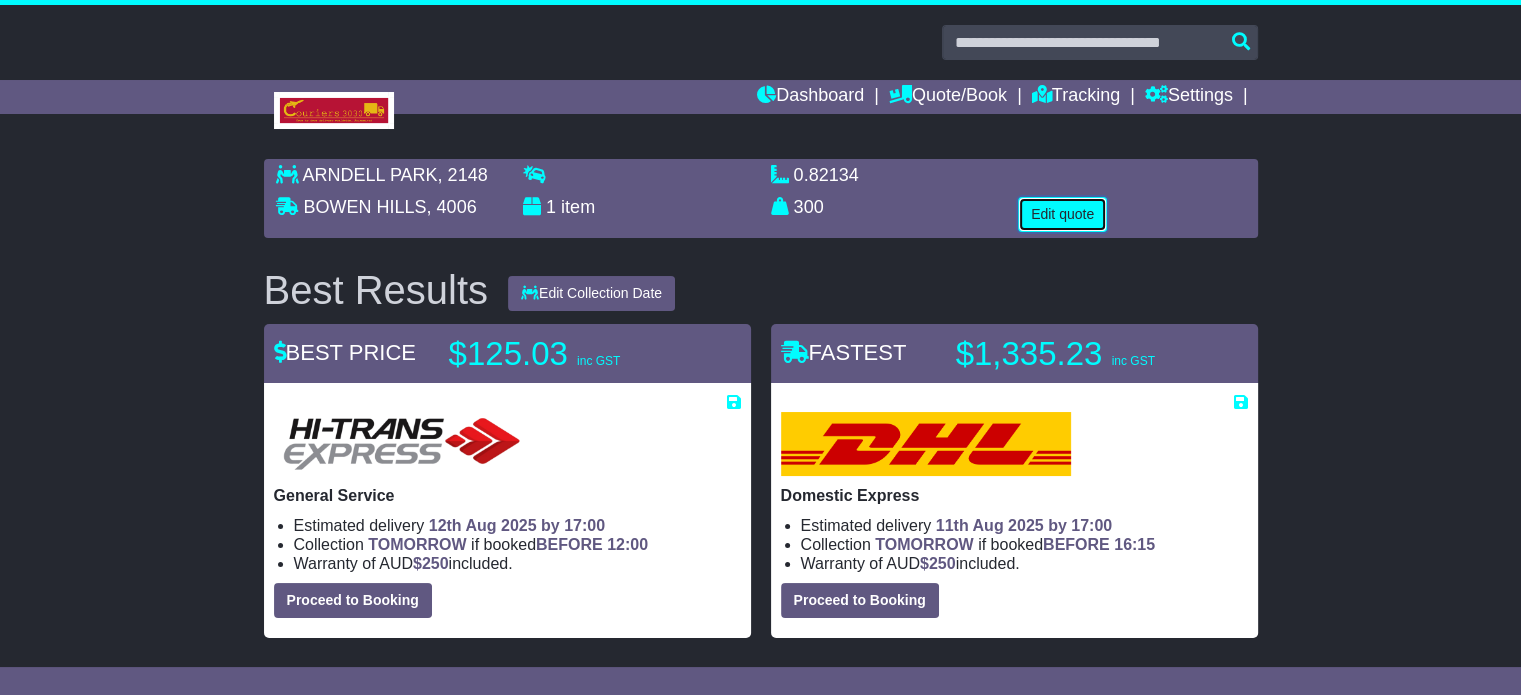 click on "Edit quote" at bounding box center (1062, 214) 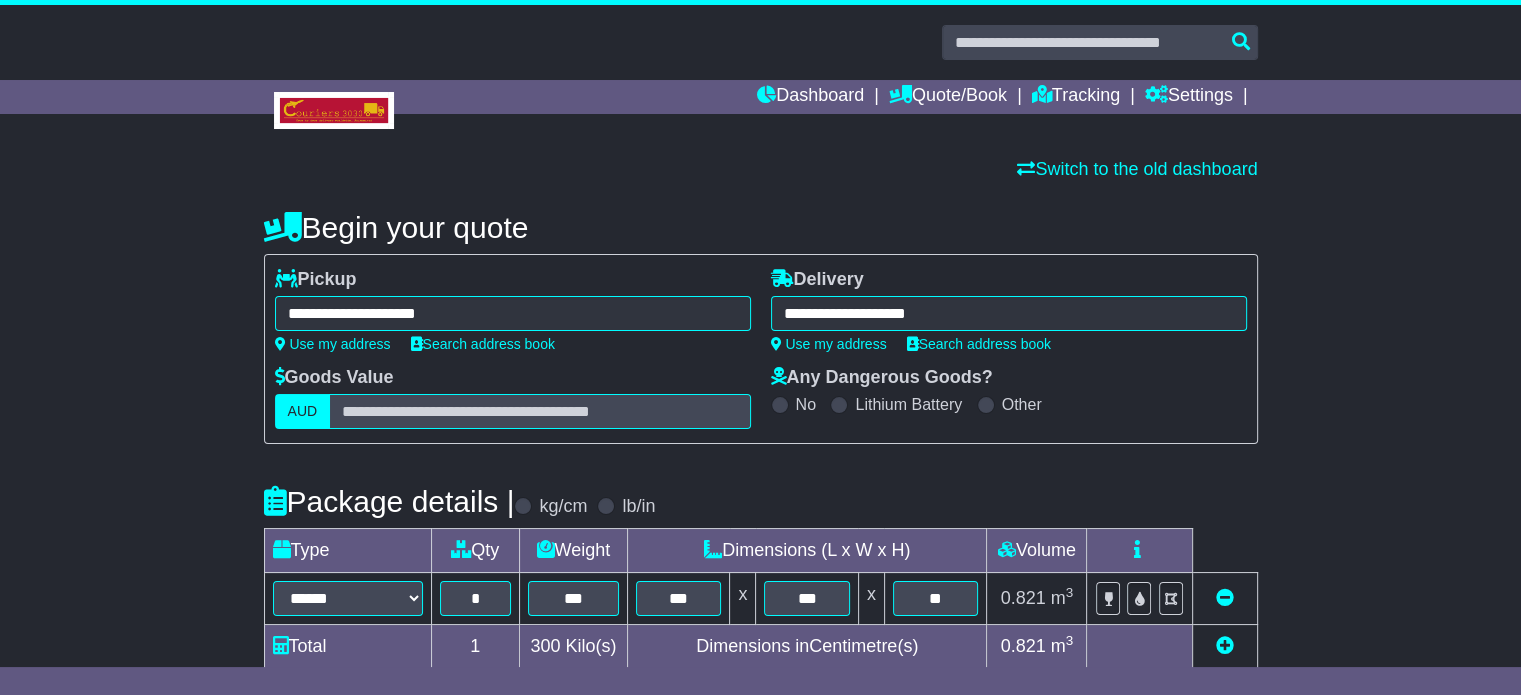 click on "**********" at bounding box center (513, 313) 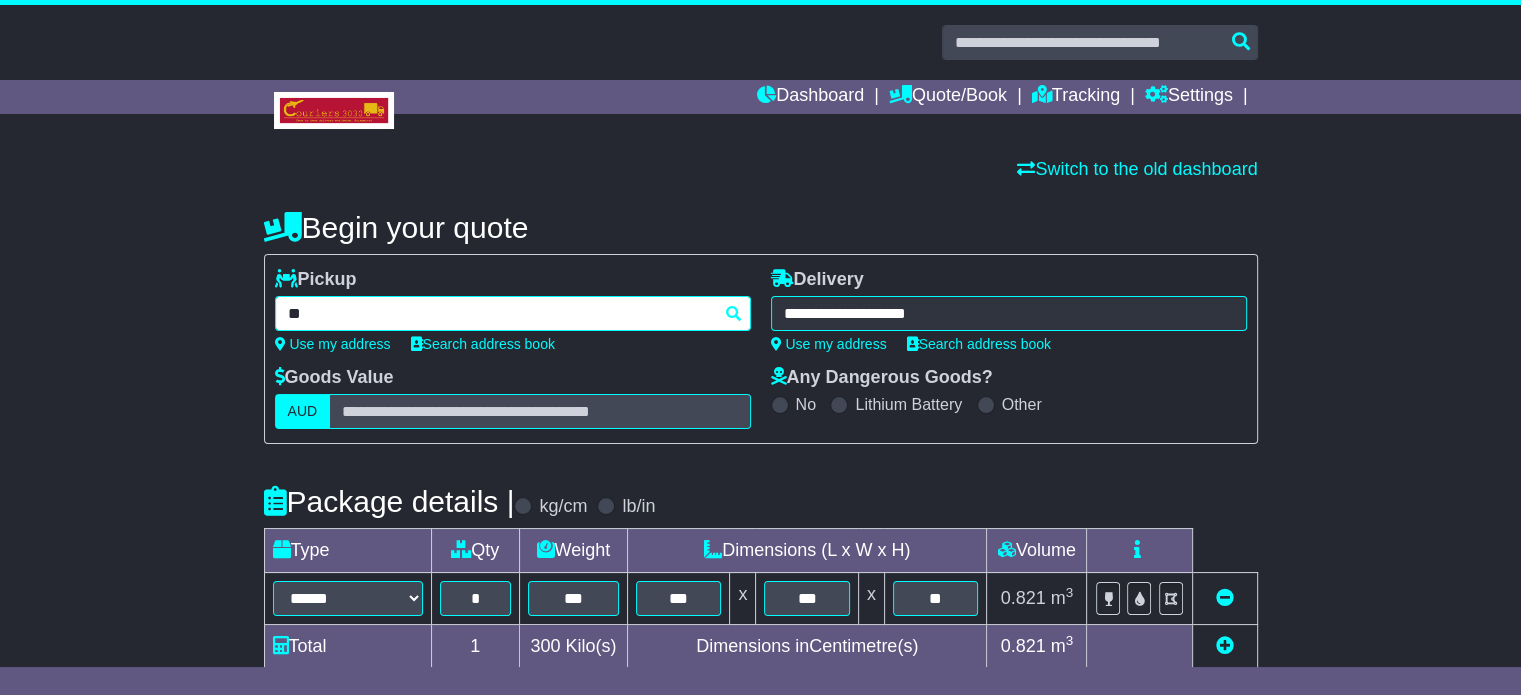 type on "*" 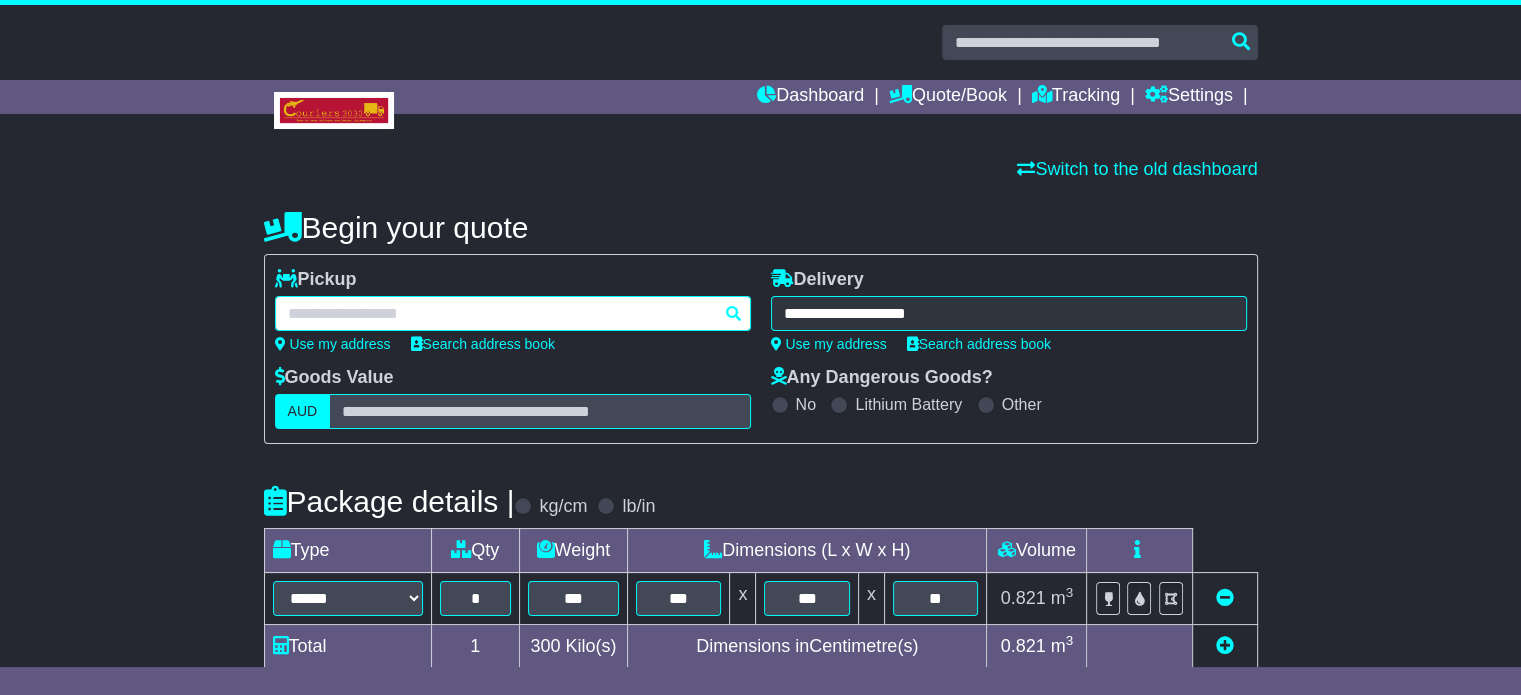 paste on "********" 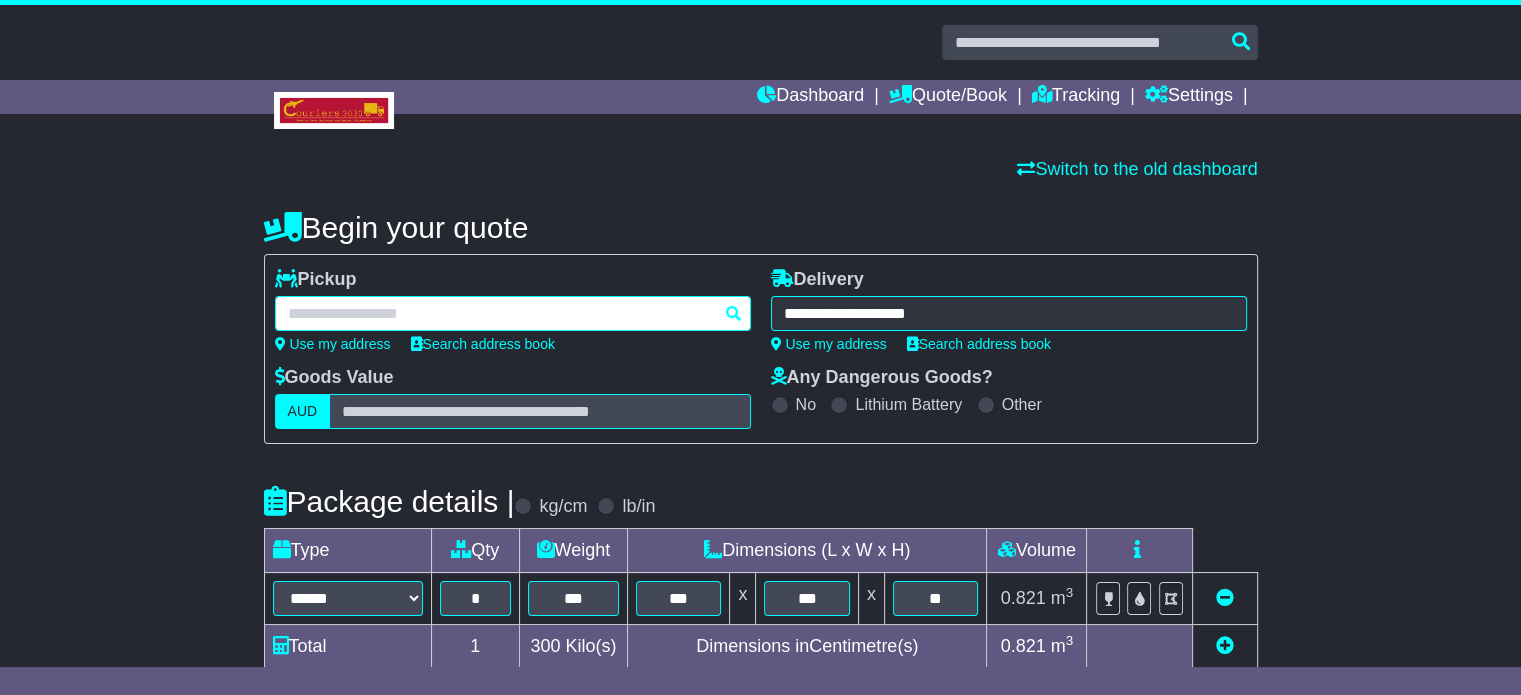 type on "********" 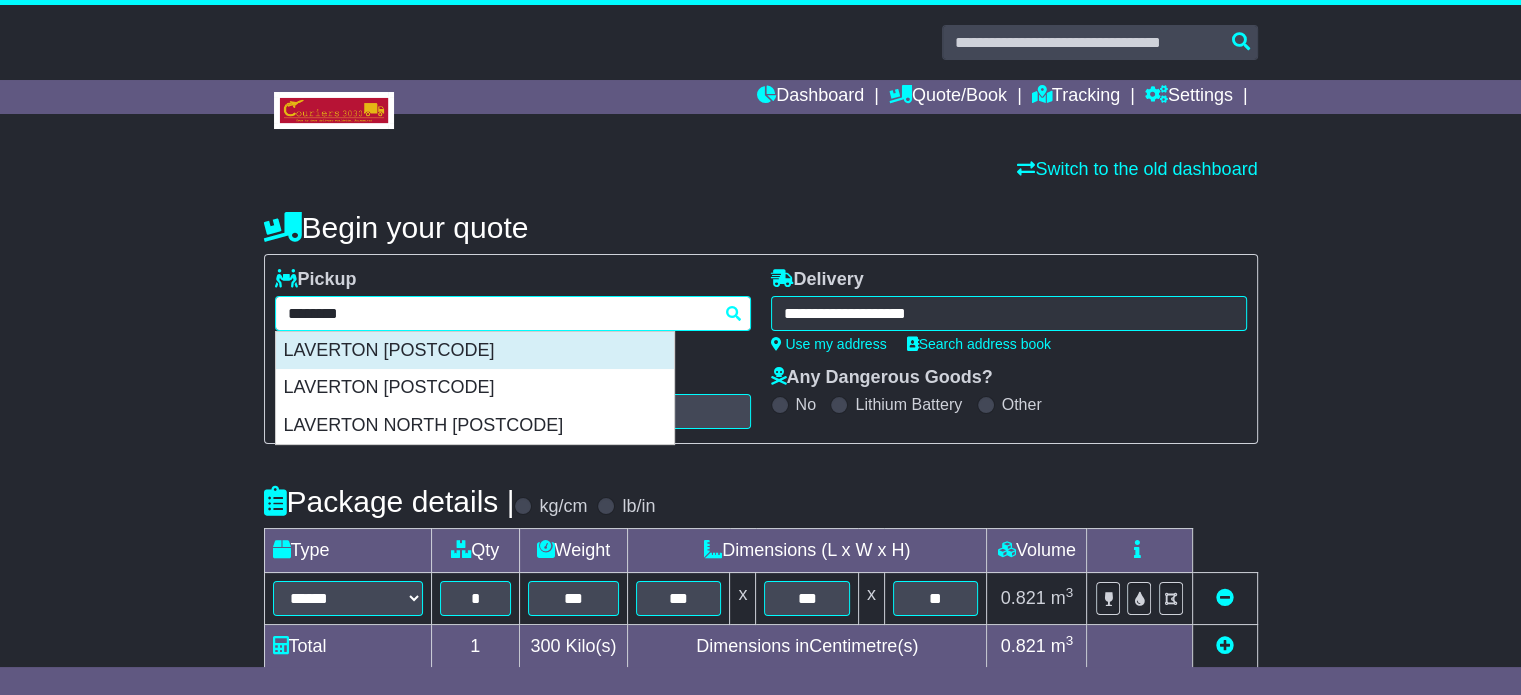 click on "LAVERTON 3028" at bounding box center (475, 351) 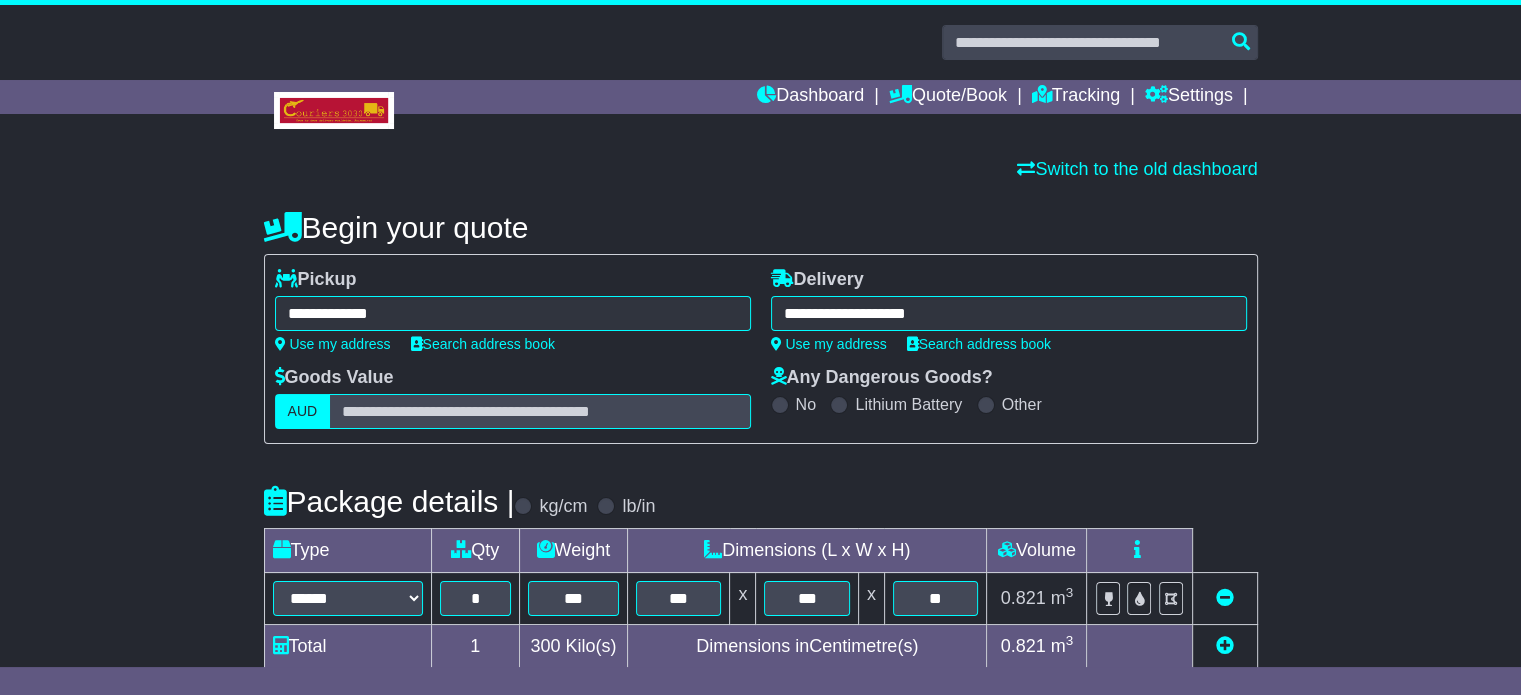 type on "**********" 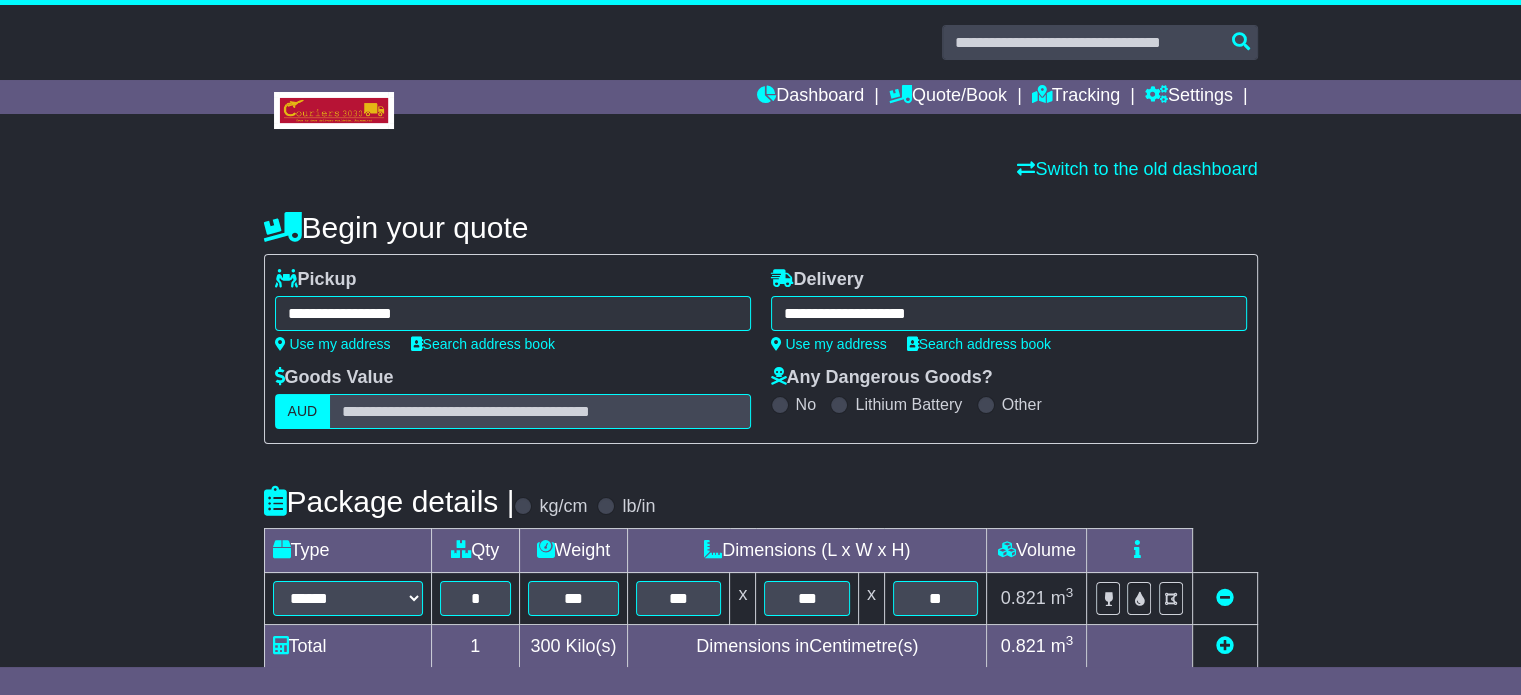 click on "**********" at bounding box center (1009, 313) 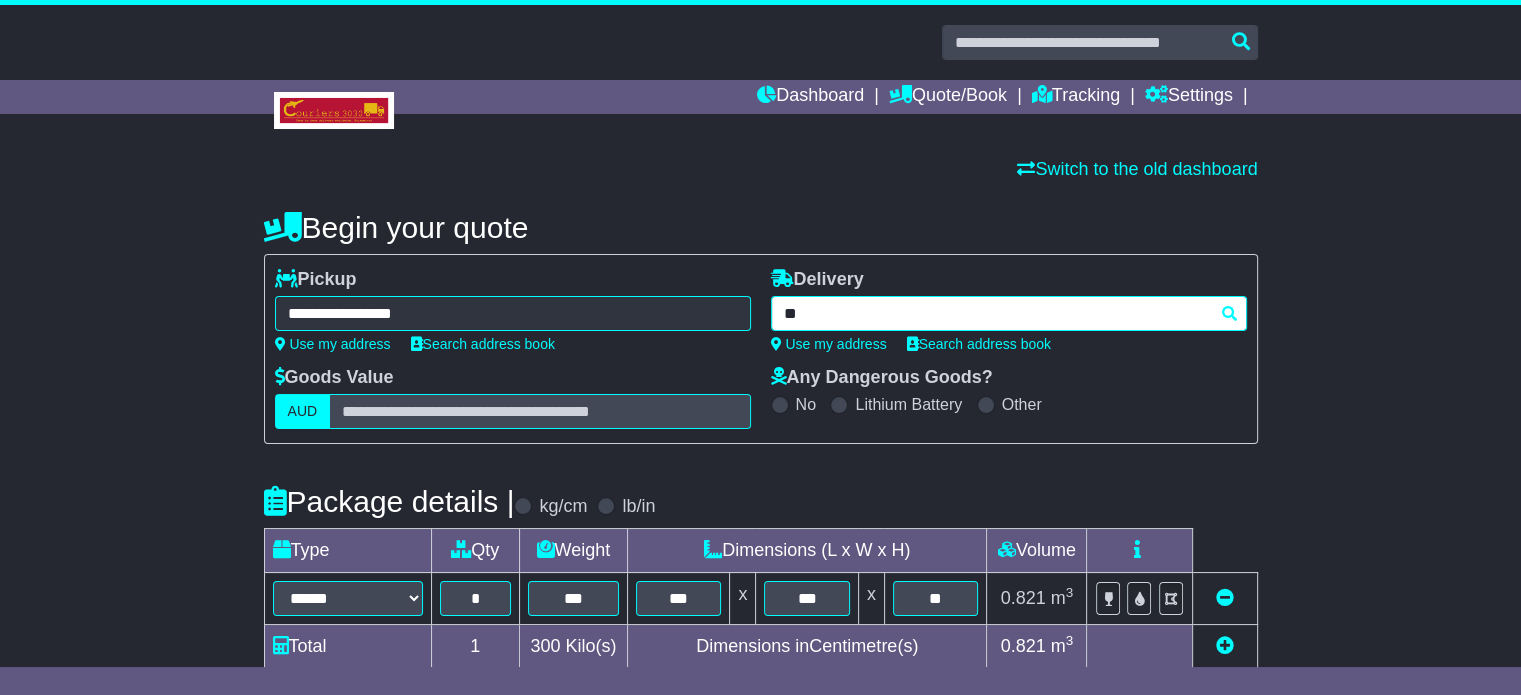 type on "*" 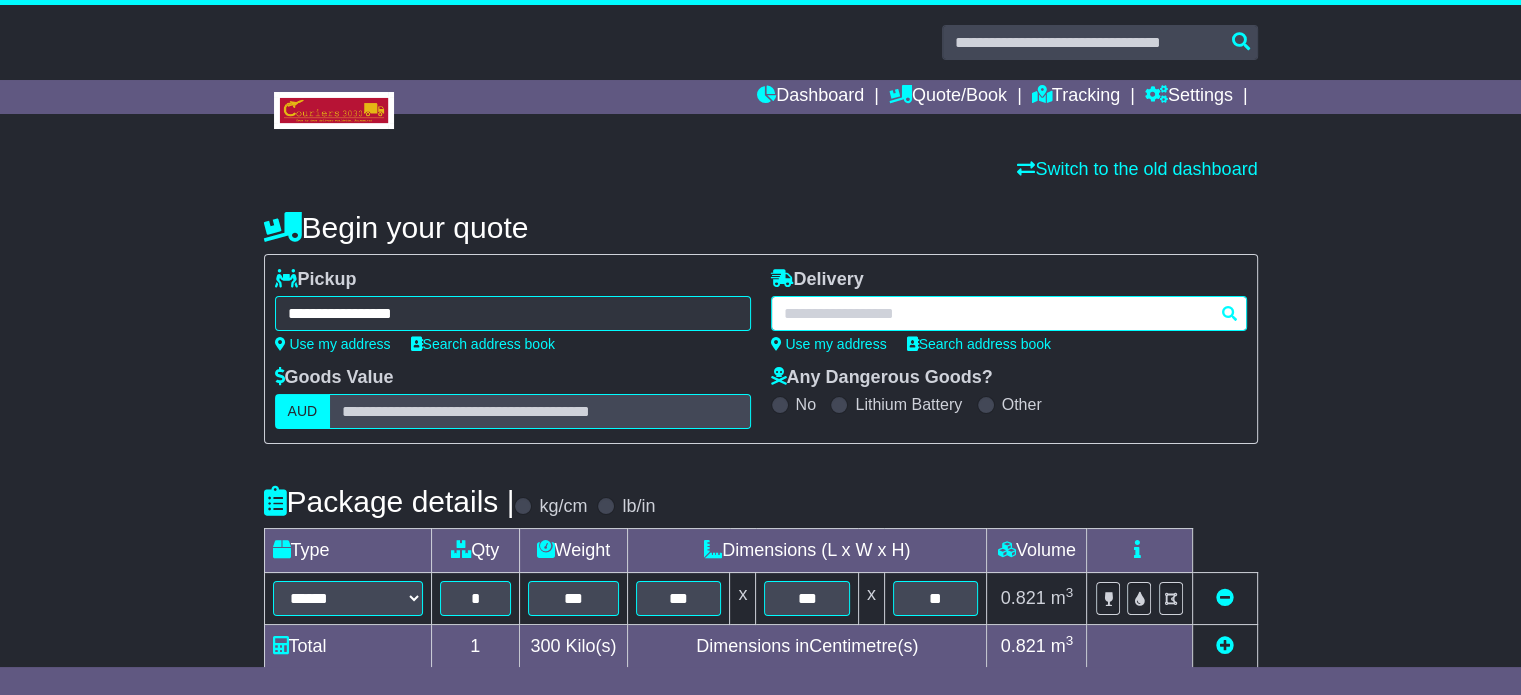 paste on "*******" 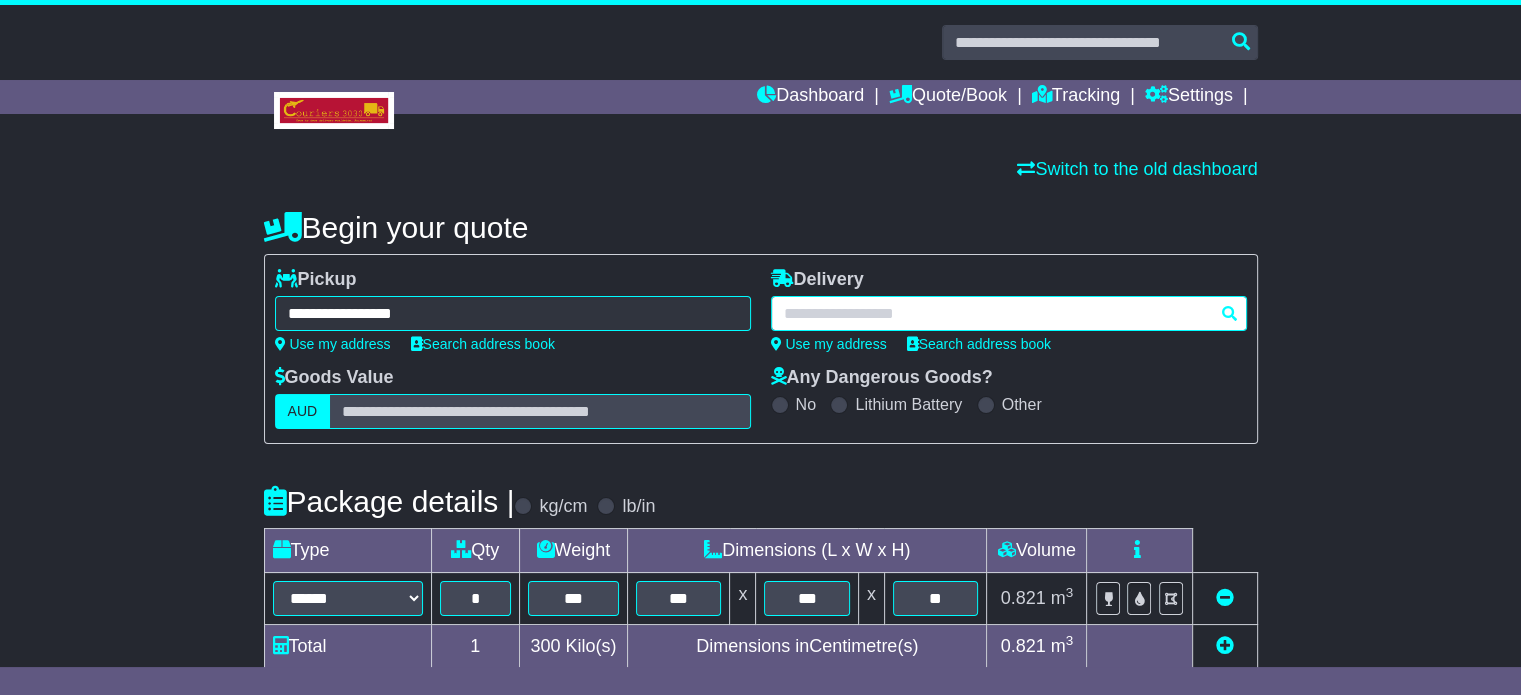 type on "*******" 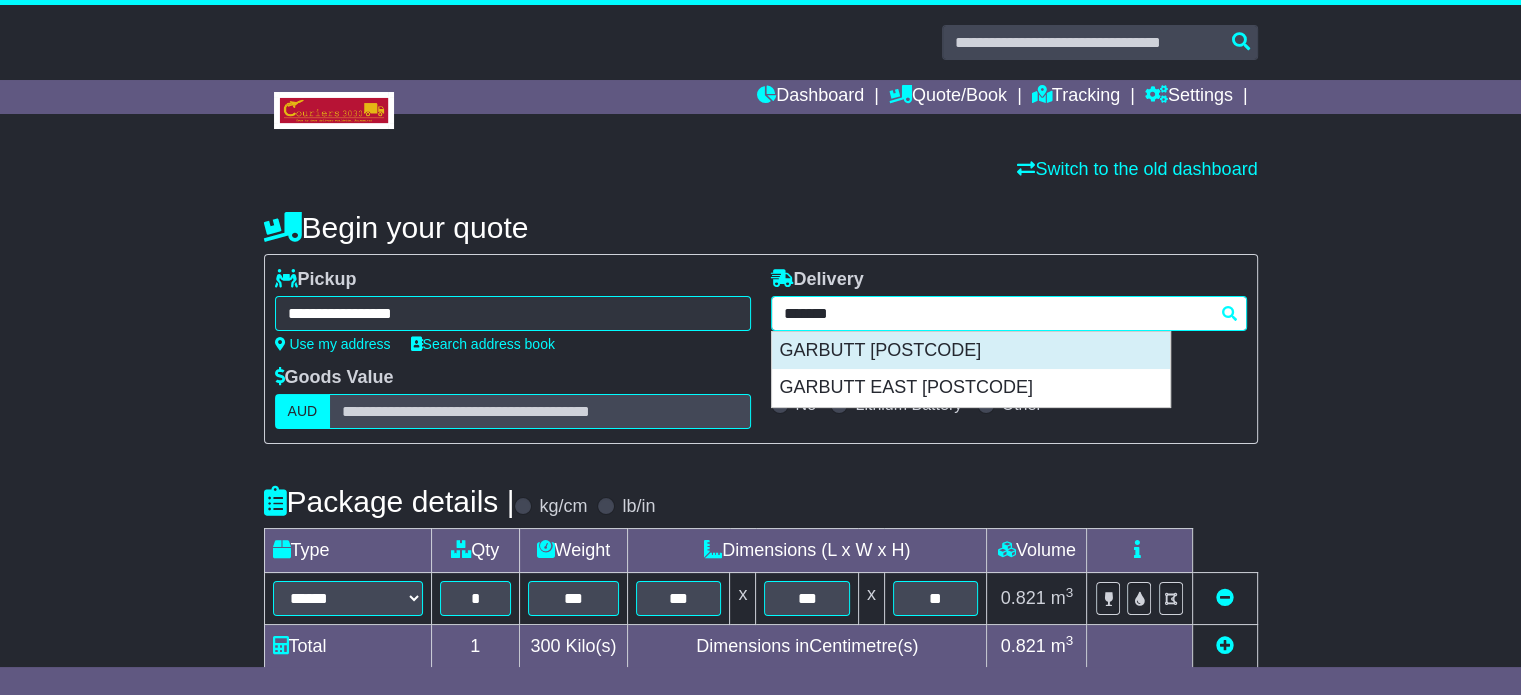 click on "GARBUTT 4814" at bounding box center (971, 351) 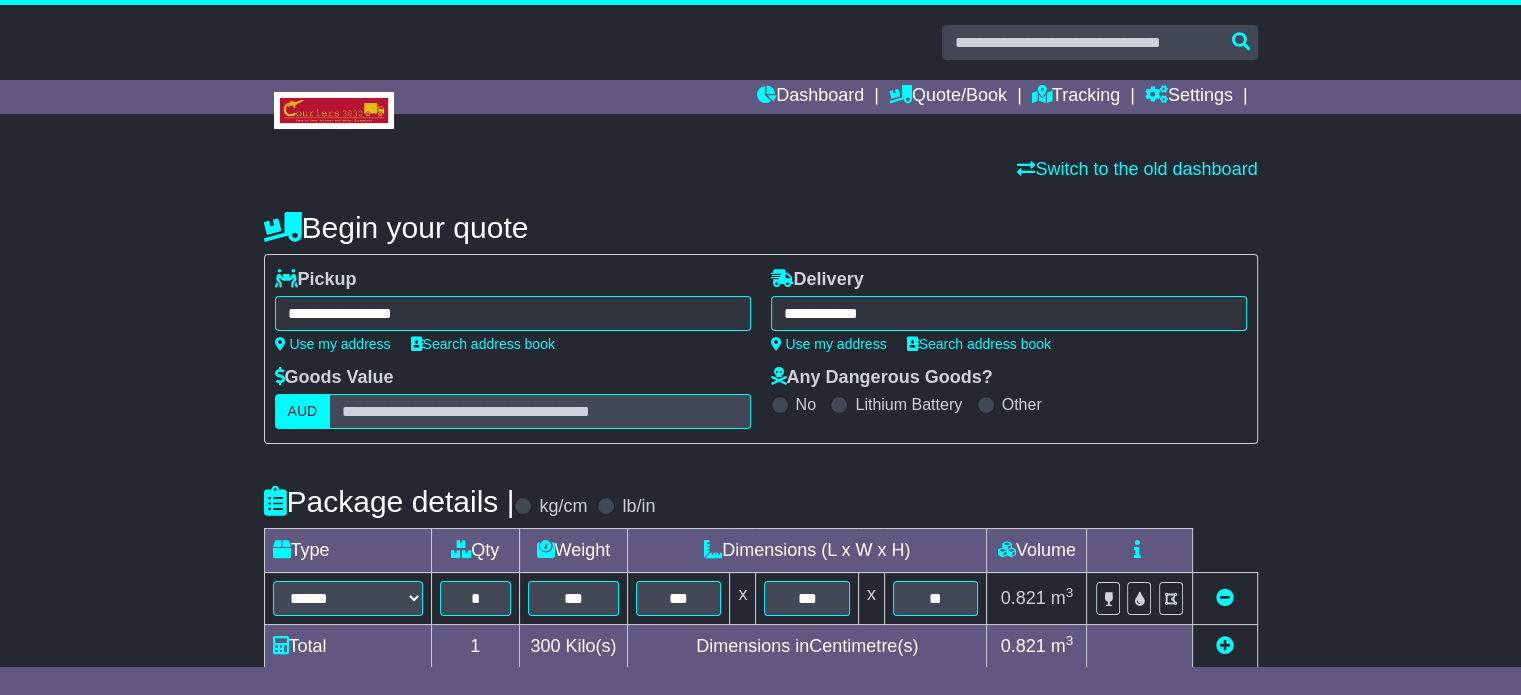 type on "**********" 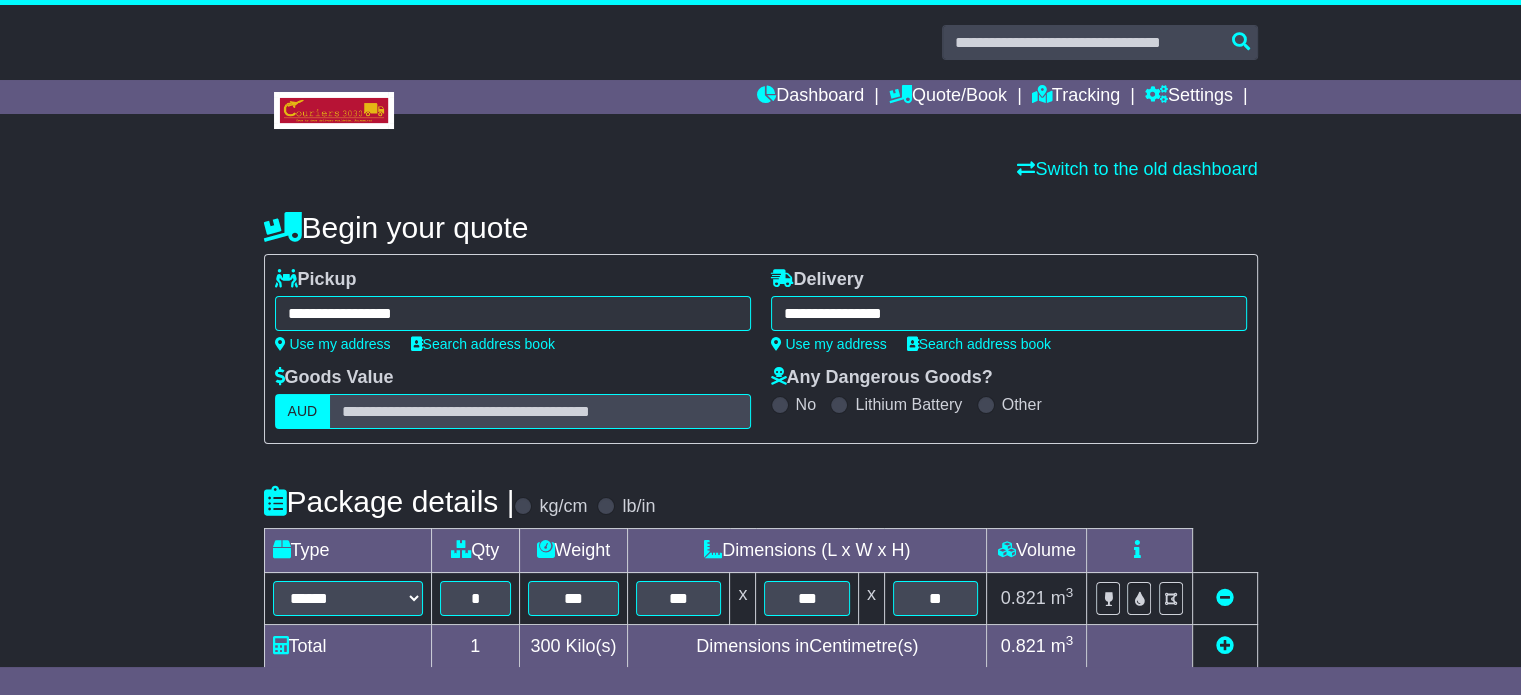 click on "**********" at bounding box center [761, 659] 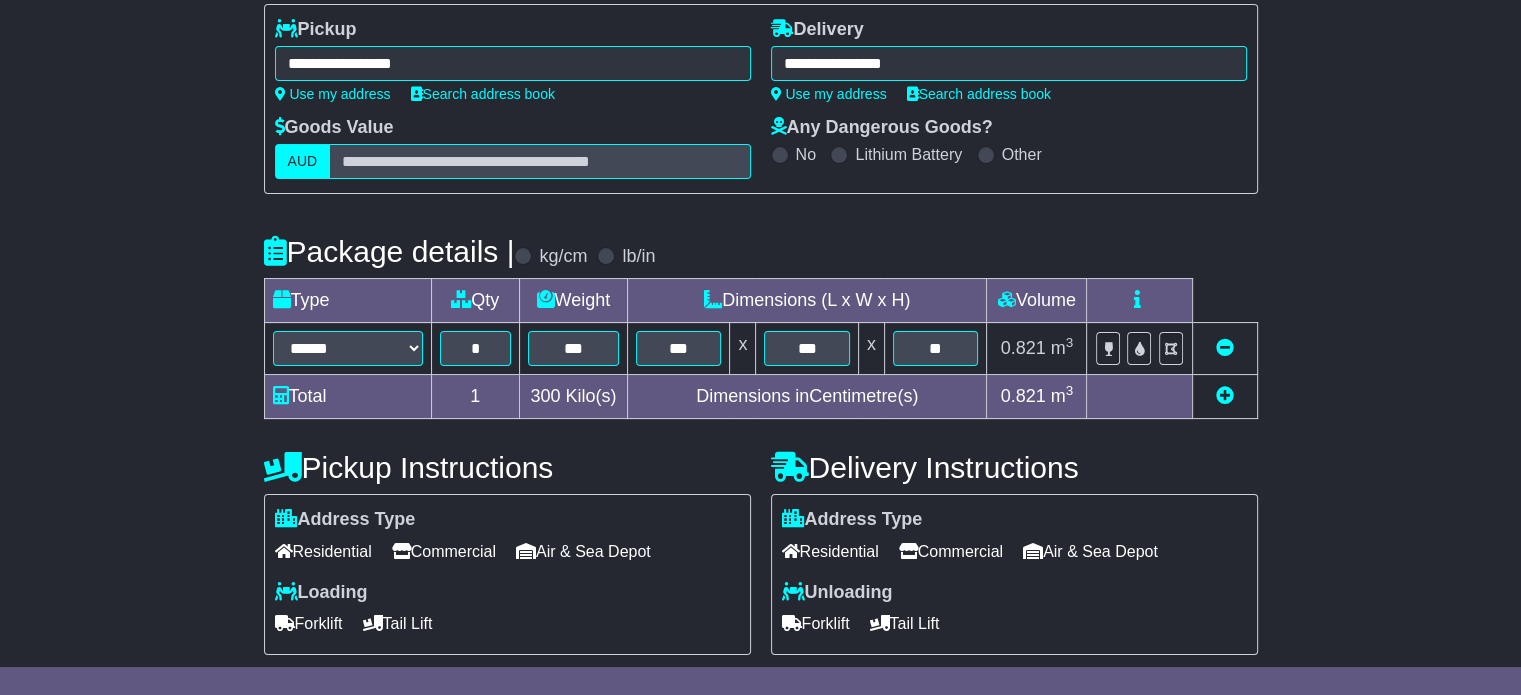 scroll, scrollTop: 280, scrollLeft: 0, axis: vertical 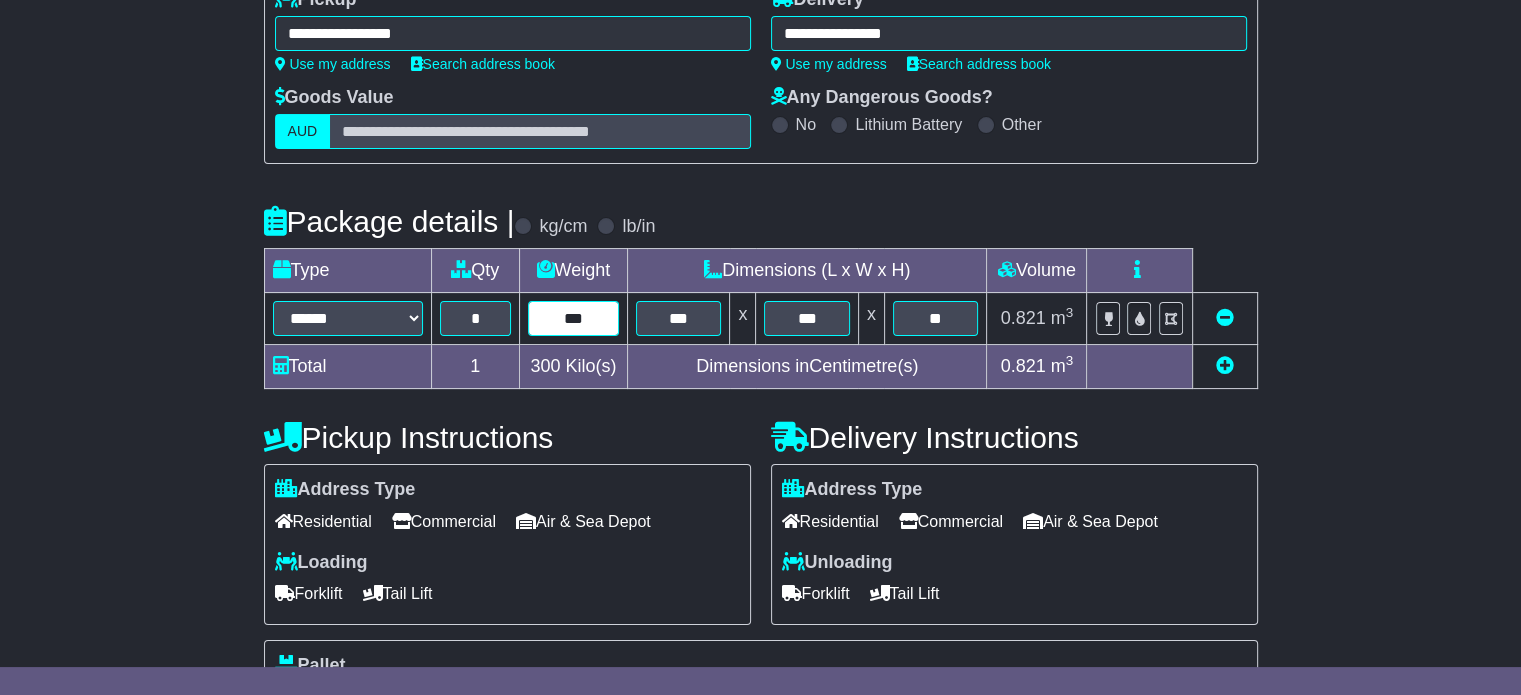 click on "***" at bounding box center (573, 318) 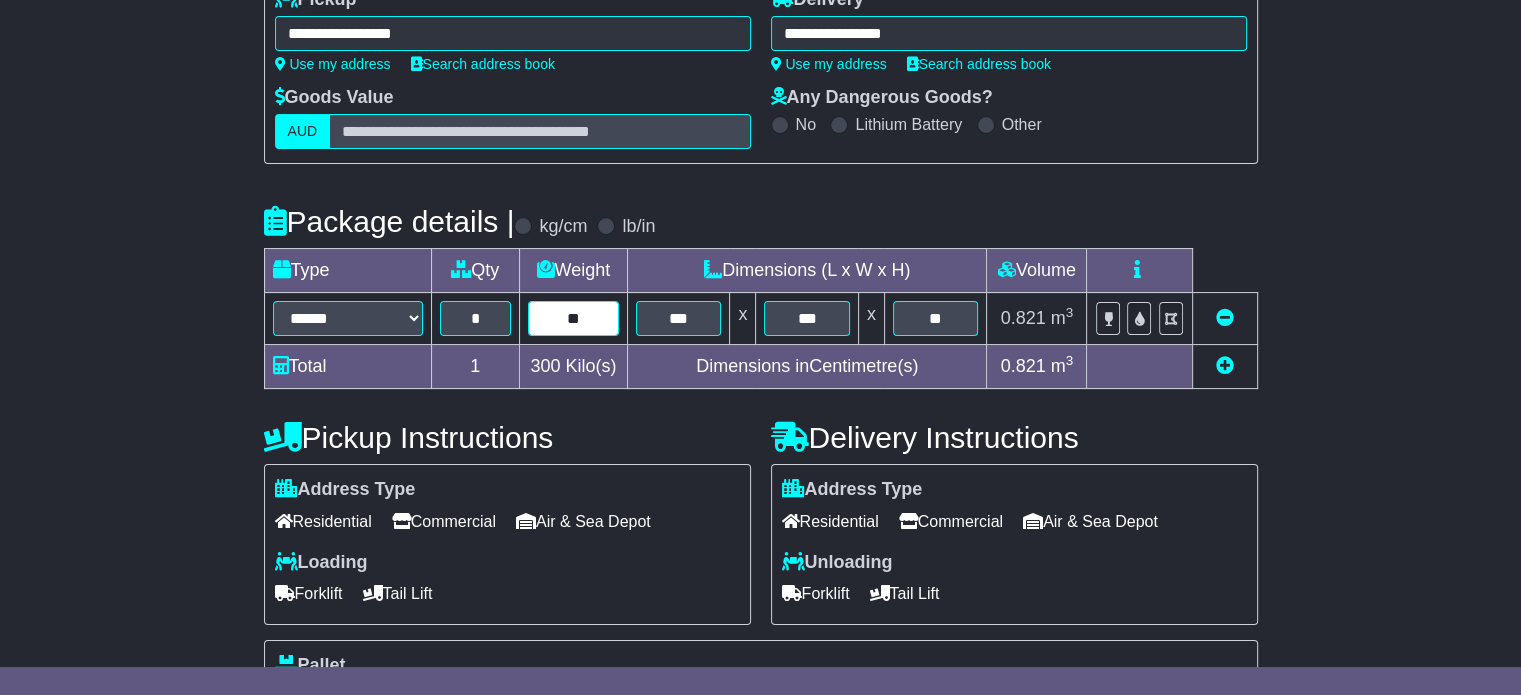type on "*" 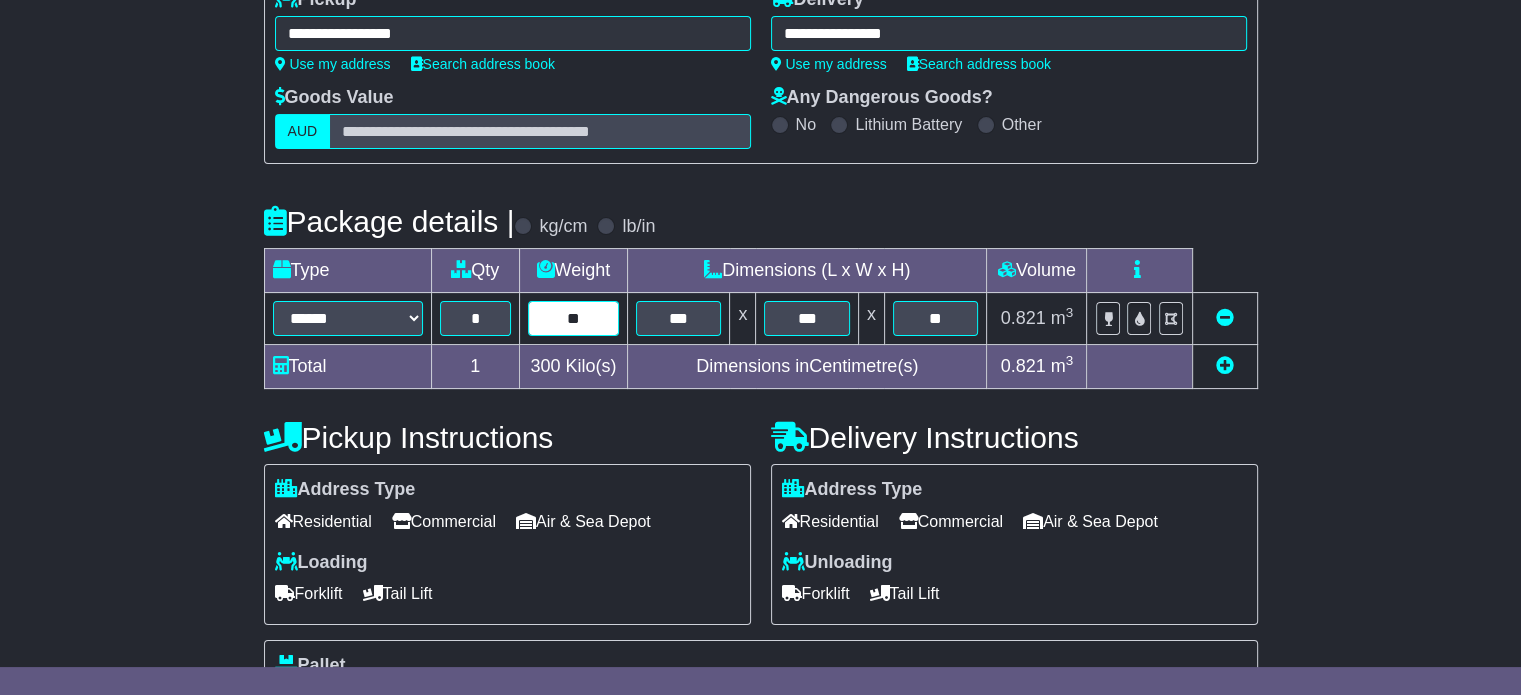 type on "**" 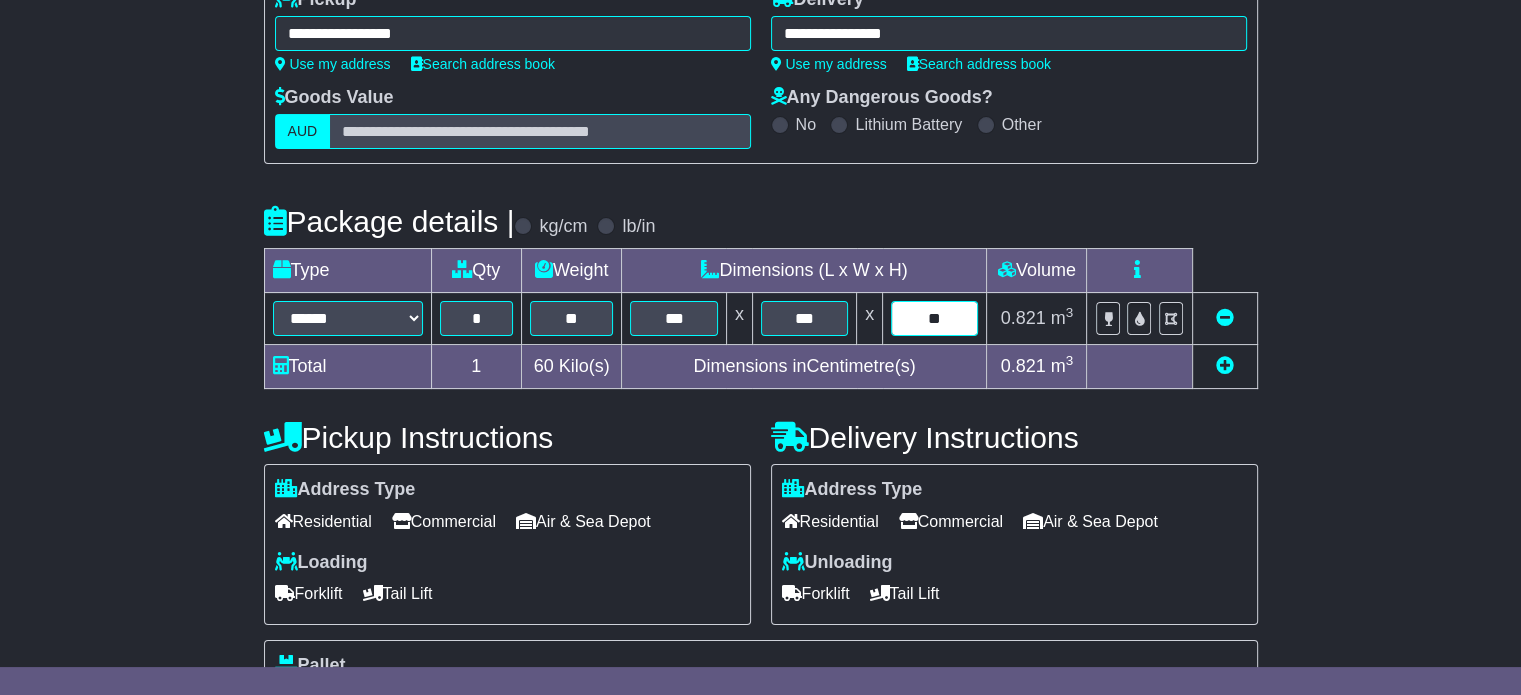 click on "**" at bounding box center (934, 318) 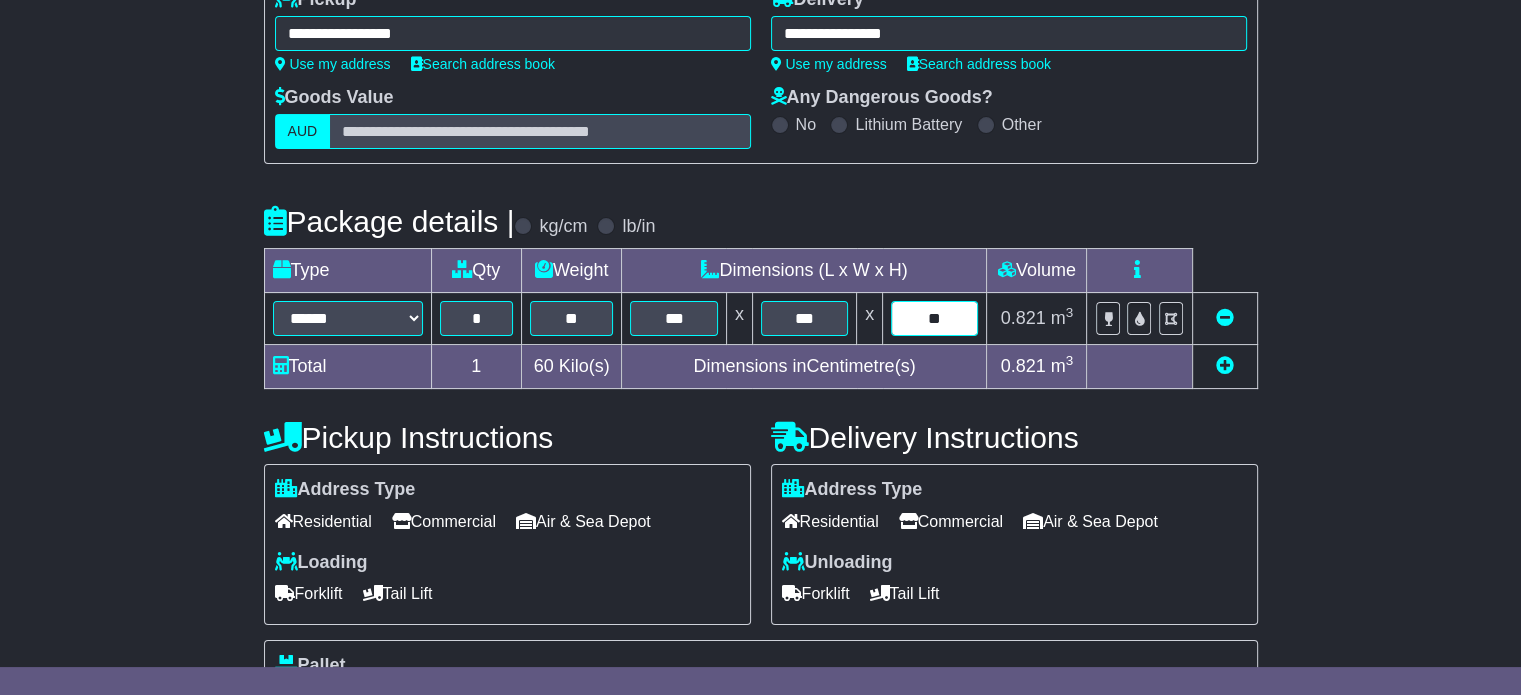 type on "**" 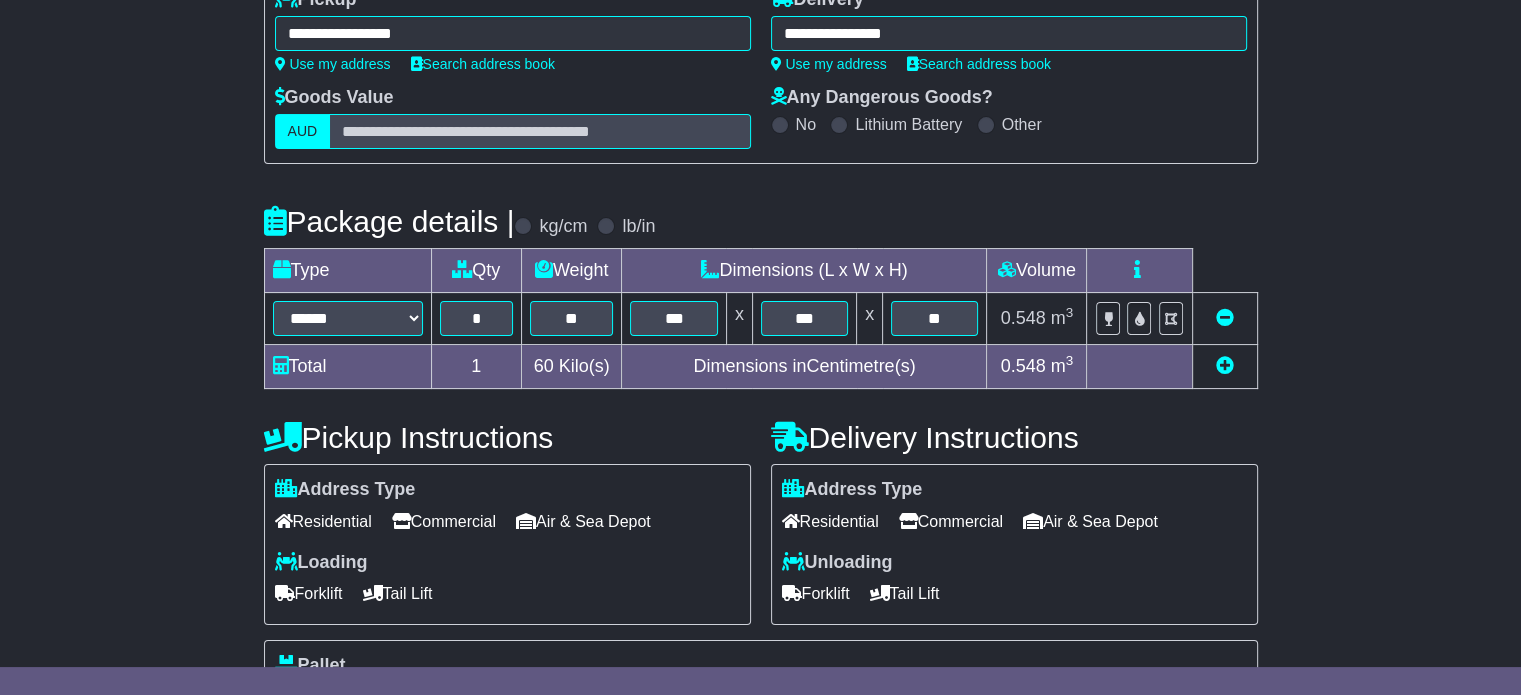 click on "Forklift
Tail Lift" at bounding box center [507, 593] 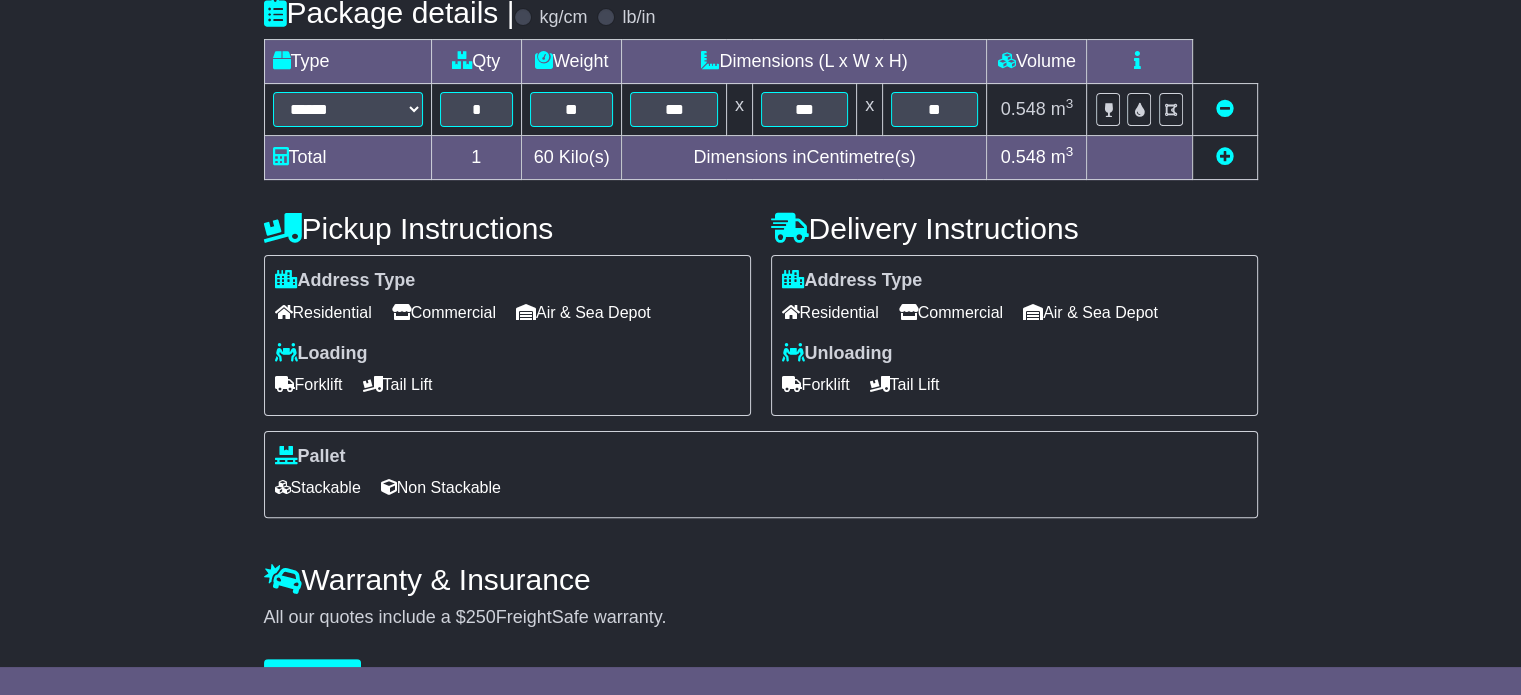 scroll, scrollTop: 540, scrollLeft: 0, axis: vertical 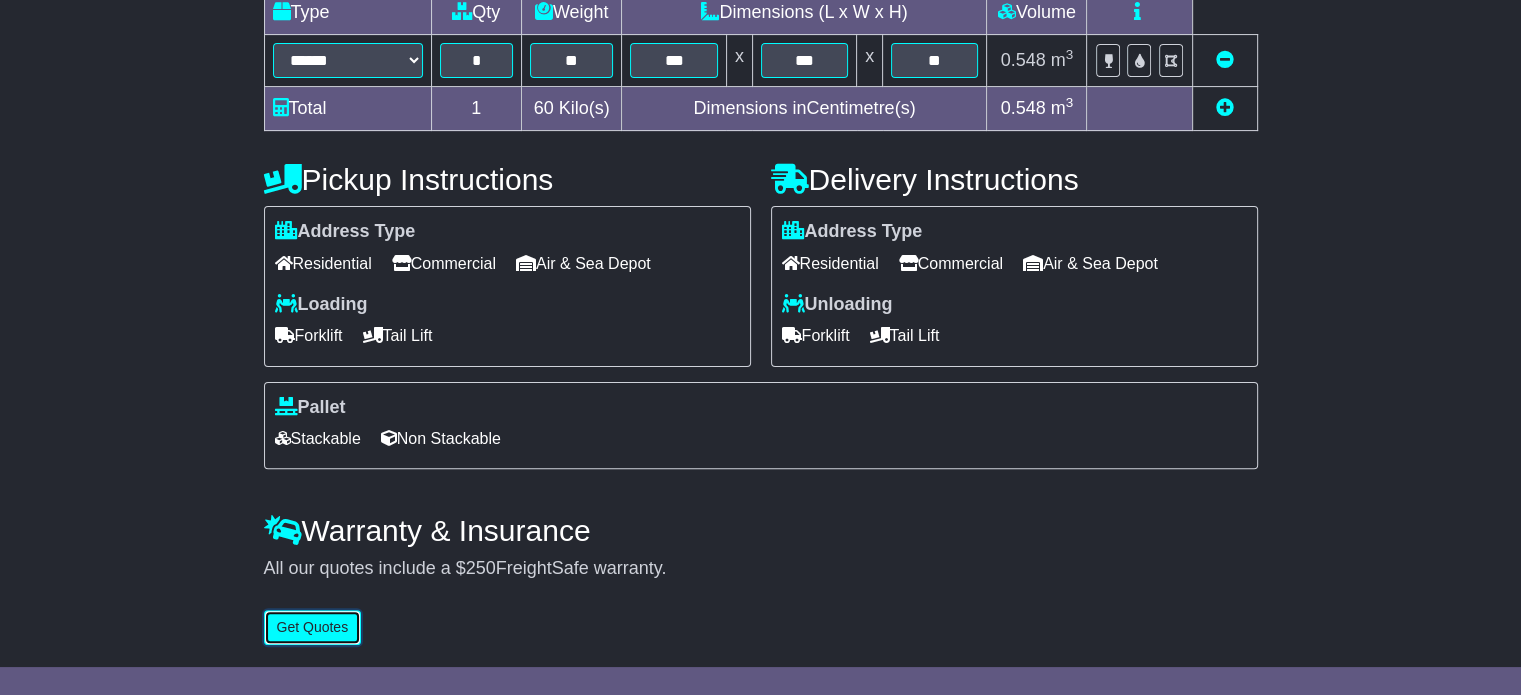 click on "Get Quotes" at bounding box center [313, 627] 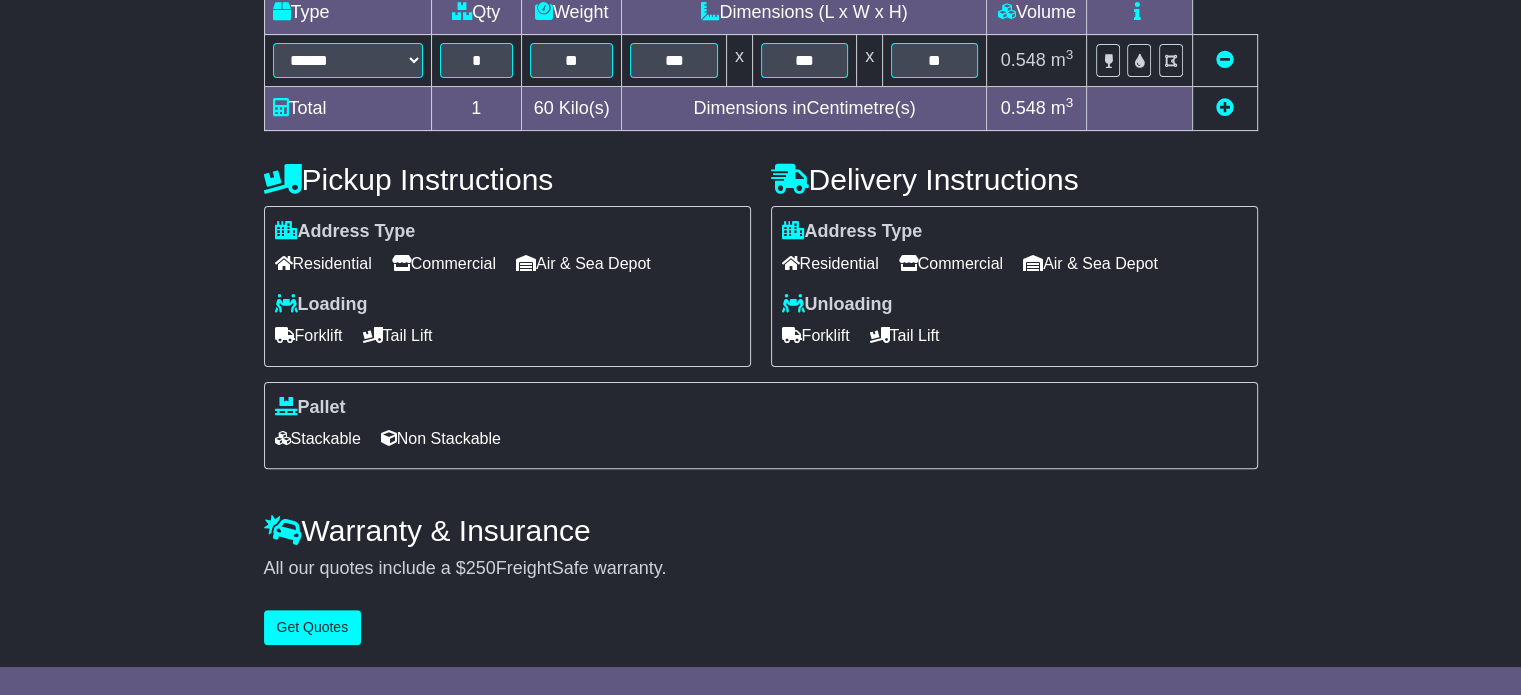 scroll, scrollTop: 0, scrollLeft: 0, axis: both 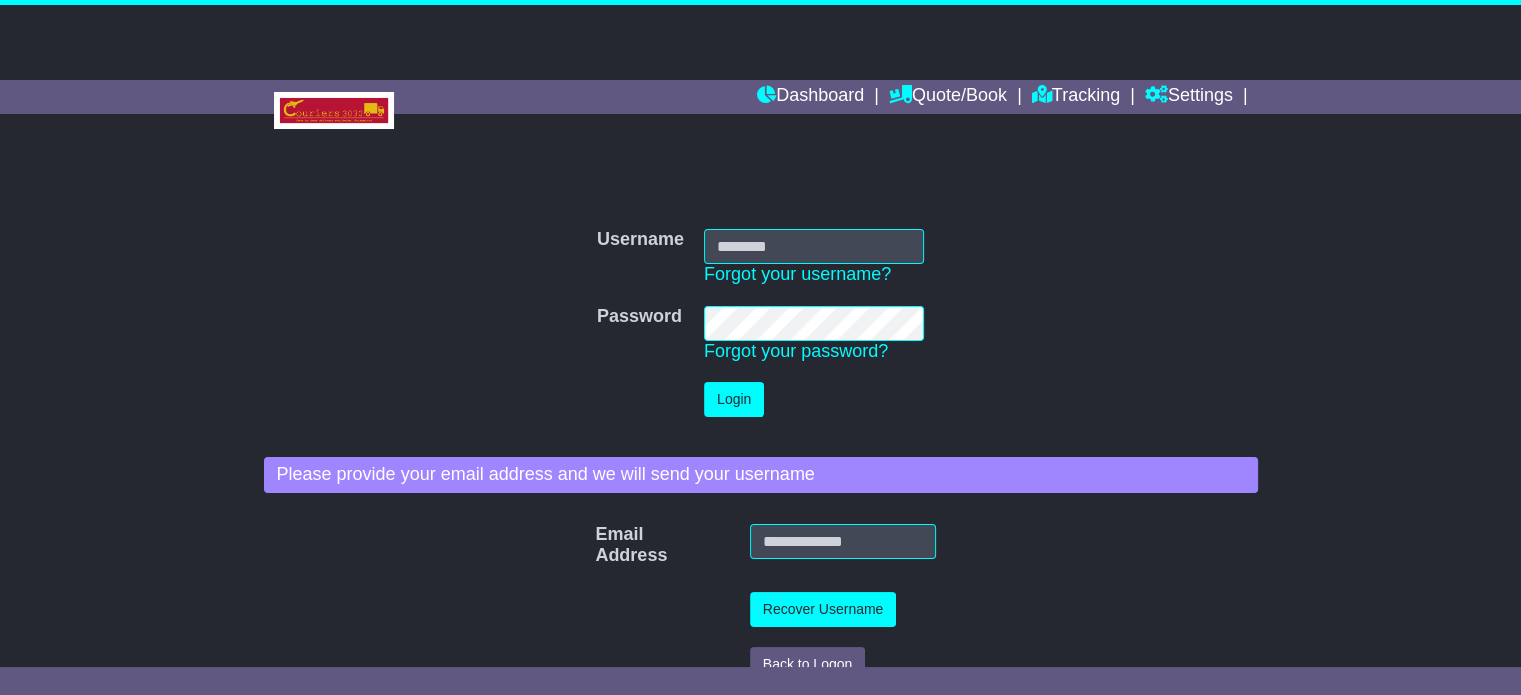 type on "**********" 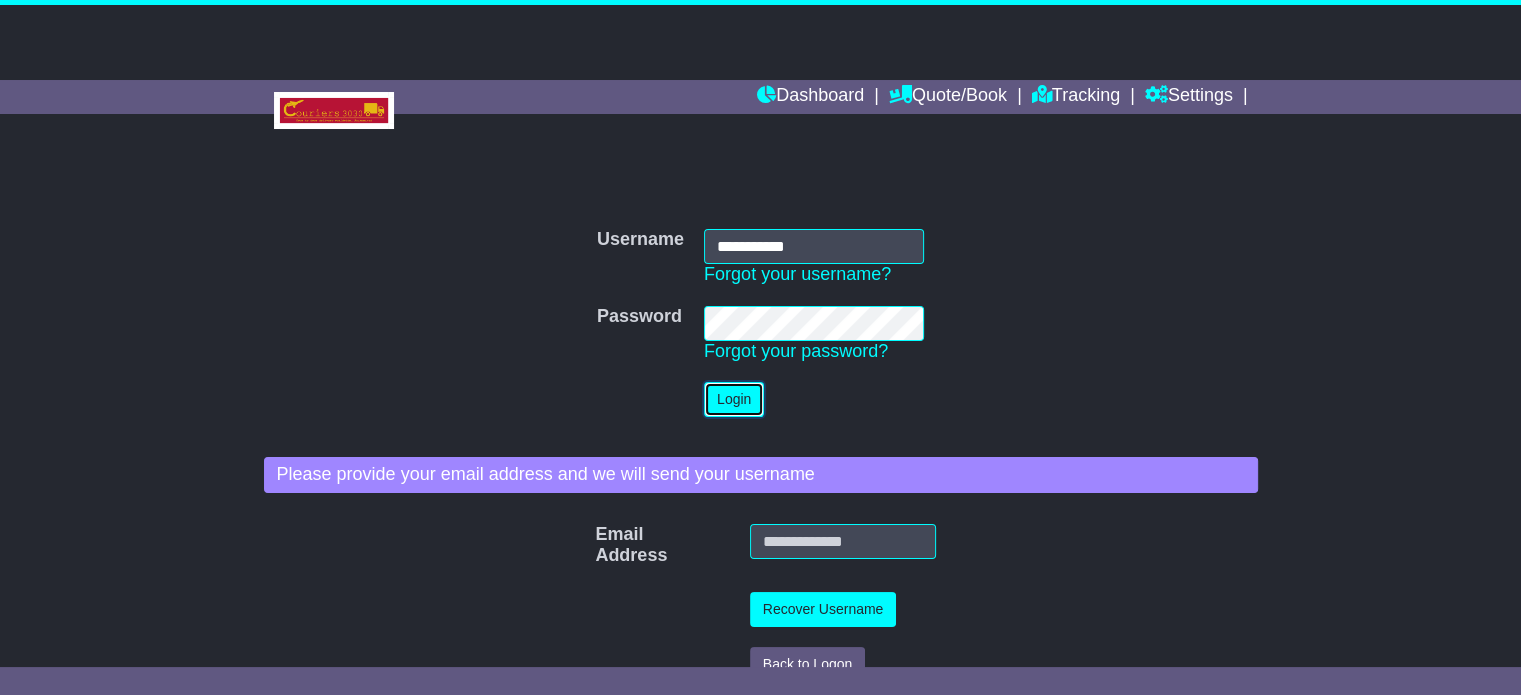 click on "Login" at bounding box center (734, 399) 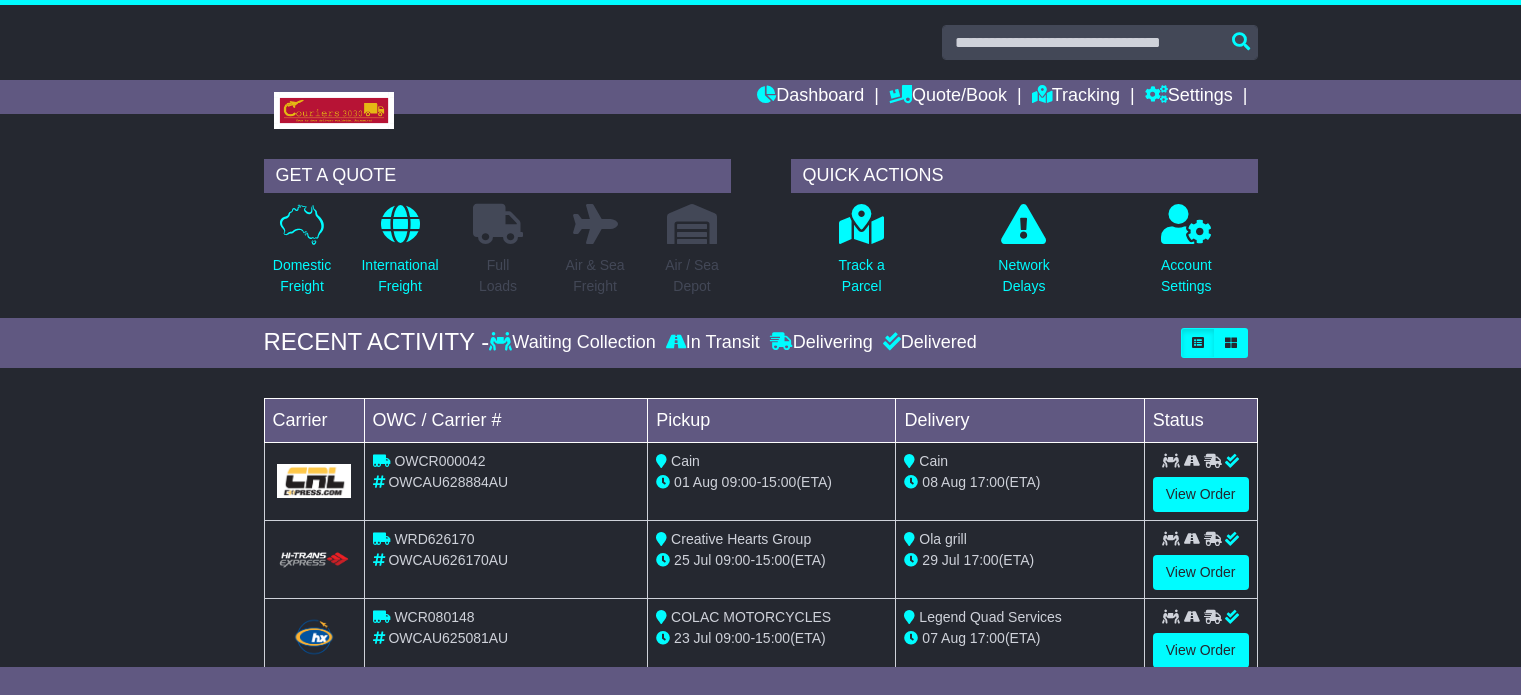 scroll, scrollTop: 0, scrollLeft: 0, axis: both 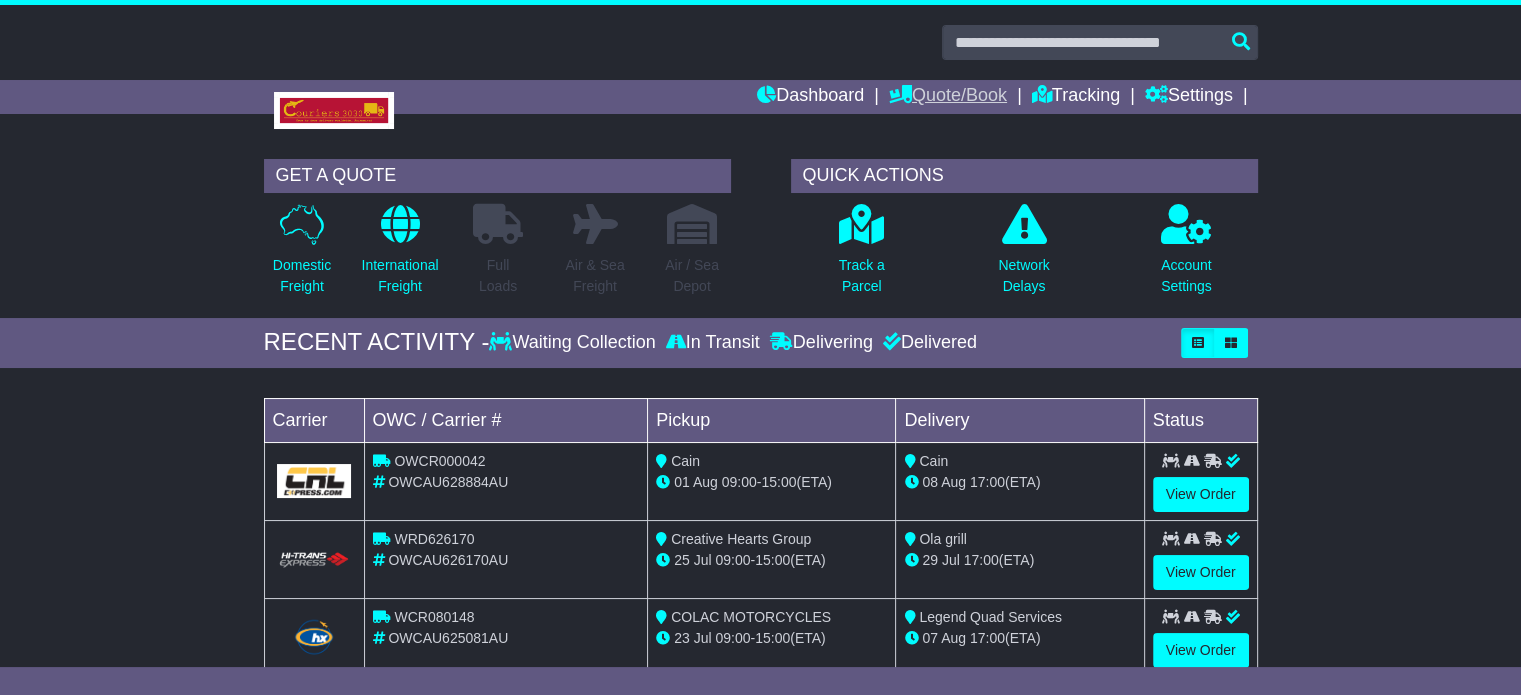 click on "Quote/Book" at bounding box center [948, 97] 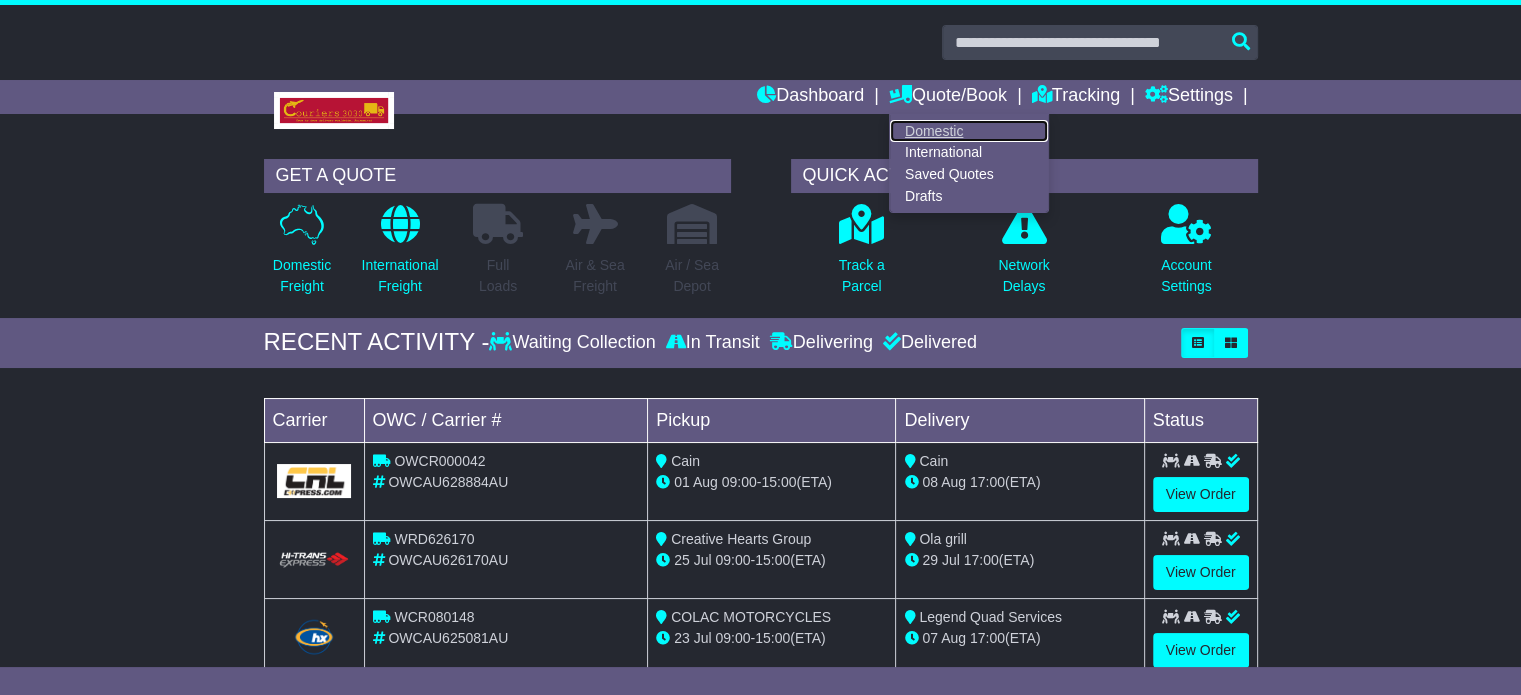 click on "Domestic" at bounding box center (969, 131) 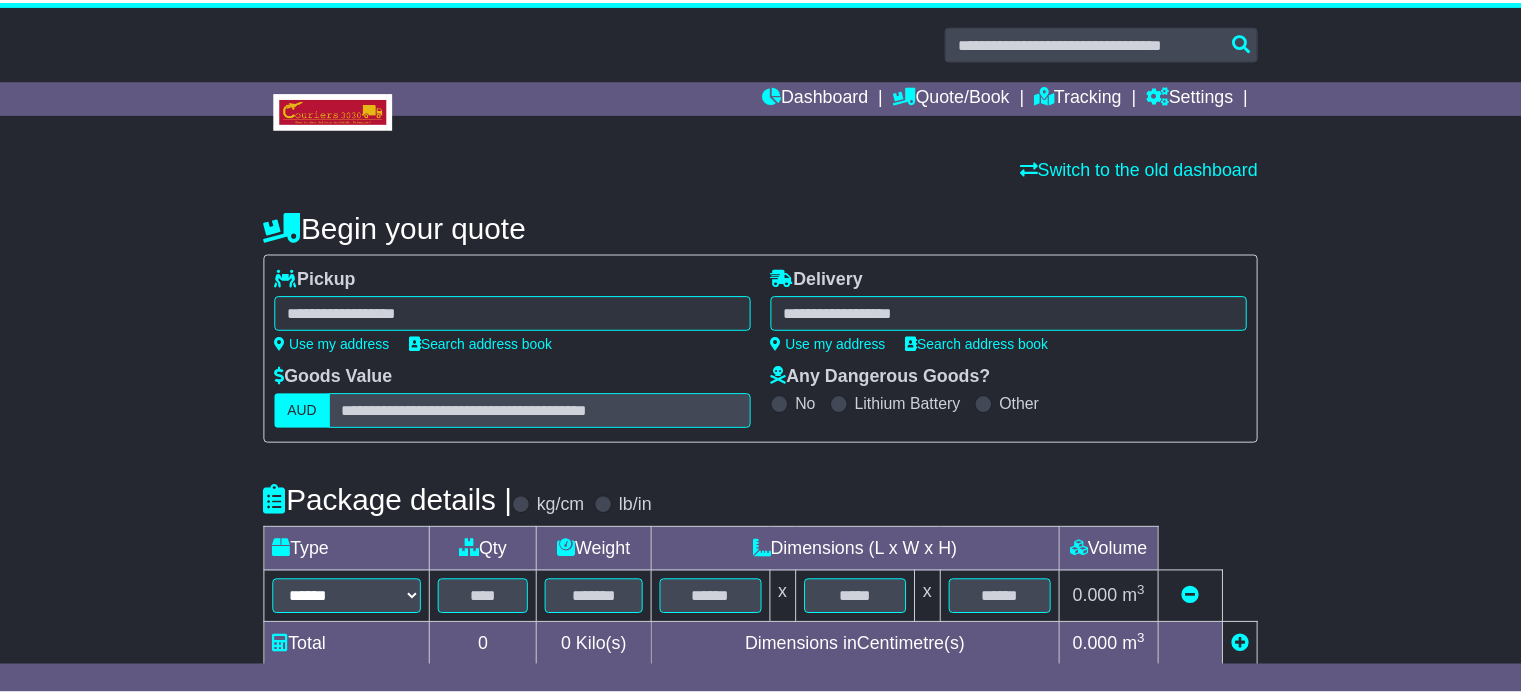 scroll, scrollTop: 0, scrollLeft: 0, axis: both 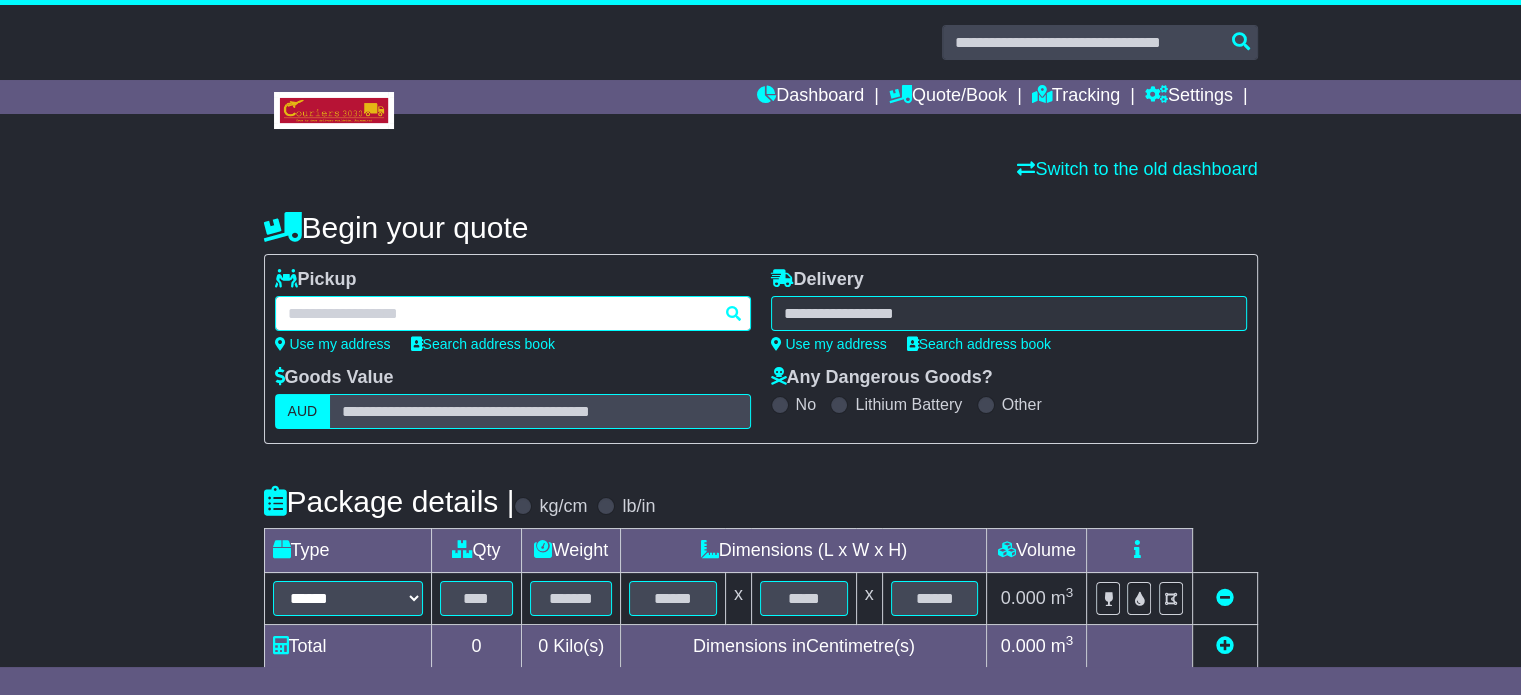 click at bounding box center [513, 313] 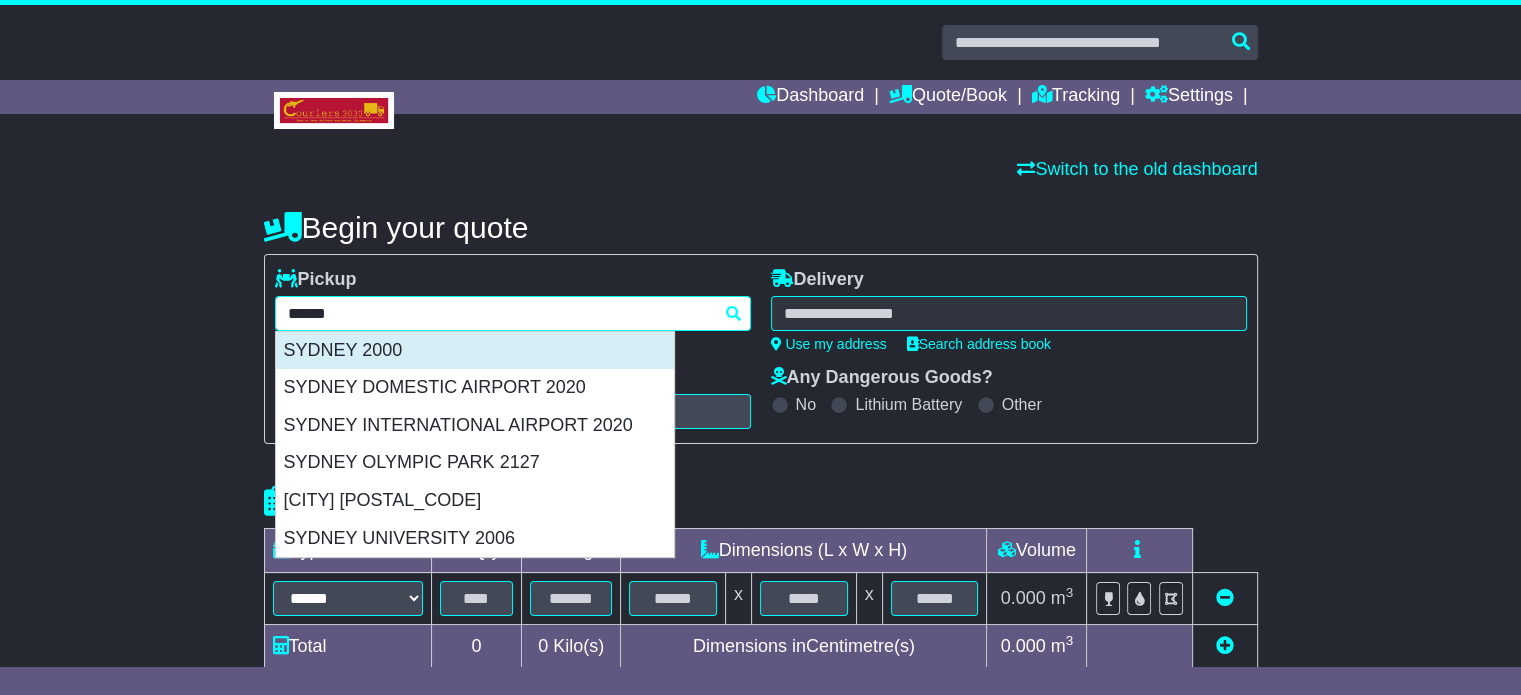 click on "SYDNEY 2000" at bounding box center [475, 351] 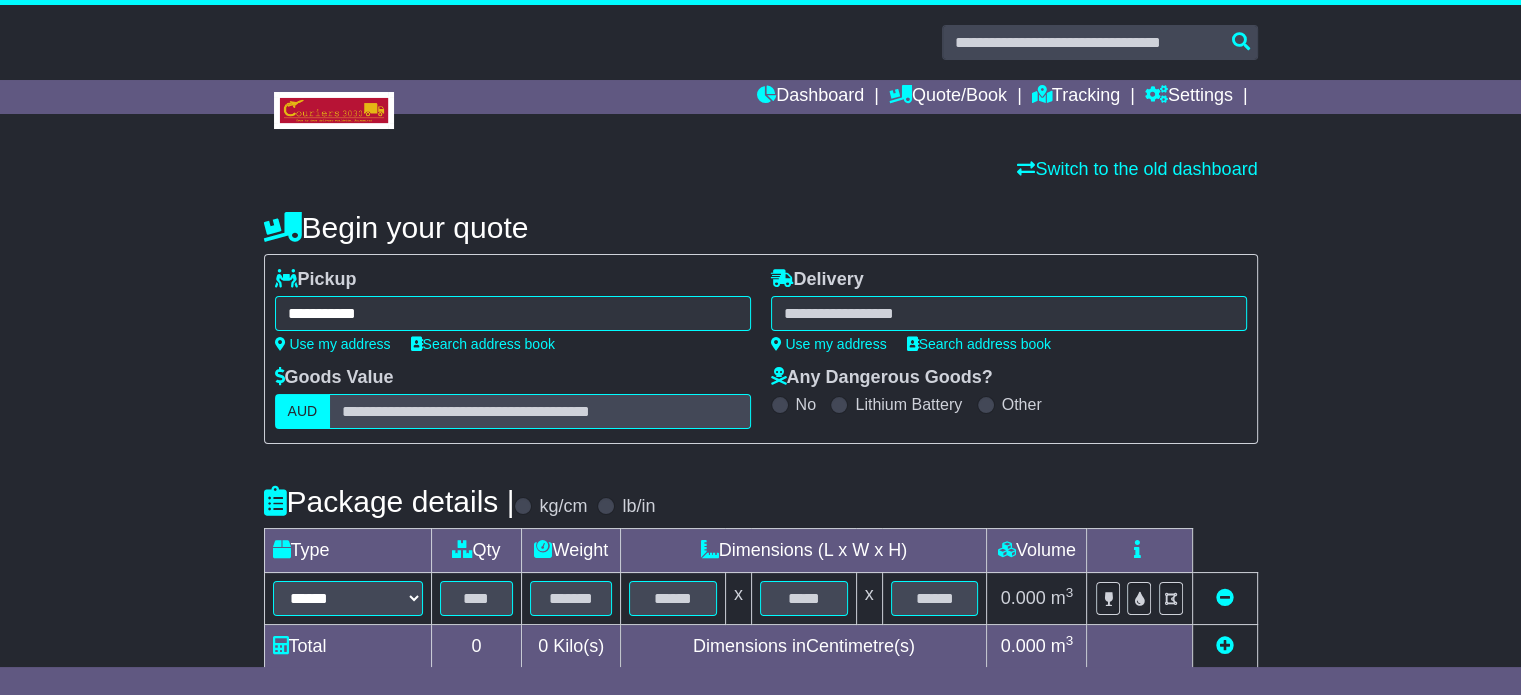 type on "**********" 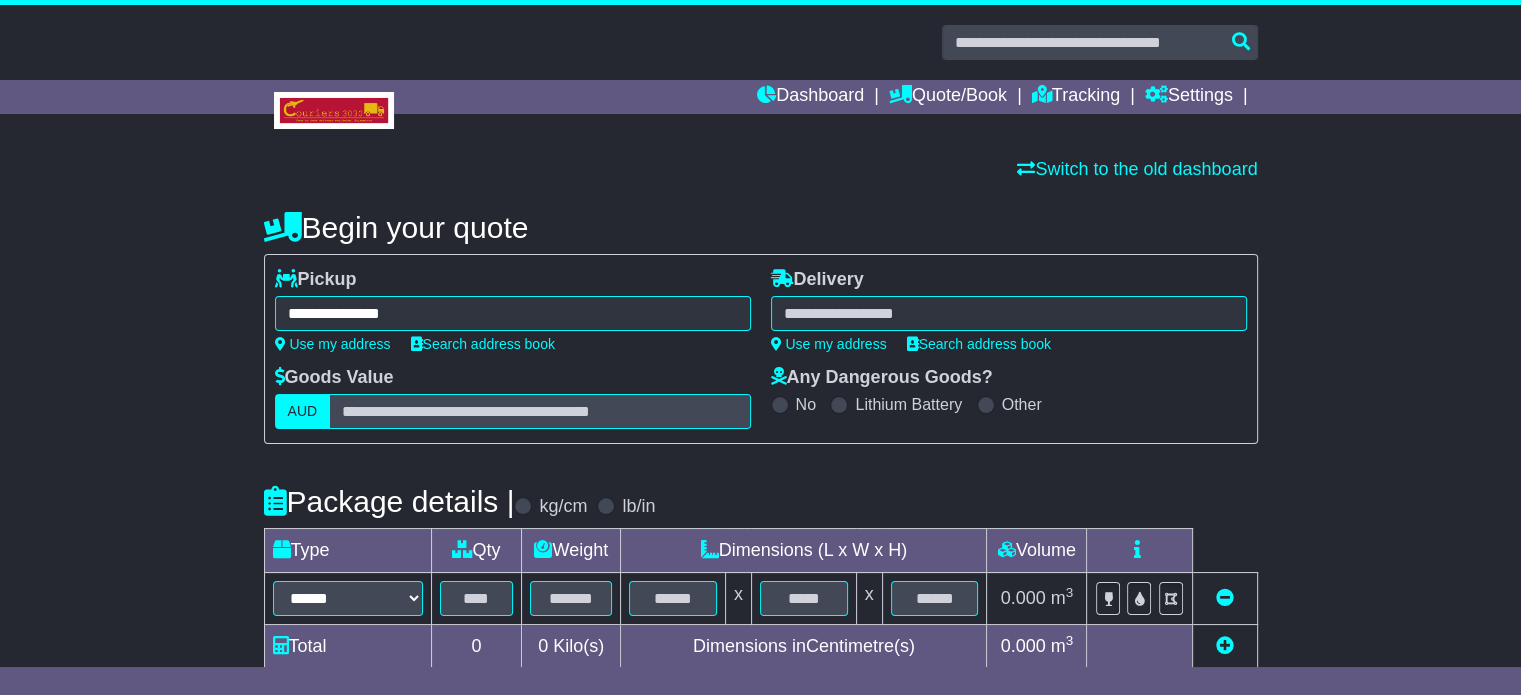 click at bounding box center [1009, 313] 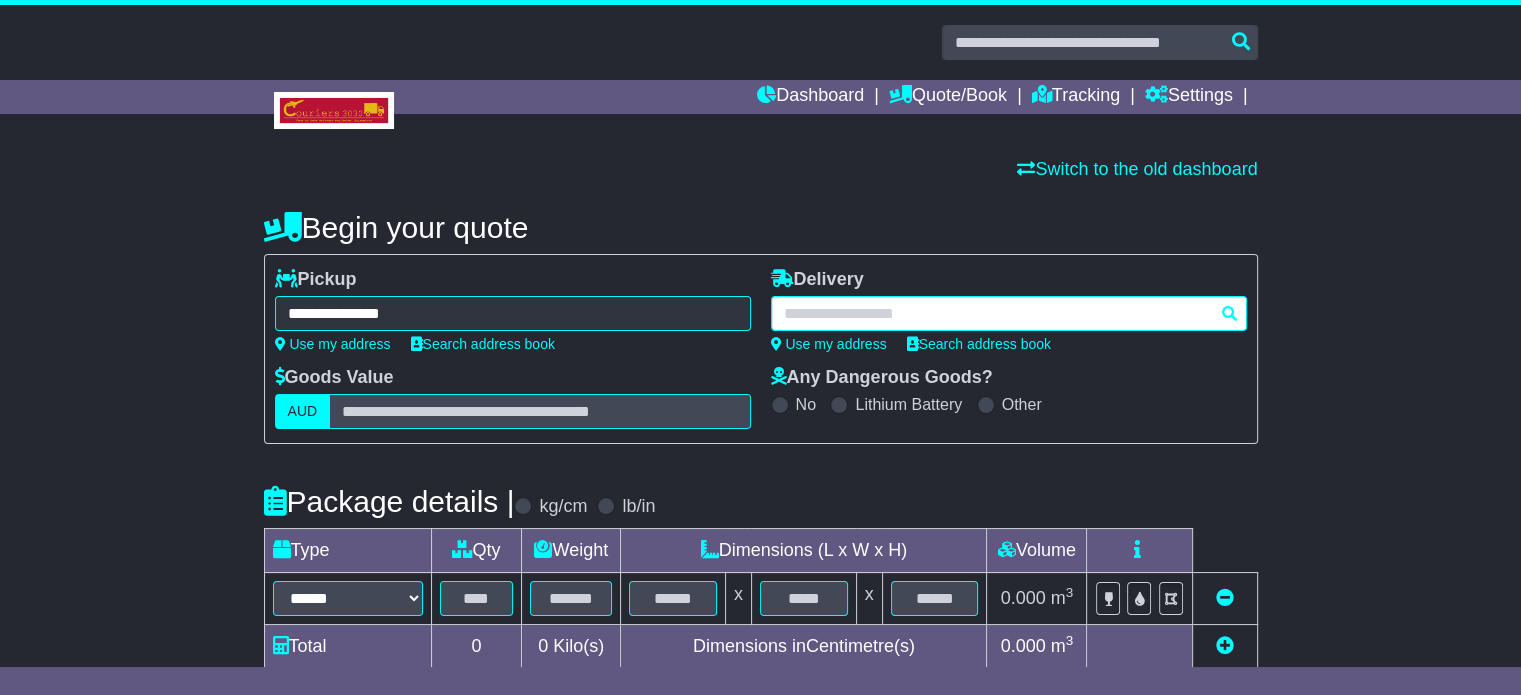 paste on "*******" 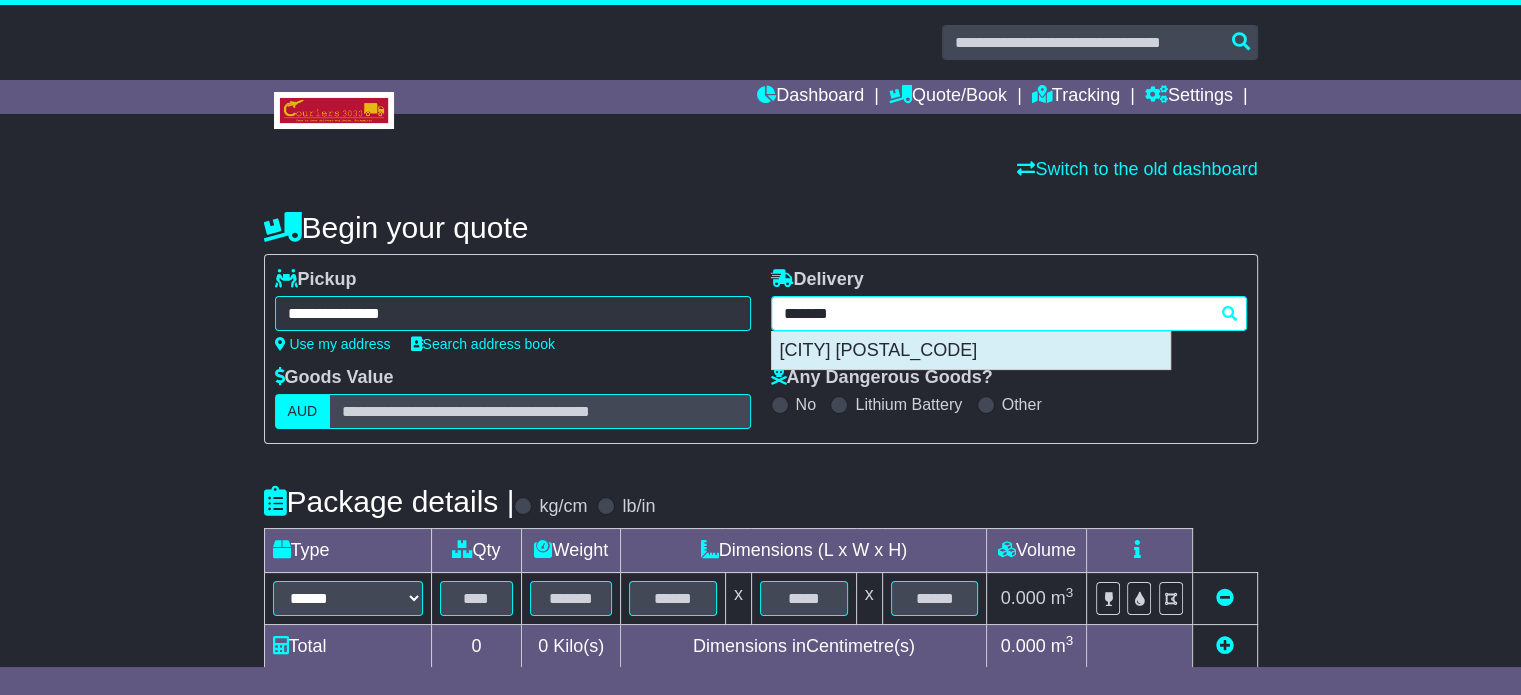 click on "OAKBANK 5243" at bounding box center (971, 351) 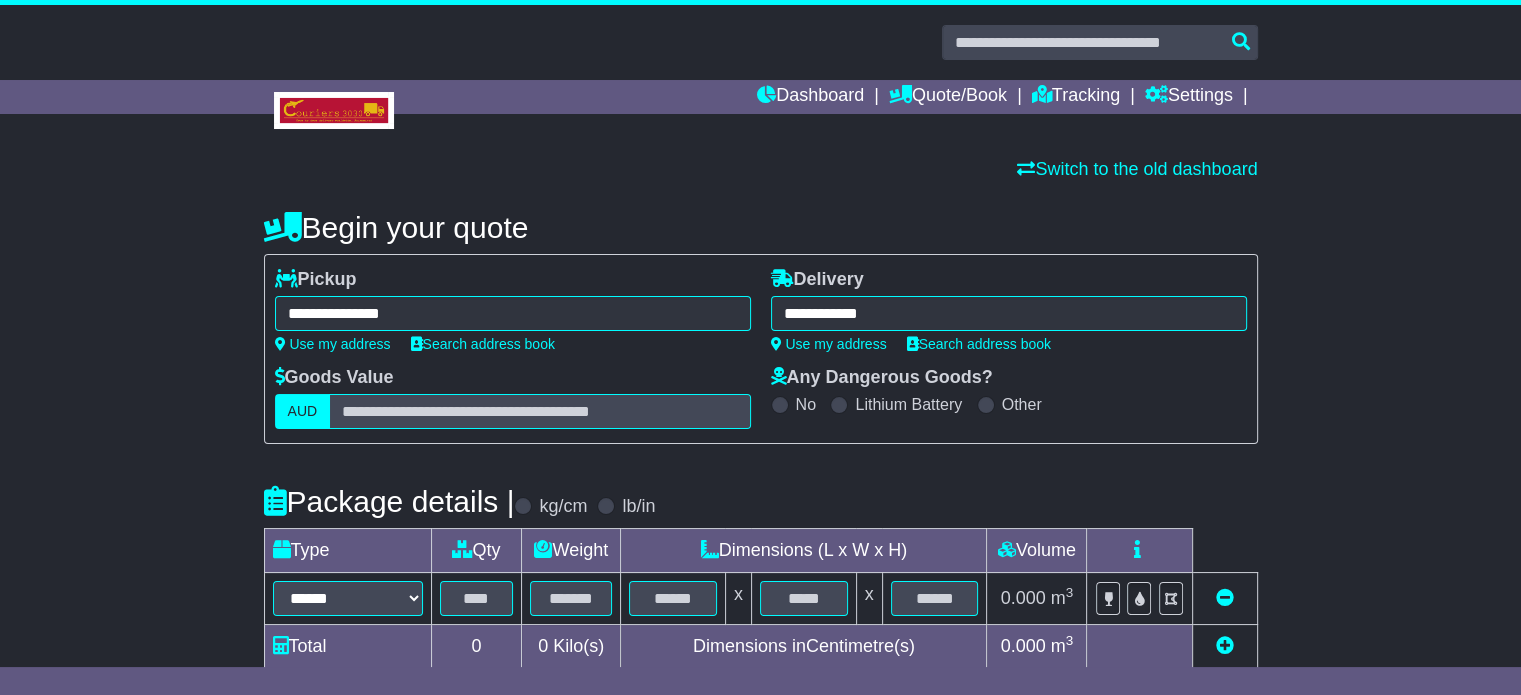 click on "Switch to the old dashboard" at bounding box center [761, 170] 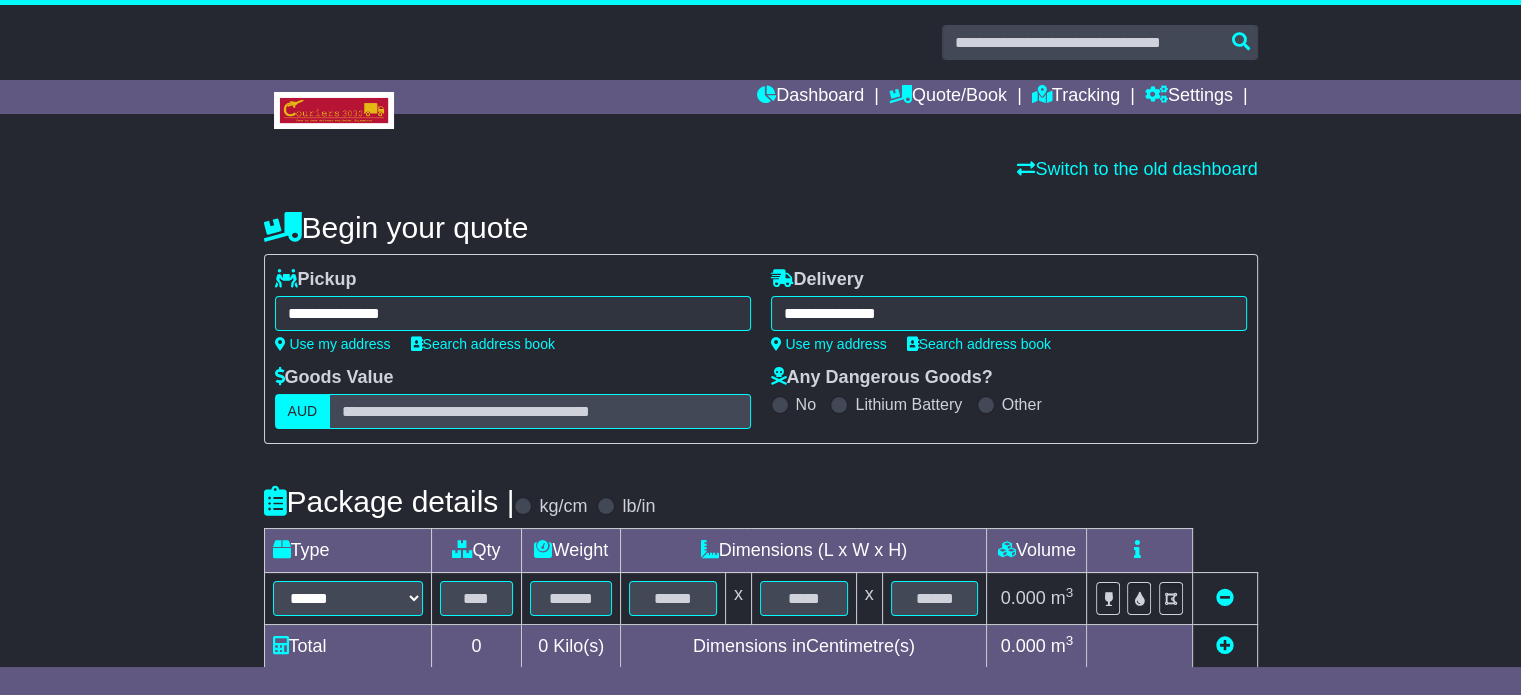 click on "Package details |
kg/cm
lb/in" at bounding box center [761, 501] 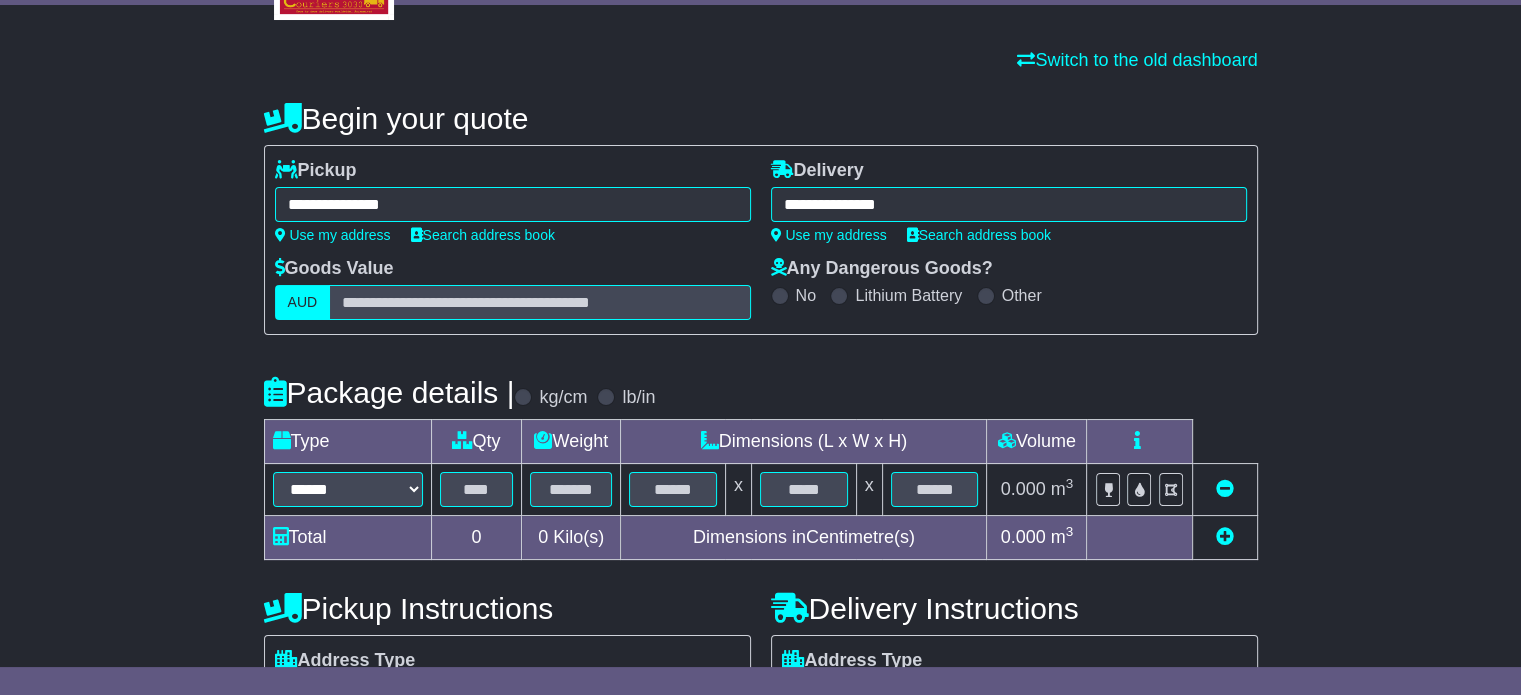 scroll, scrollTop: 360, scrollLeft: 0, axis: vertical 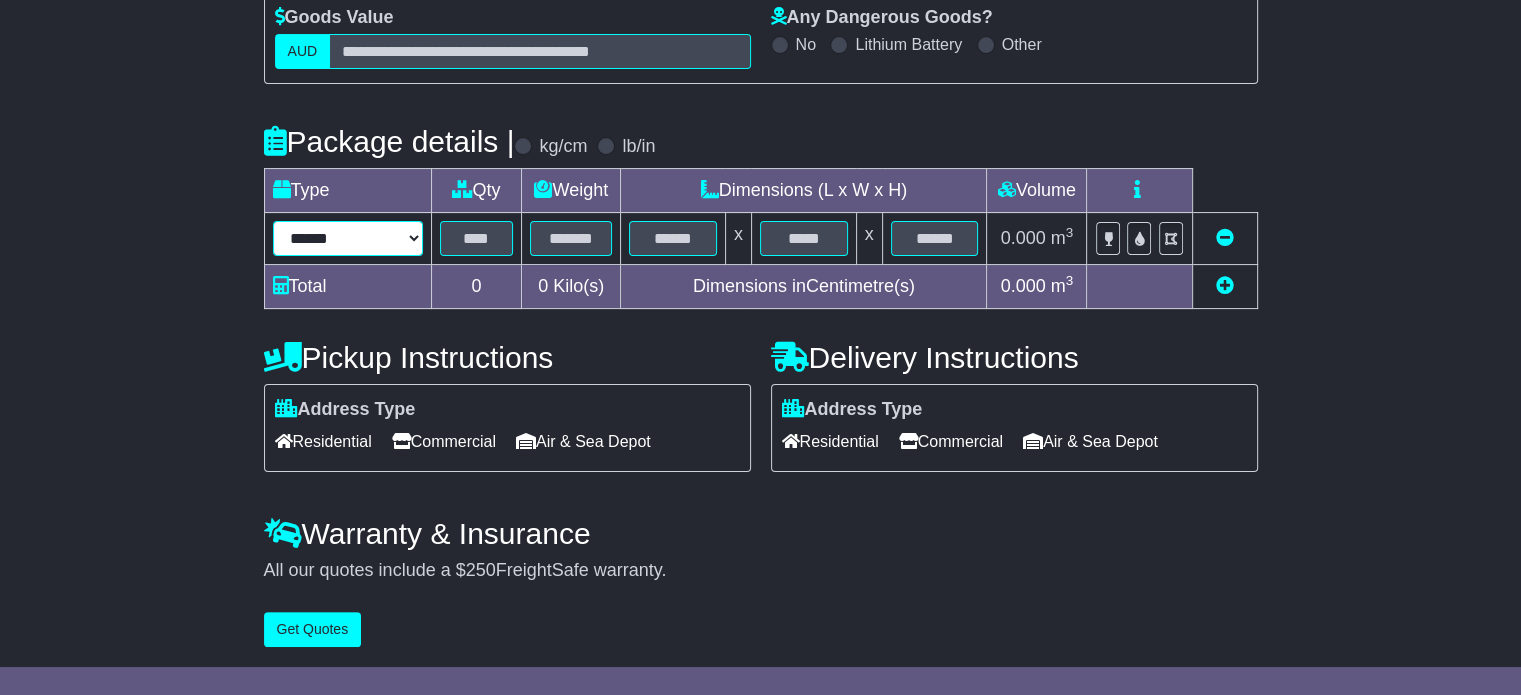 click on "****** ****** *** ******** ***** **** **** ****** *** *******" at bounding box center [348, 238] 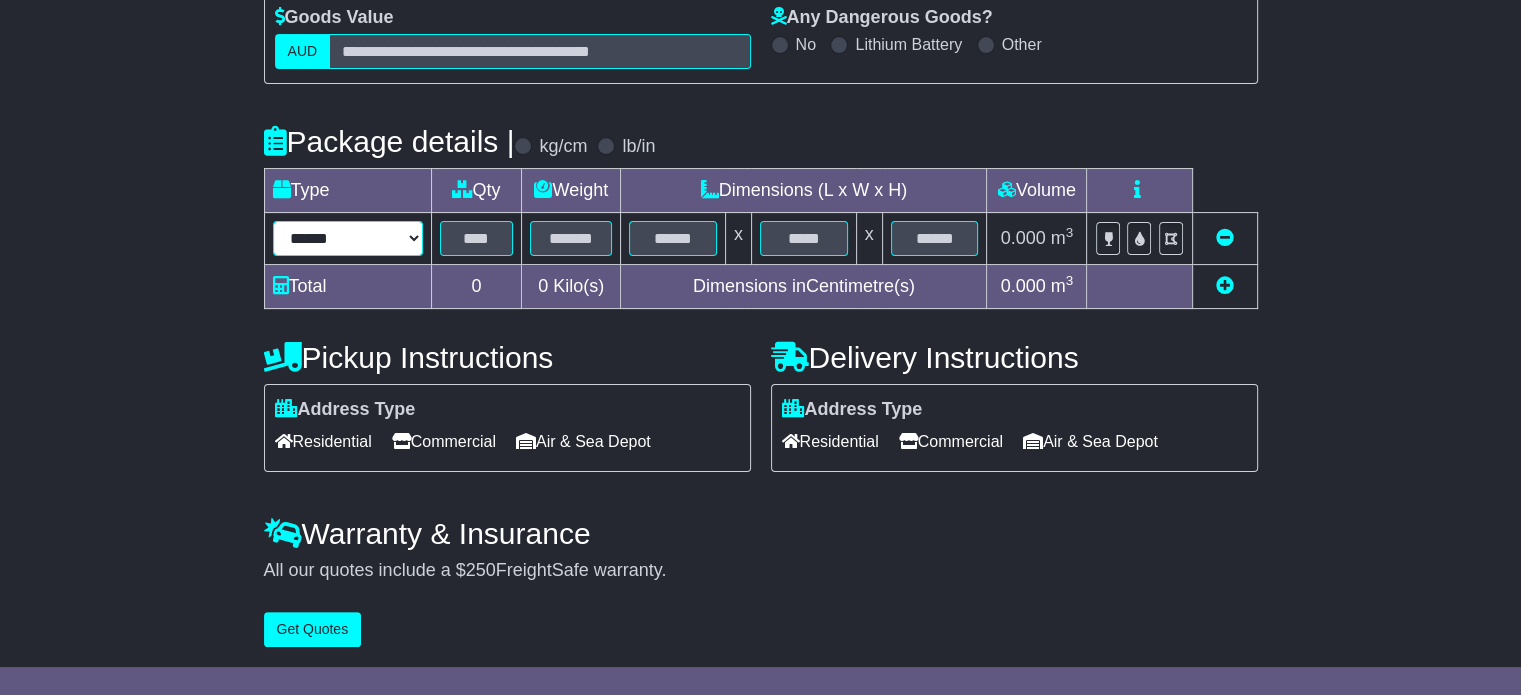 select on "*****" 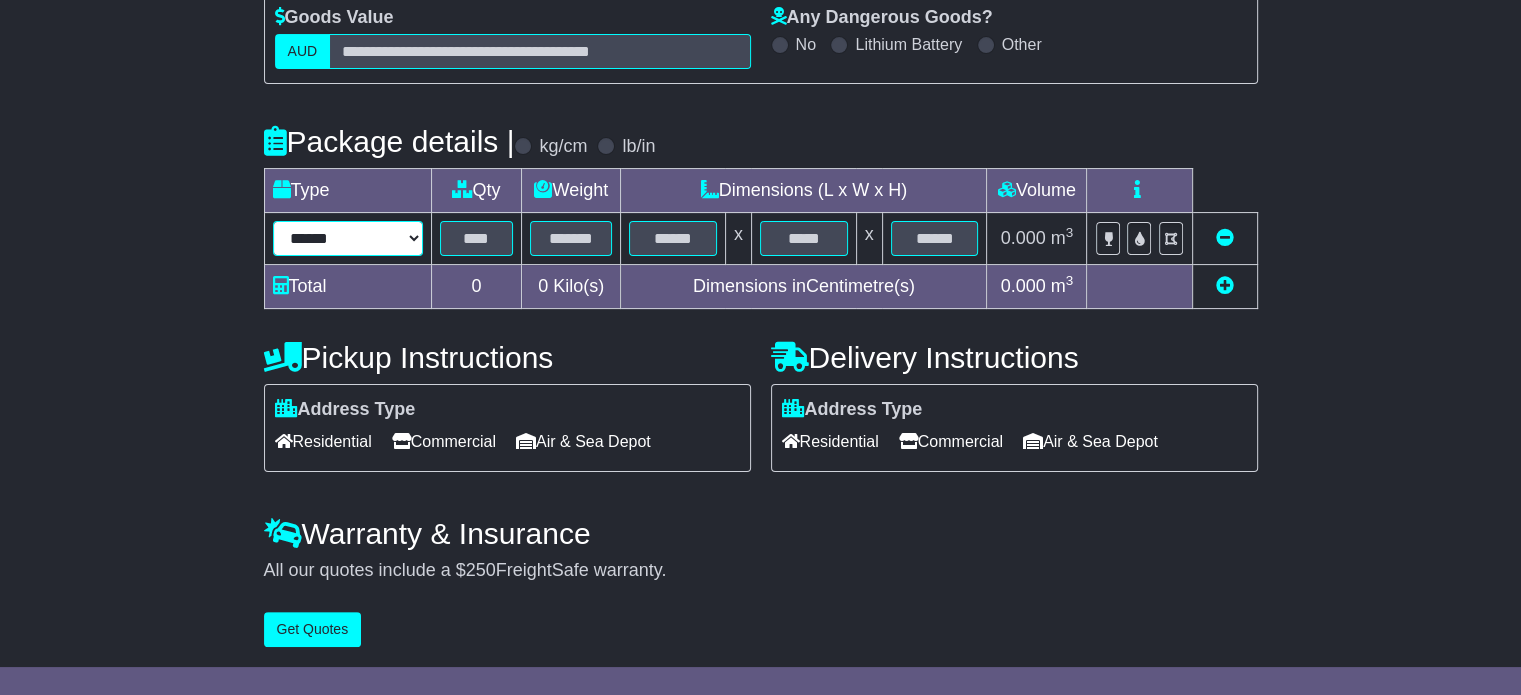 click on "****** ****** *** ******** ***** **** **** ****** *** *******" at bounding box center (348, 238) 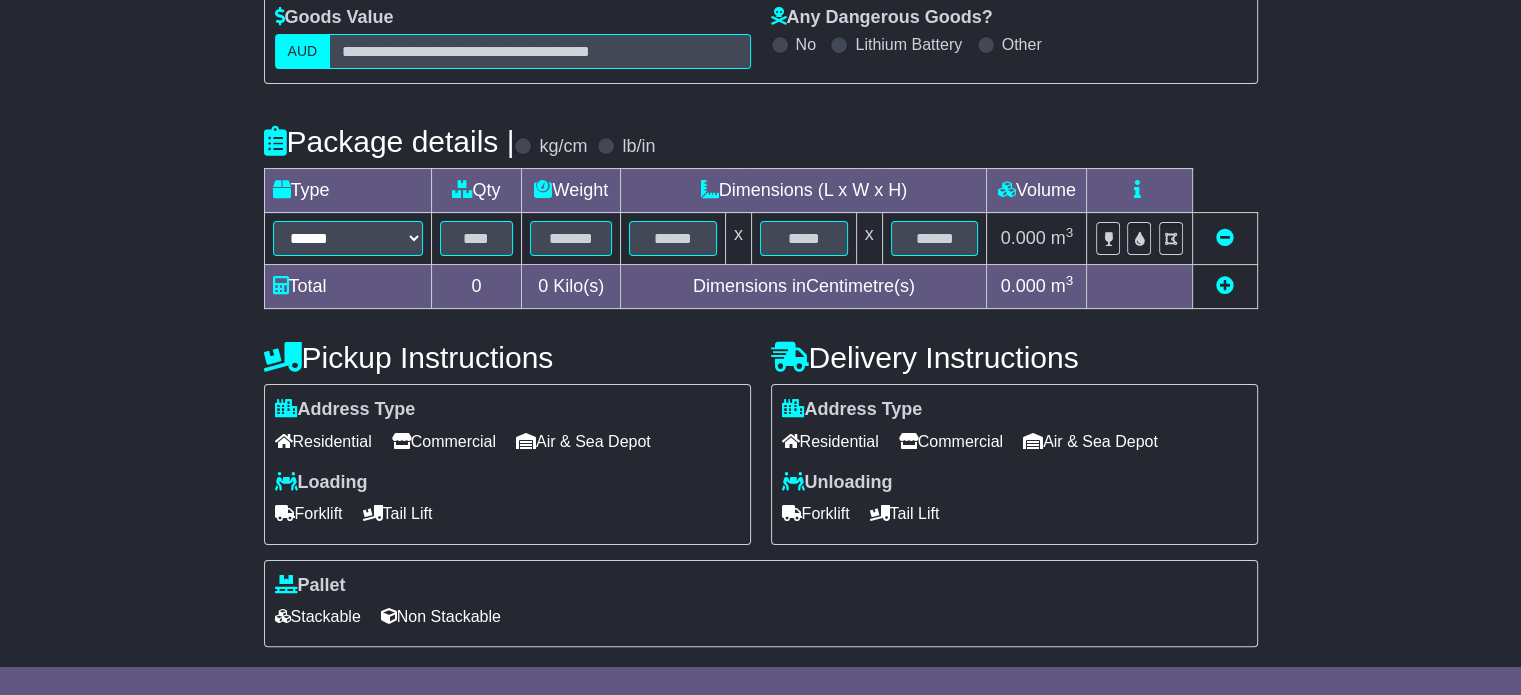 click at bounding box center (476, 239) 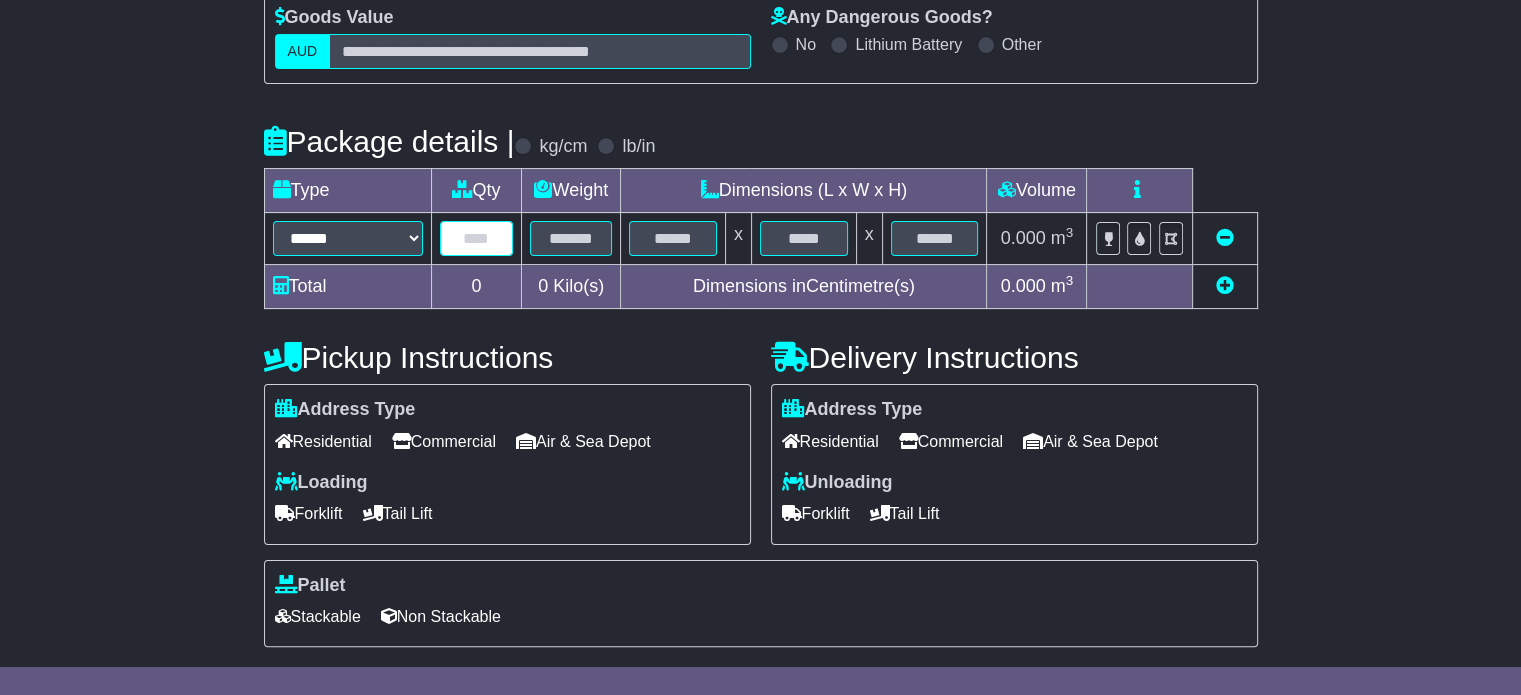 click at bounding box center (477, 238) 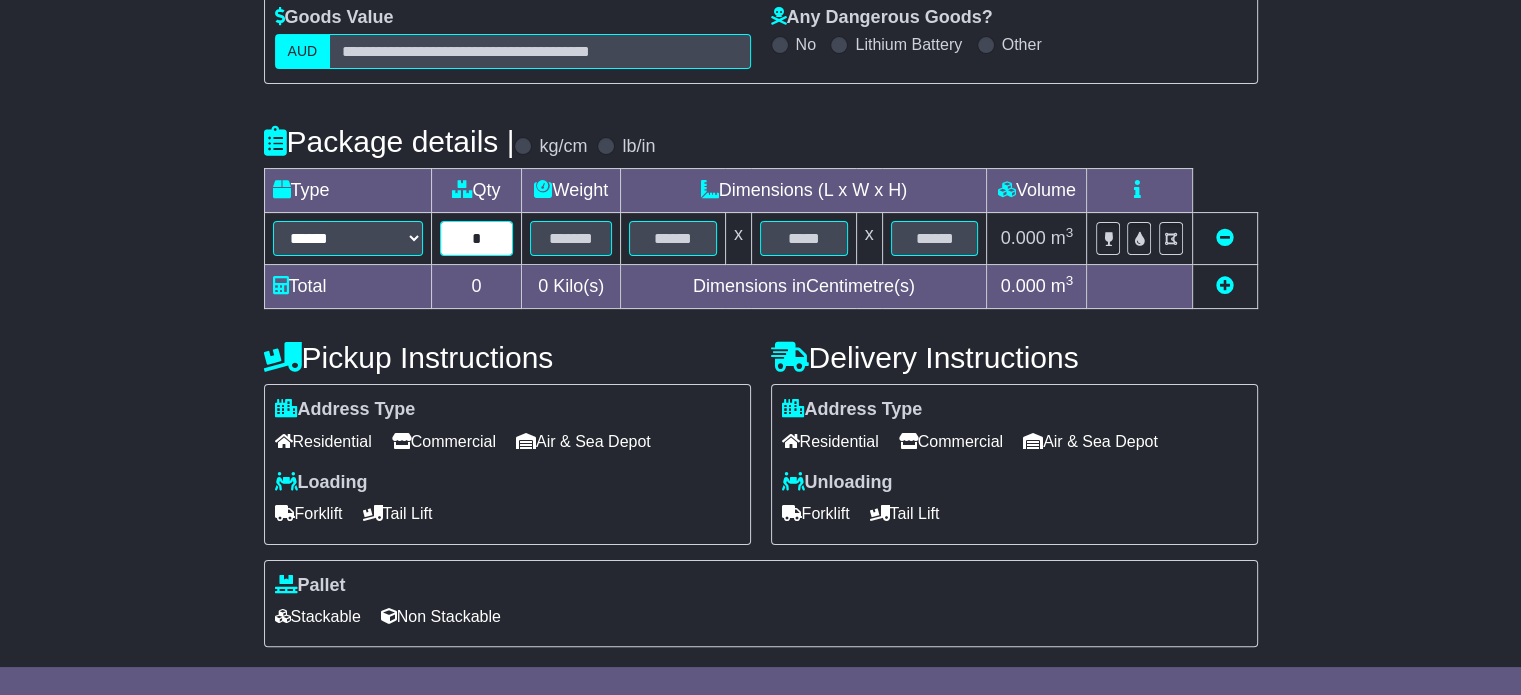 type on "*" 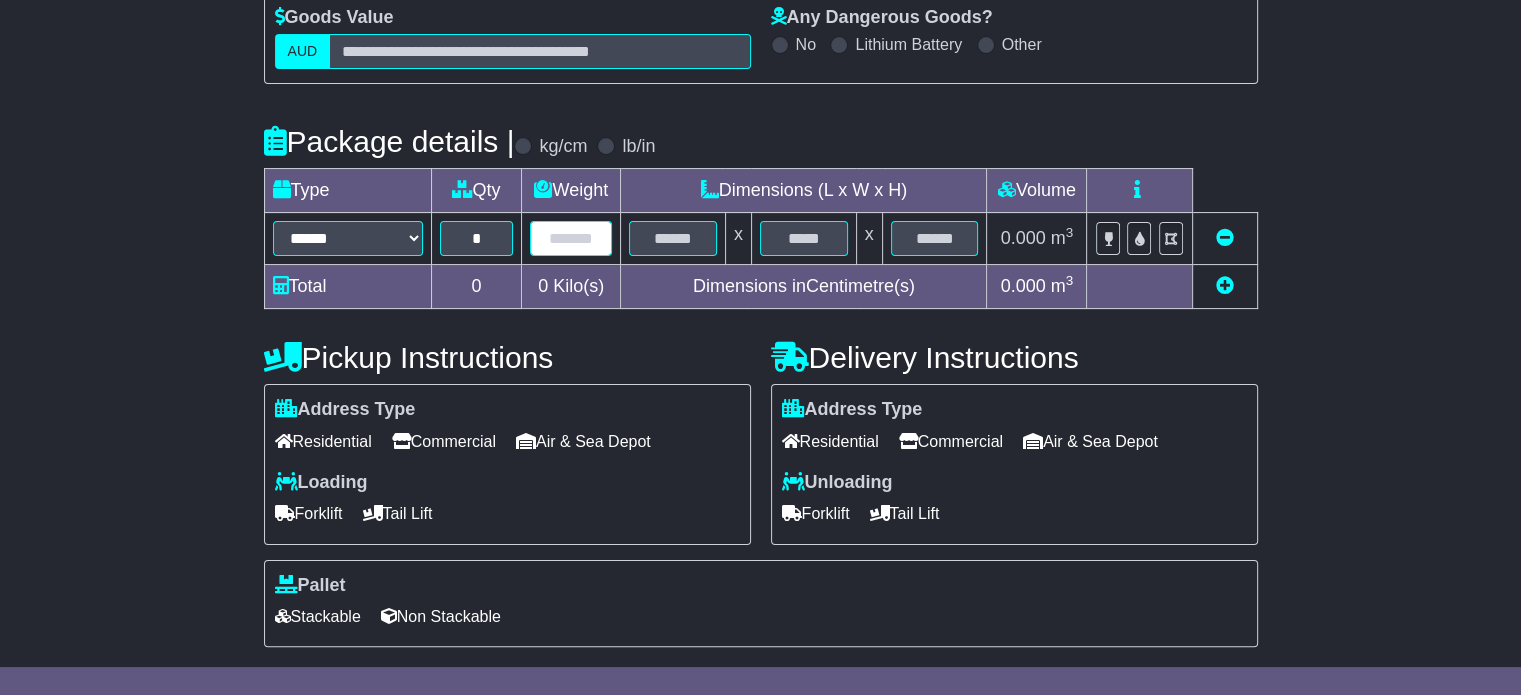 click at bounding box center [571, 238] 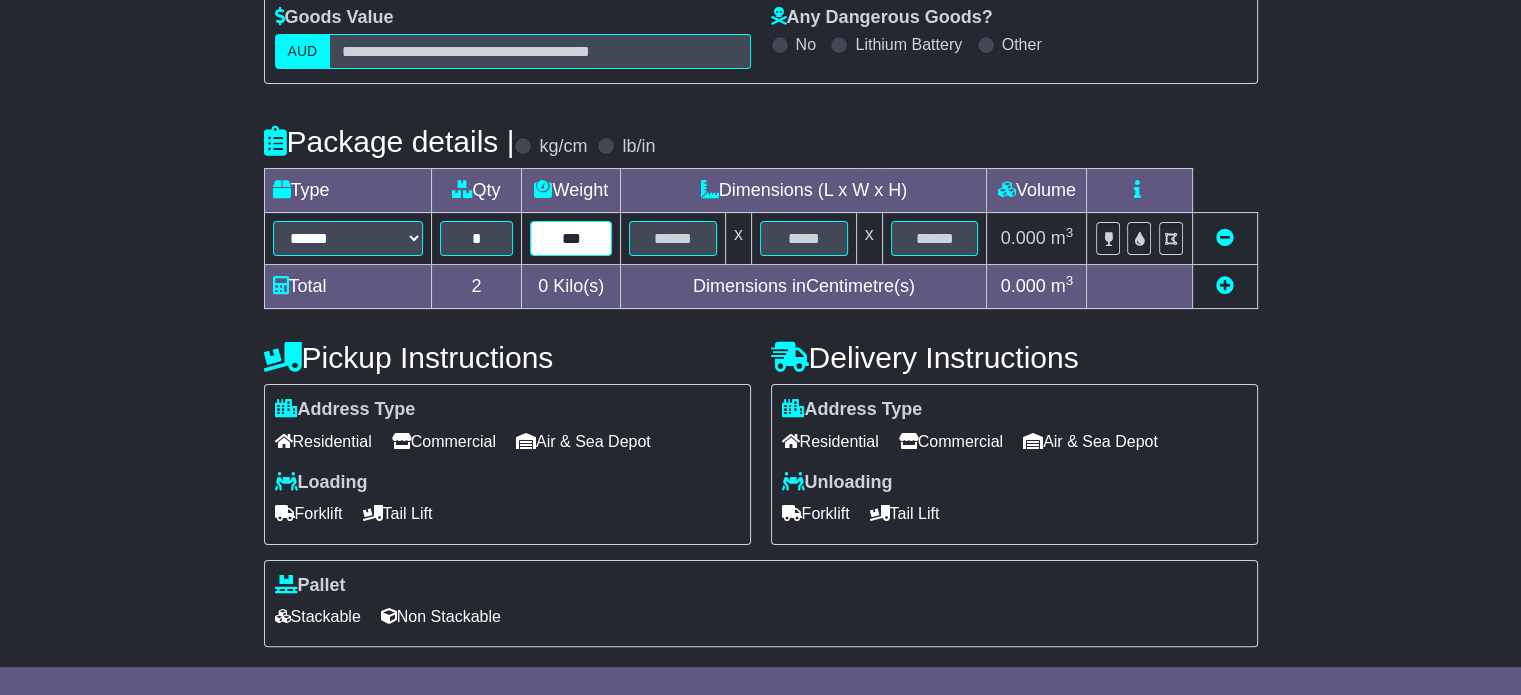 type on "***" 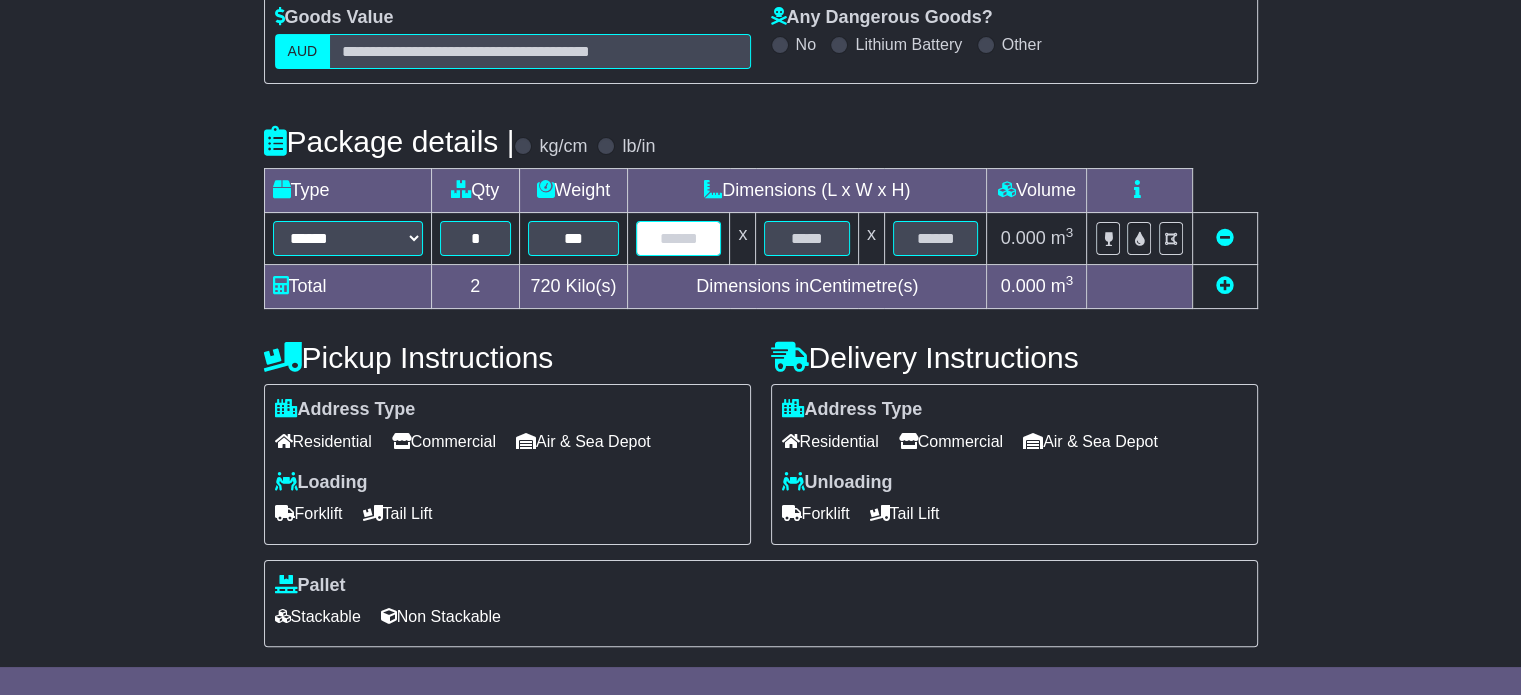click at bounding box center (678, 238) 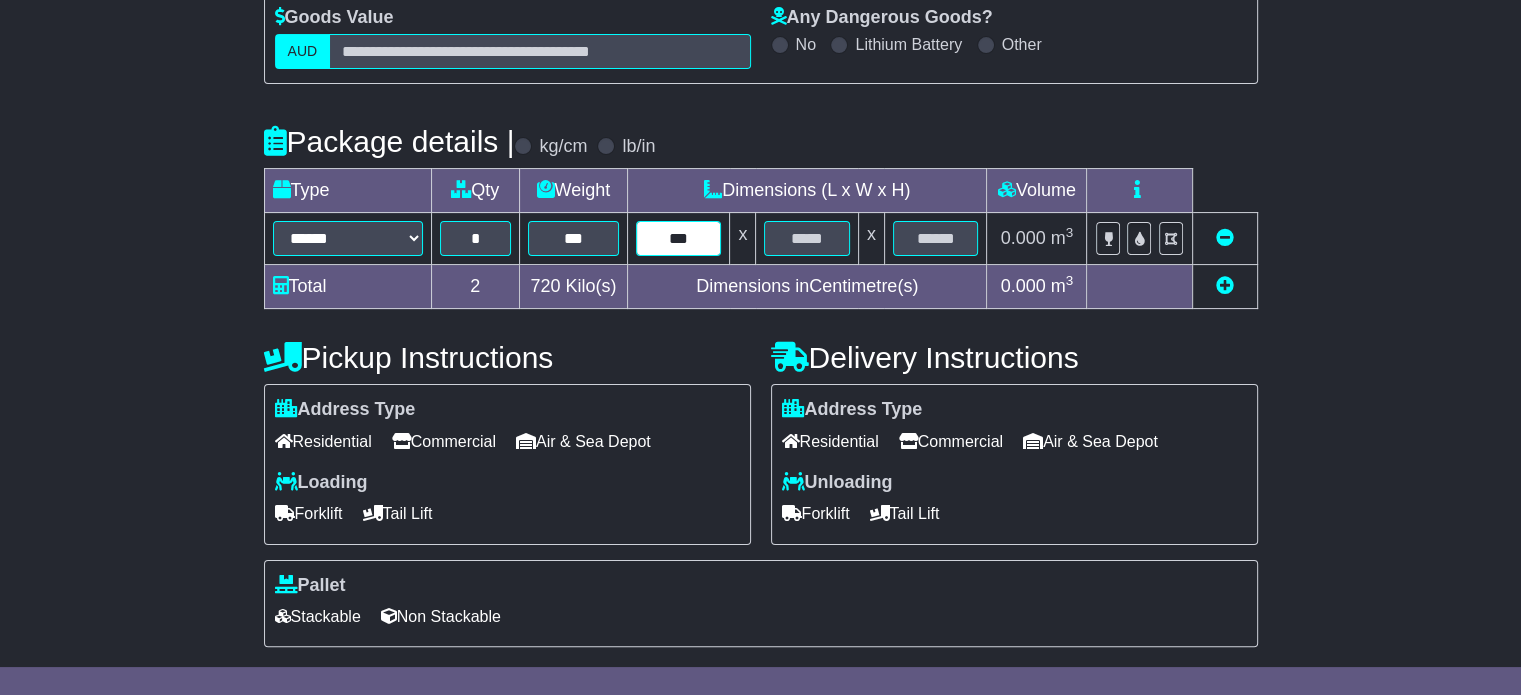 type on "***" 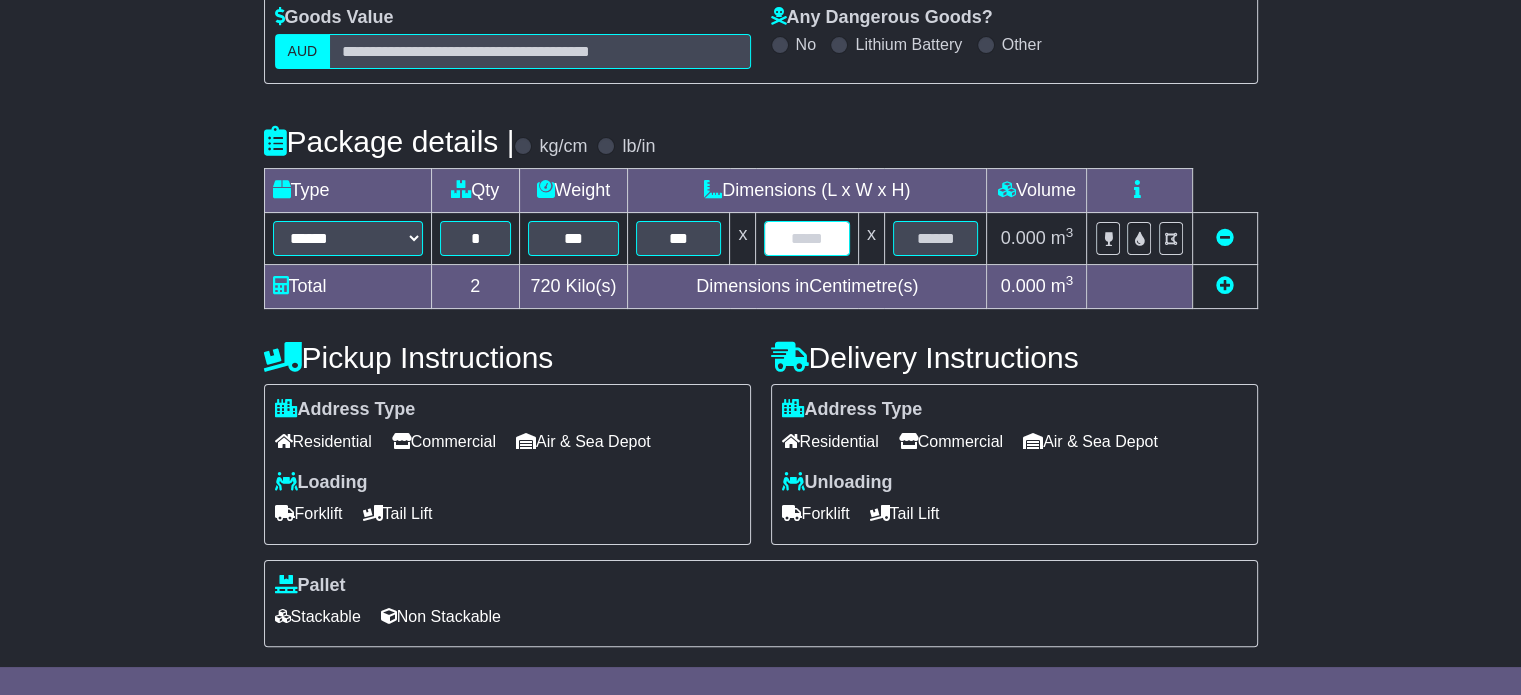 click at bounding box center [806, 238] 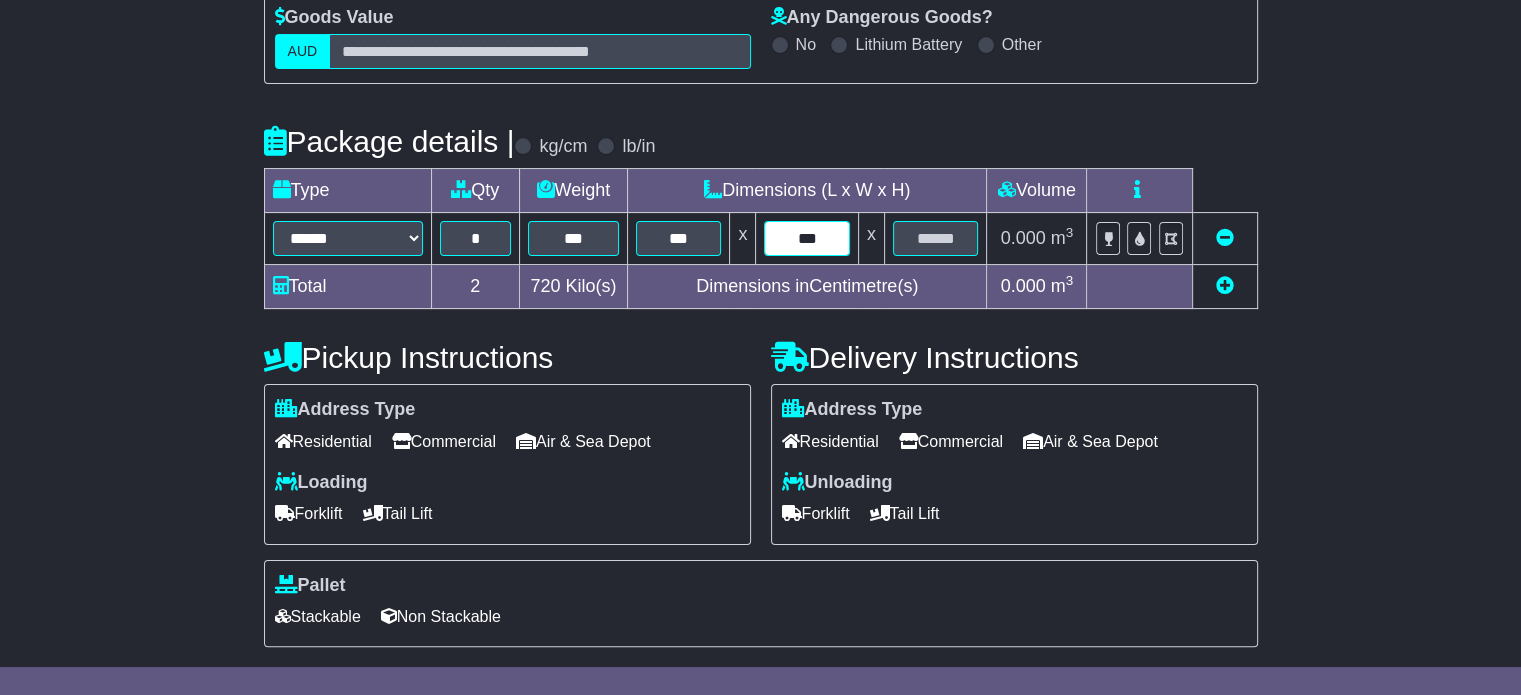 type on "***" 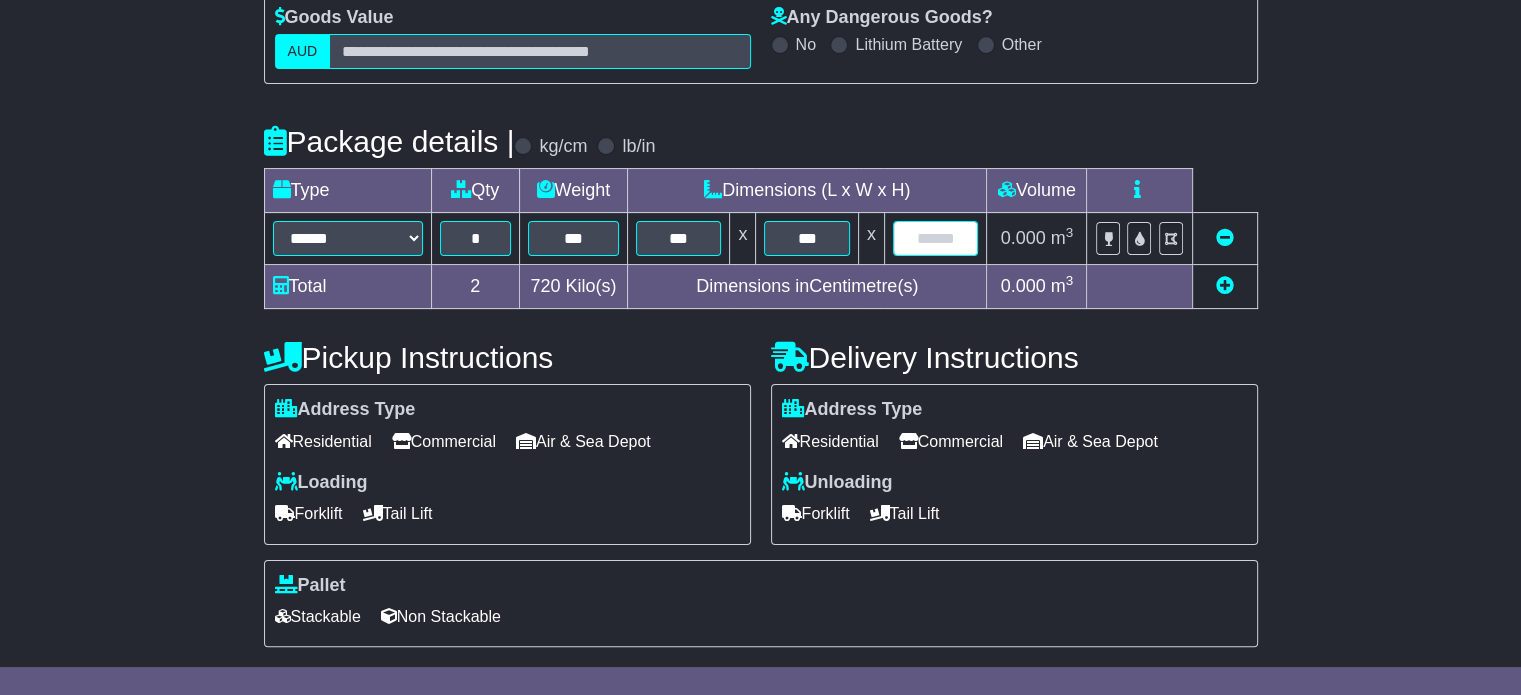 click at bounding box center [936, 238] 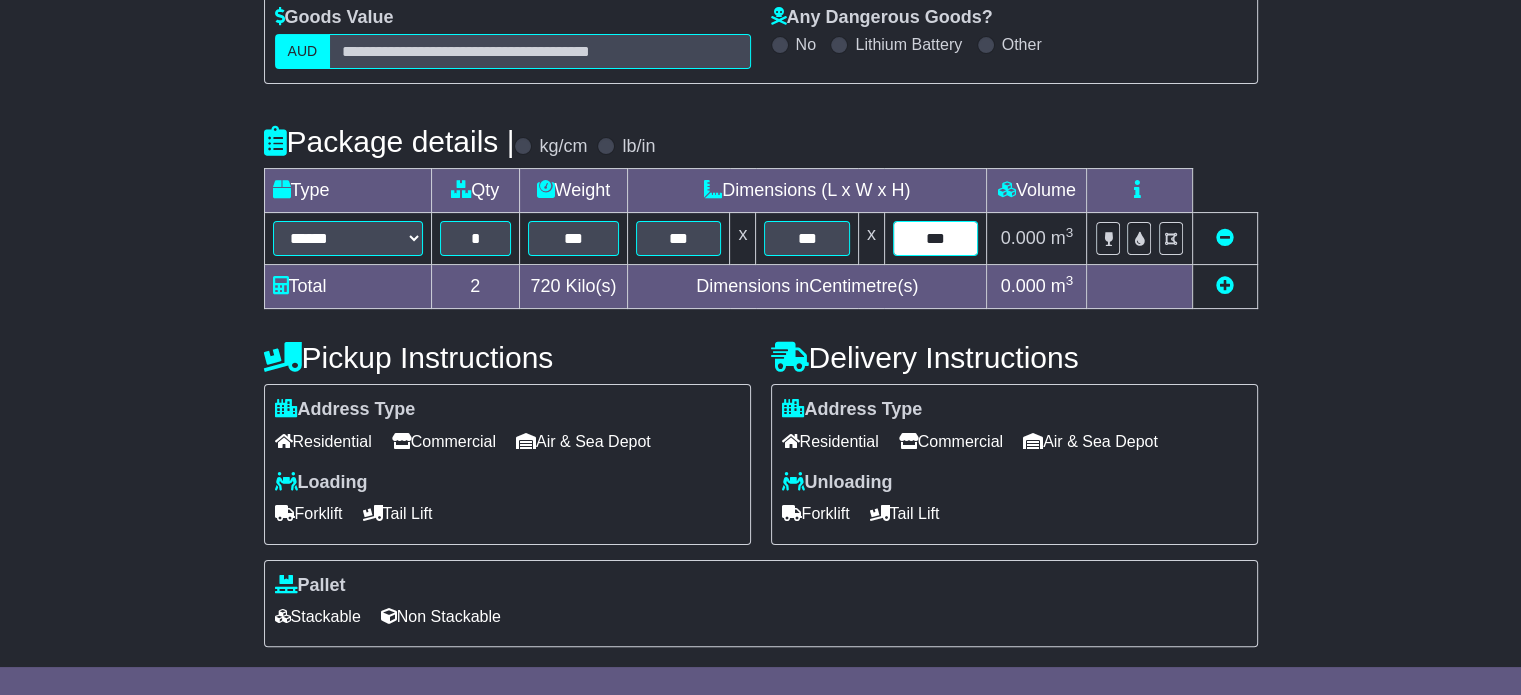 type on "***" 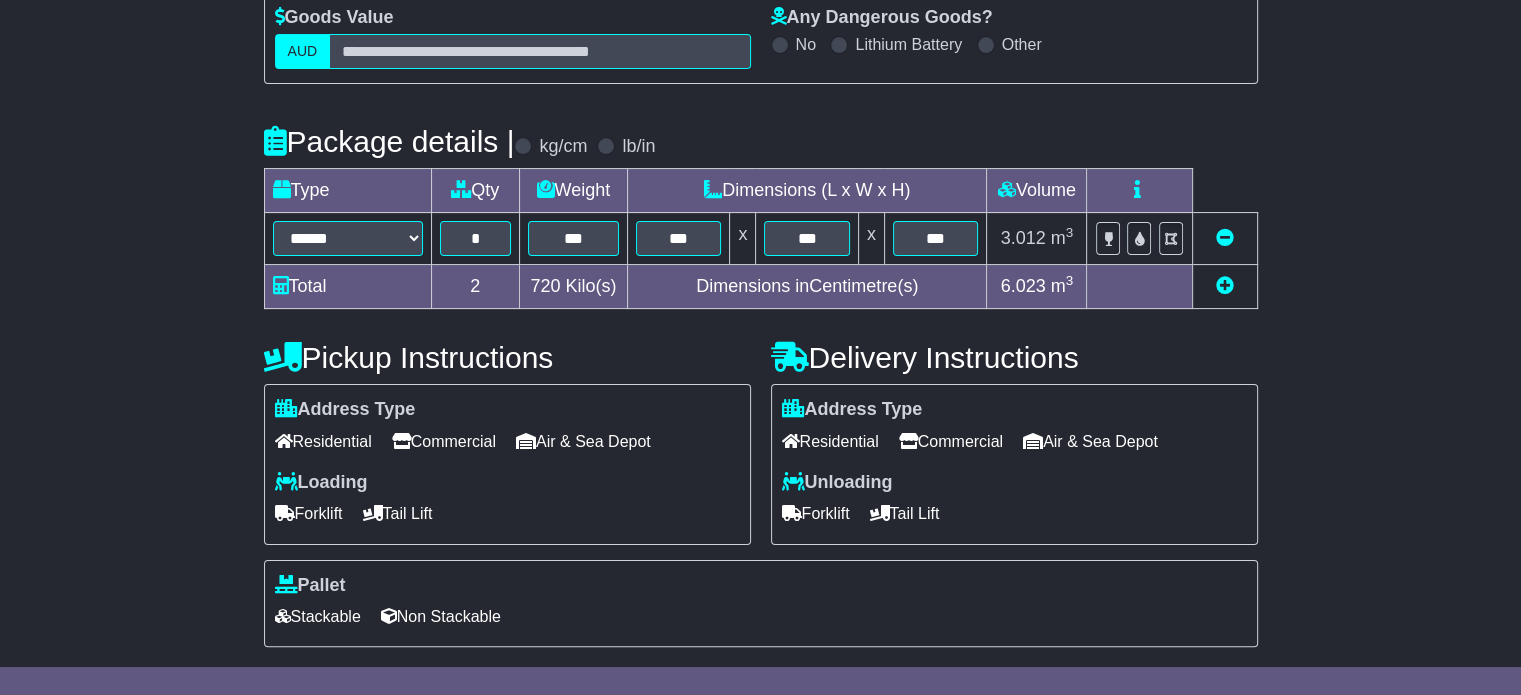 click on "Commercial" at bounding box center (444, 441) 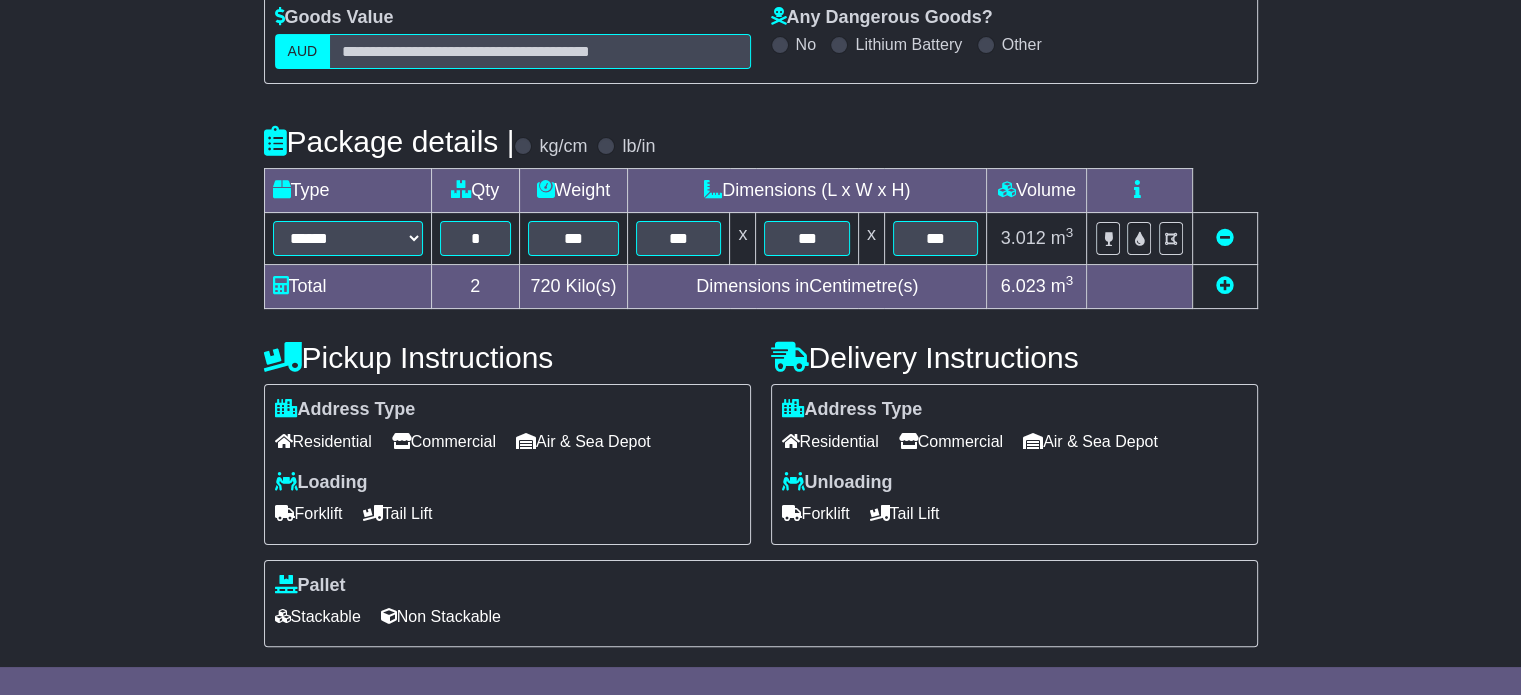 click on "Forklift" at bounding box center [309, 513] 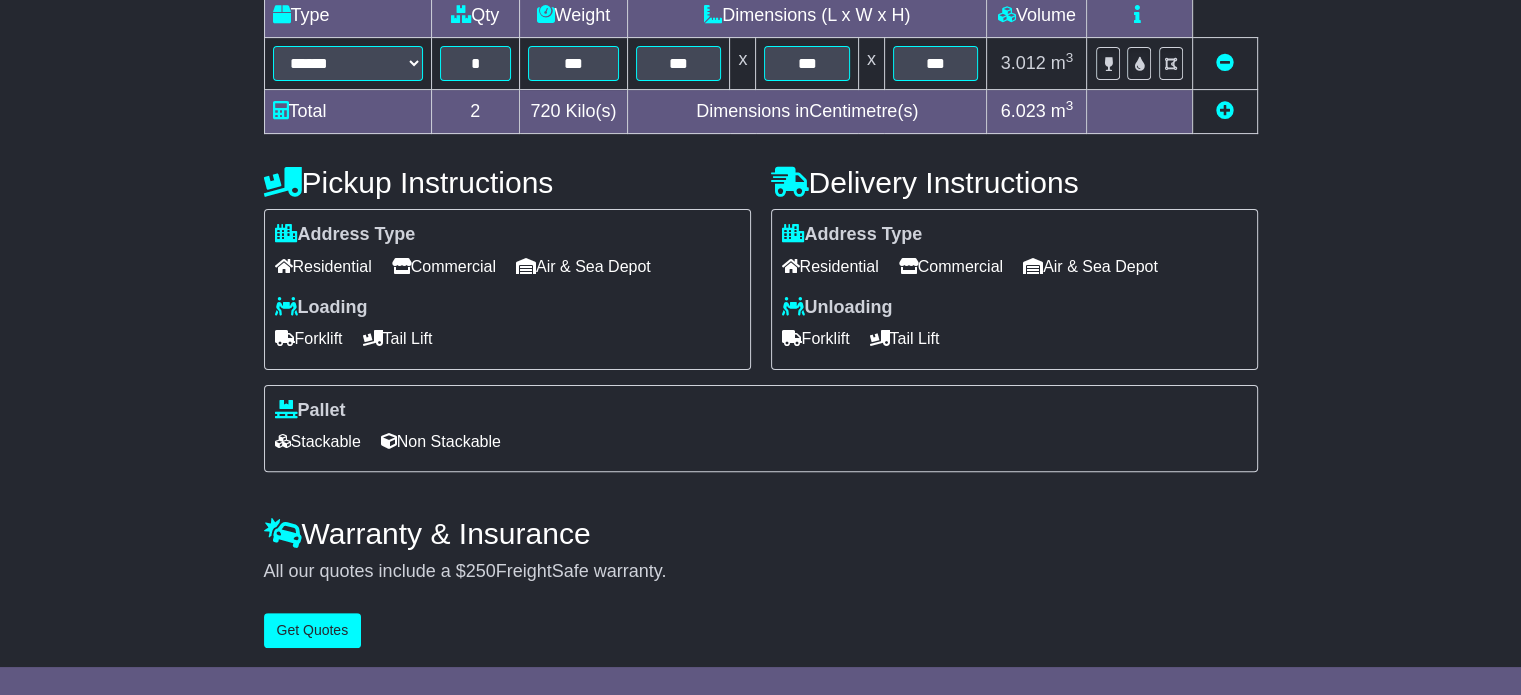 scroll, scrollTop: 540, scrollLeft: 0, axis: vertical 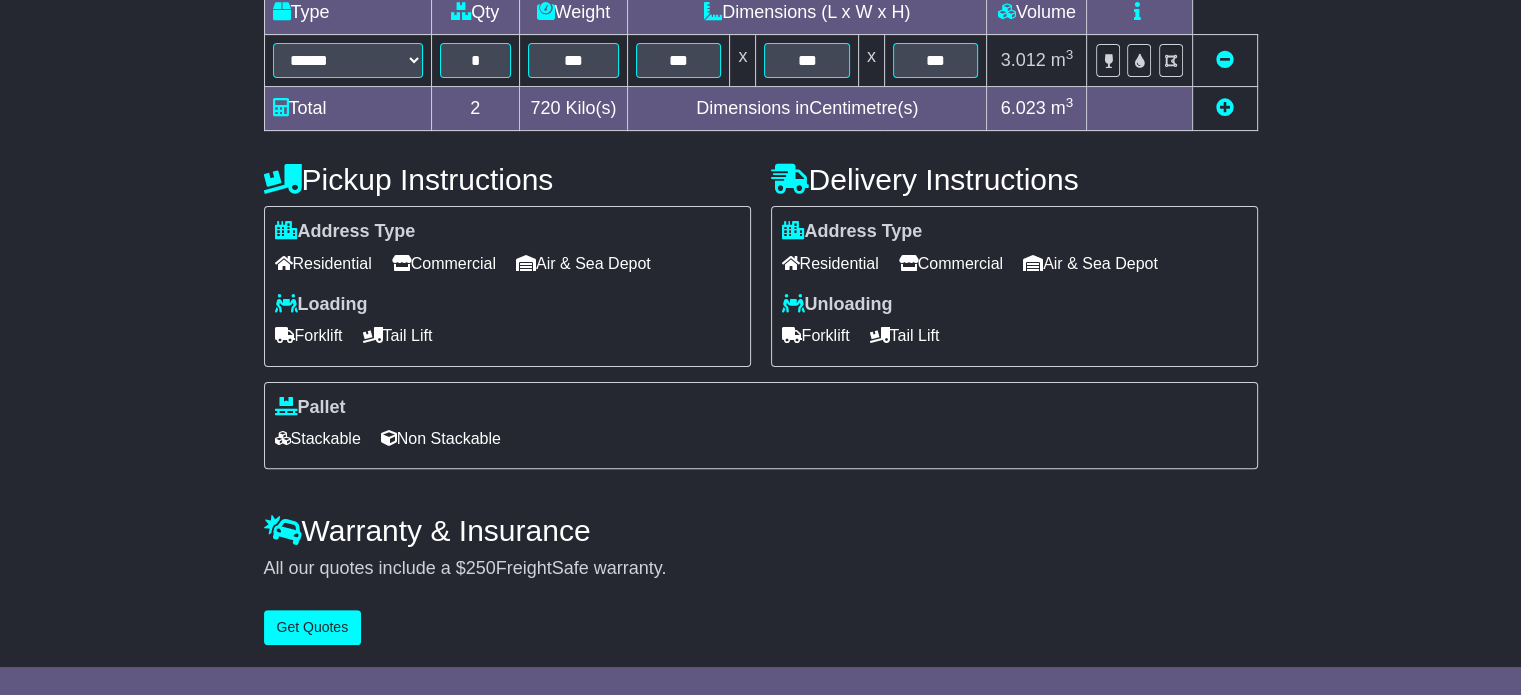 click on "**********" at bounding box center [761, 154] 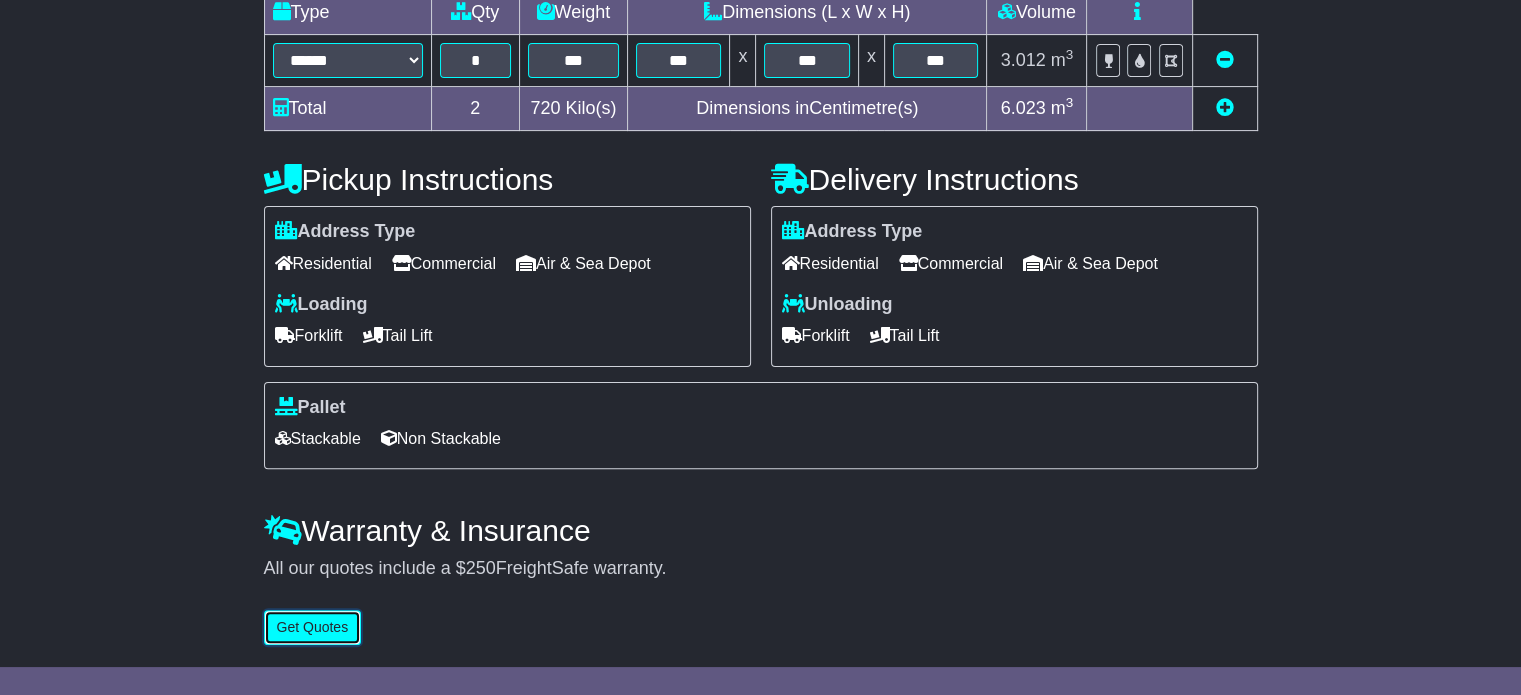 click on "Get Quotes" at bounding box center (313, 627) 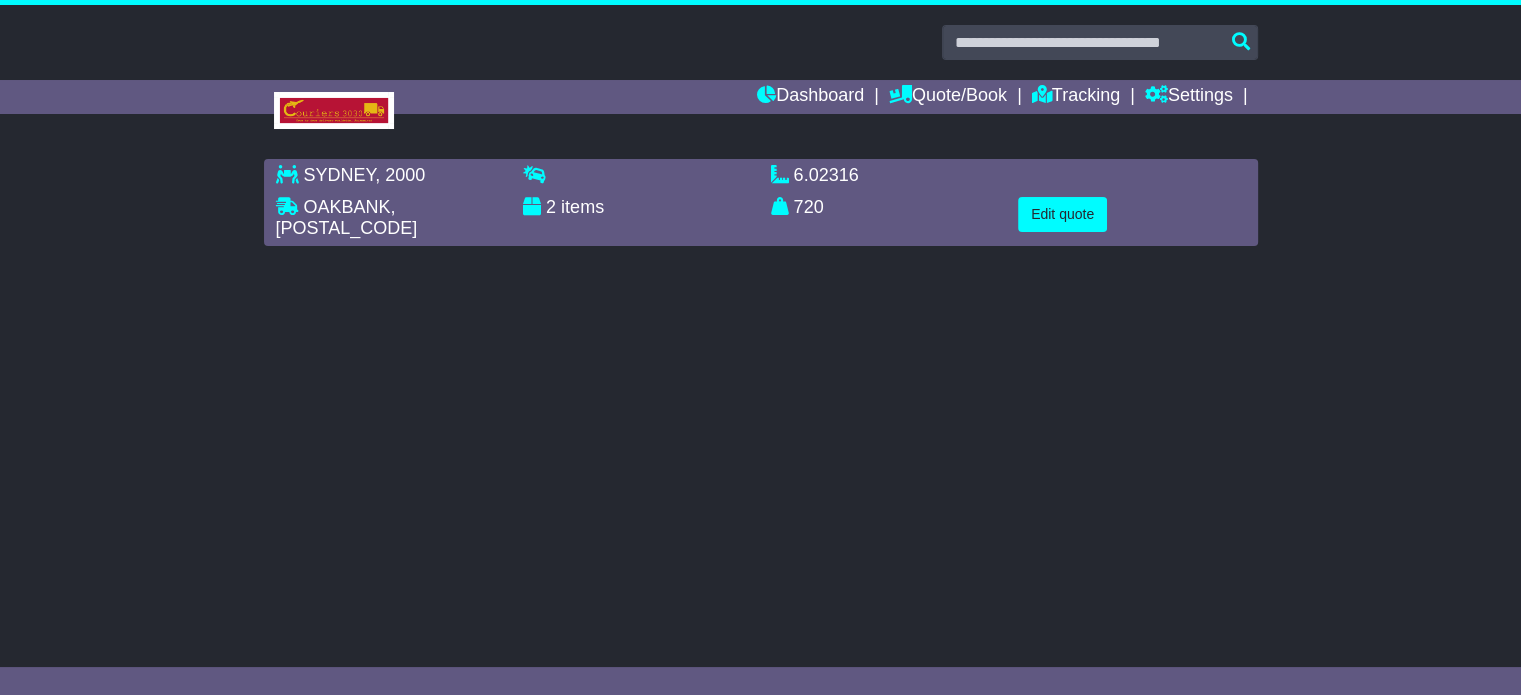 scroll, scrollTop: 0, scrollLeft: 0, axis: both 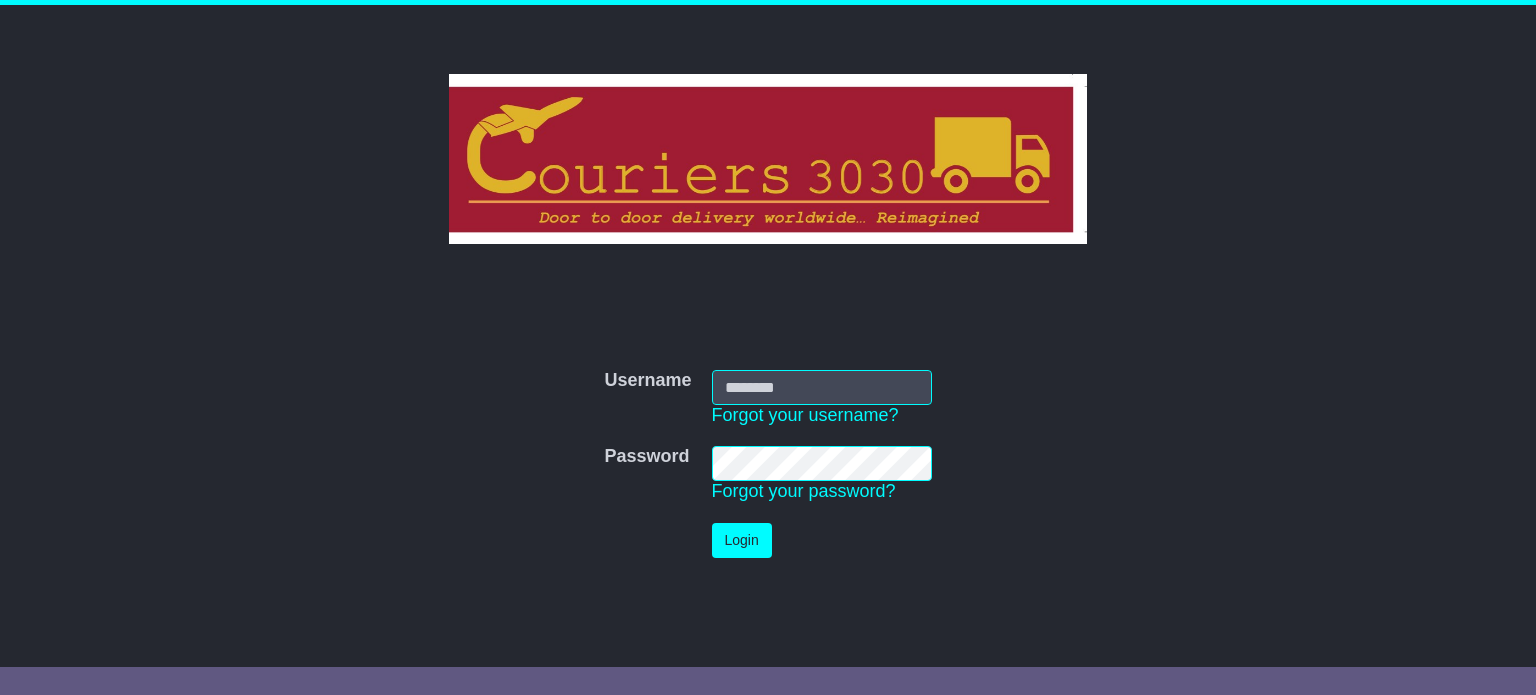 type on "**********" 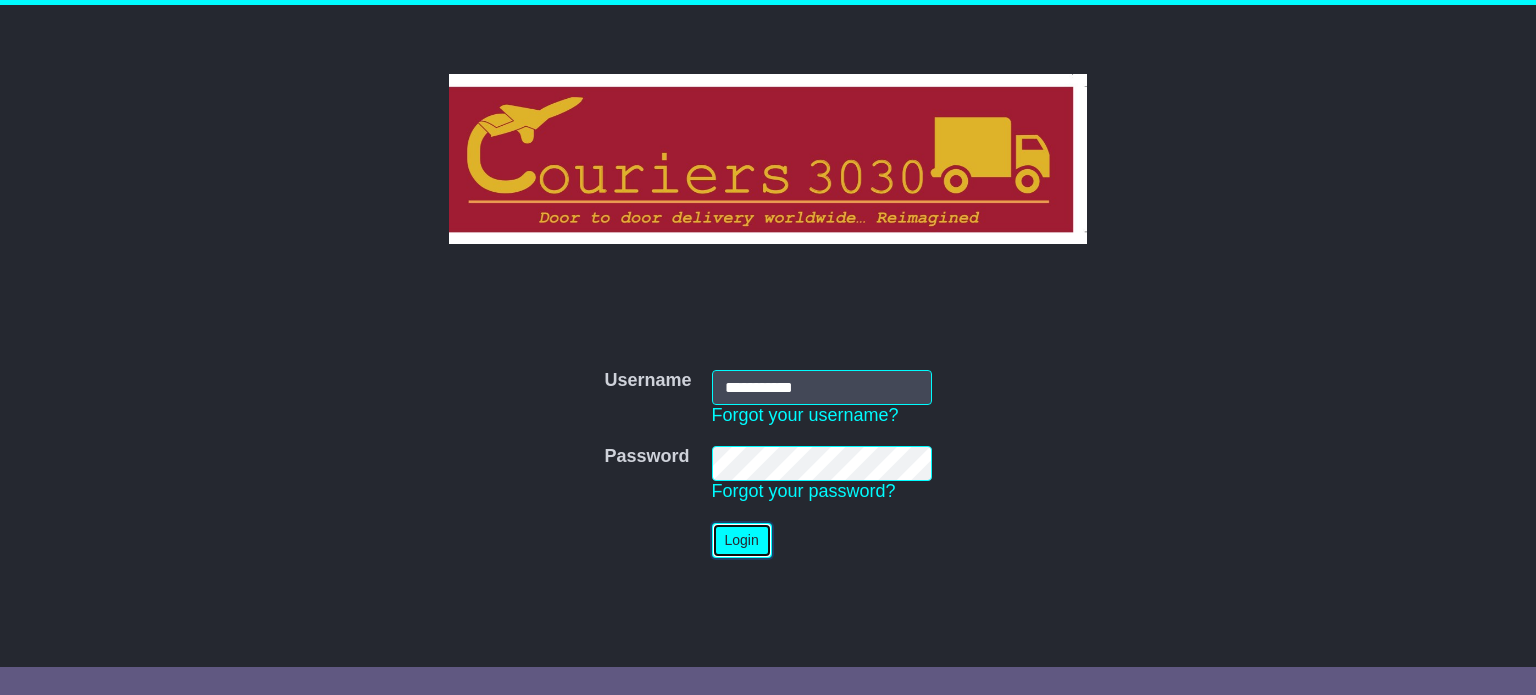 click on "Login" at bounding box center (742, 540) 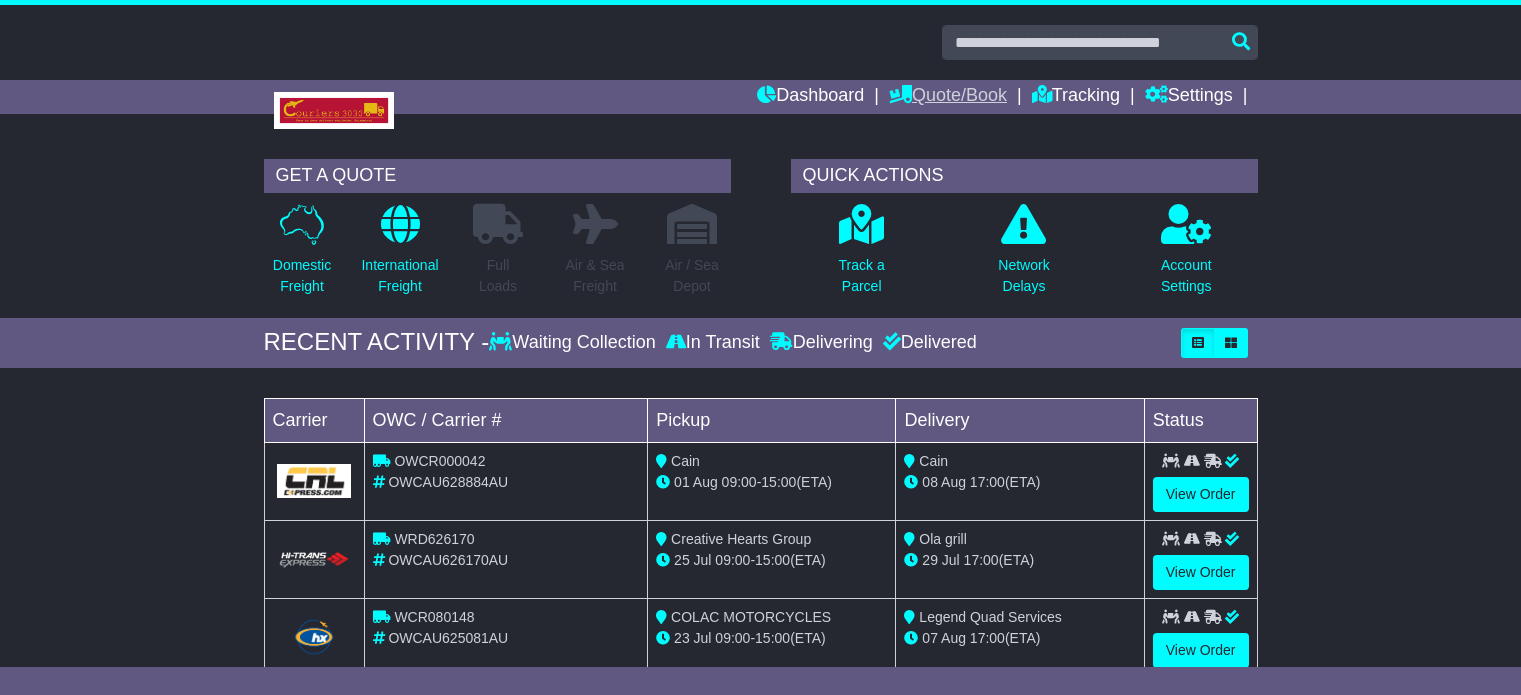 scroll, scrollTop: 0, scrollLeft: 0, axis: both 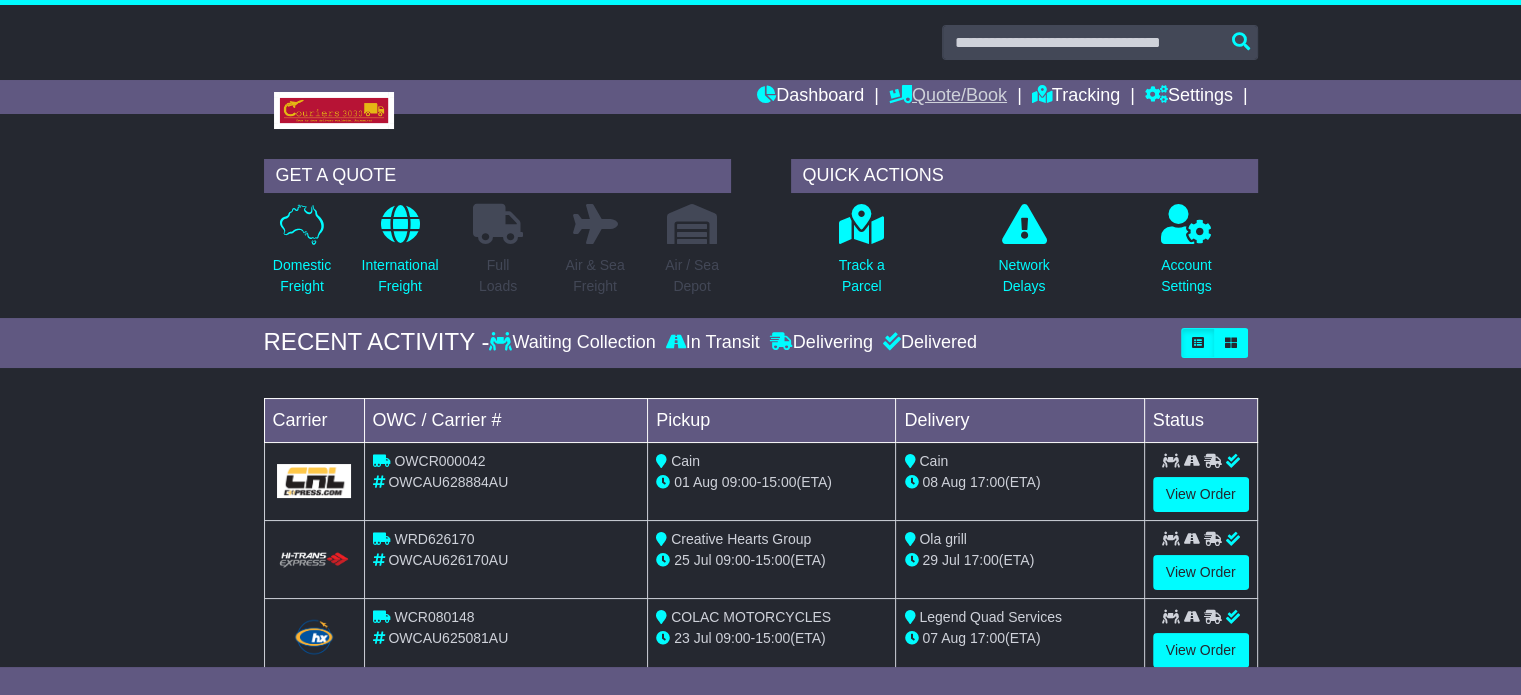 click on "Quote/Book" at bounding box center [948, 97] 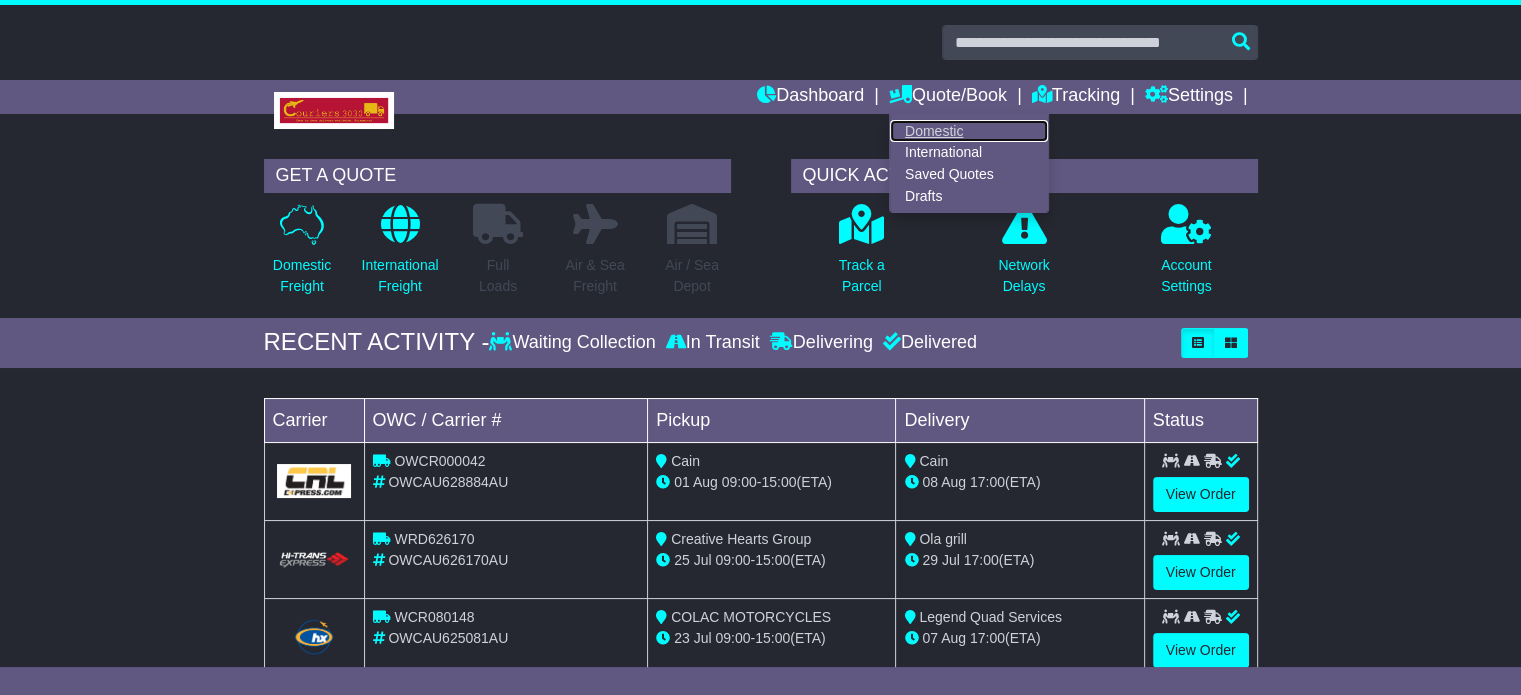 click on "Domestic" at bounding box center [969, 131] 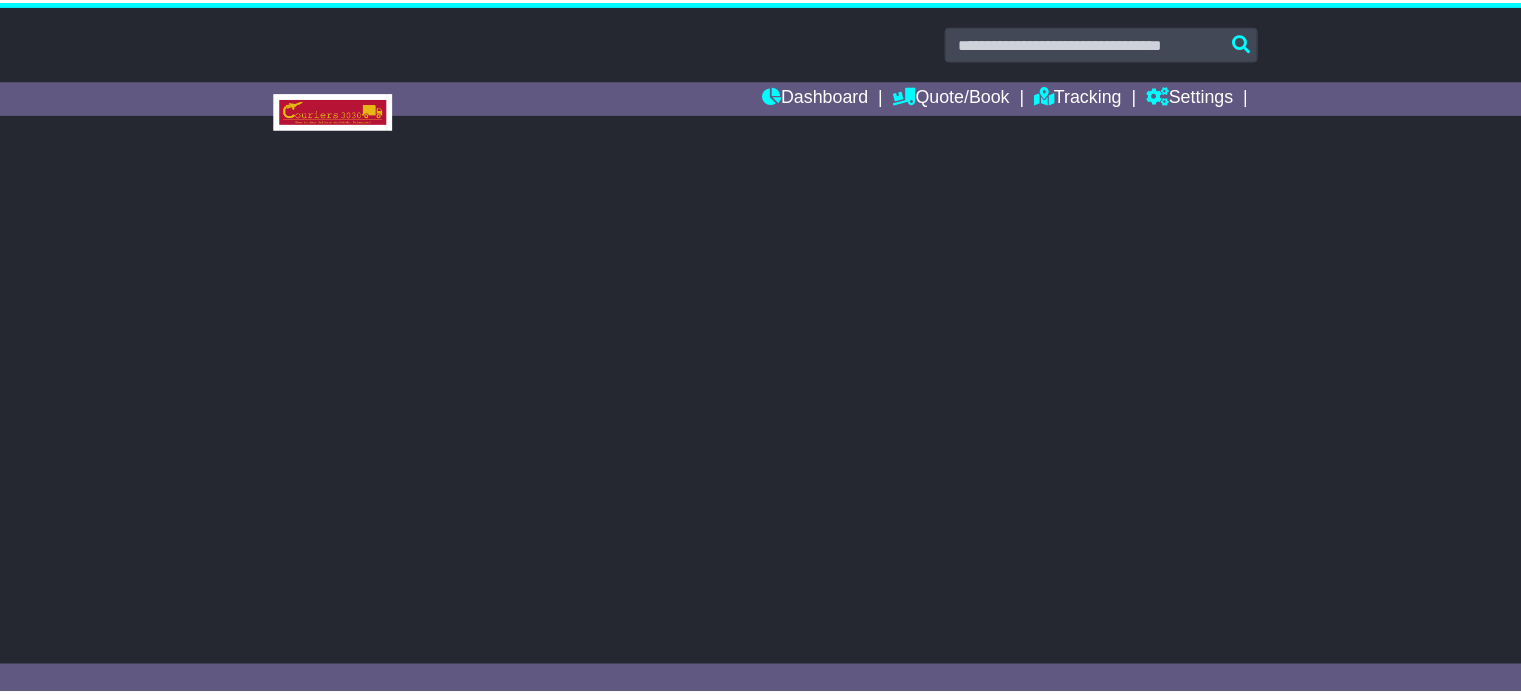 scroll, scrollTop: 0, scrollLeft: 0, axis: both 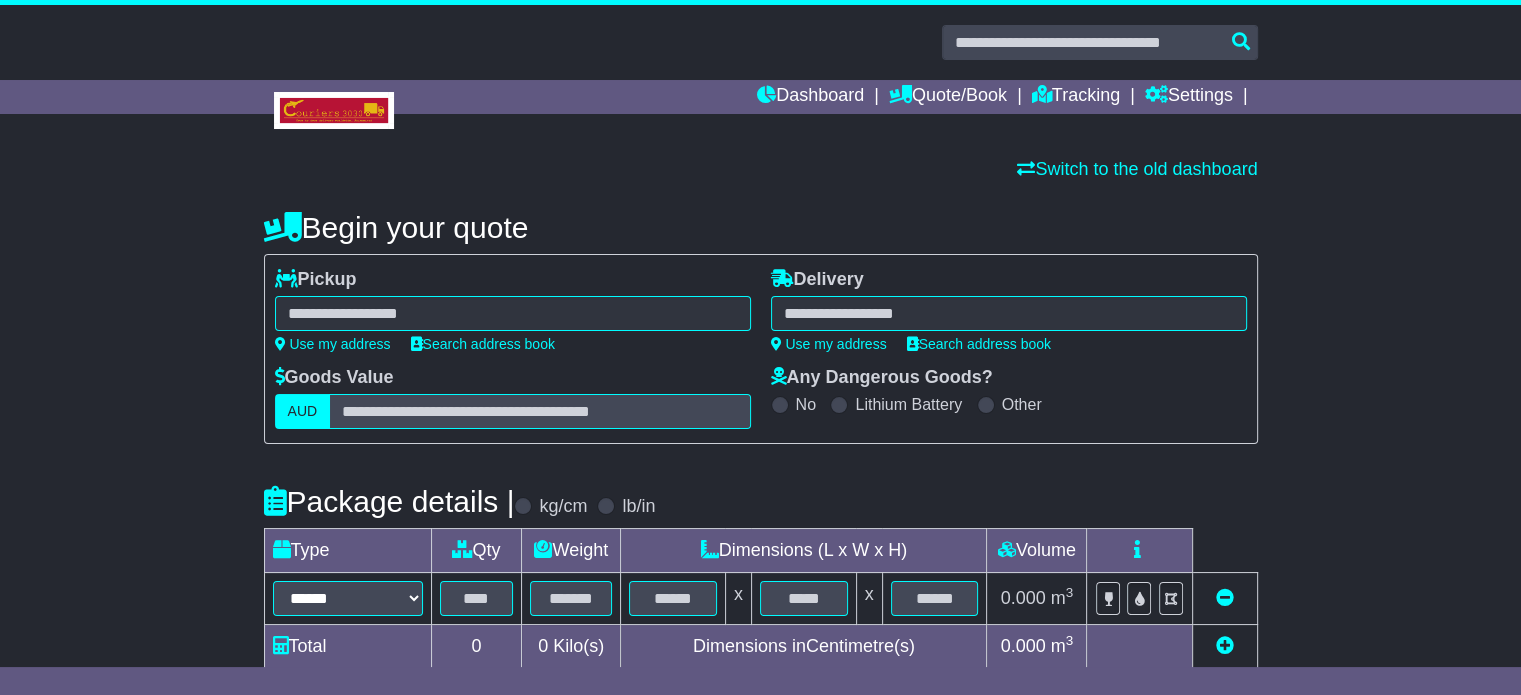 click at bounding box center (513, 313) 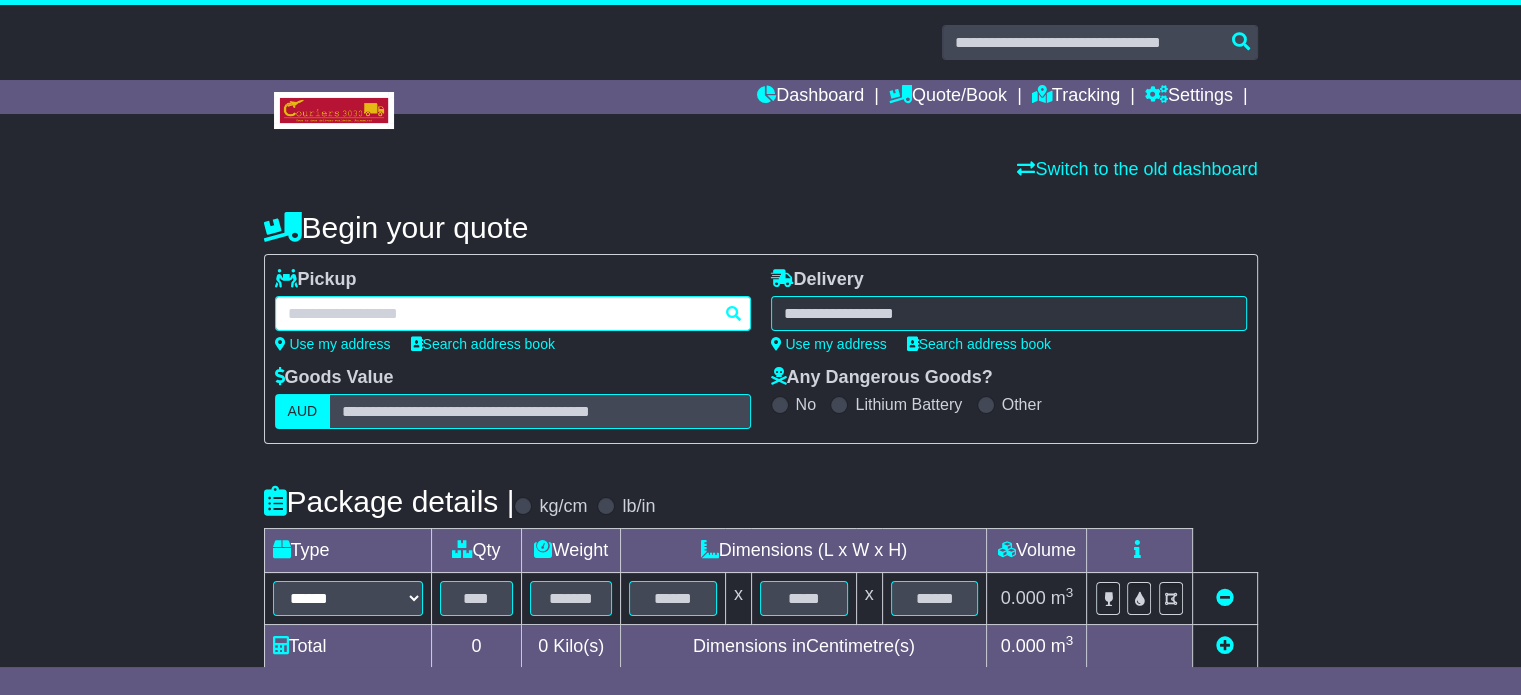 paste on "**********" 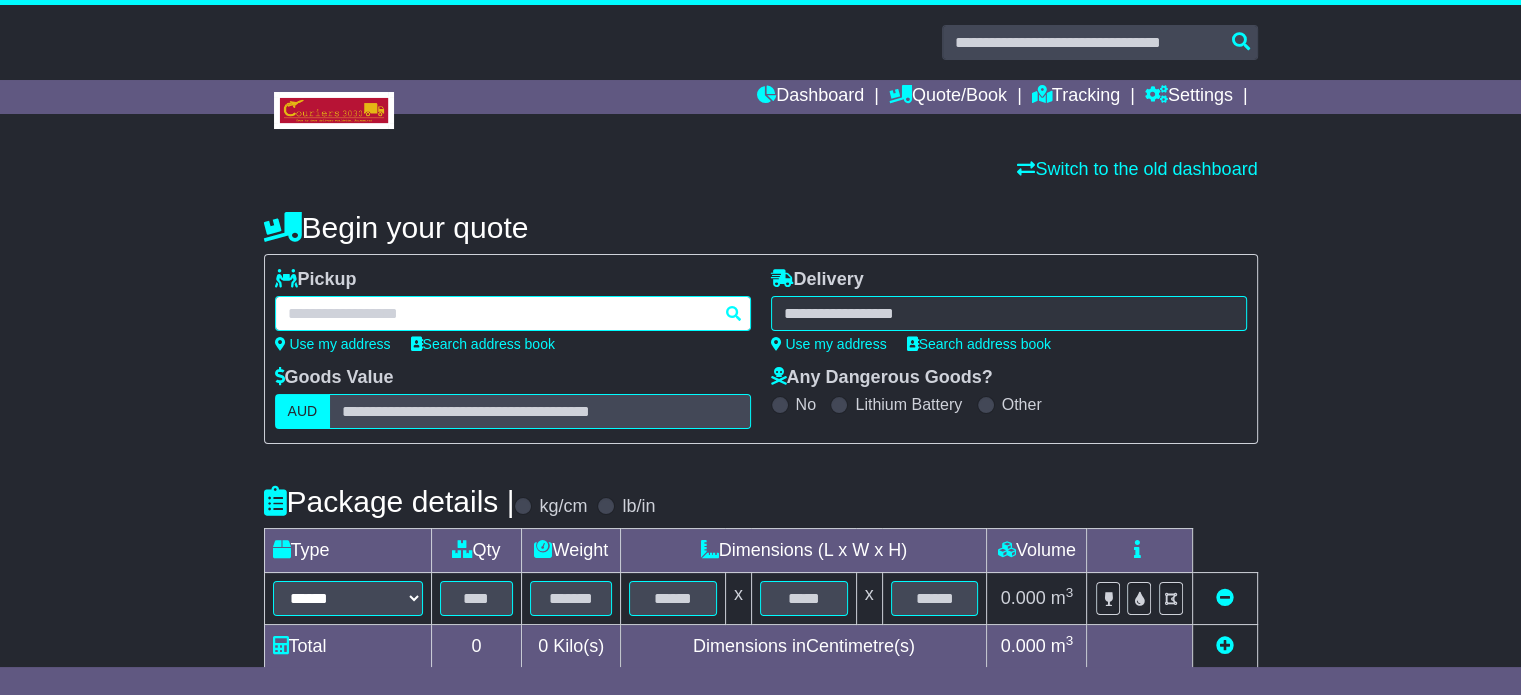 type on "**********" 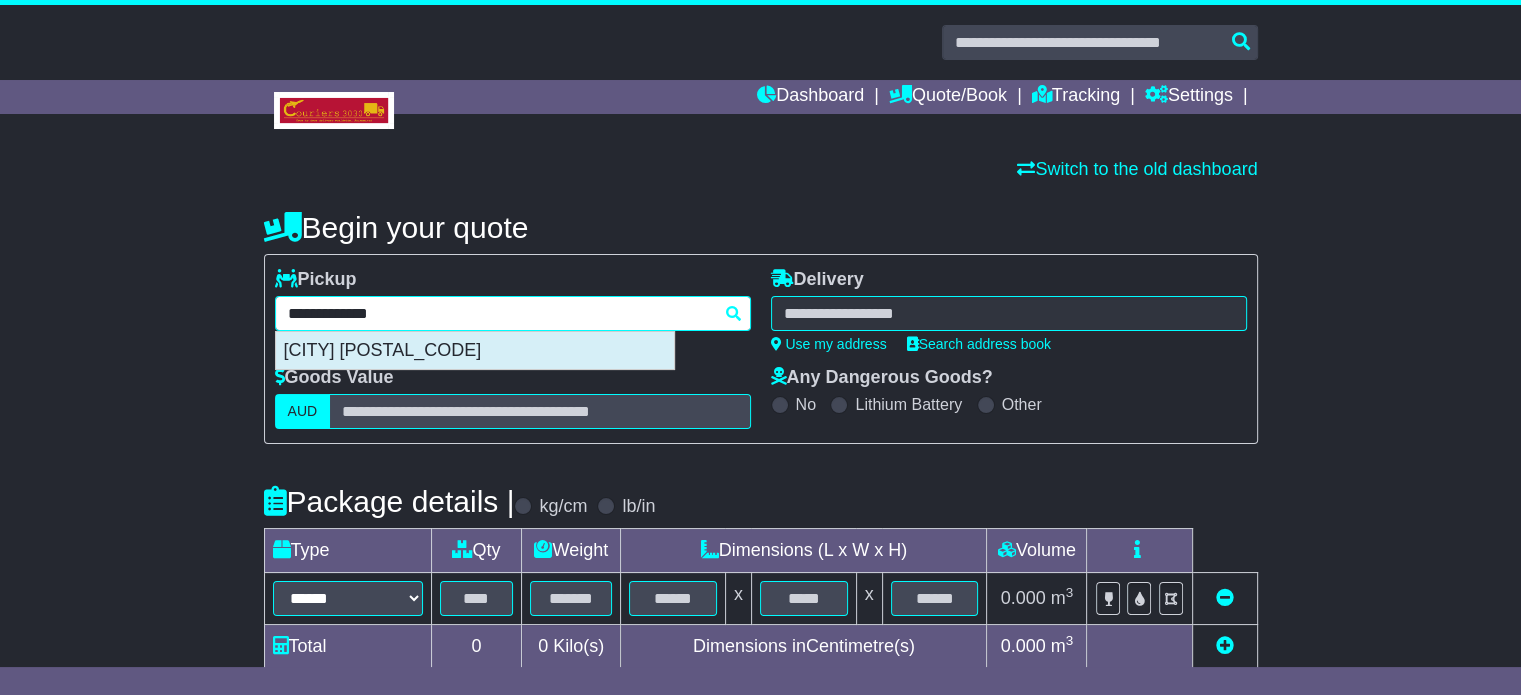 click on "[CITY] [POSTAL_CODE]" at bounding box center (475, 351) 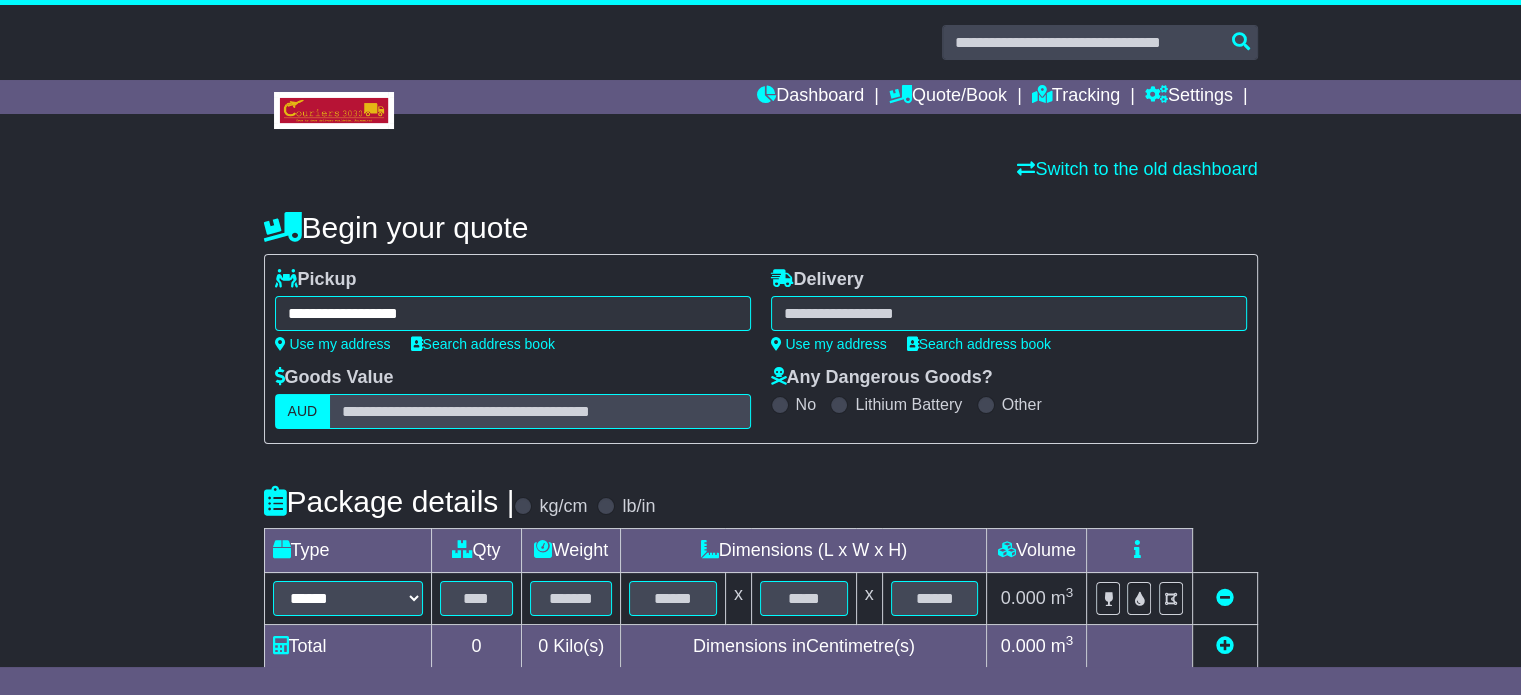 type on "**********" 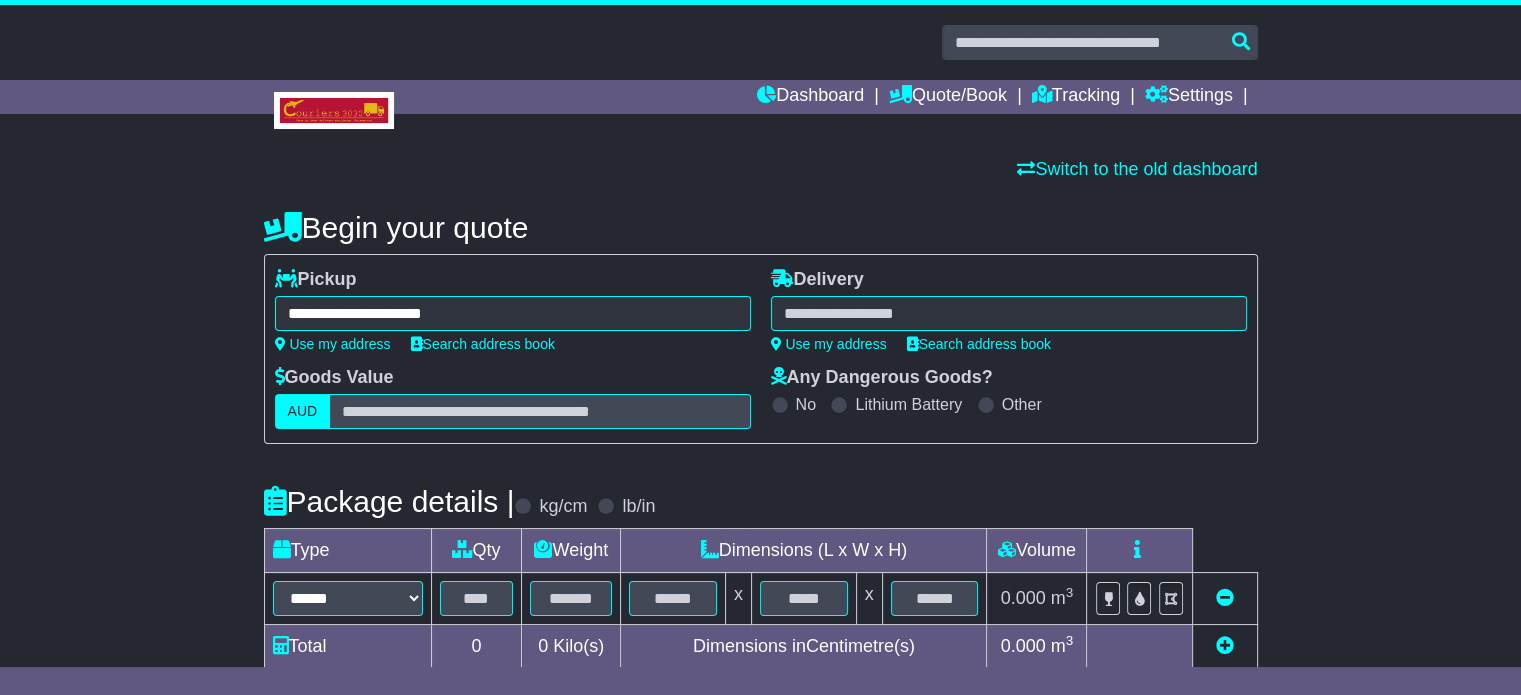 click at bounding box center [1009, 313] 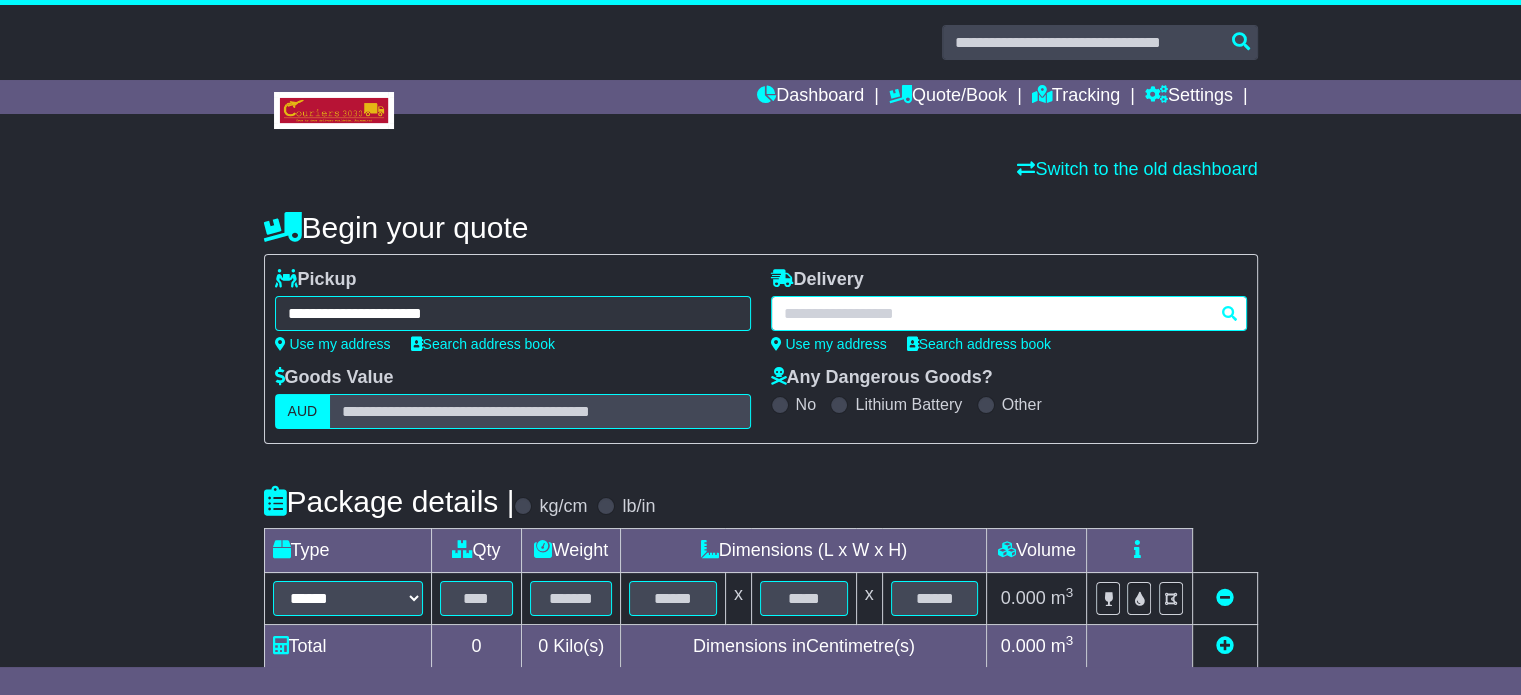 paste on "**********" 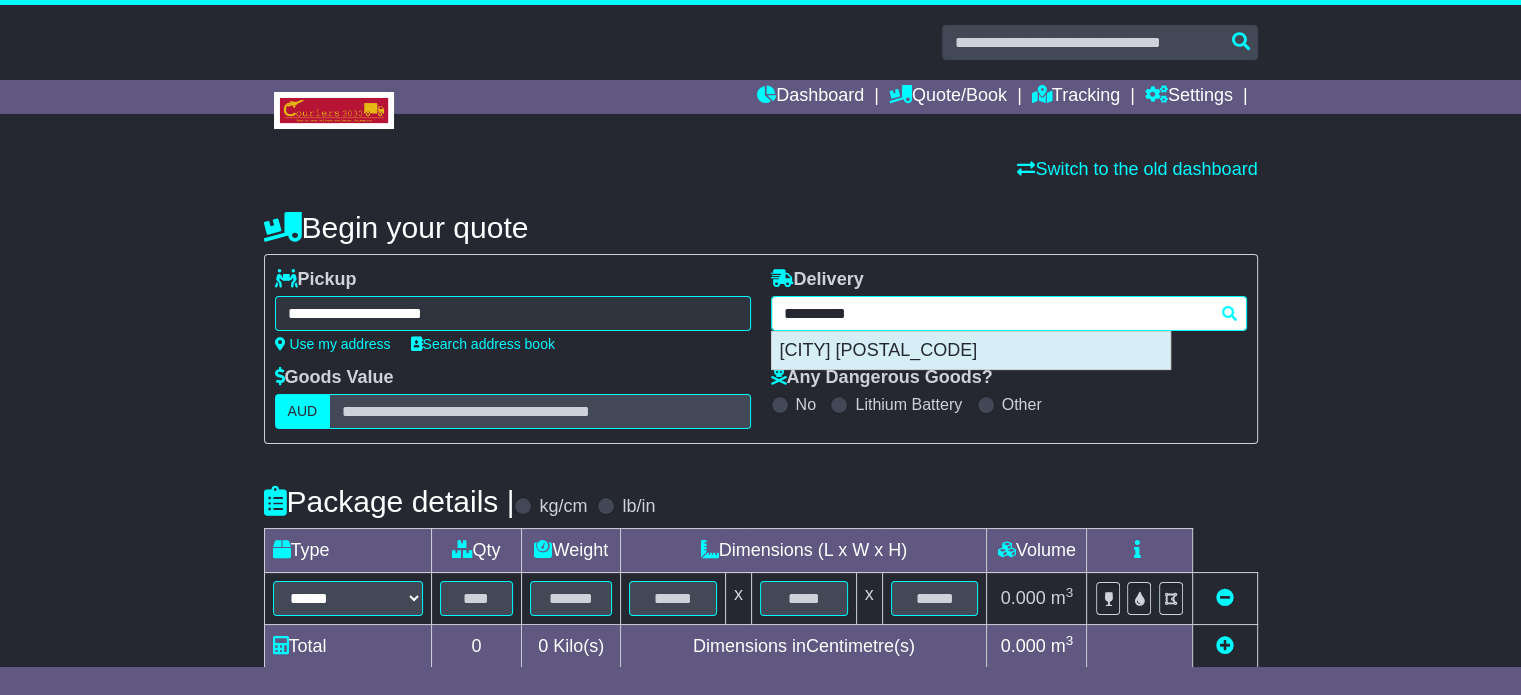click on "KUNDA PARK 4556" at bounding box center [971, 351] 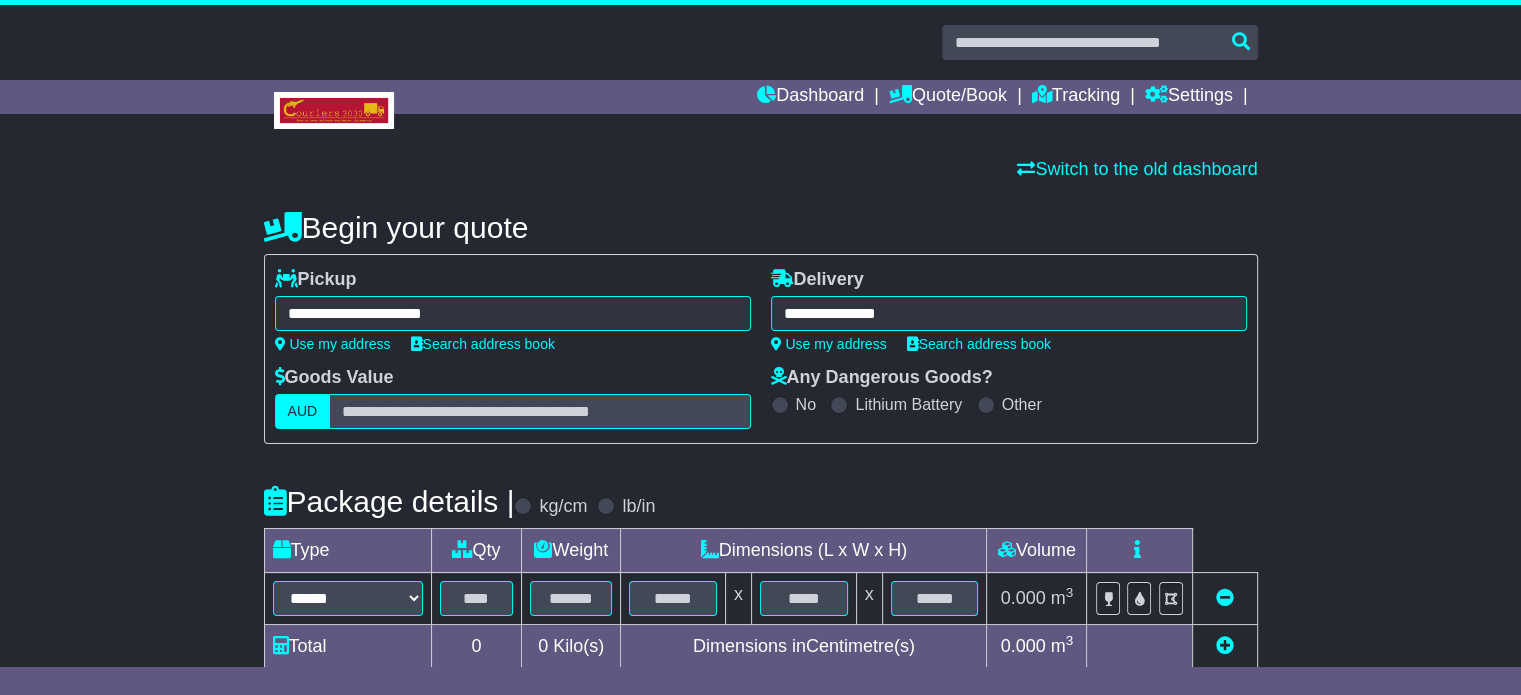 type on "**********" 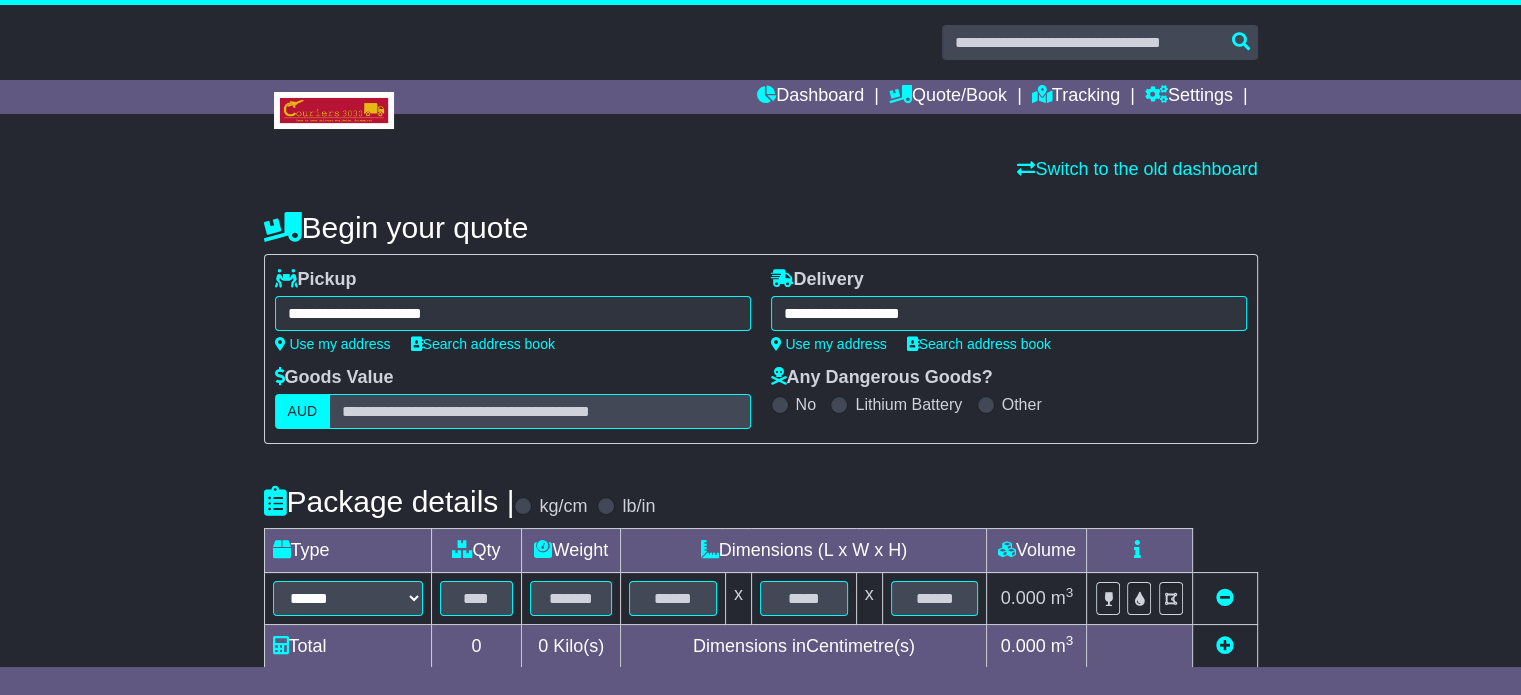 click on "Switch to the old dashboard" at bounding box center (761, 170) 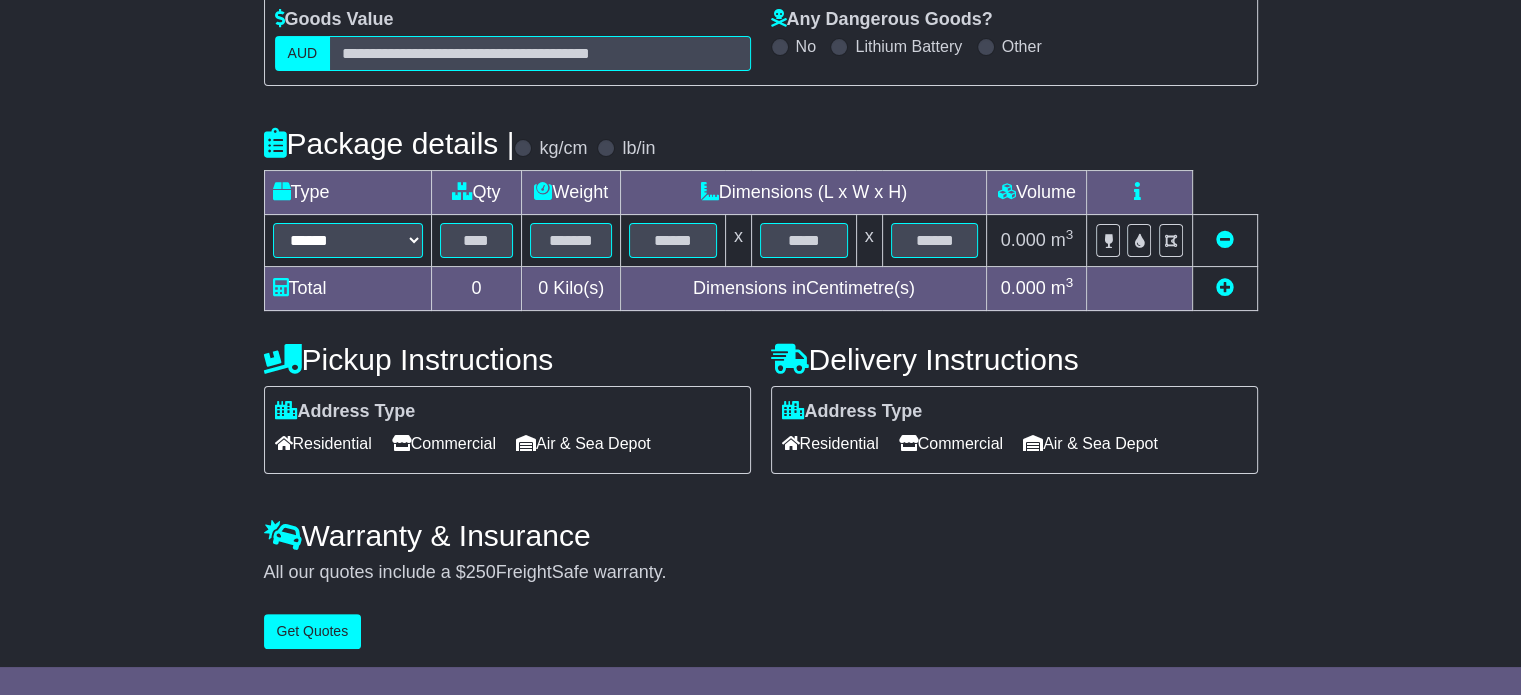 scroll, scrollTop: 360, scrollLeft: 0, axis: vertical 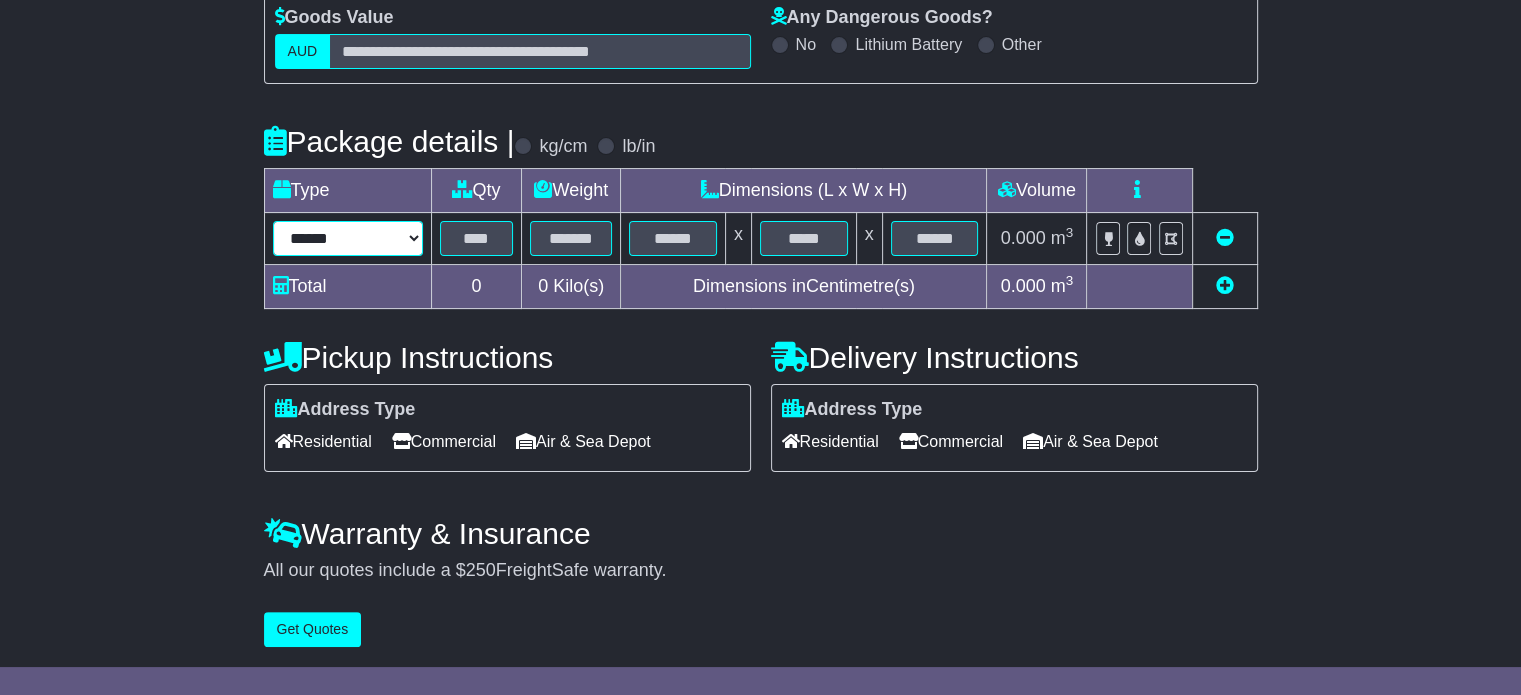 click on "****** ****** *** ******** ***** **** **** ****** *** *******" at bounding box center [348, 238] 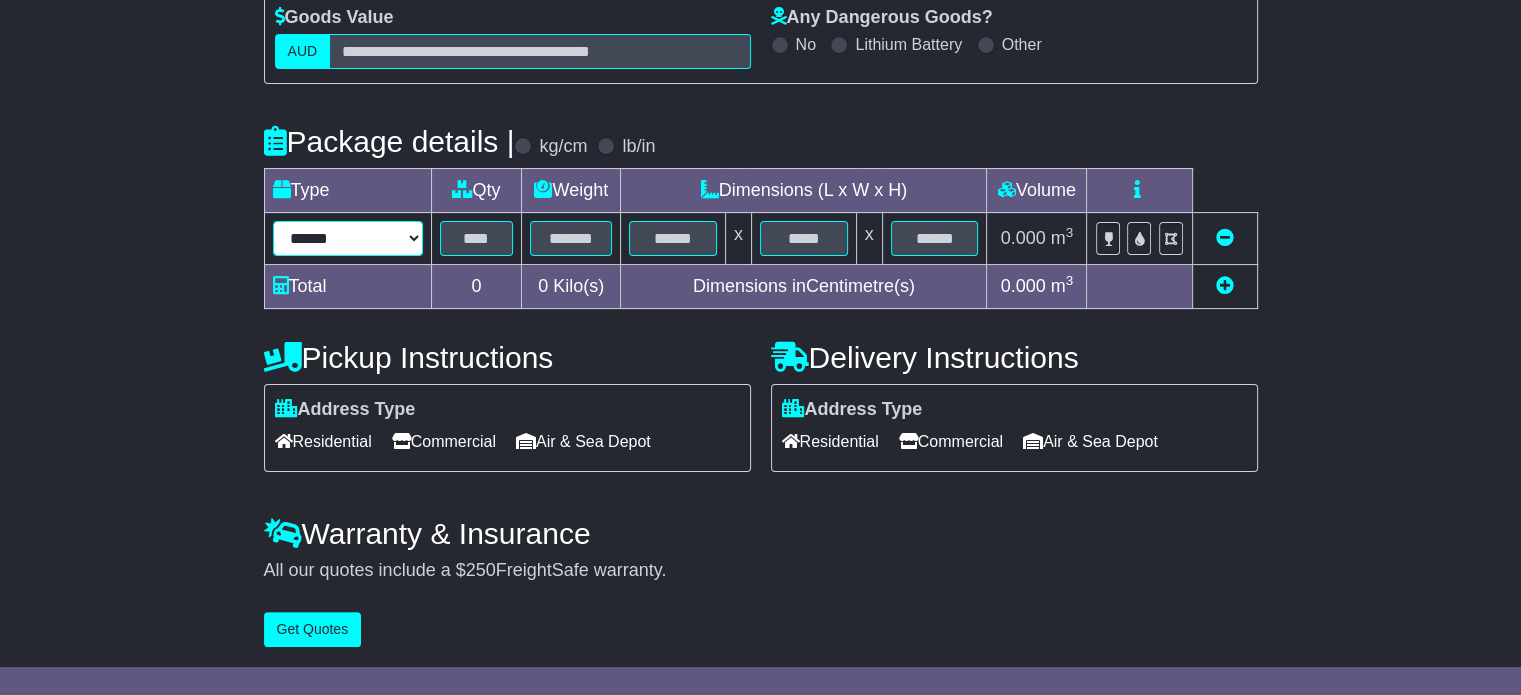 select on "*****" 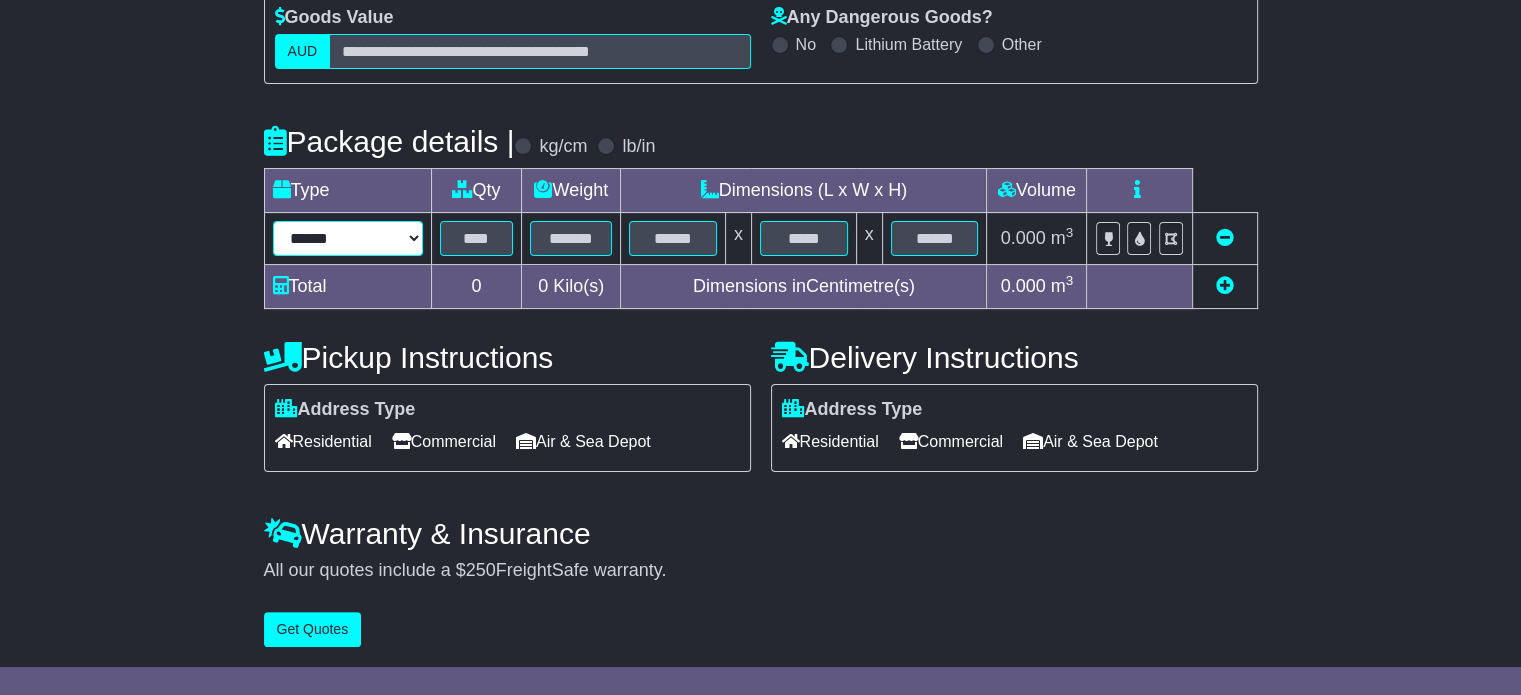 click on "****** ****** *** ******** ***** **** **** ****** *** *******" at bounding box center (348, 238) 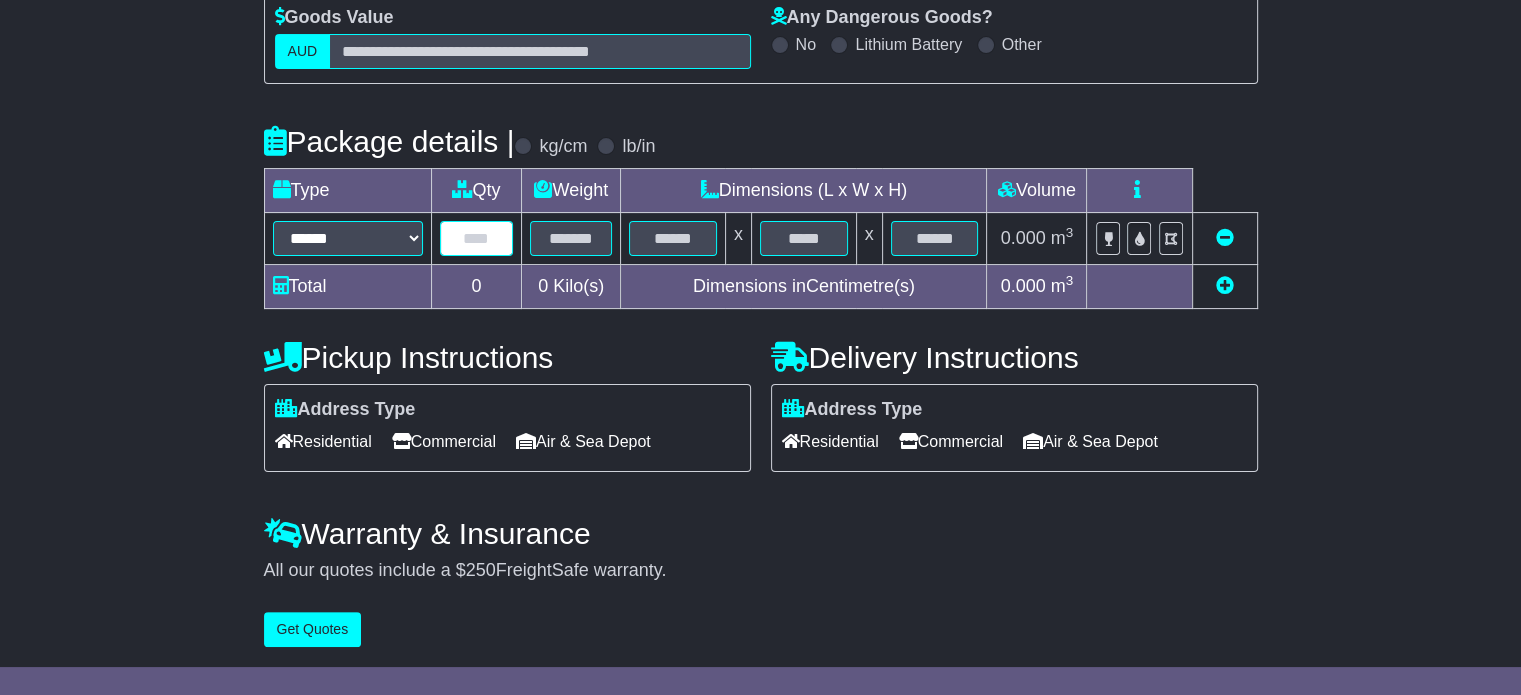 click at bounding box center [477, 238] 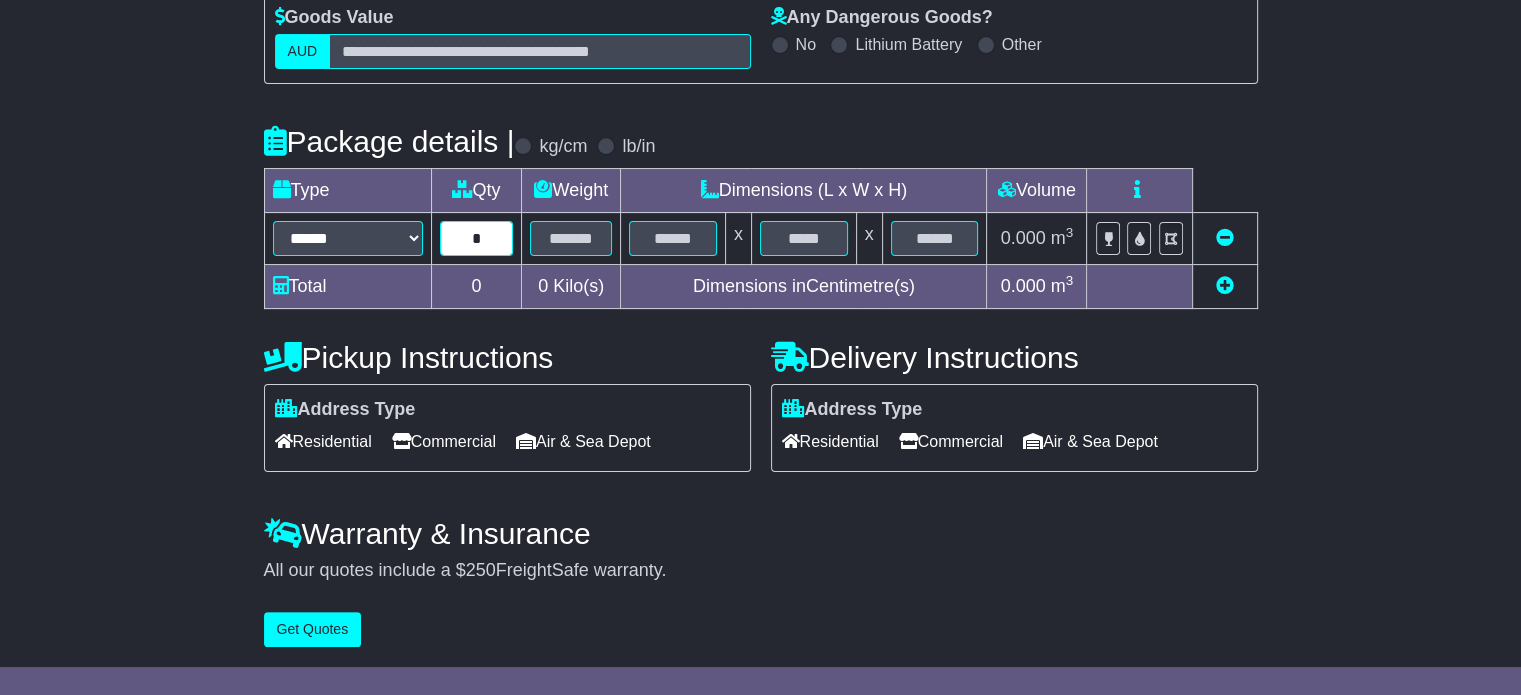 type on "*" 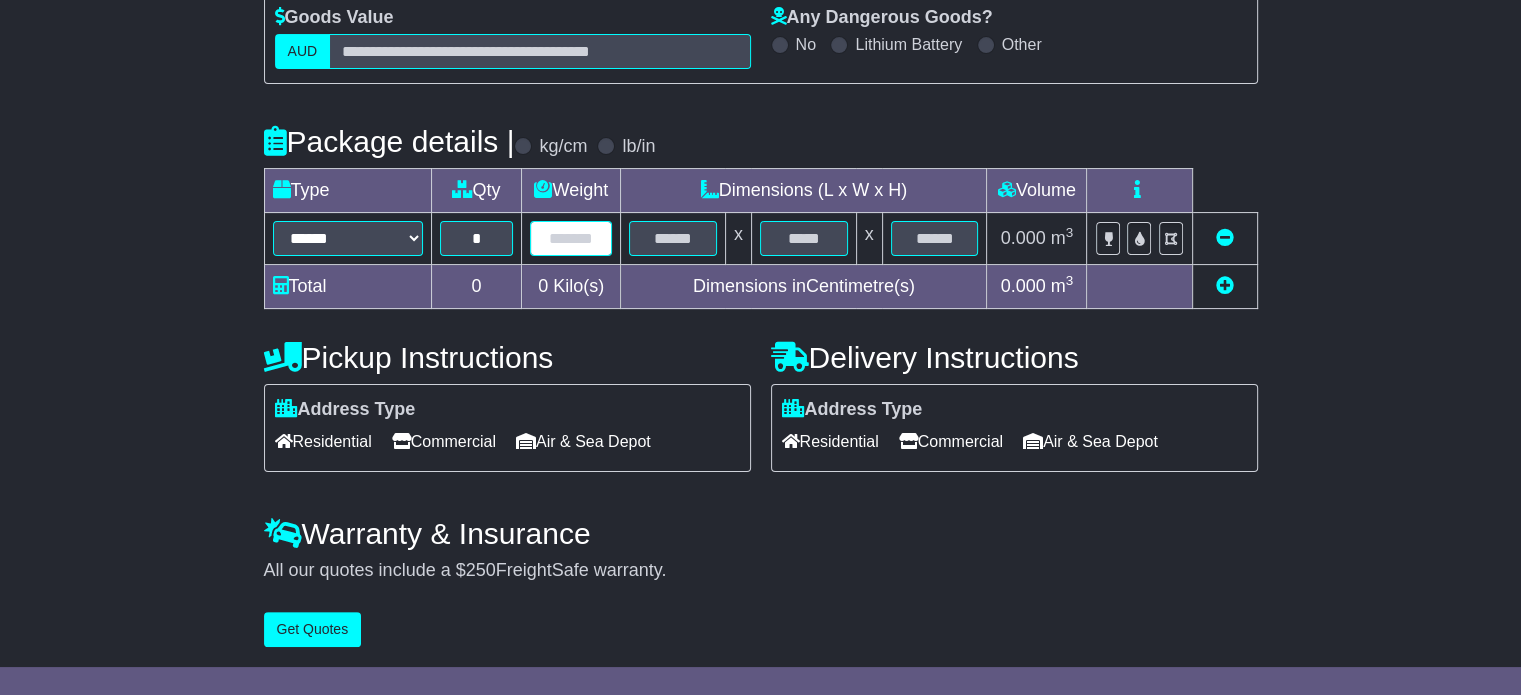 click at bounding box center [571, 238] 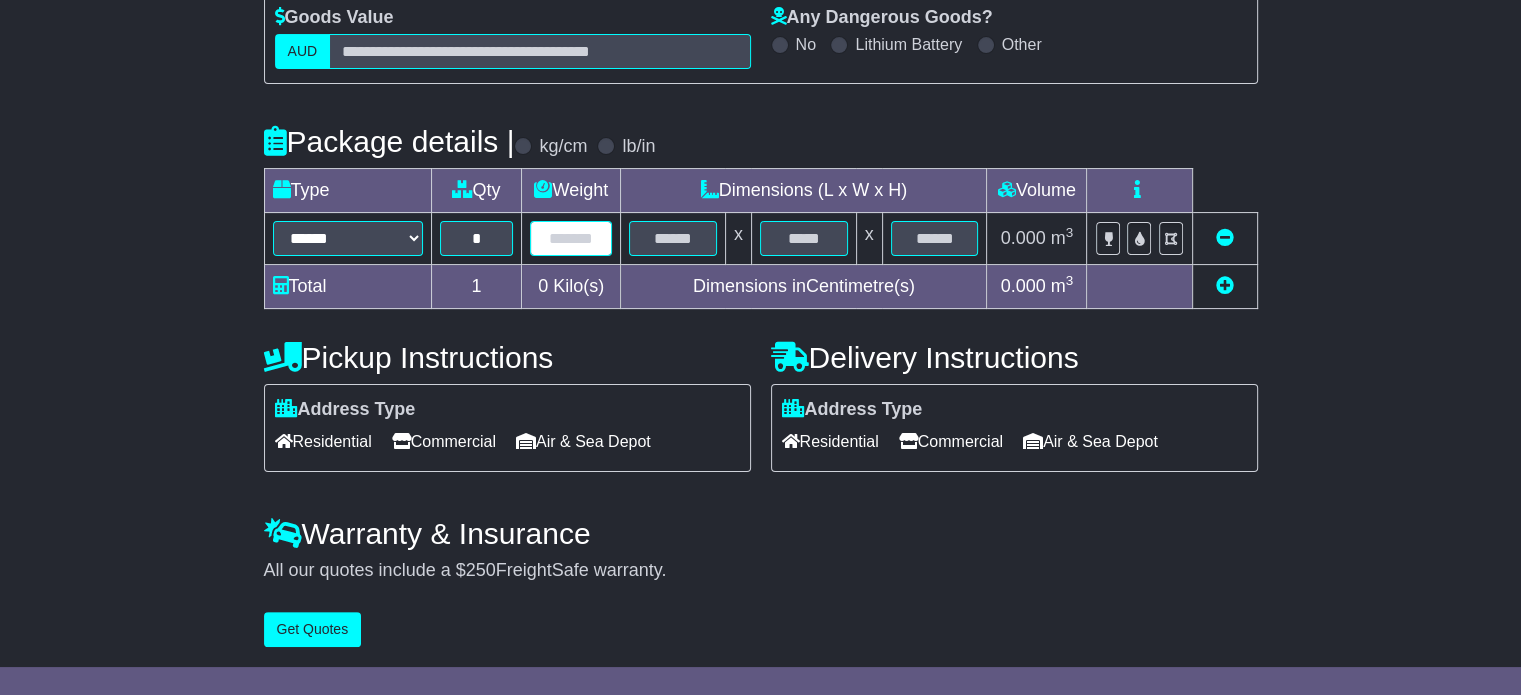 type on "*" 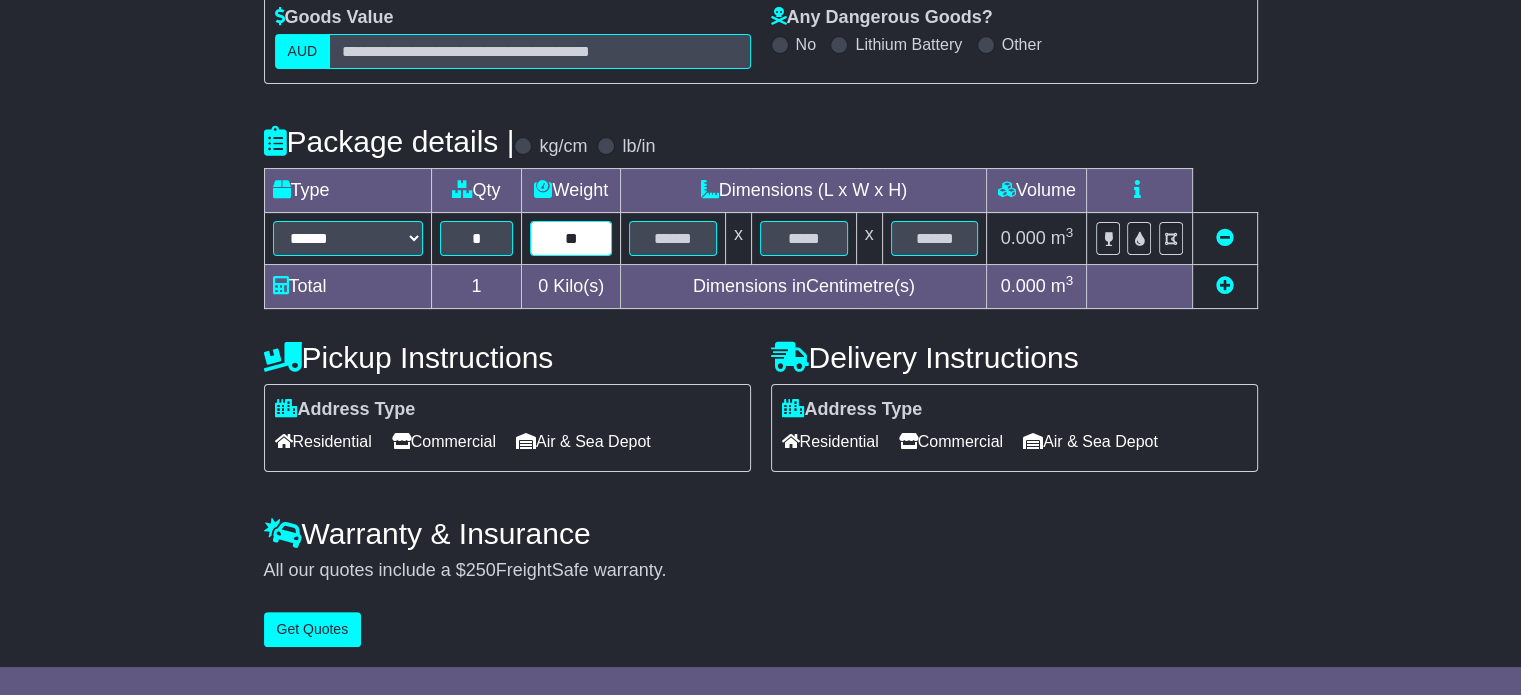 type on "**" 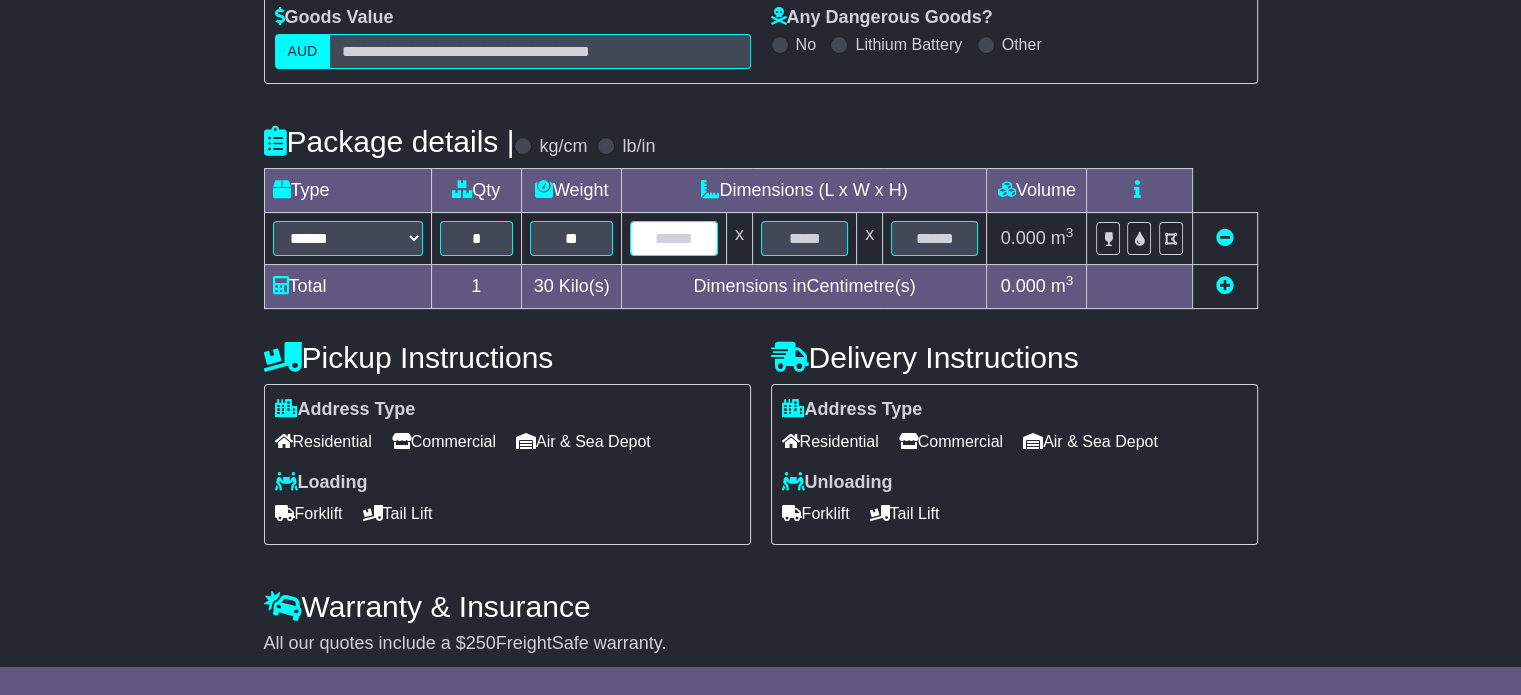 click at bounding box center (673, 238) 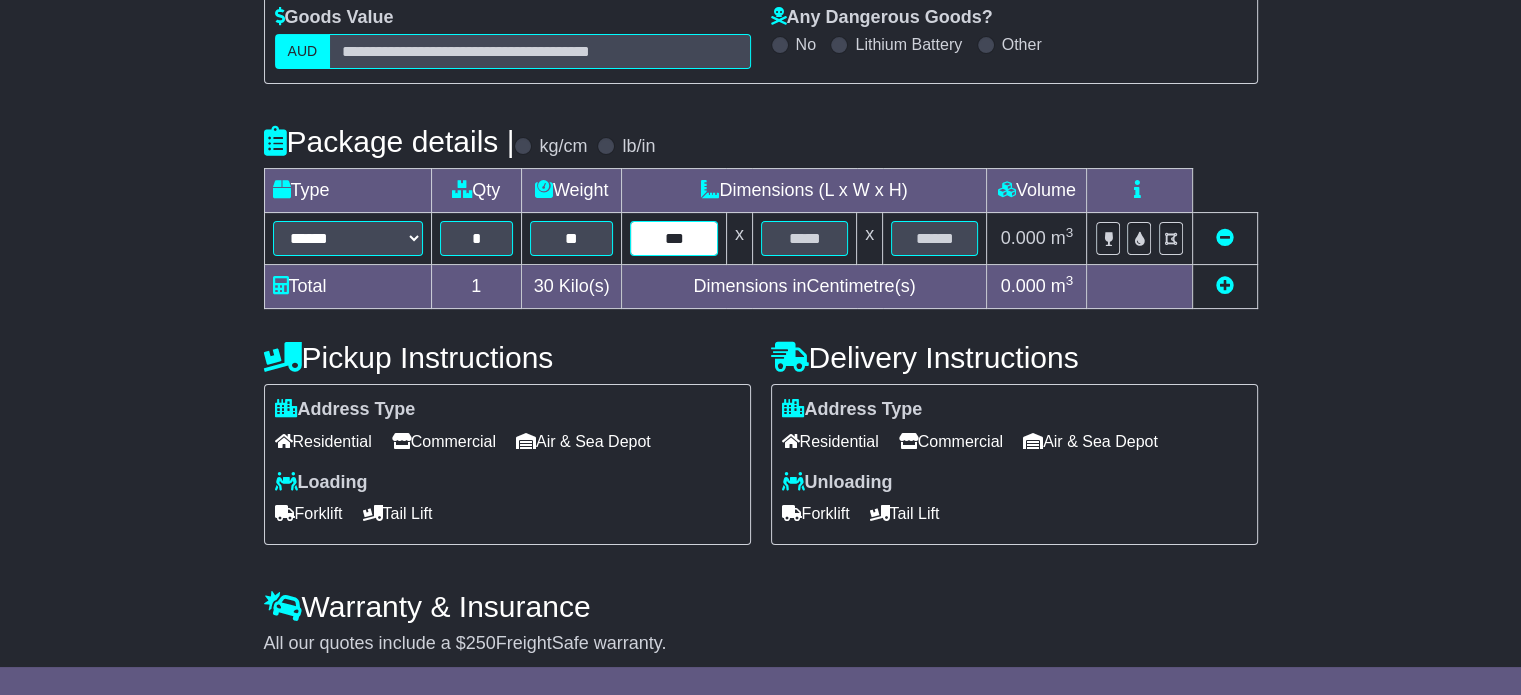 type on "***" 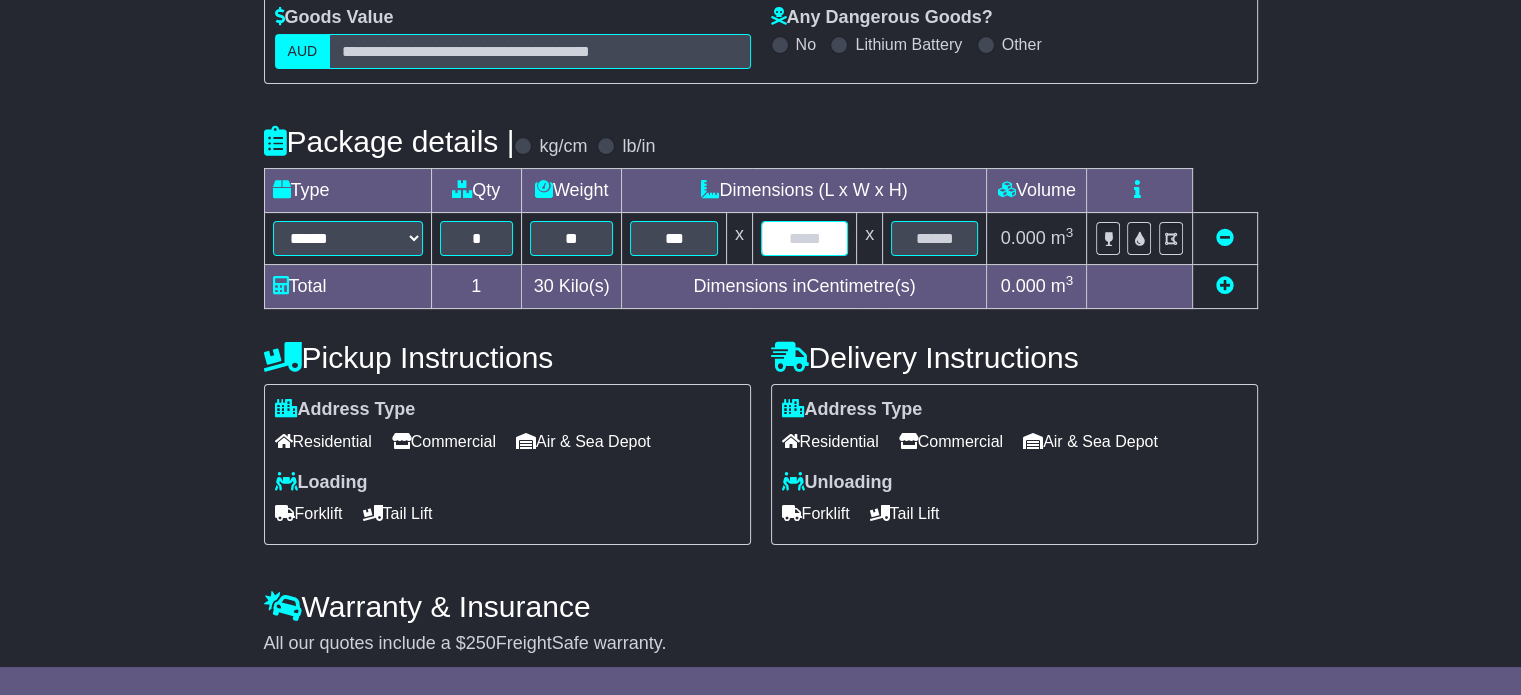 click at bounding box center [804, 238] 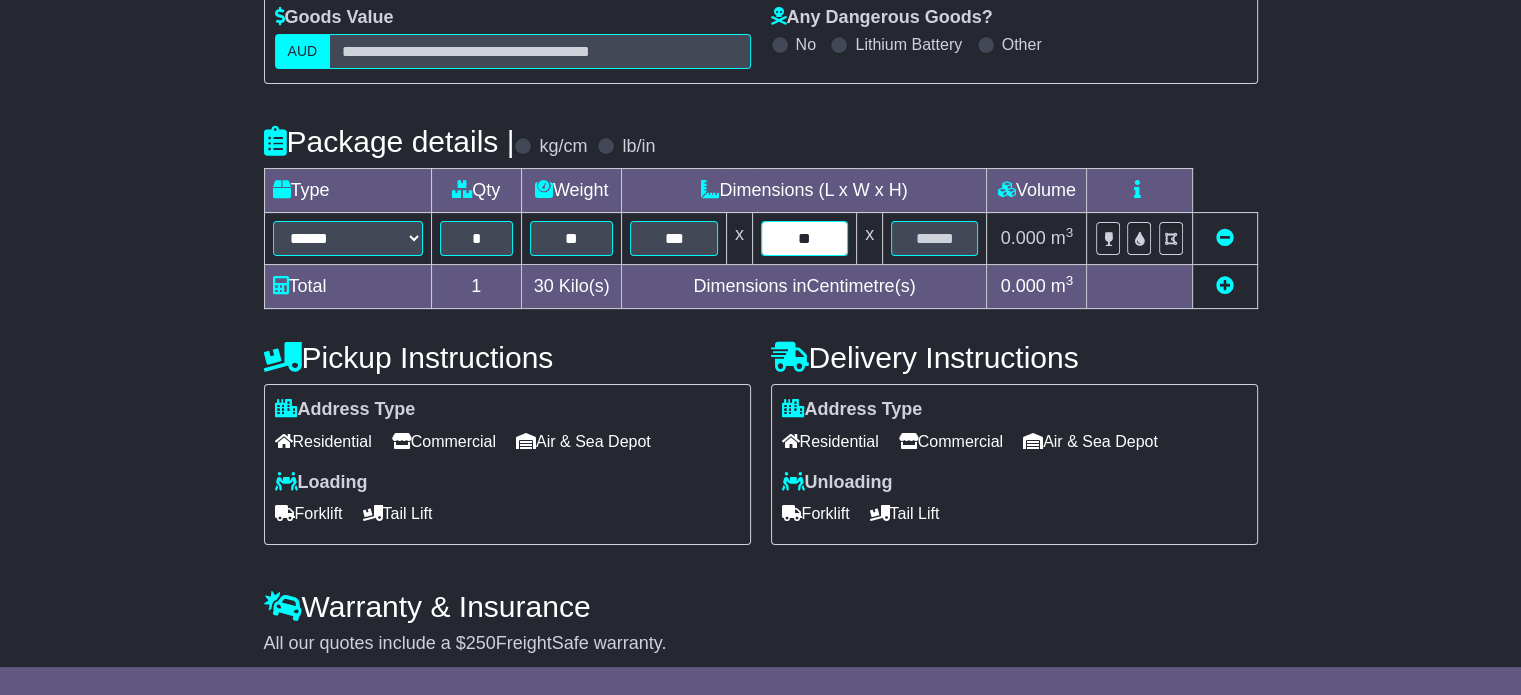 type on "**" 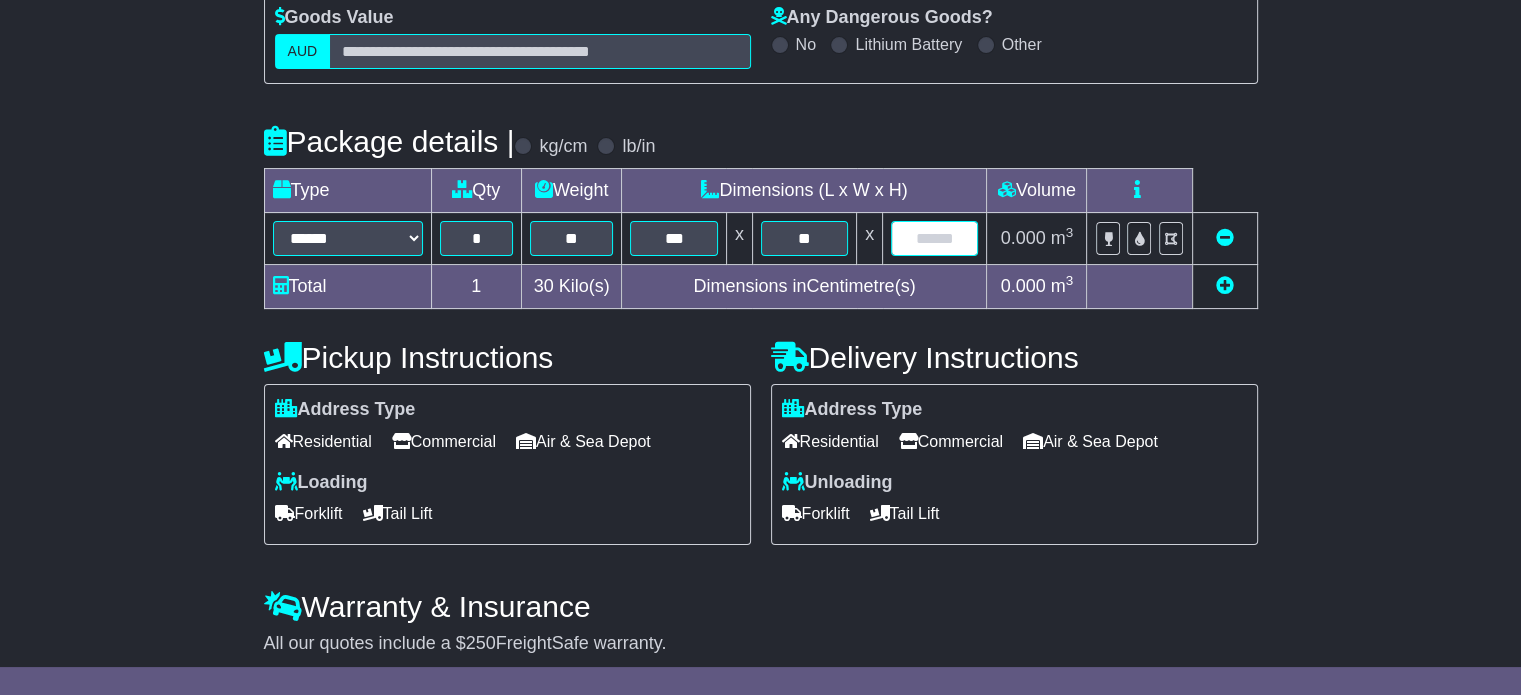 click at bounding box center [934, 238] 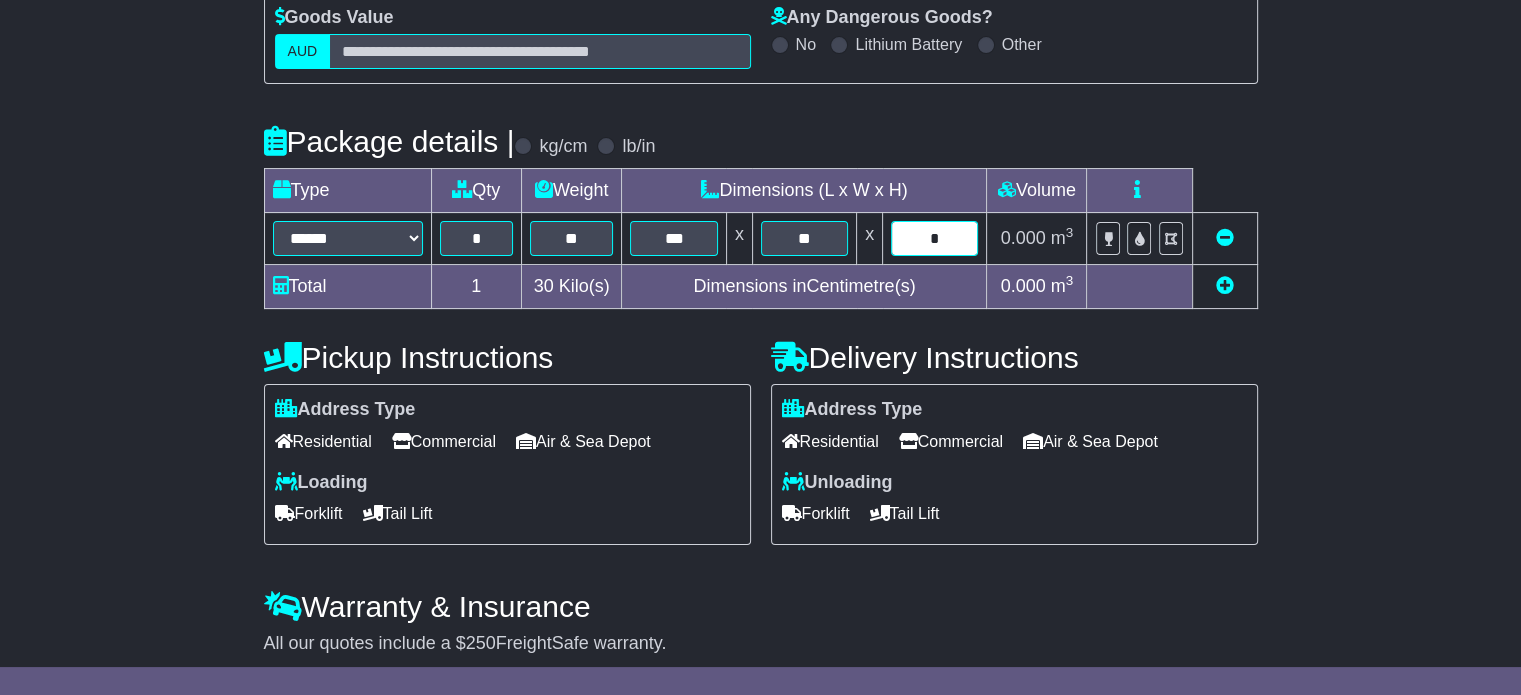 type on "*" 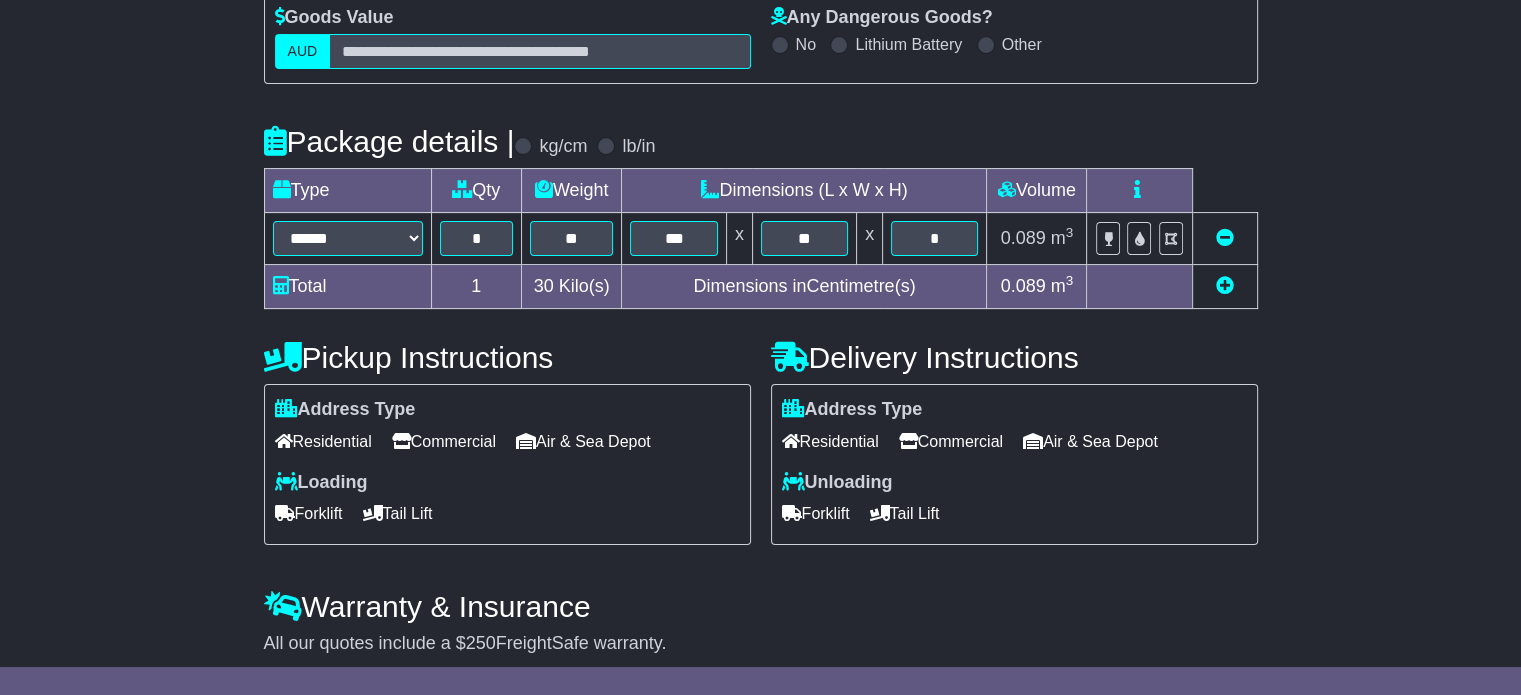 click on "Commercial" at bounding box center (444, 441) 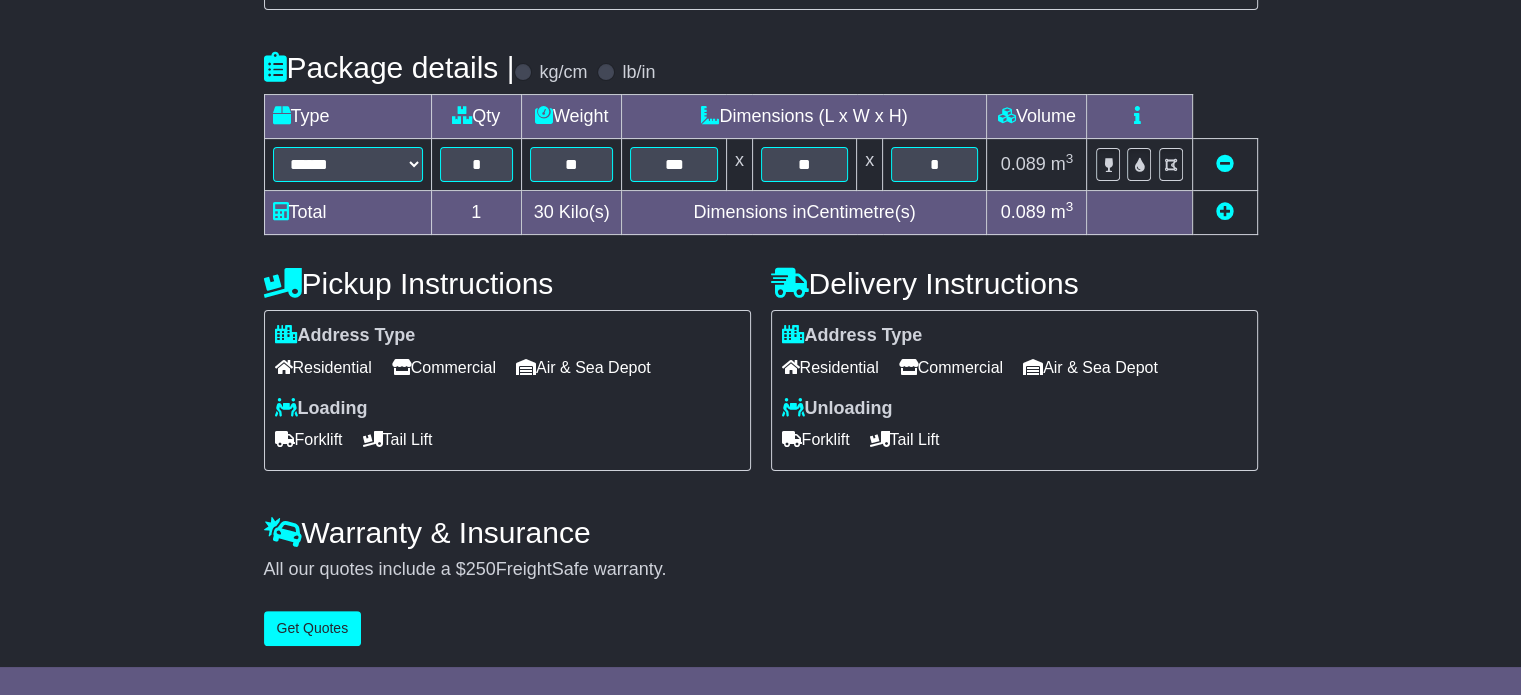 scroll, scrollTop: 436, scrollLeft: 0, axis: vertical 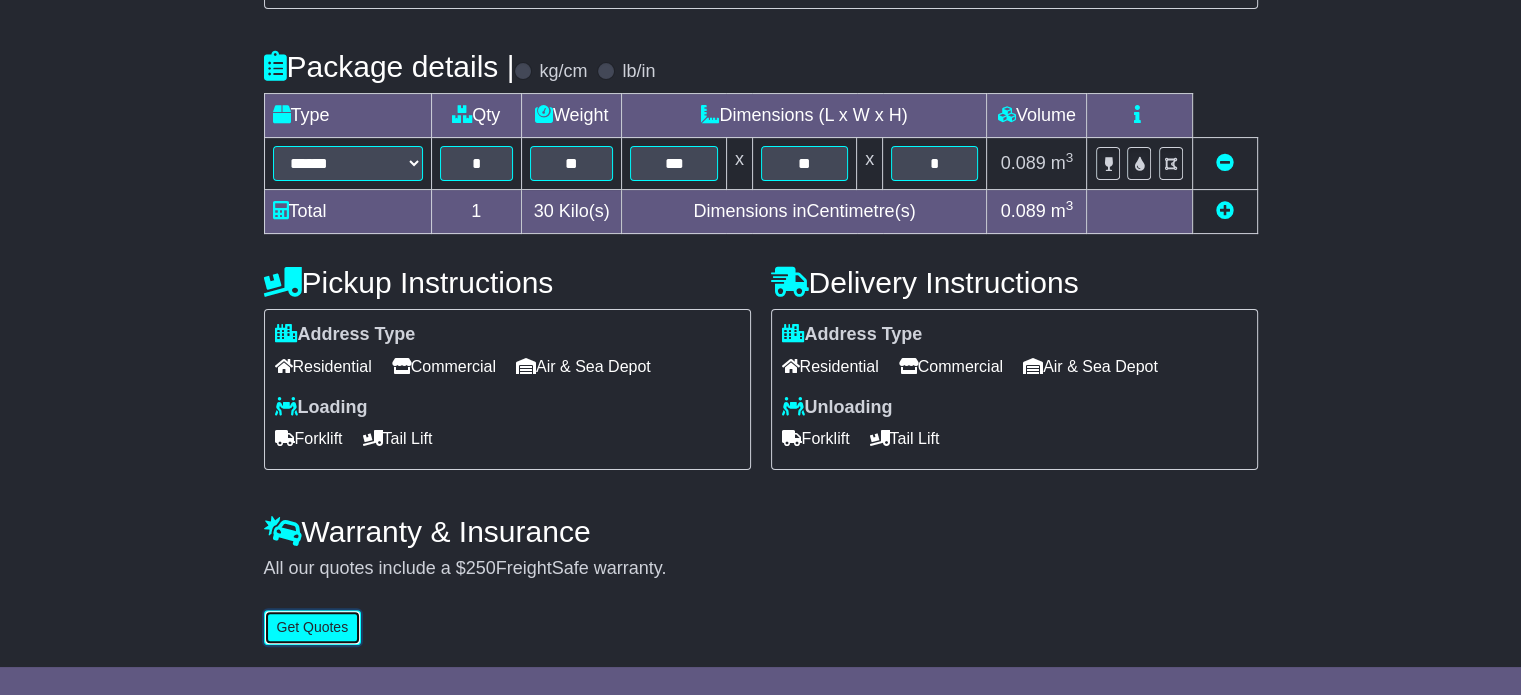 click on "Get Quotes" at bounding box center (313, 627) 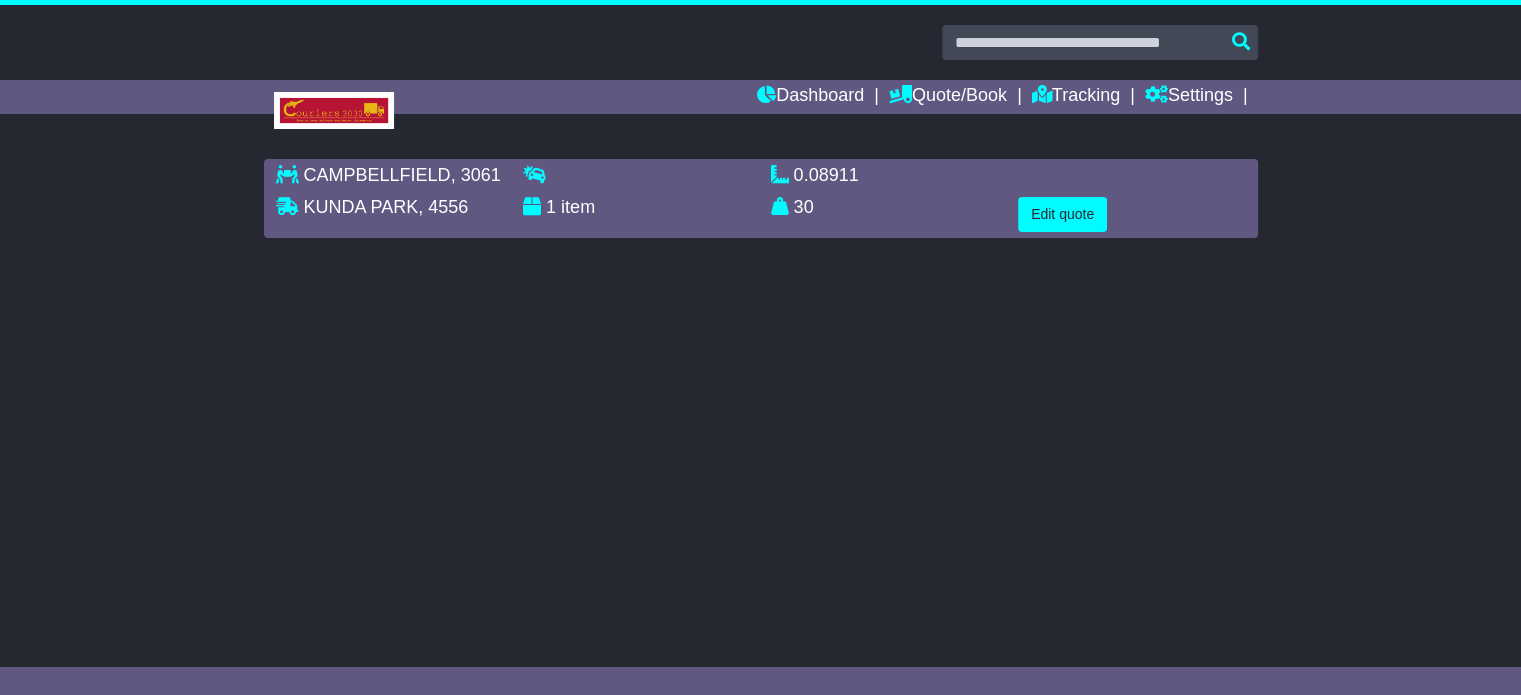 scroll, scrollTop: 0, scrollLeft: 0, axis: both 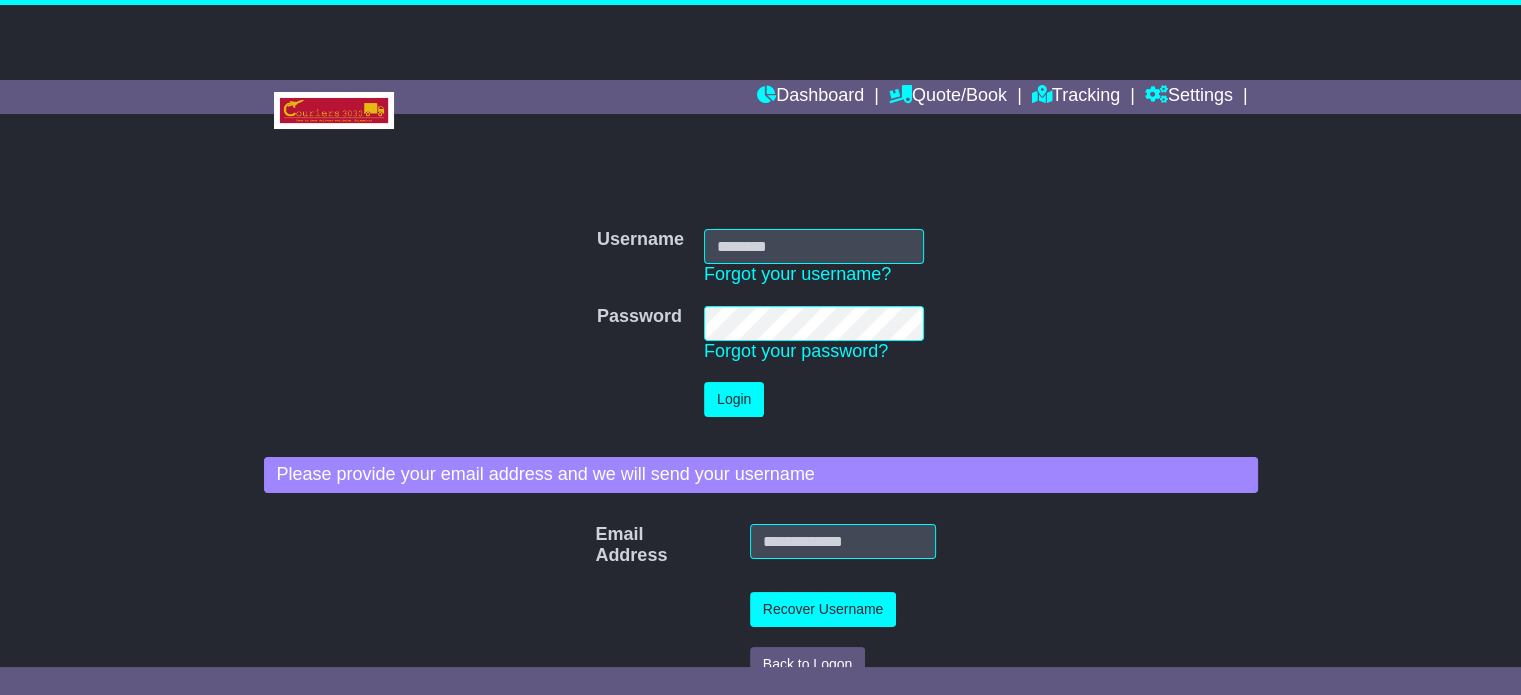 type on "**********" 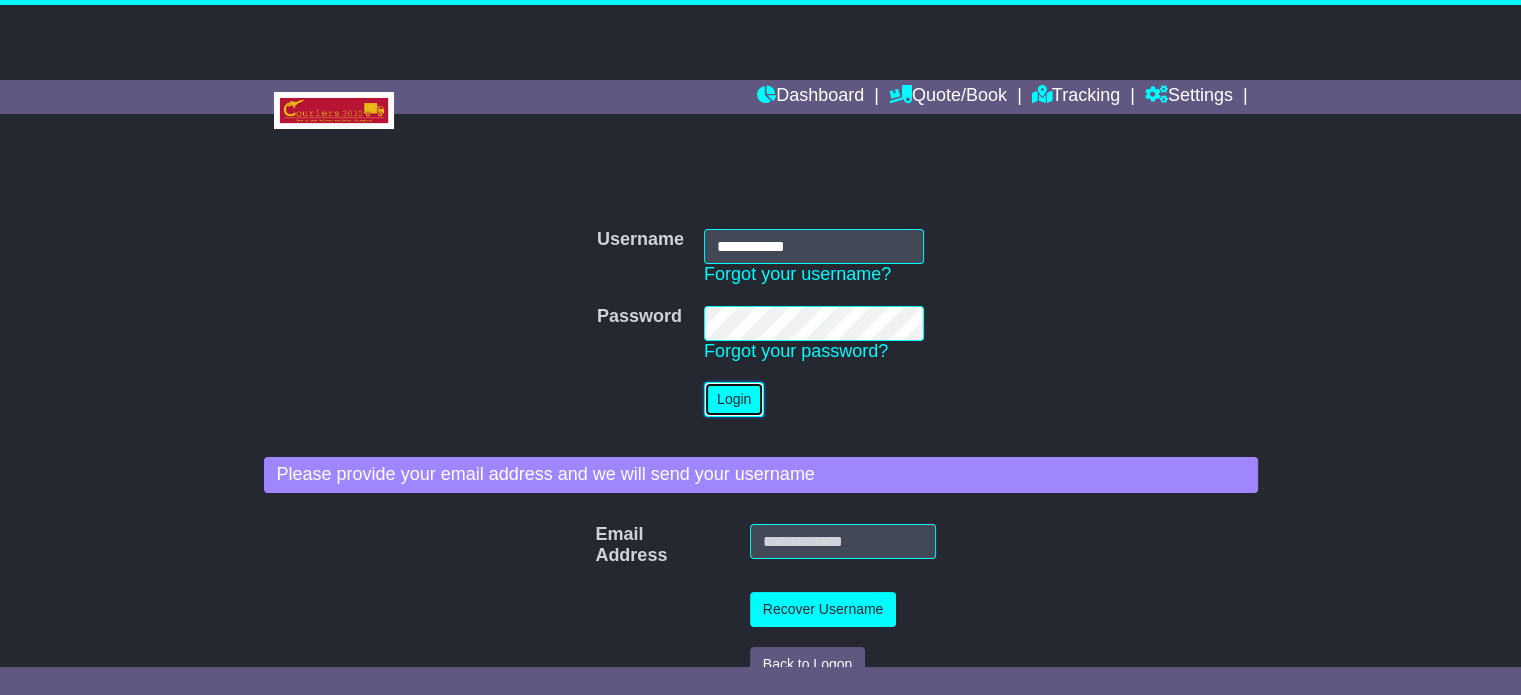 click on "Login" at bounding box center (734, 399) 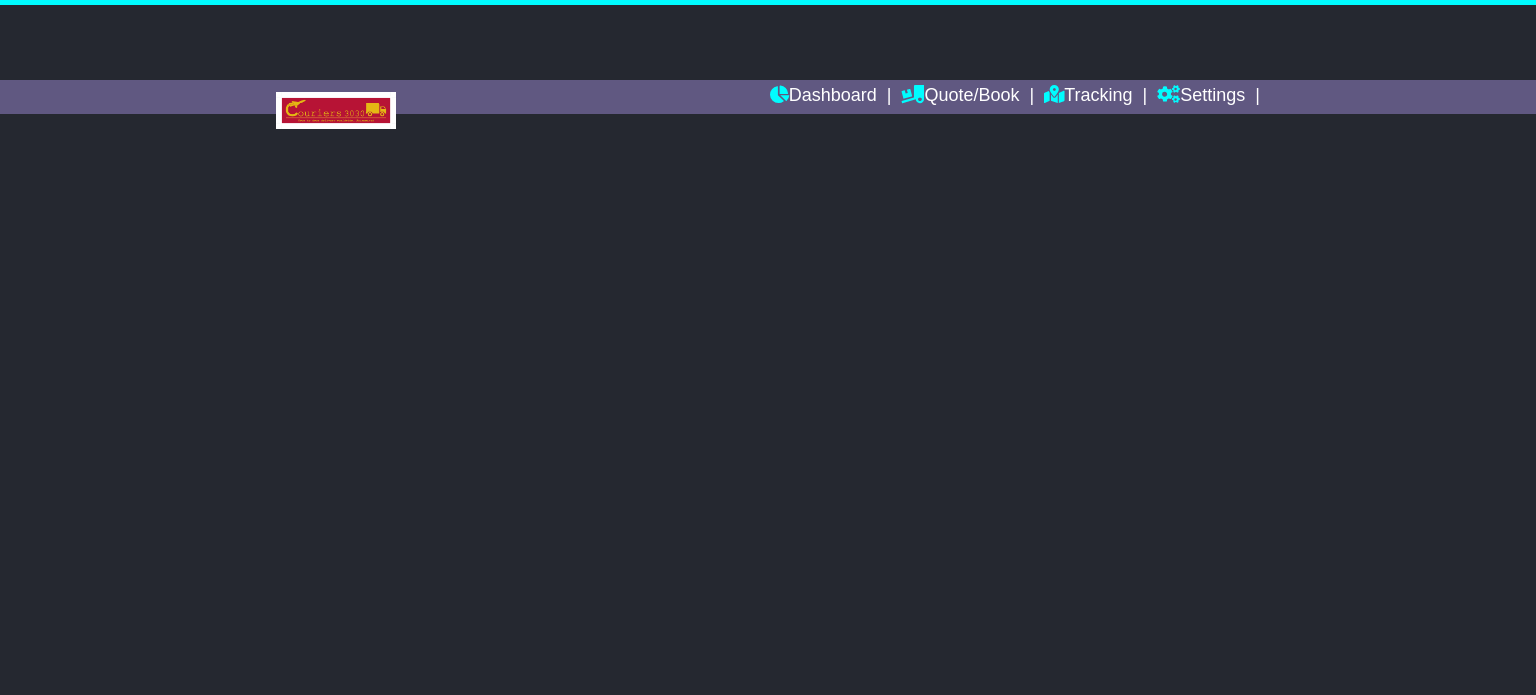 scroll, scrollTop: 0, scrollLeft: 0, axis: both 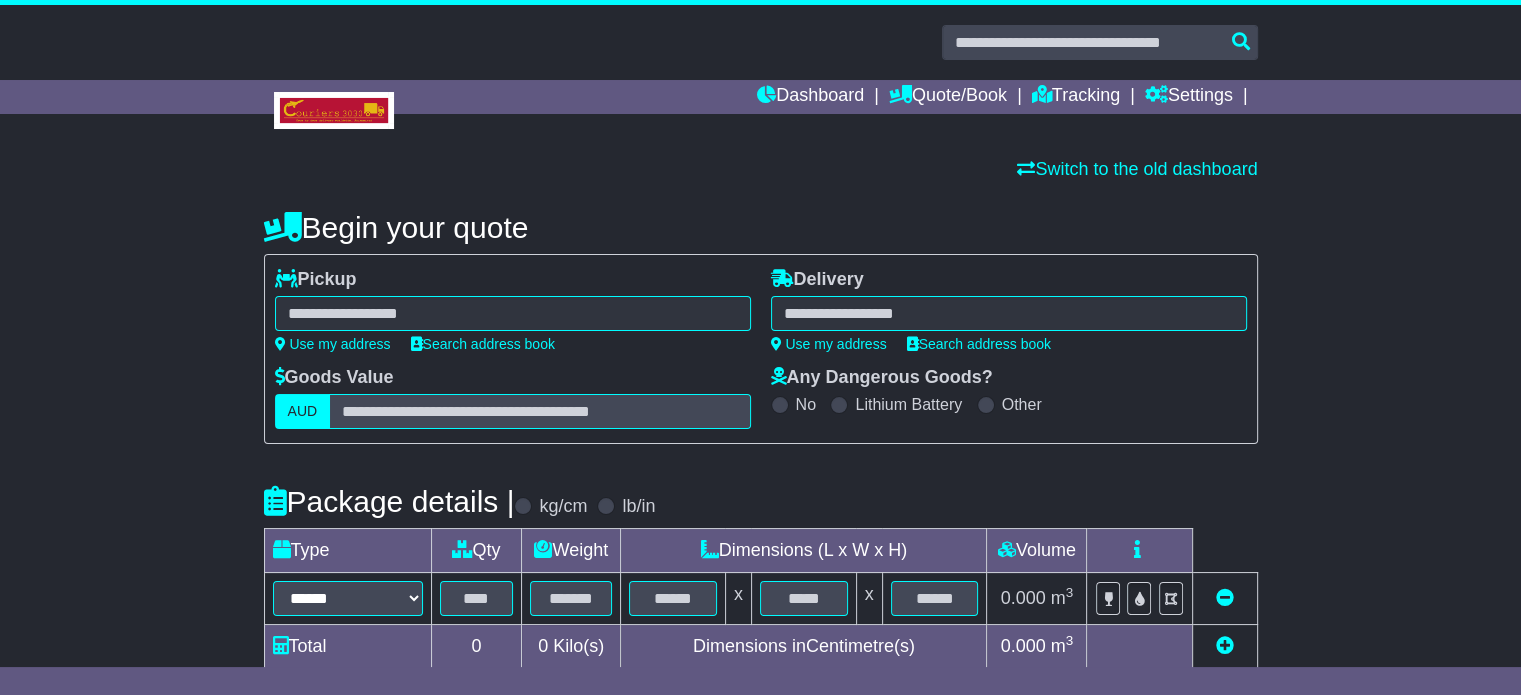 click at bounding box center [513, 313] 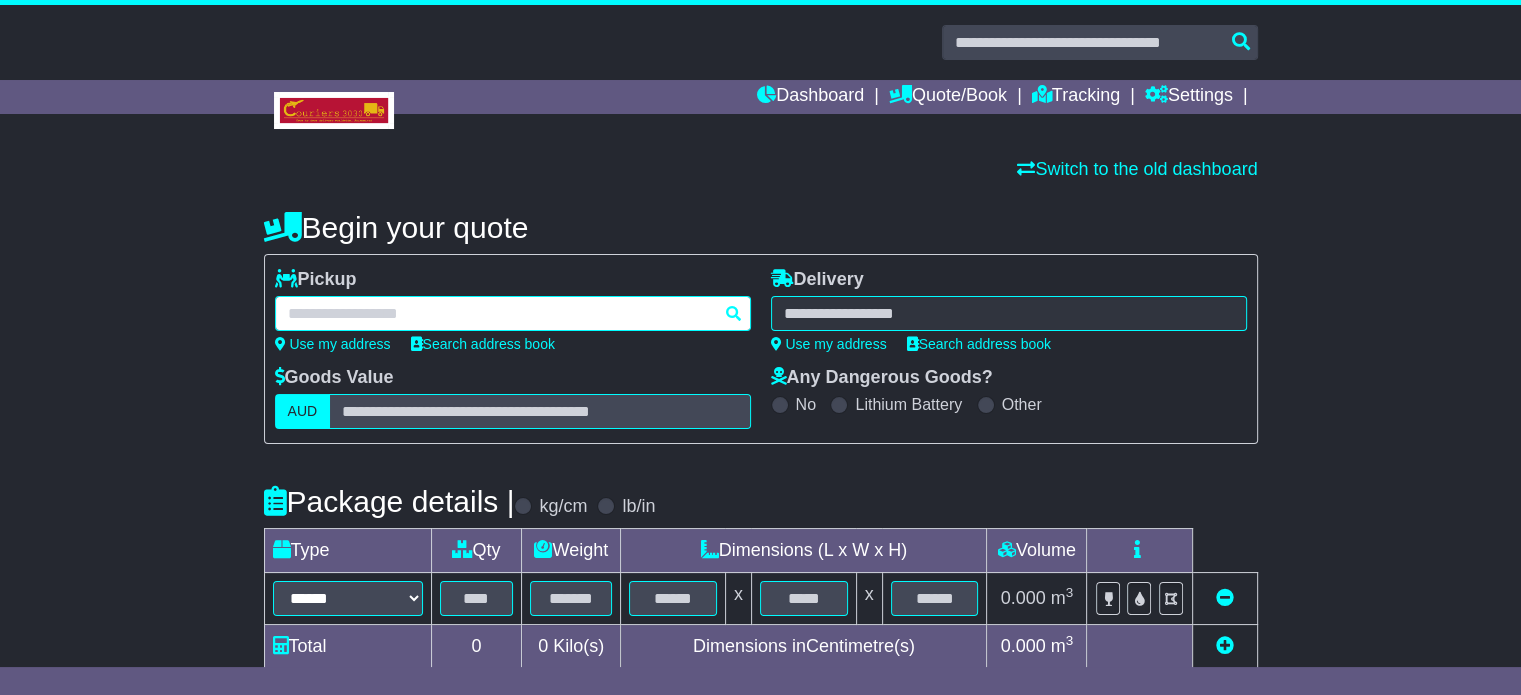 paste on "******" 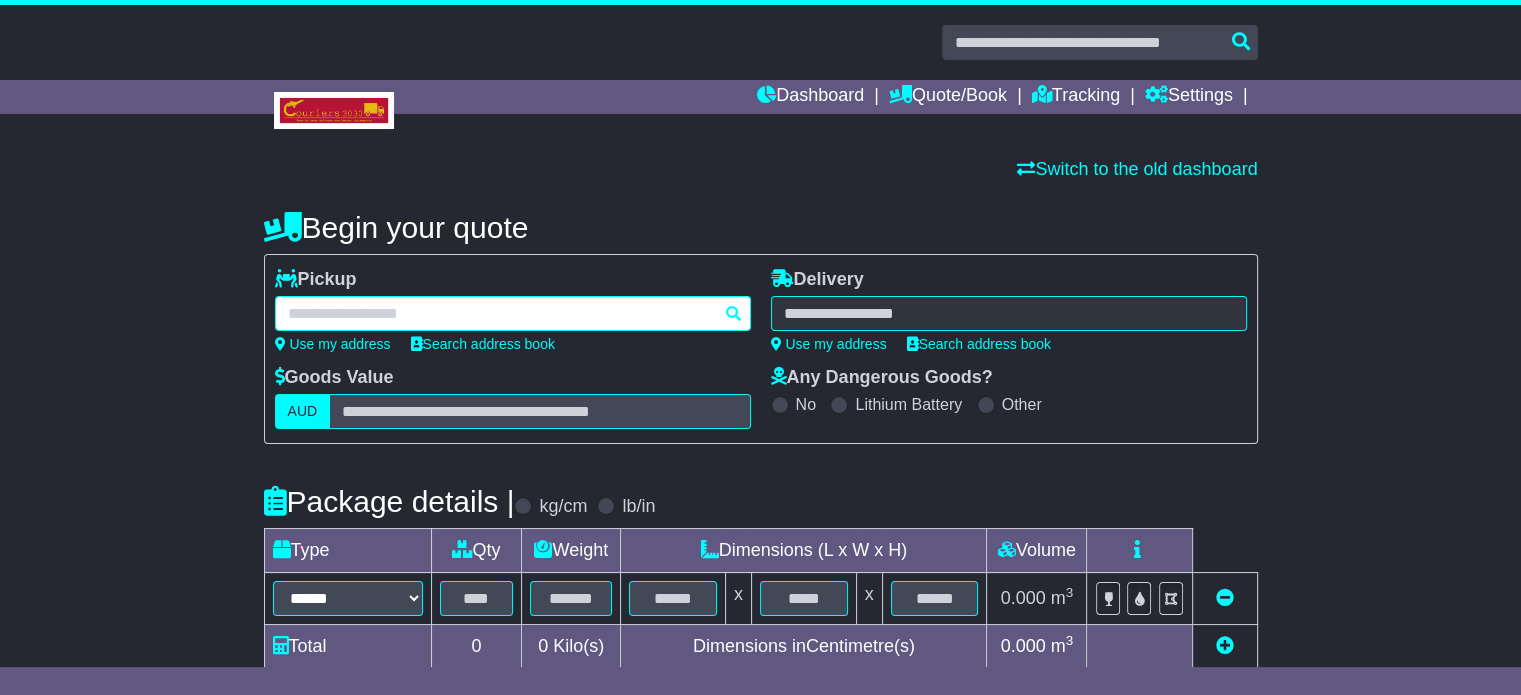 type on "******" 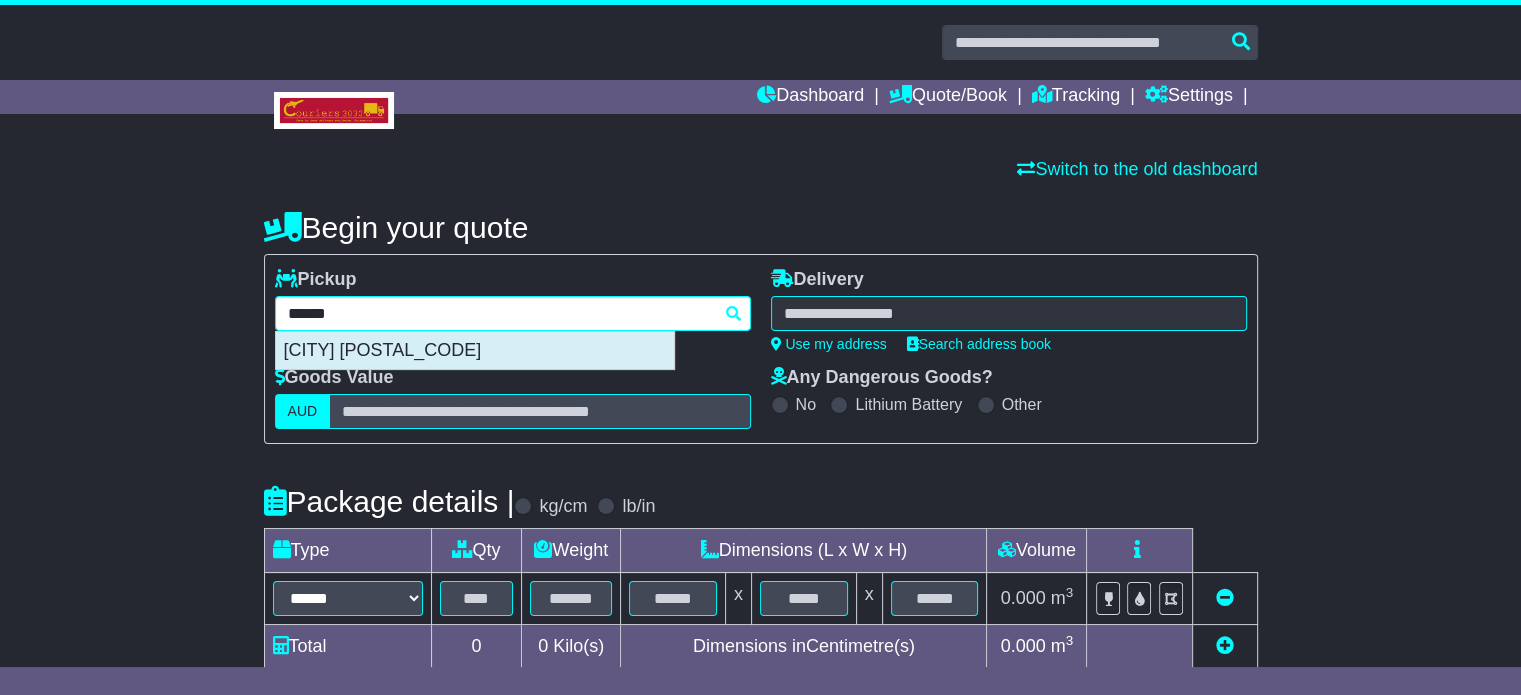 click on "[CITY] [POSTAL_CODE]" at bounding box center (475, 351) 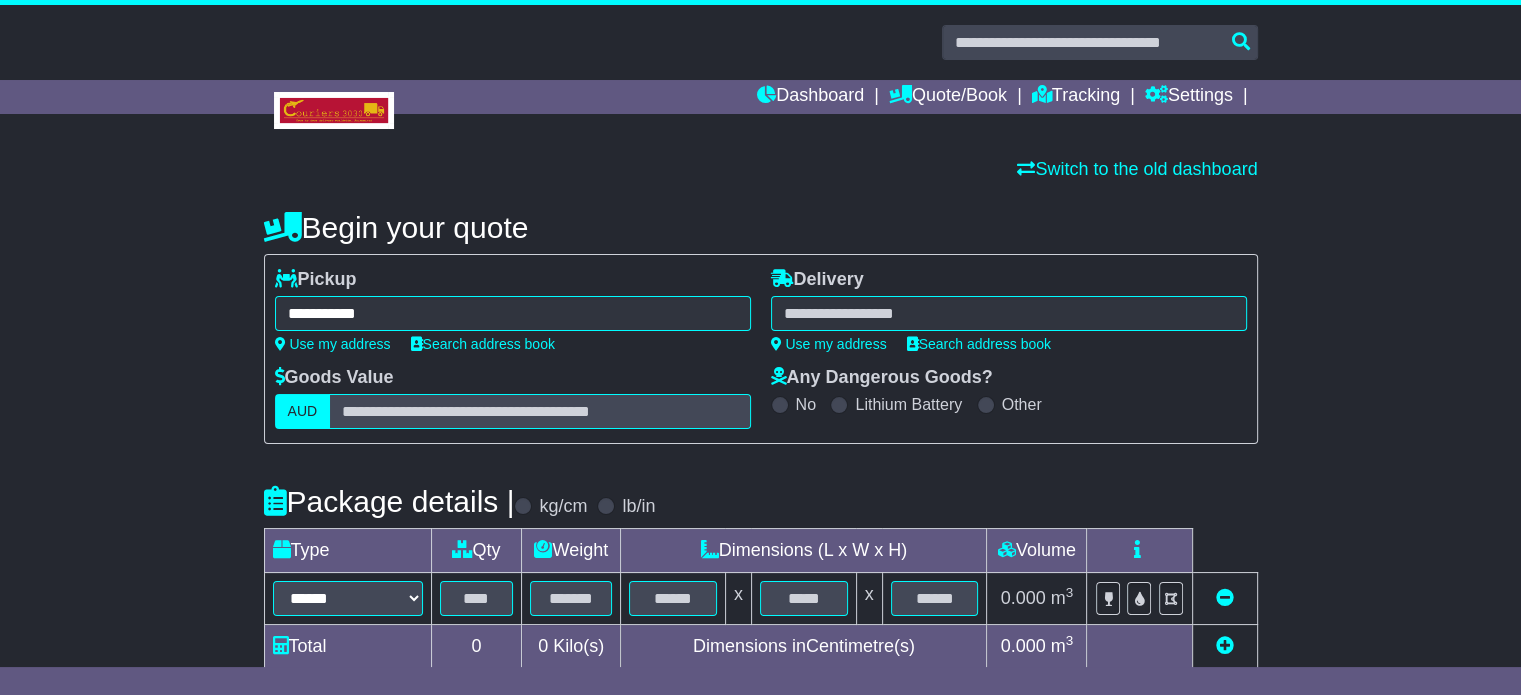 type on "**********" 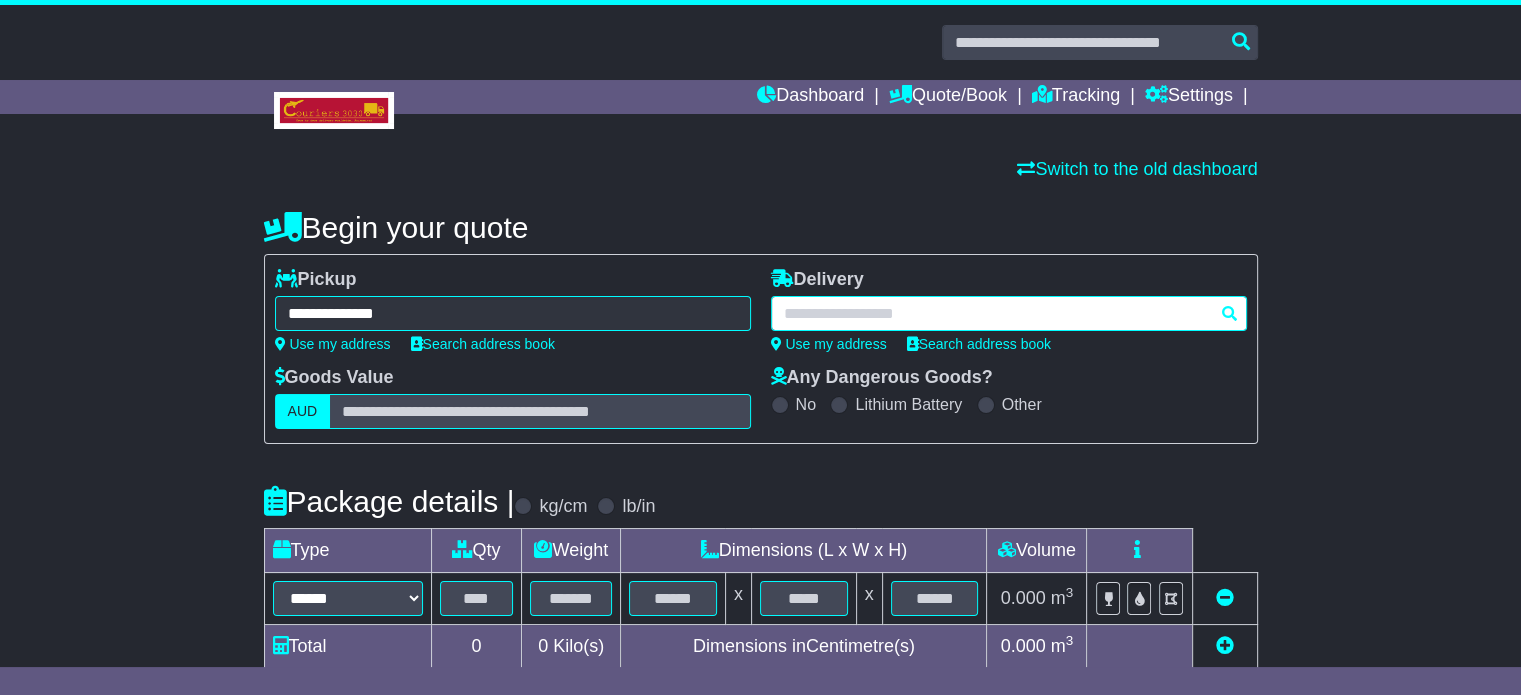 click at bounding box center (1009, 313) 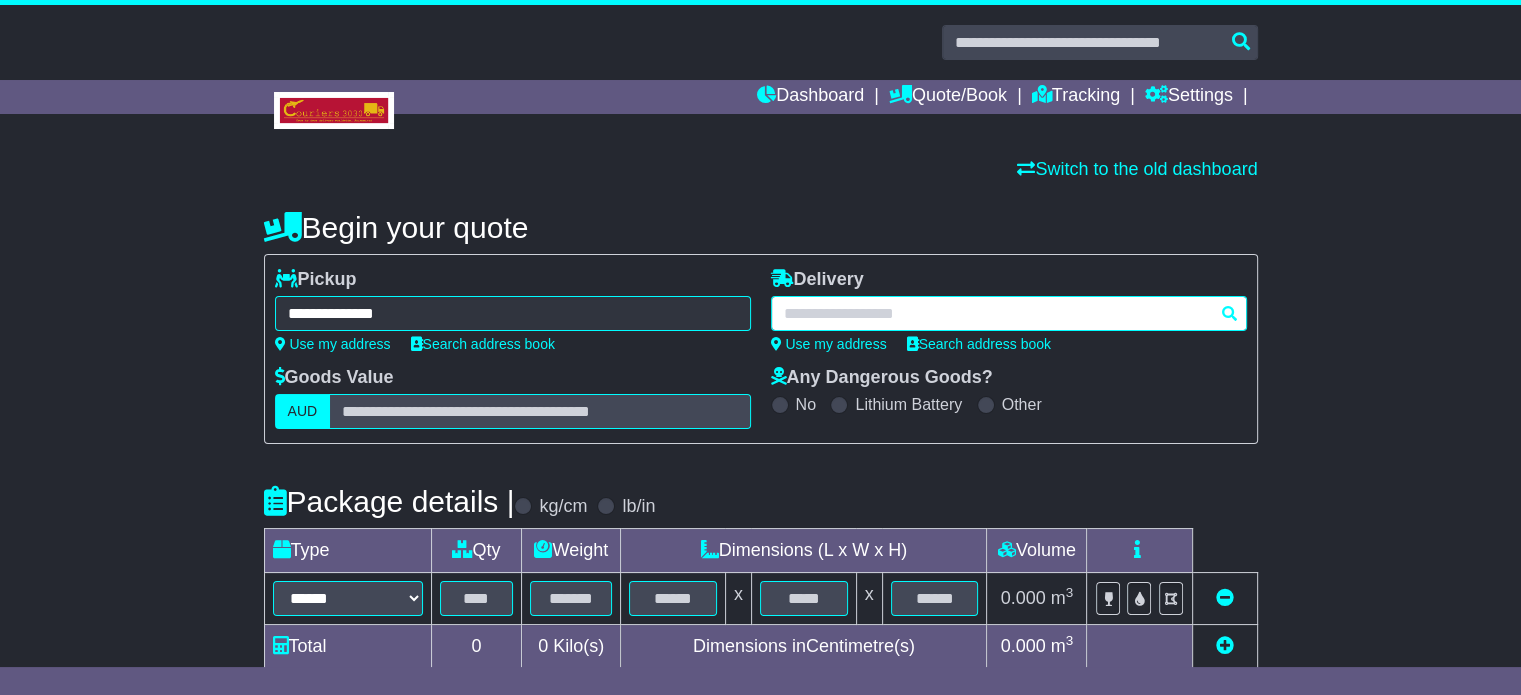 paste on "*********" 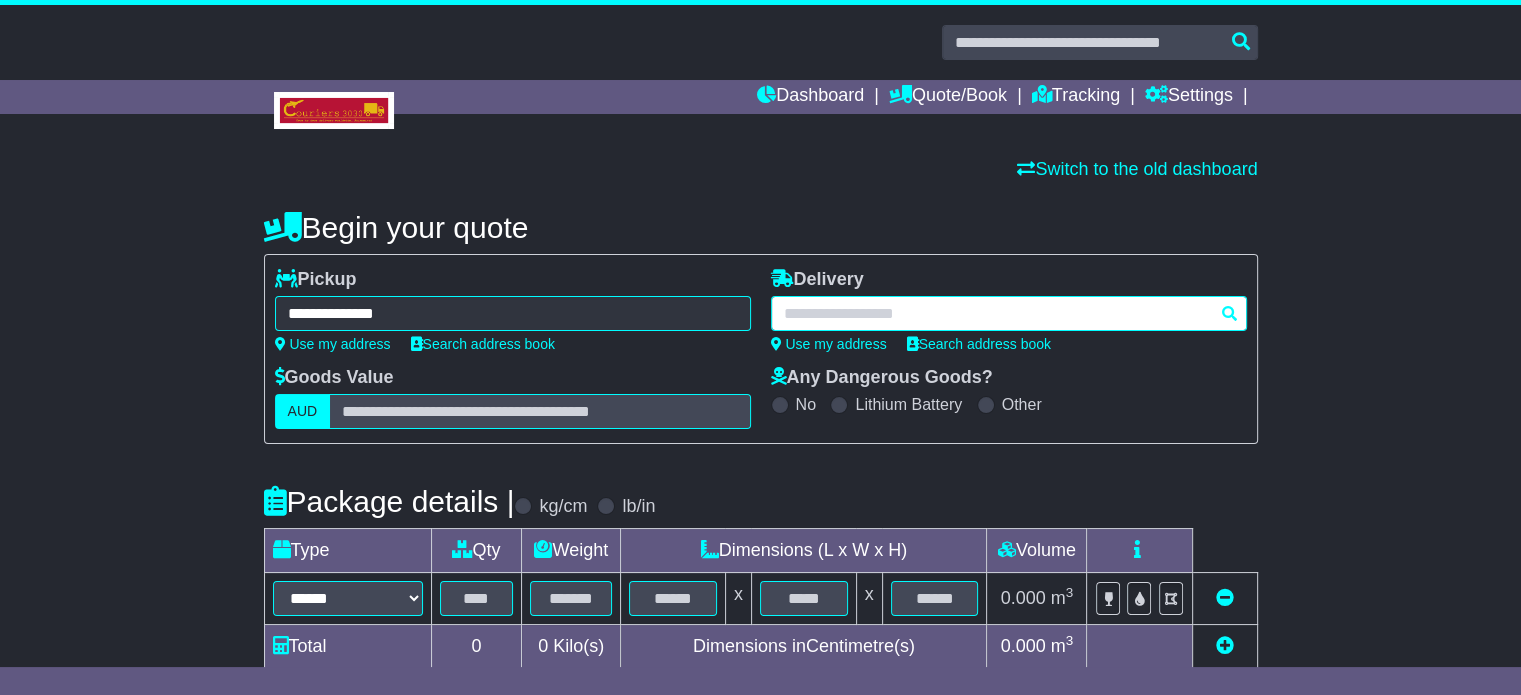 type on "*********" 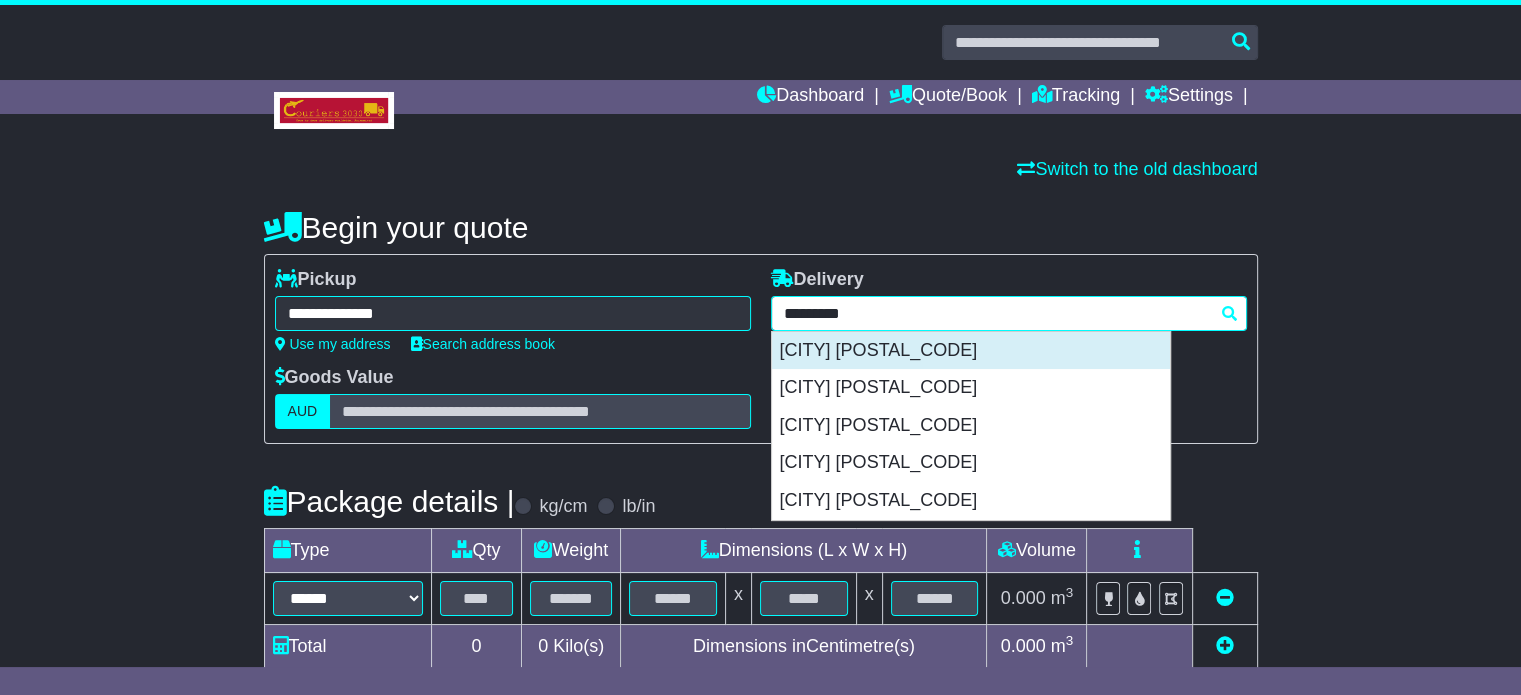 click on "[CITY] [POSTAL_CODE]" at bounding box center [971, 351] 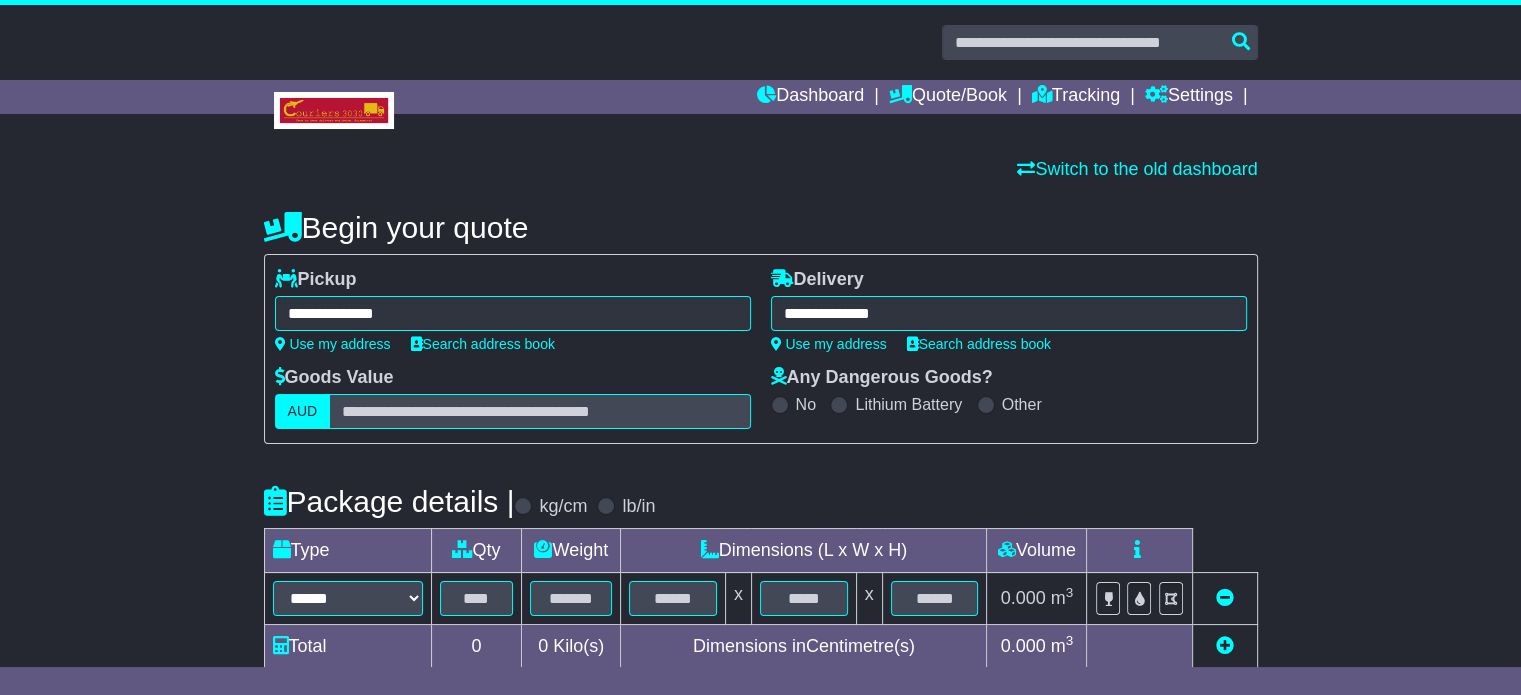 type on "**********" 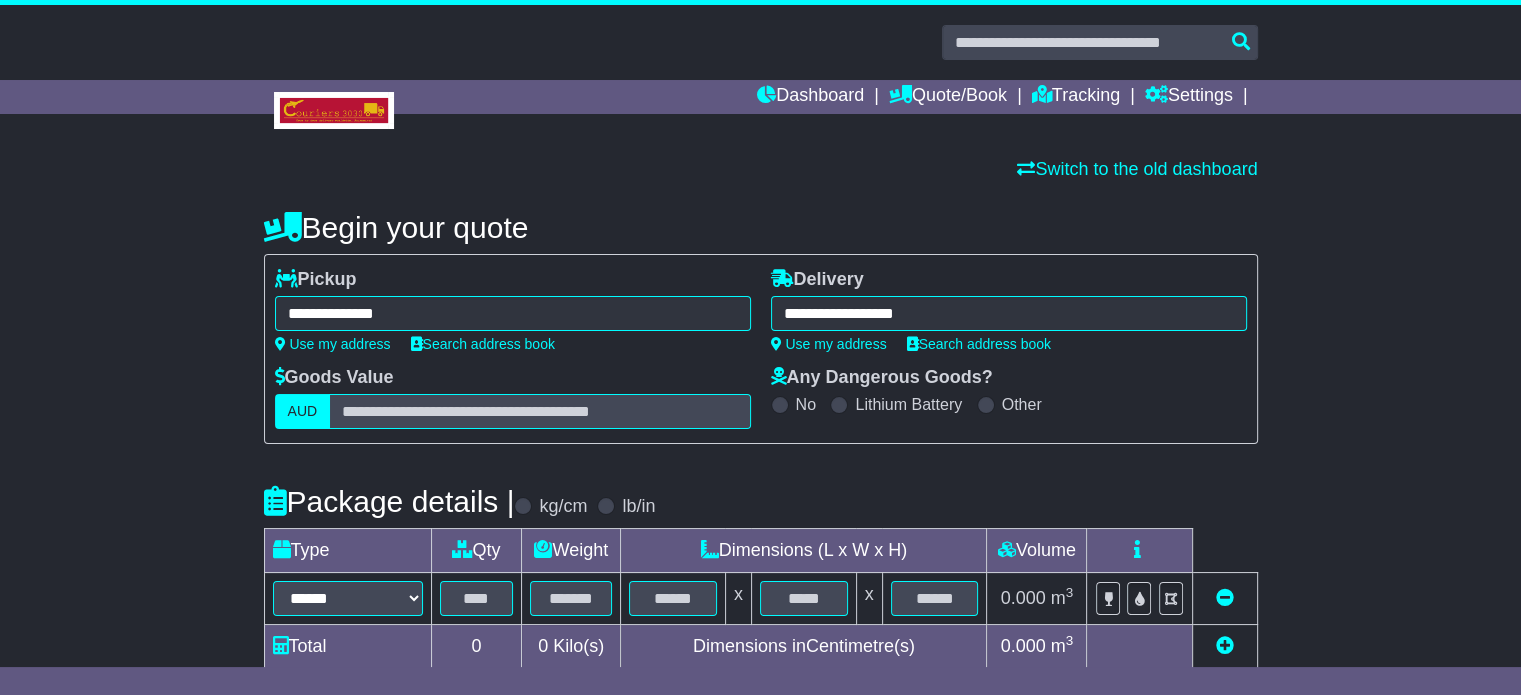 click on "Package details |
kg/cm
lb/in" at bounding box center [761, 501] 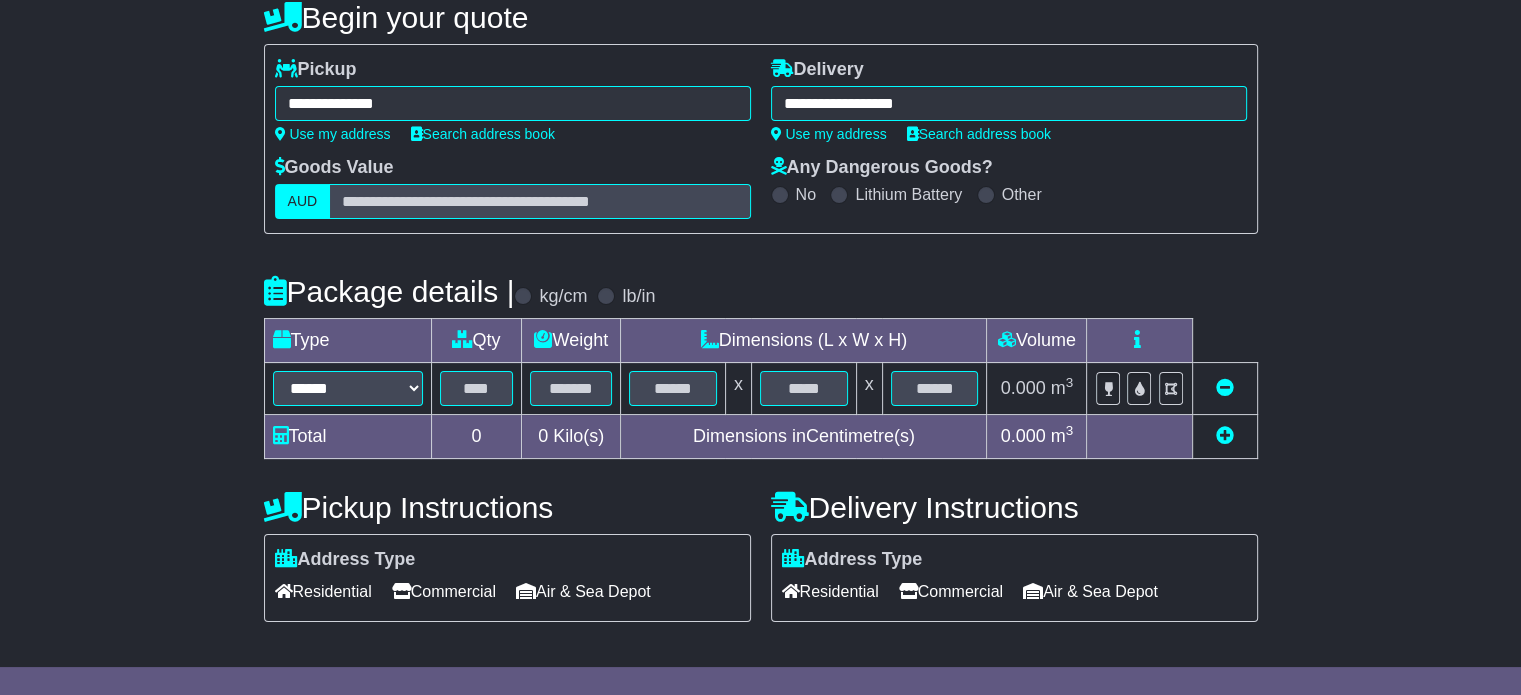 scroll, scrollTop: 360, scrollLeft: 0, axis: vertical 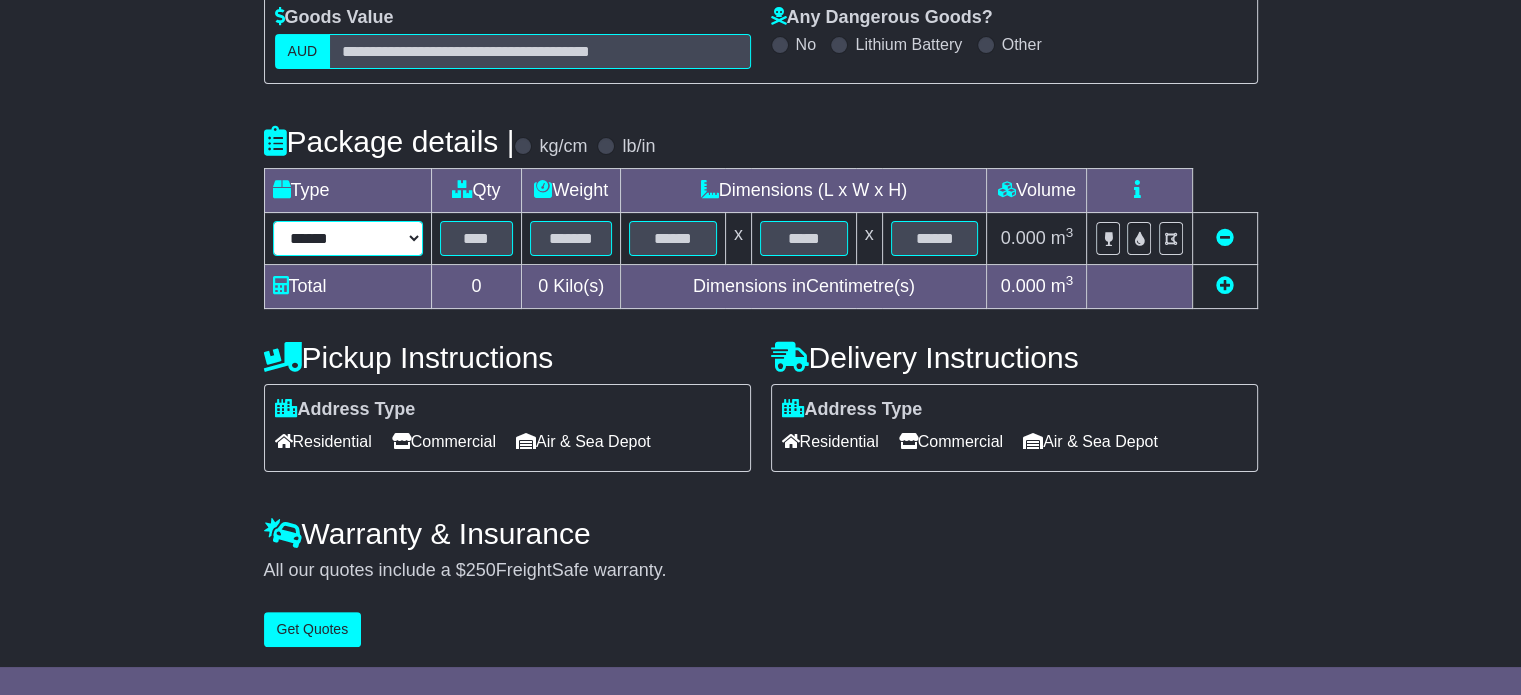 click on "****** ****** *** ******** ***** **** **** ****** *** *******" at bounding box center (348, 238) 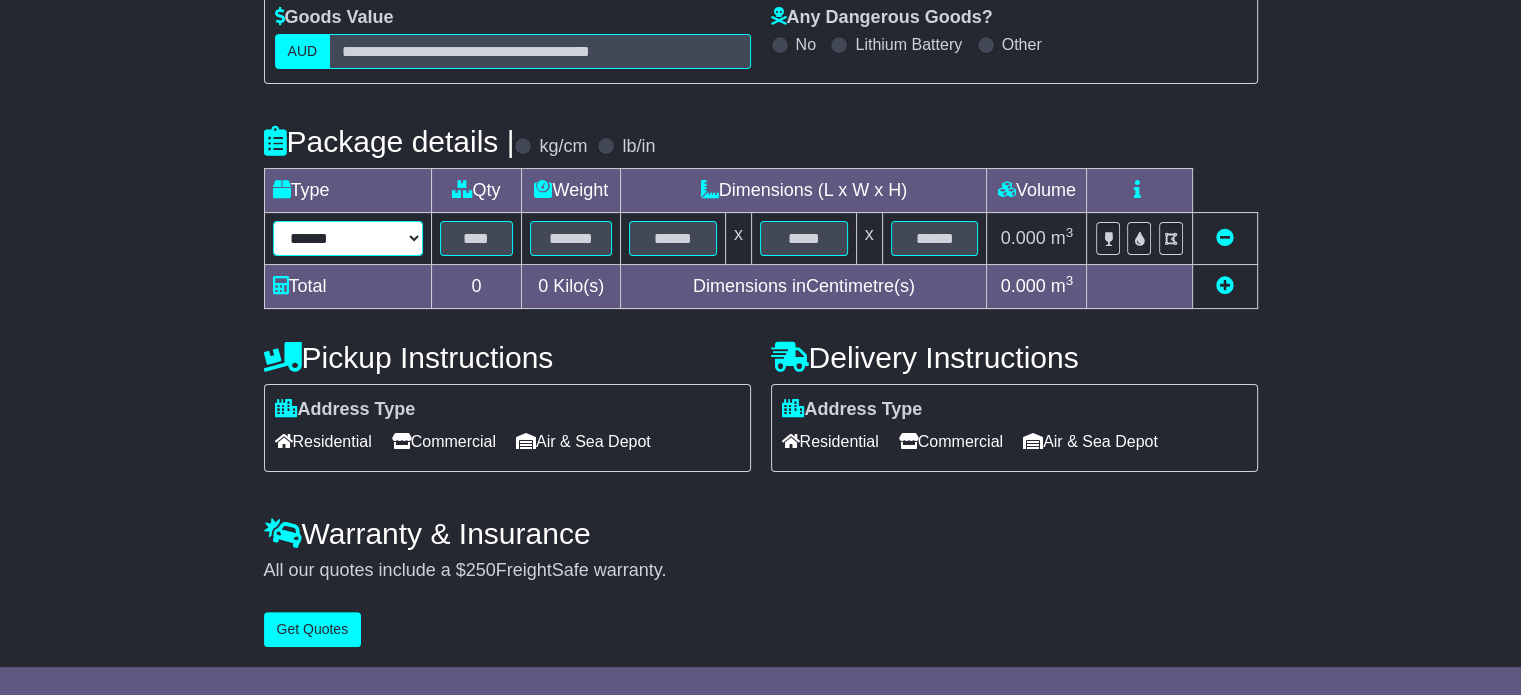 select on "*****" 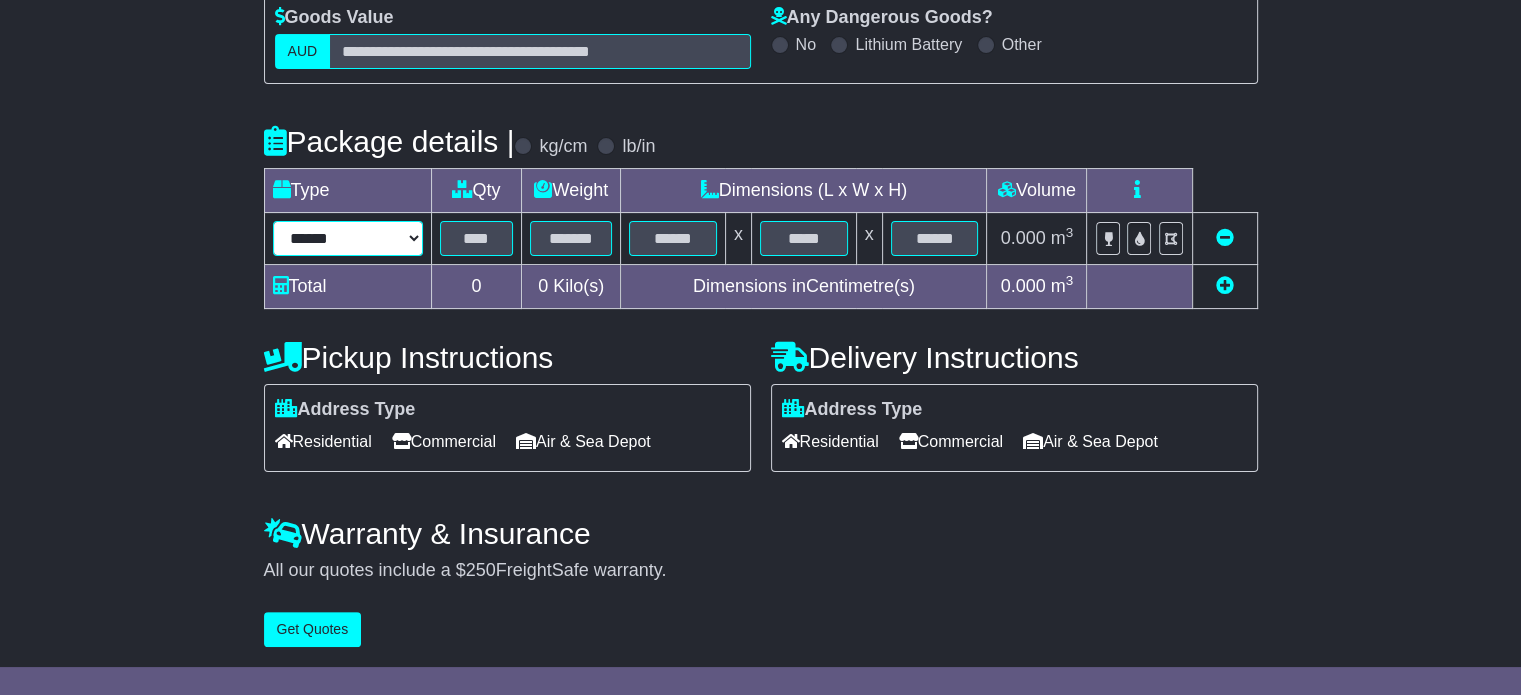click on "****** ****** *** ******** ***** **** **** ****** *** *******" at bounding box center (348, 238) 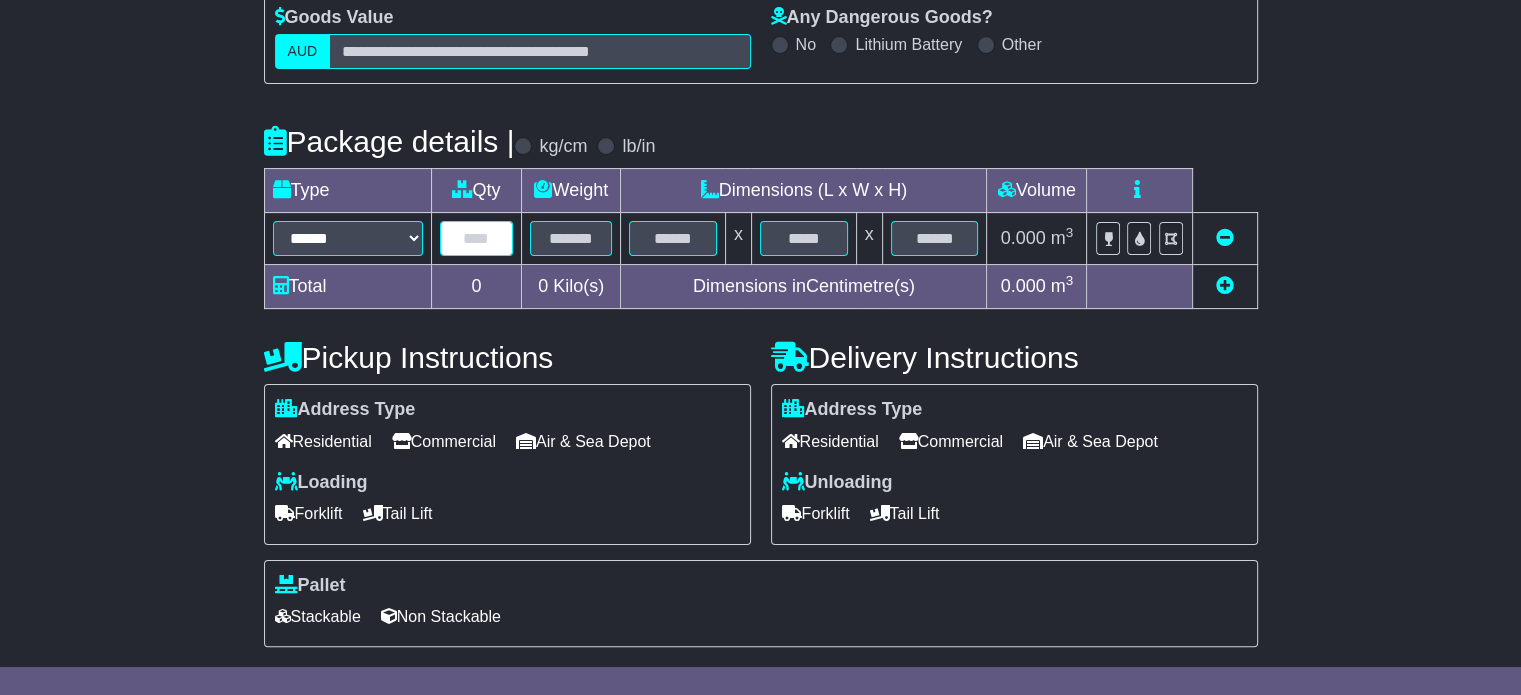 click at bounding box center (477, 238) 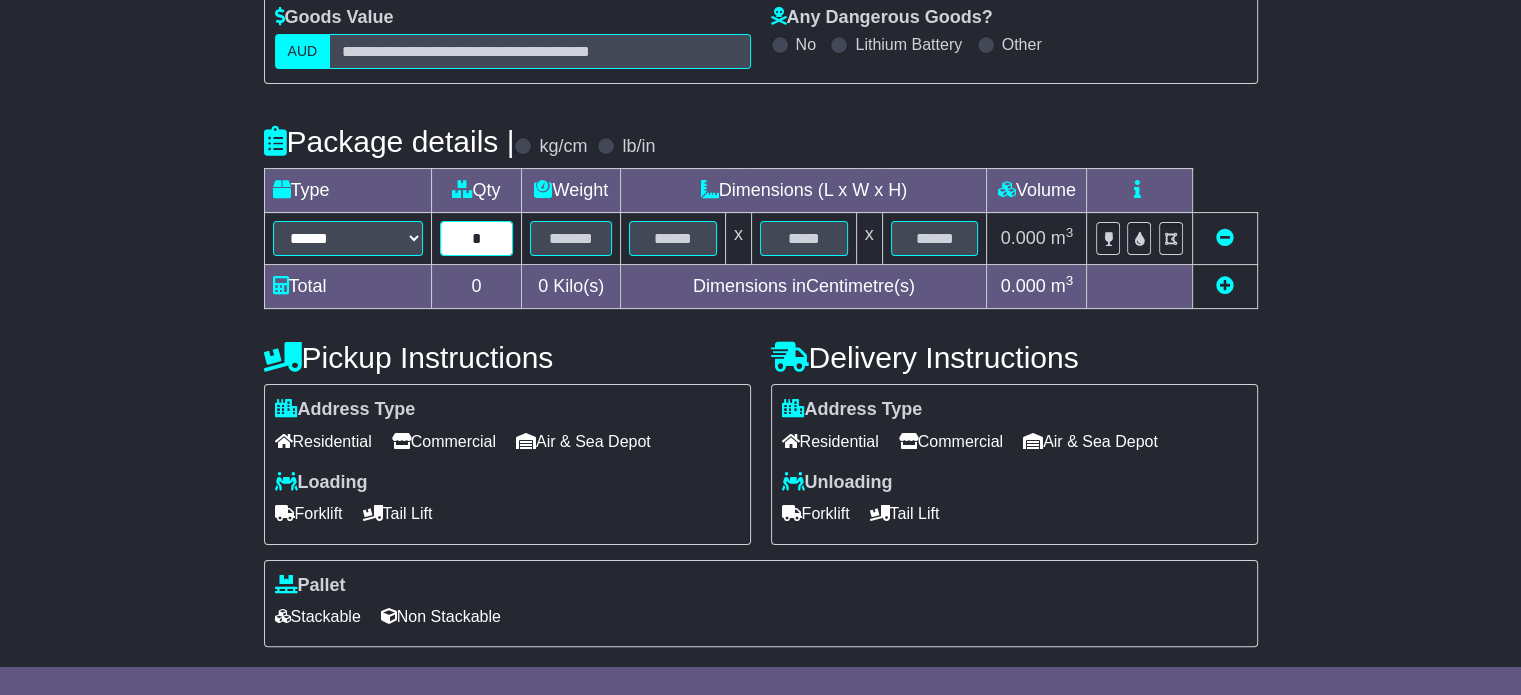 type on "*" 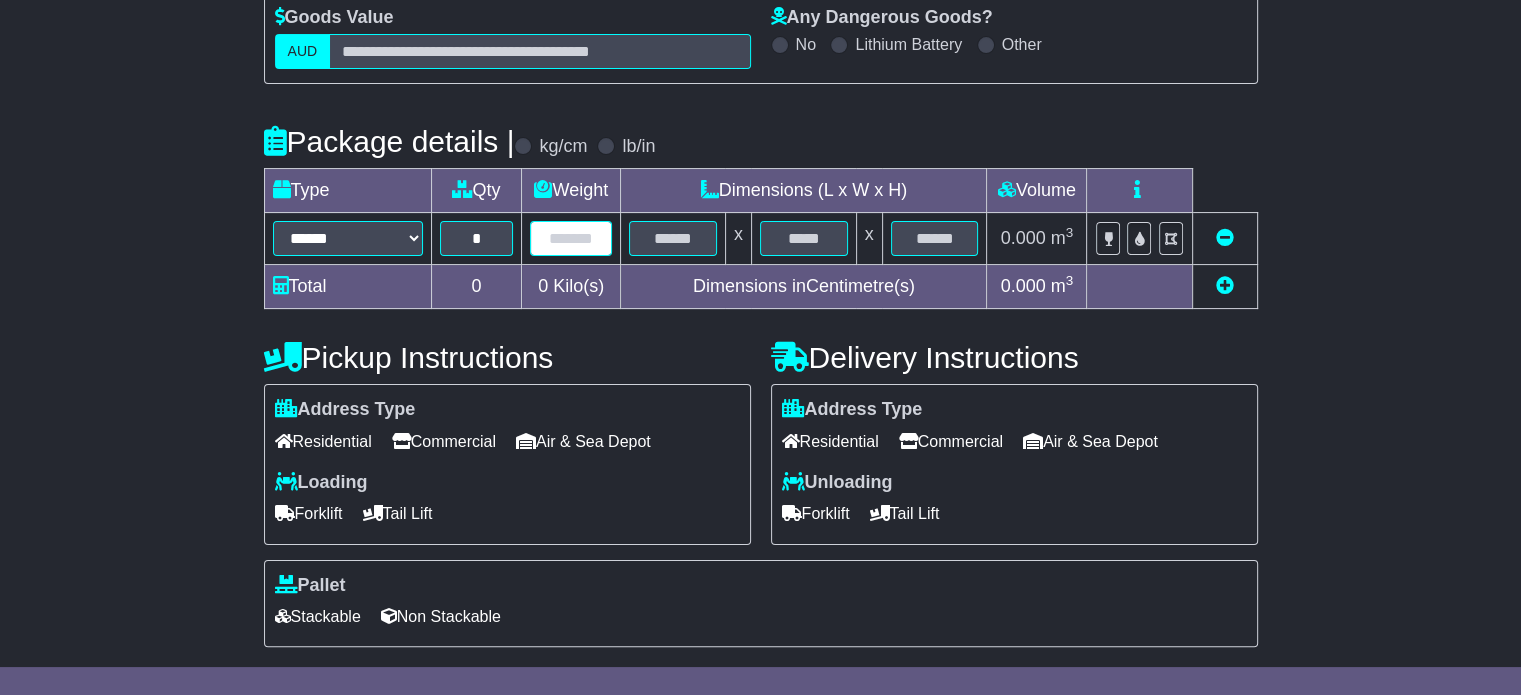 click at bounding box center [571, 238] 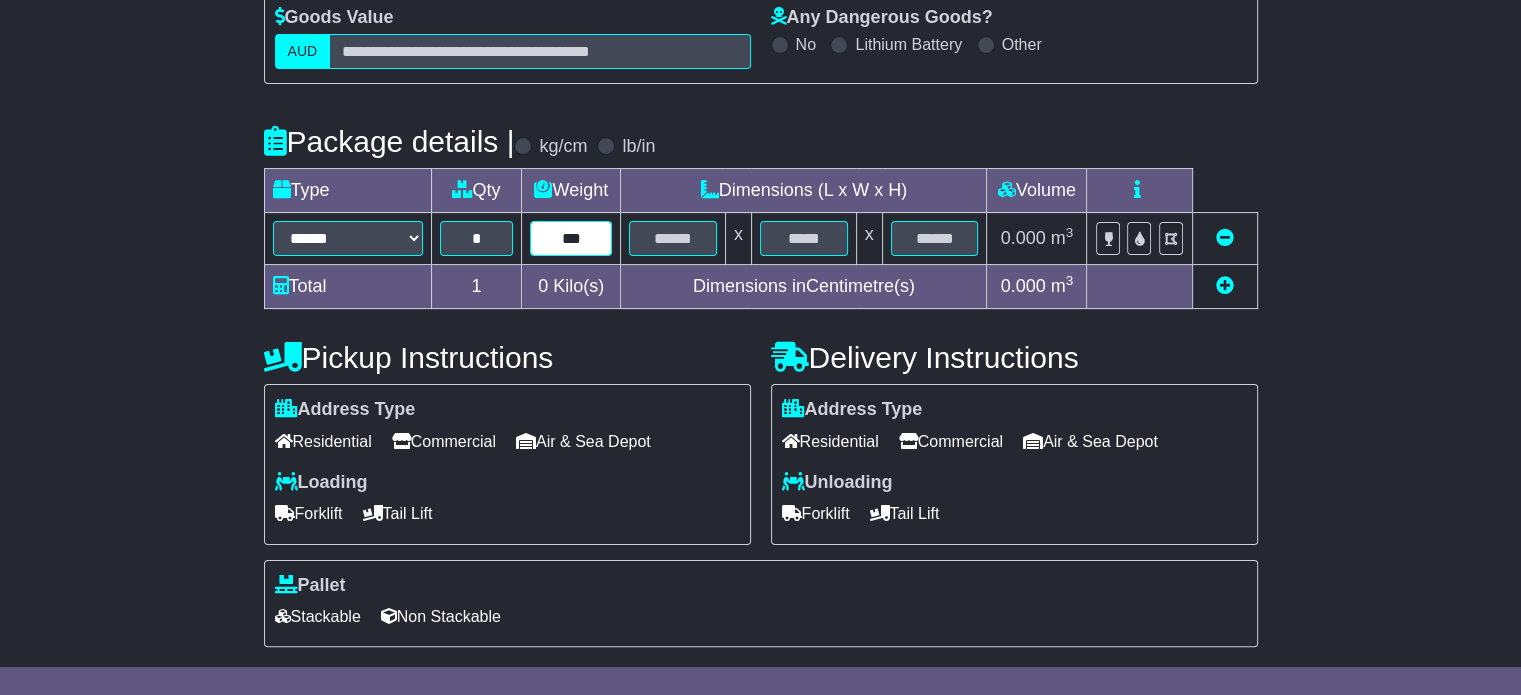 type on "***" 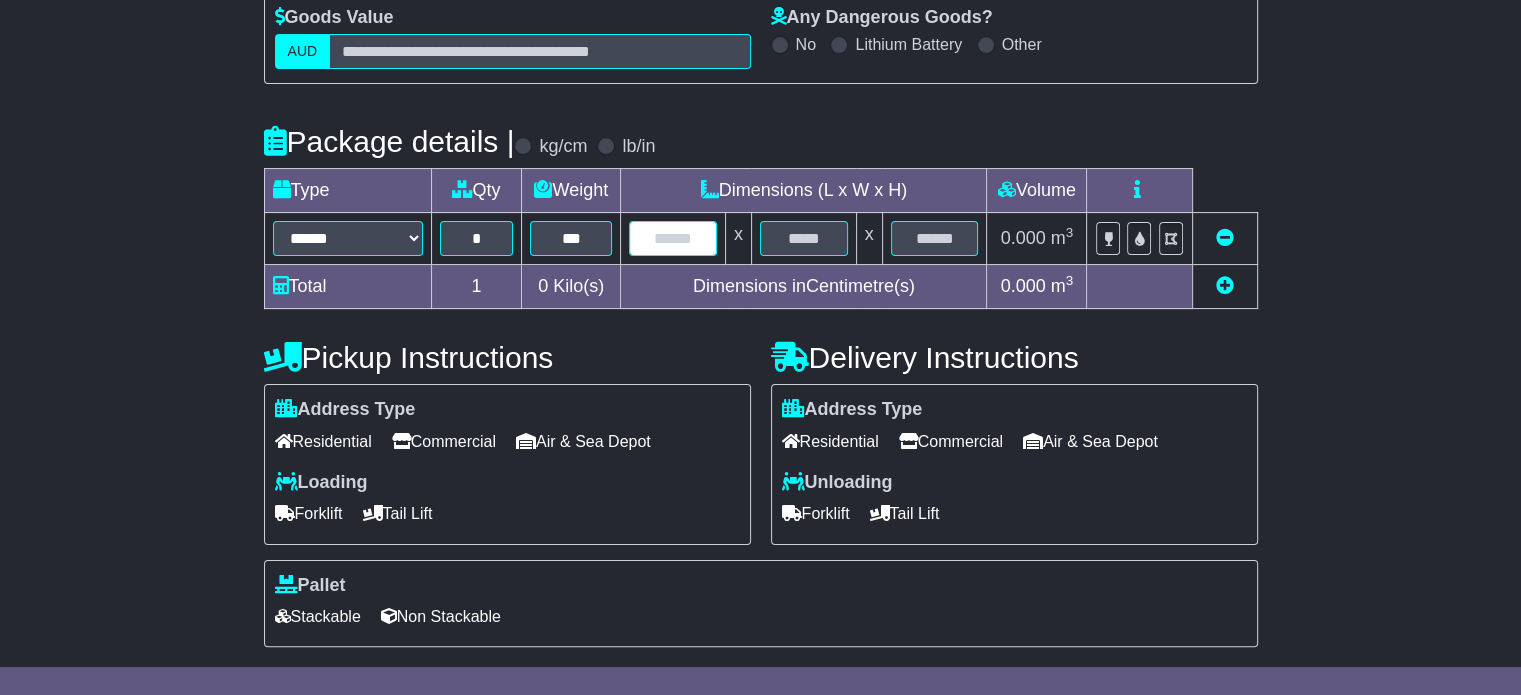 click at bounding box center (673, 238) 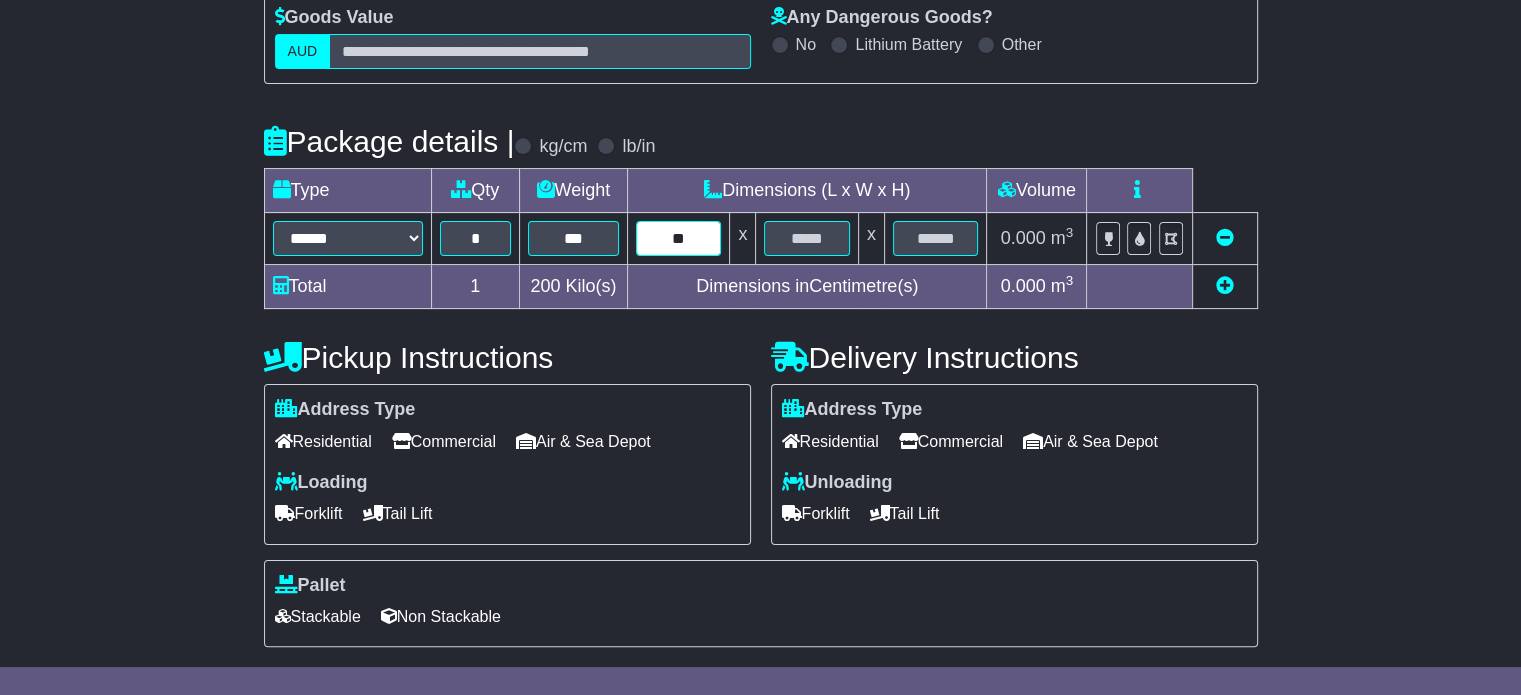type on "**" 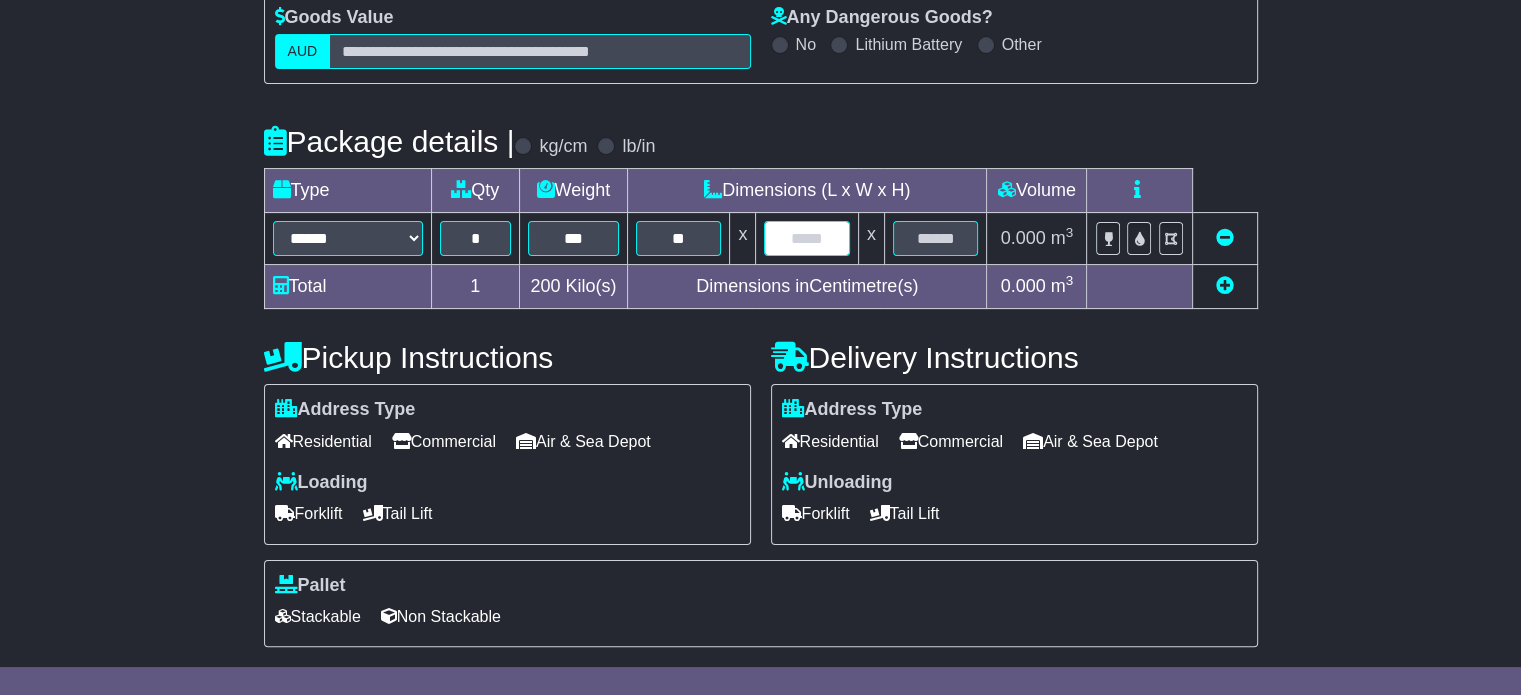 click at bounding box center [806, 238] 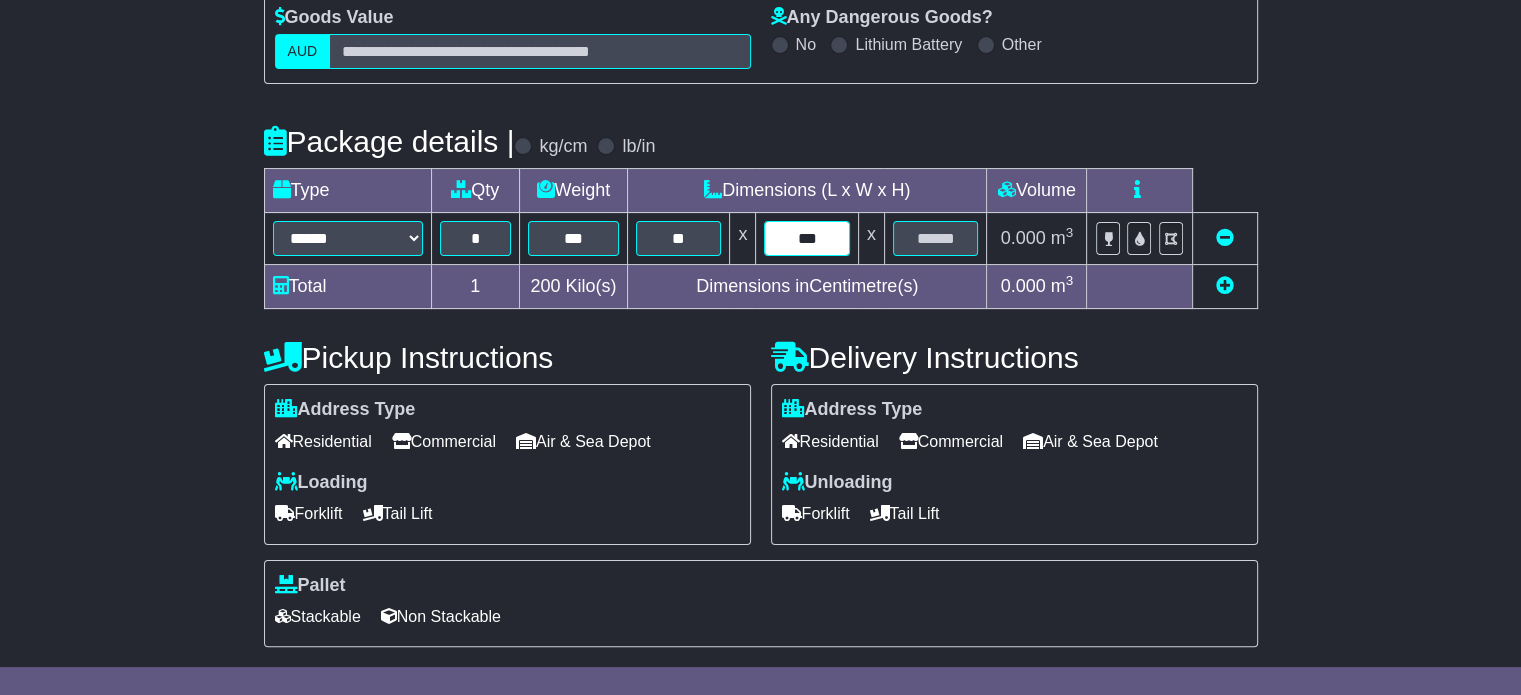 type on "***" 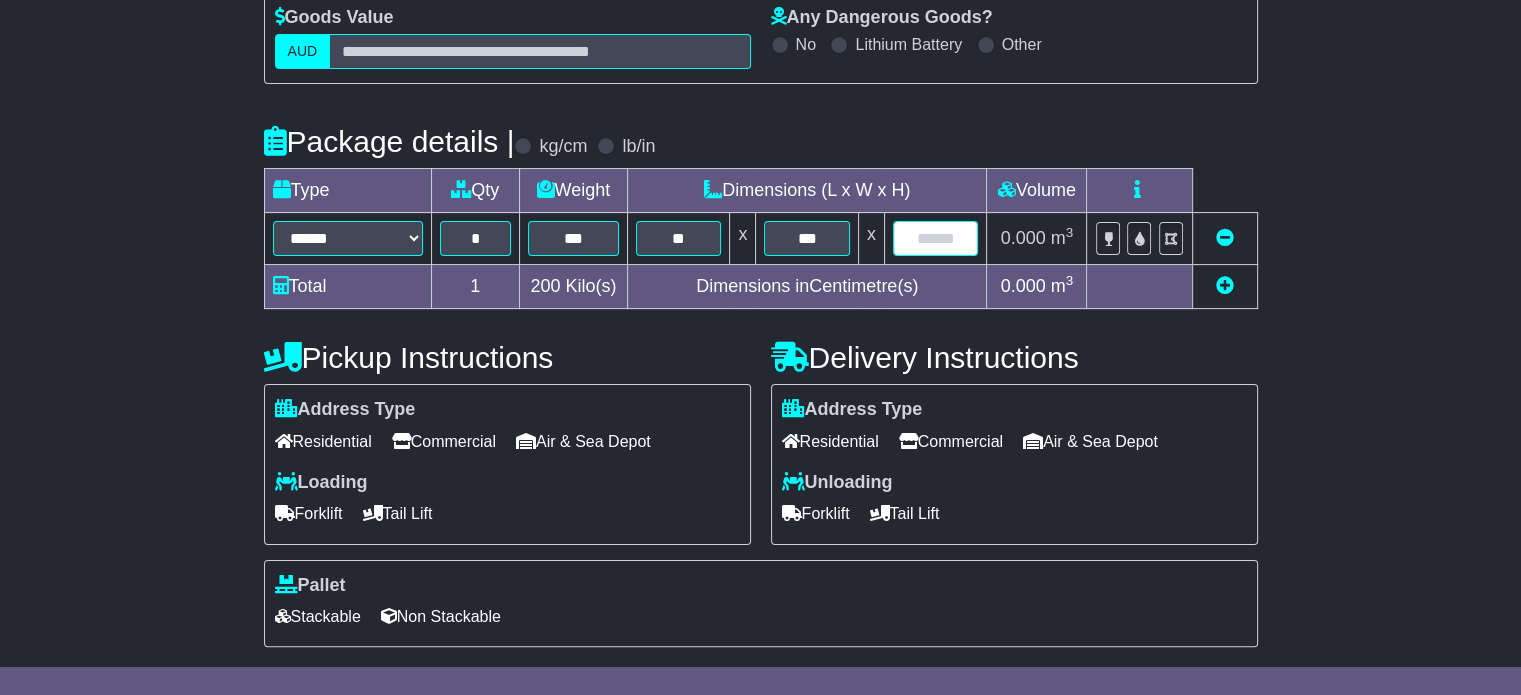 click at bounding box center [936, 238] 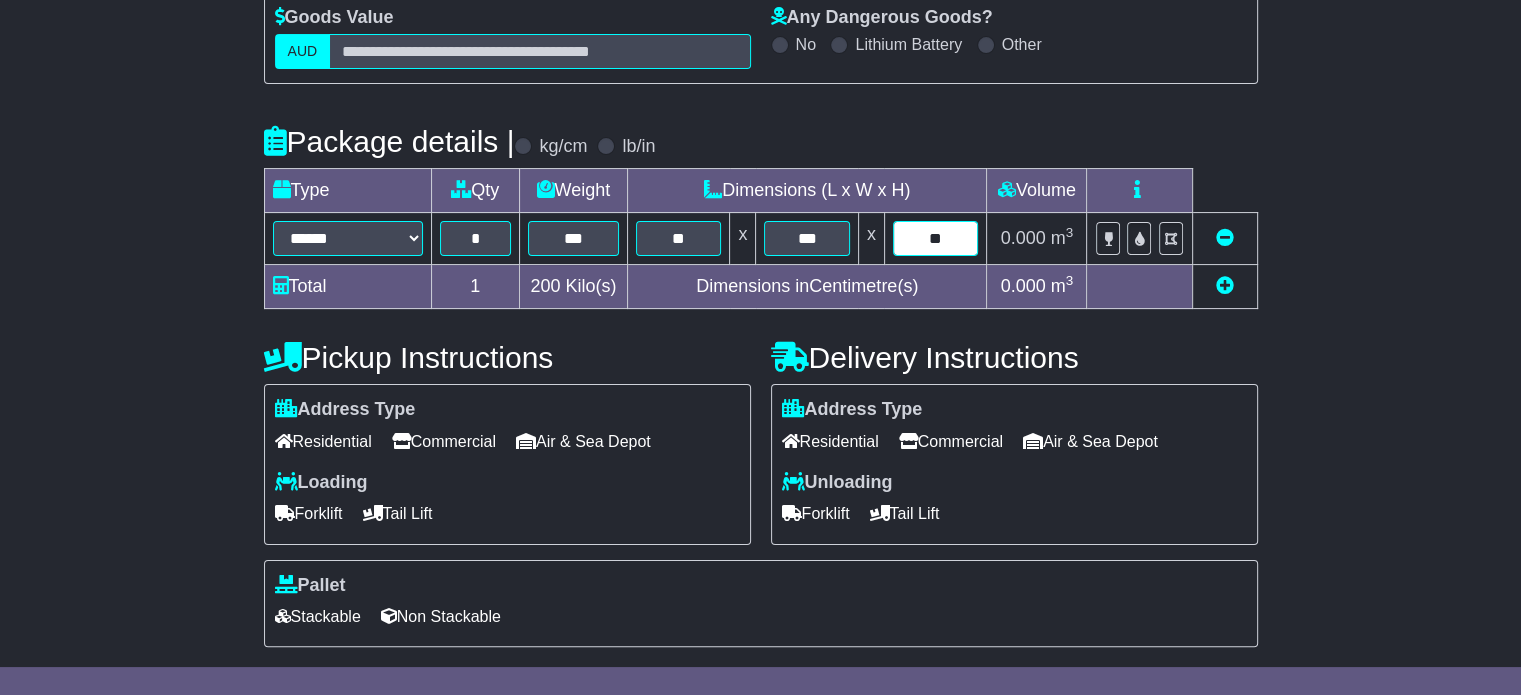 type on "**" 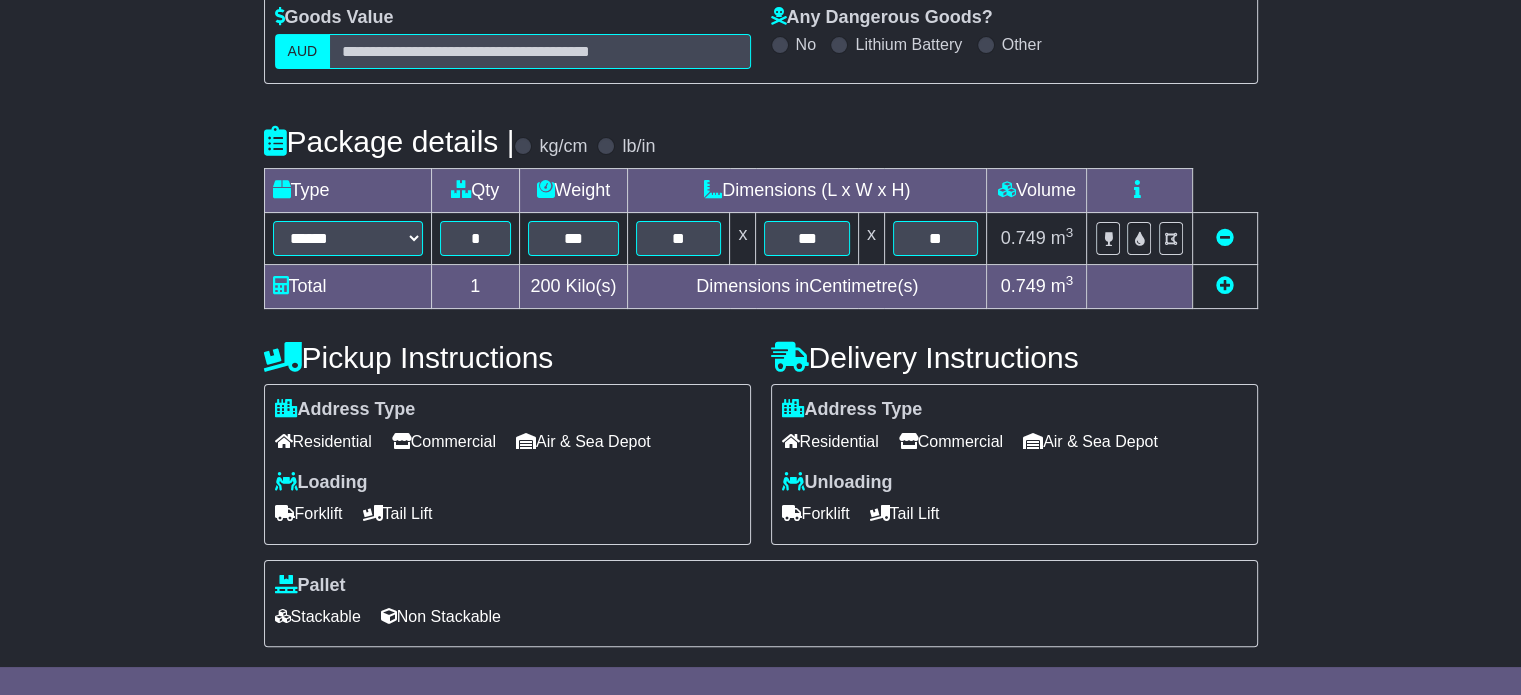 click on "Commercial" at bounding box center [444, 441] 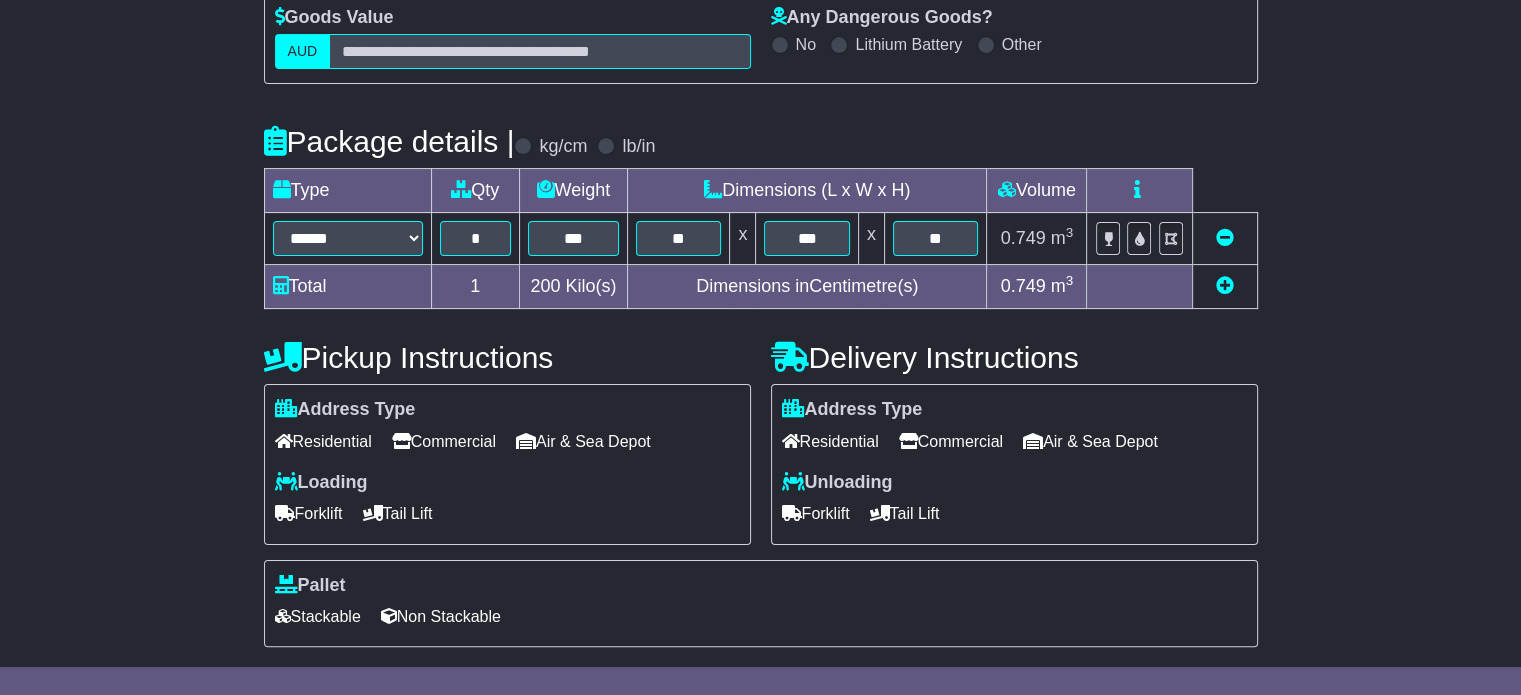 click on "Commercial" at bounding box center [951, 441] 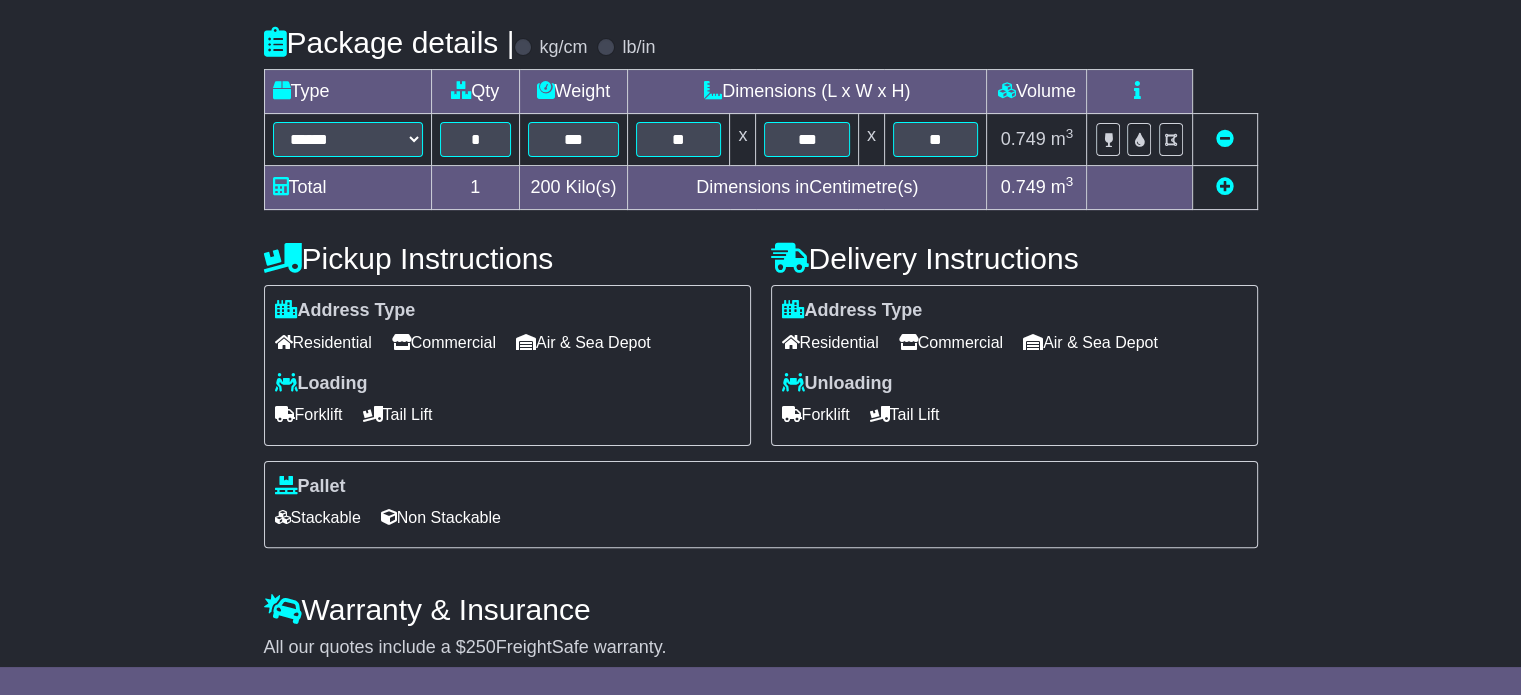scroll, scrollTop: 540, scrollLeft: 0, axis: vertical 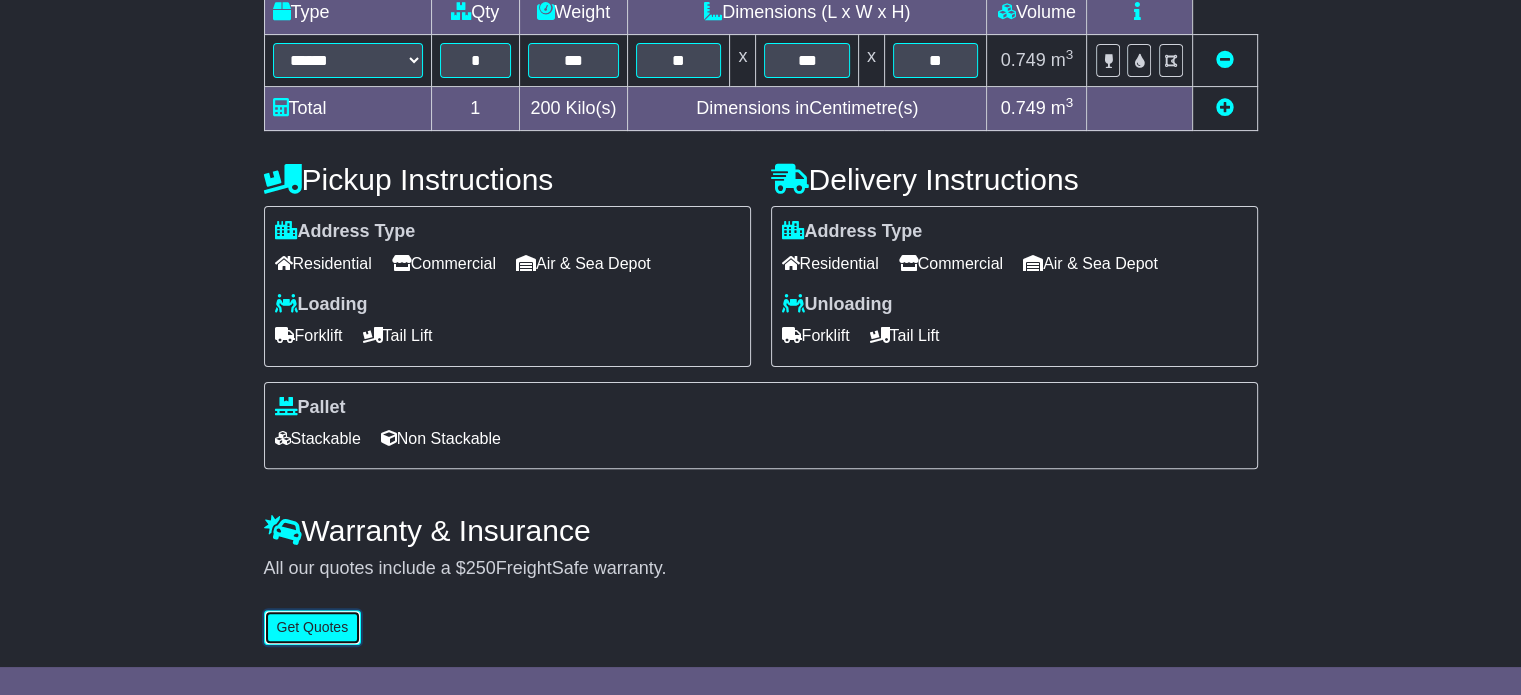 click on "Get Quotes" at bounding box center [313, 627] 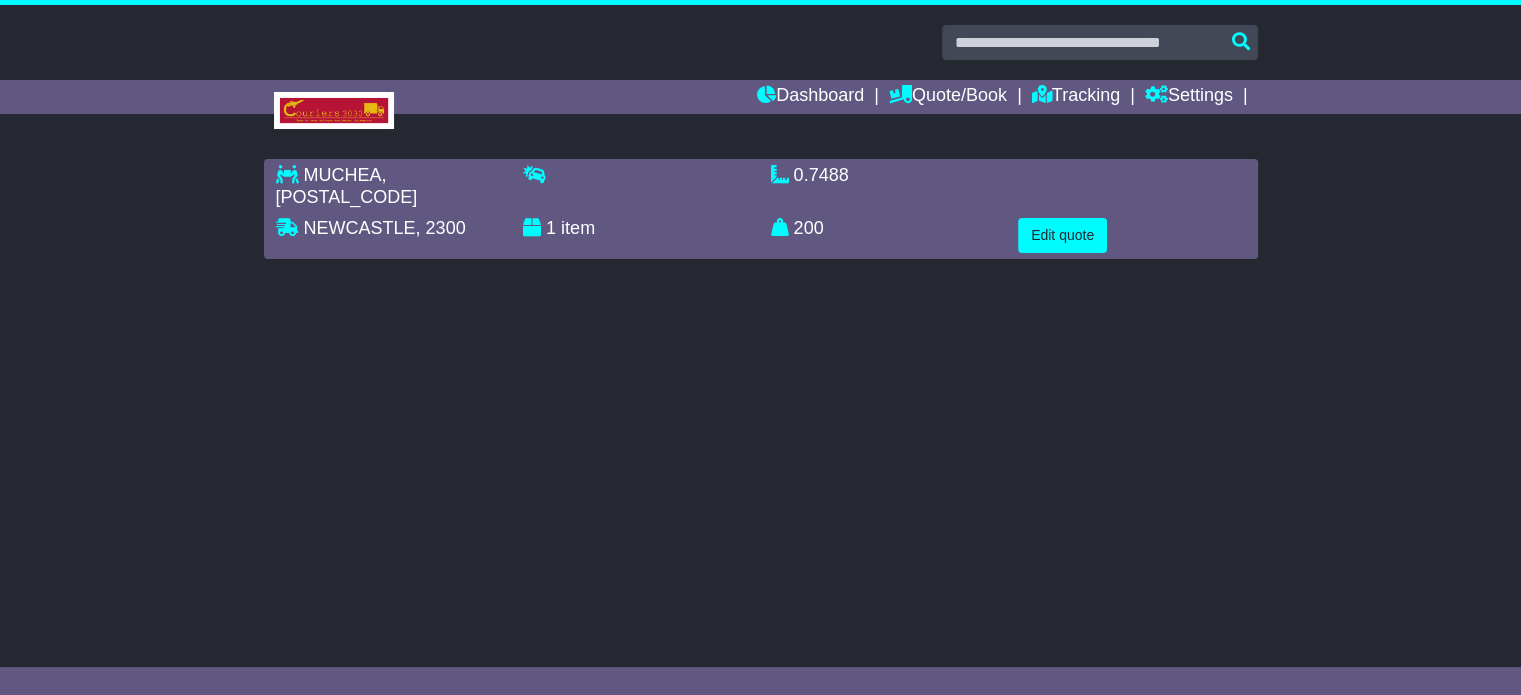 scroll, scrollTop: 0, scrollLeft: 0, axis: both 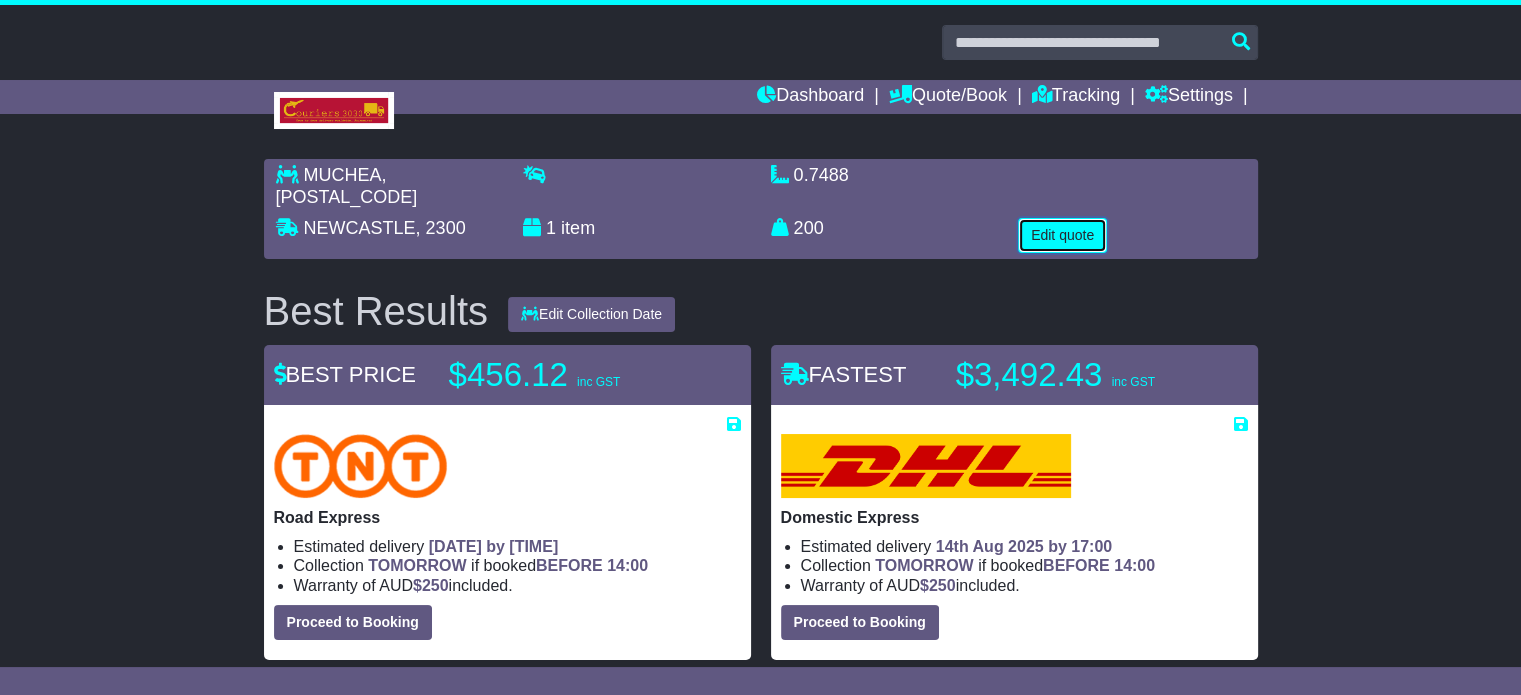 click on "Edit quote" at bounding box center [1062, 235] 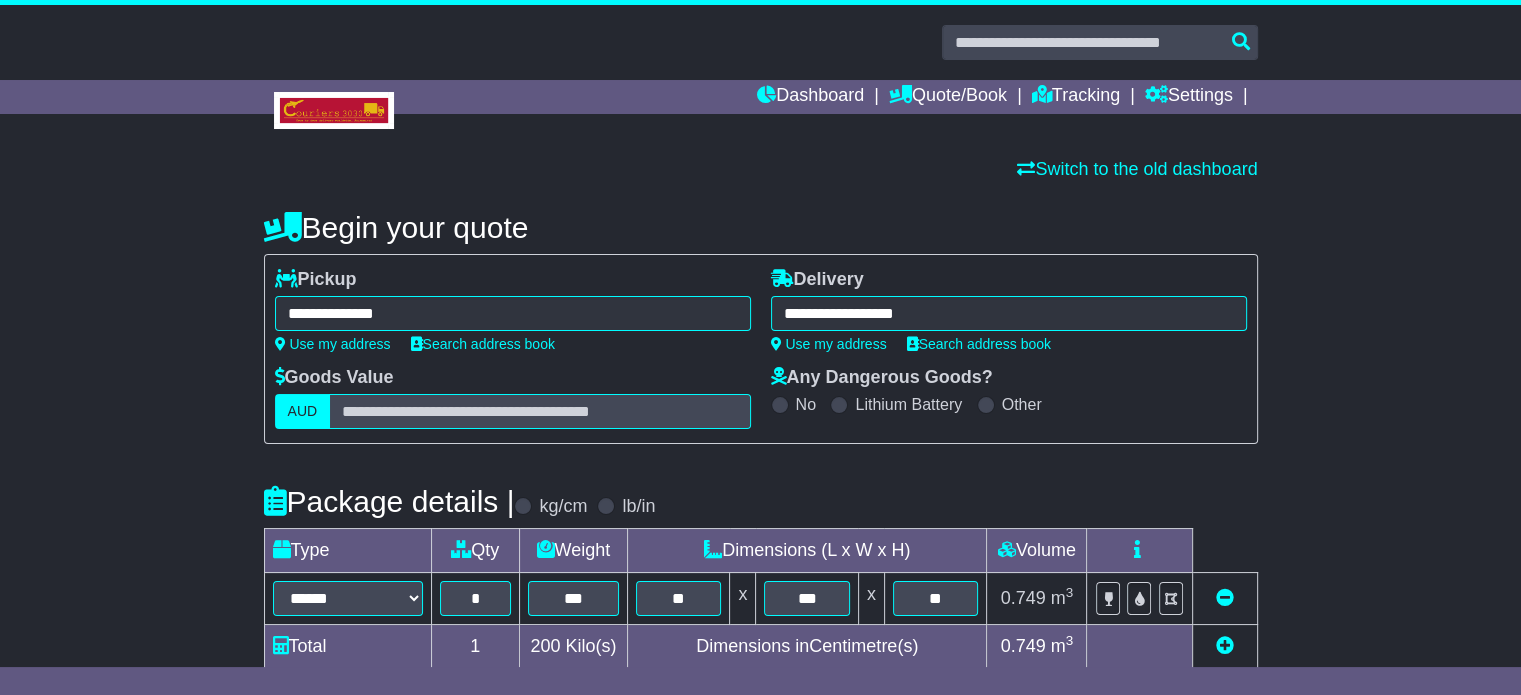 click on "**********" at bounding box center (513, 313) 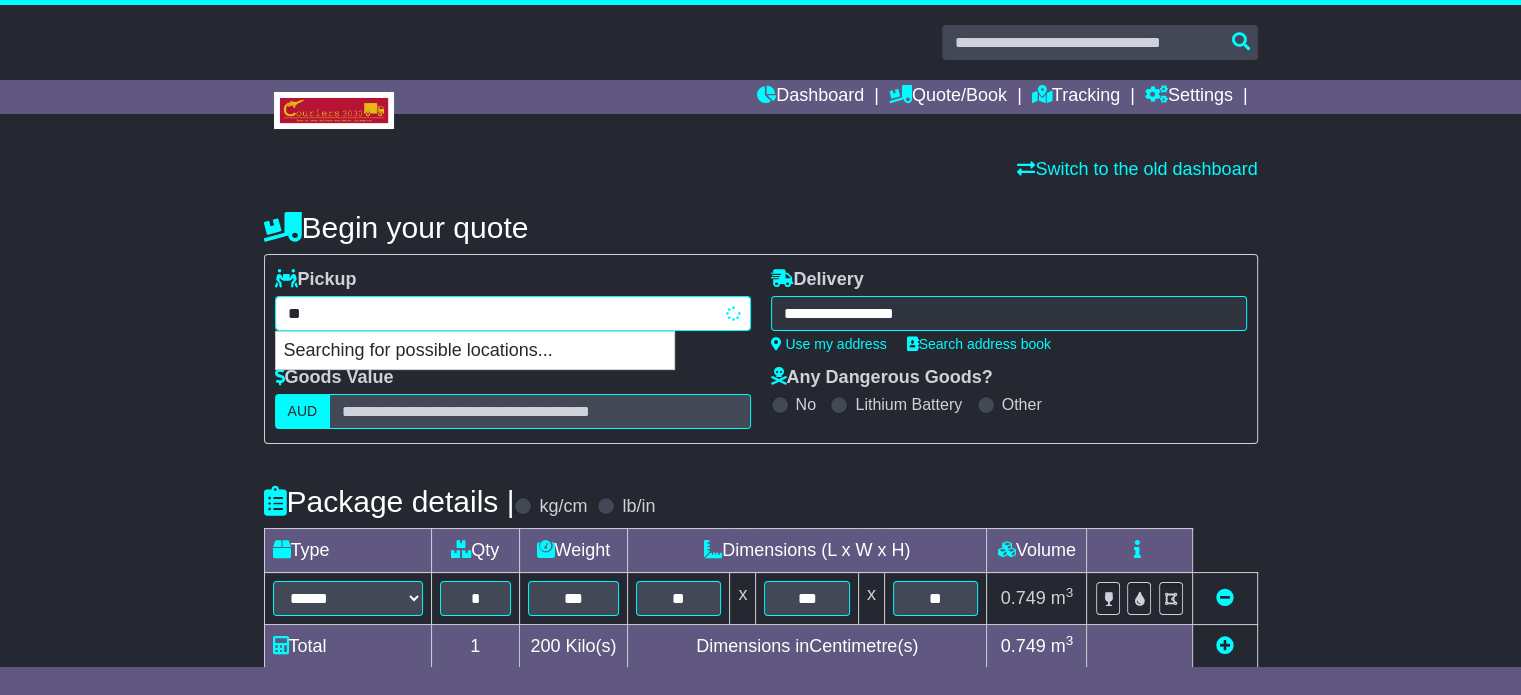 type on "*" 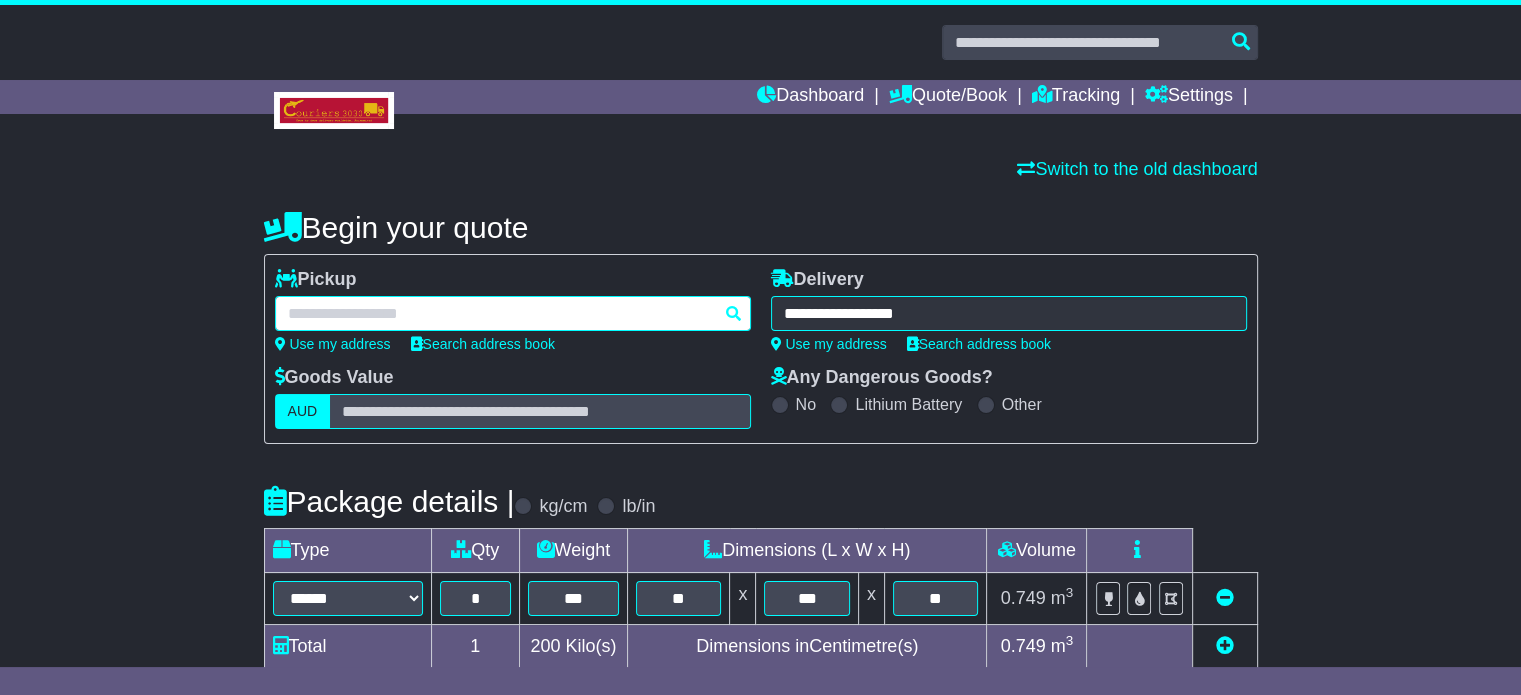 paste on "**********" 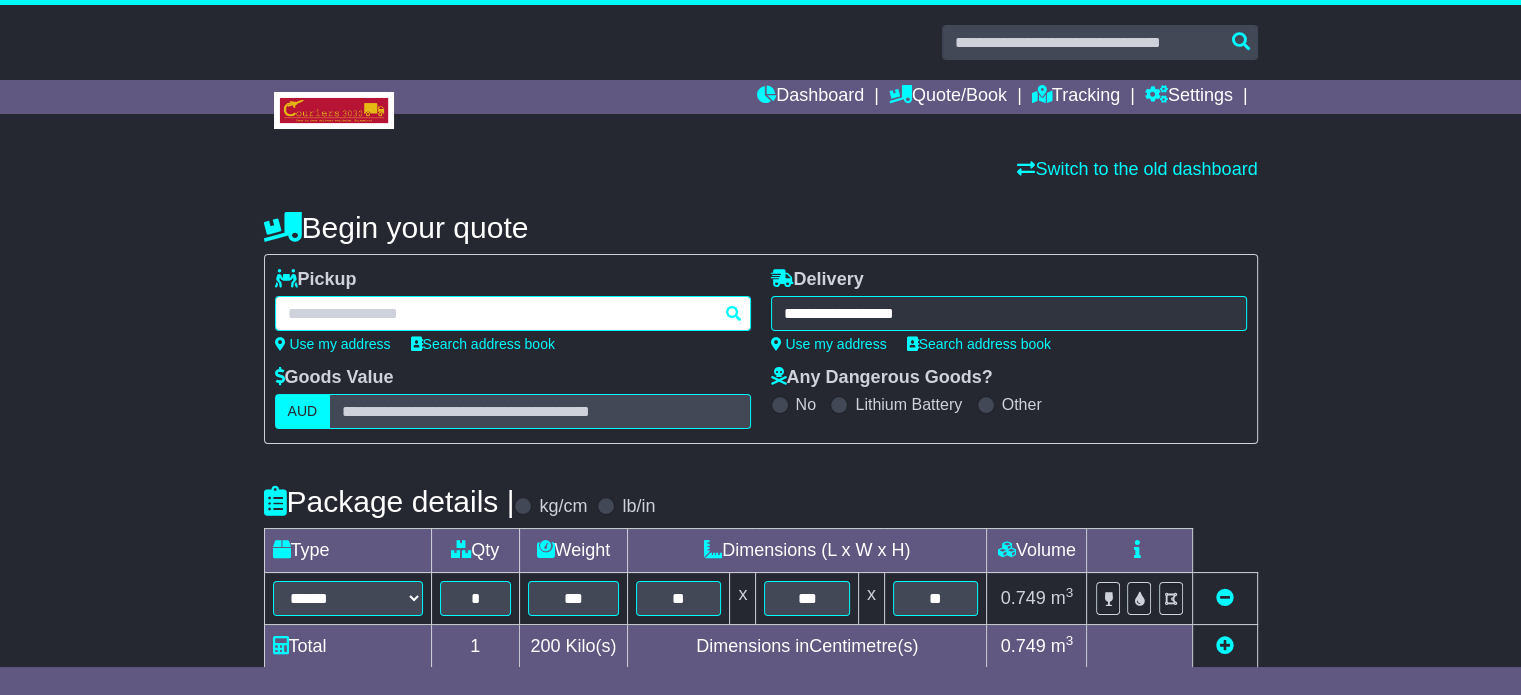 type on "**********" 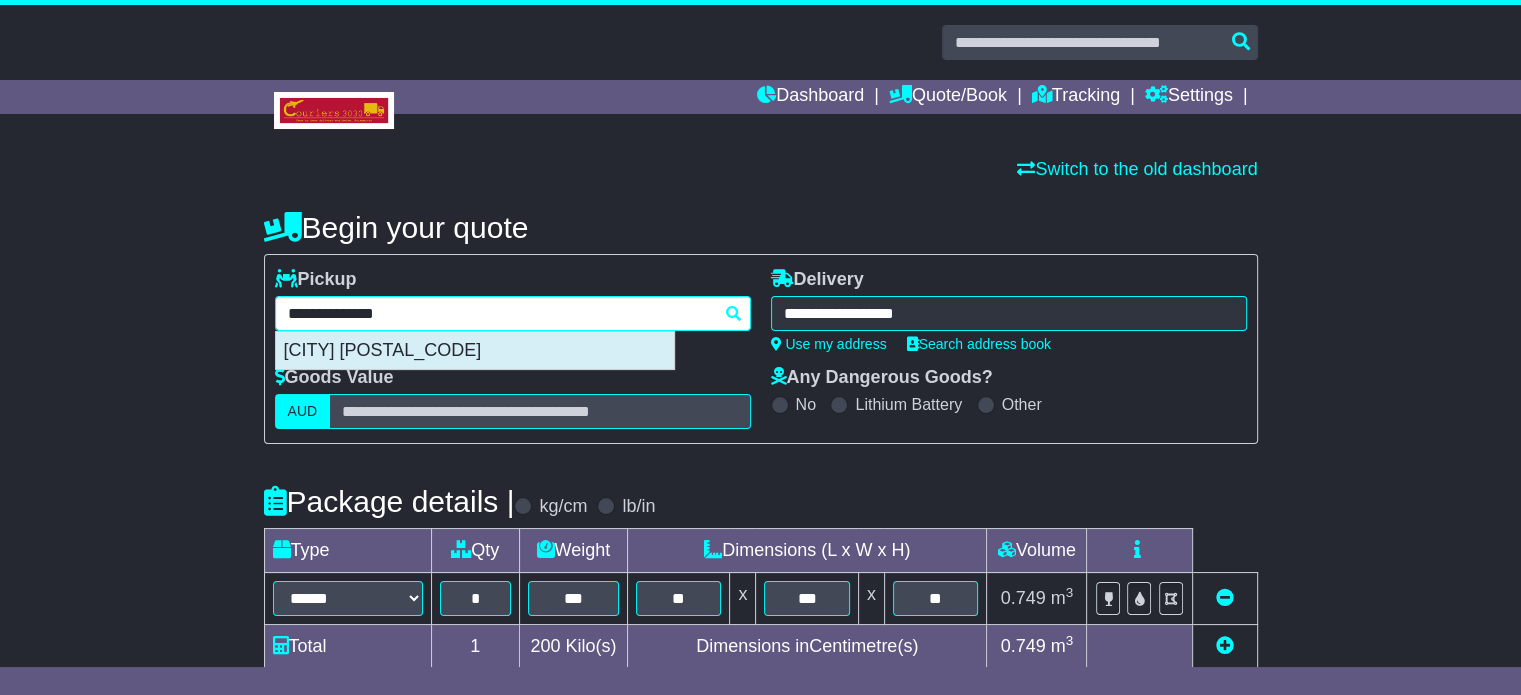 click on "[CITY] [POSTAL_CODE]" at bounding box center [475, 351] 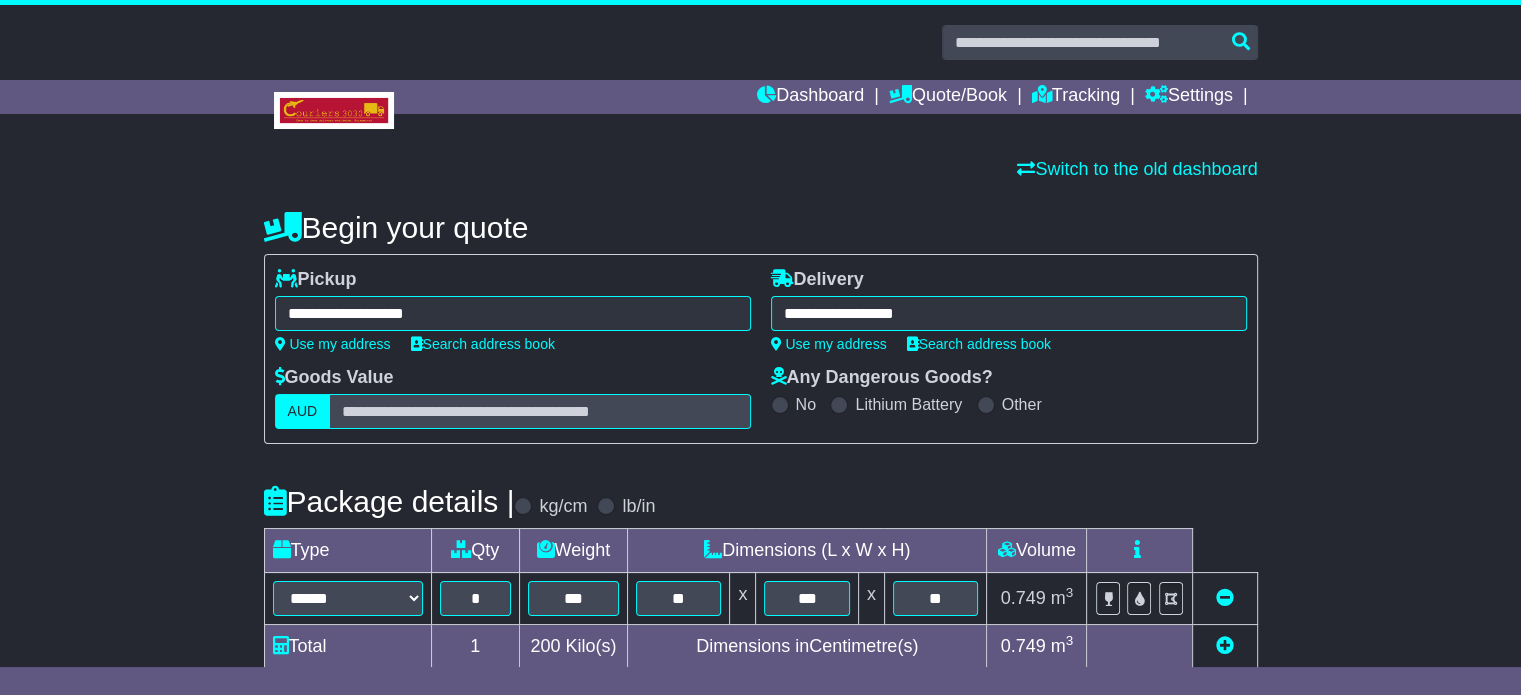 type on "**********" 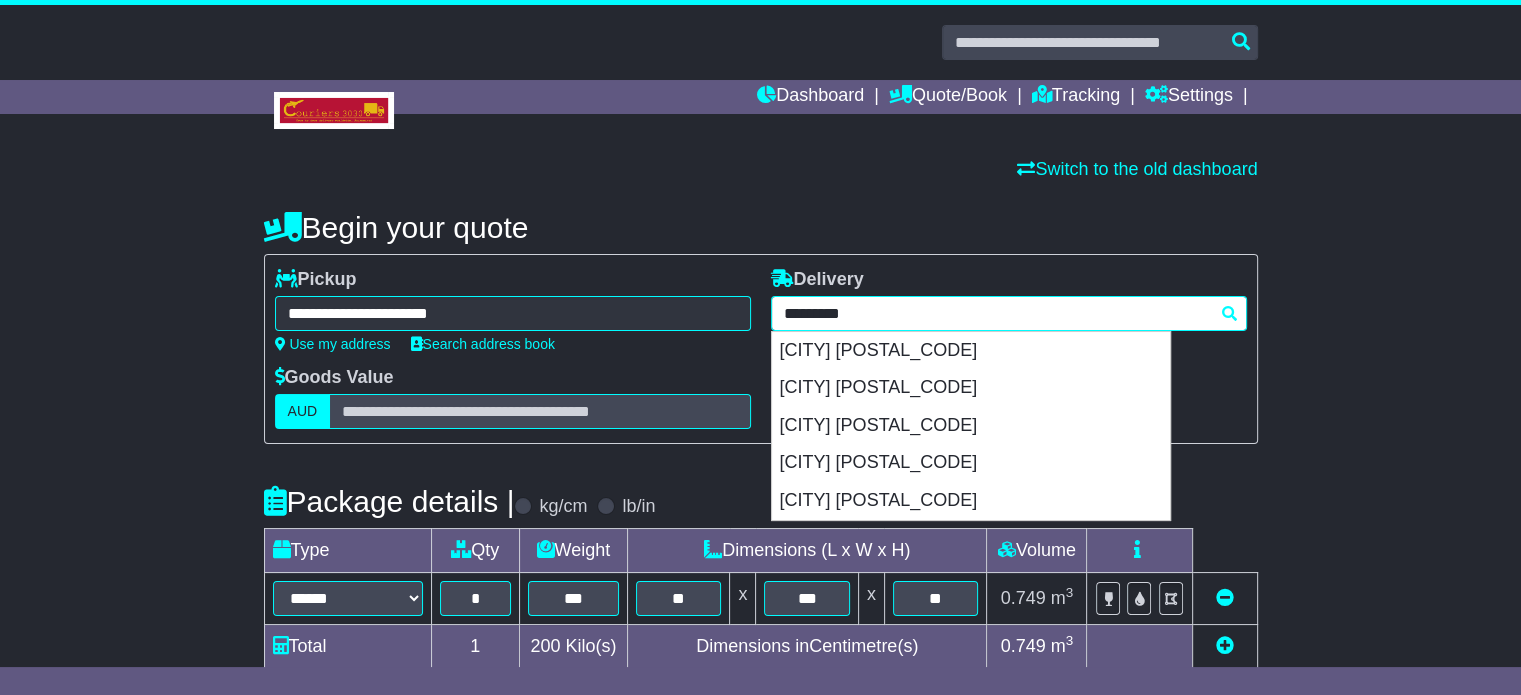 click on "**********" at bounding box center [1009, 313] 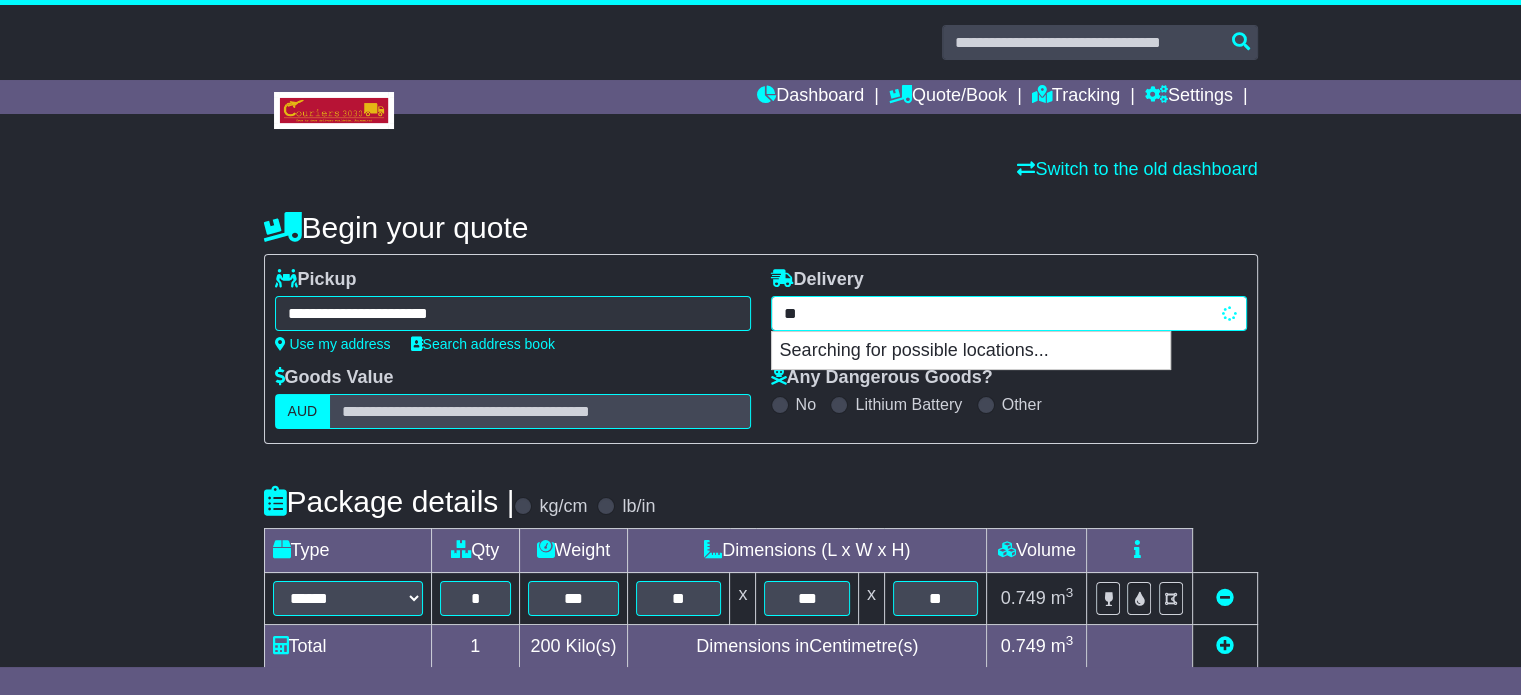 type on "*" 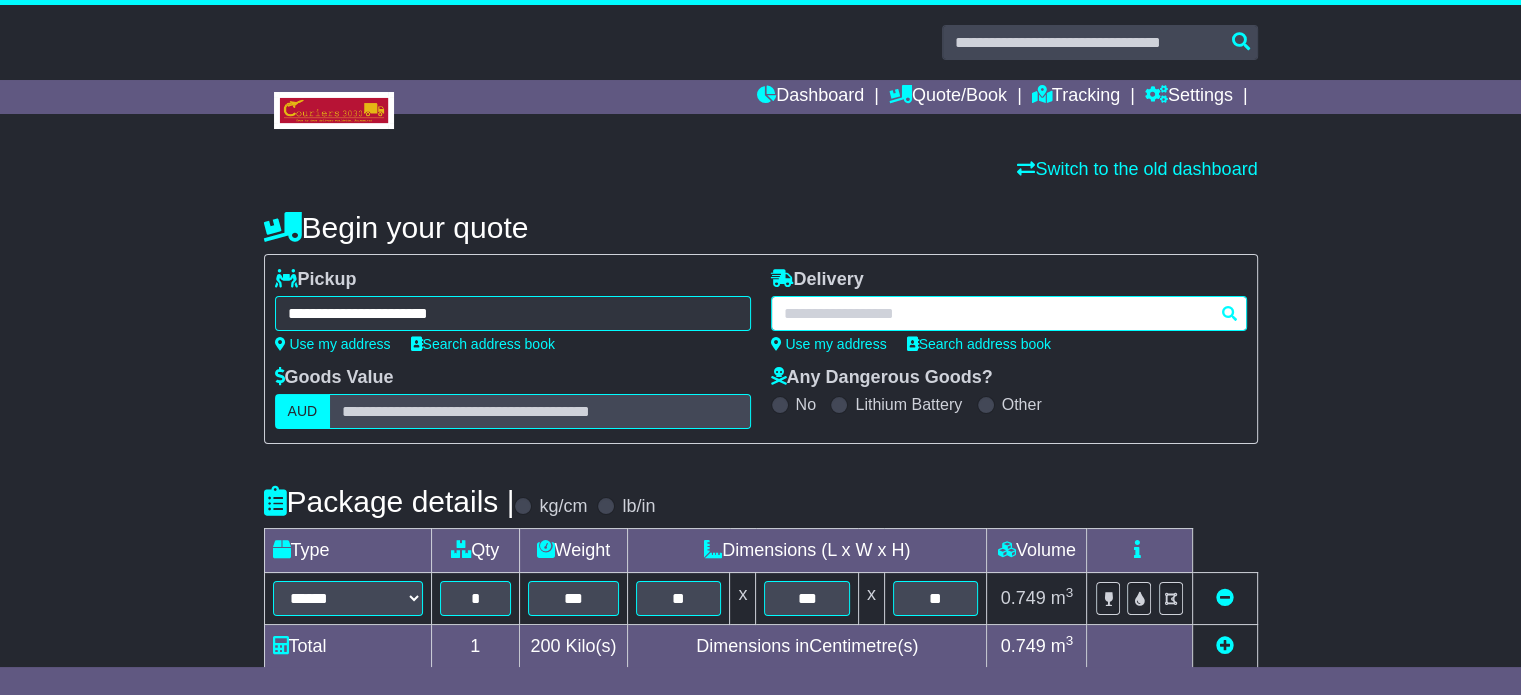 paste on "**********" 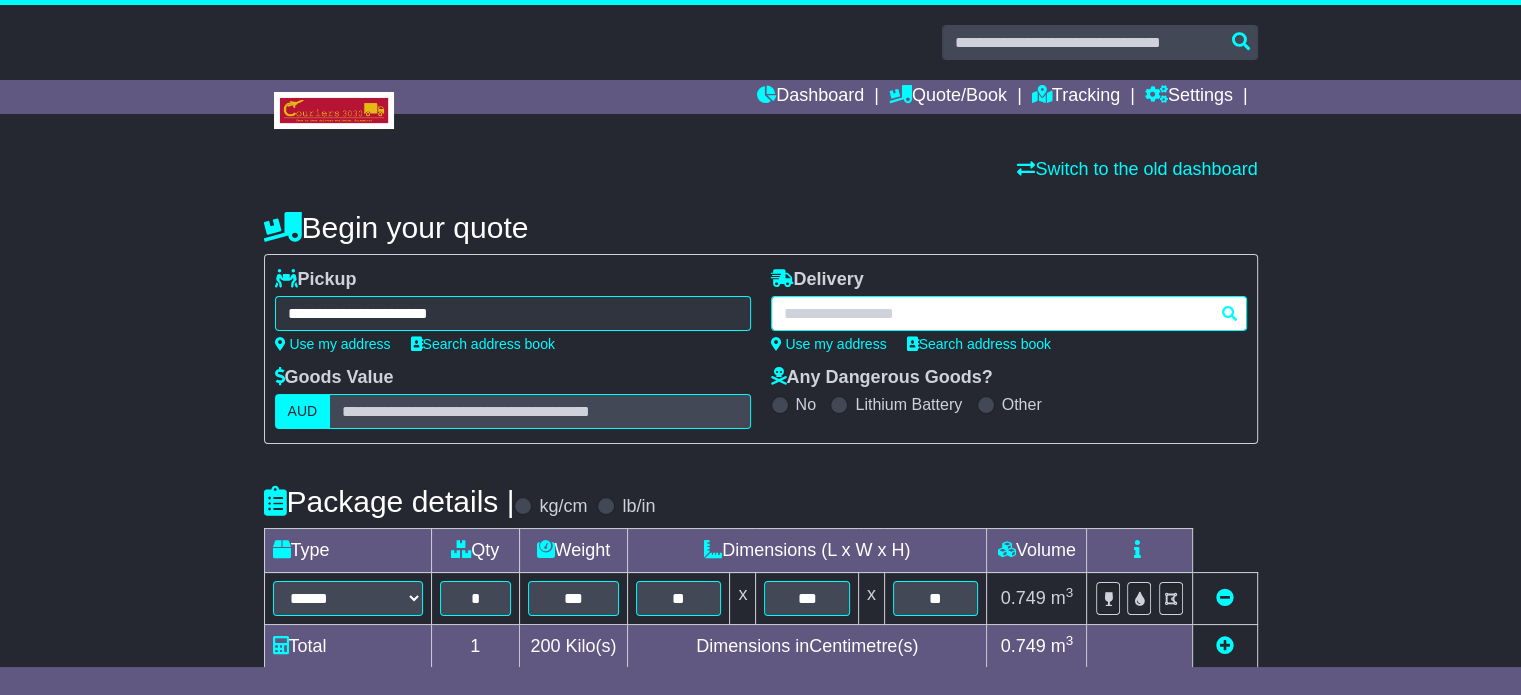 type on "**********" 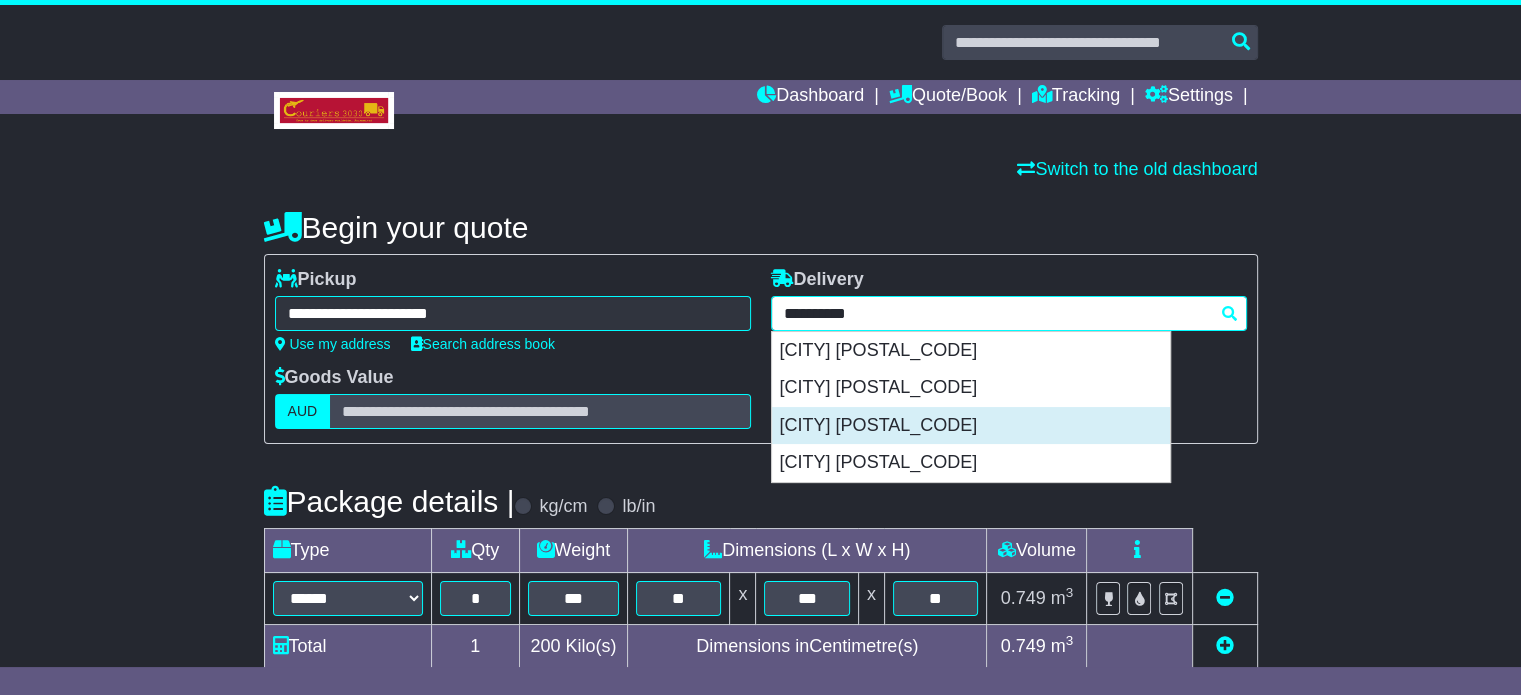 click on "SPRINGVALE 3171" at bounding box center (971, 426) 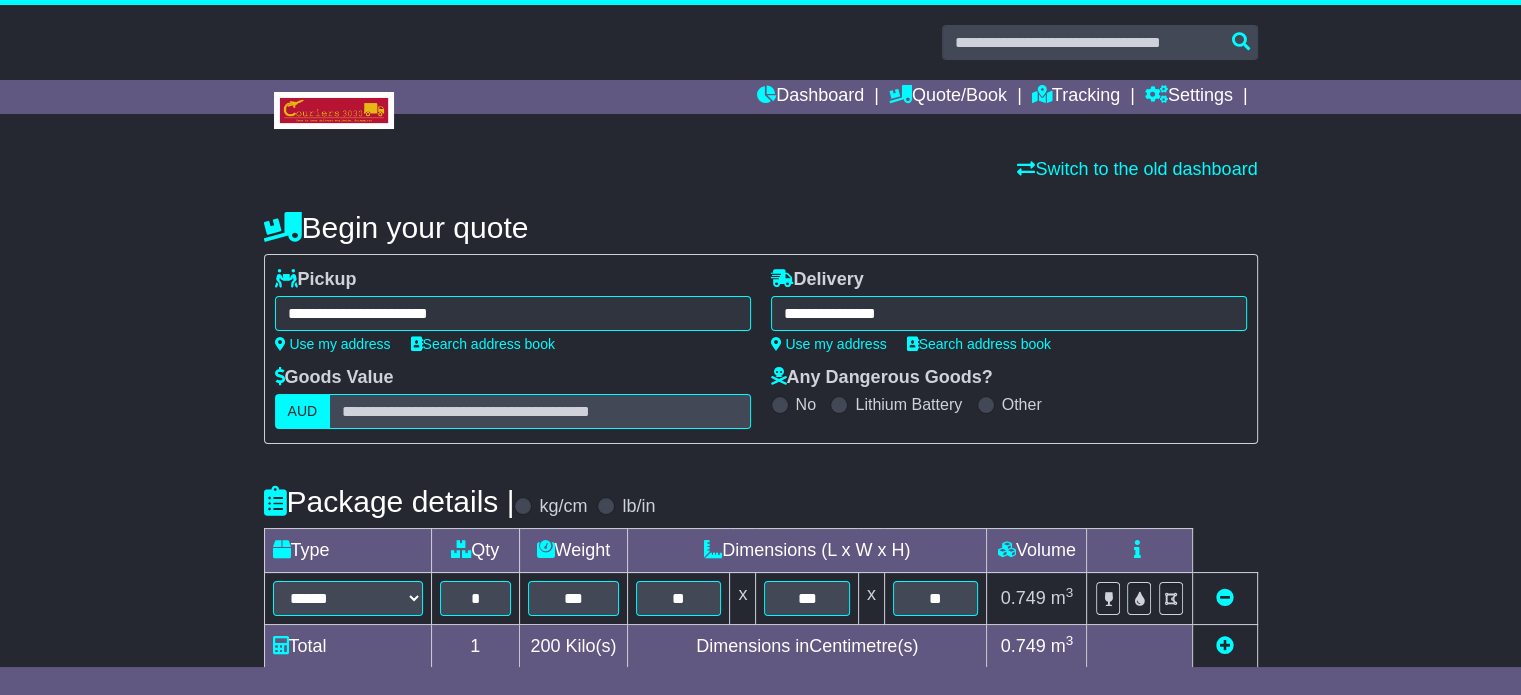 type on "**********" 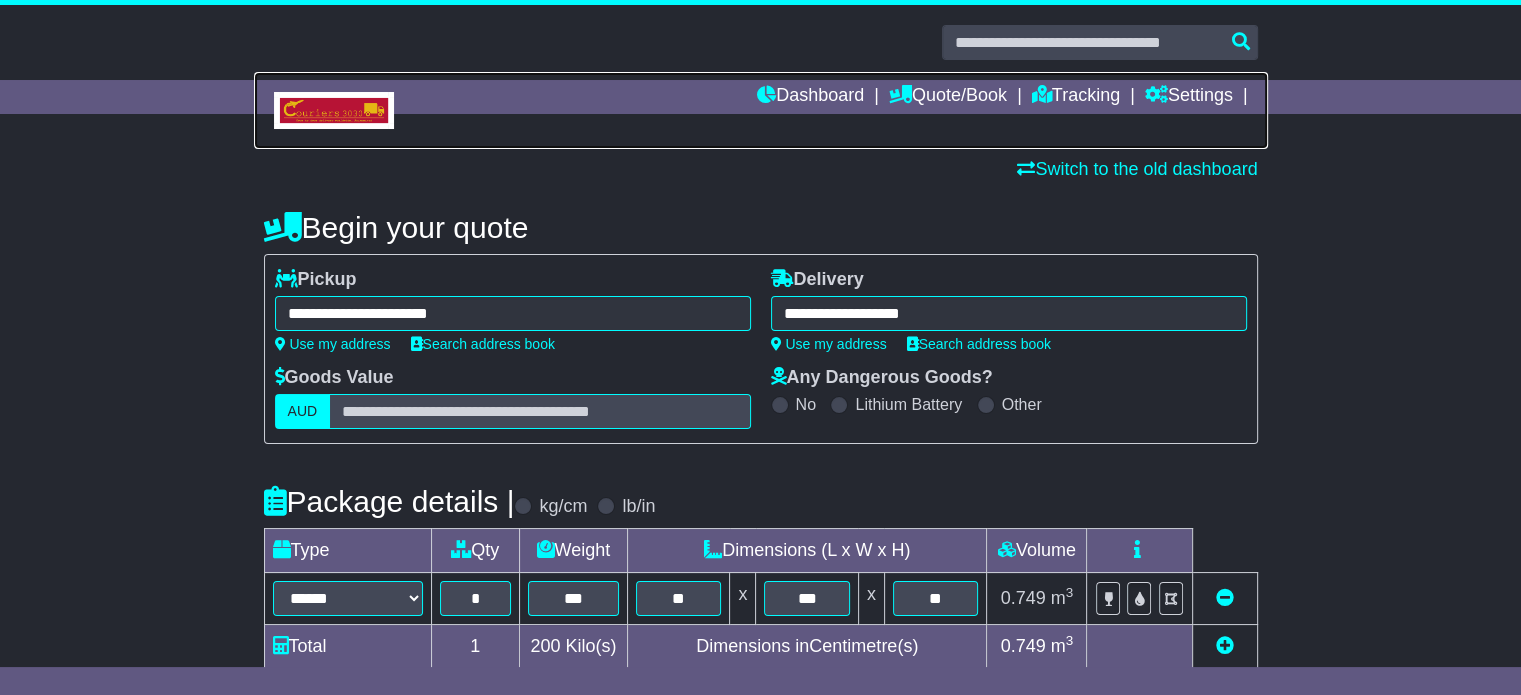 click at bounding box center (761, 110) 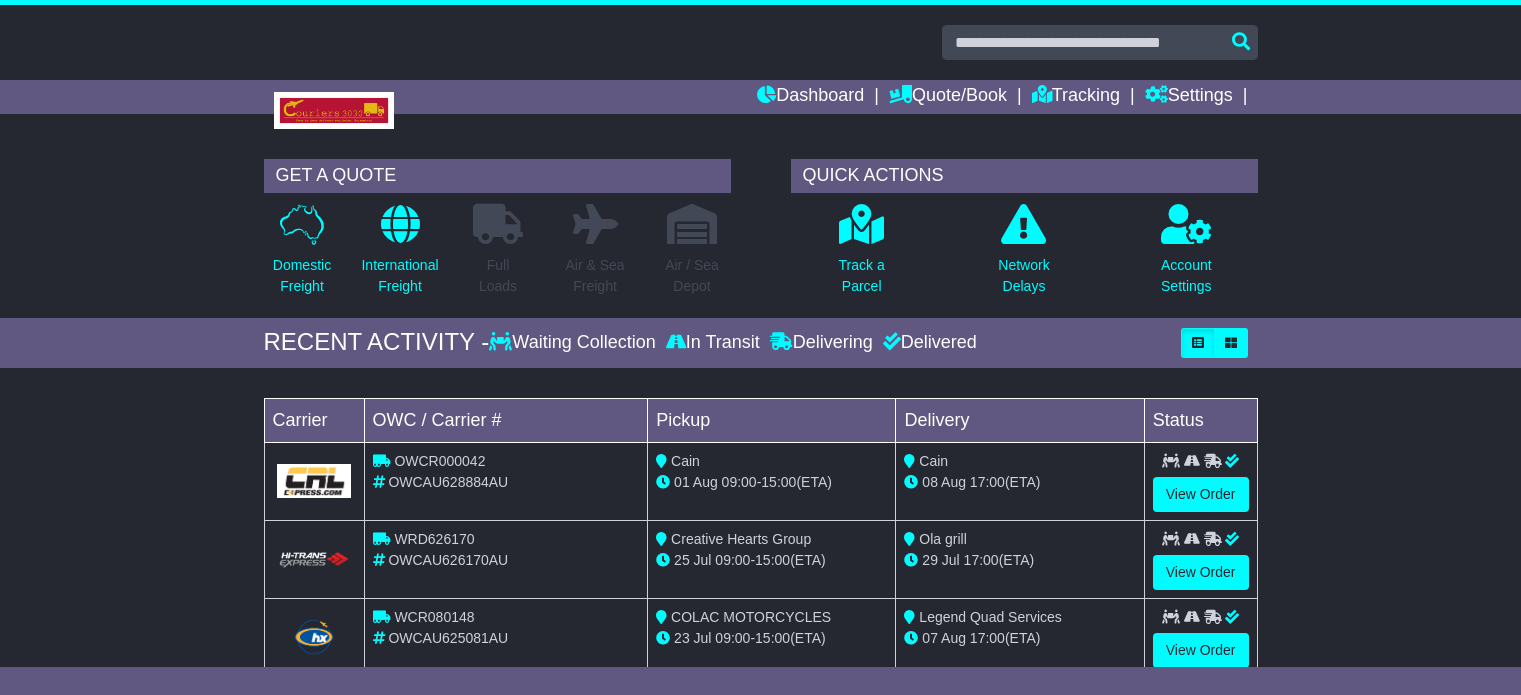 scroll, scrollTop: 0, scrollLeft: 0, axis: both 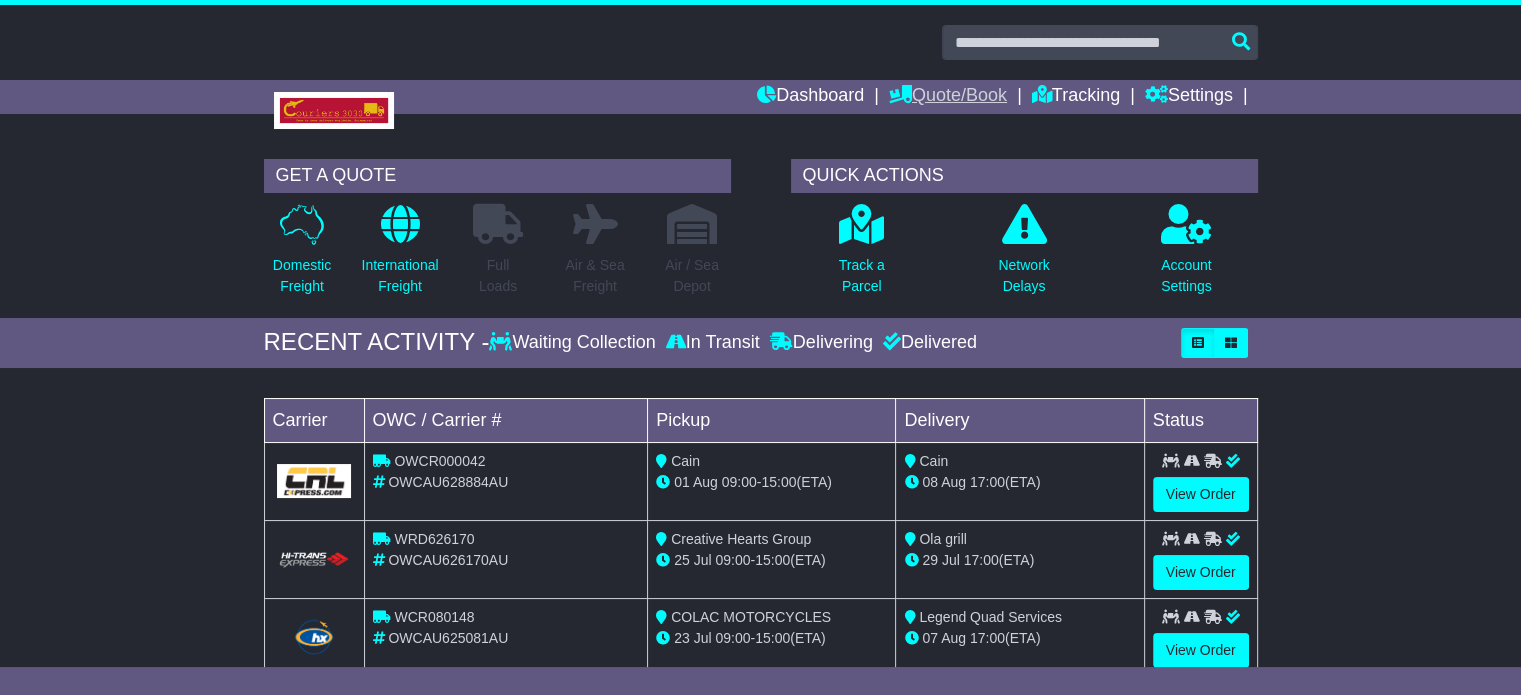 click on "Quote/Book" at bounding box center [948, 97] 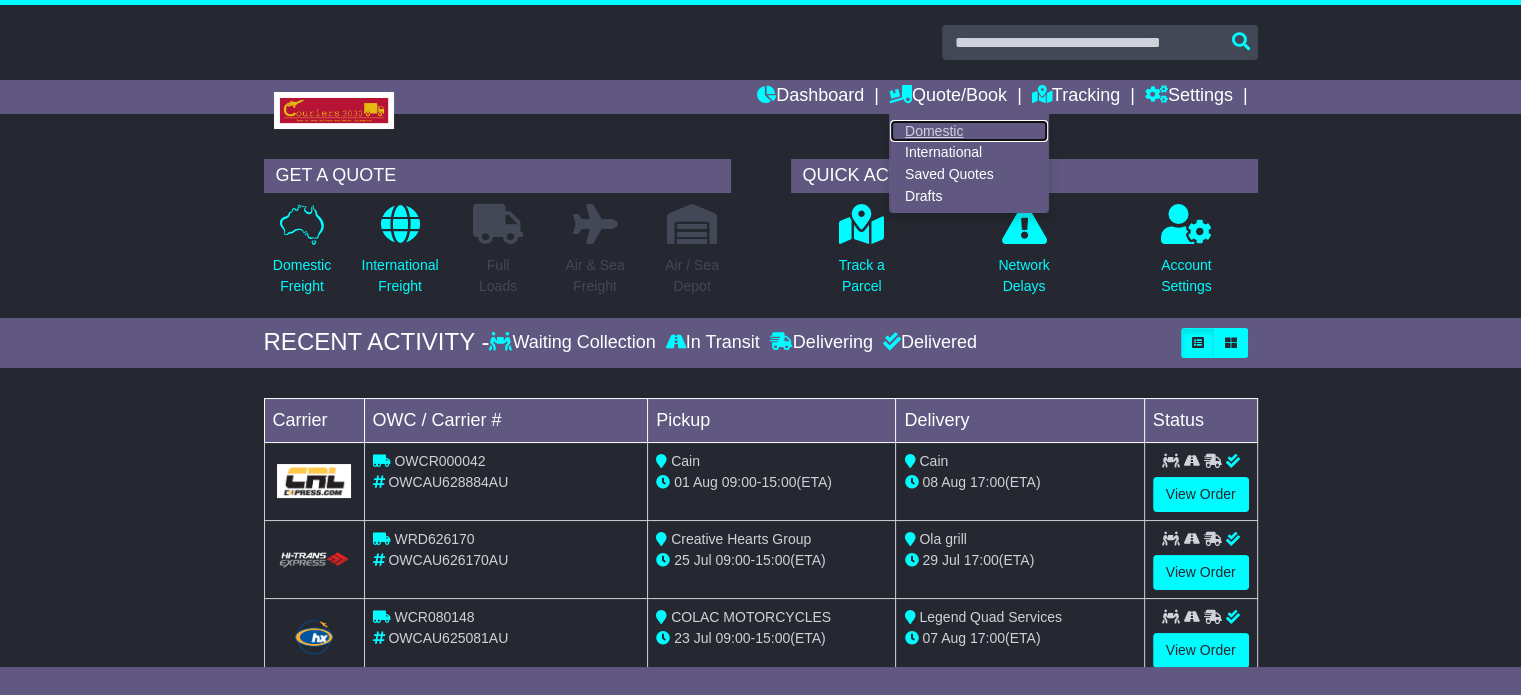 click on "Domestic" at bounding box center [969, 131] 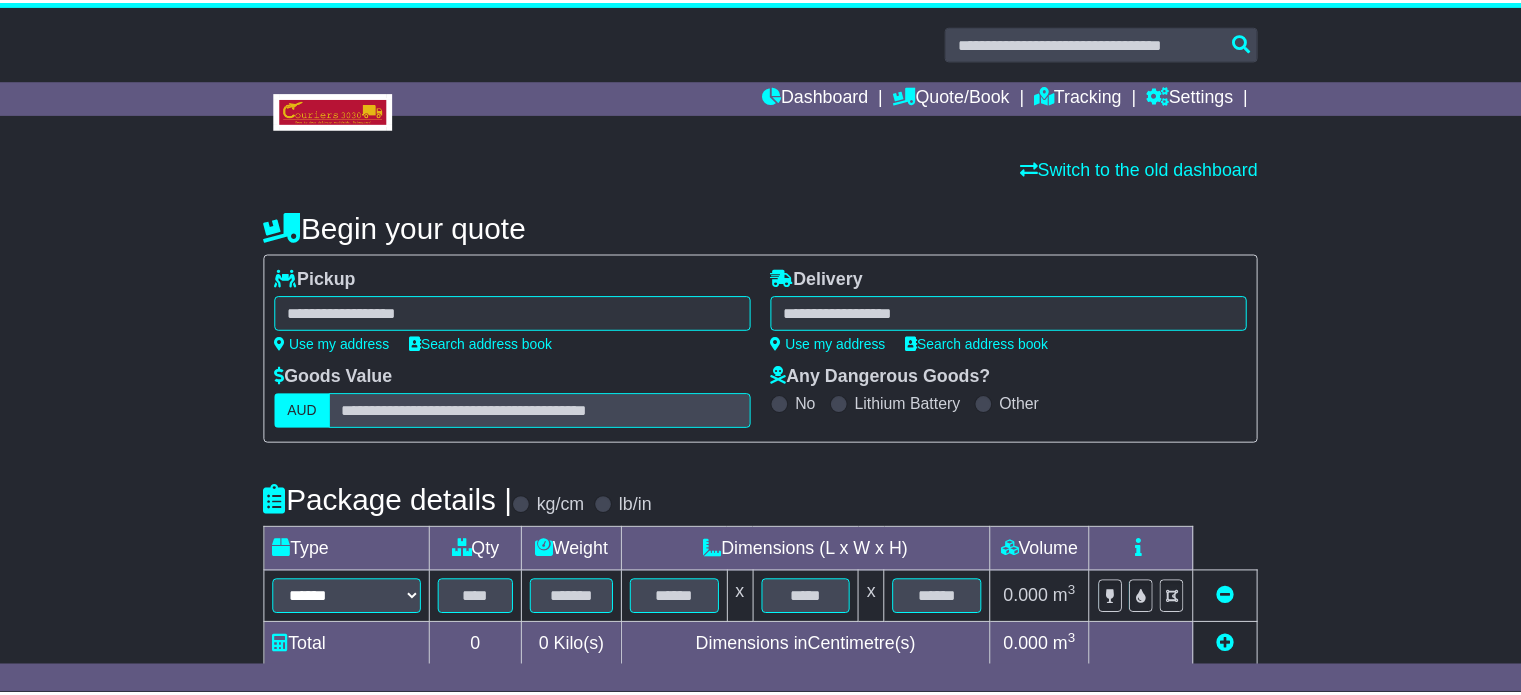 scroll, scrollTop: 0, scrollLeft: 0, axis: both 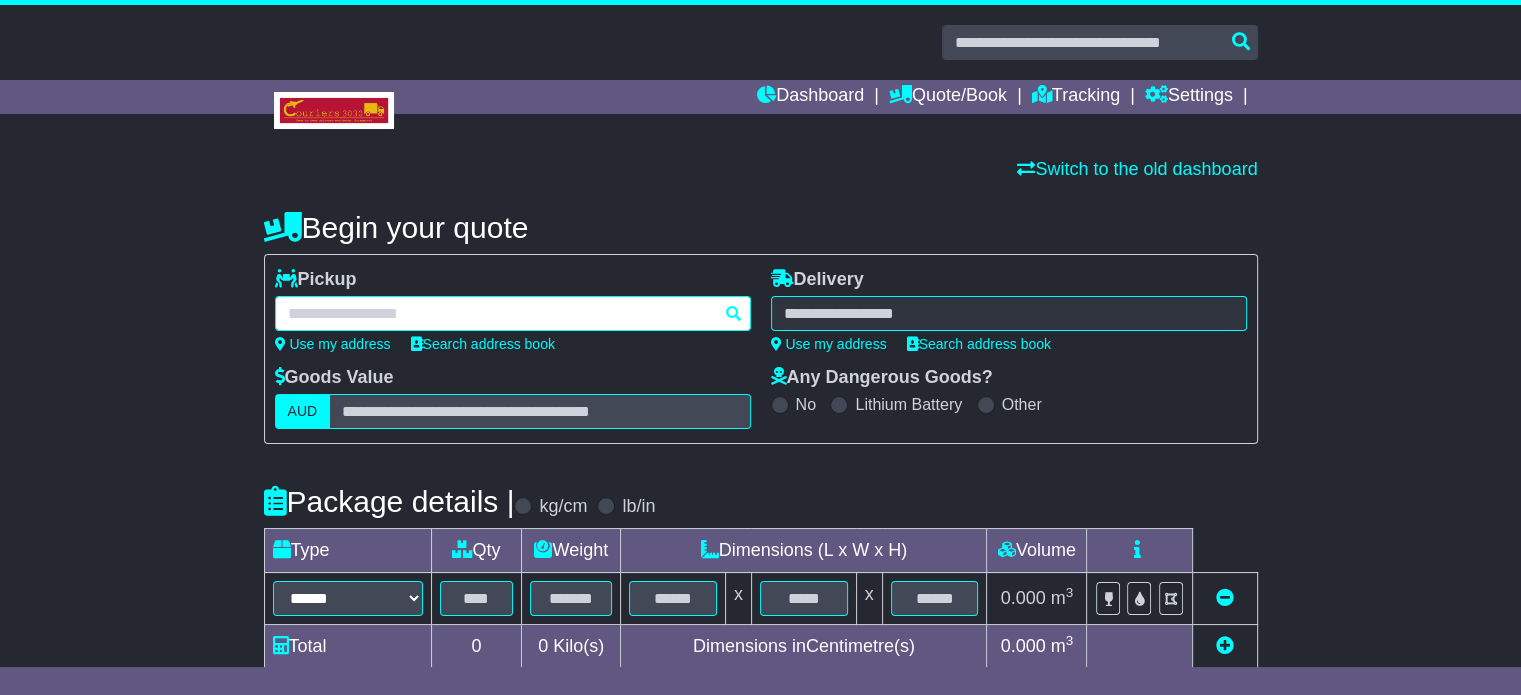 click at bounding box center [513, 313] 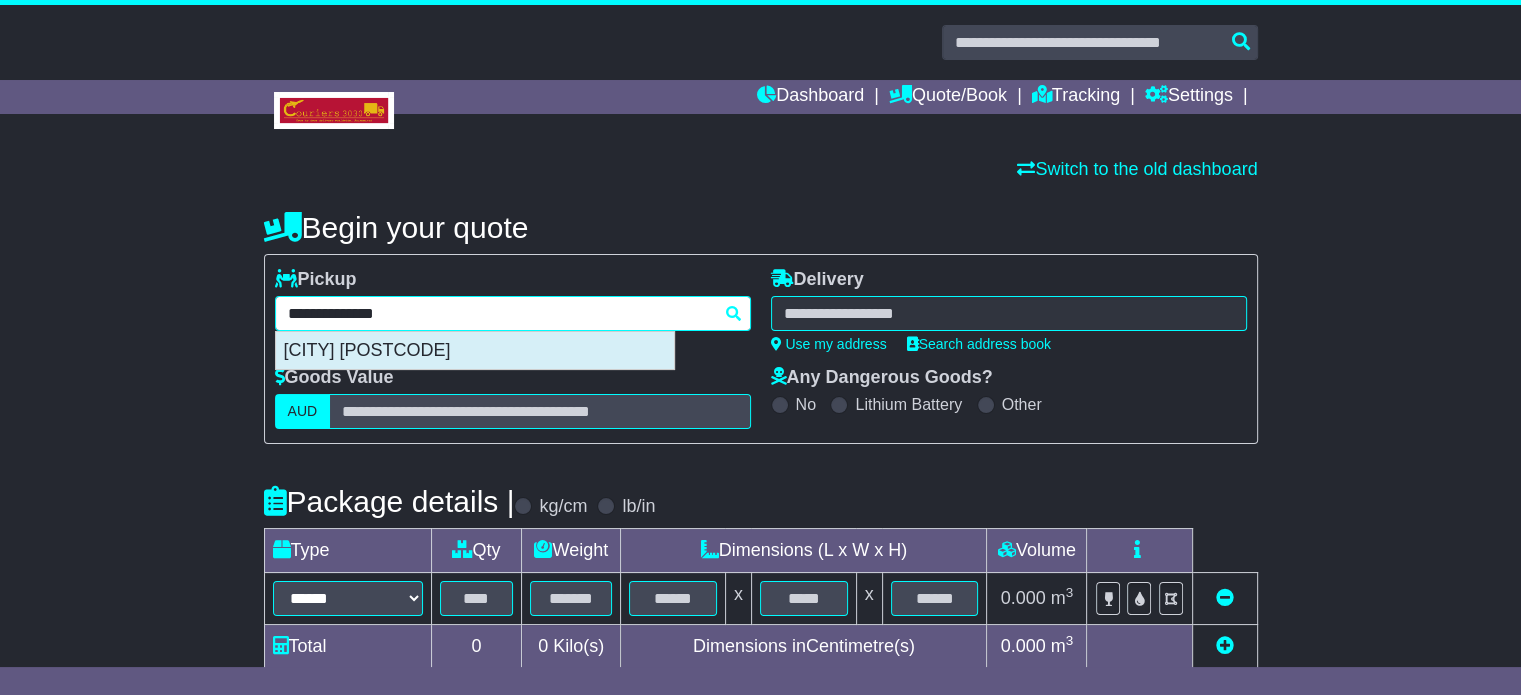 click on "[CITY] [POSTCODE]" at bounding box center (475, 351) 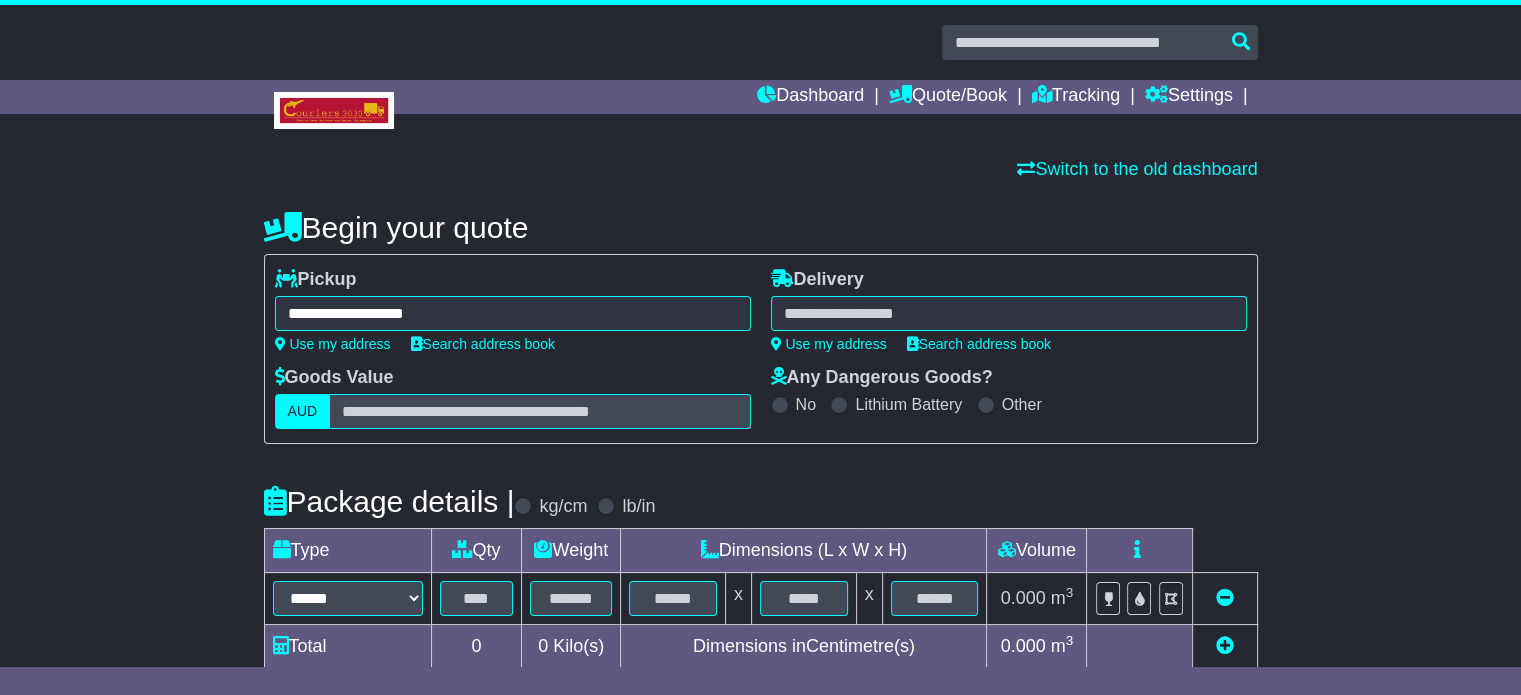 type on "**********" 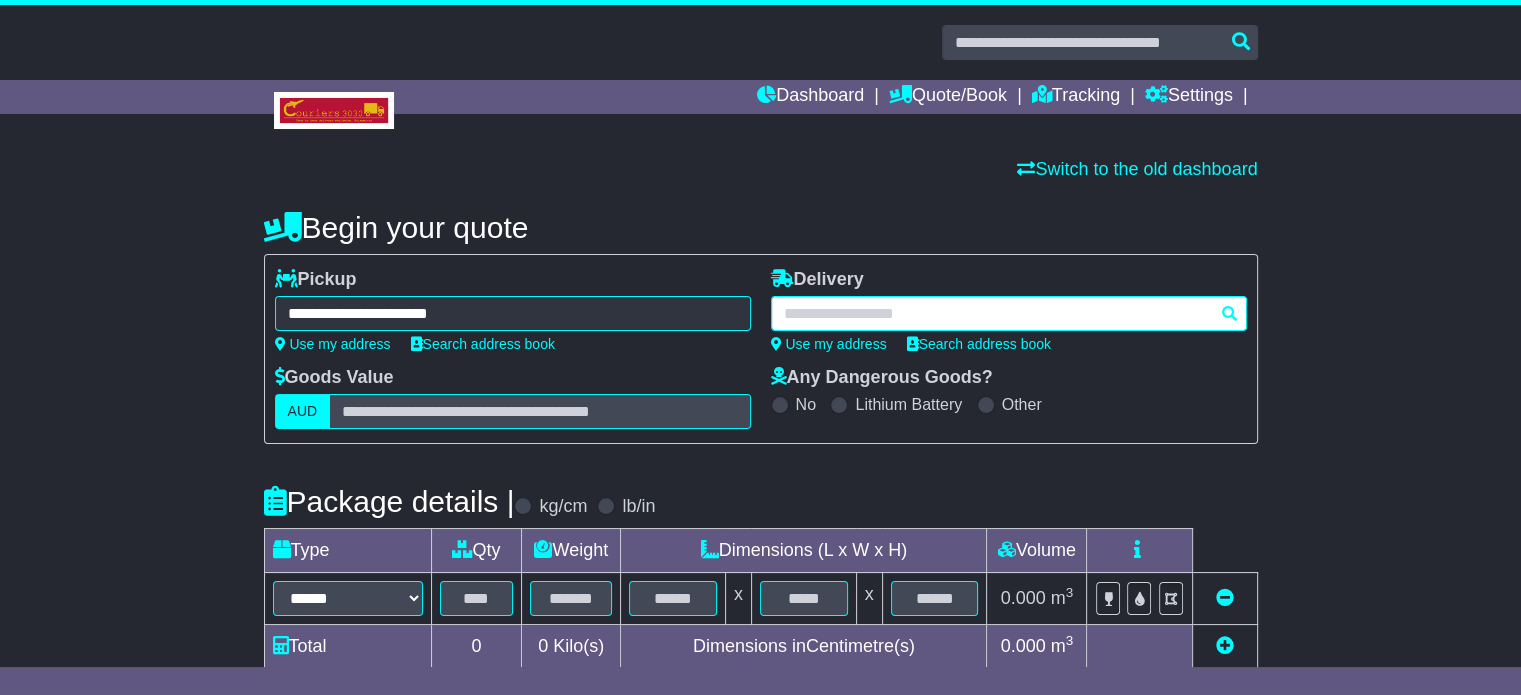 click at bounding box center (1009, 313) 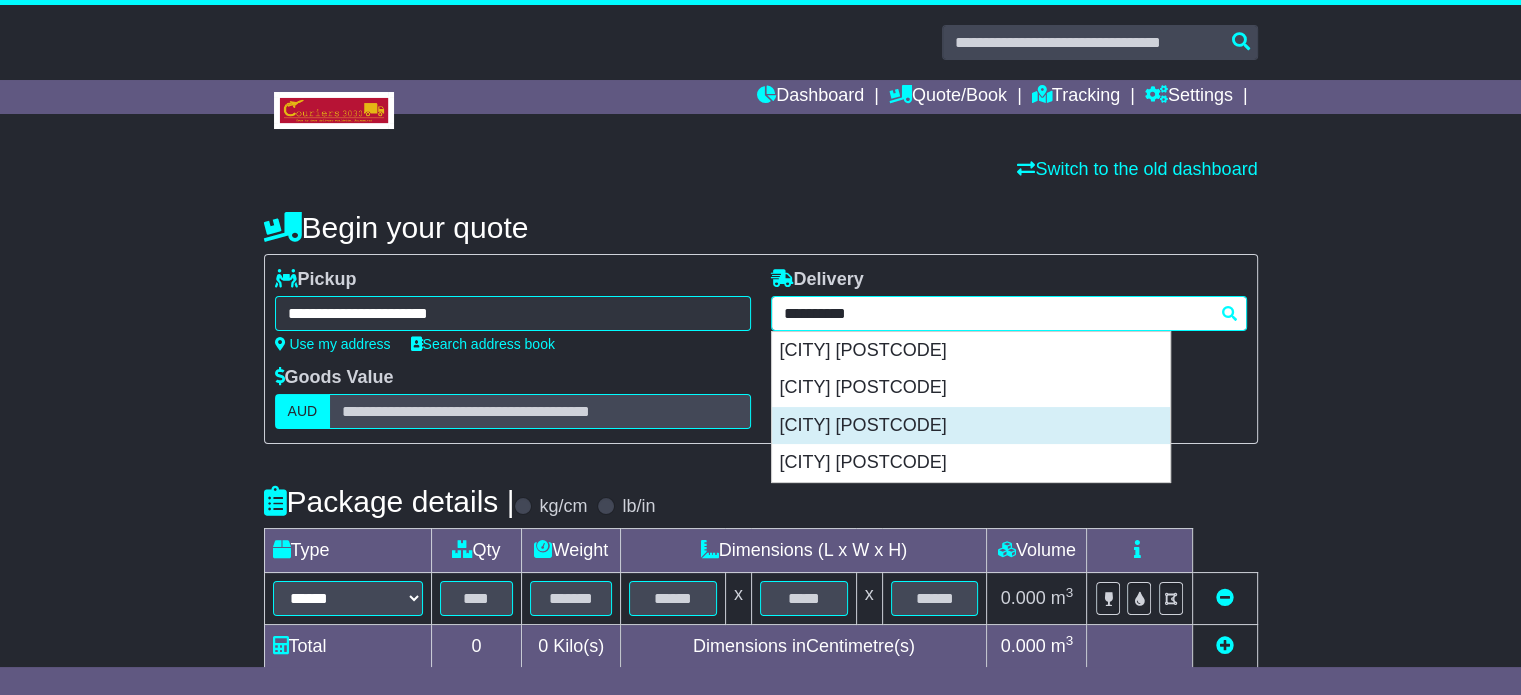 click on "[CITY] [POSTCODE]" at bounding box center (971, 426) 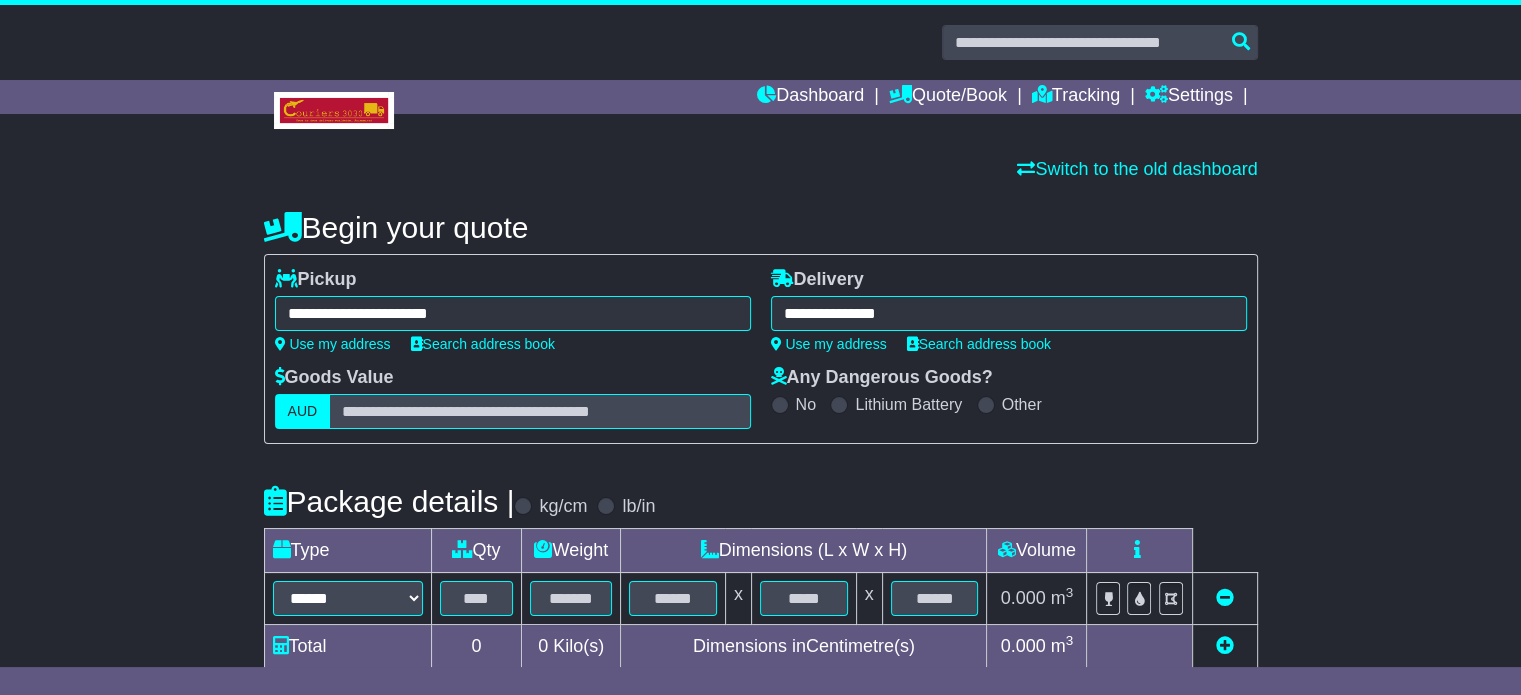type on "**********" 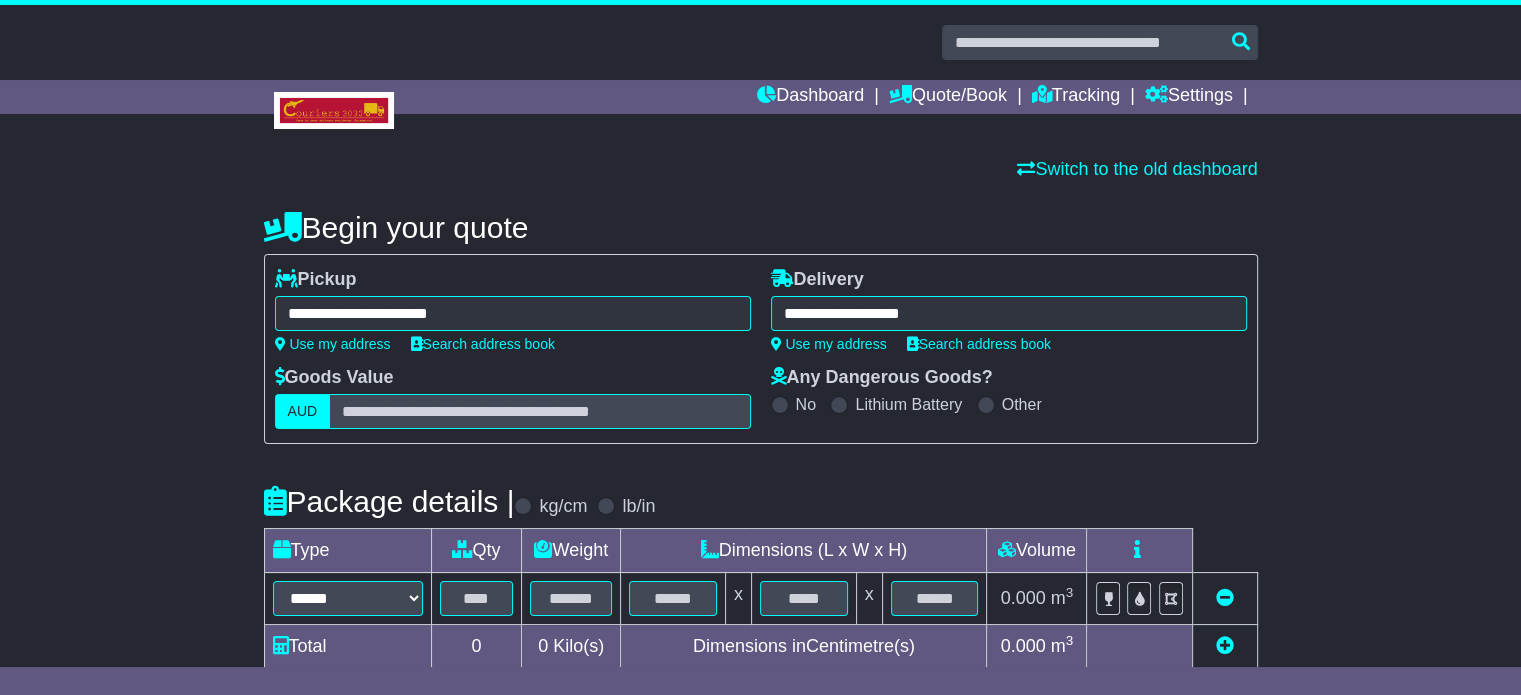 click on "Begin your quote" at bounding box center [761, 227] 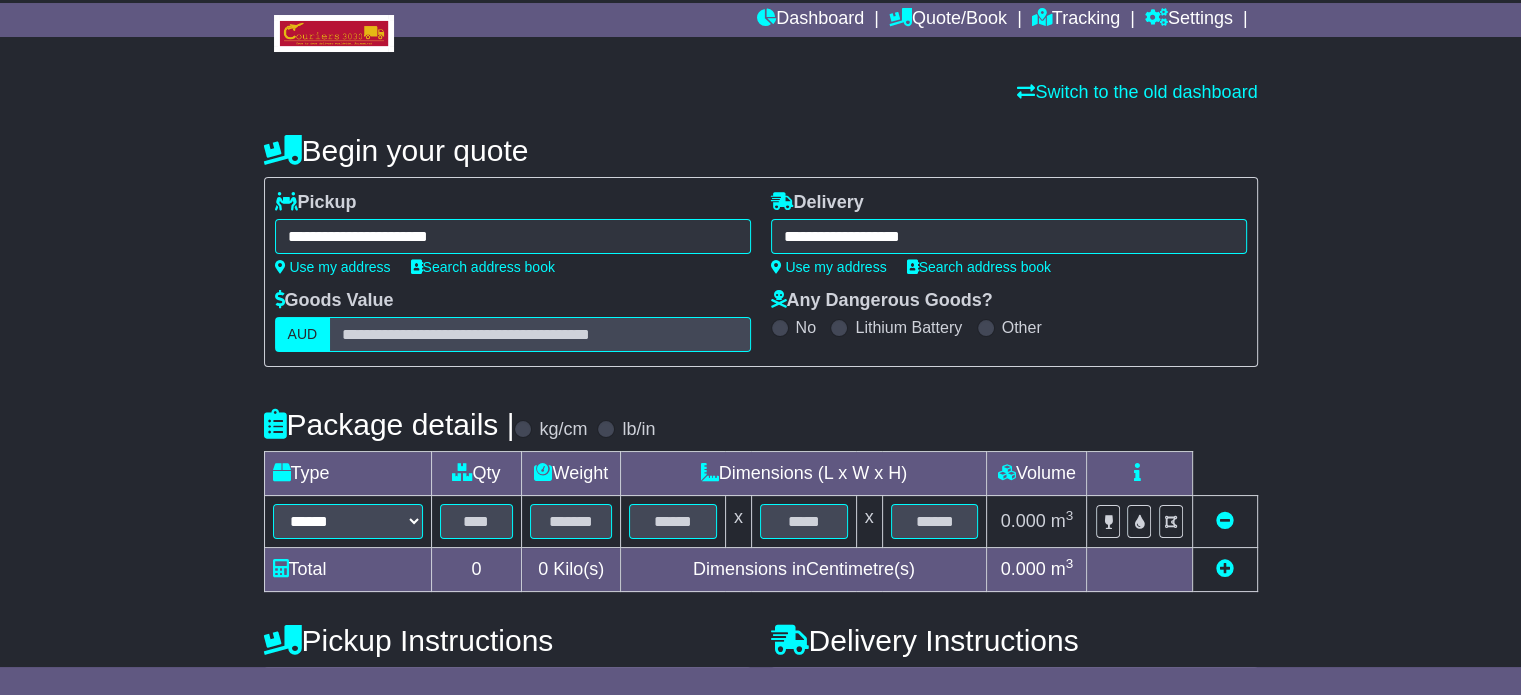 click on "Package details |
kg/cm
lb/in" at bounding box center [761, 424] 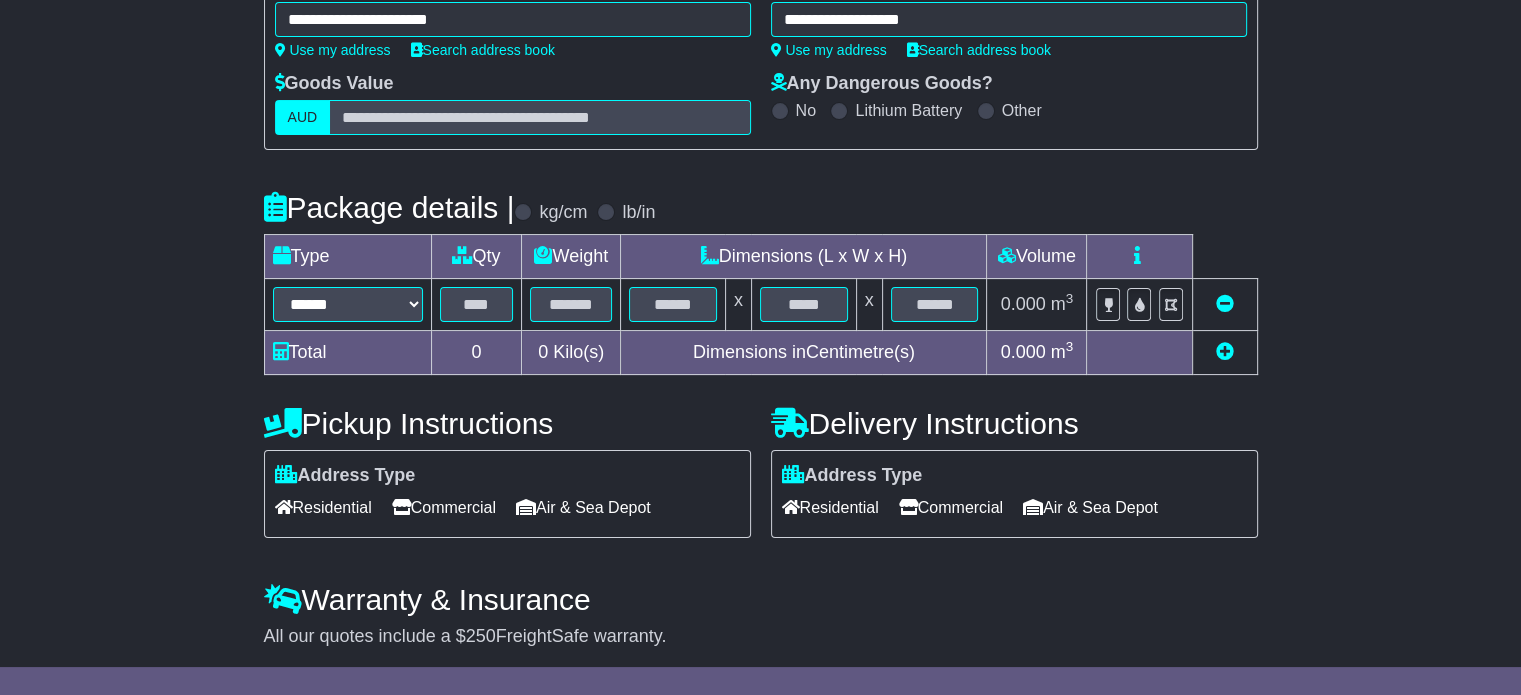 scroll, scrollTop: 360, scrollLeft: 0, axis: vertical 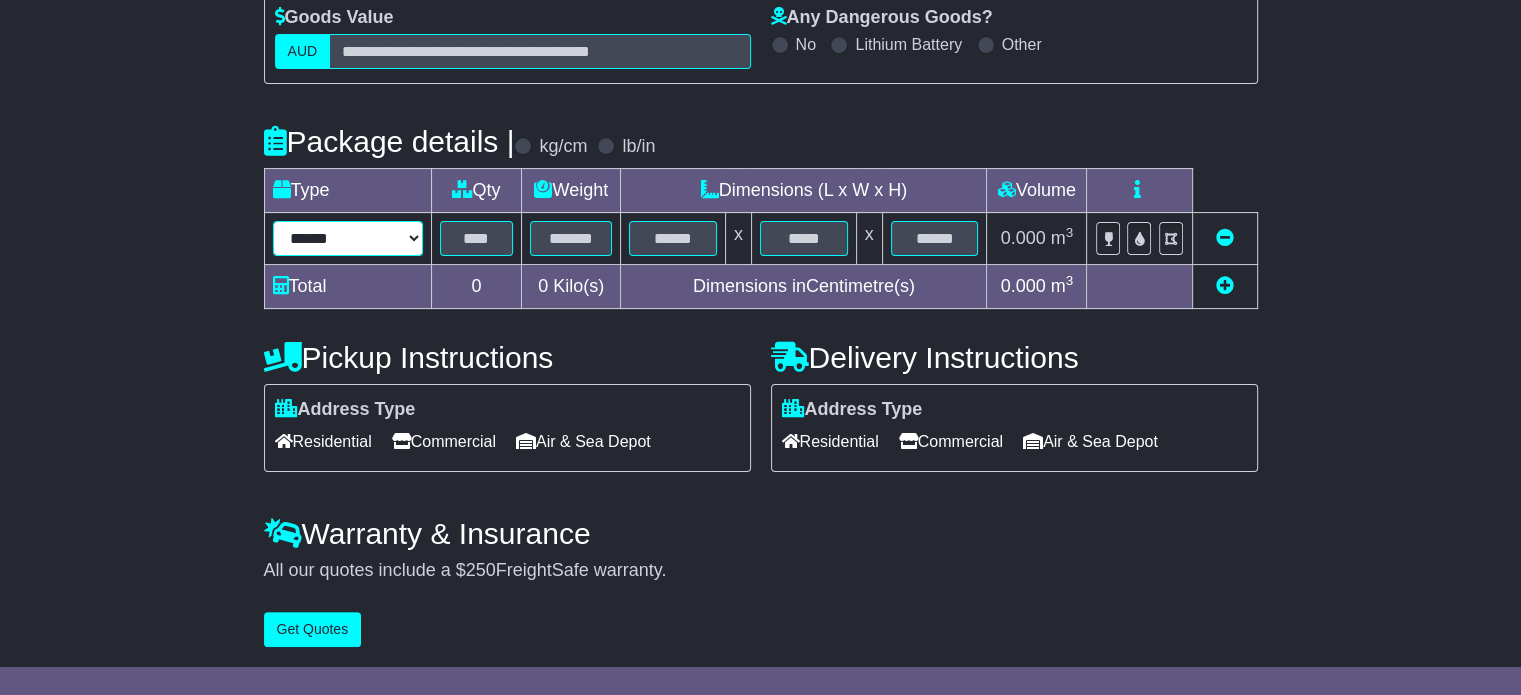 click on "****** ****** *** ******** ***** **** **** ****** *** *******" at bounding box center [348, 238] 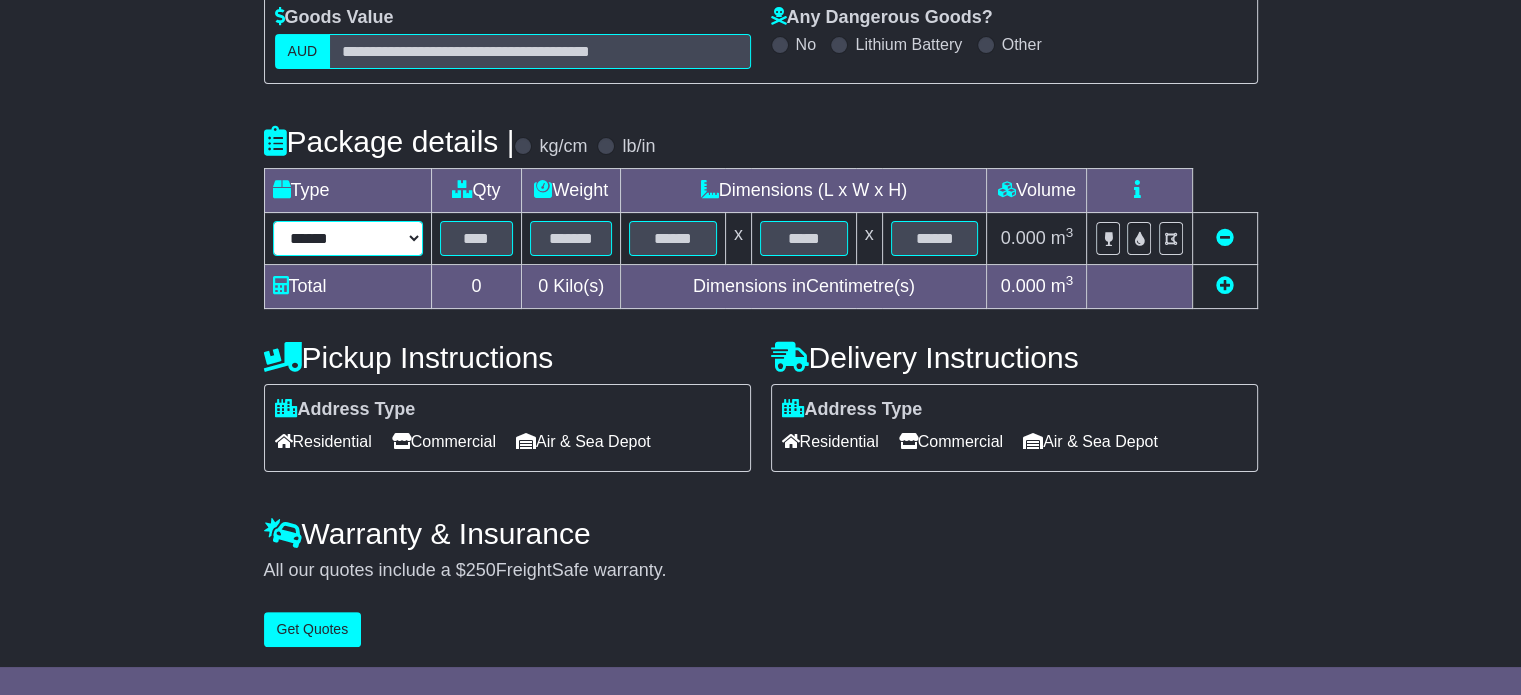 select on "*****" 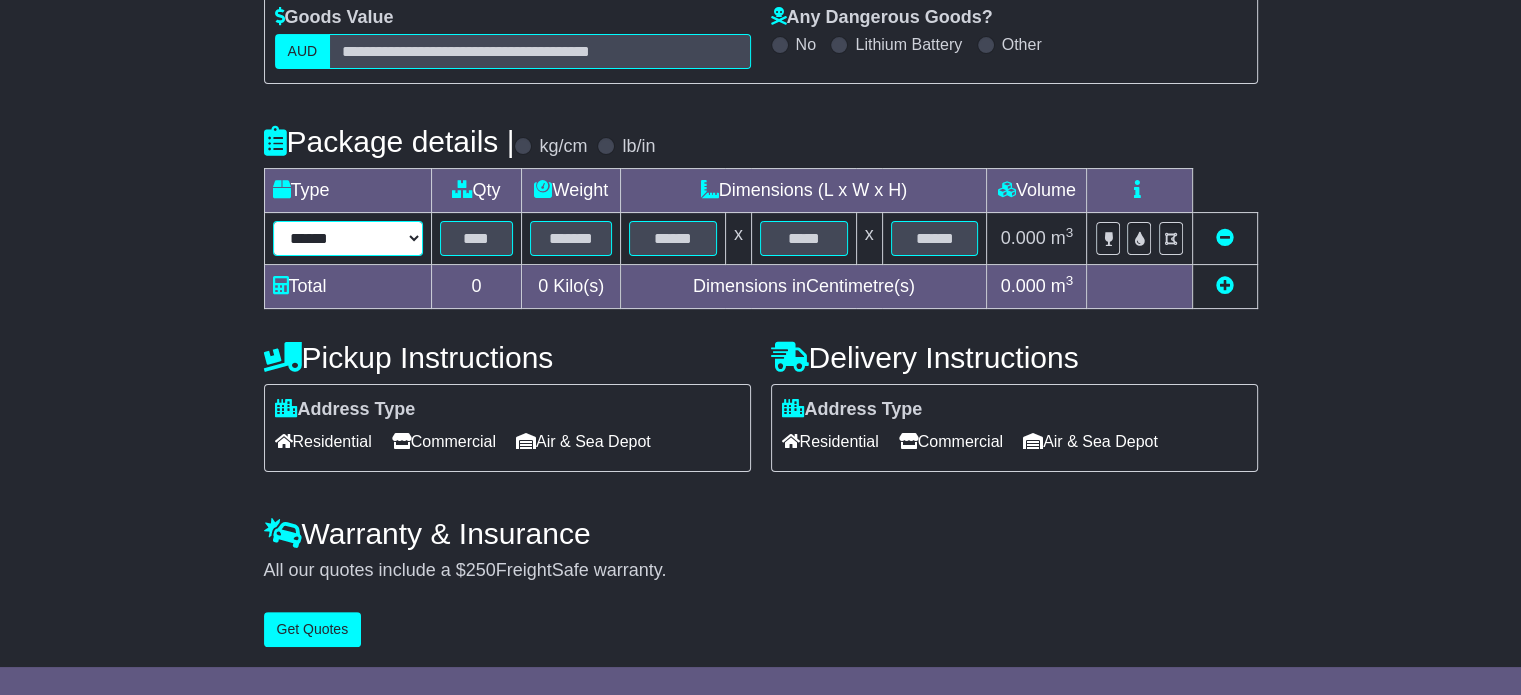 click on "****** ****** *** ******** ***** **** **** ****** *** *******" at bounding box center (348, 238) 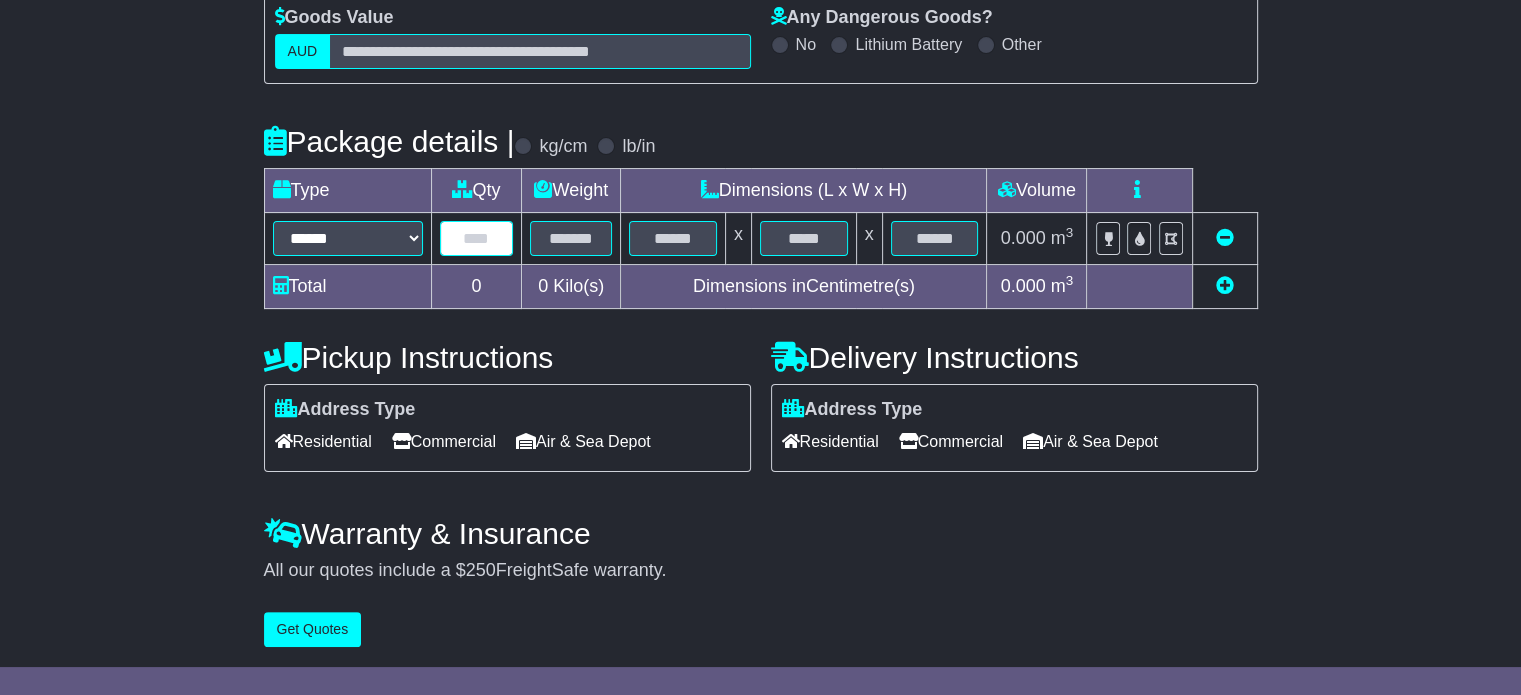 click at bounding box center (477, 238) 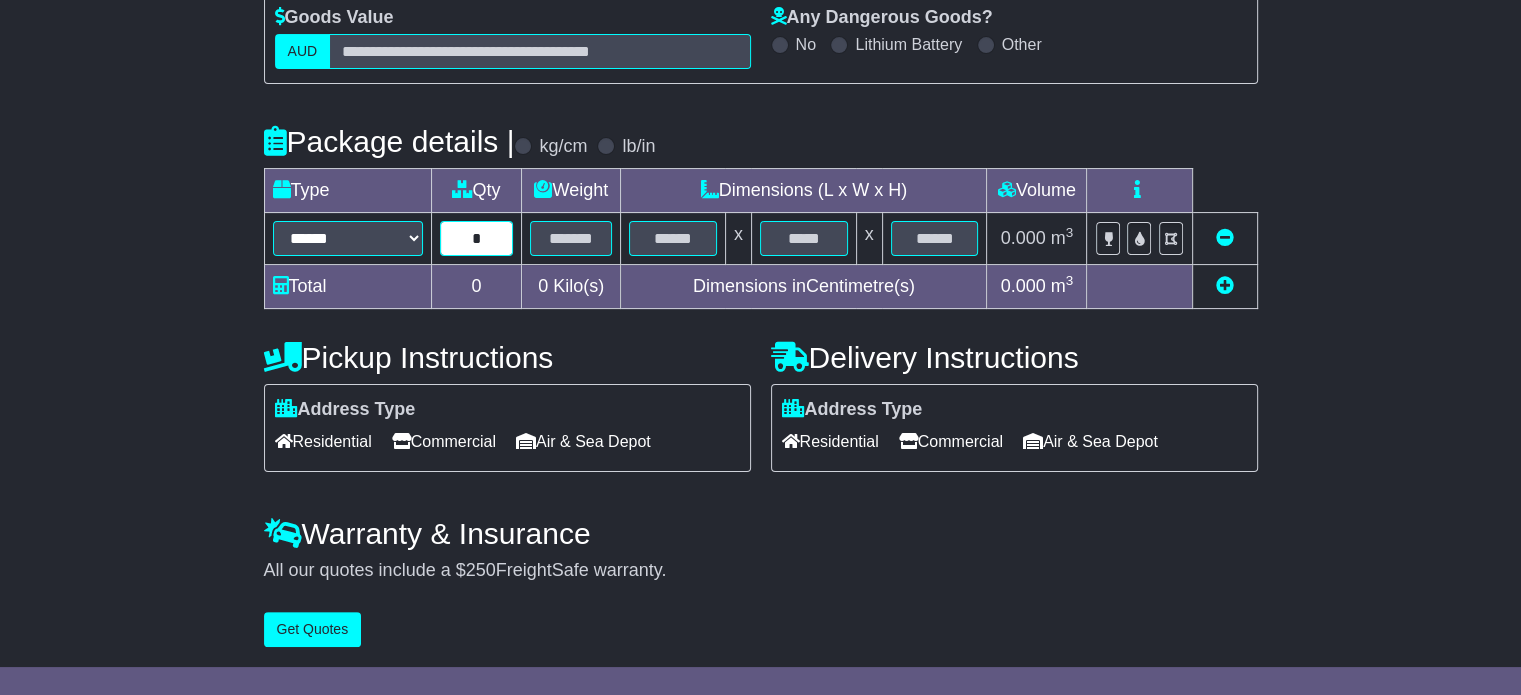 type on "*" 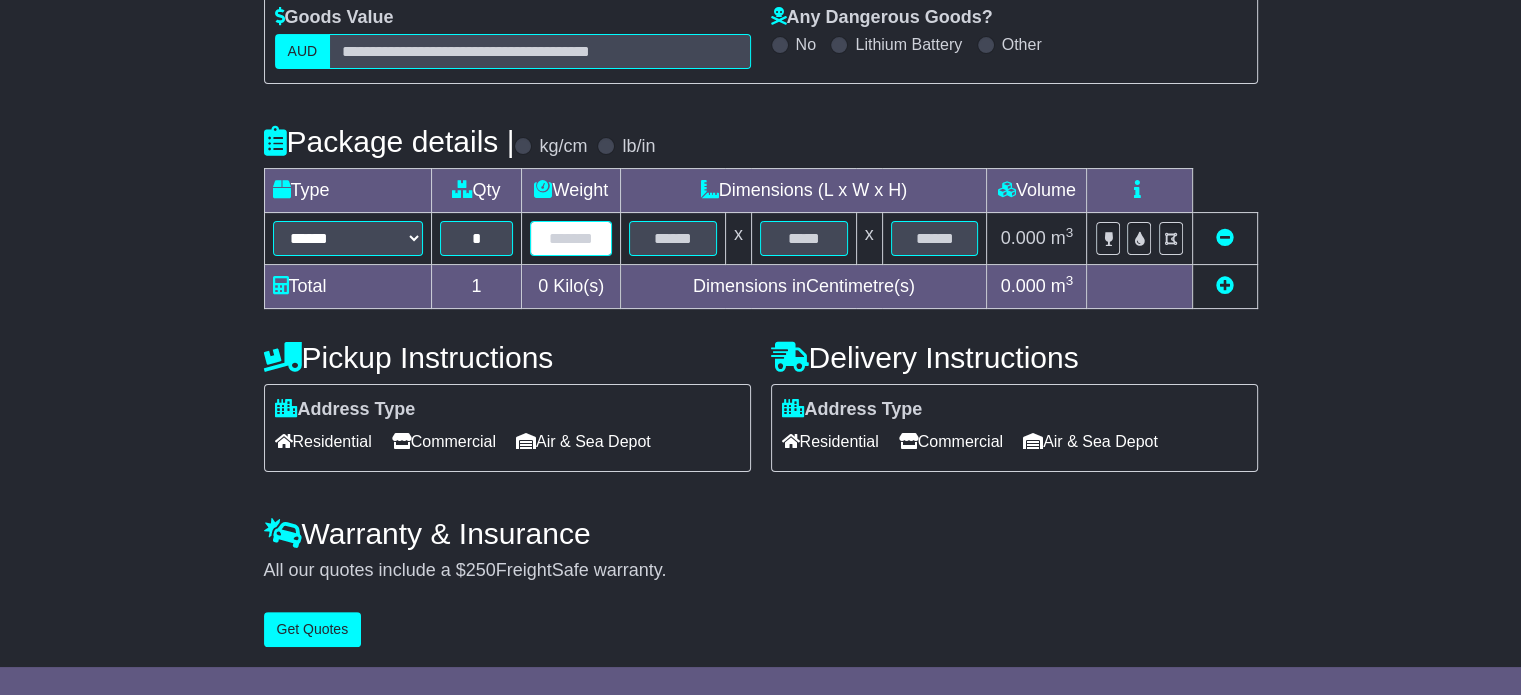 click at bounding box center [571, 238] 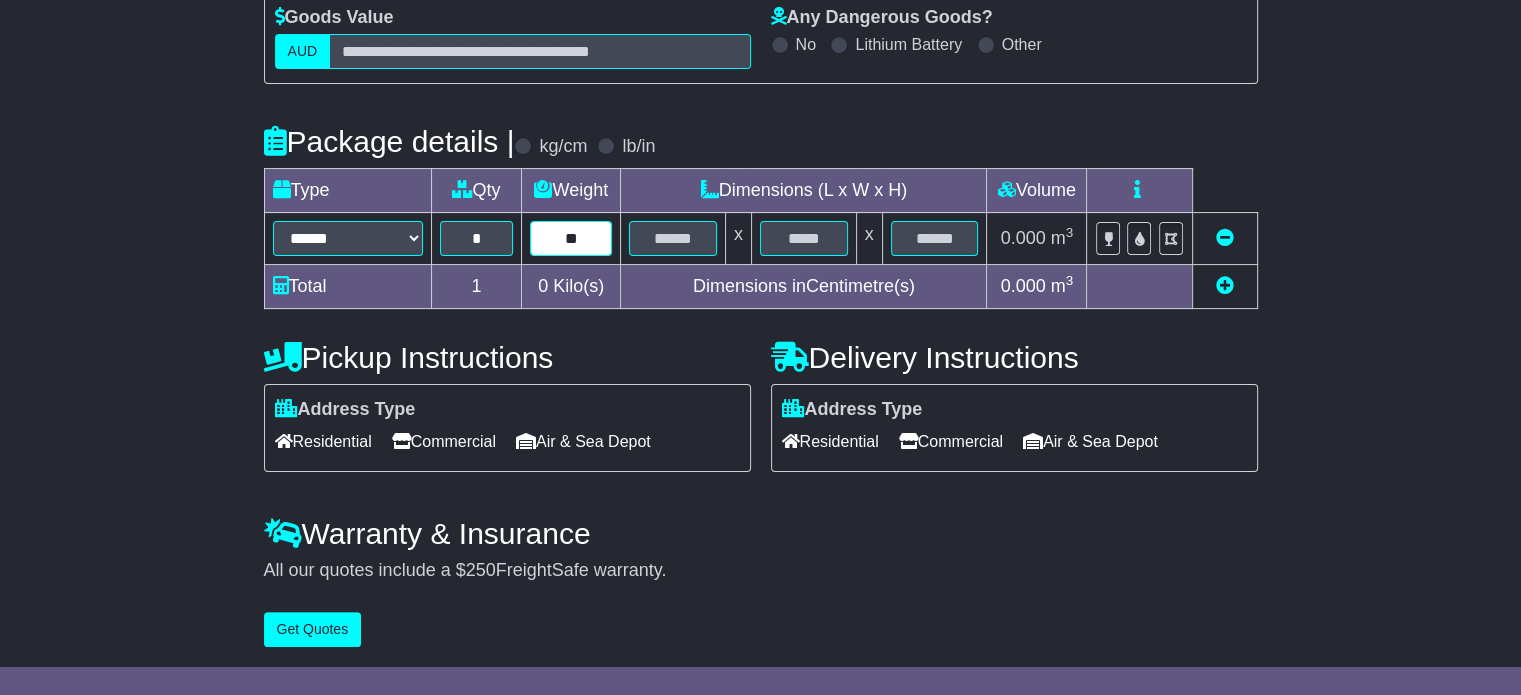 type on "**" 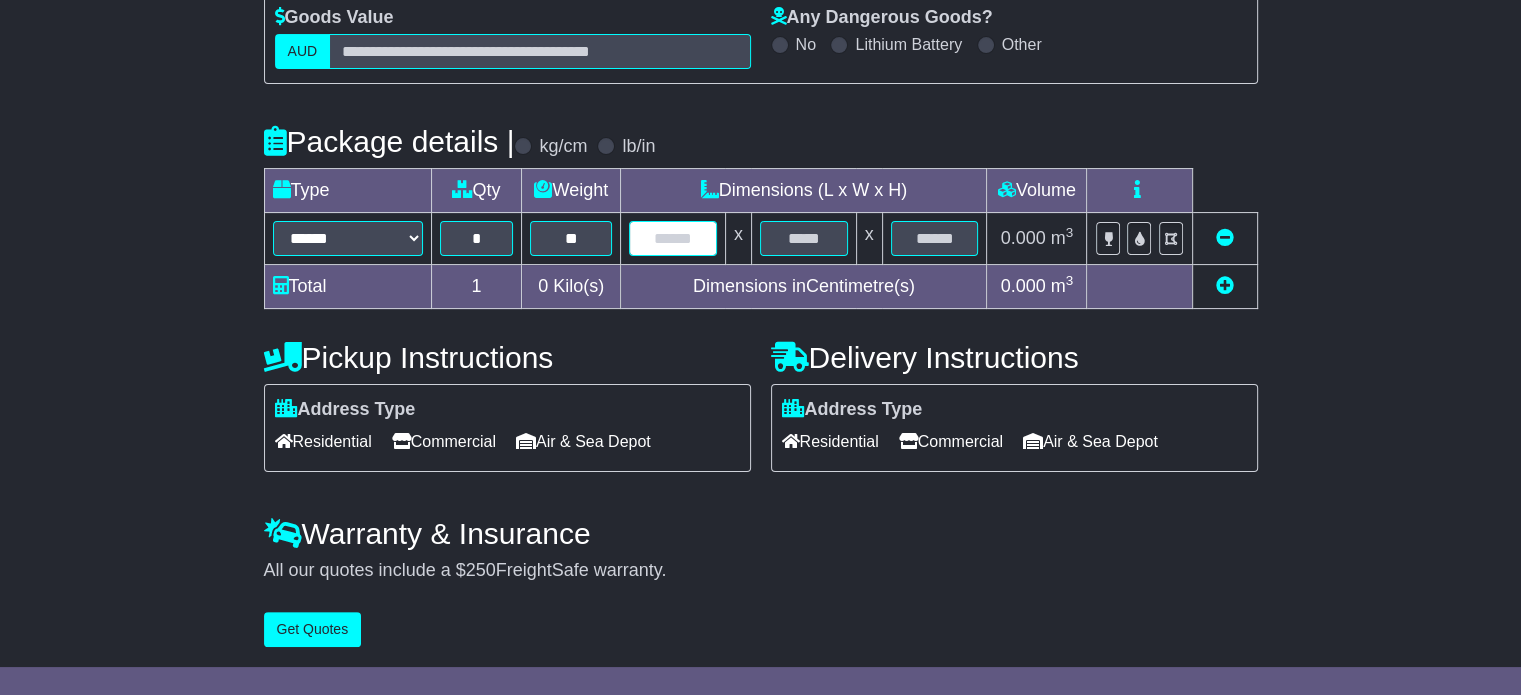 click at bounding box center (673, 238) 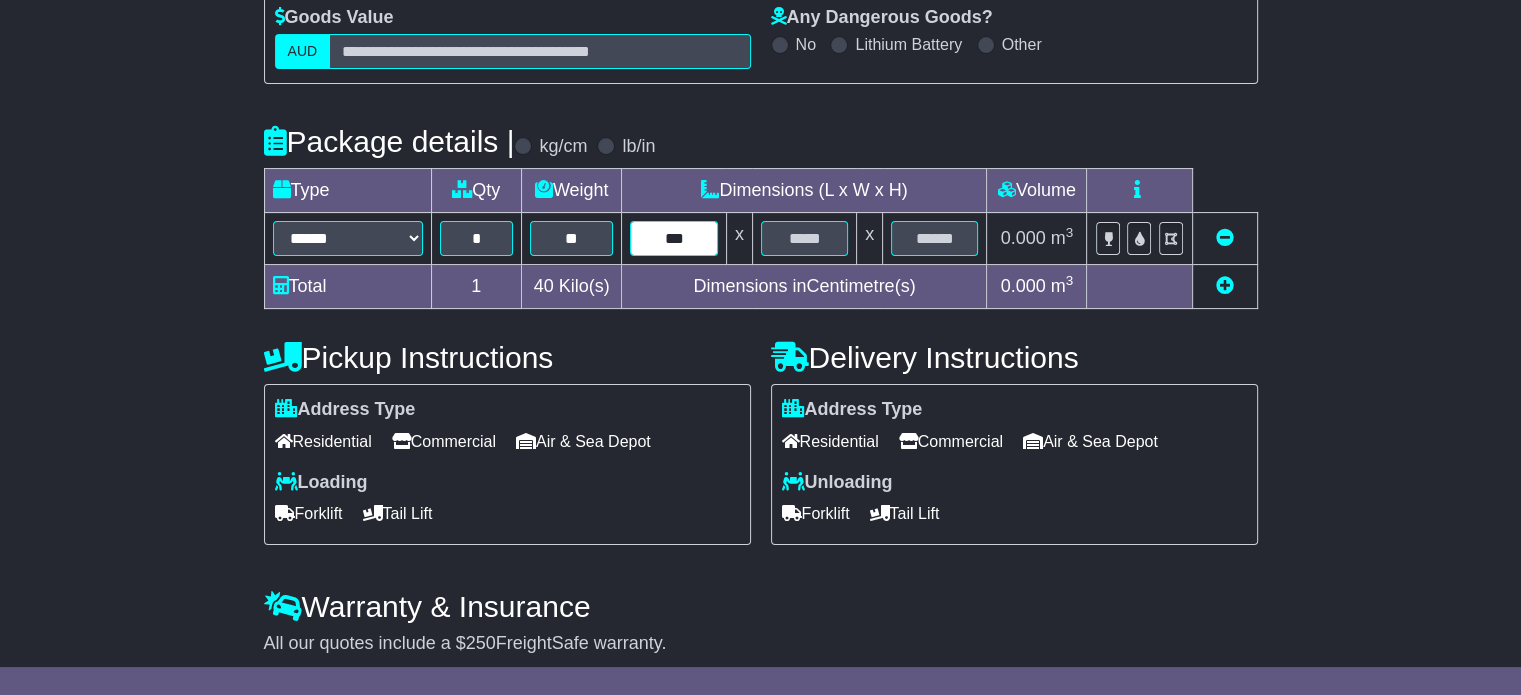 type on "***" 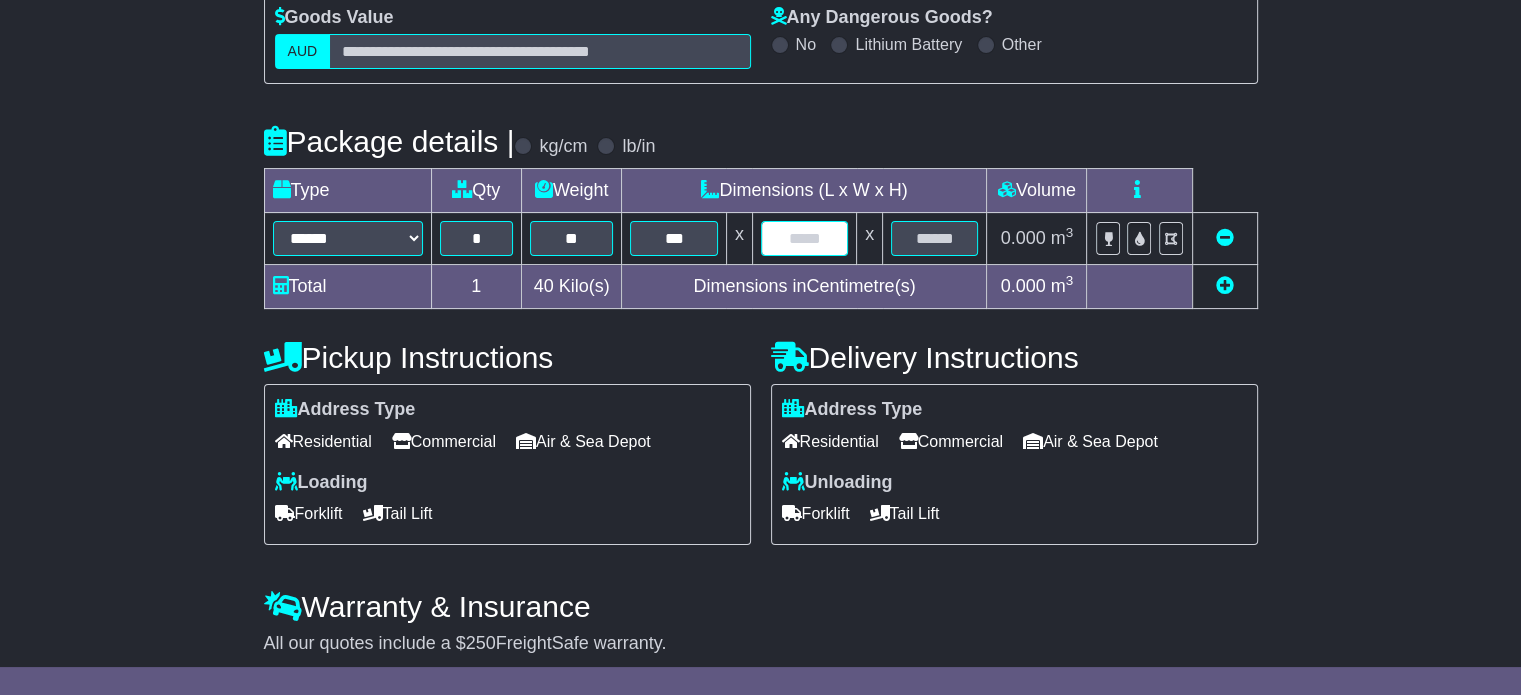 click at bounding box center [804, 238] 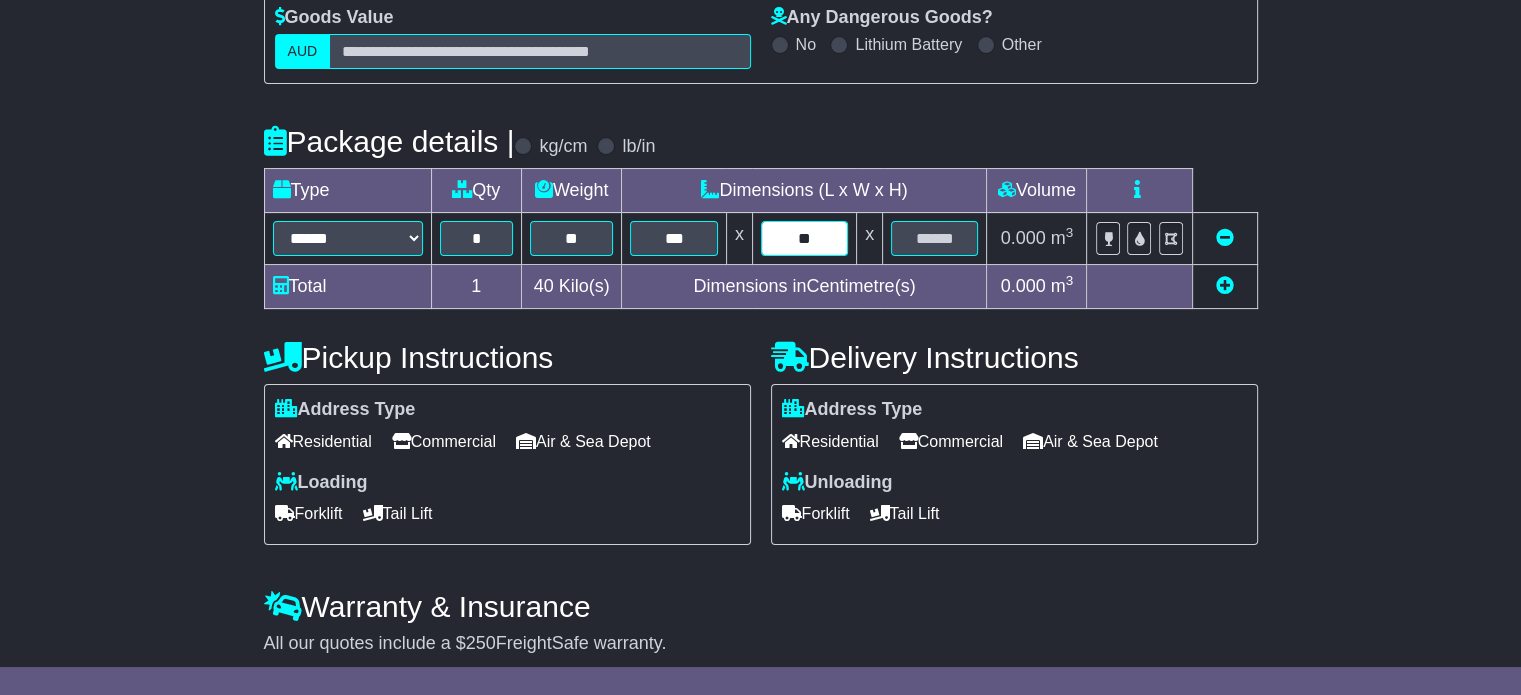 type on "**" 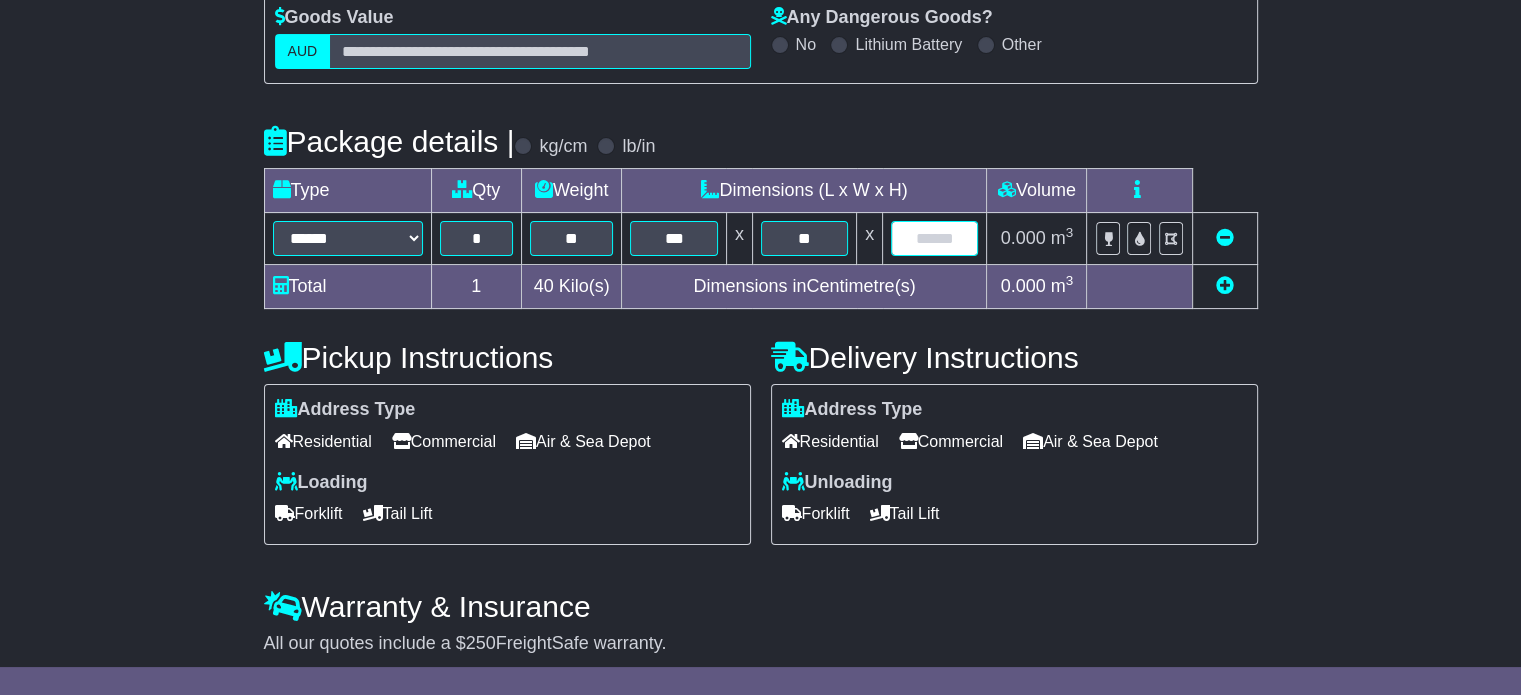 click at bounding box center [934, 238] 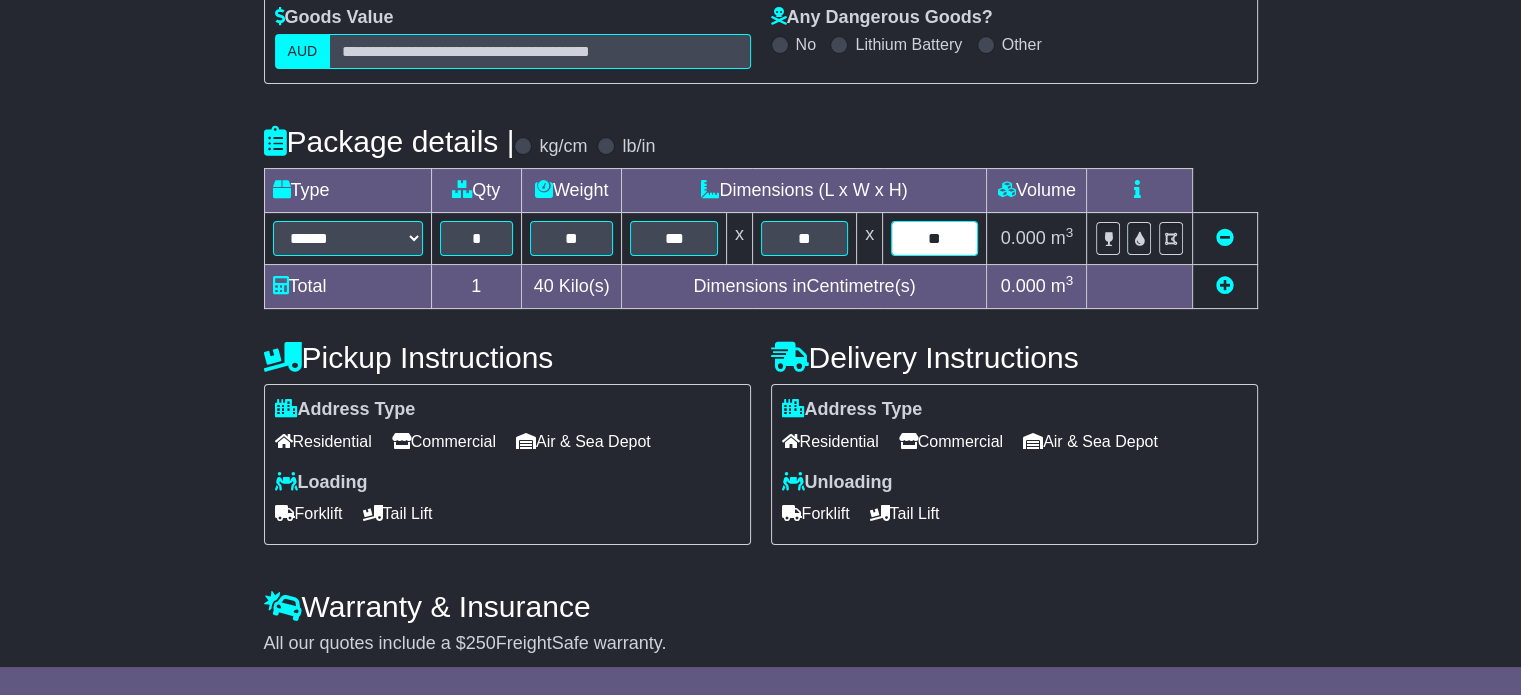 type on "**" 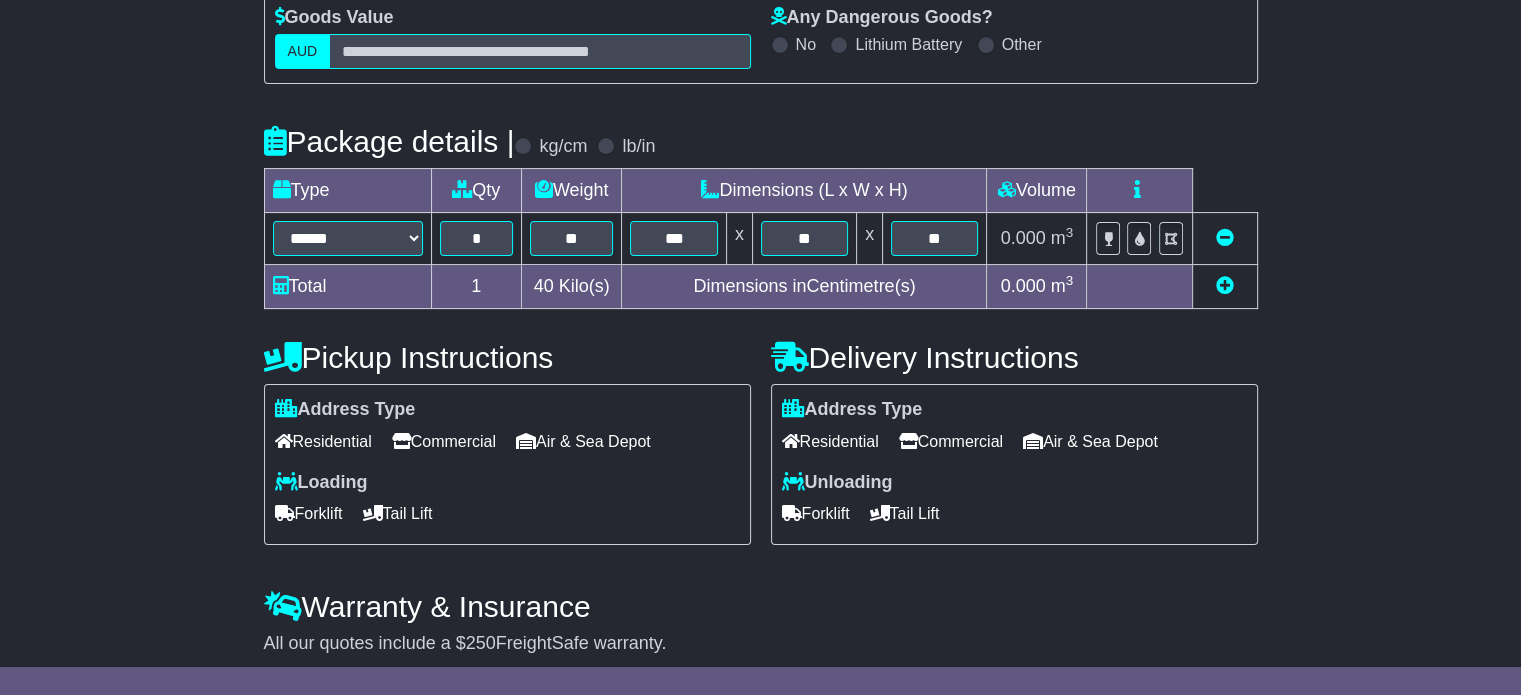 click on "Residential" at bounding box center (323, 441) 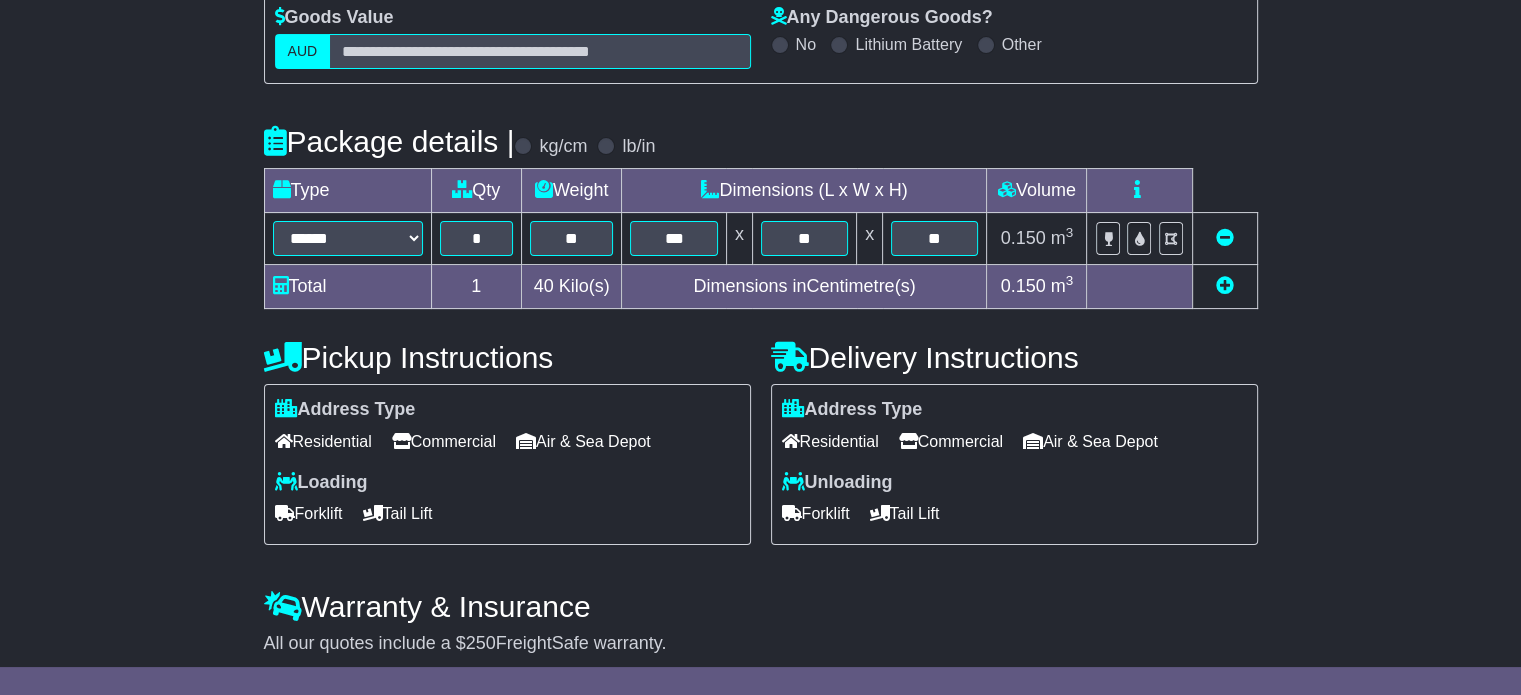 click on "Residential" at bounding box center [830, 441] 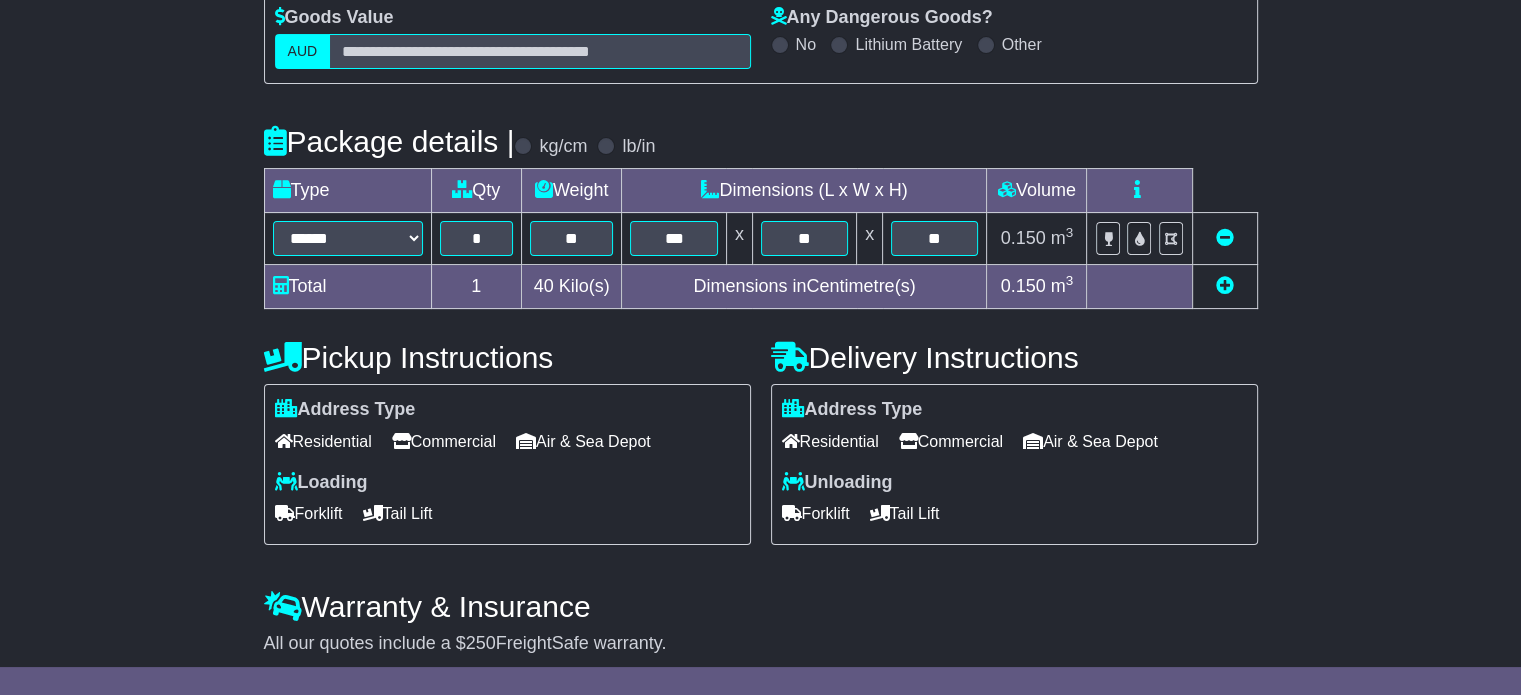 click on "Forklift" at bounding box center [309, 513] 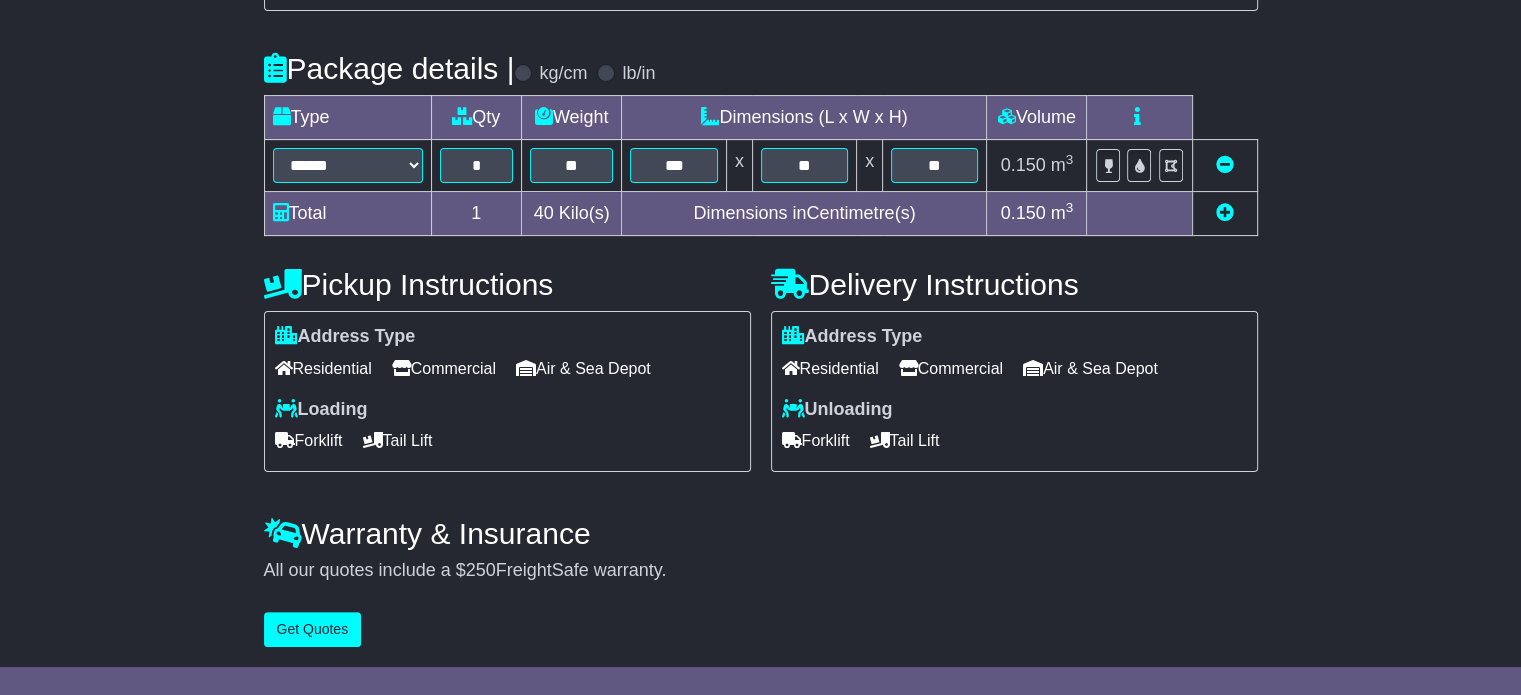 scroll, scrollTop: 436, scrollLeft: 0, axis: vertical 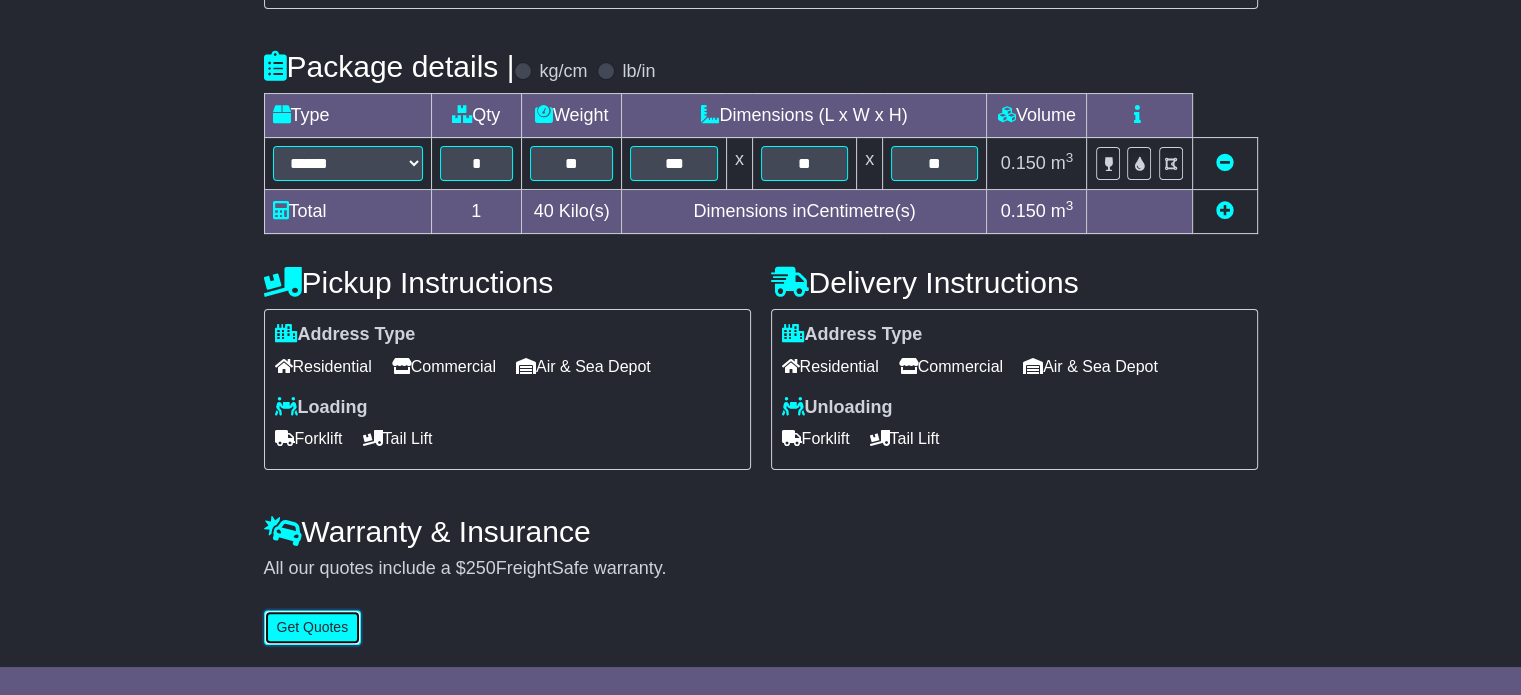 click on "Get Quotes" at bounding box center [313, 627] 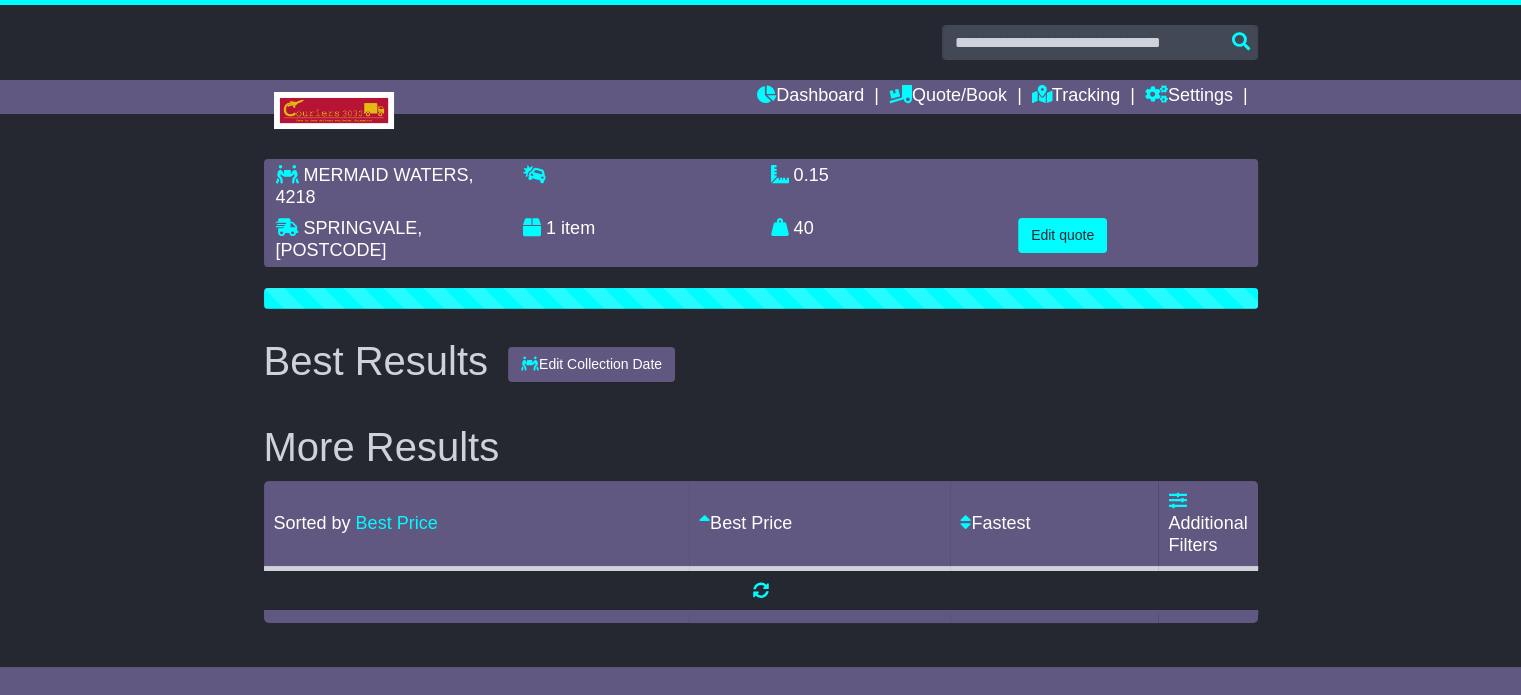 scroll, scrollTop: 0, scrollLeft: 0, axis: both 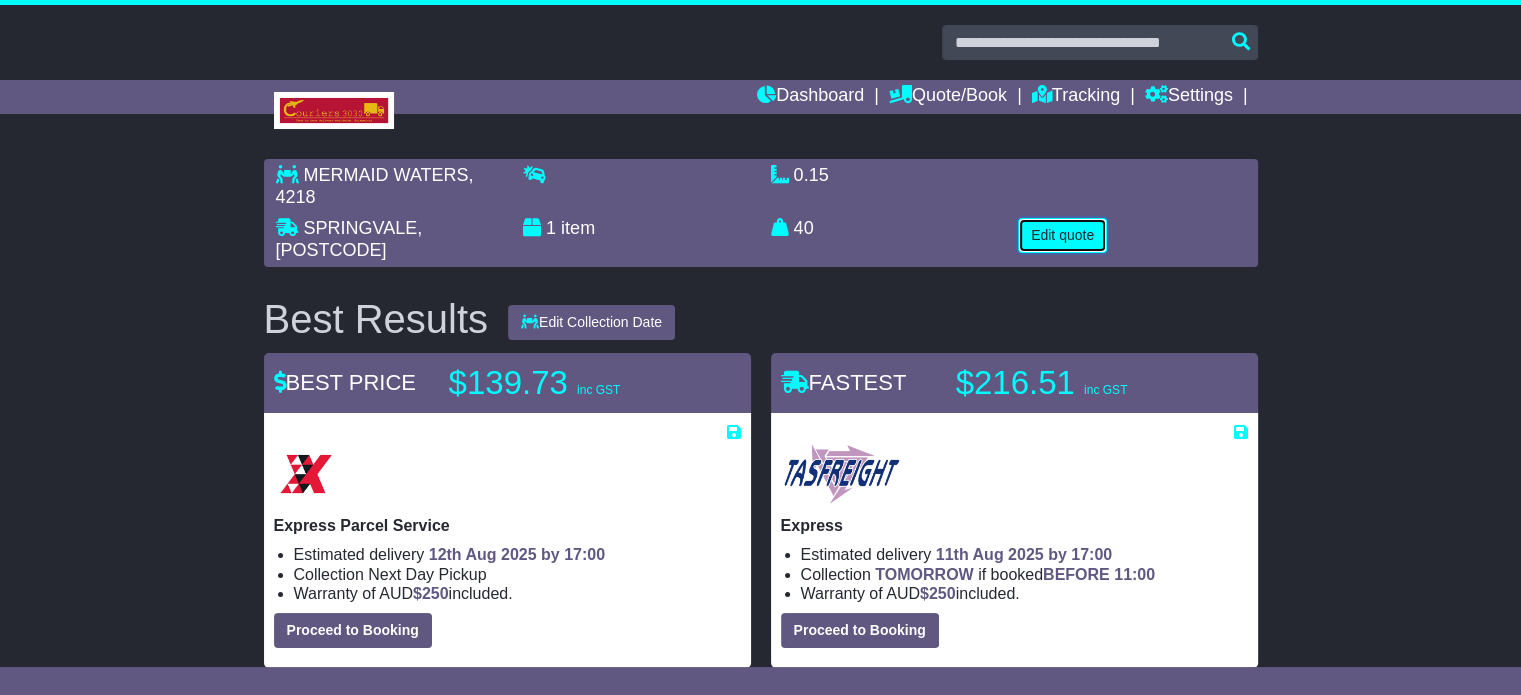 click on "Edit quote" at bounding box center [1062, 235] 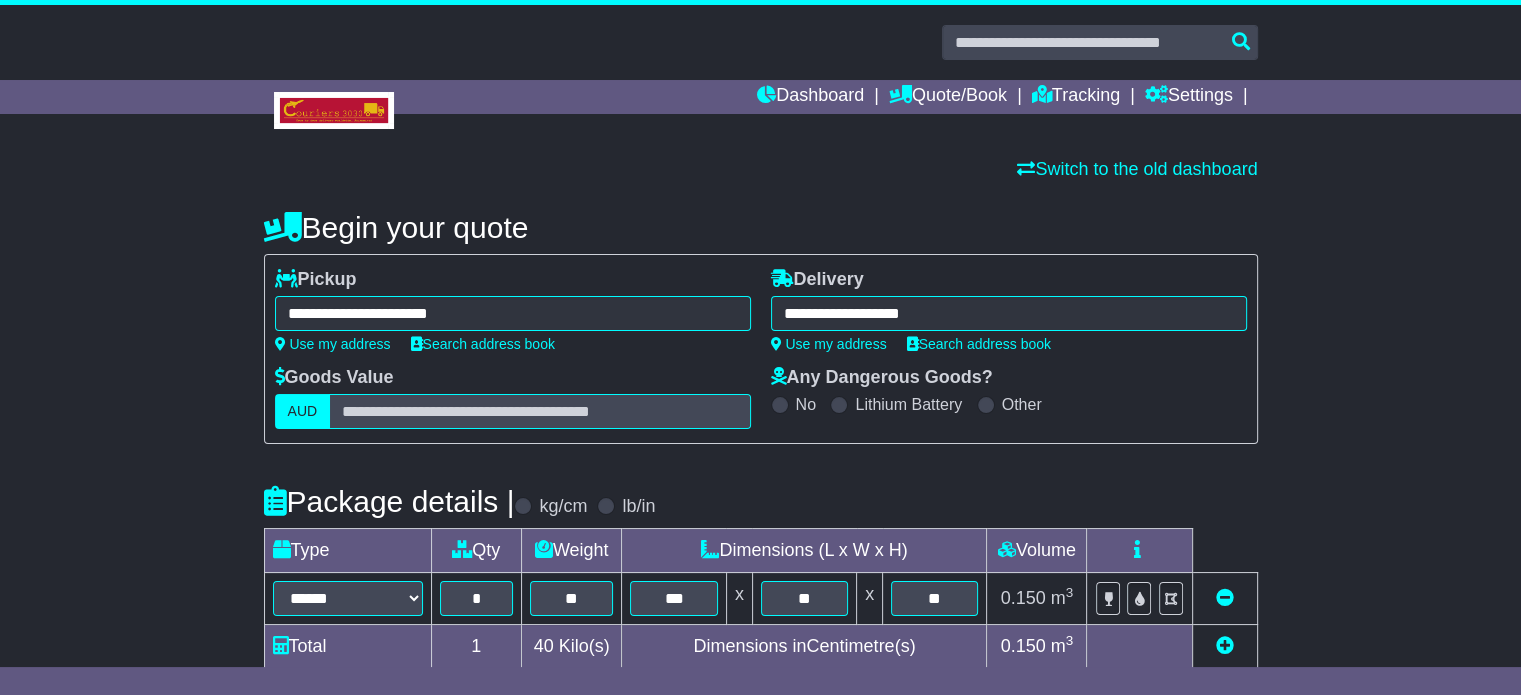 click on "**********" at bounding box center [513, 313] 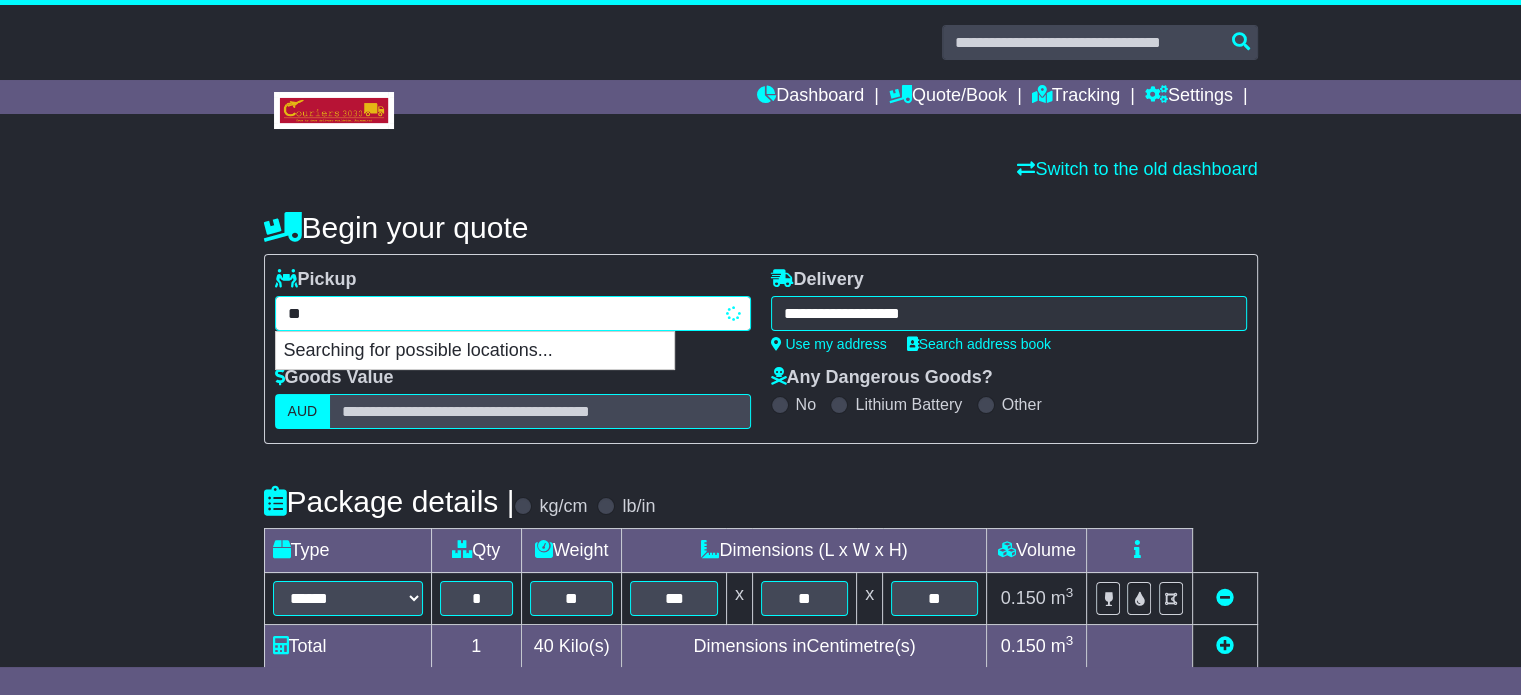 type on "*" 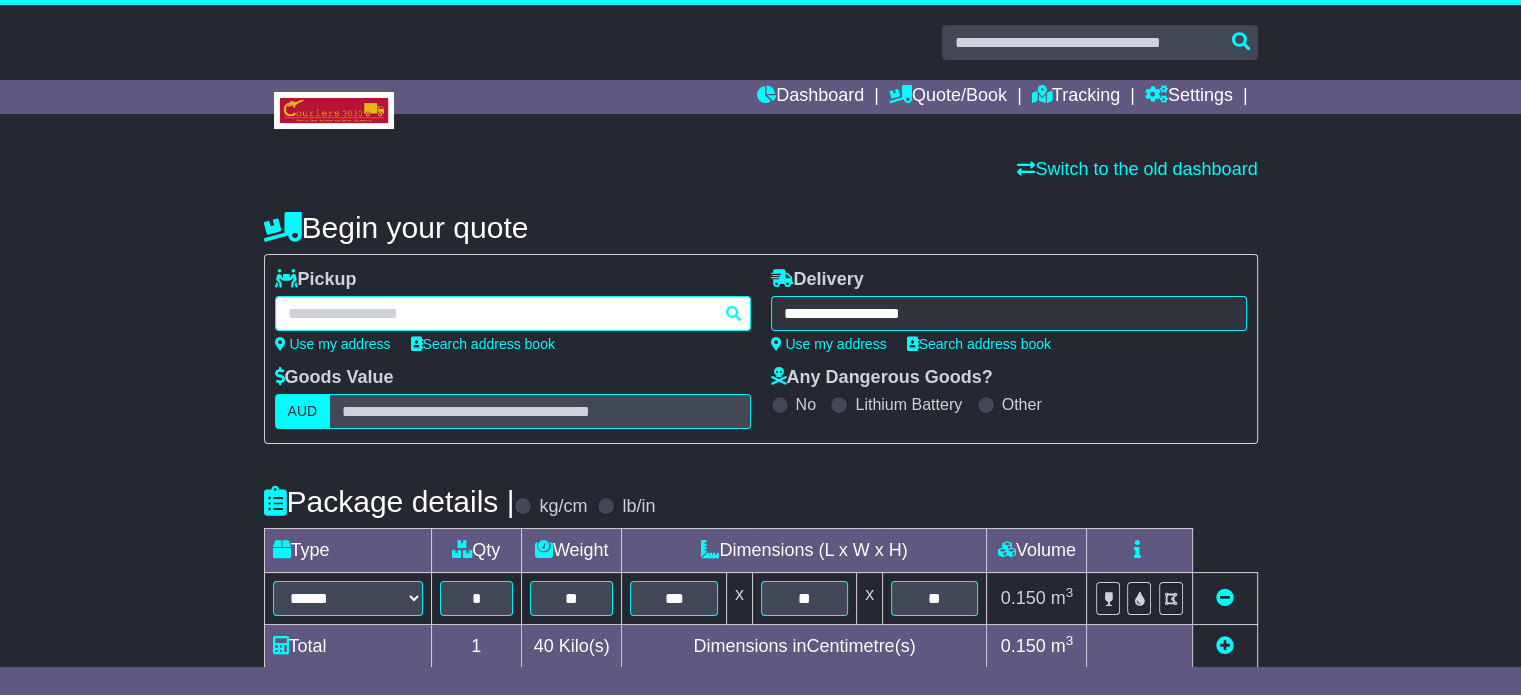 paste on "**********" 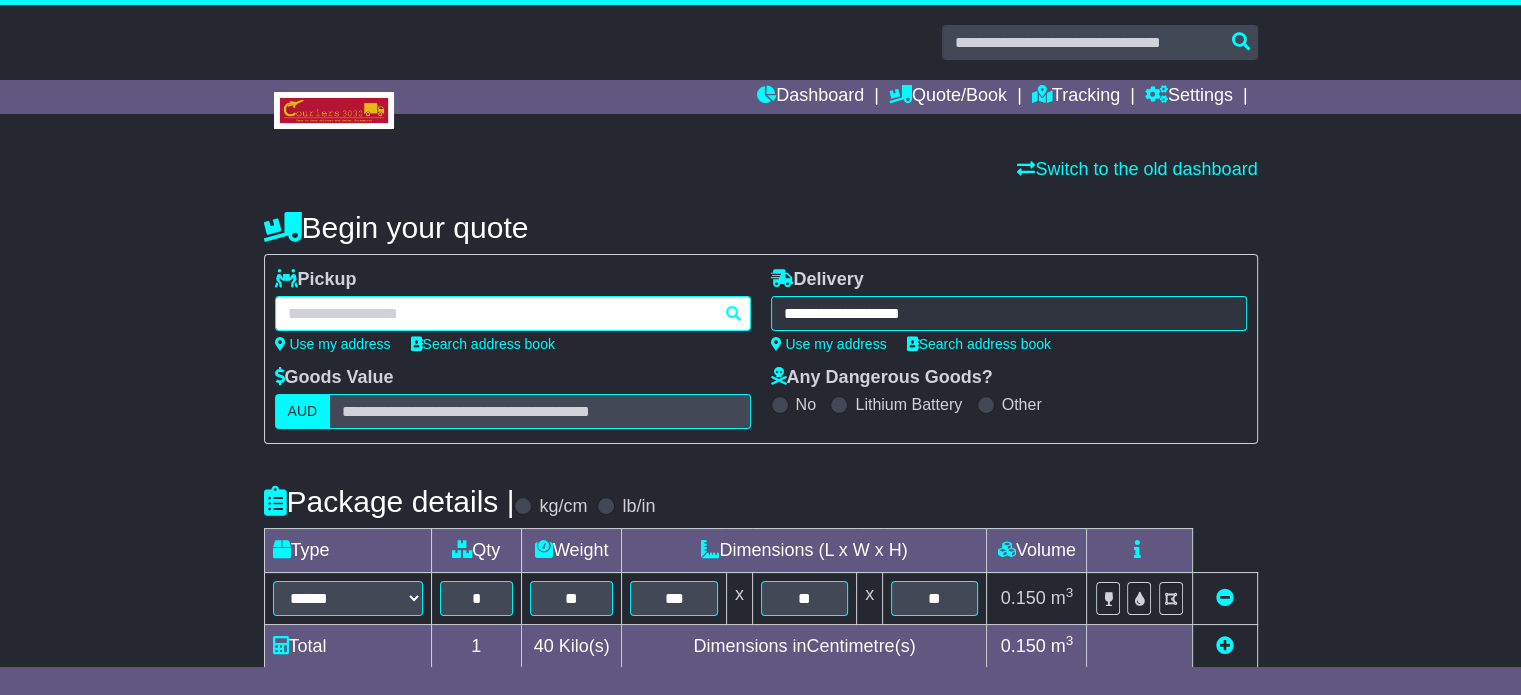 type on "**********" 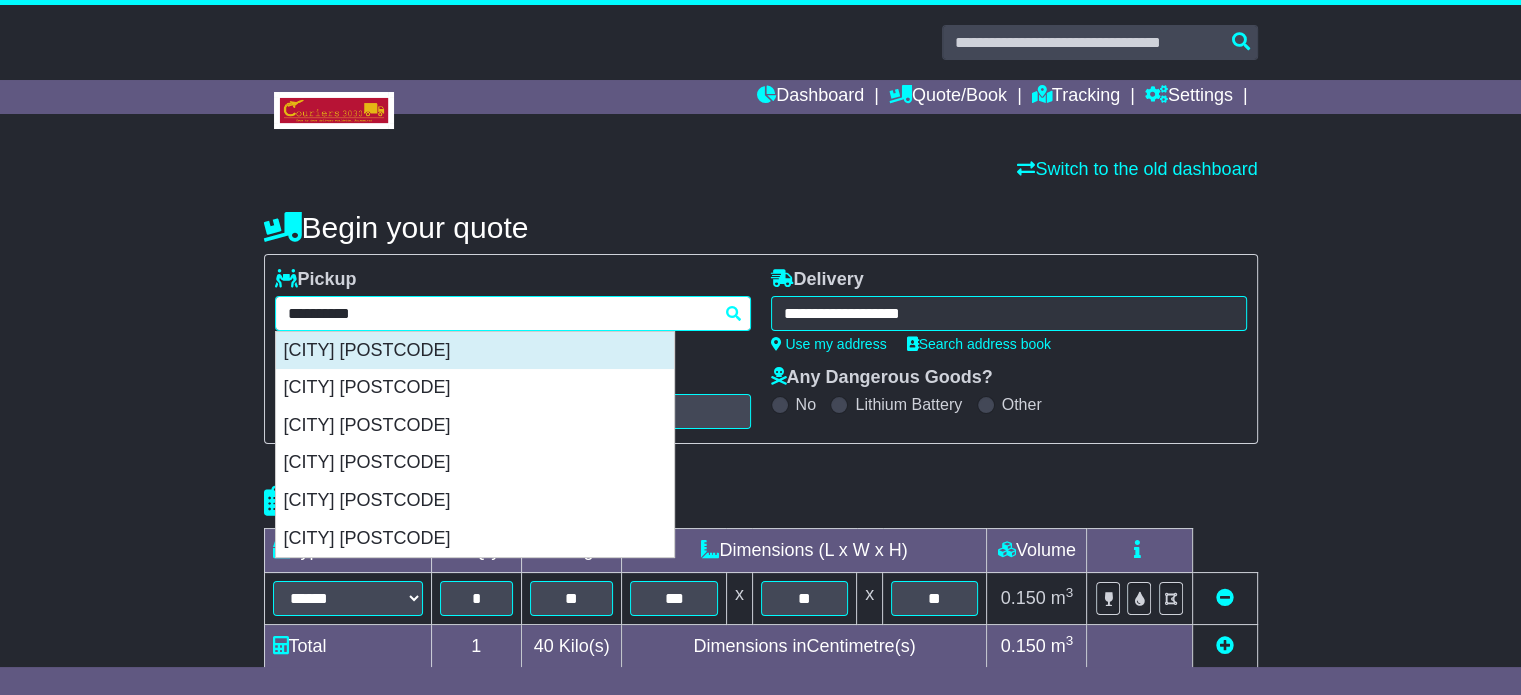 click on "[CITY] [POSTCODE]" at bounding box center (475, 351) 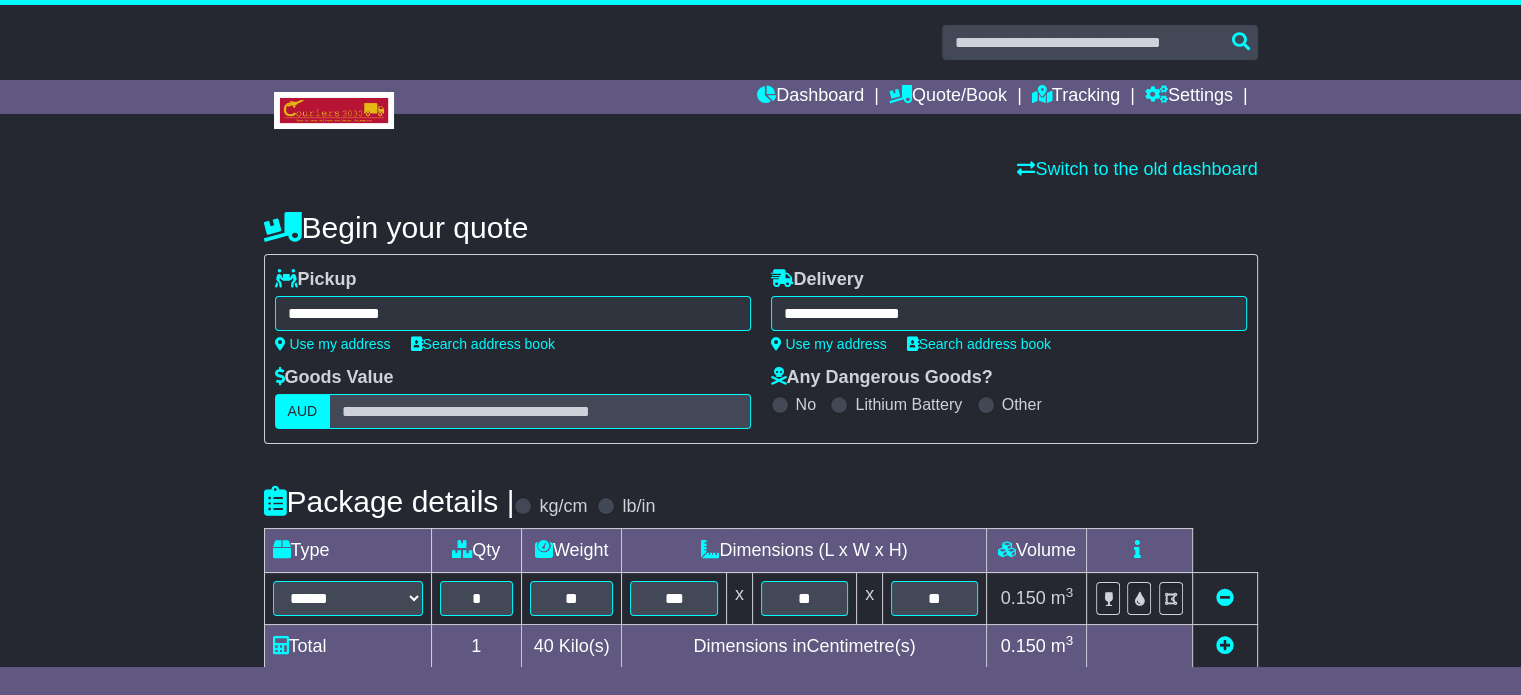 type on "**********" 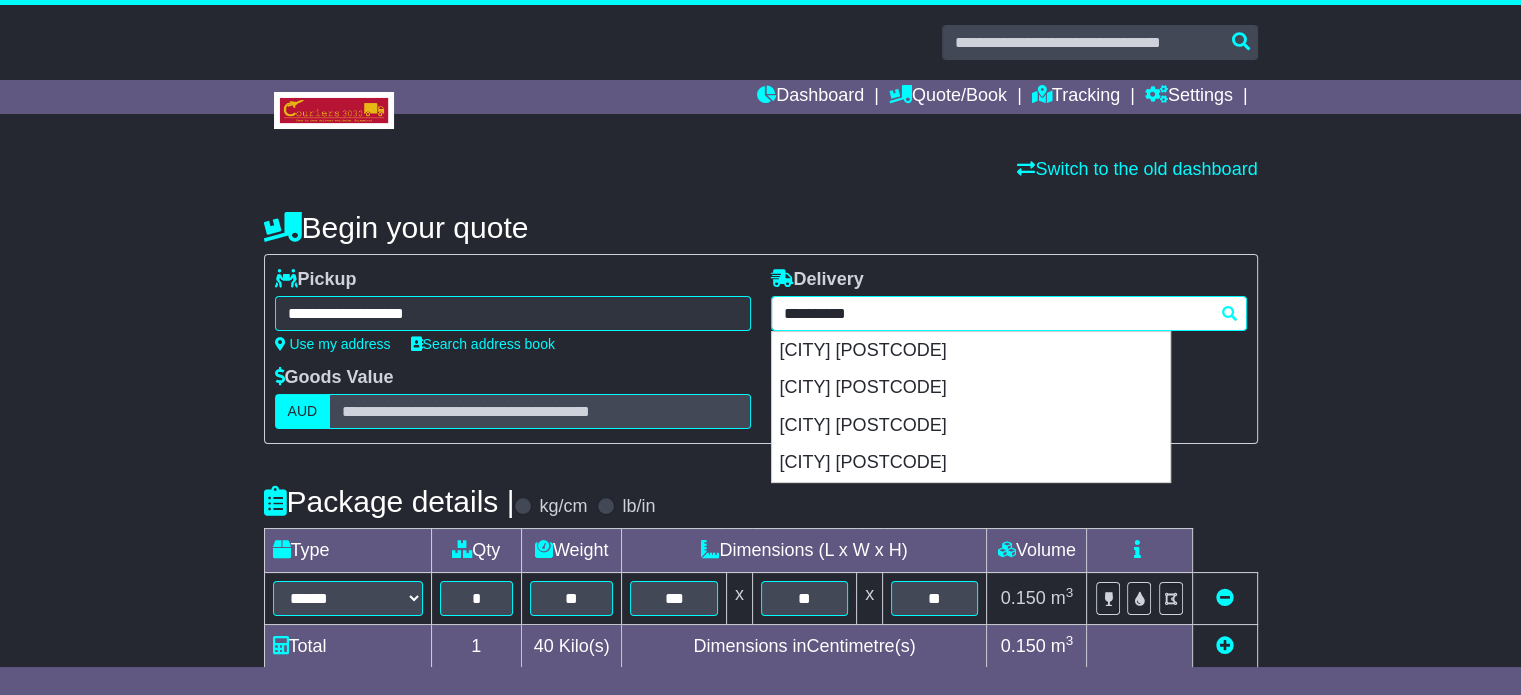 click on "**********" at bounding box center [1009, 313] 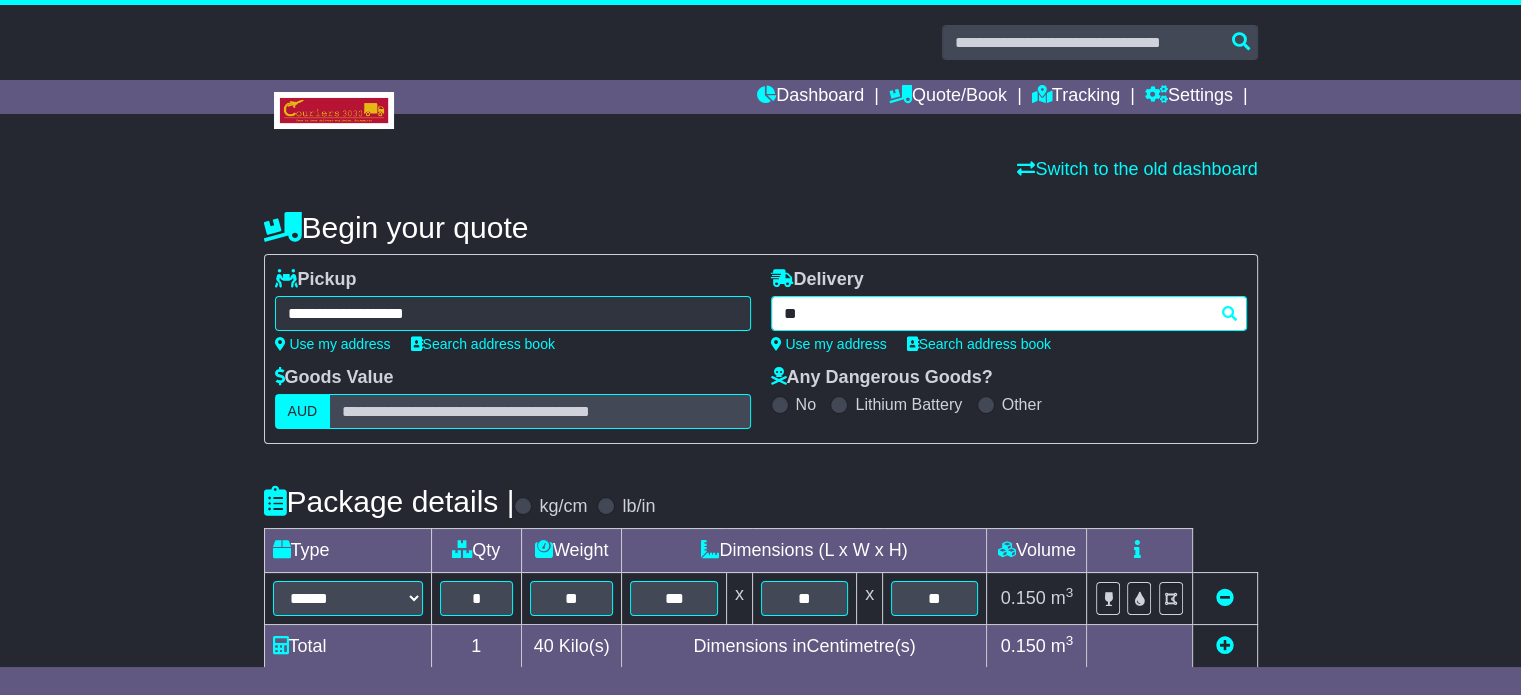 type on "*" 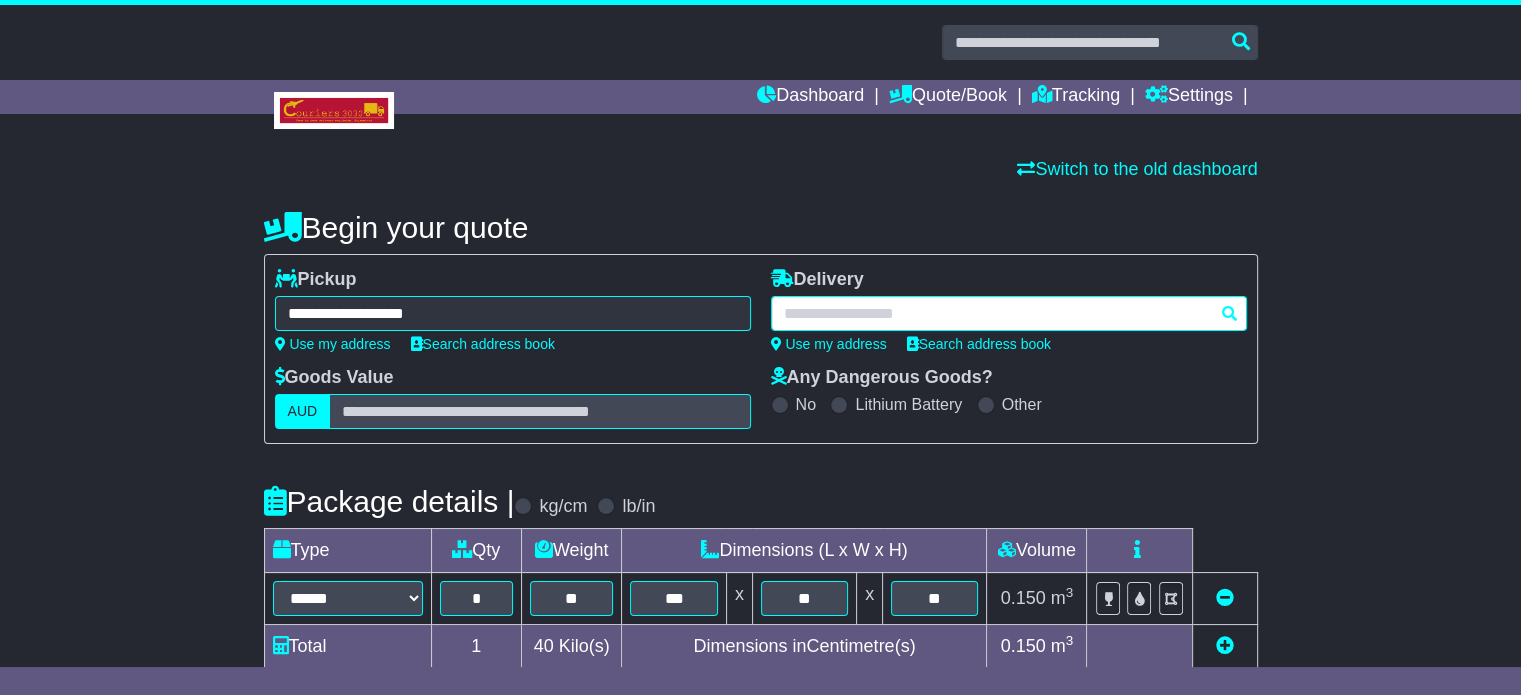 paste on "********" 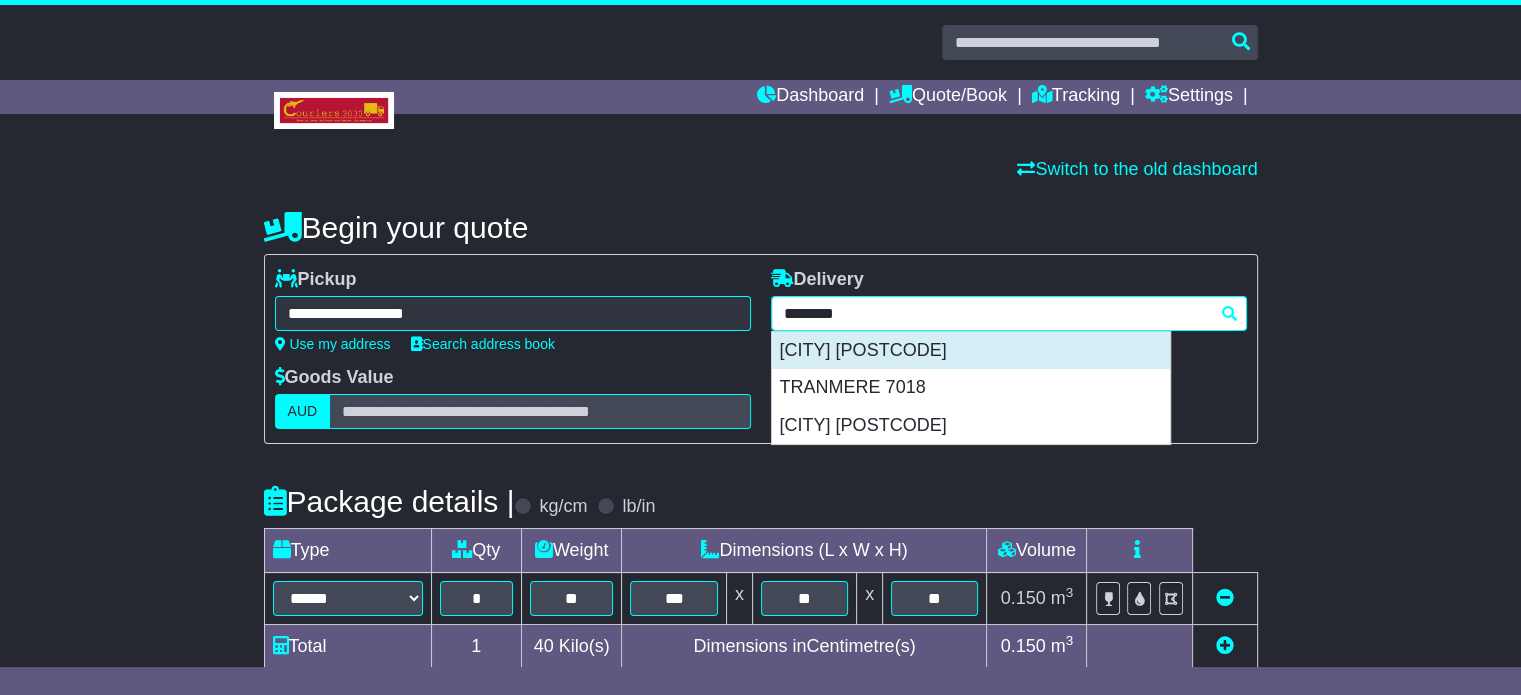click on "[CITY] [POSTCODE]" at bounding box center (971, 351) 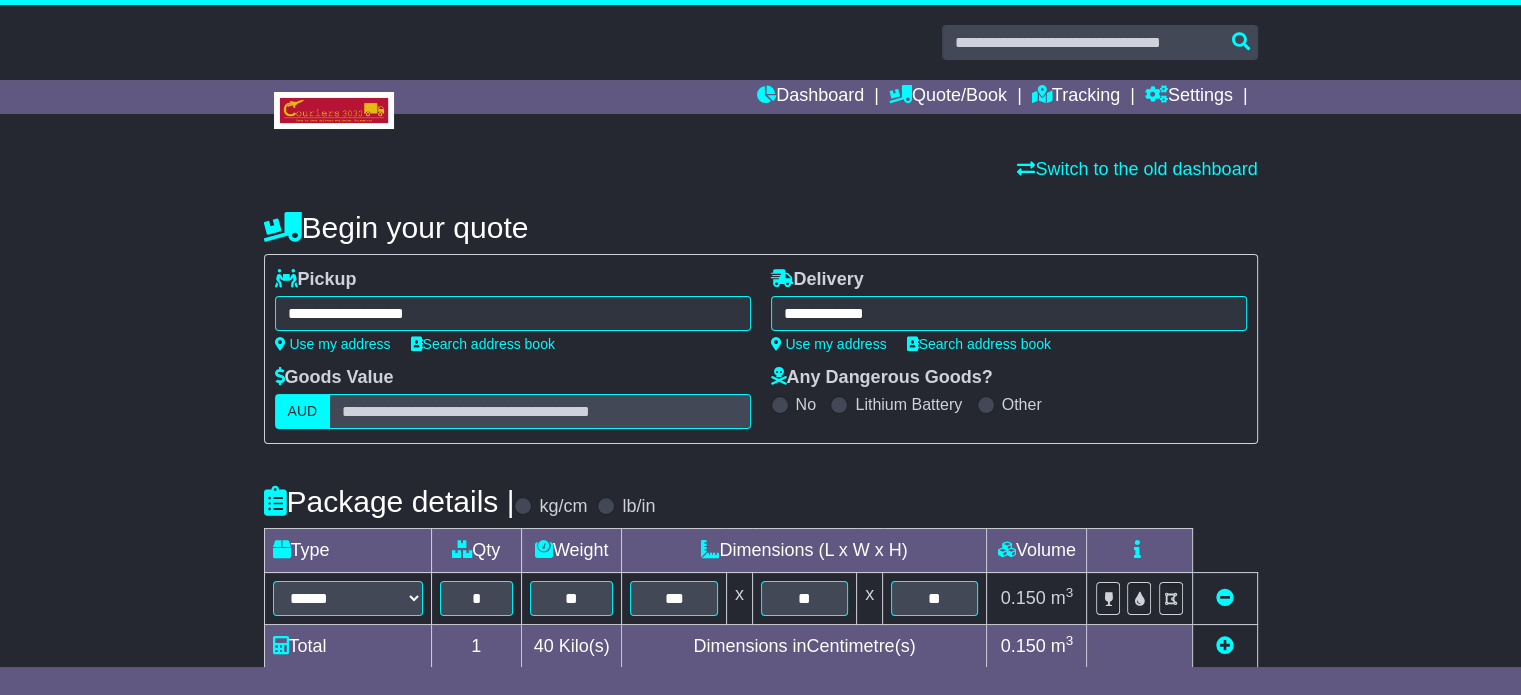 type on "**********" 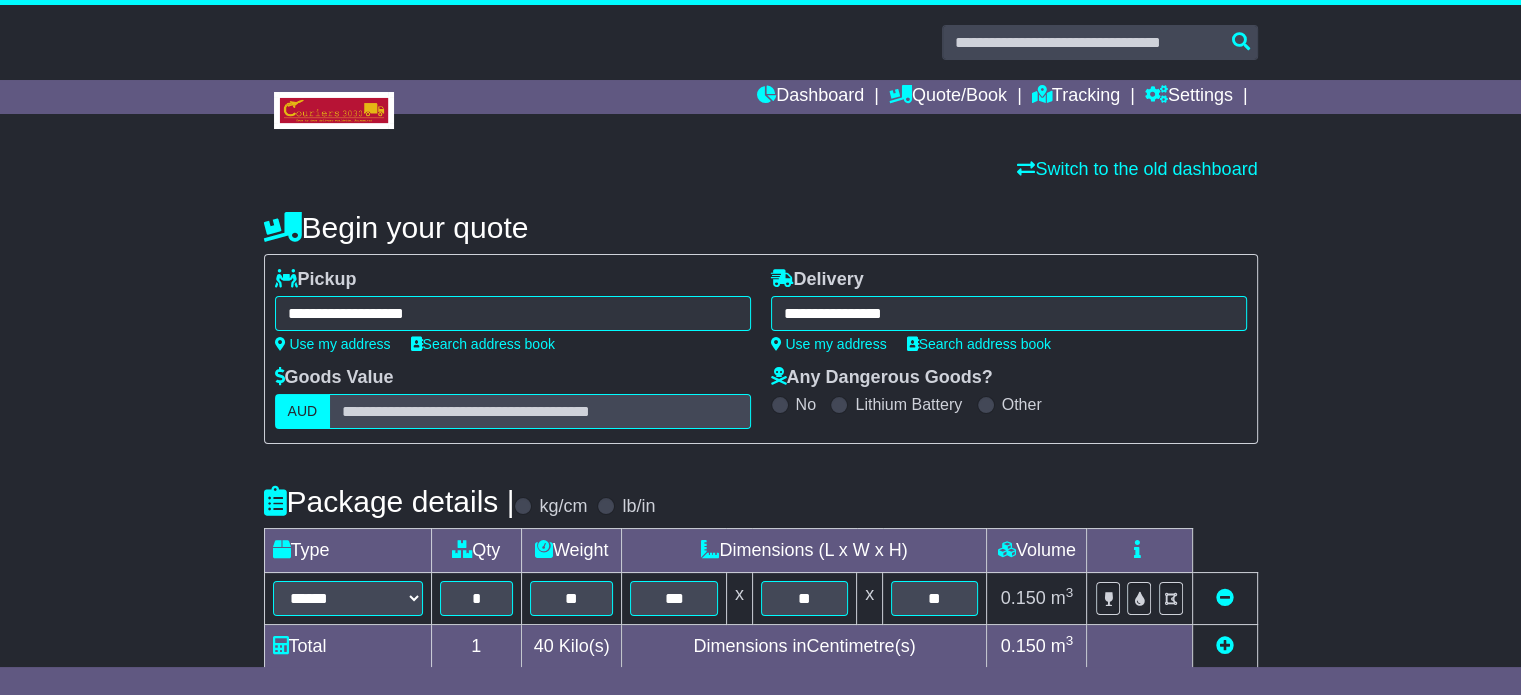 click on "Switch to the old dashboard" at bounding box center [761, 170] 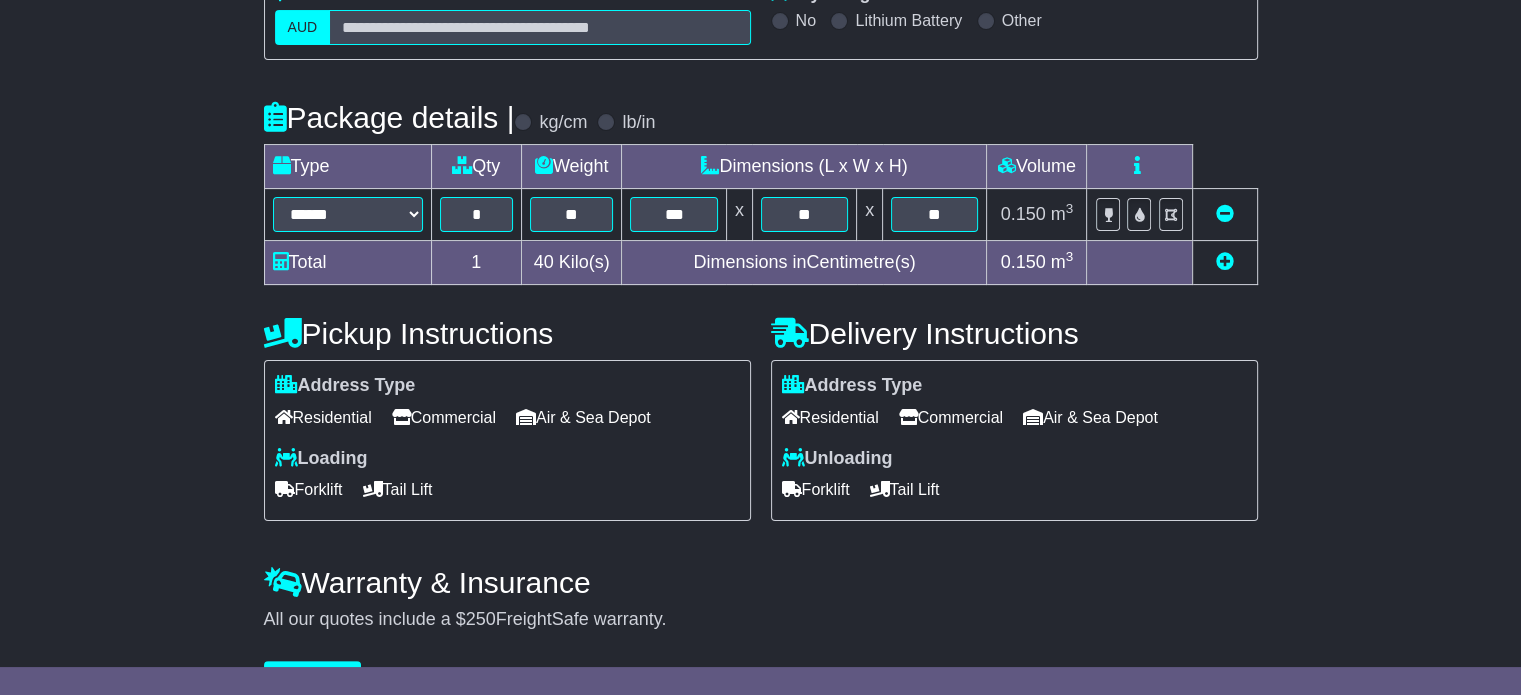 scroll, scrollTop: 436, scrollLeft: 0, axis: vertical 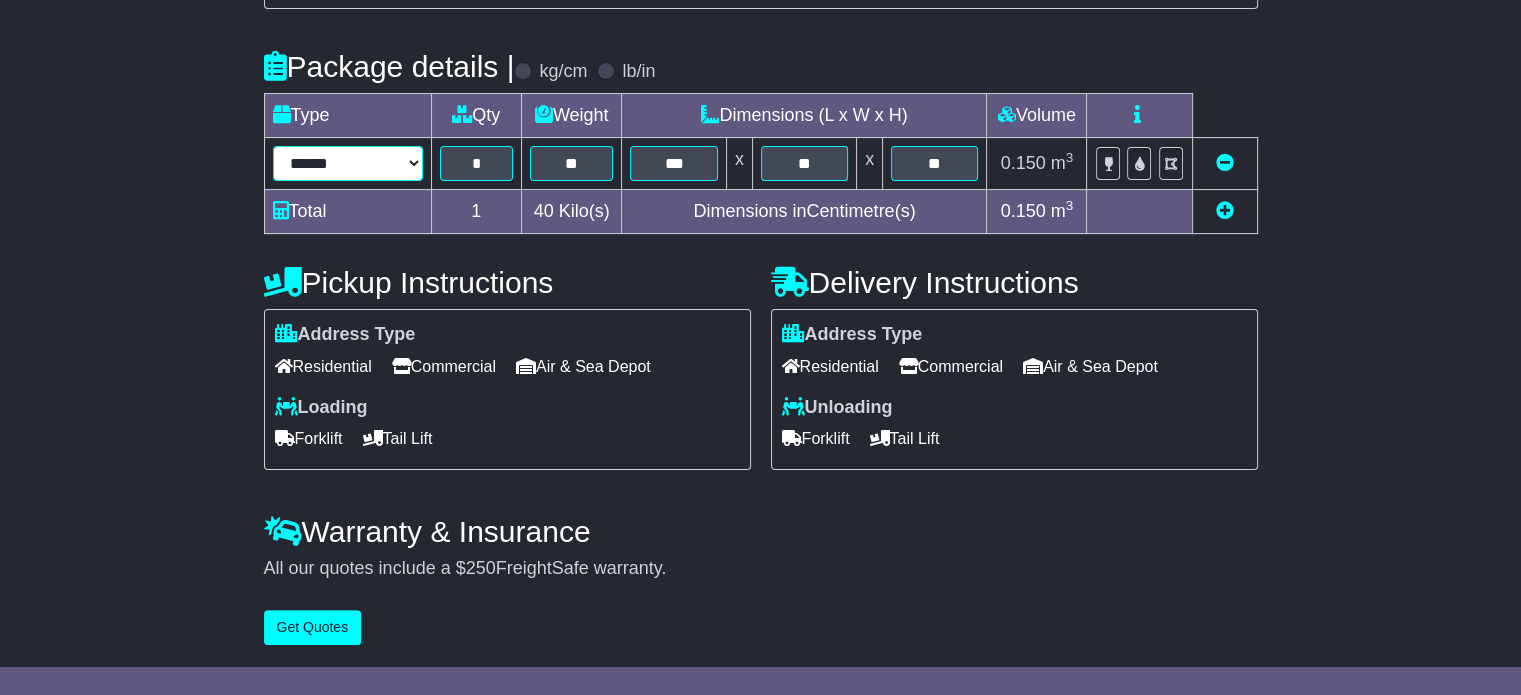 click on "****** ****** *** ******** ***** **** **** ****** *** *******" at bounding box center [348, 163] 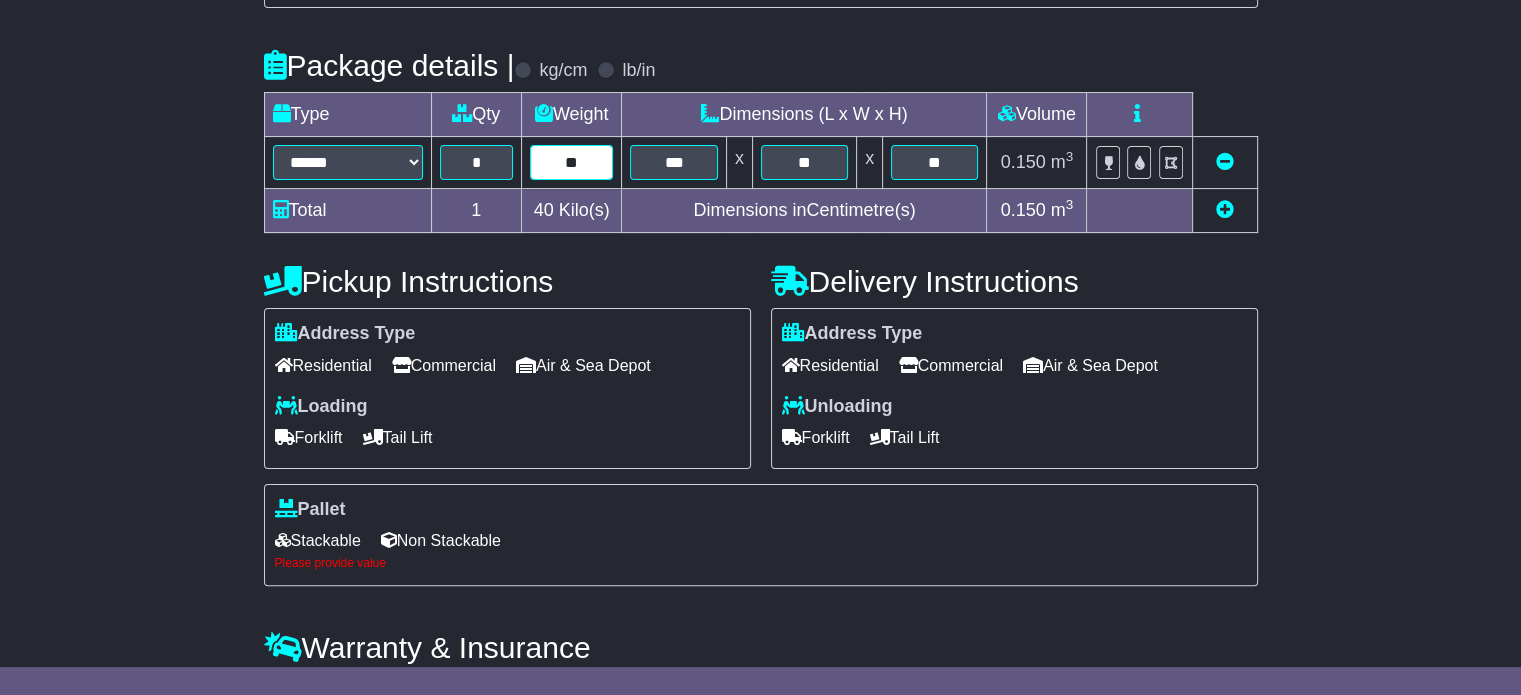 click on "**" at bounding box center (572, 162) 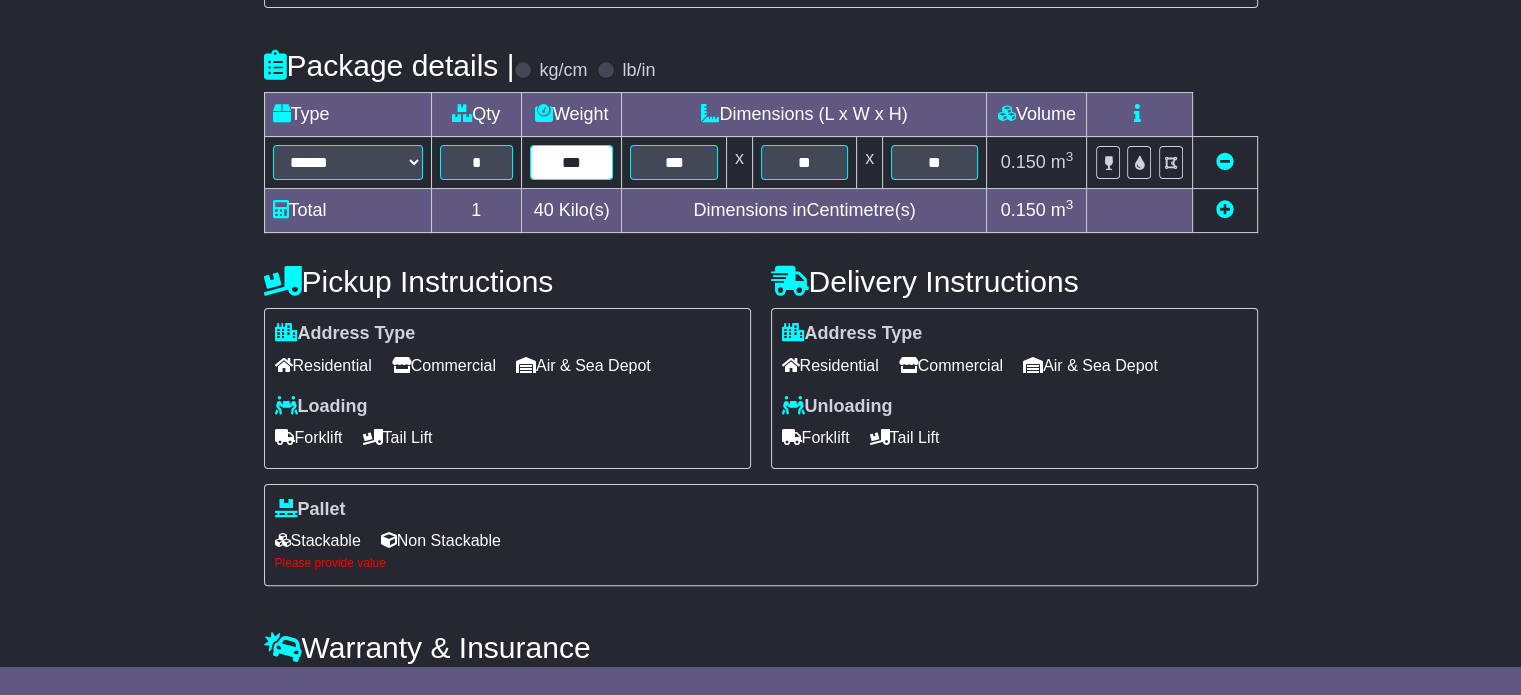 type on "***" 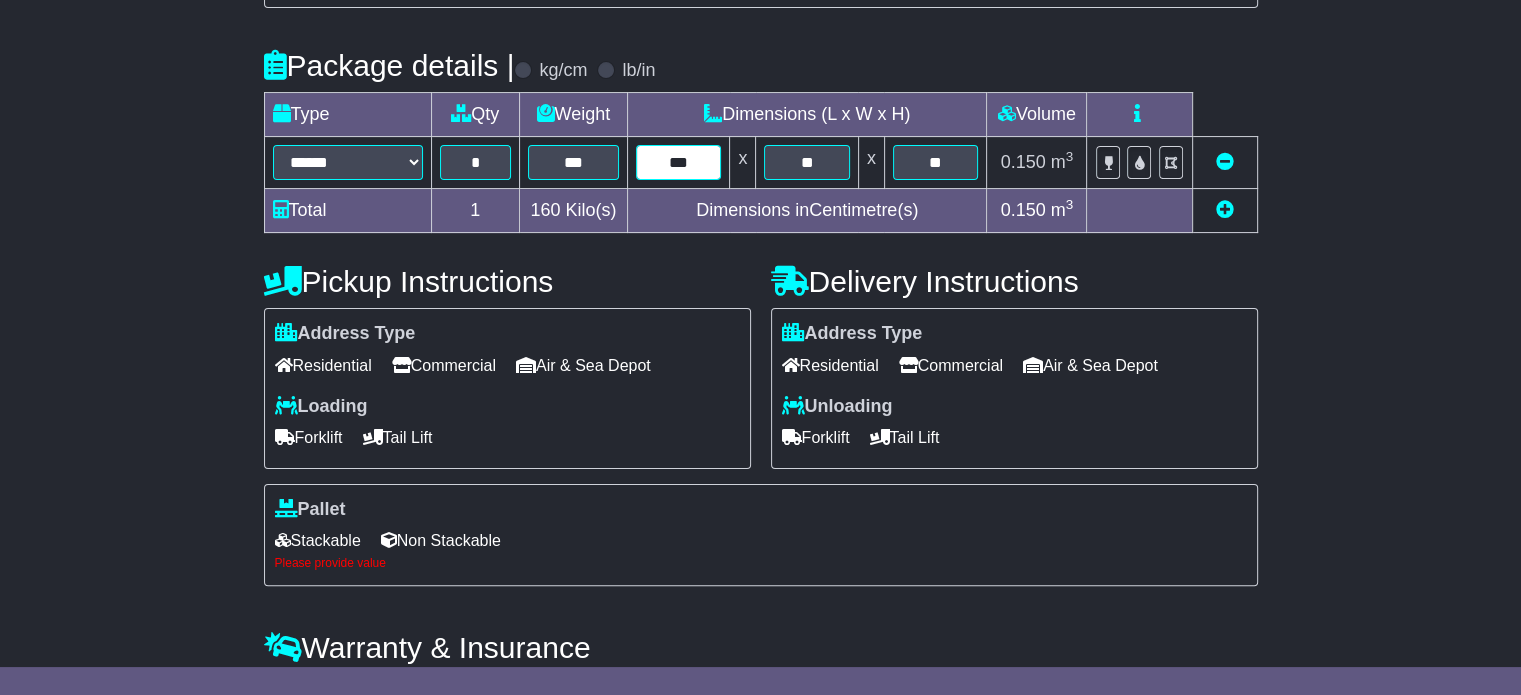 click on "***" at bounding box center [678, 162] 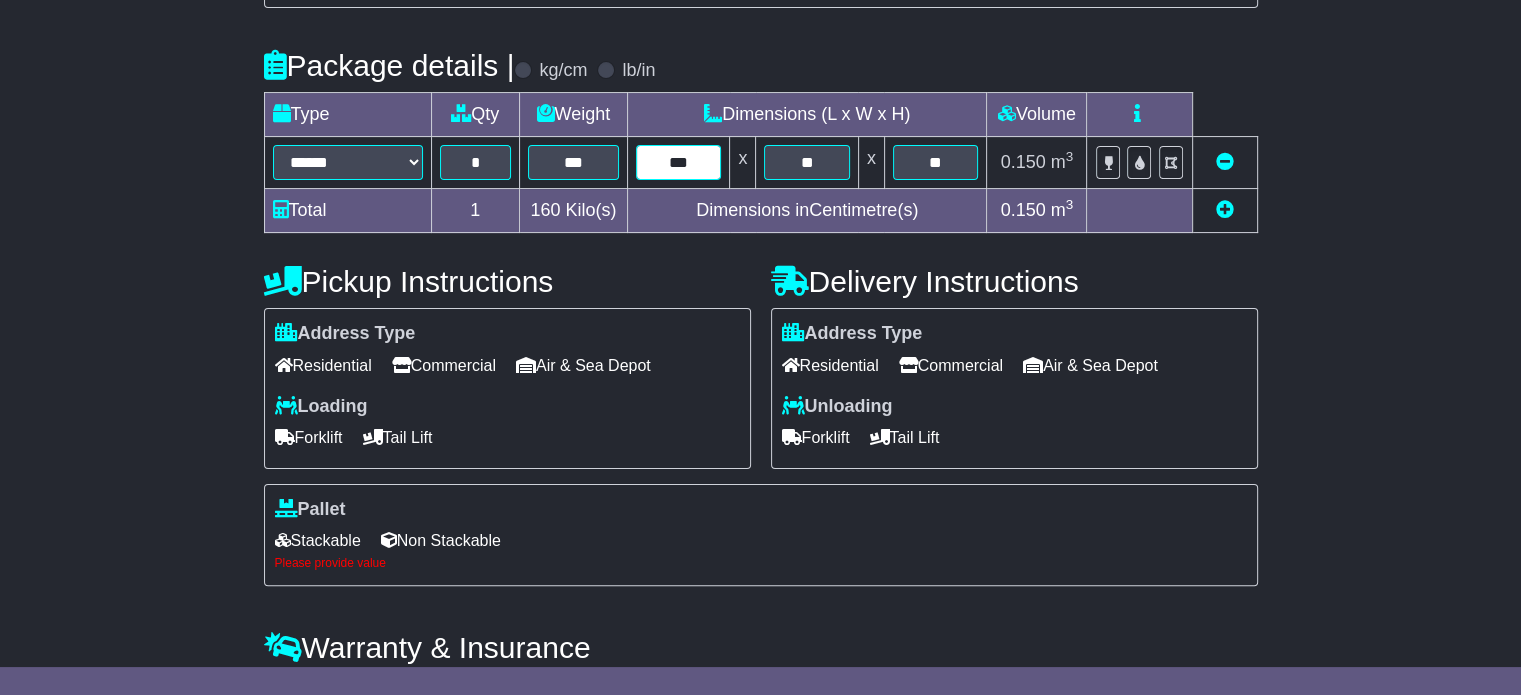type on "***" 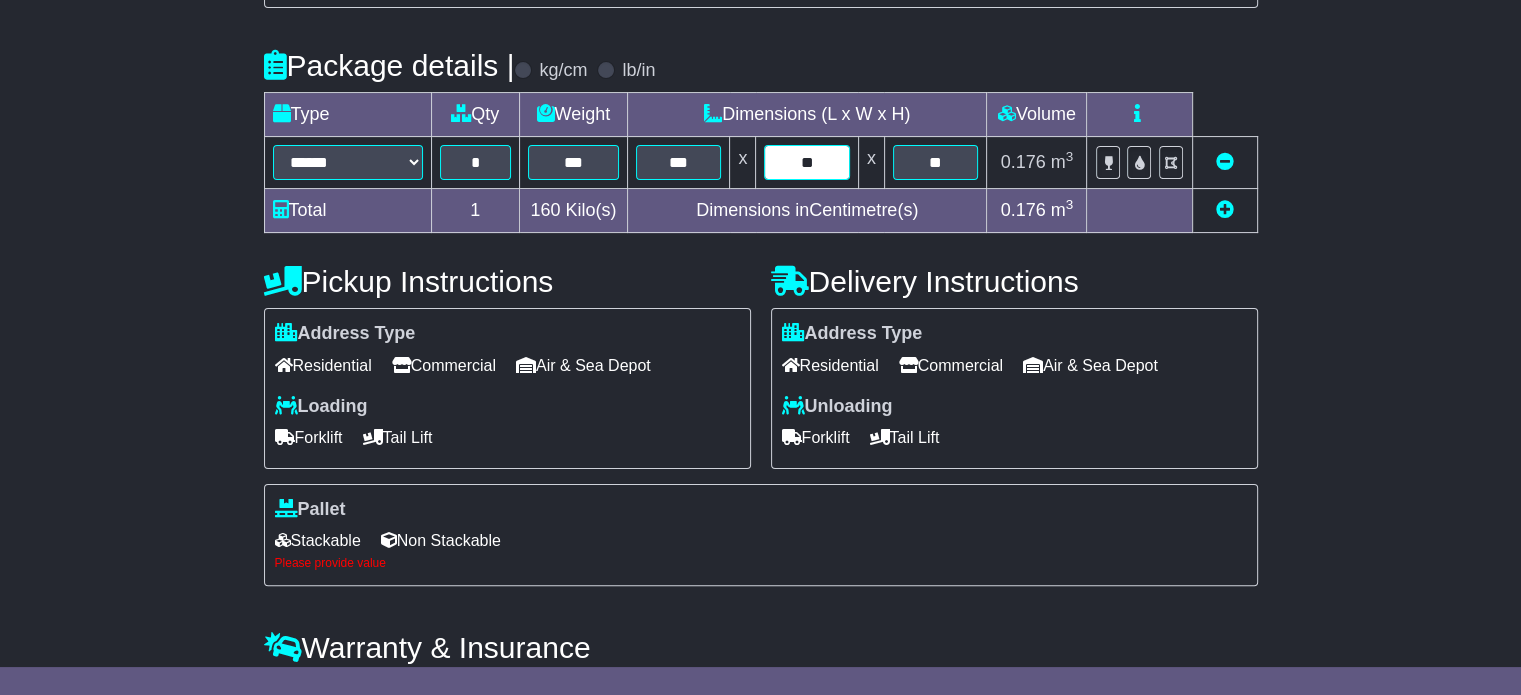 click on "**" at bounding box center (806, 162) 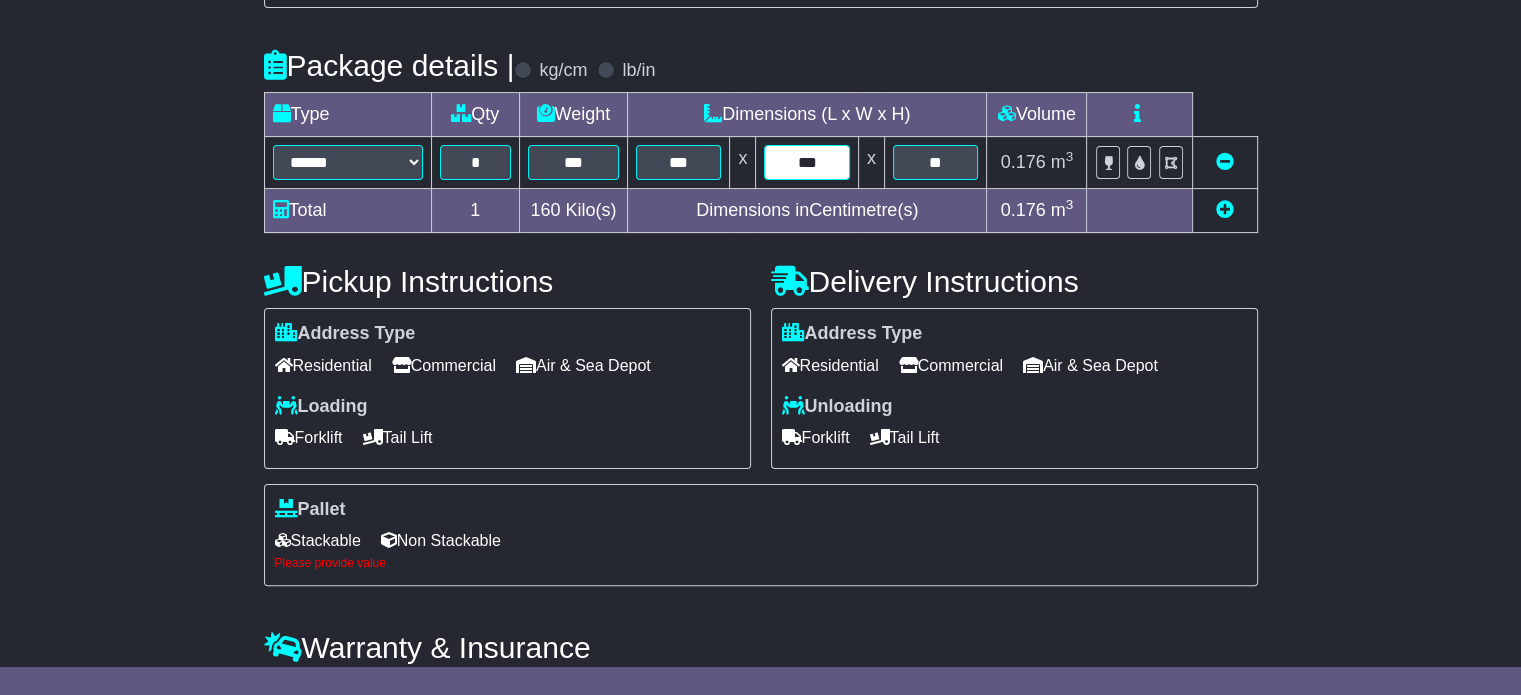 type on "***" 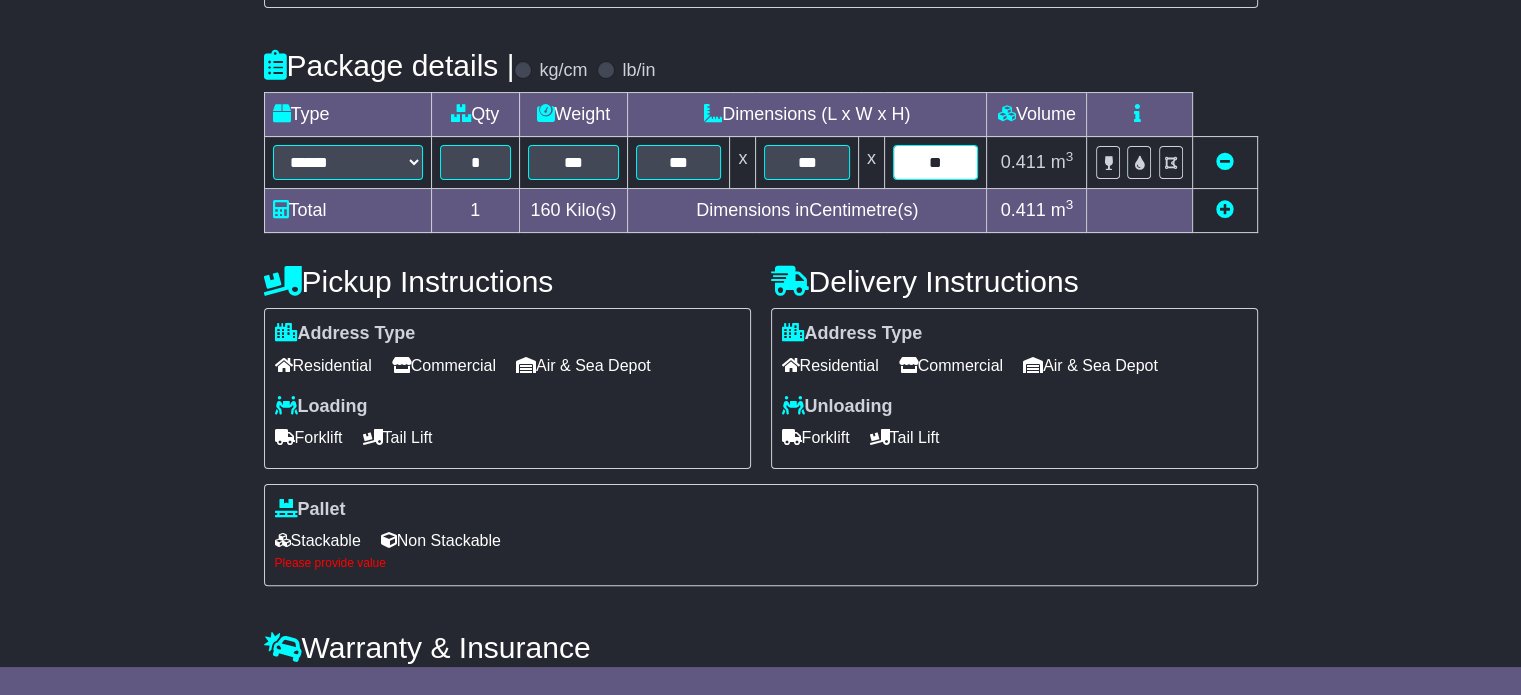 click on "**" at bounding box center (936, 162) 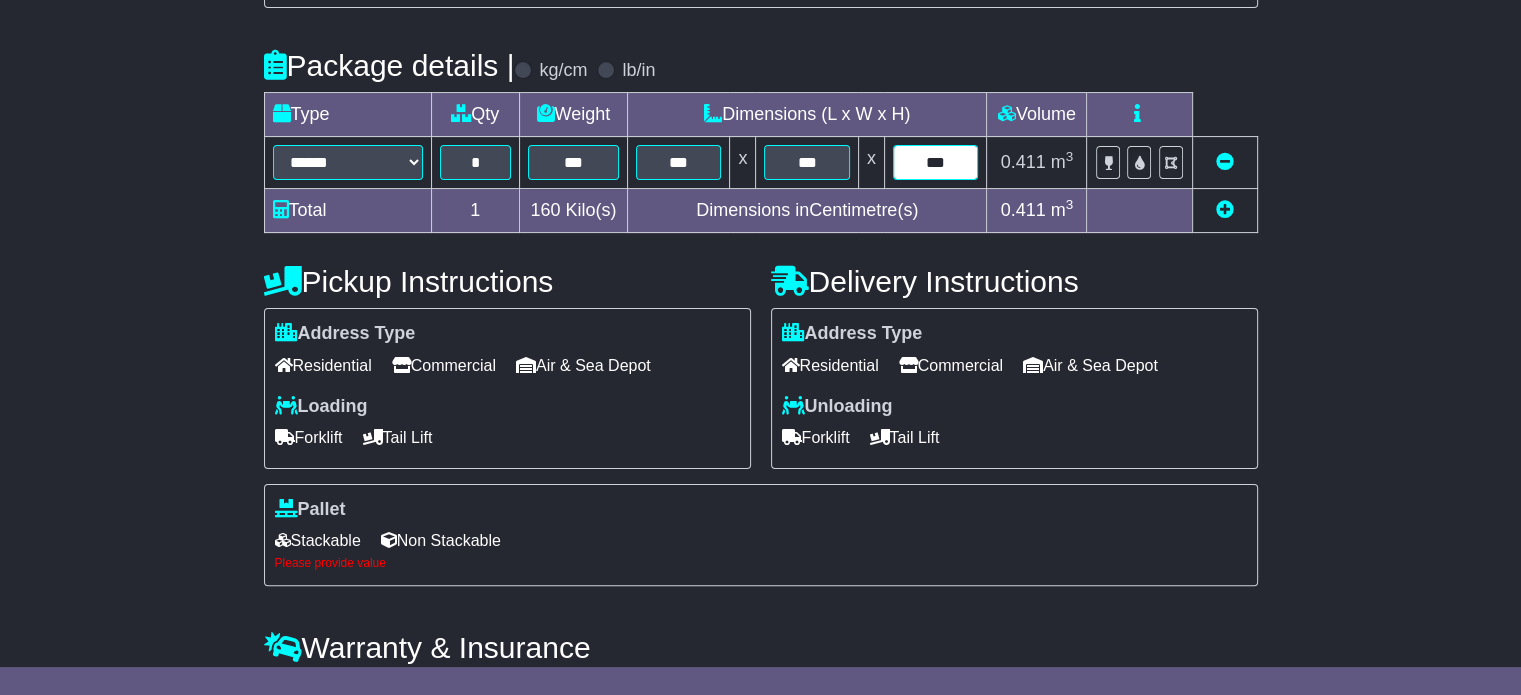 type on "***" 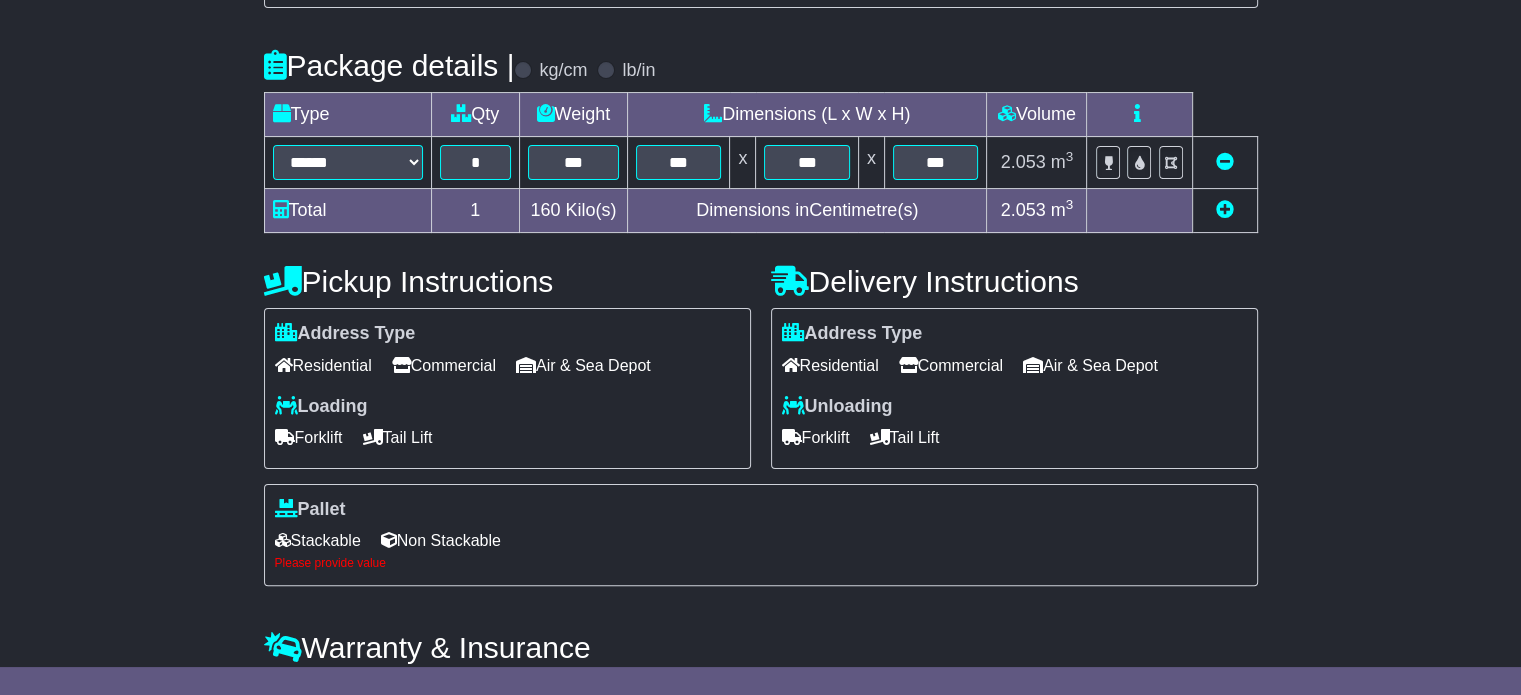 click on "Commercial" at bounding box center [444, 365] 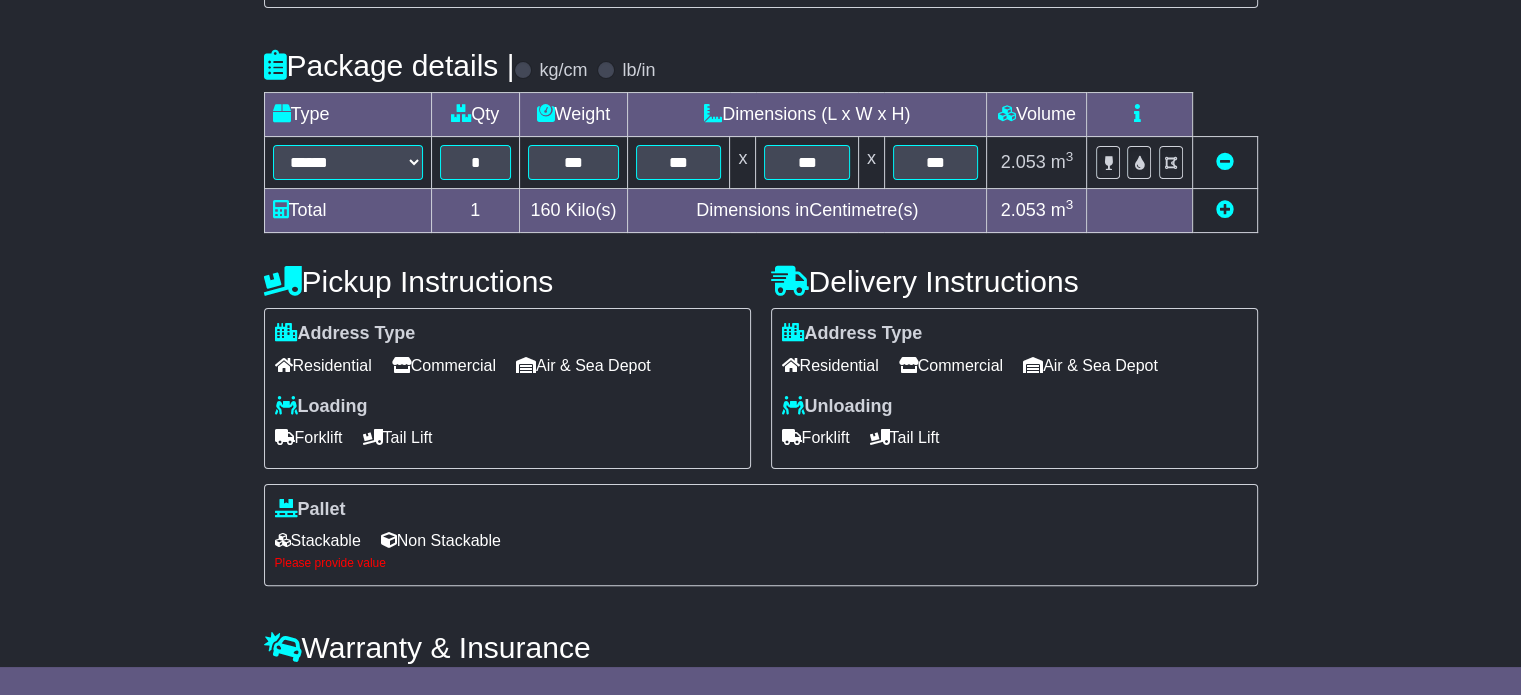 click on "Tail Lift" at bounding box center [905, 437] 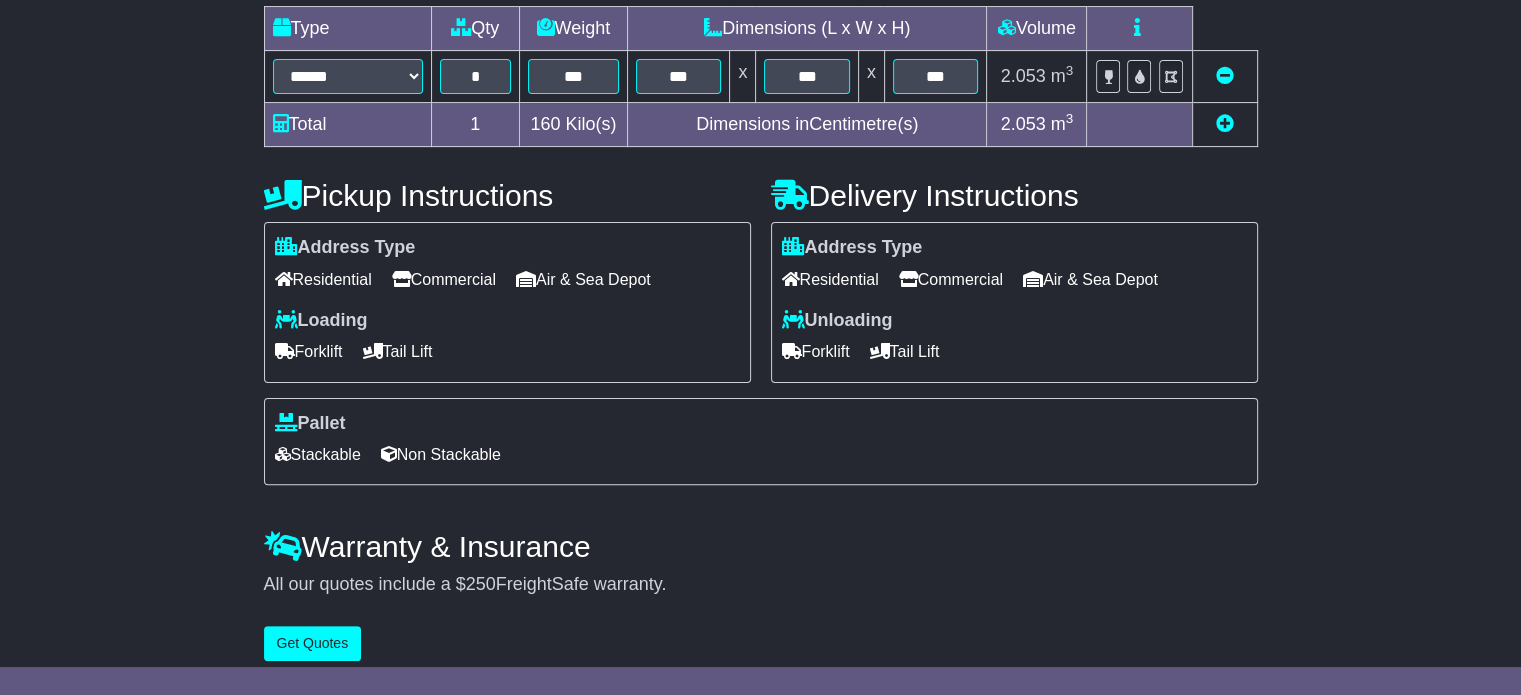 scroll, scrollTop: 540, scrollLeft: 0, axis: vertical 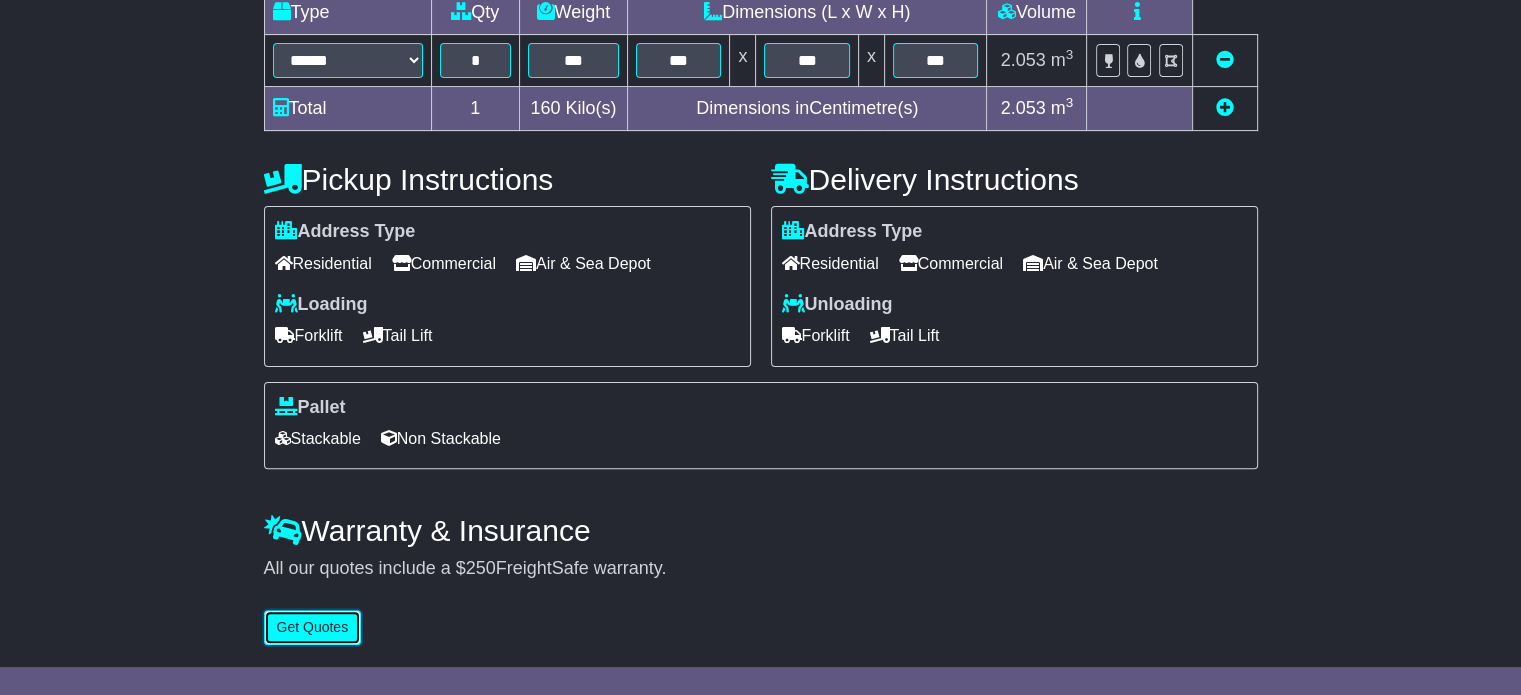 click on "Get Quotes" at bounding box center (313, 627) 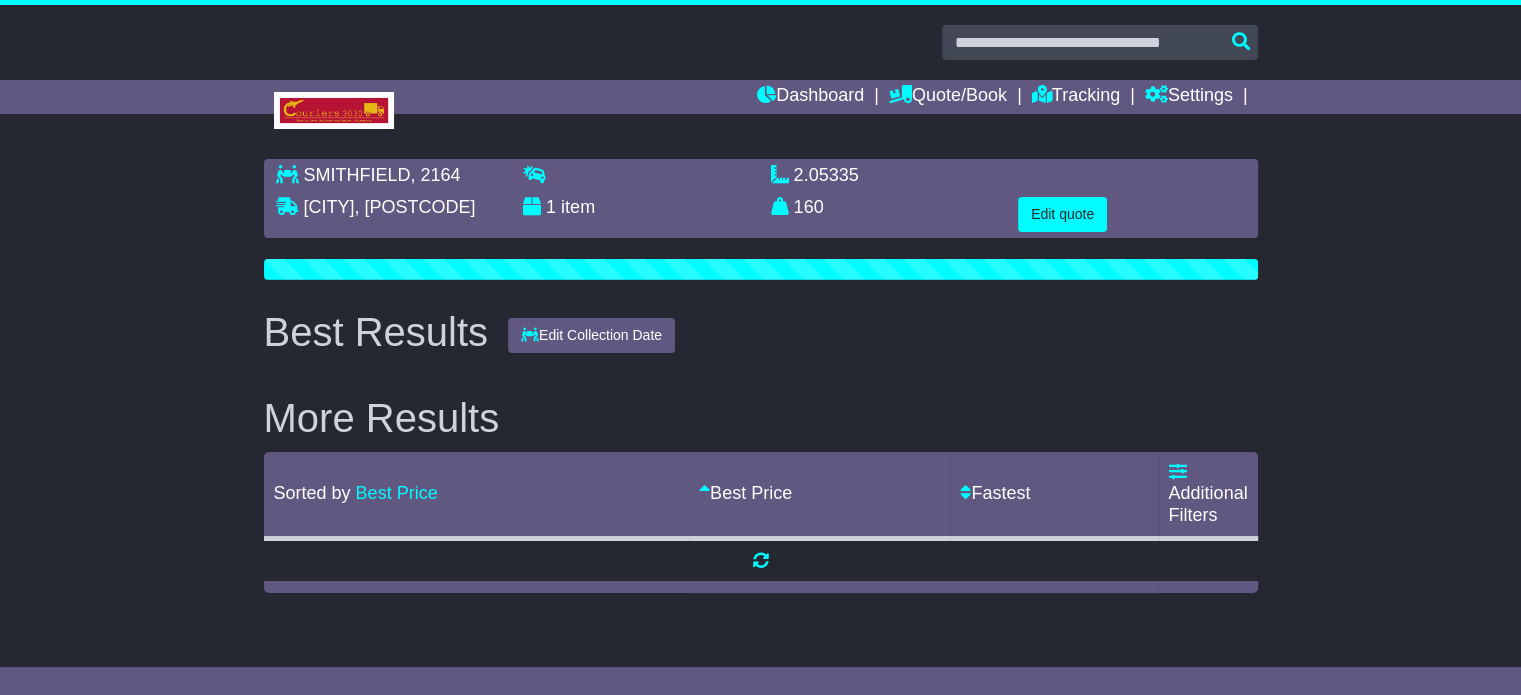 scroll, scrollTop: 0, scrollLeft: 0, axis: both 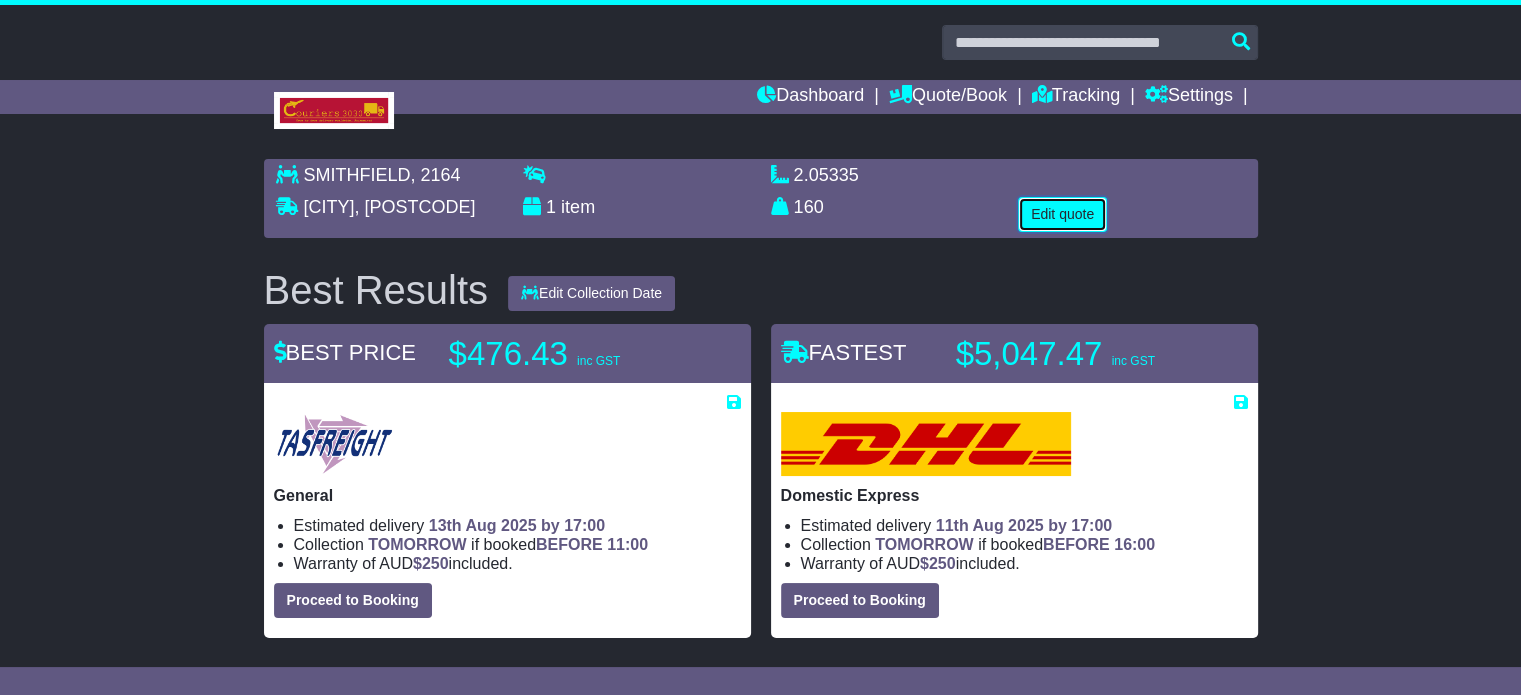click on "Edit quote" at bounding box center [1062, 214] 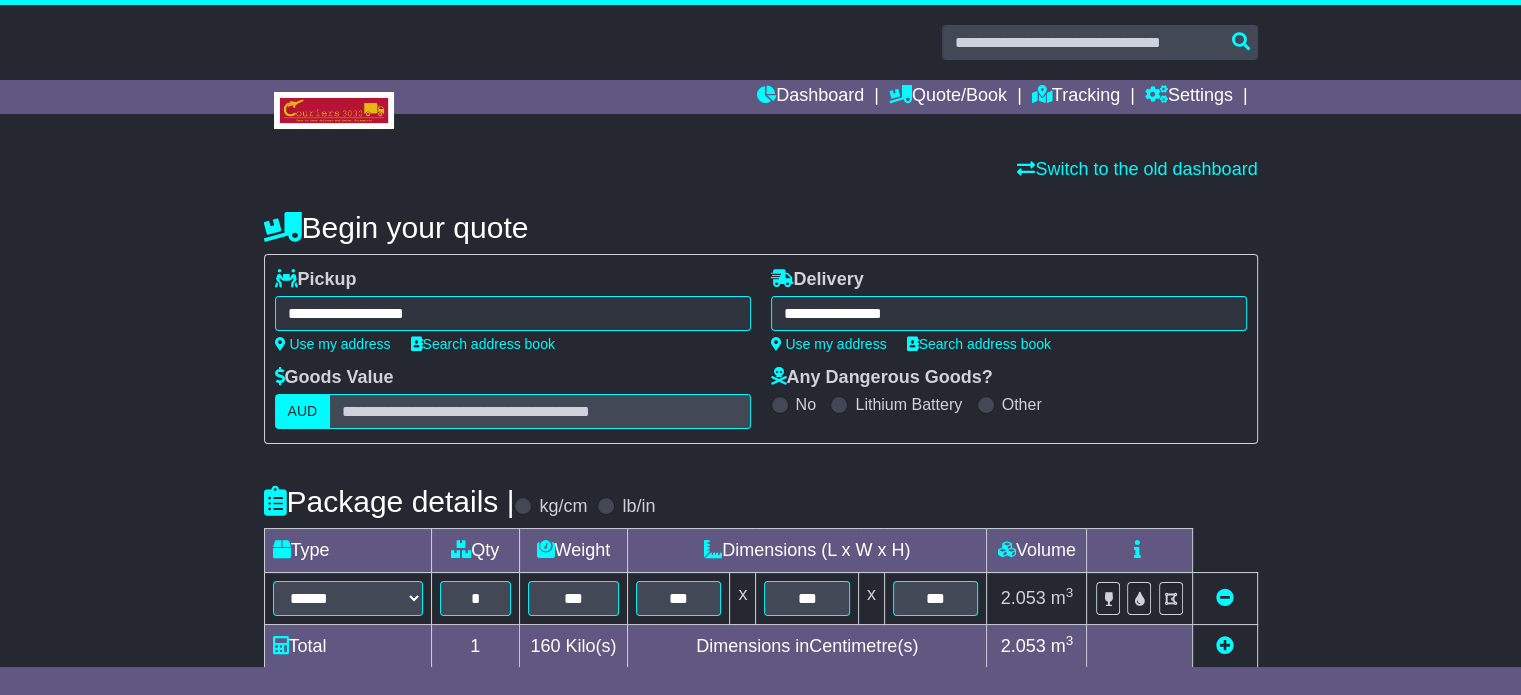 click on "**********" at bounding box center (760, 692) 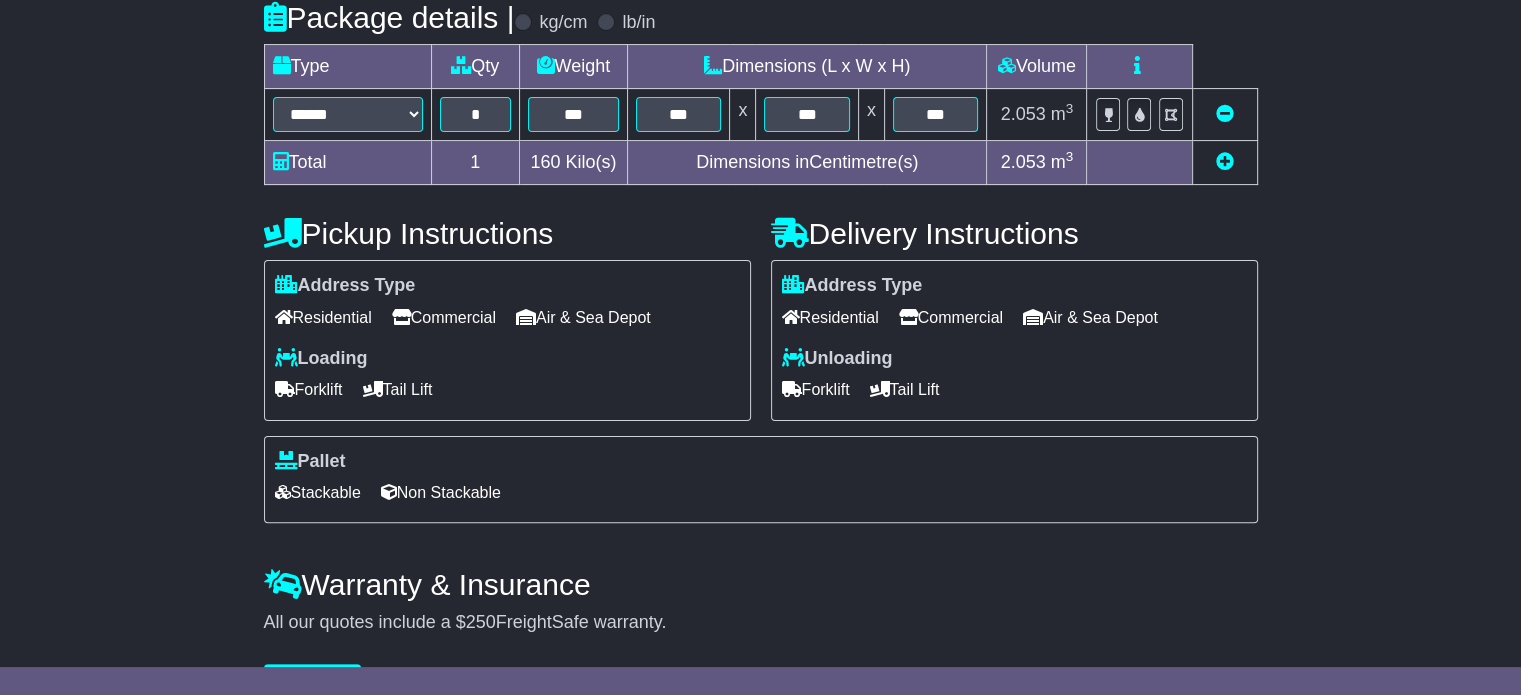 scroll, scrollTop: 540, scrollLeft: 0, axis: vertical 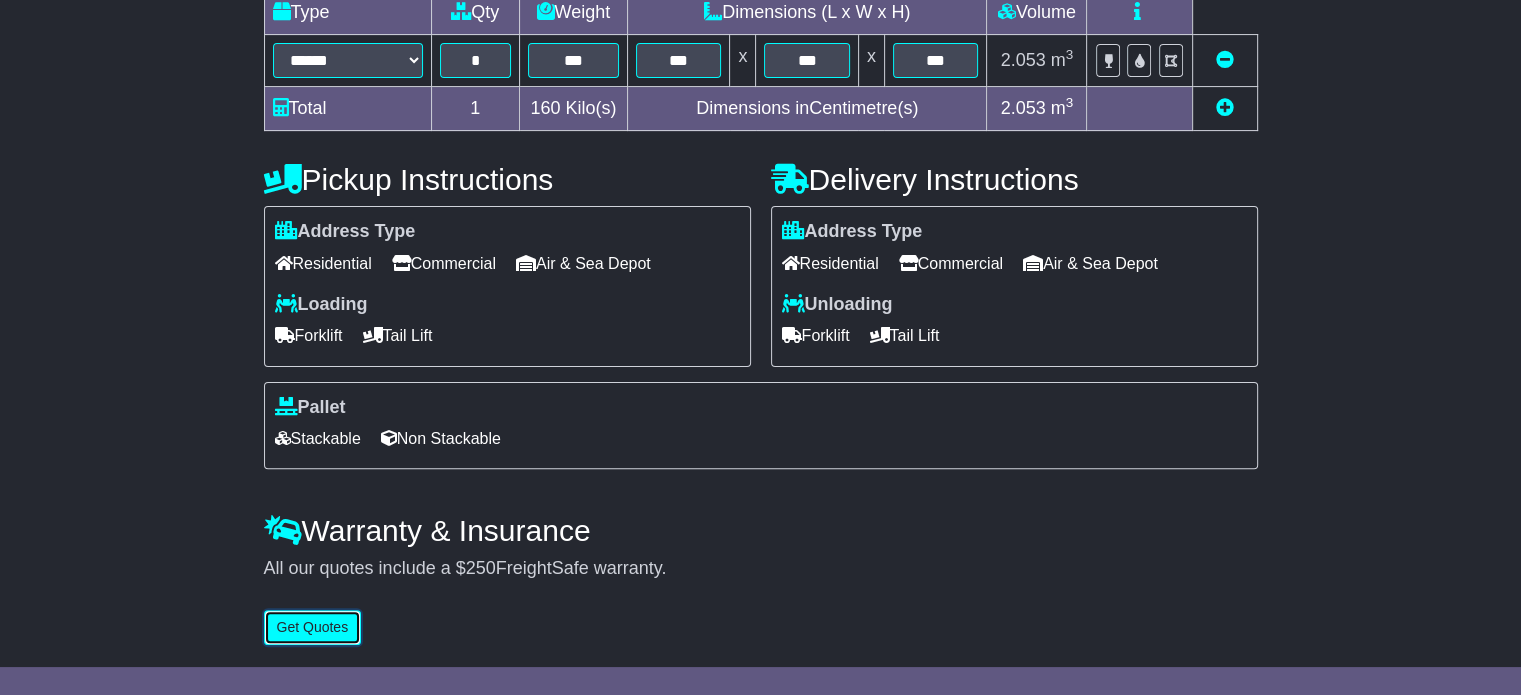 click on "Get Quotes" at bounding box center [313, 627] 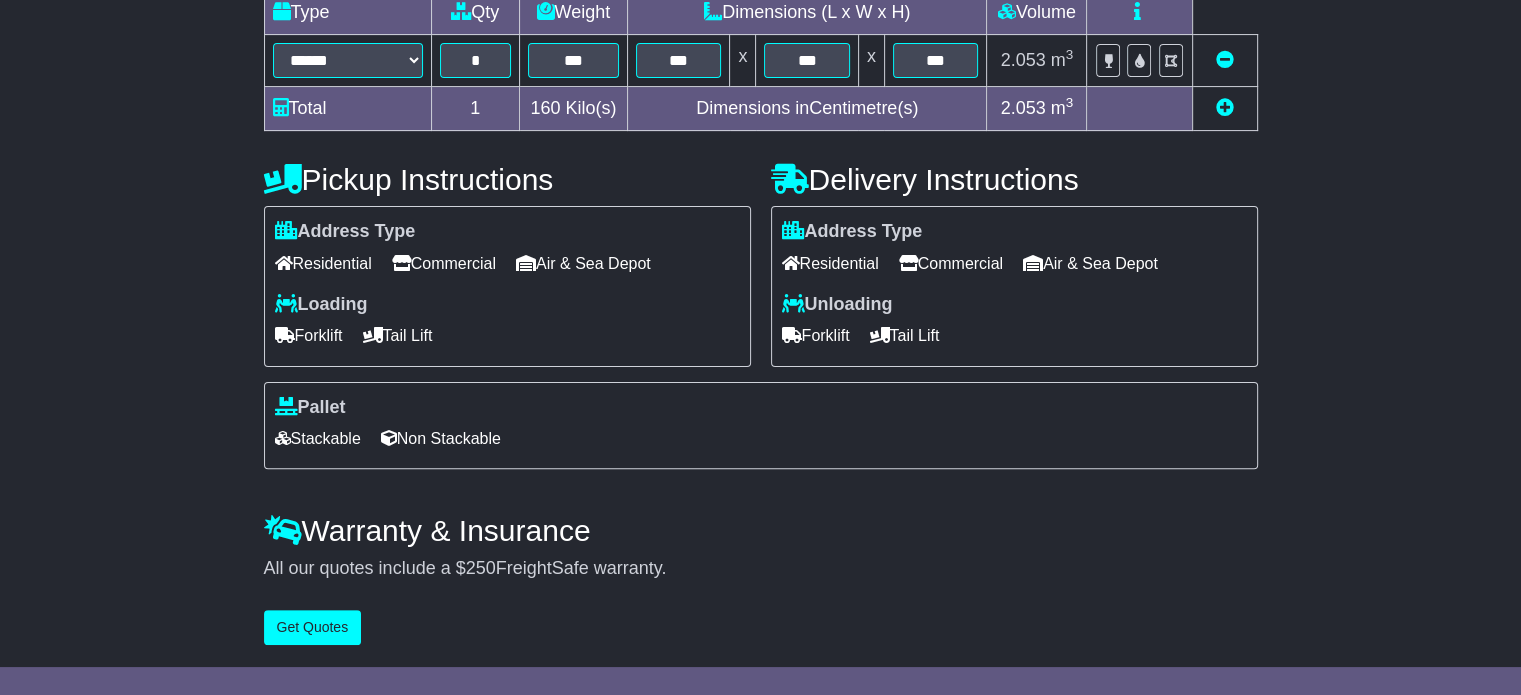 scroll, scrollTop: 0, scrollLeft: 0, axis: both 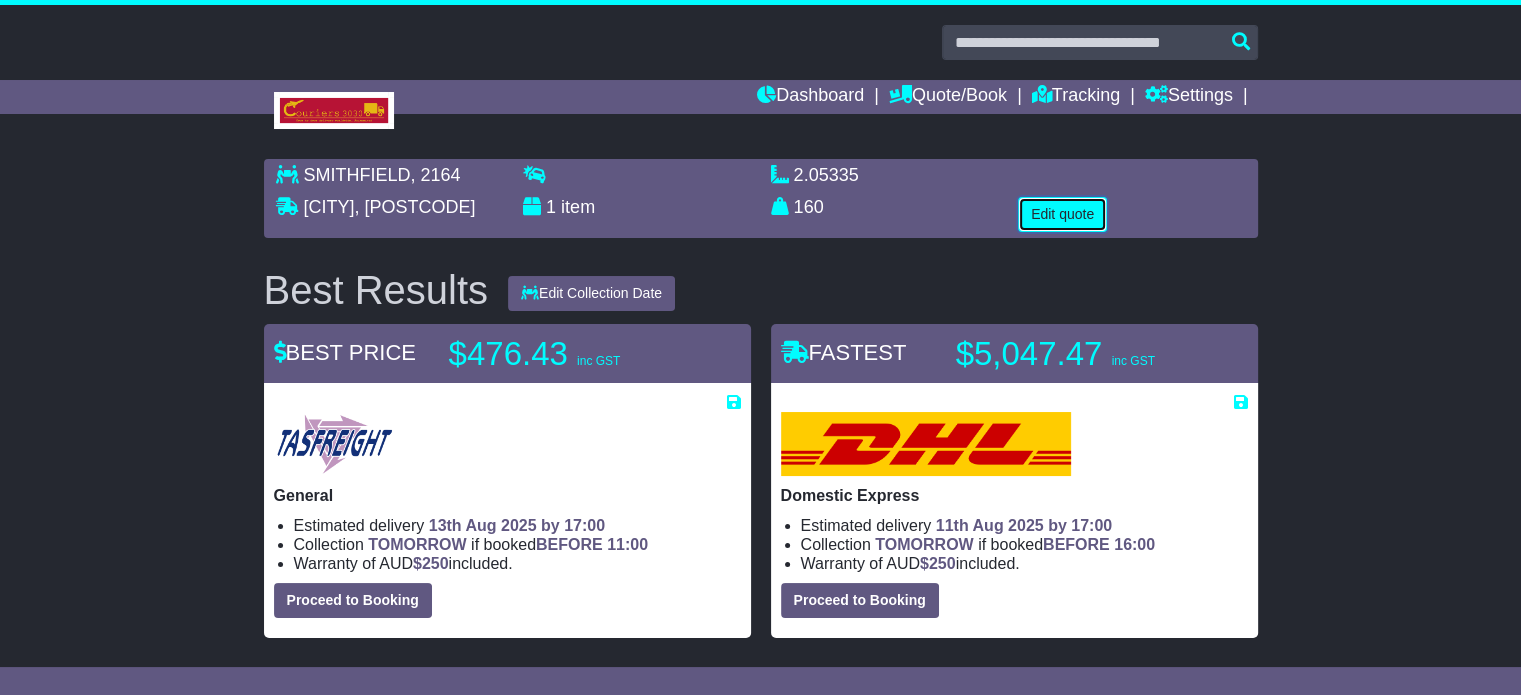 click on "Edit quote" at bounding box center [1062, 214] 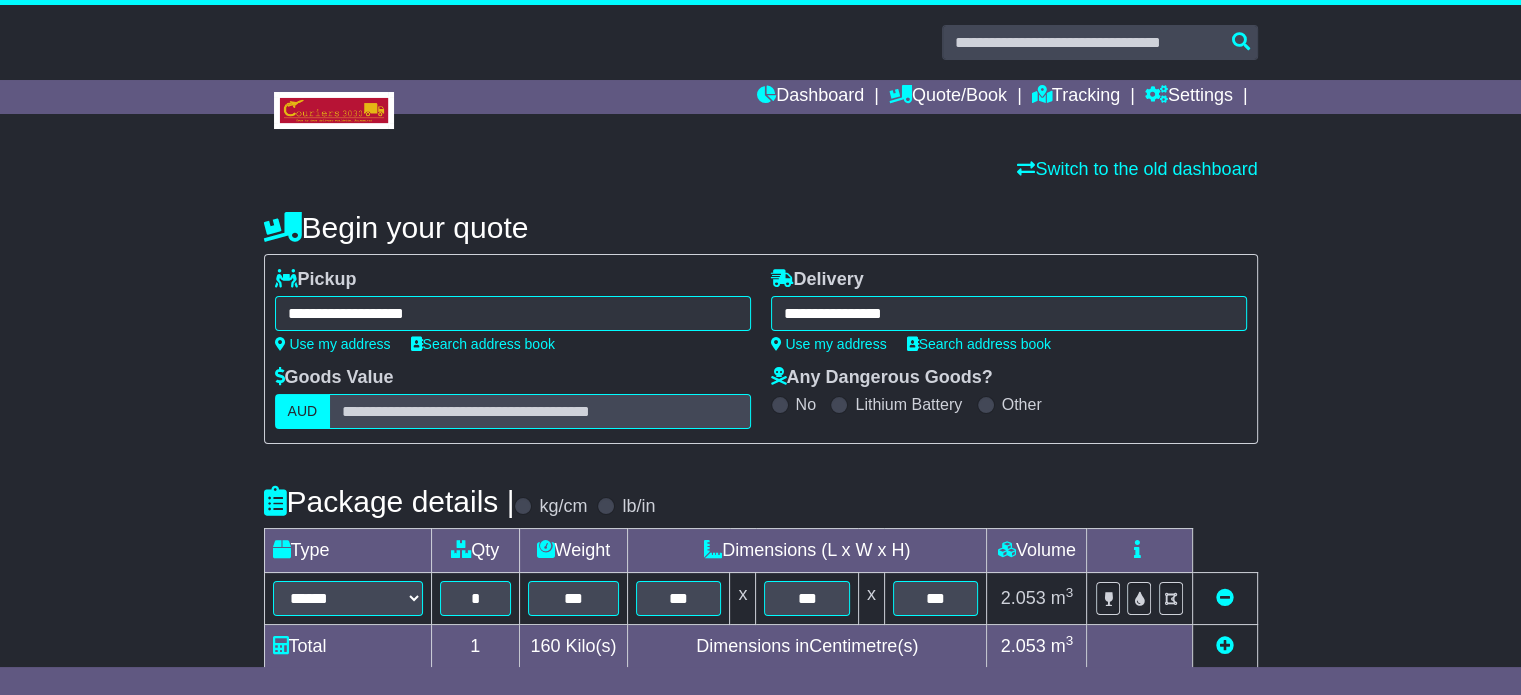 click on "**********" at bounding box center [513, 310] 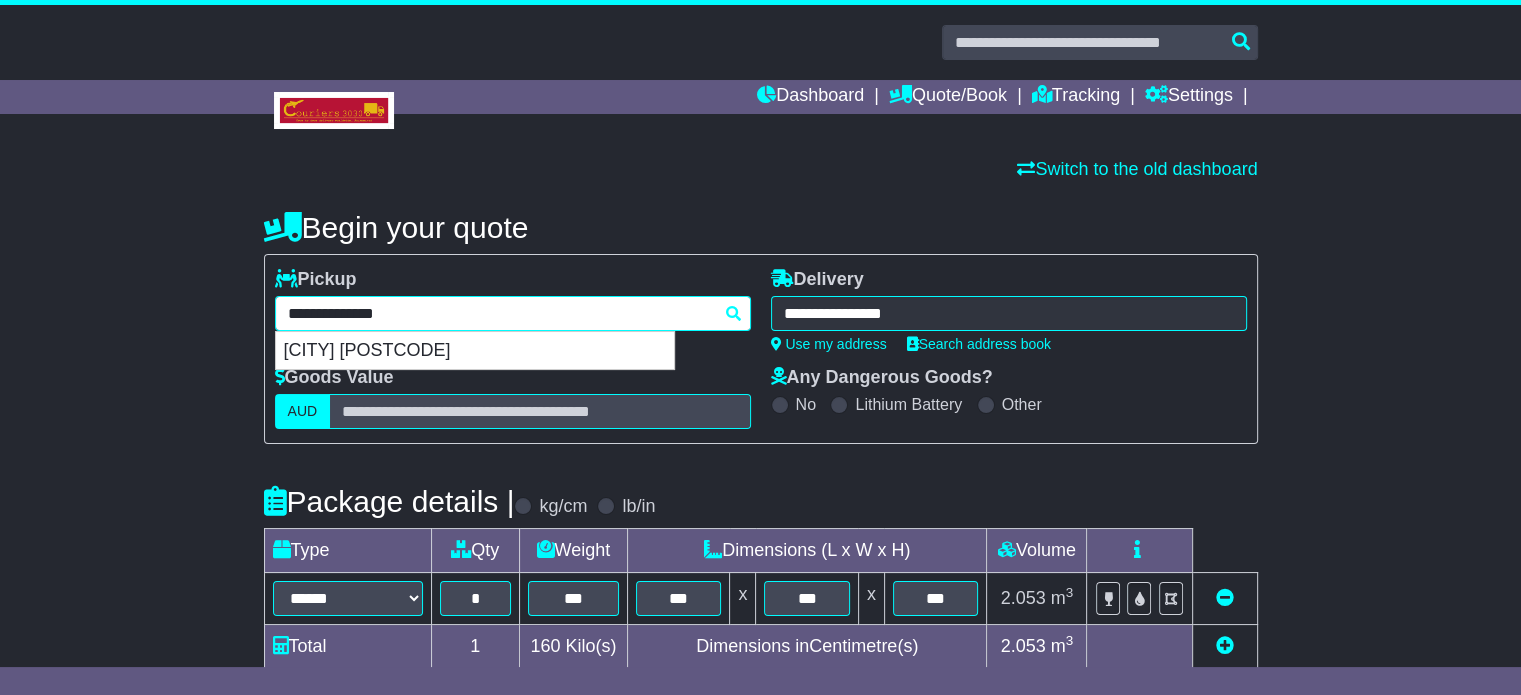 click on "**********" at bounding box center (513, 313) 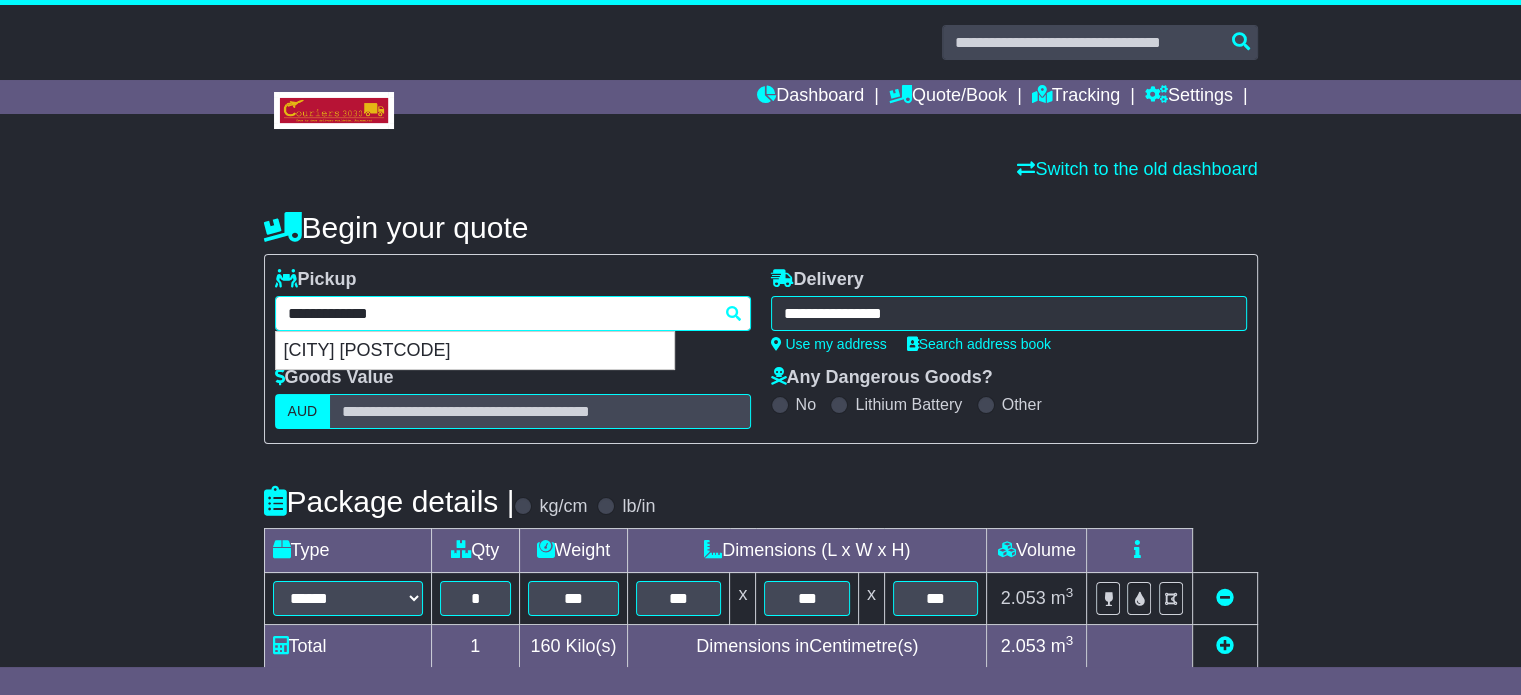 type 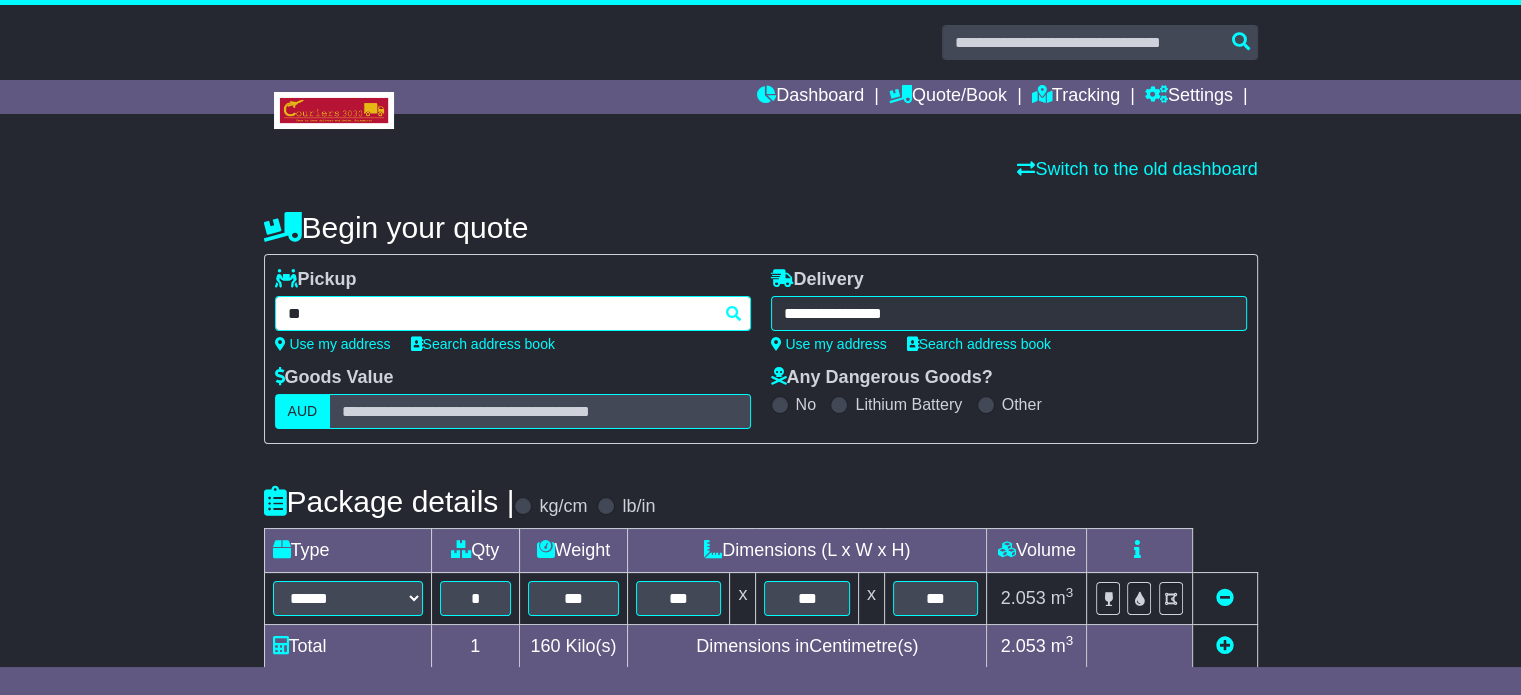 type on "*" 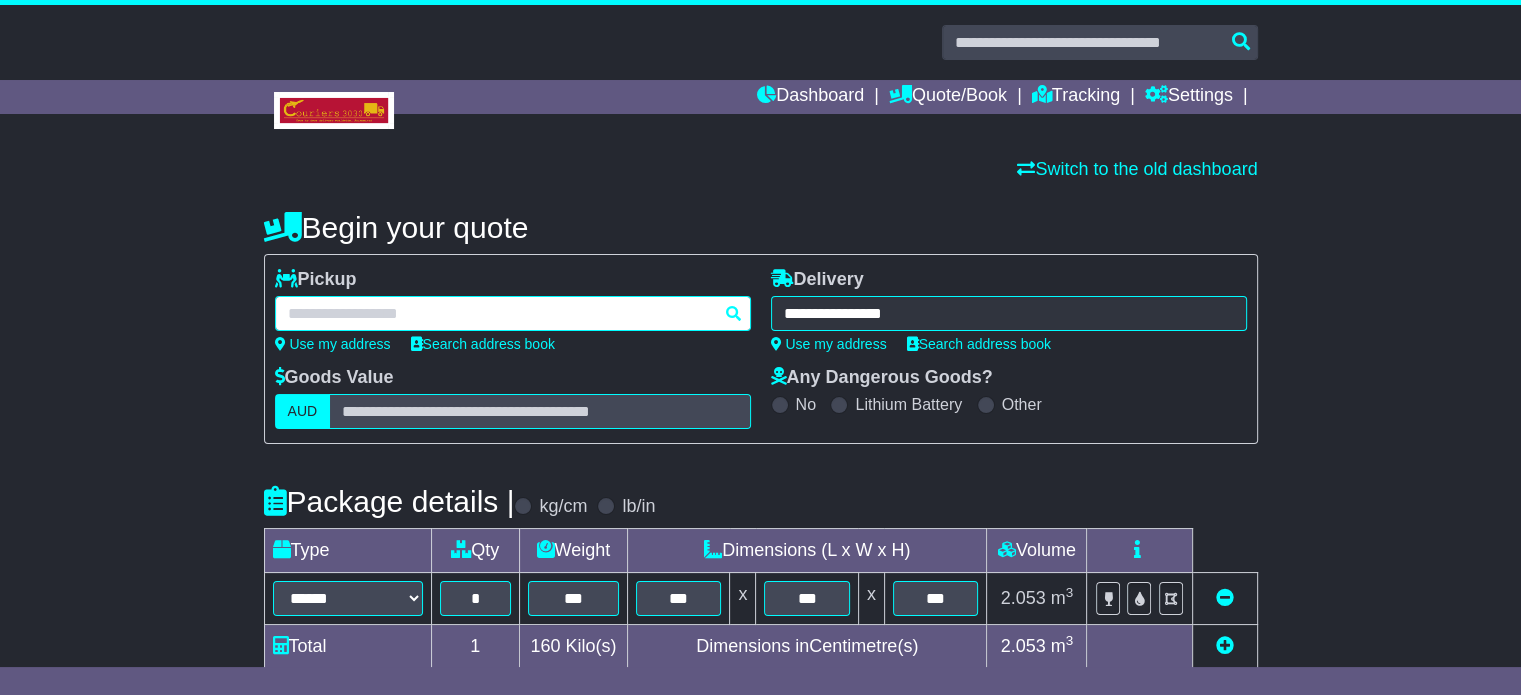 paste on "**********" 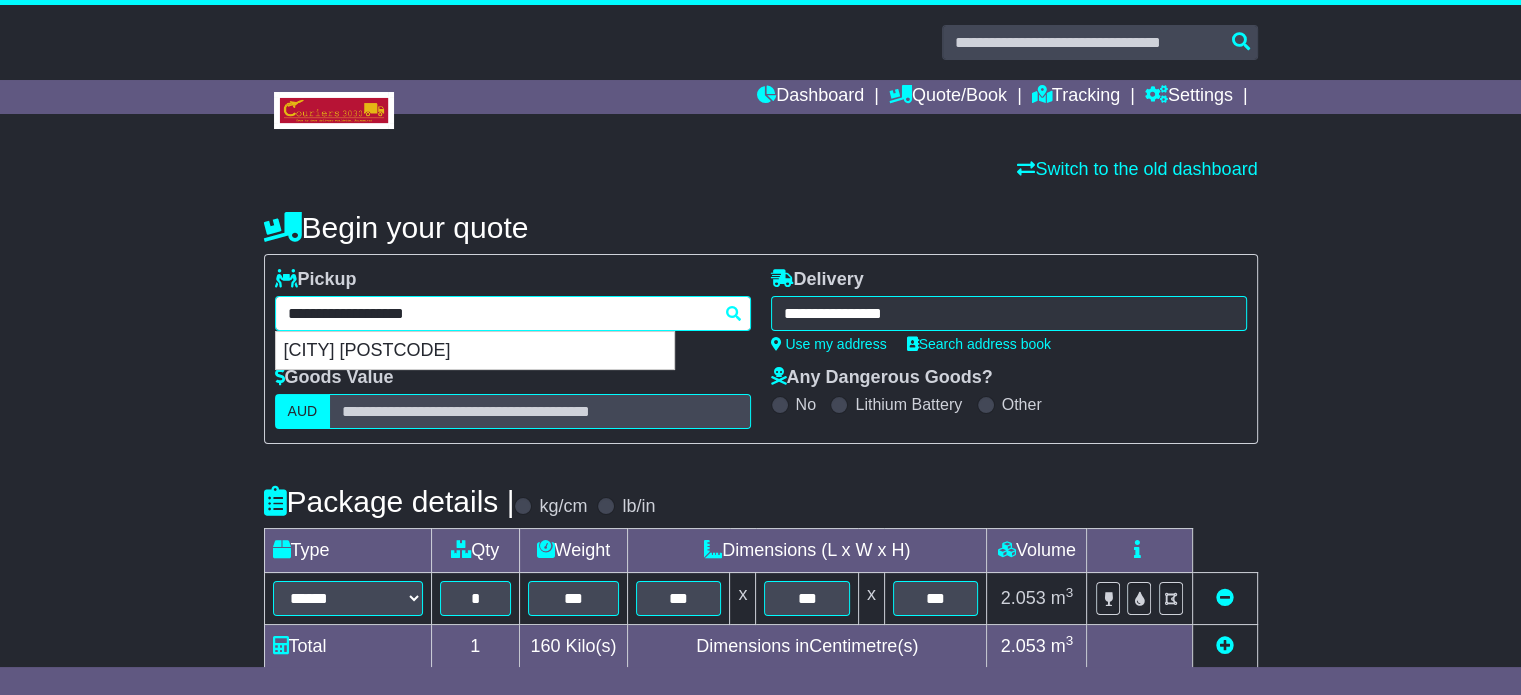 click on "[CITY] [POSTCODE]" at bounding box center (475, 351) 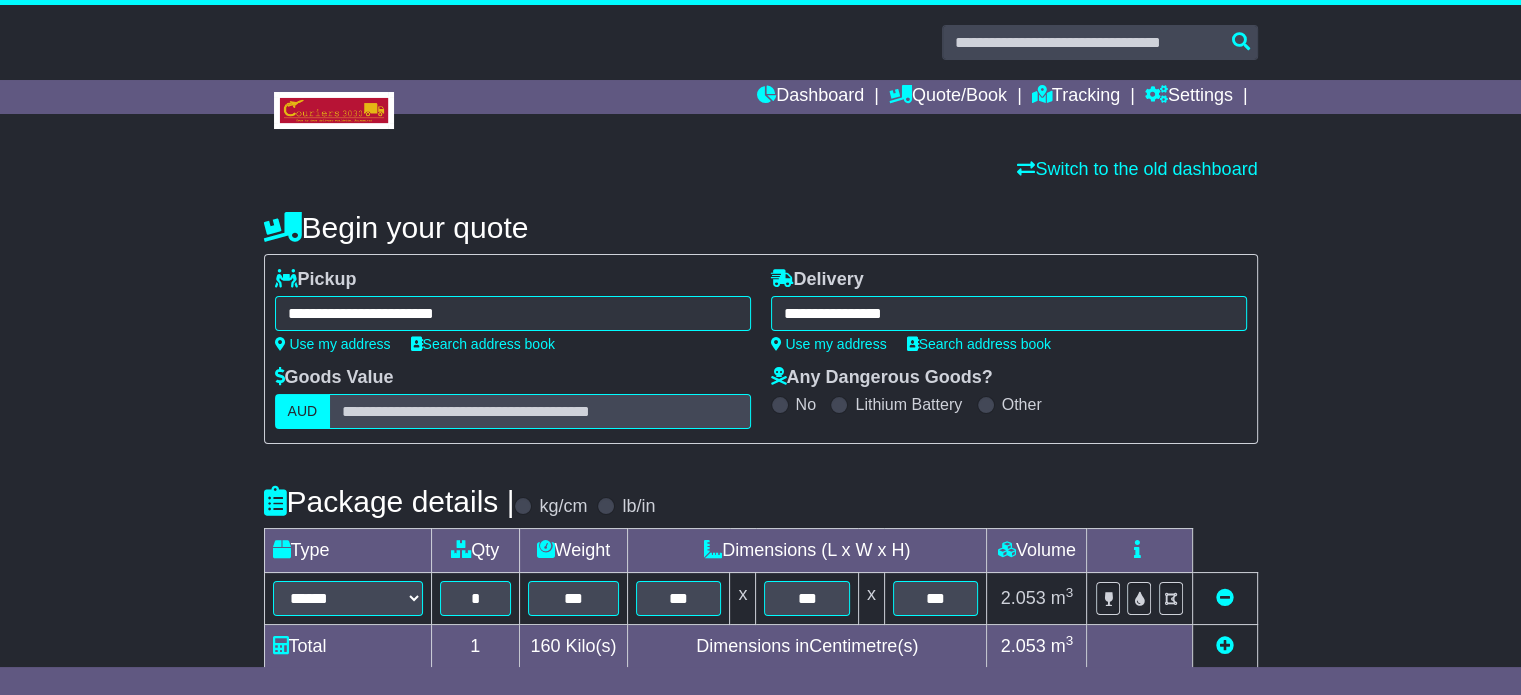 type on "**********" 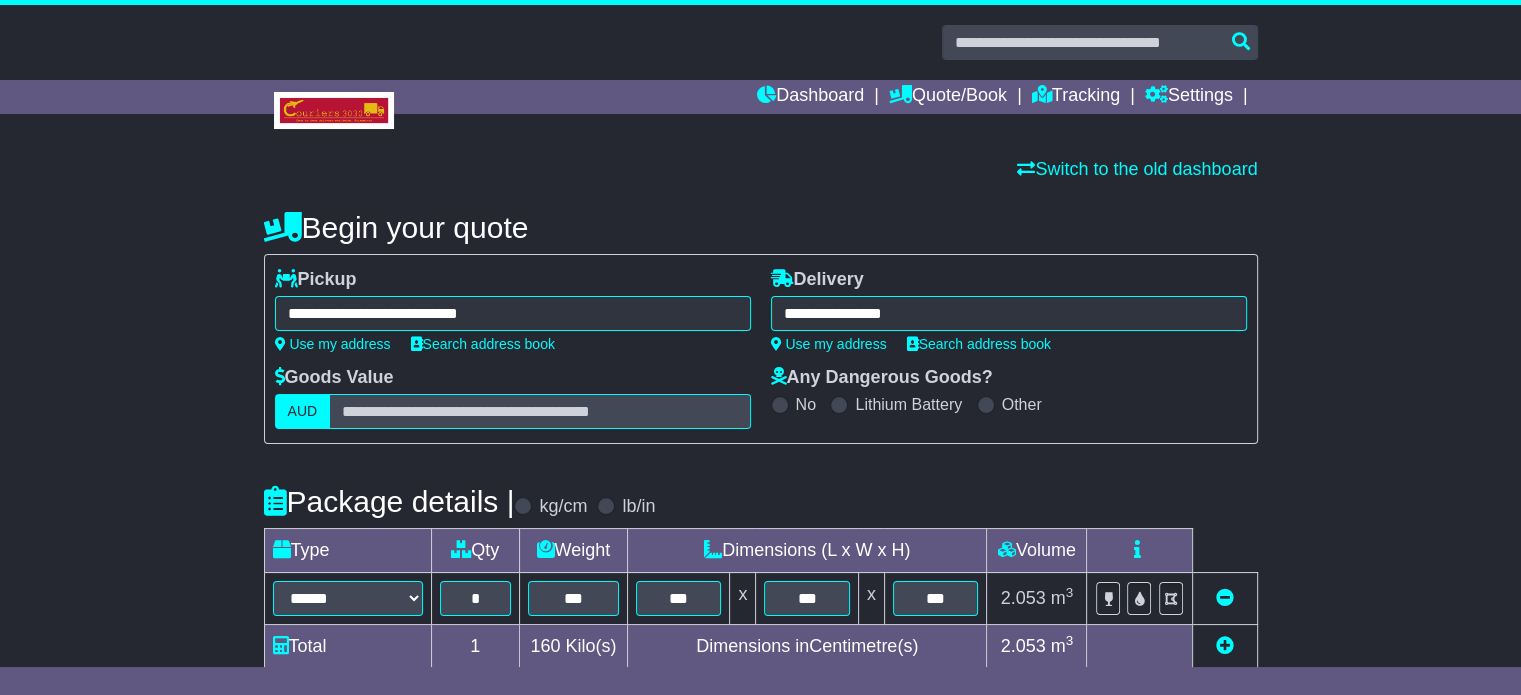 click on "**********" at bounding box center (1009, 313) 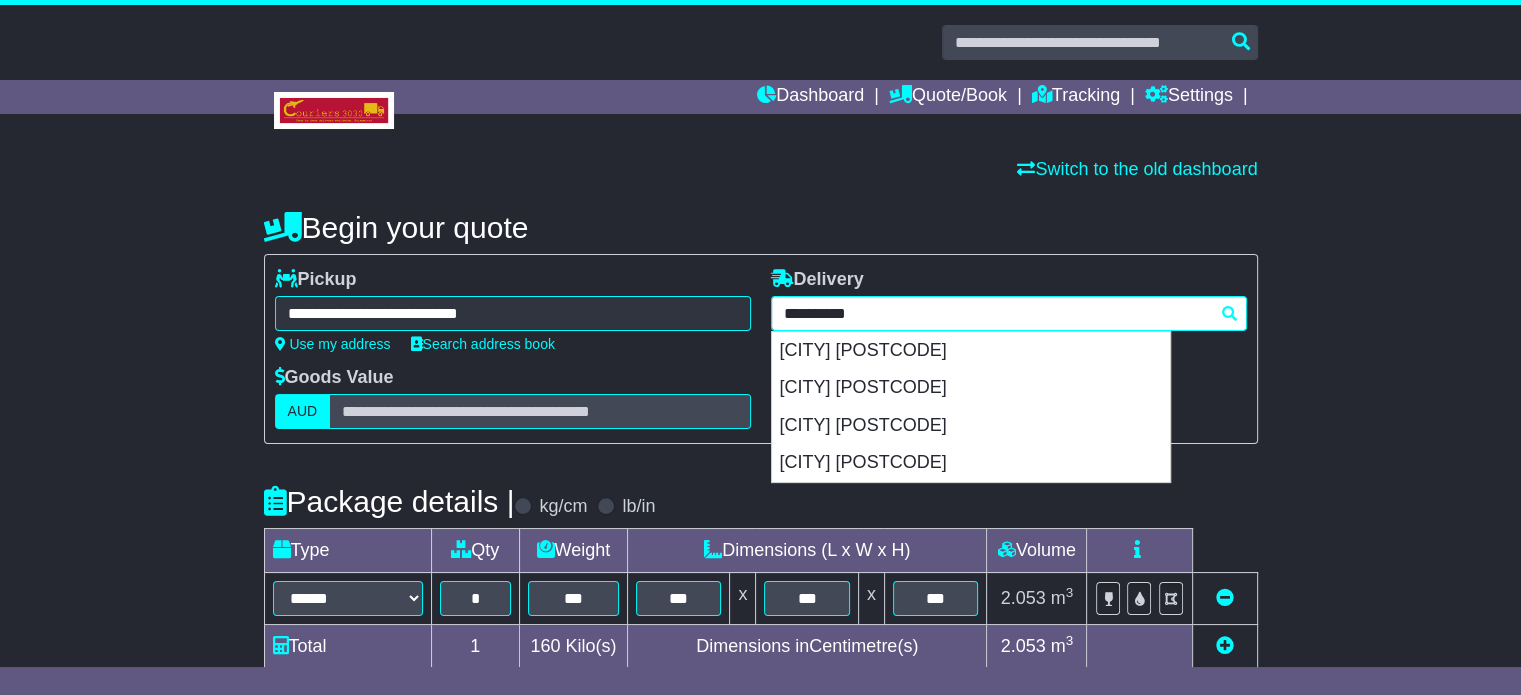type on "**********" 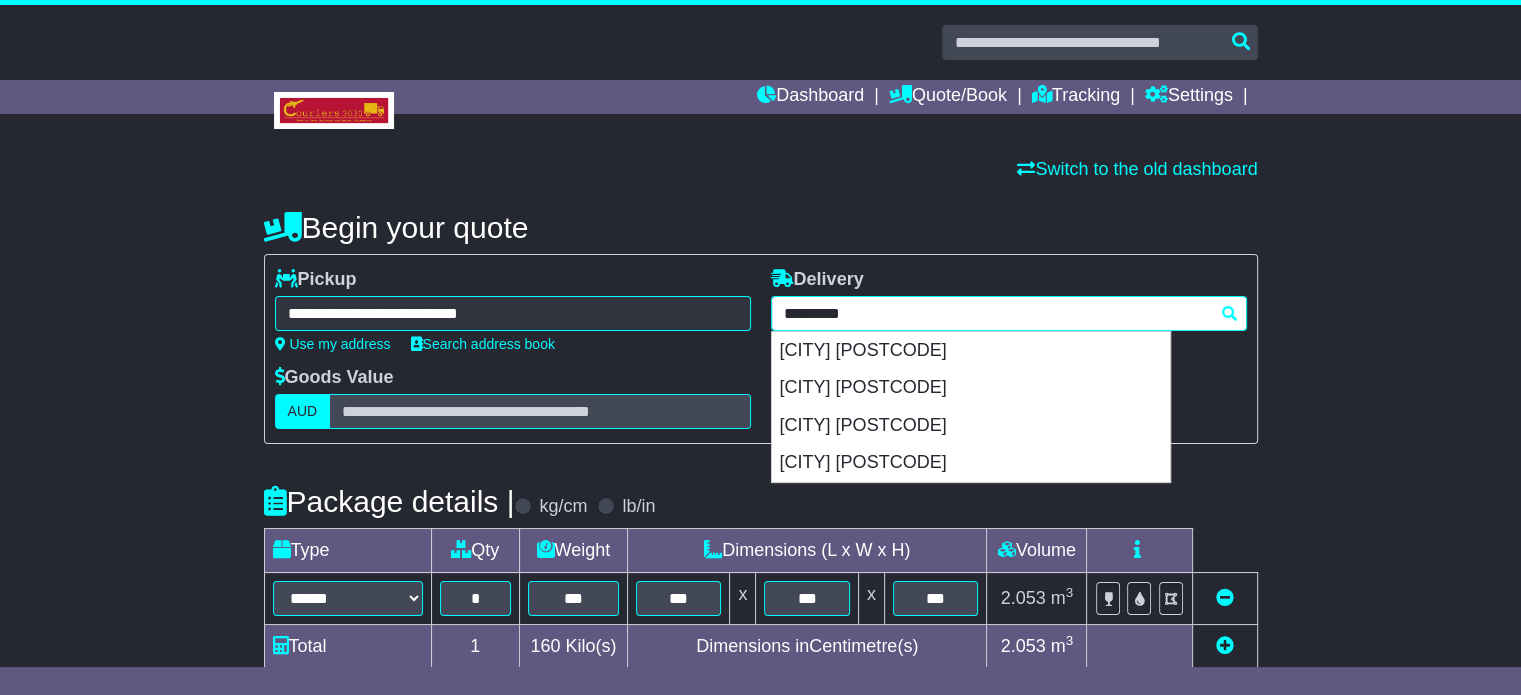 type 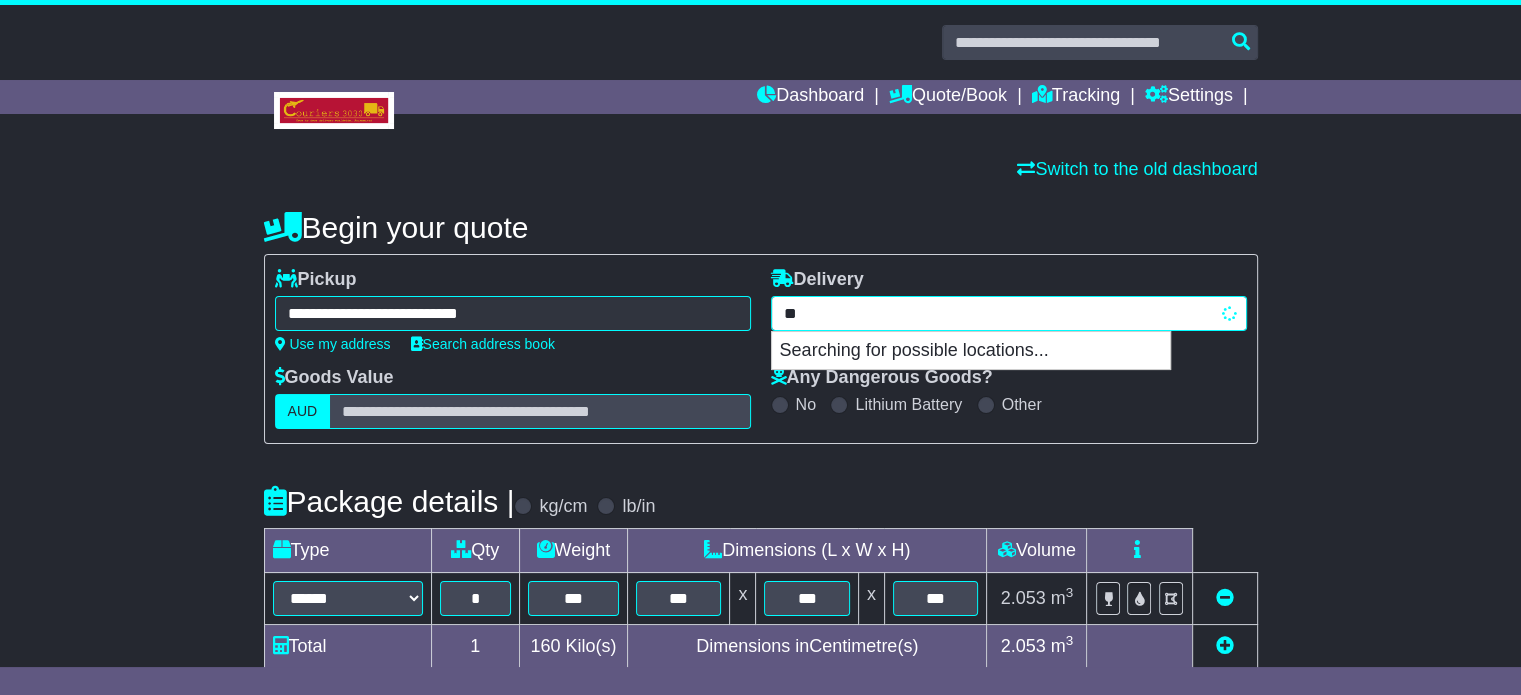 type on "*" 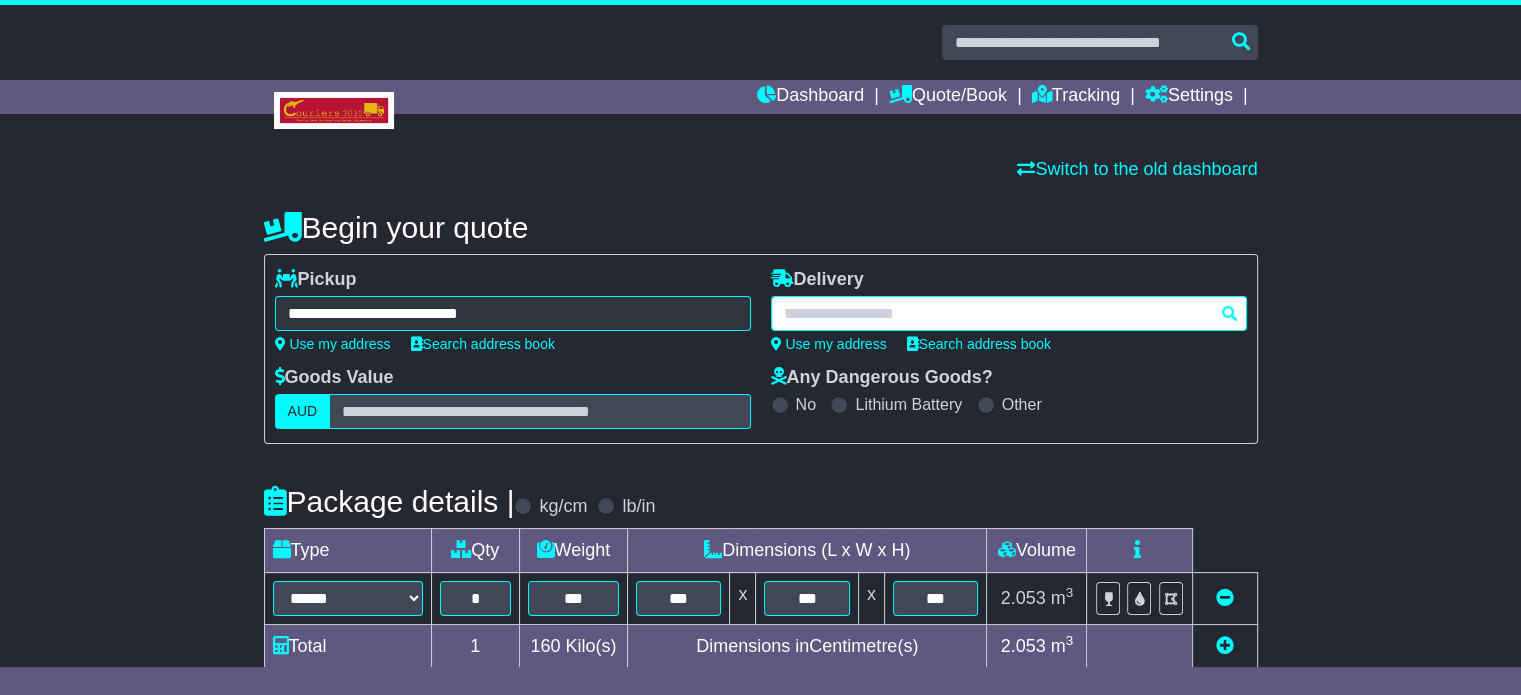 paste on "**********" 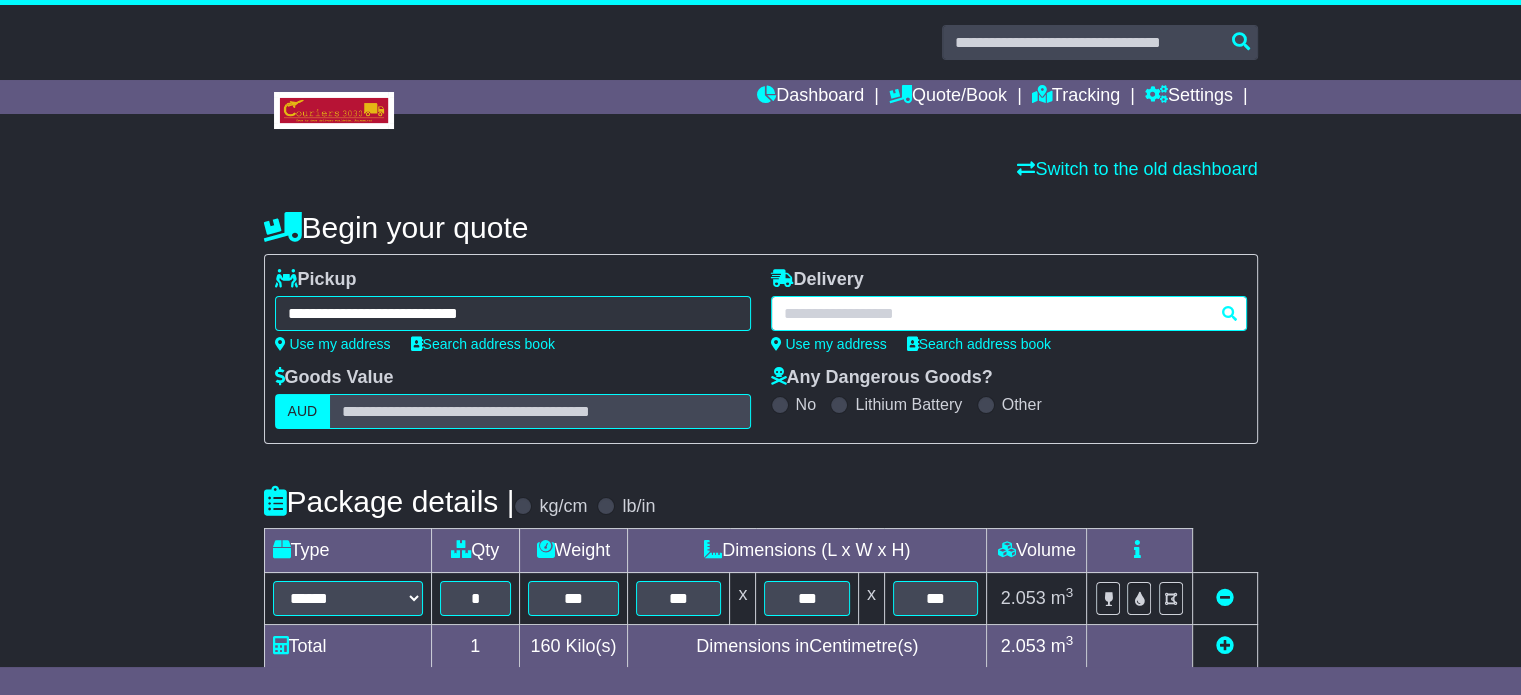 type on "**********" 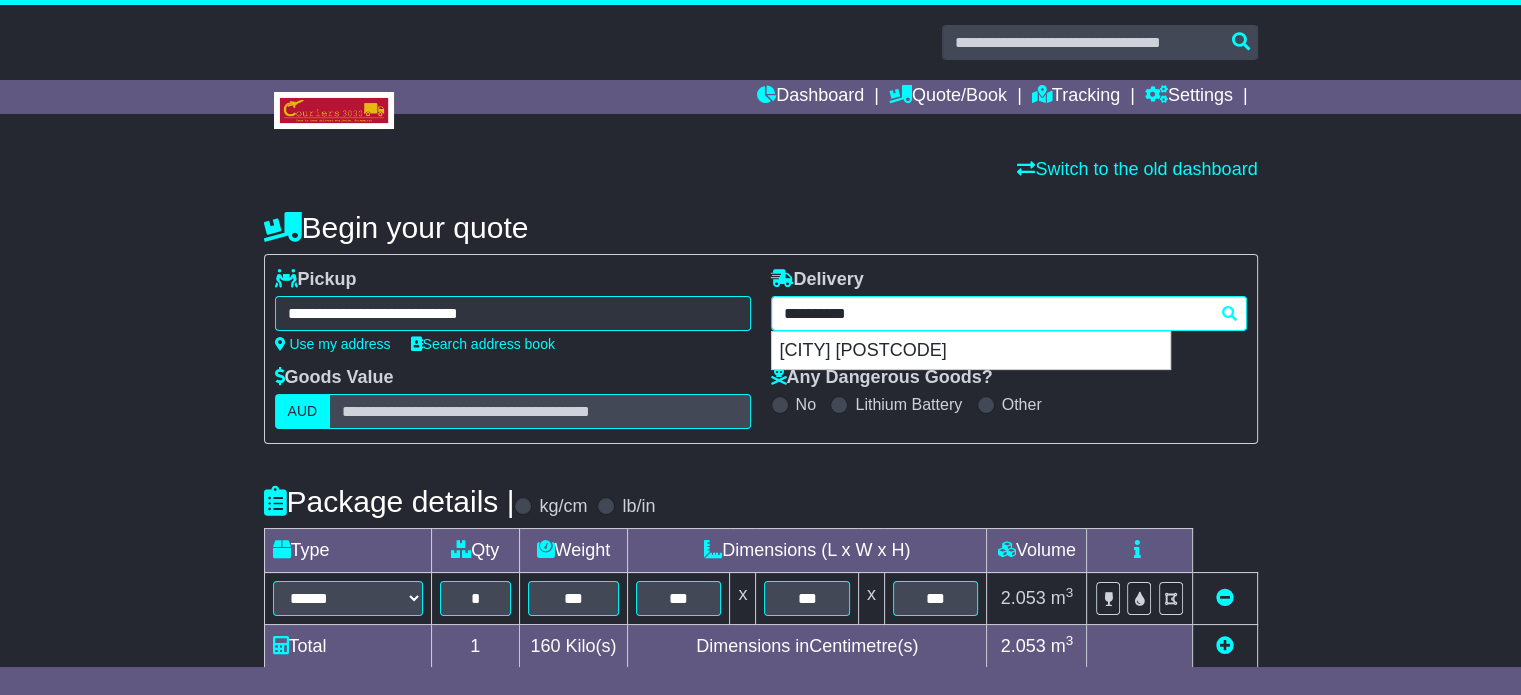 click on "[CITY] [POSTCODE]" at bounding box center [971, 351] 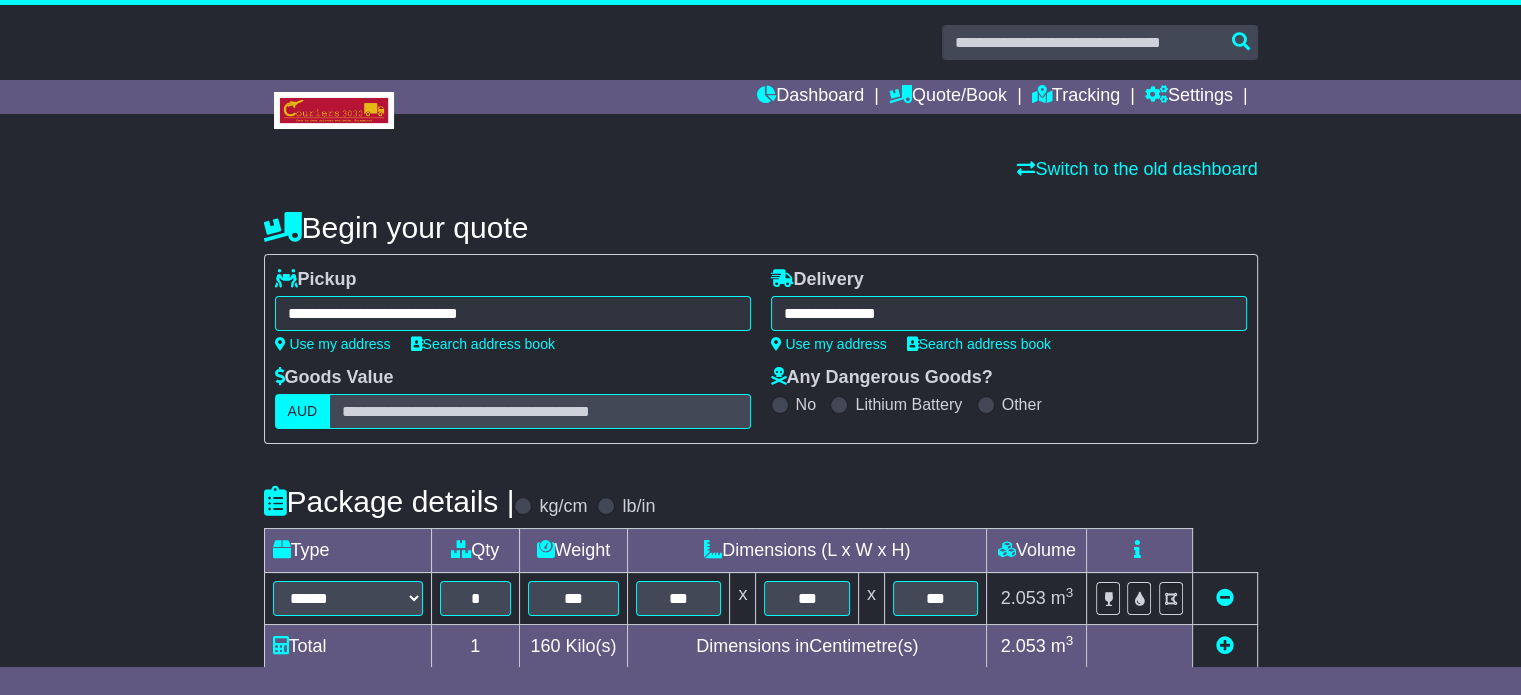 type on "**********" 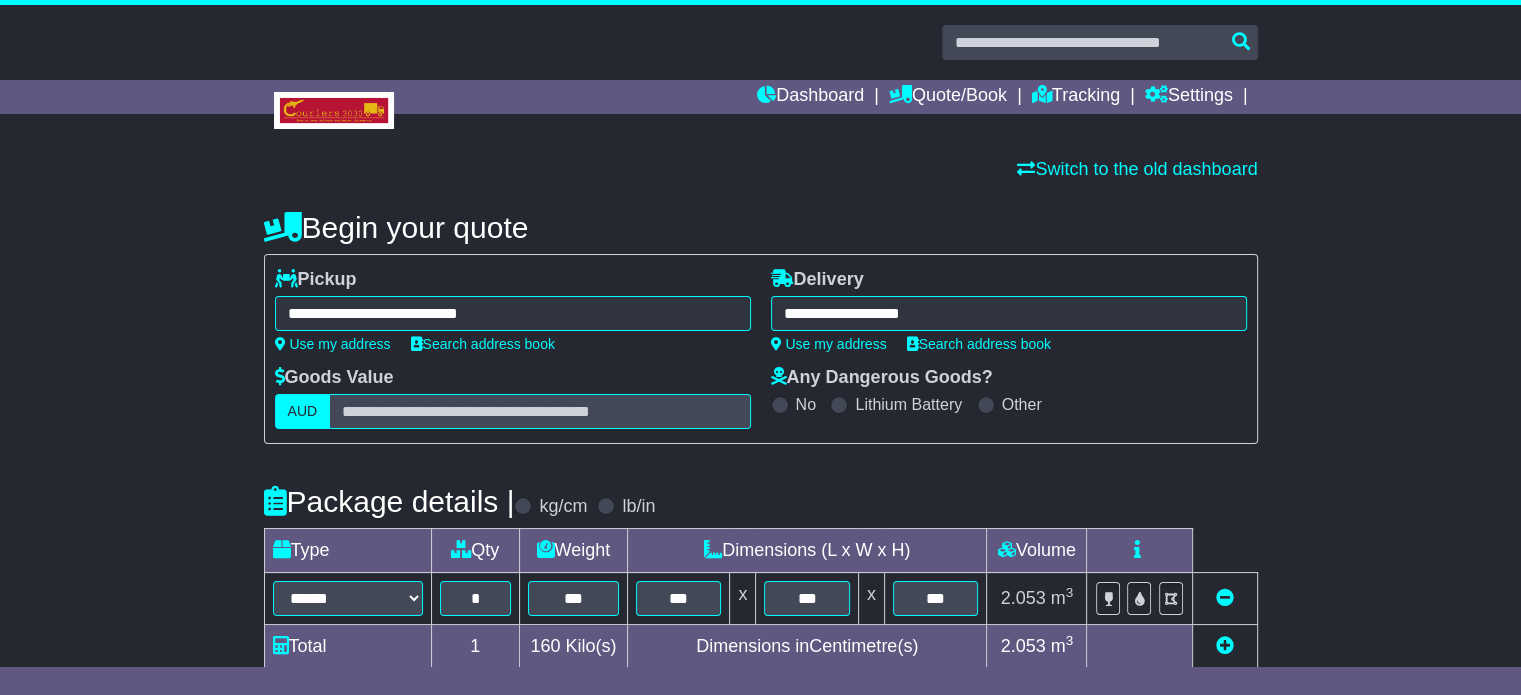click on "Package details |
kg/cm
lb/in" at bounding box center (761, 501) 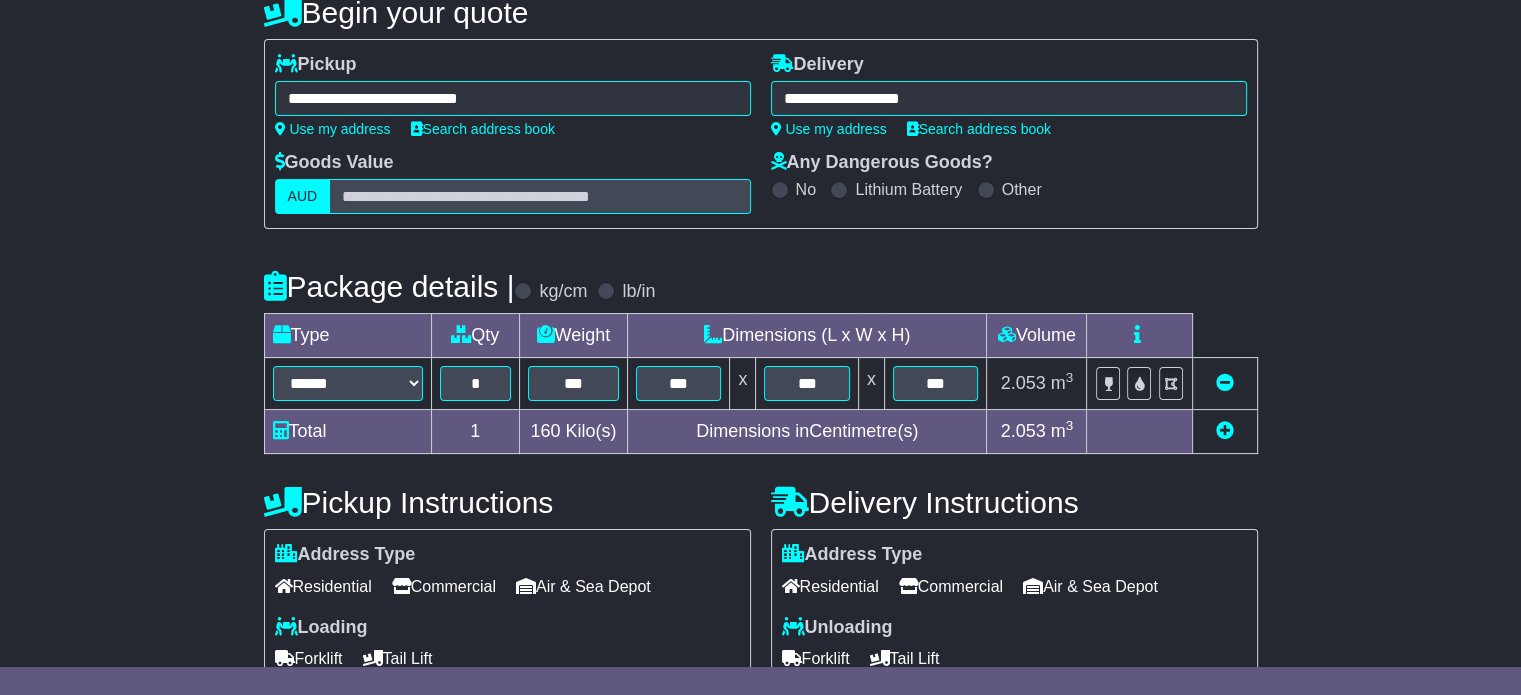 scroll, scrollTop: 400, scrollLeft: 0, axis: vertical 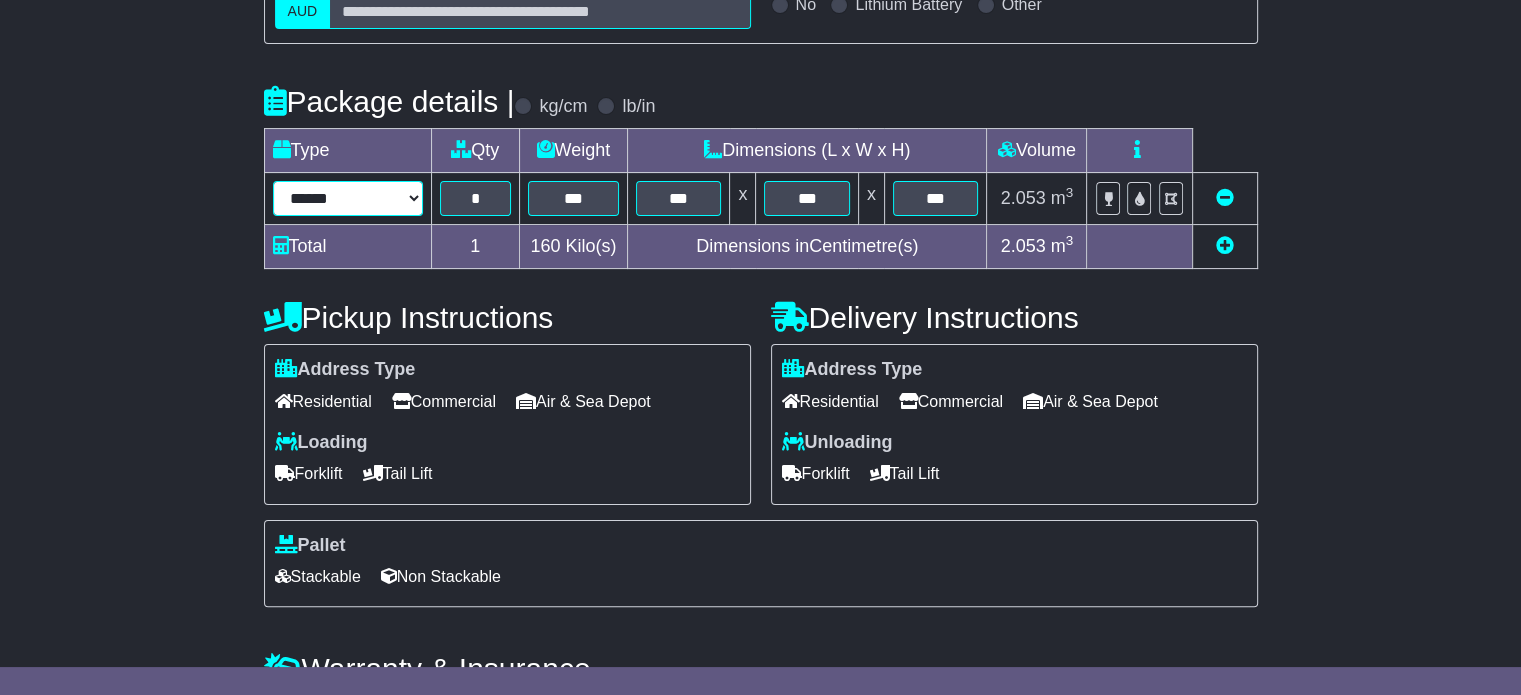 click on "****** ****** *** ******** ***** **** **** ****** *** *******" at bounding box center (348, 198) 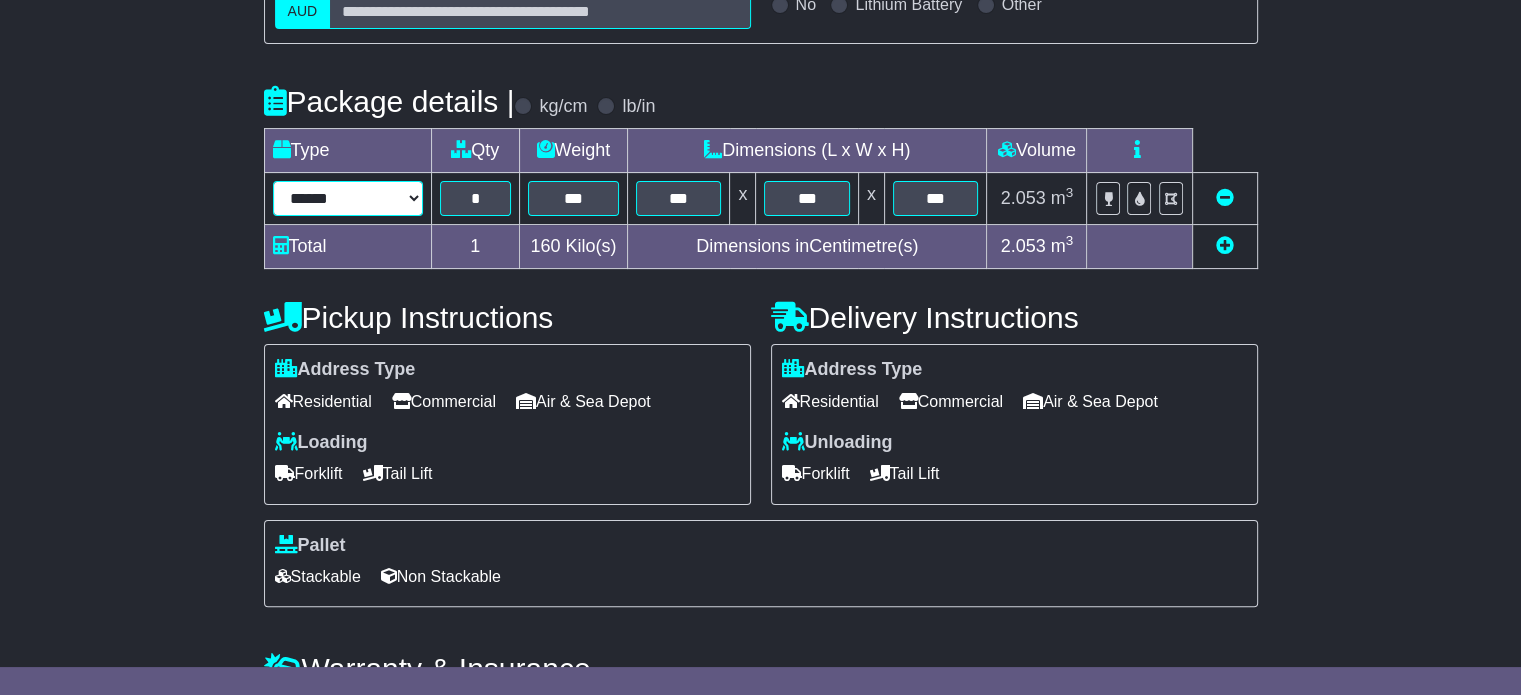 select on "*****" 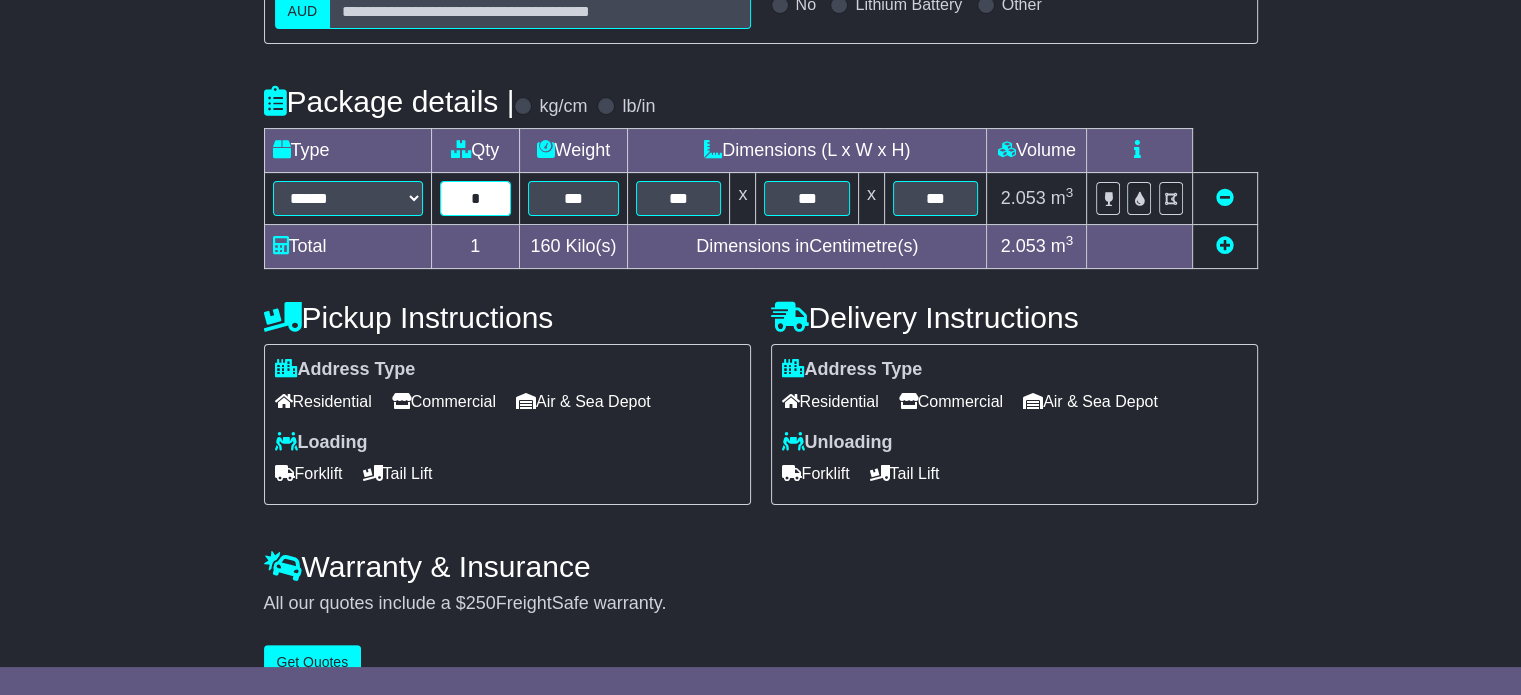 click on "*" at bounding box center [475, 198] 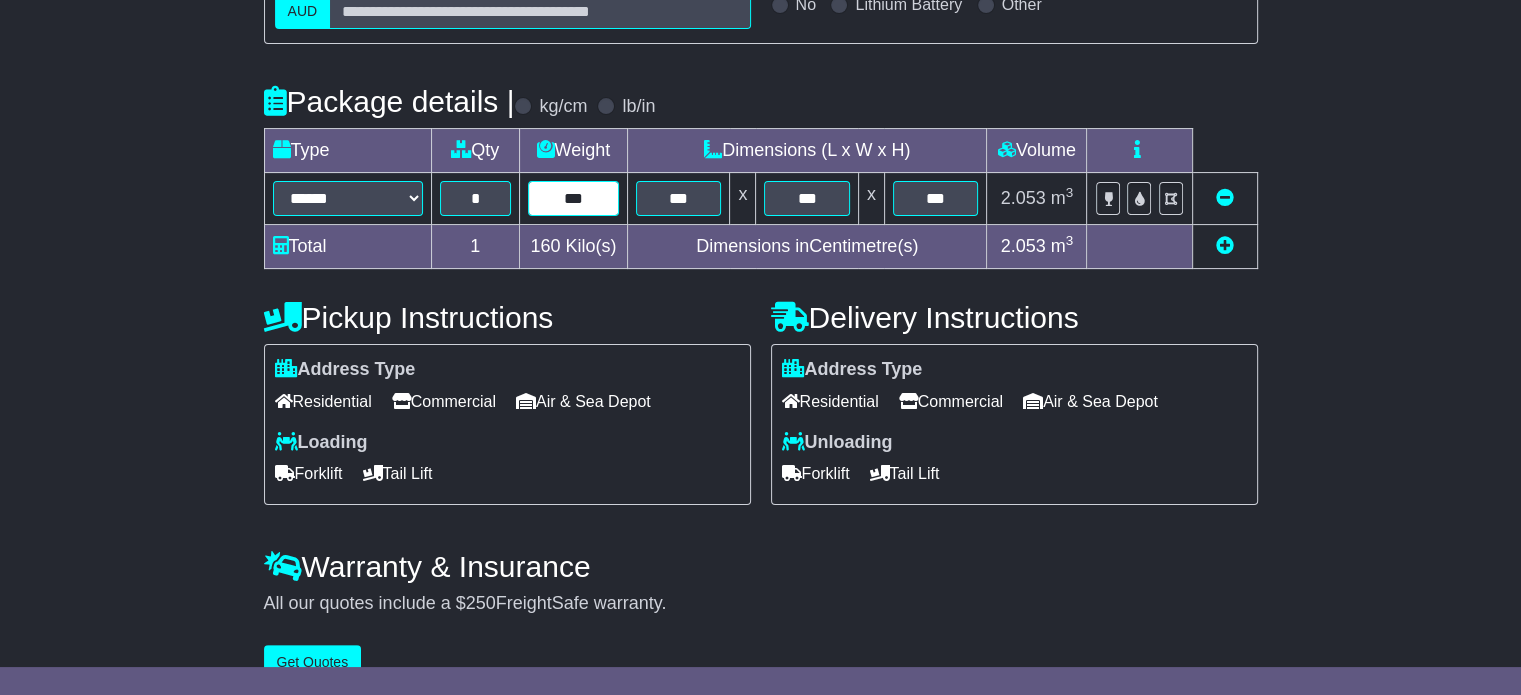 click on "***" at bounding box center (573, 198) 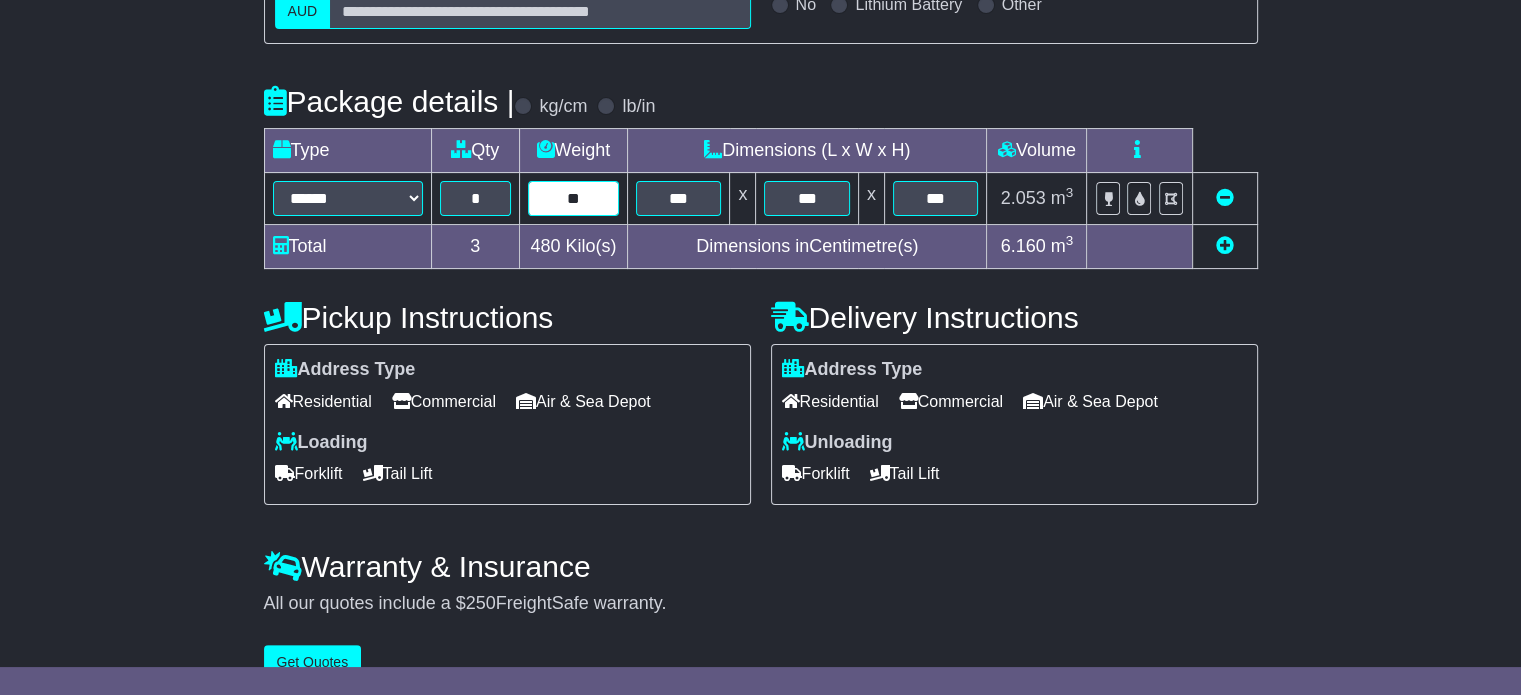 type on "*" 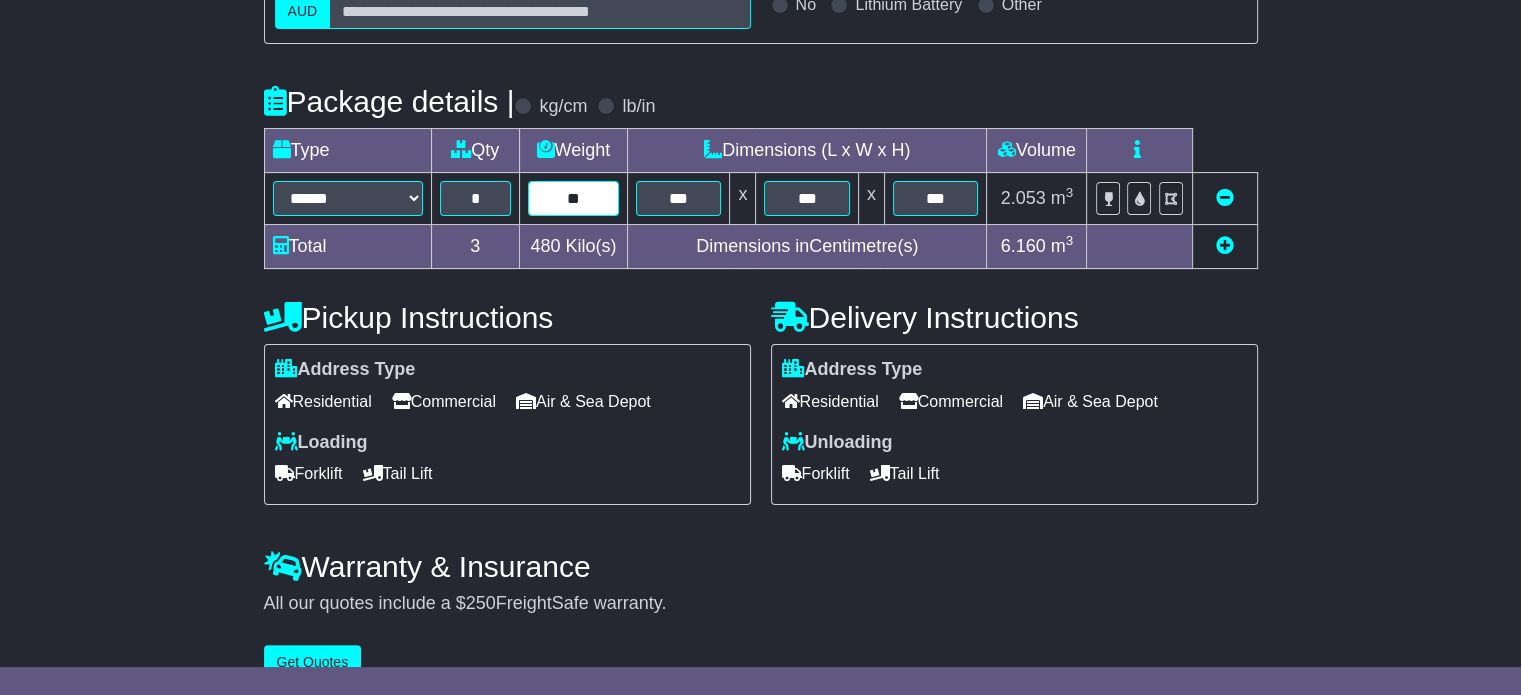 type on "**" 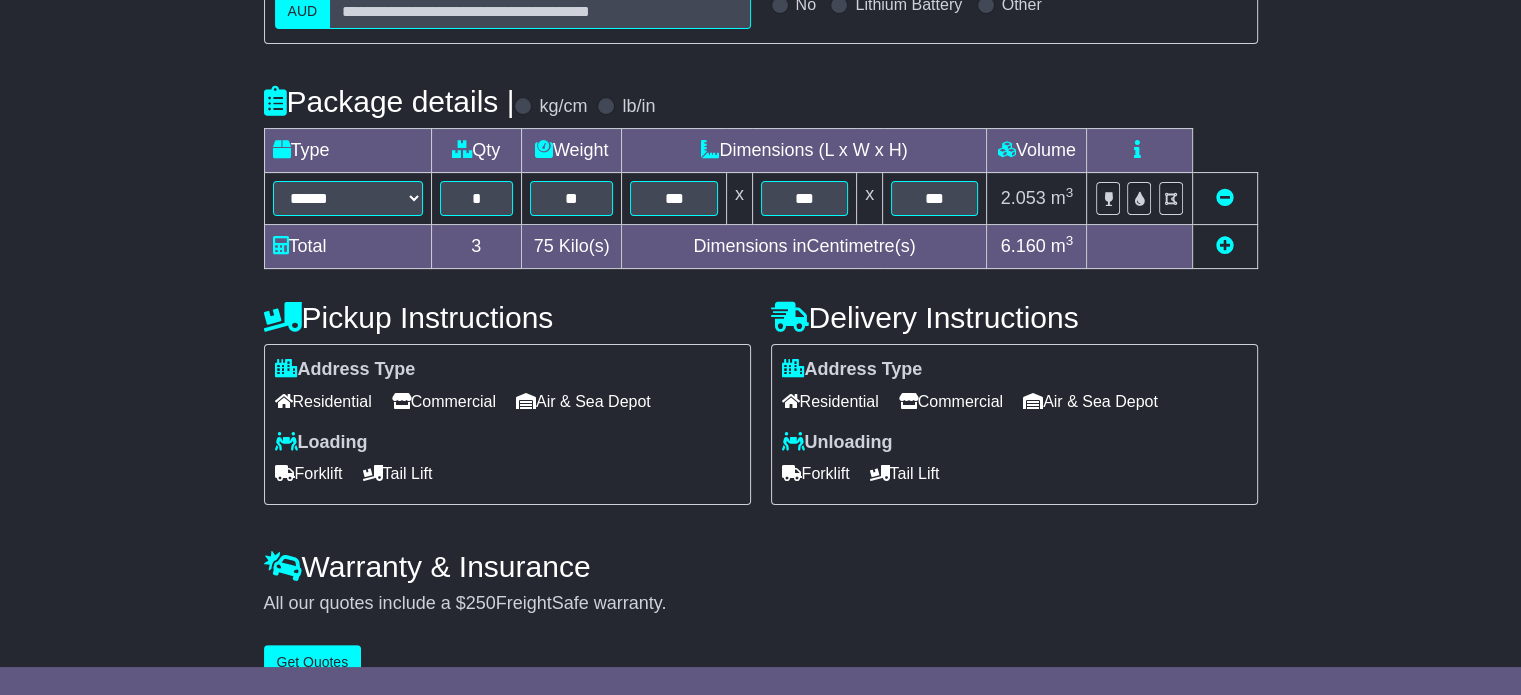 scroll, scrollTop: 361, scrollLeft: 0, axis: vertical 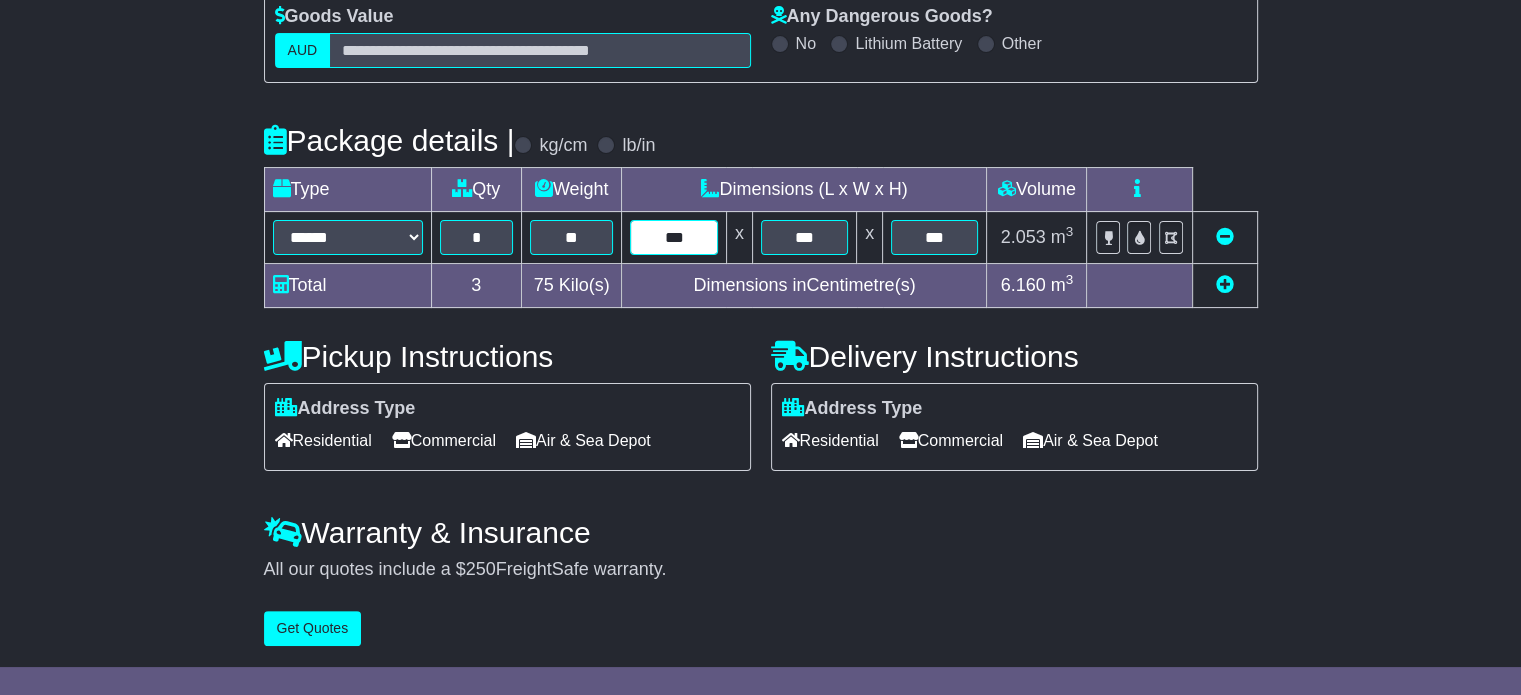 click on "***" at bounding box center (673, 237) 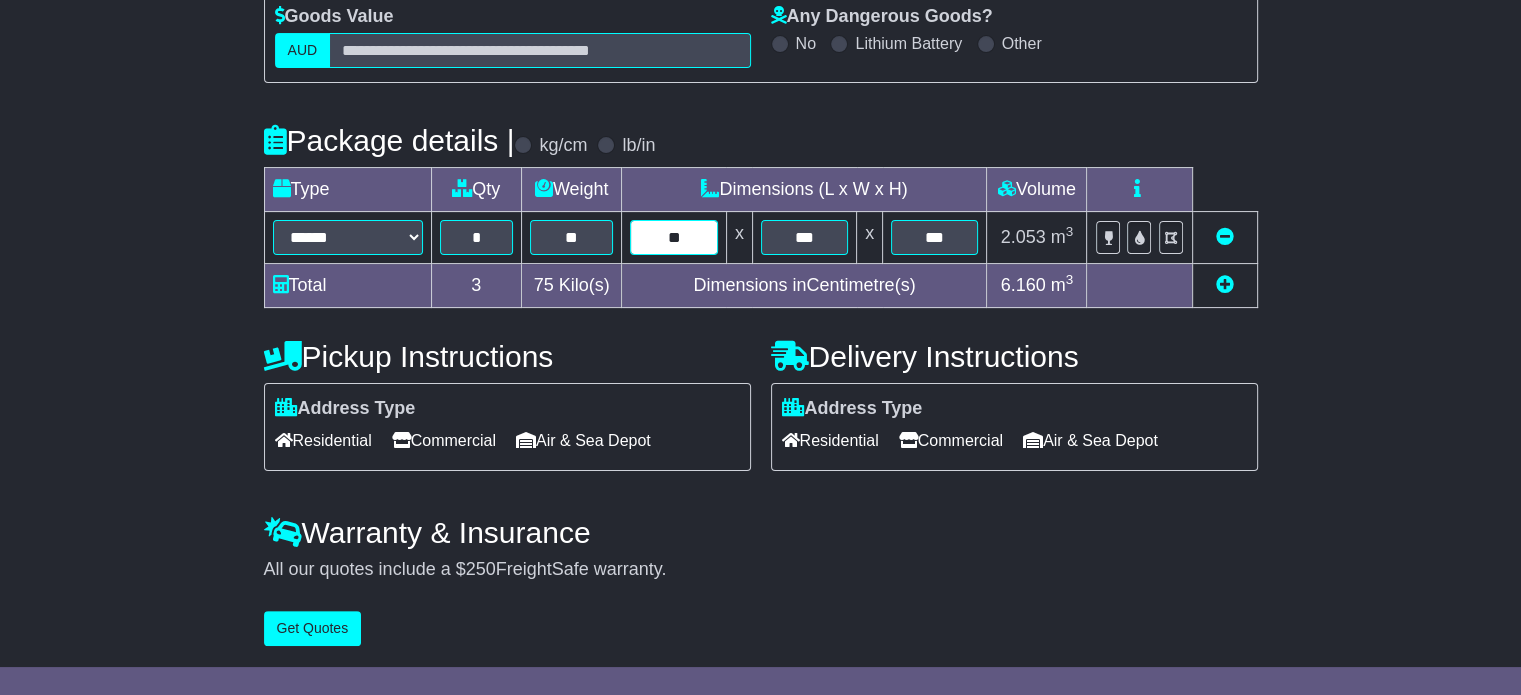 type on "*" 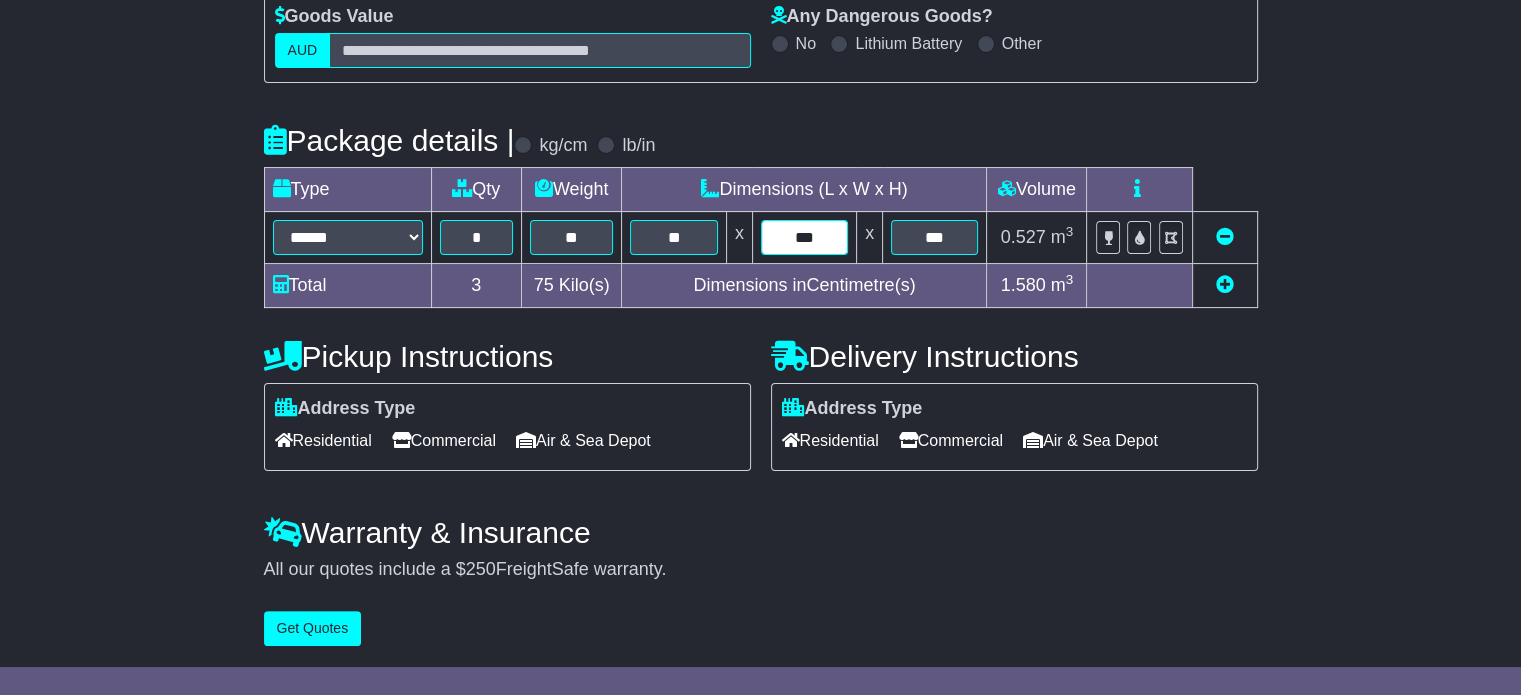 click on "***" at bounding box center [804, 237] 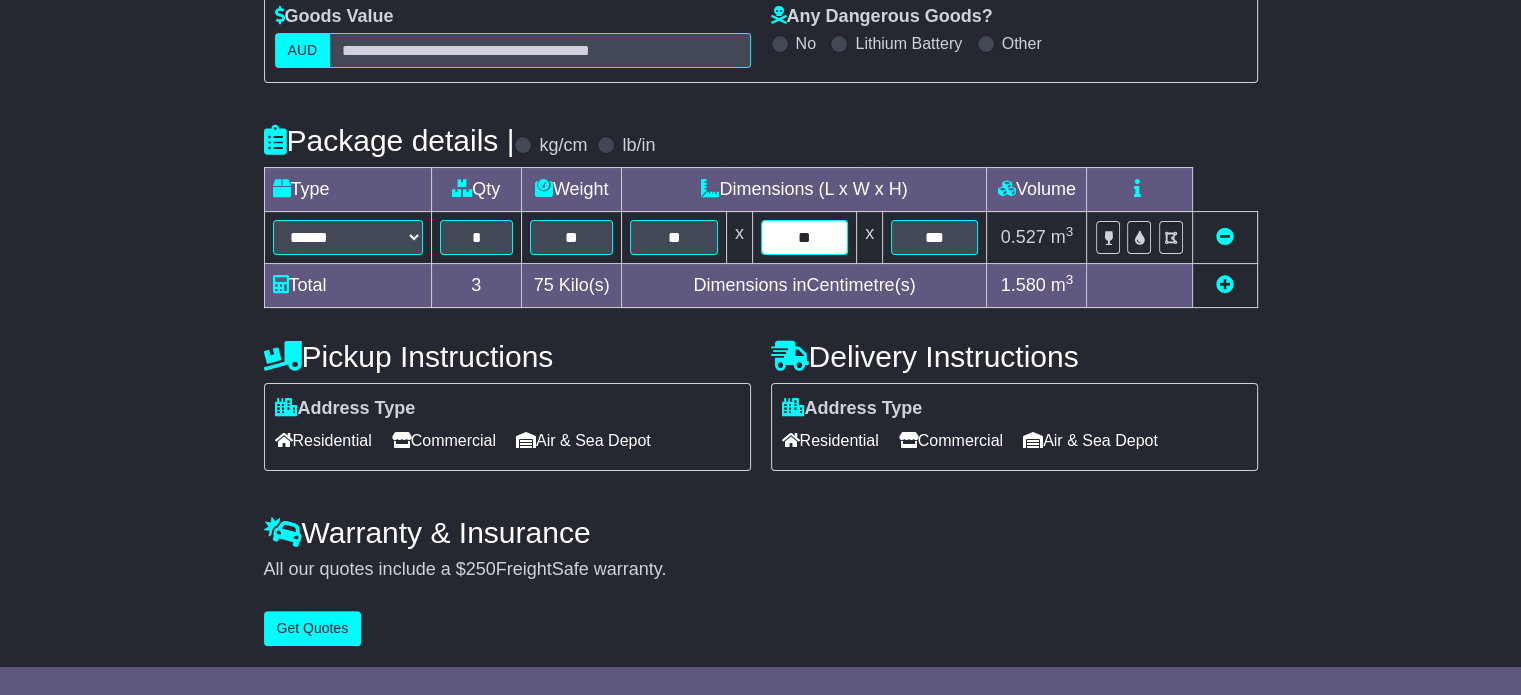 type on "*" 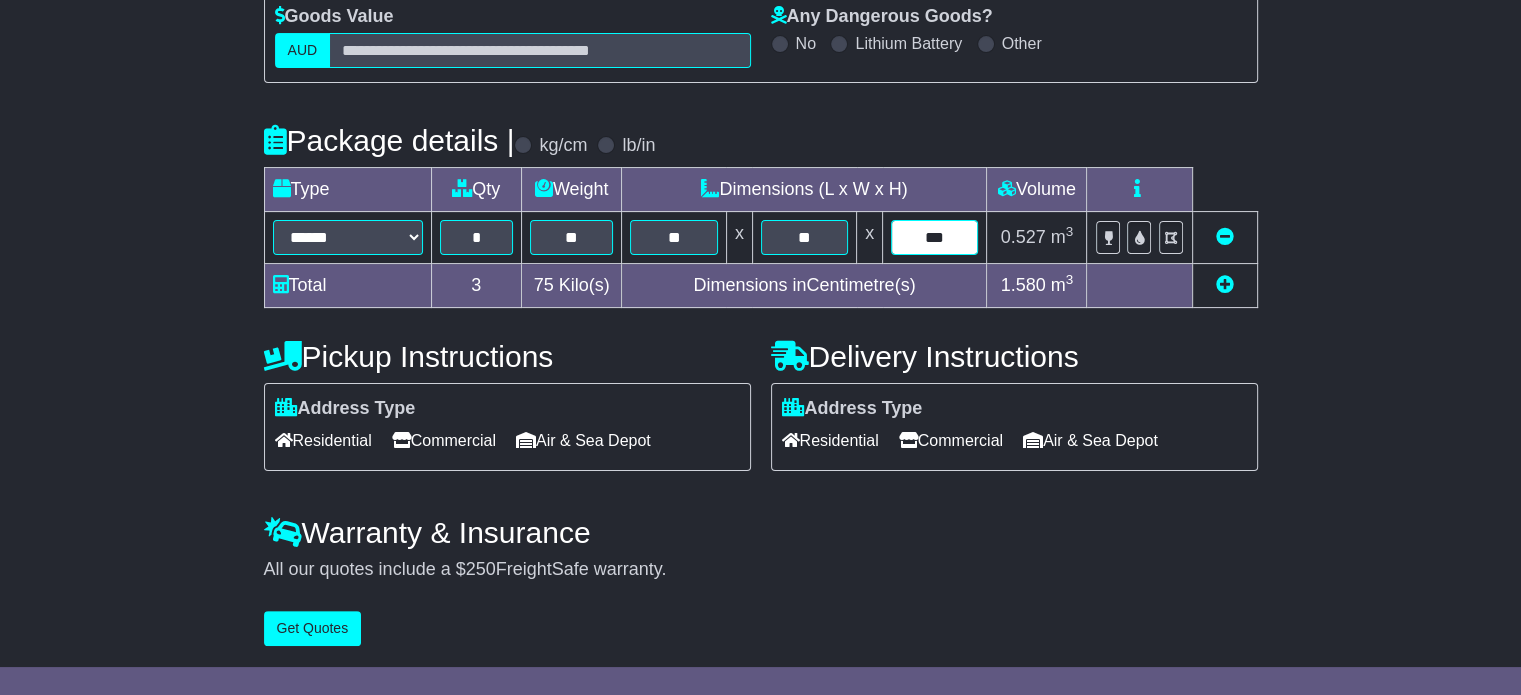 click on "***" at bounding box center (934, 237) 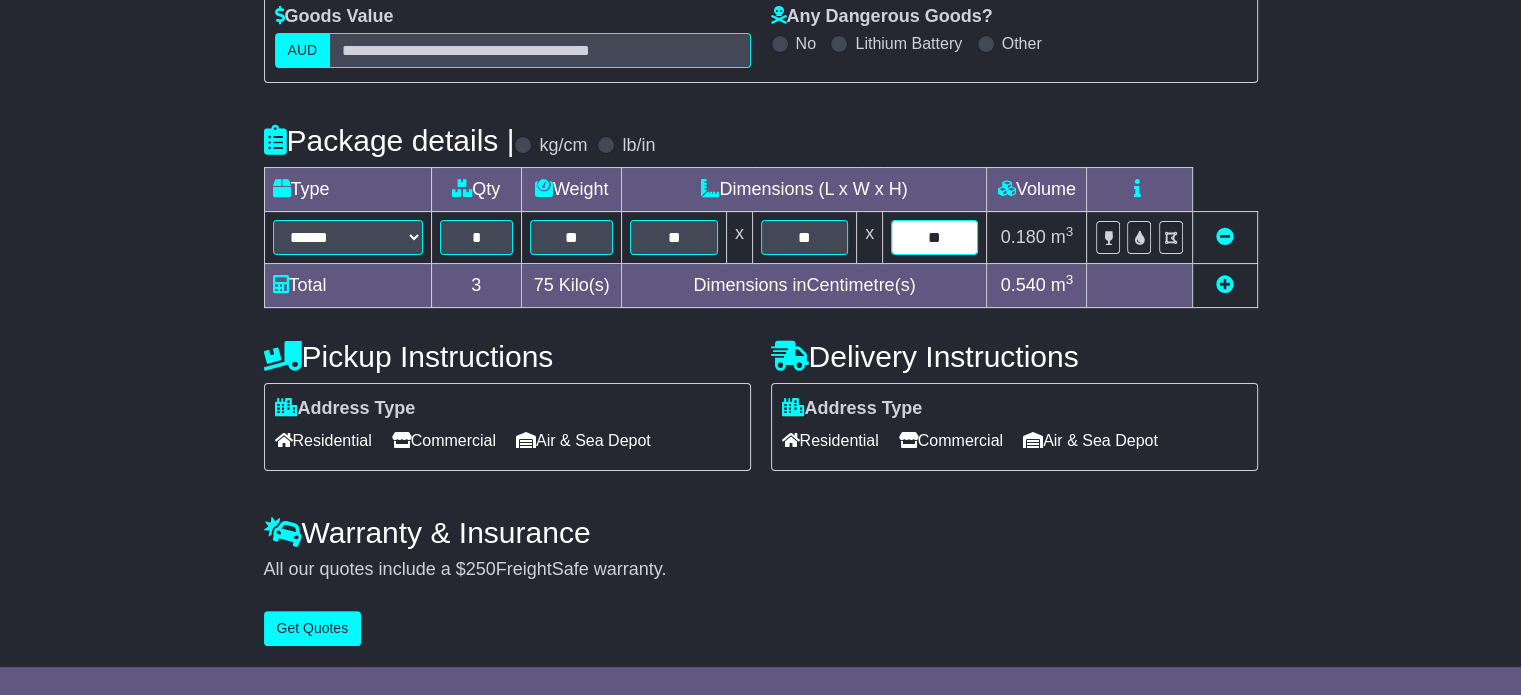 type on "*" 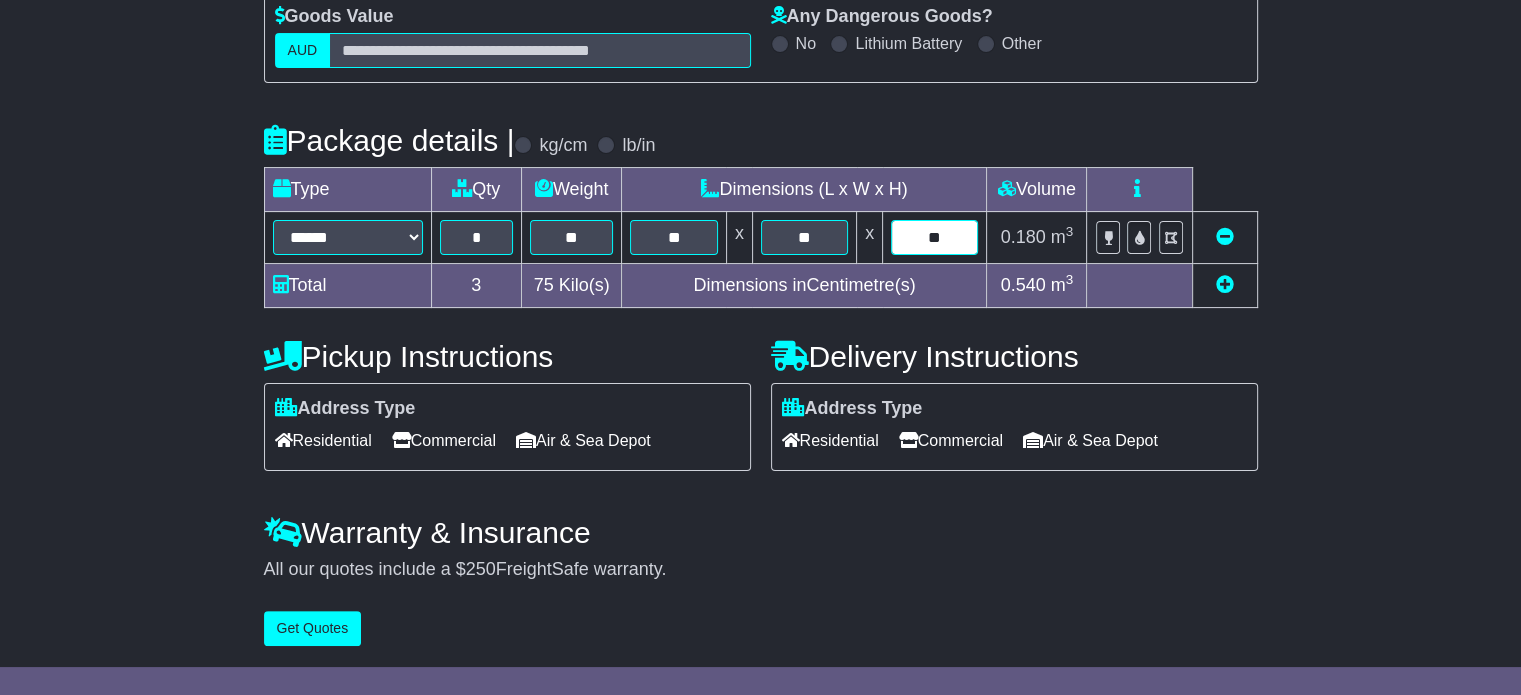 type on "**" 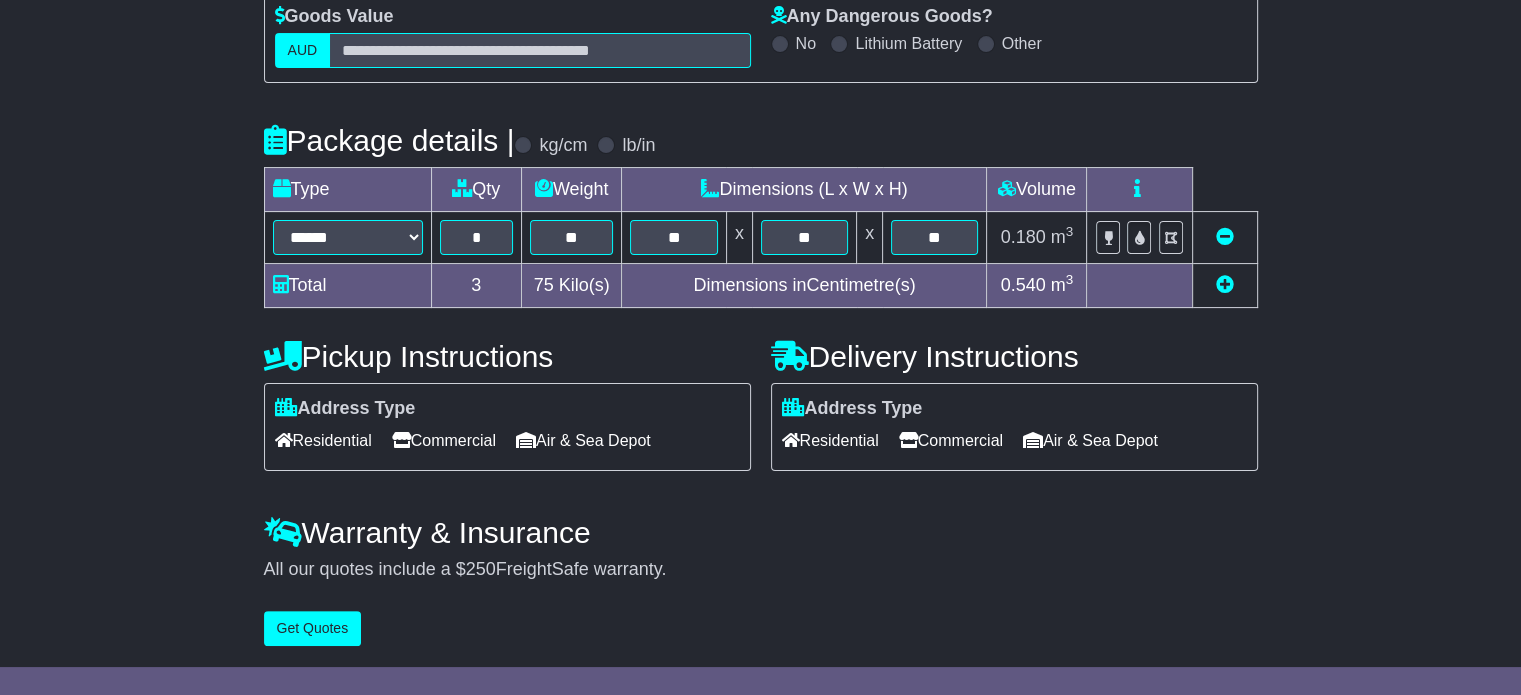 click on "Residential" at bounding box center [323, 440] 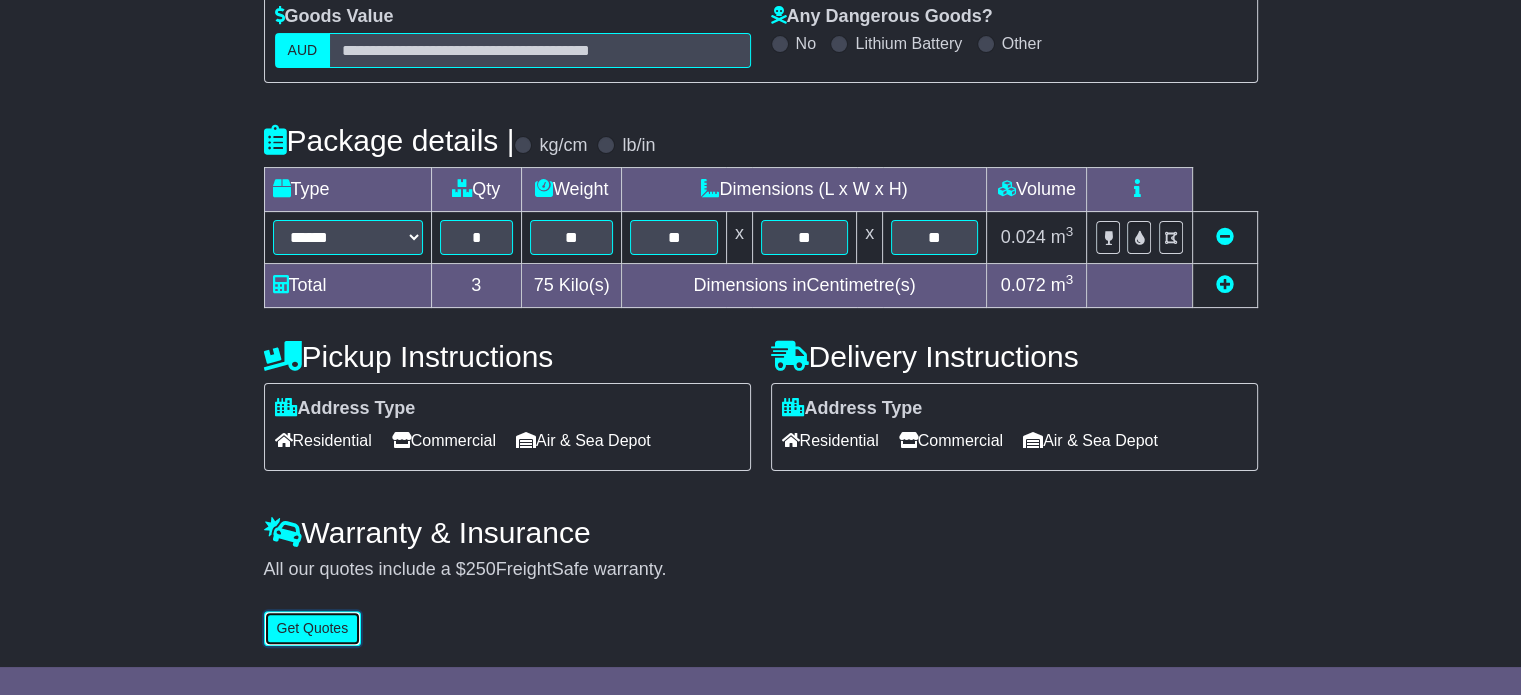 click on "Get Quotes" at bounding box center [313, 628] 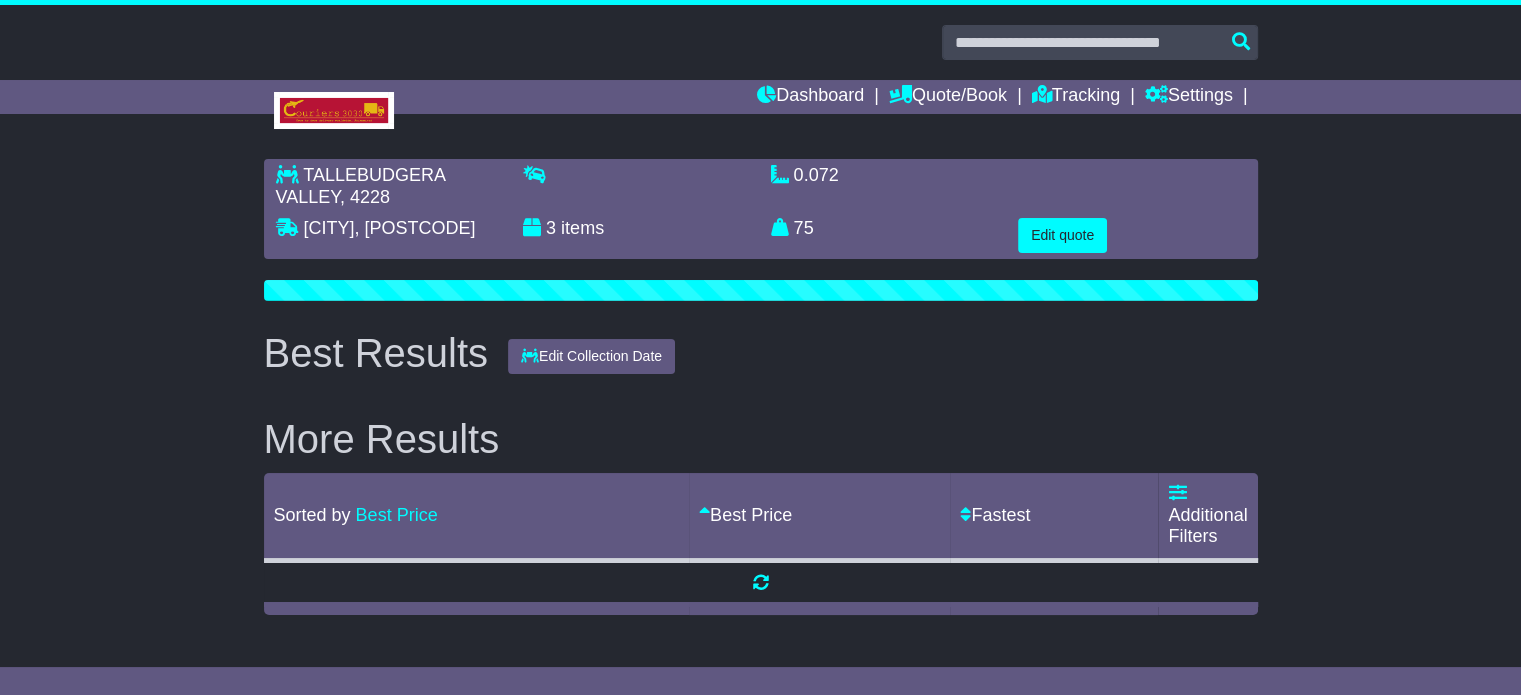 scroll, scrollTop: 0, scrollLeft: 0, axis: both 